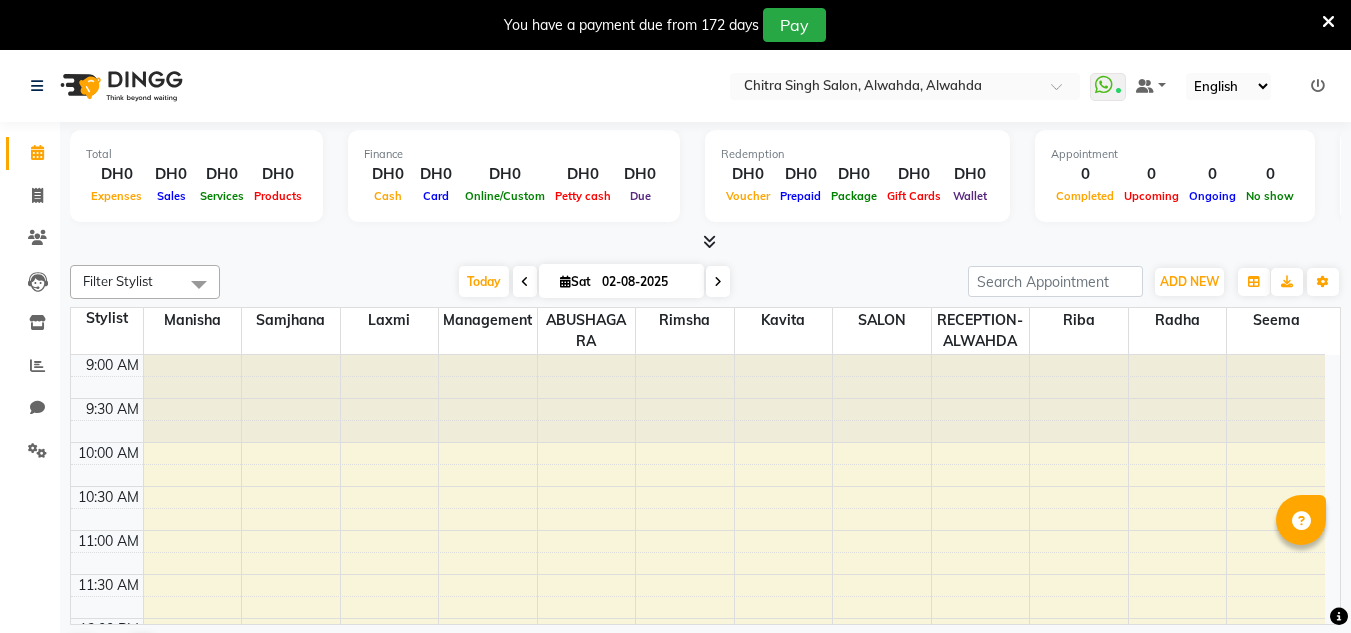 scroll, scrollTop: 0, scrollLeft: 0, axis: both 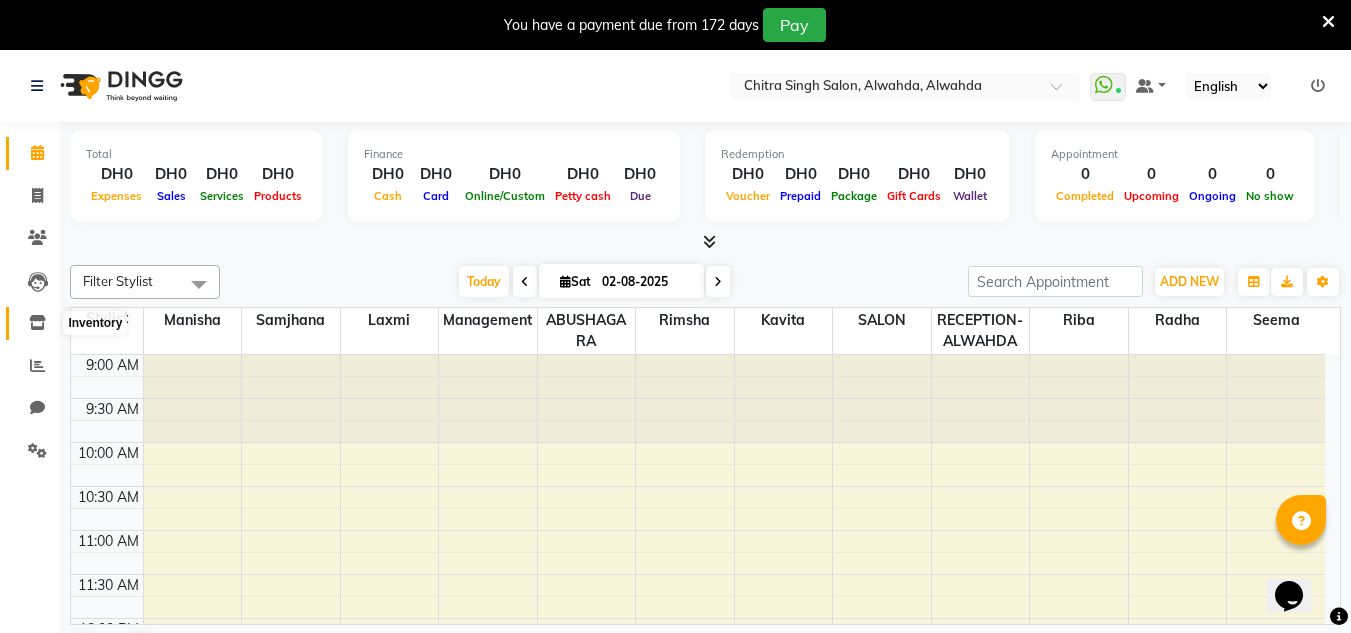 click 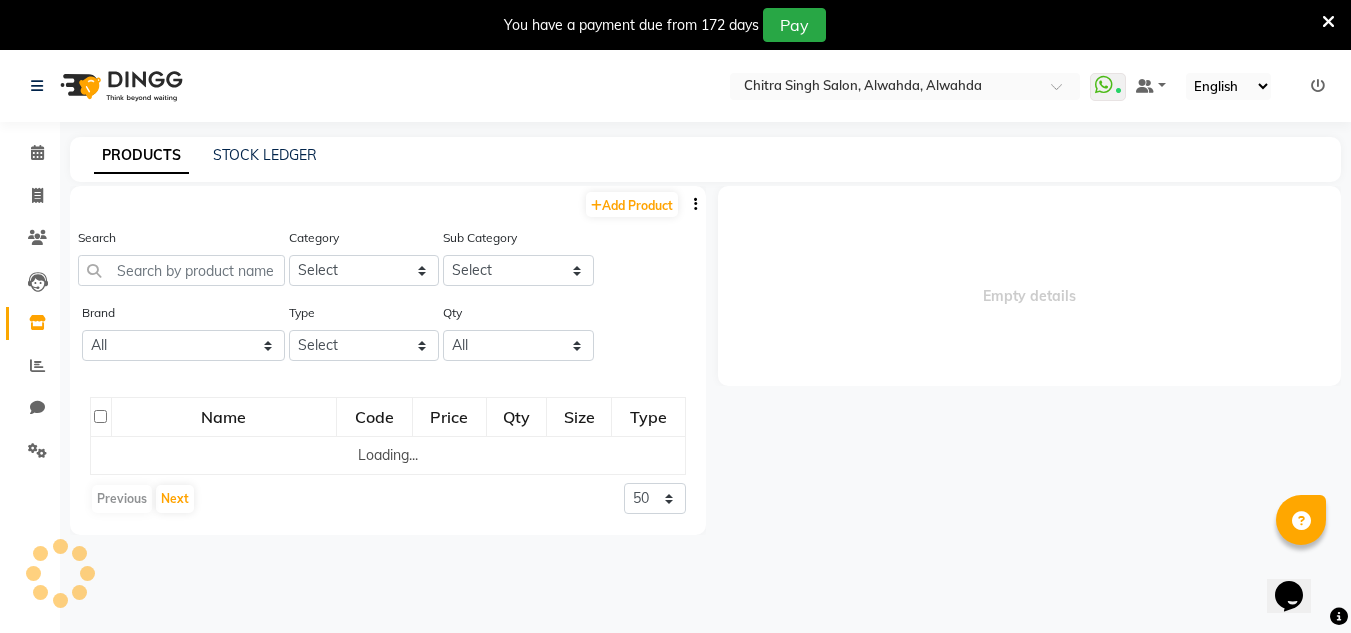 select 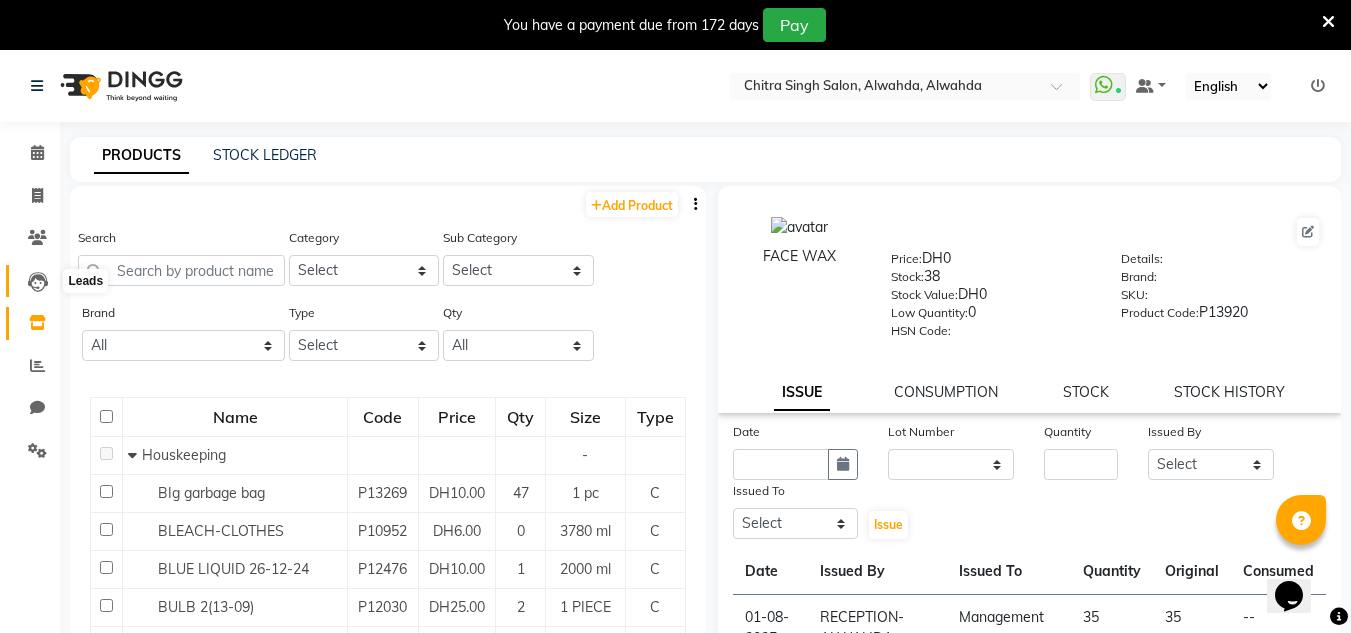 click 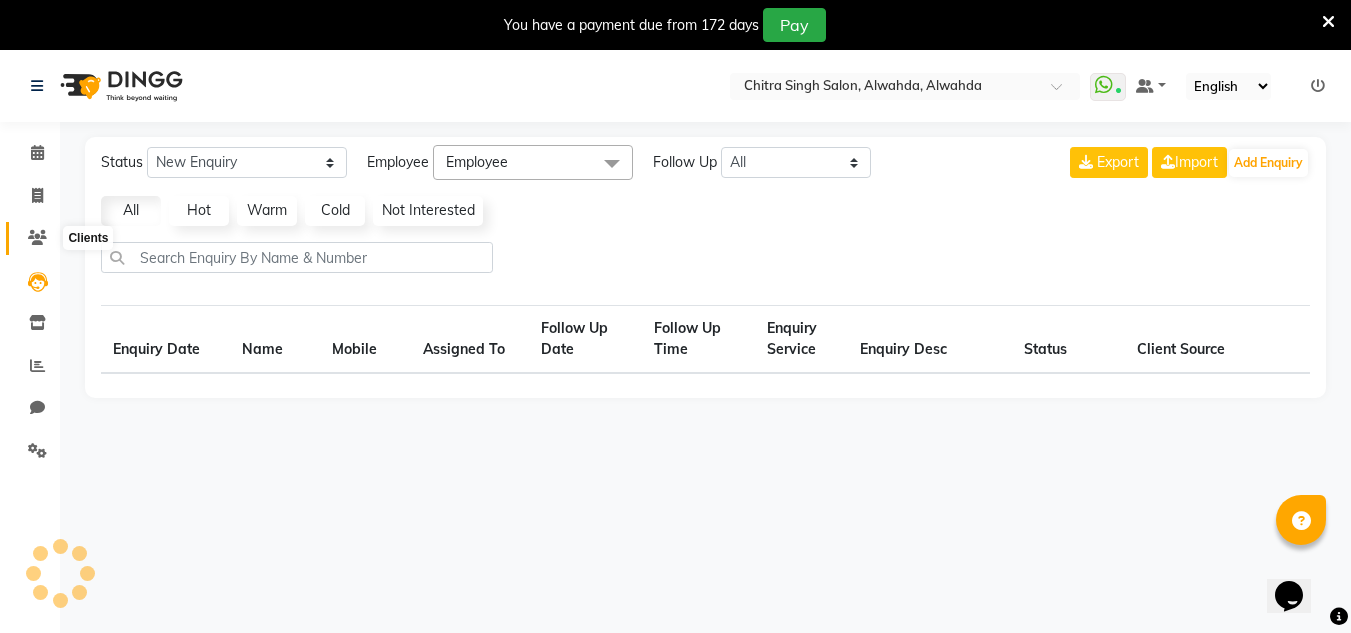 click 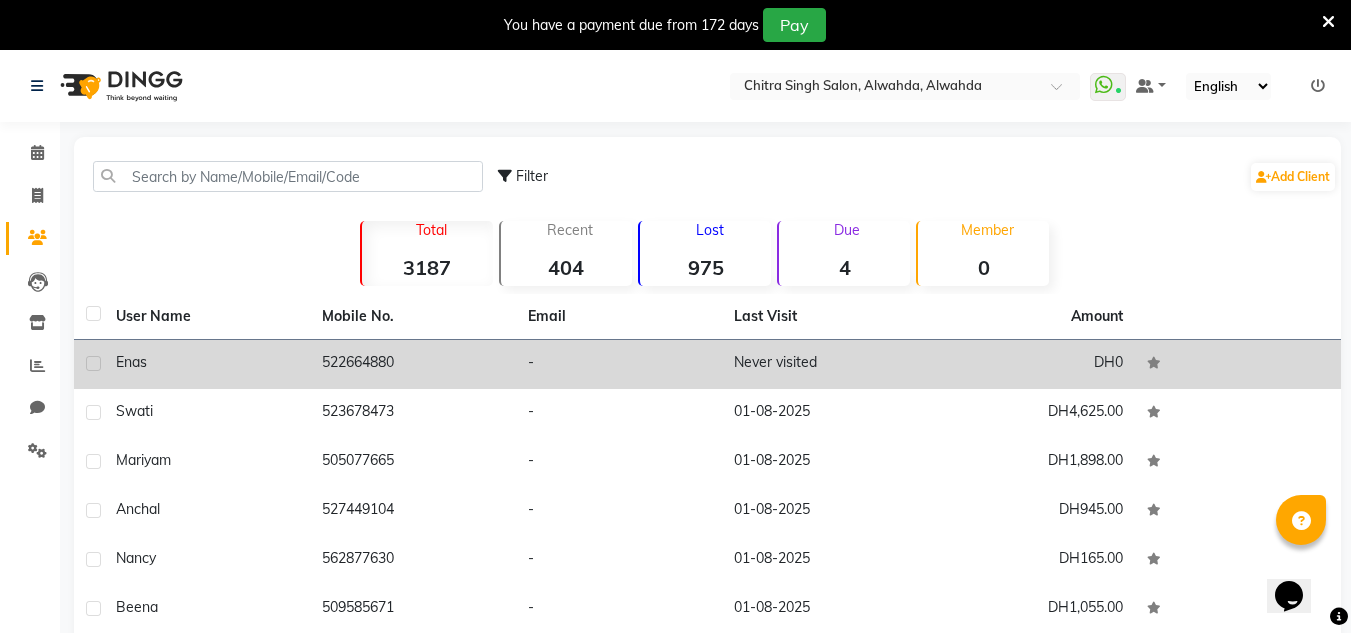 click on "Enas" 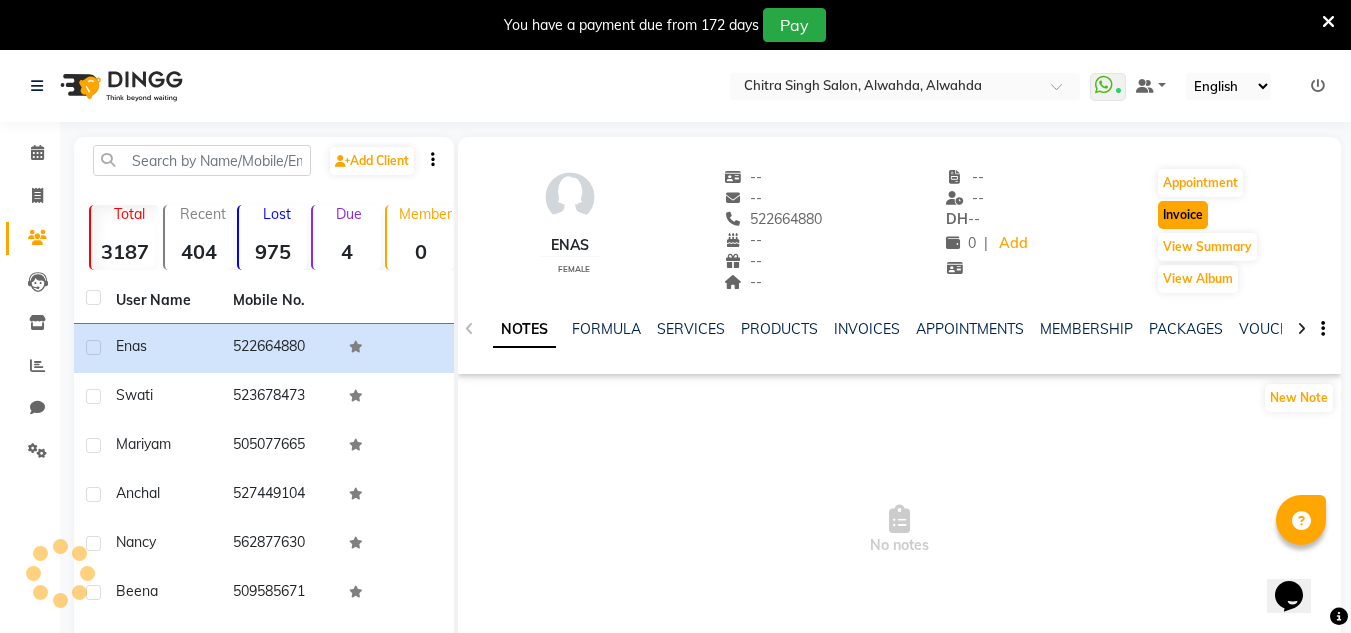 click on "Invoice" 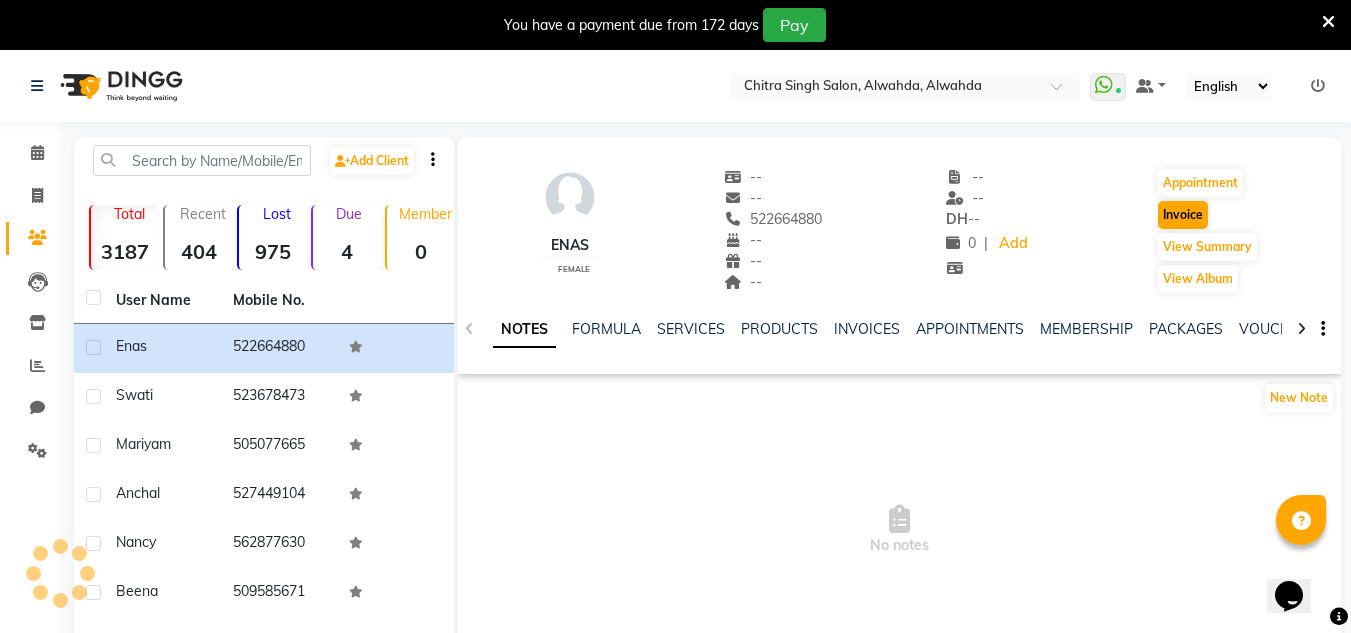 select on "service" 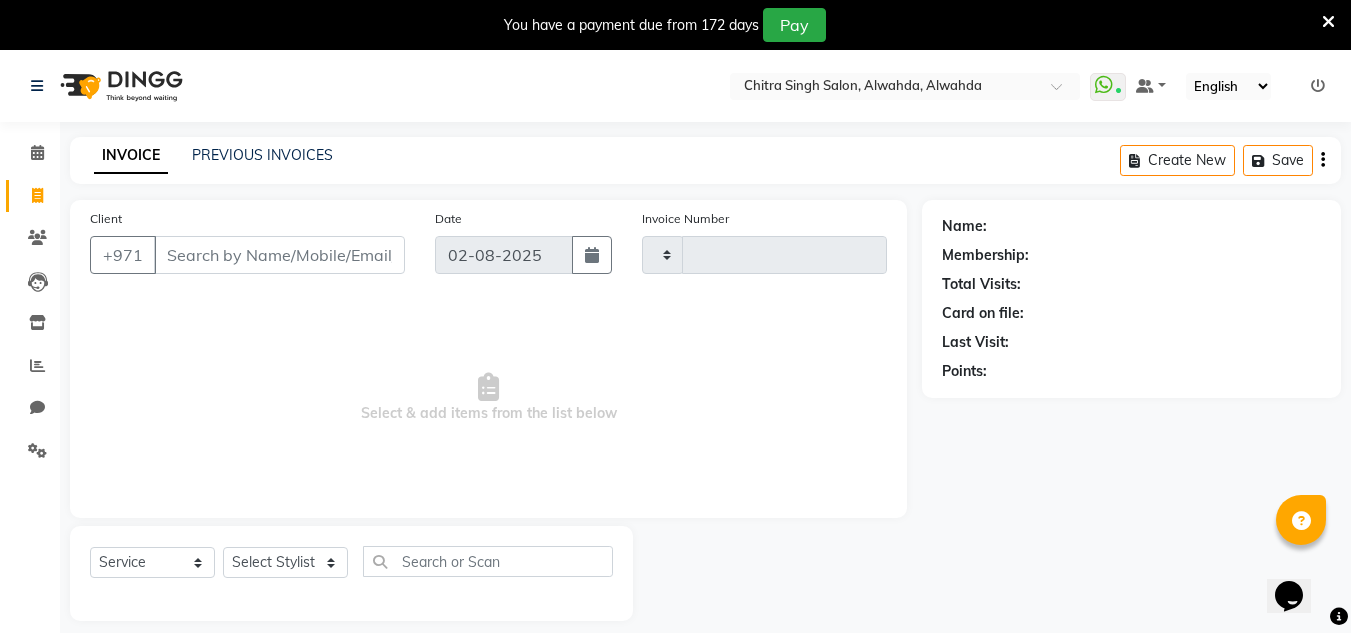 scroll, scrollTop: 50, scrollLeft: 0, axis: vertical 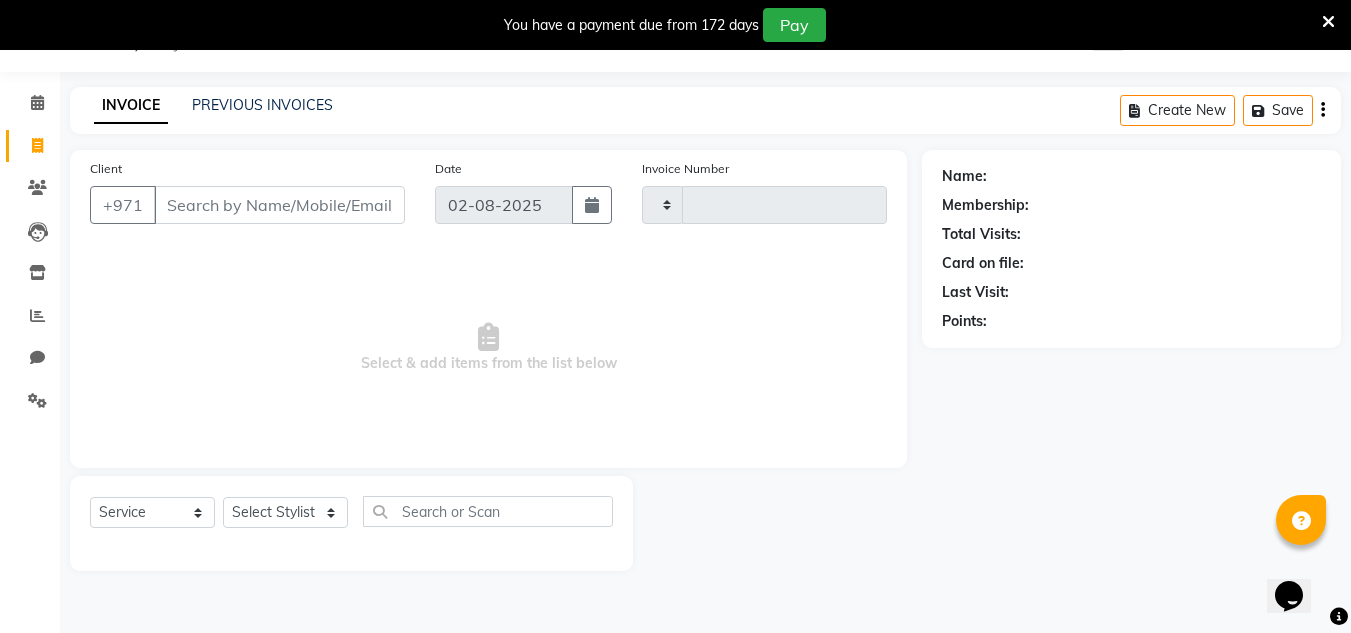 type on "1633" 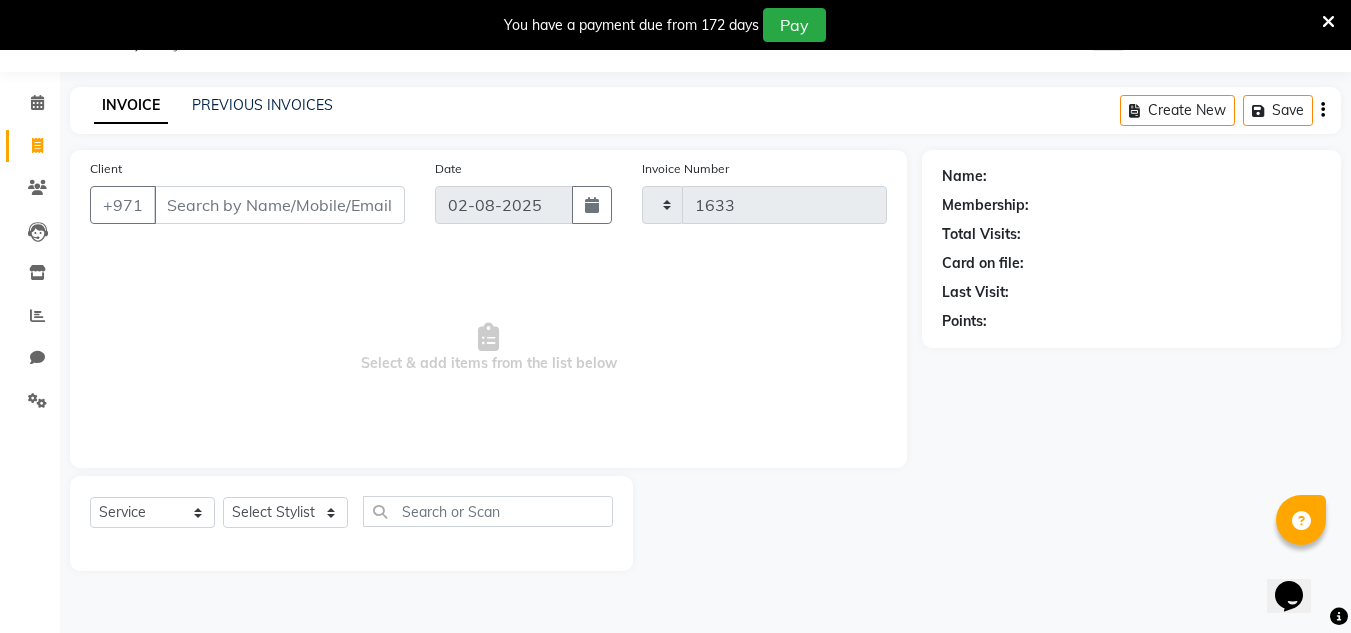 select on "4333" 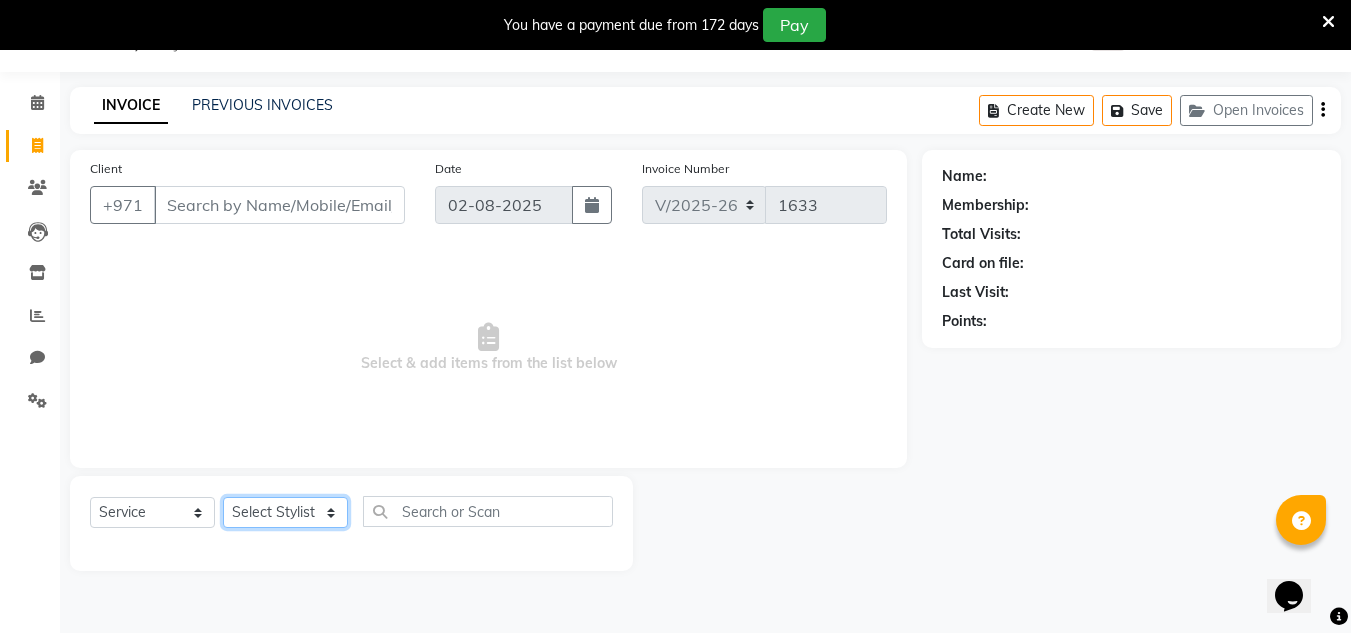 click on "Select Stylist" 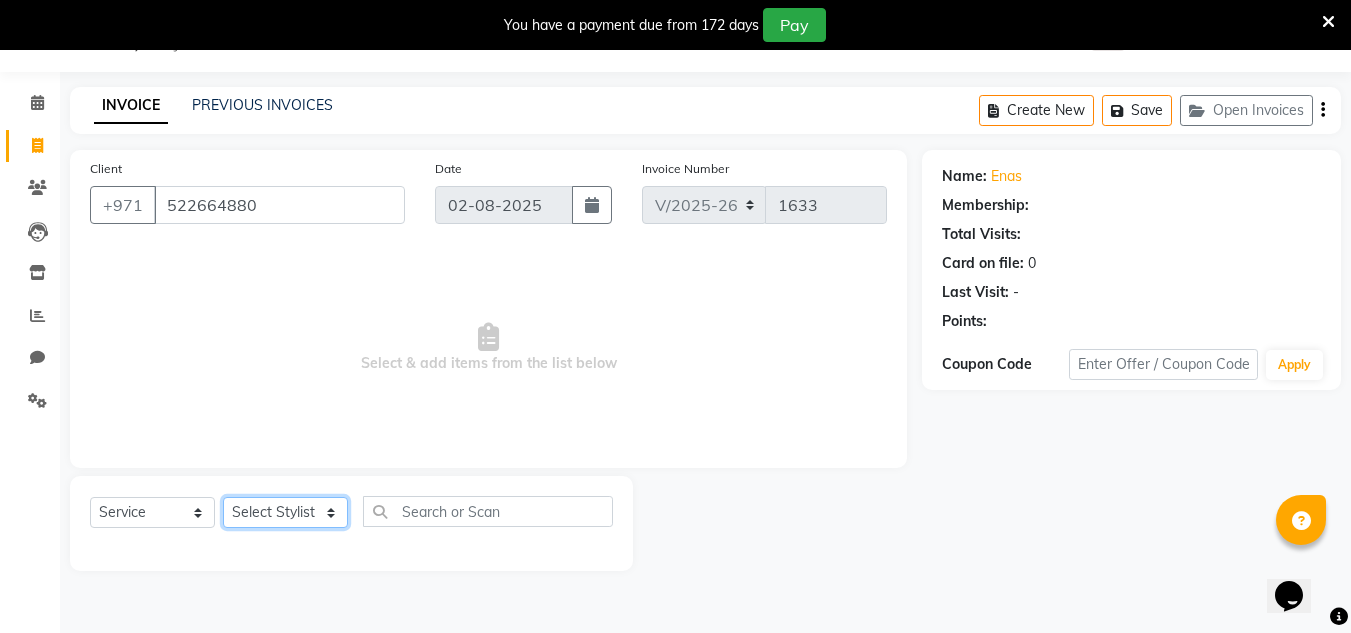 select on "1: Object" 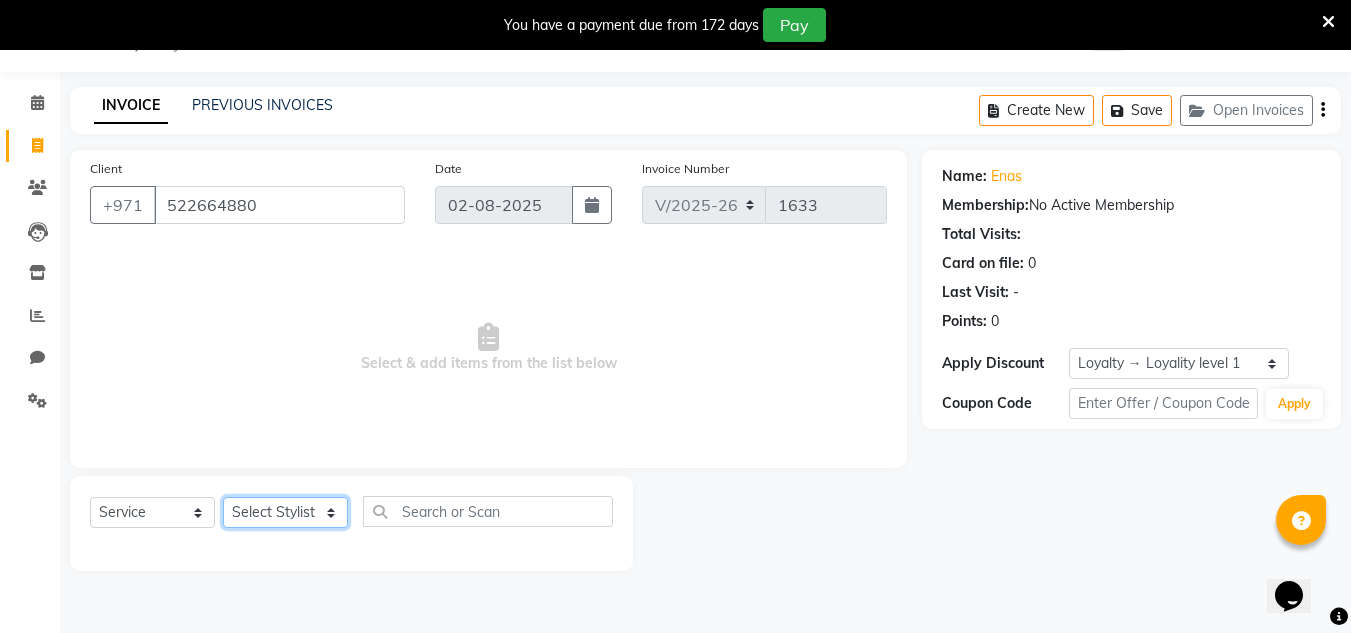 select on "80299" 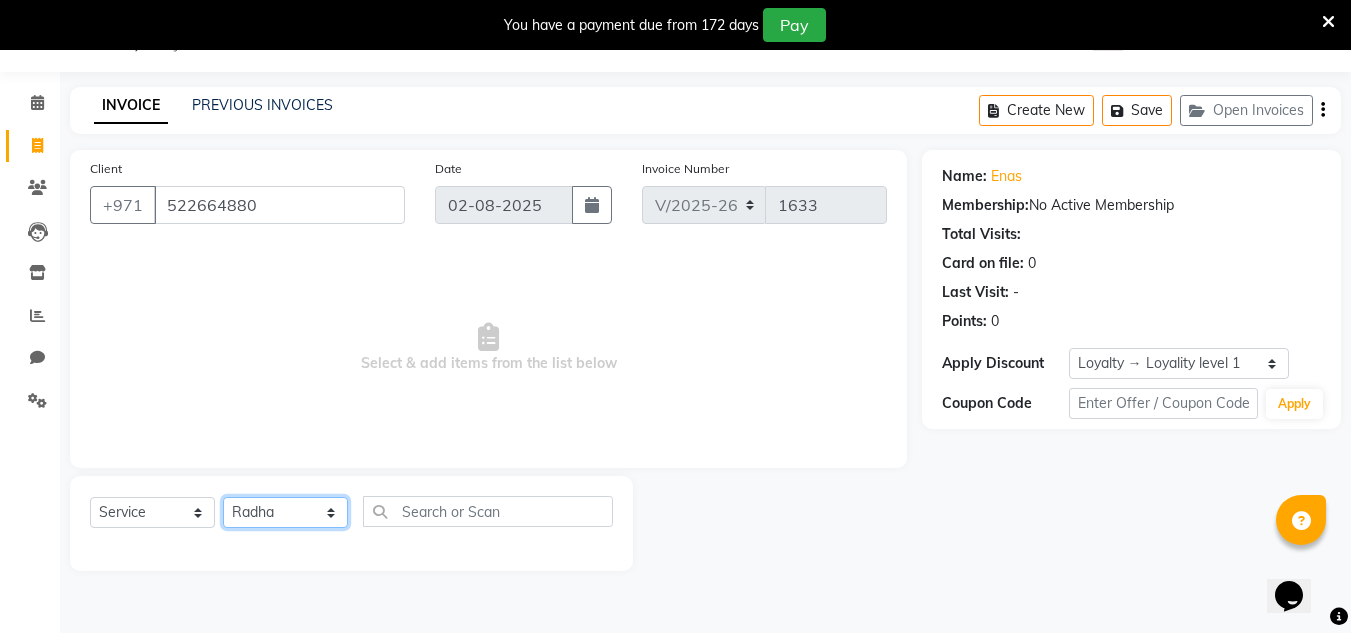 click on "Select Stylist ABUSHAGARA HOME SERVICE STAFF Kavita Laxmi Management Manisha Radha RECEPTION-ALWAHDA Riba Rimsha SALON Samjhana Seema trial" 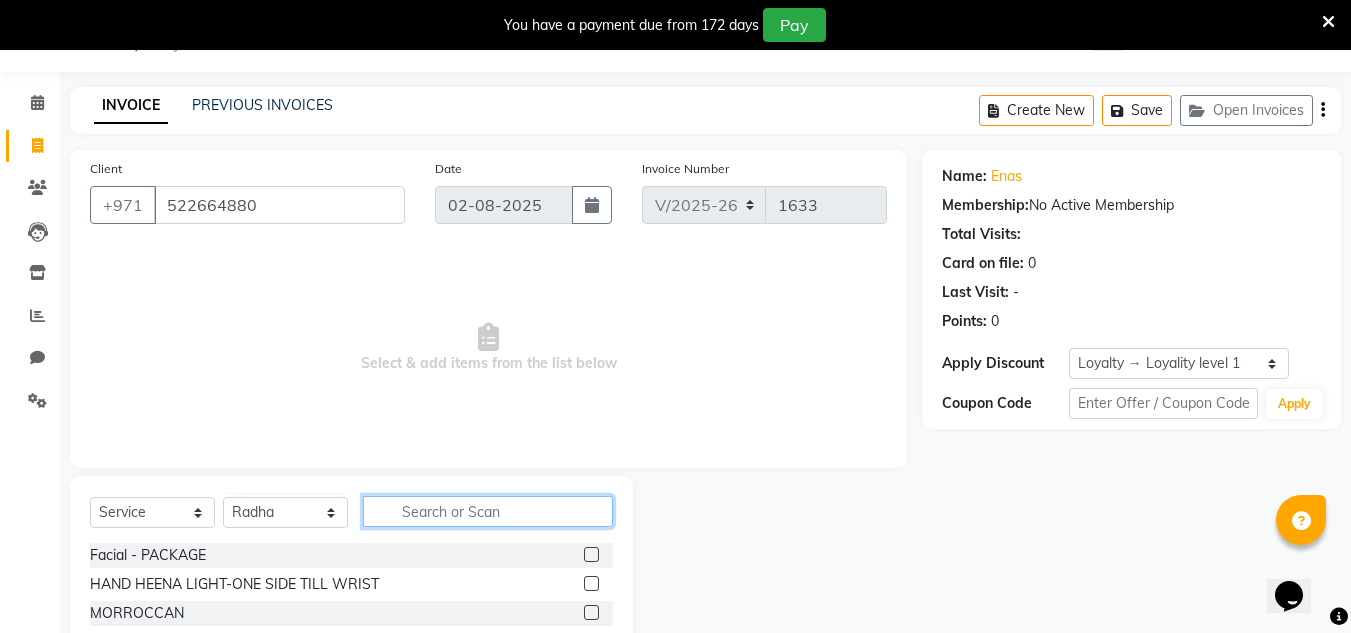 click 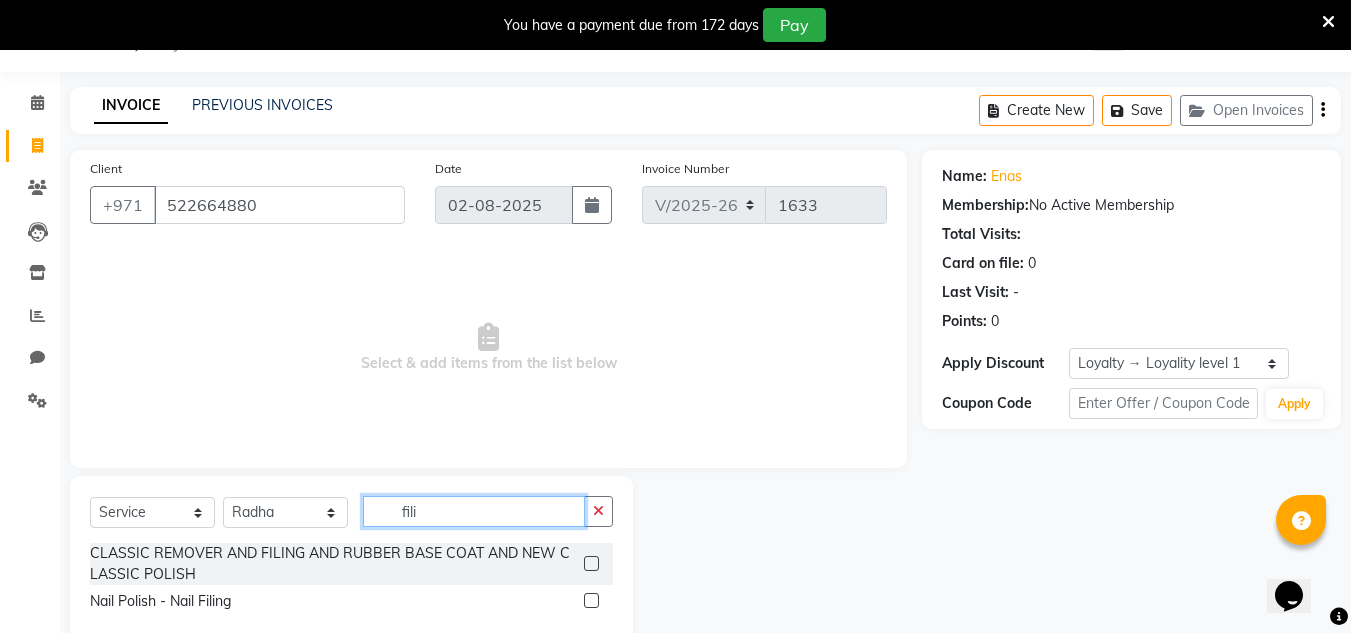 type on "fili" 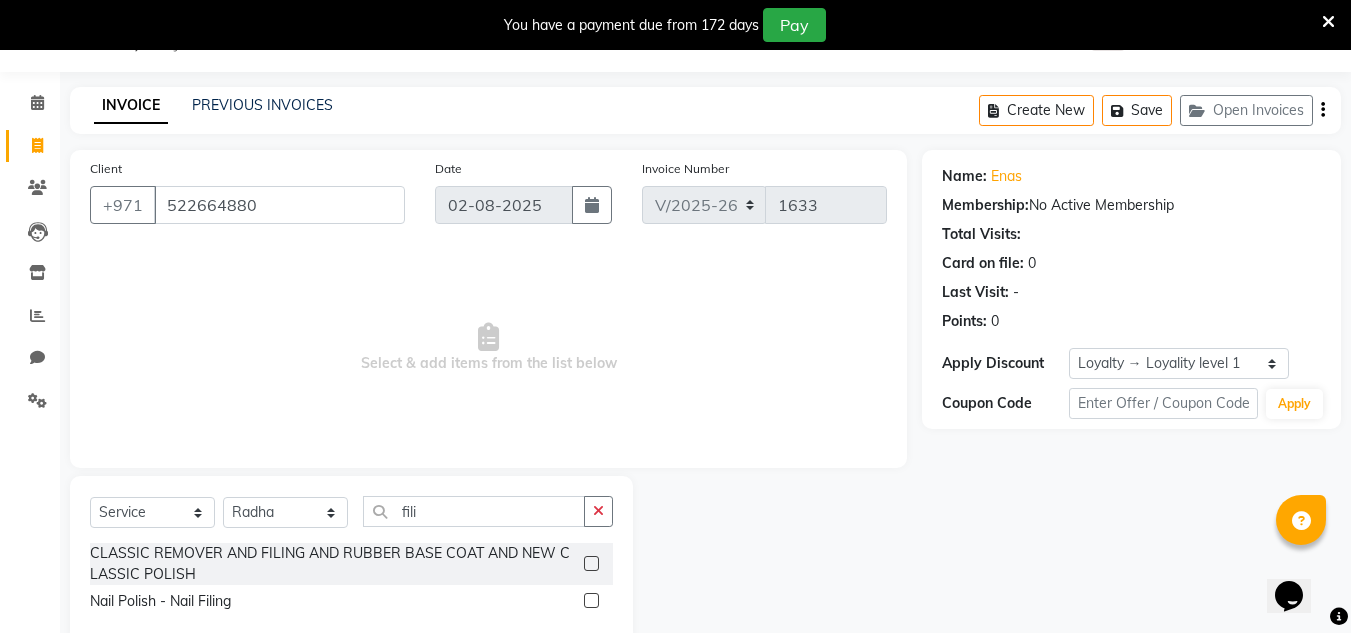 click 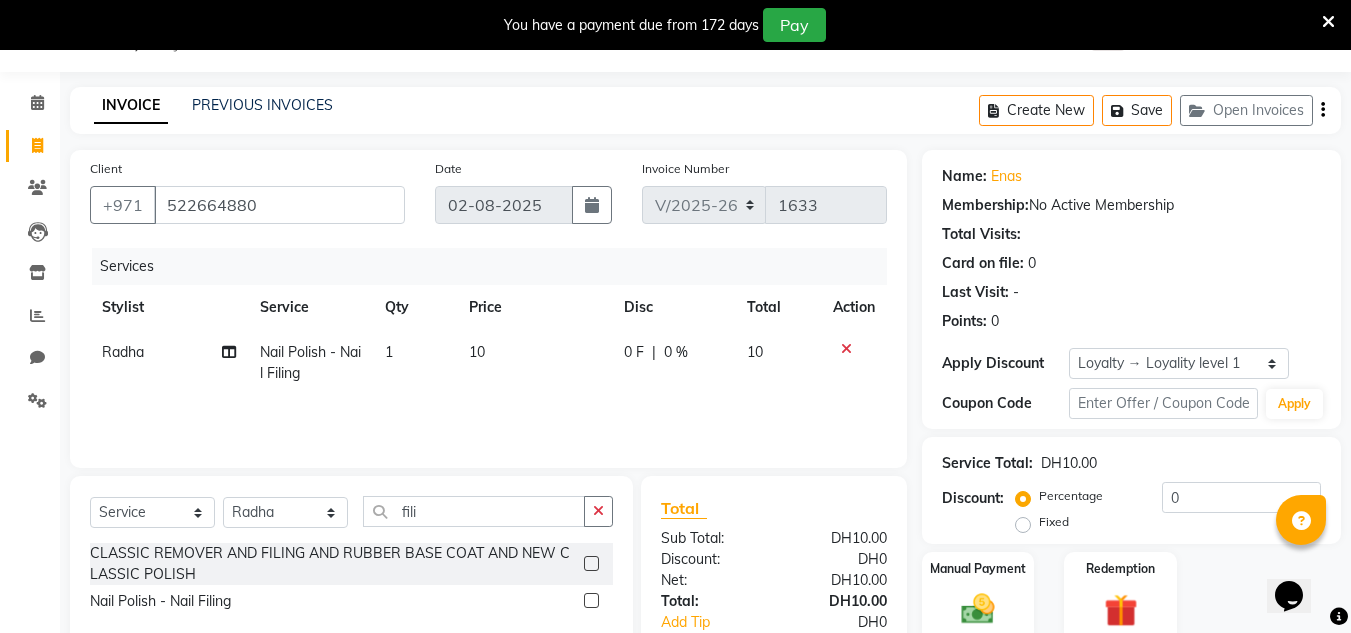 click 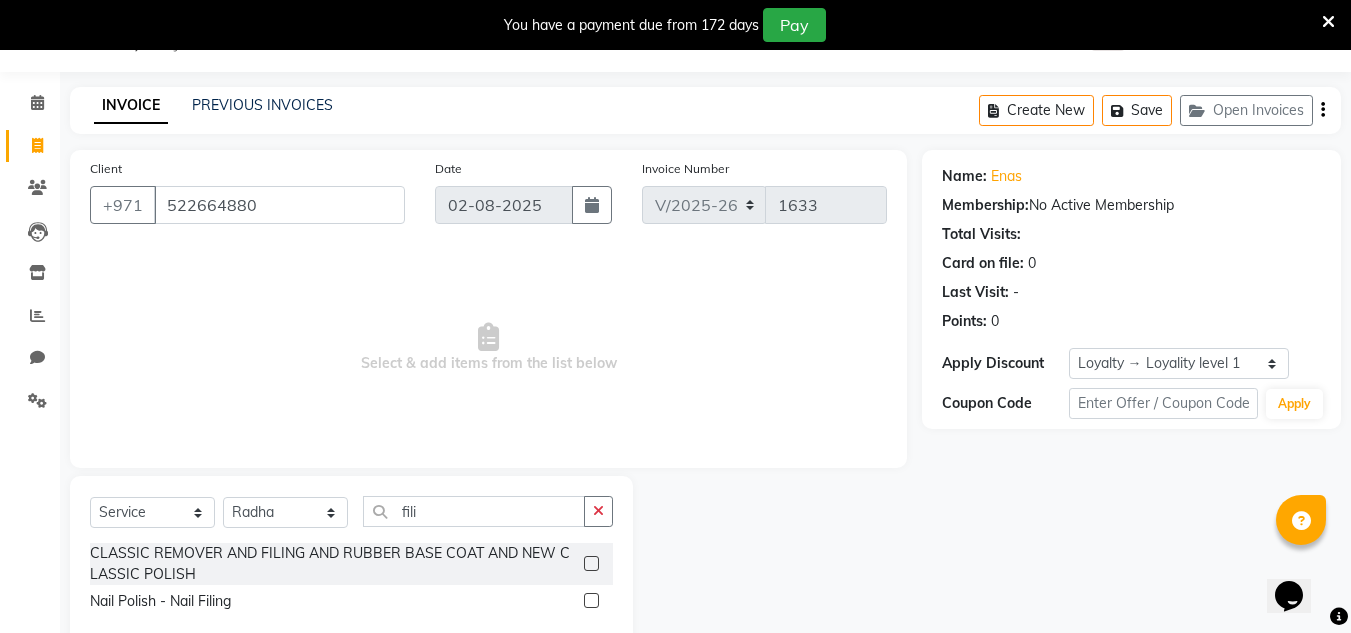 click 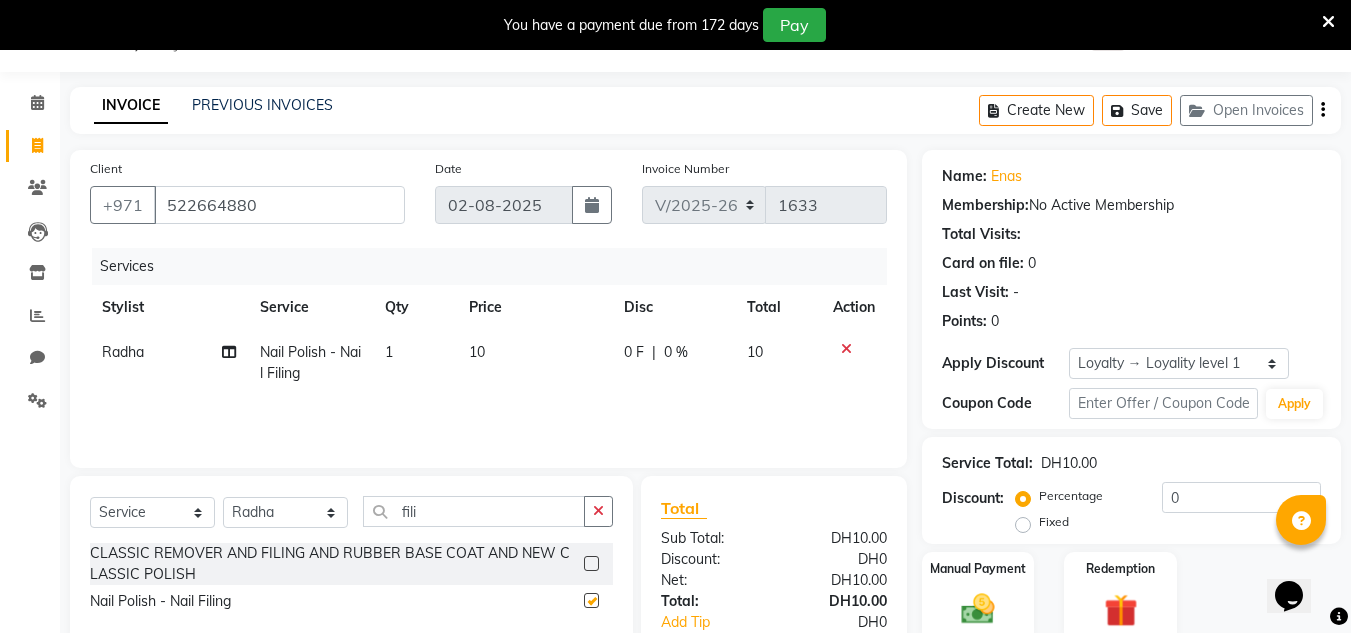 checkbox on "false" 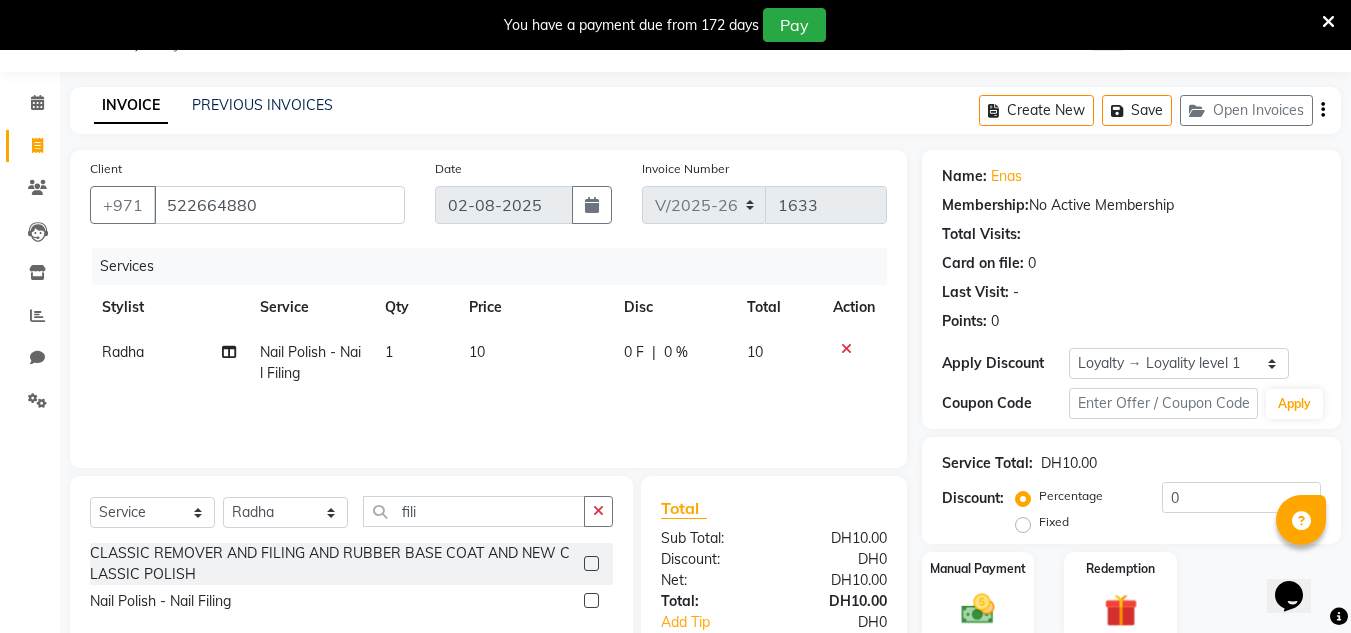 click 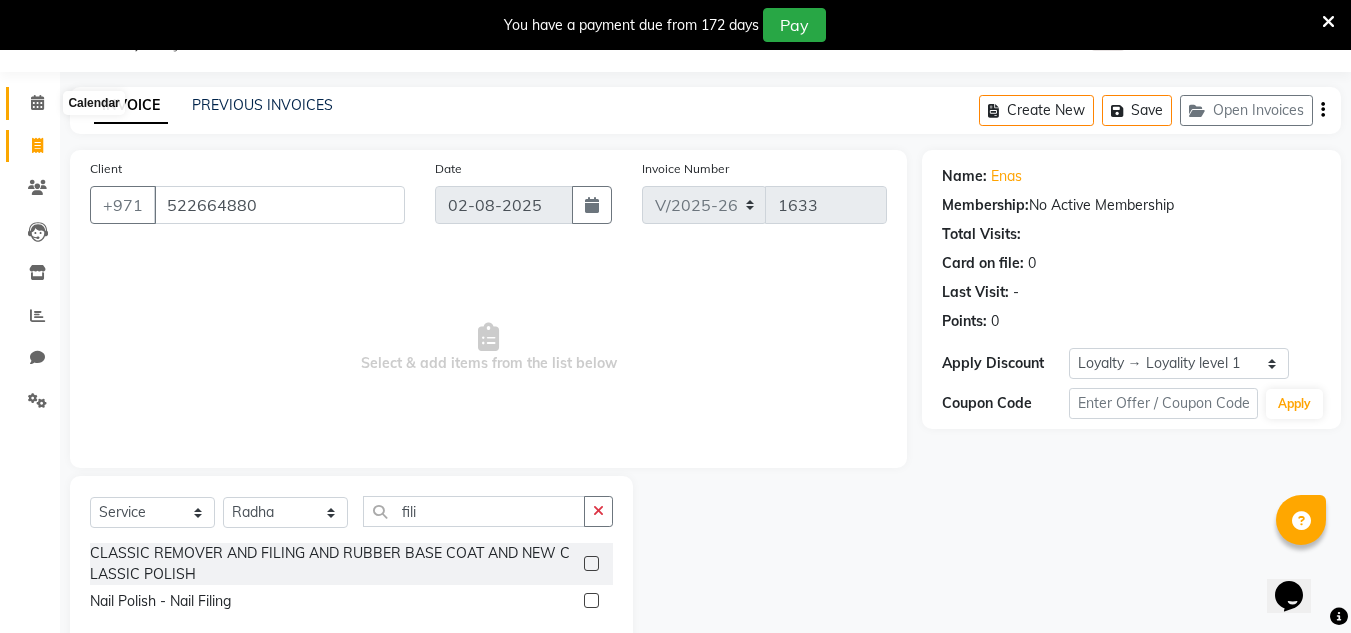 click 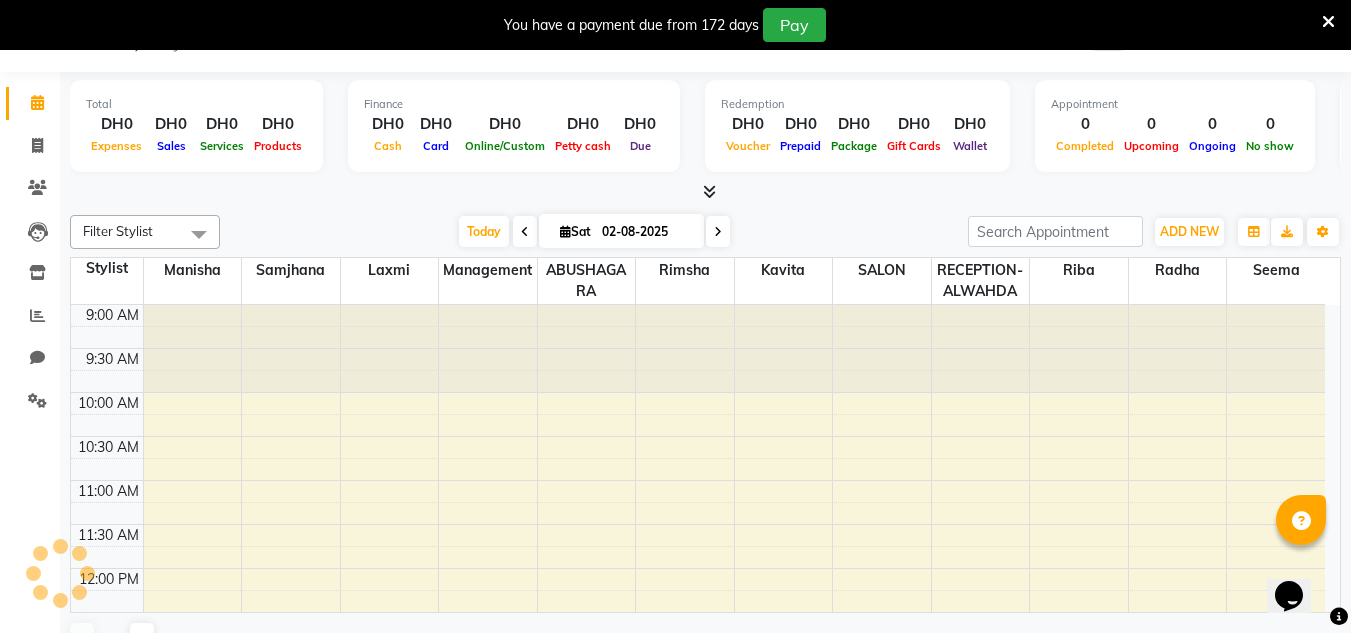 scroll, scrollTop: 529, scrollLeft: 0, axis: vertical 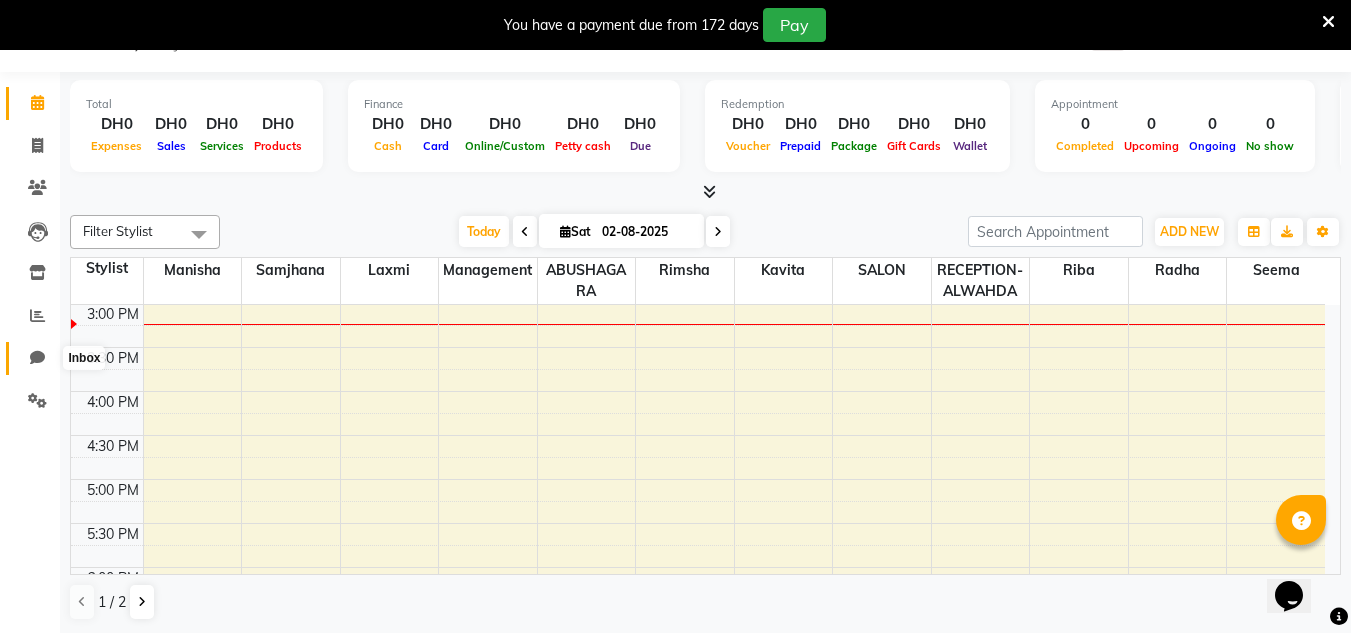 click 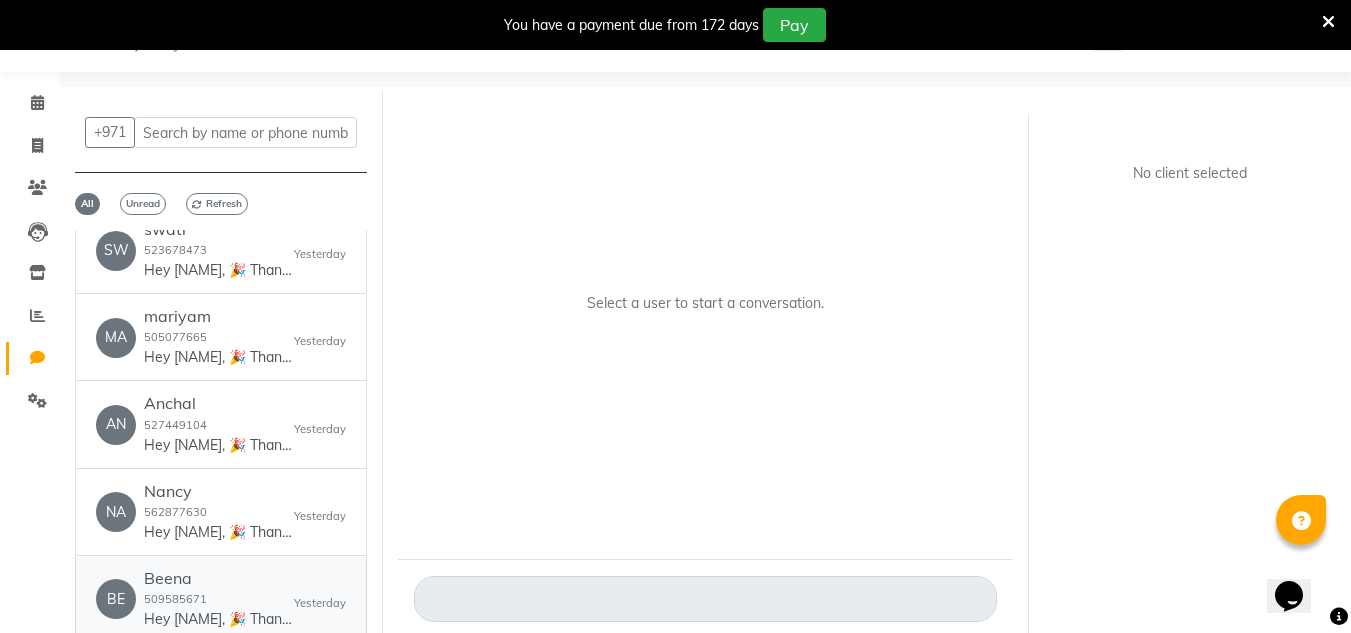 scroll, scrollTop: 0, scrollLeft: 0, axis: both 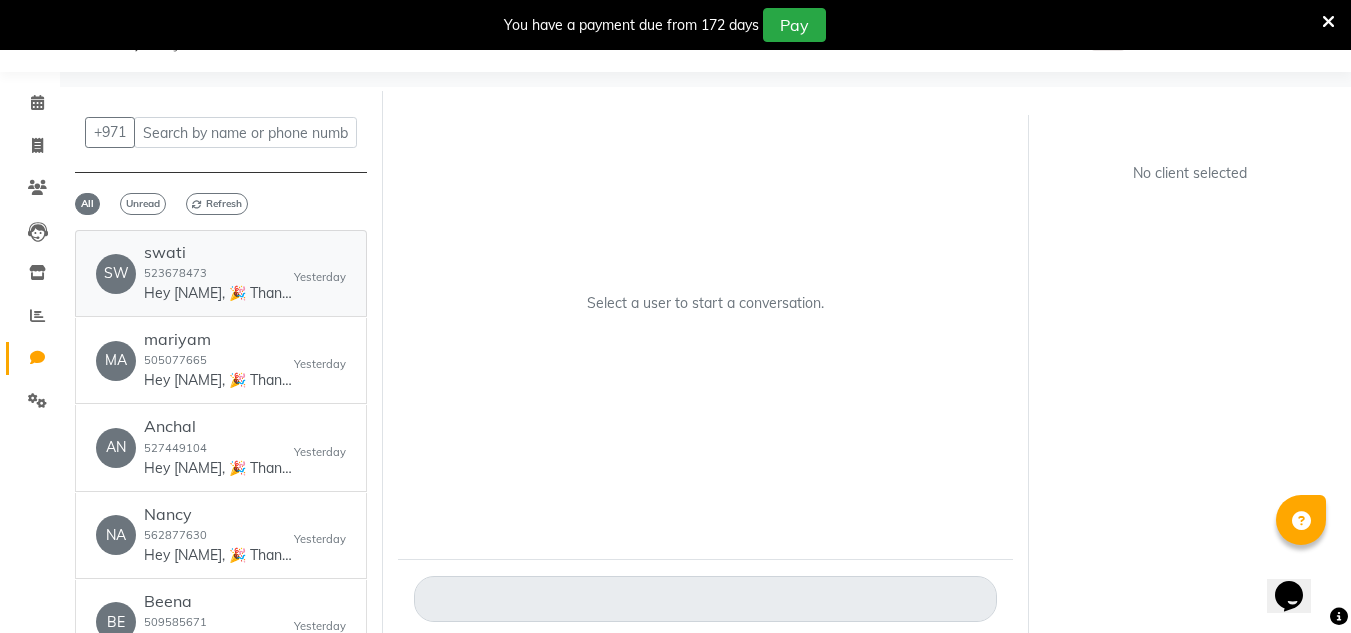 click on "SW   swati  523678473  Hey swati, 🎉 Thank you for choosing Chitra Singh Salon, Alwahda! Here’s your invoice: 💰 Amount: 80 🧾 Invoice: ww4.in/a?c=4BkSua We appreciate your visit and hope to see you again soon! 😊
PLEASE NOTE THAT- This no reply number ,for any queries related to Invoice,Appointments etc , please reach out to our customer service team at +971509433981. available from 10.30 am to 10 pm---All 7   Yesterday" 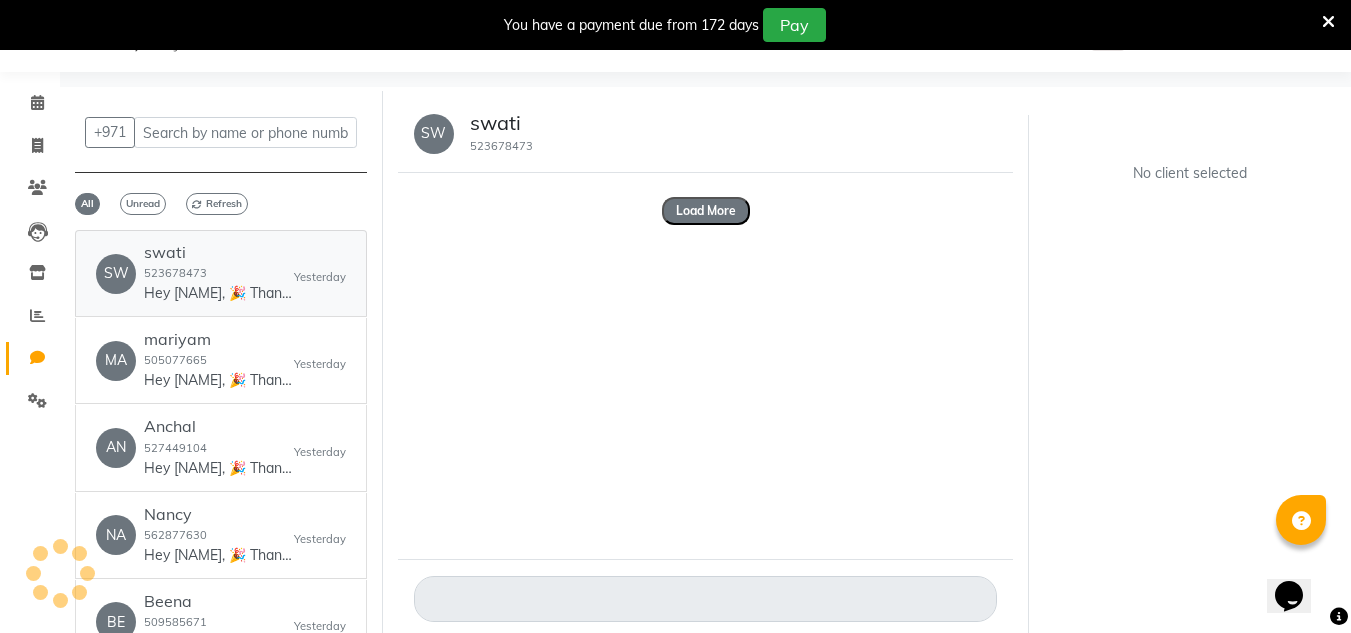 scroll, scrollTop: 211, scrollLeft: 0, axis: vertical 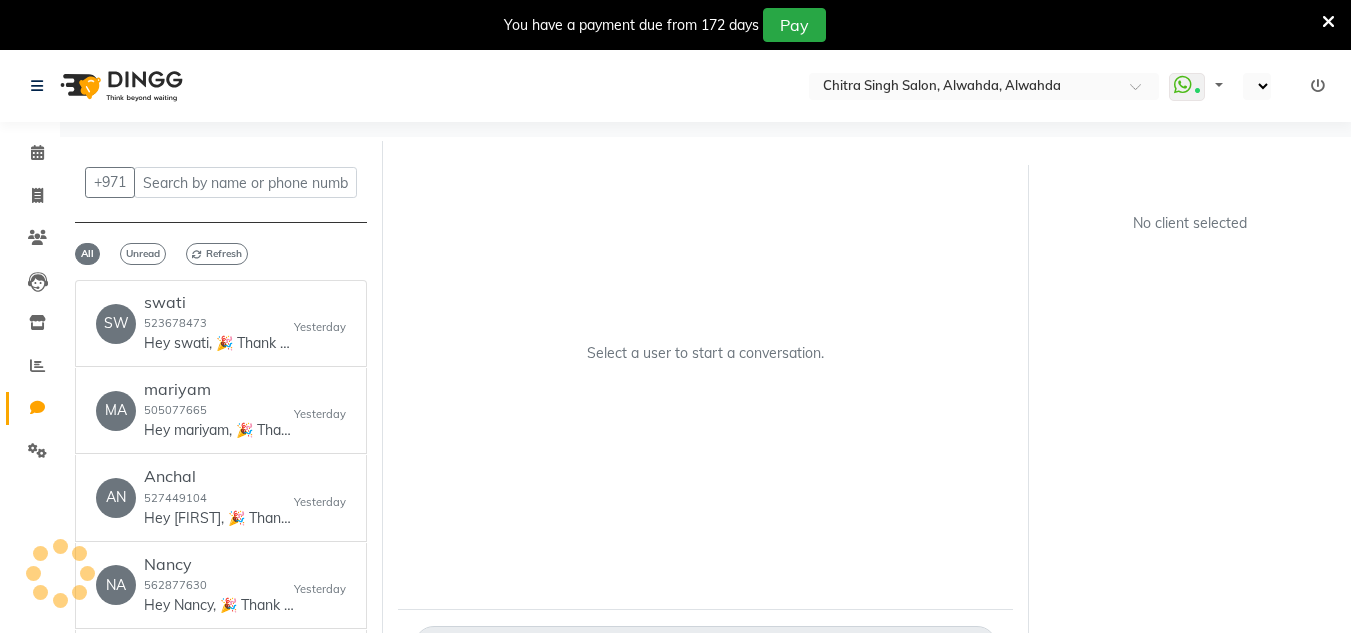 select on "en" 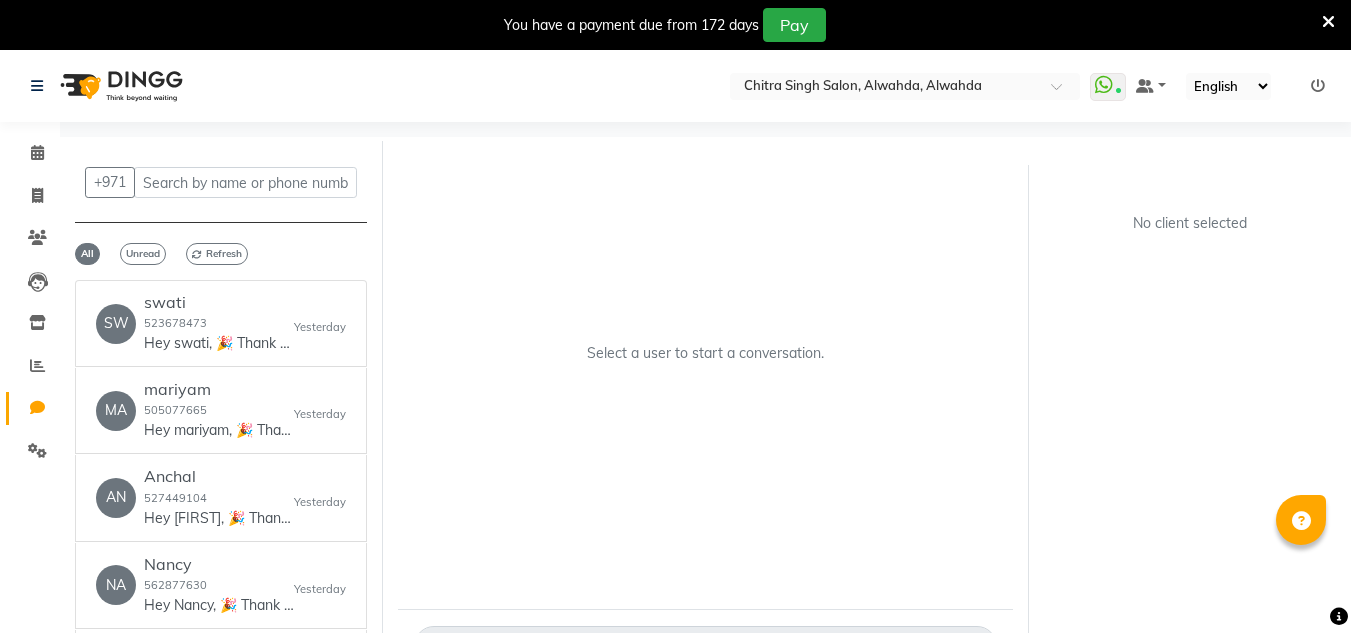 scroll, scrollTop: 0, scrollLeft: 0, axis: both 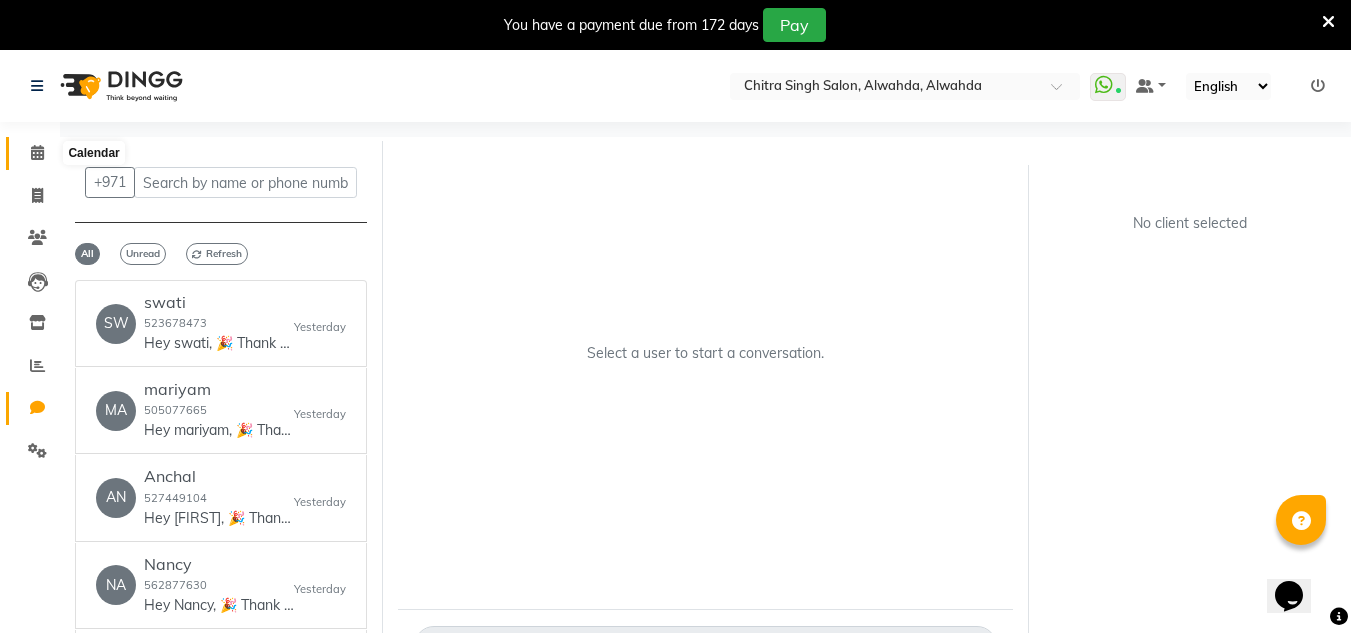 click 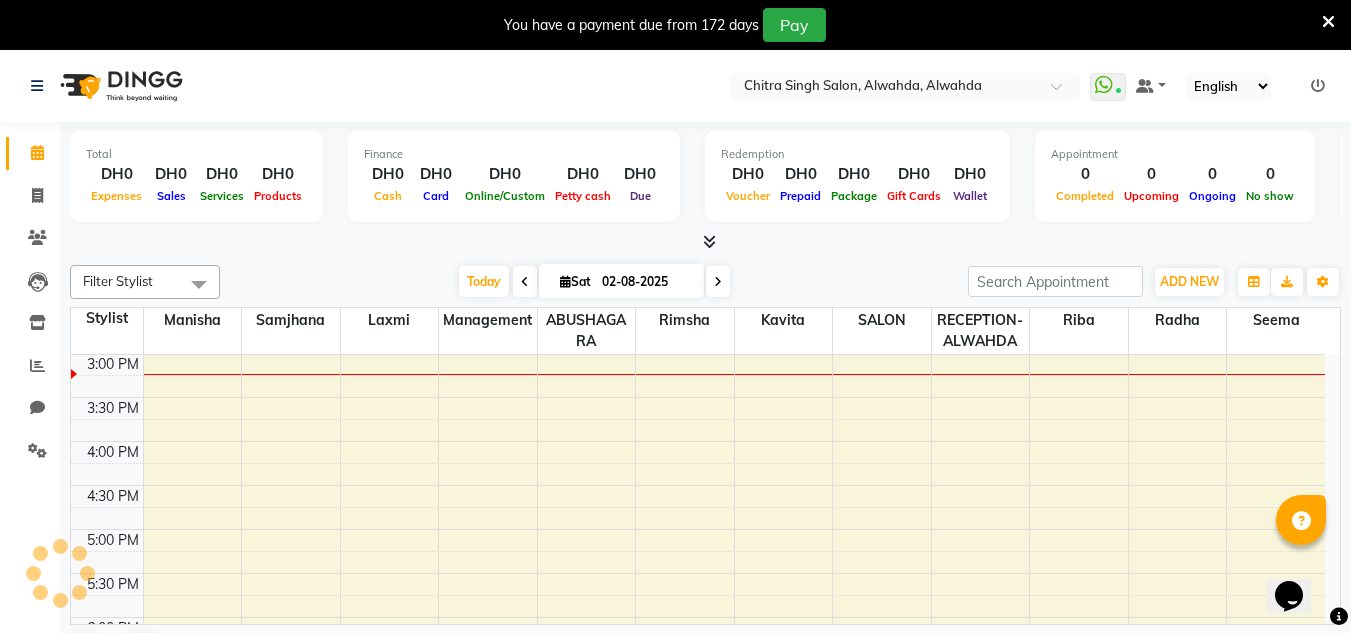 scroll, scrollTop: 0, scrollLeft: 0, axis: both 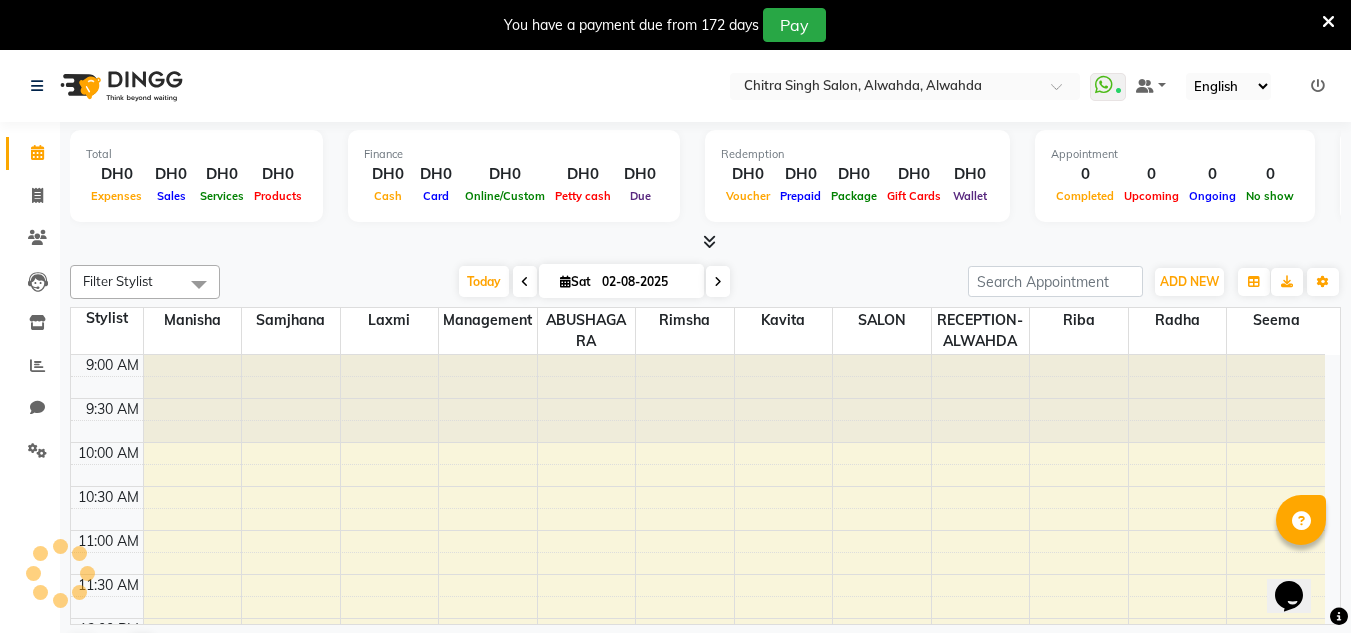 click at bounding box center [709, 241] 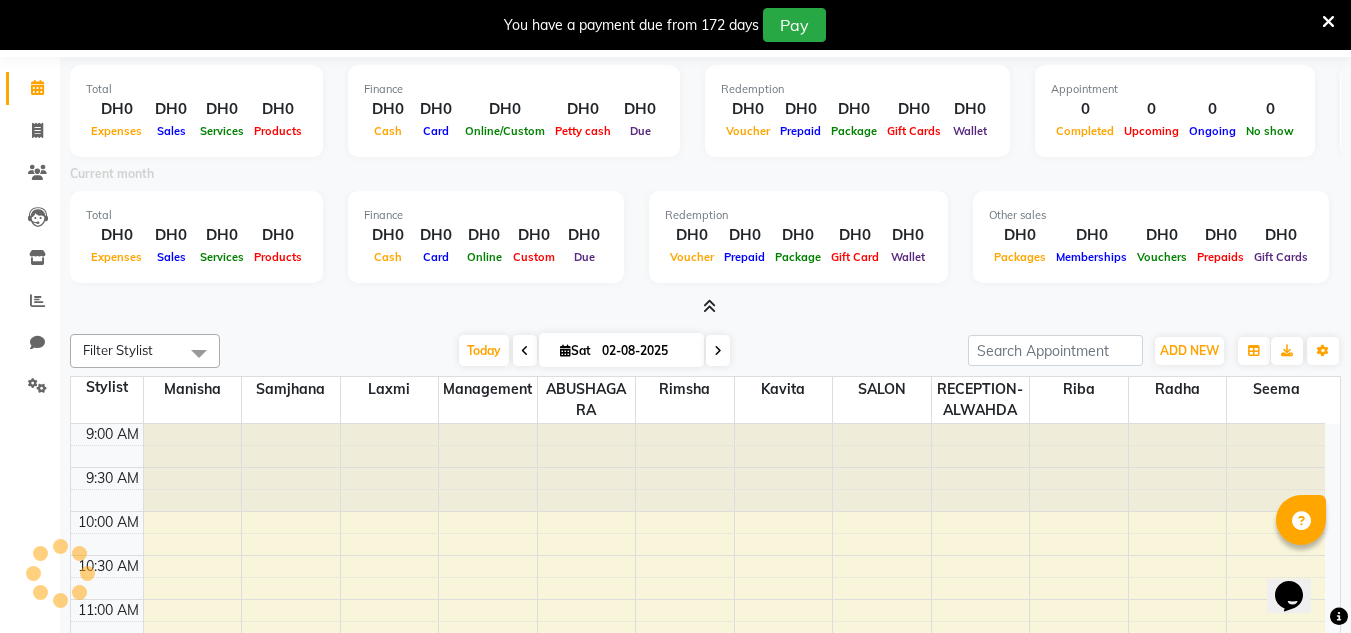 scroll, scrollTop: 100, scrollLeft: 0, axis: vertical 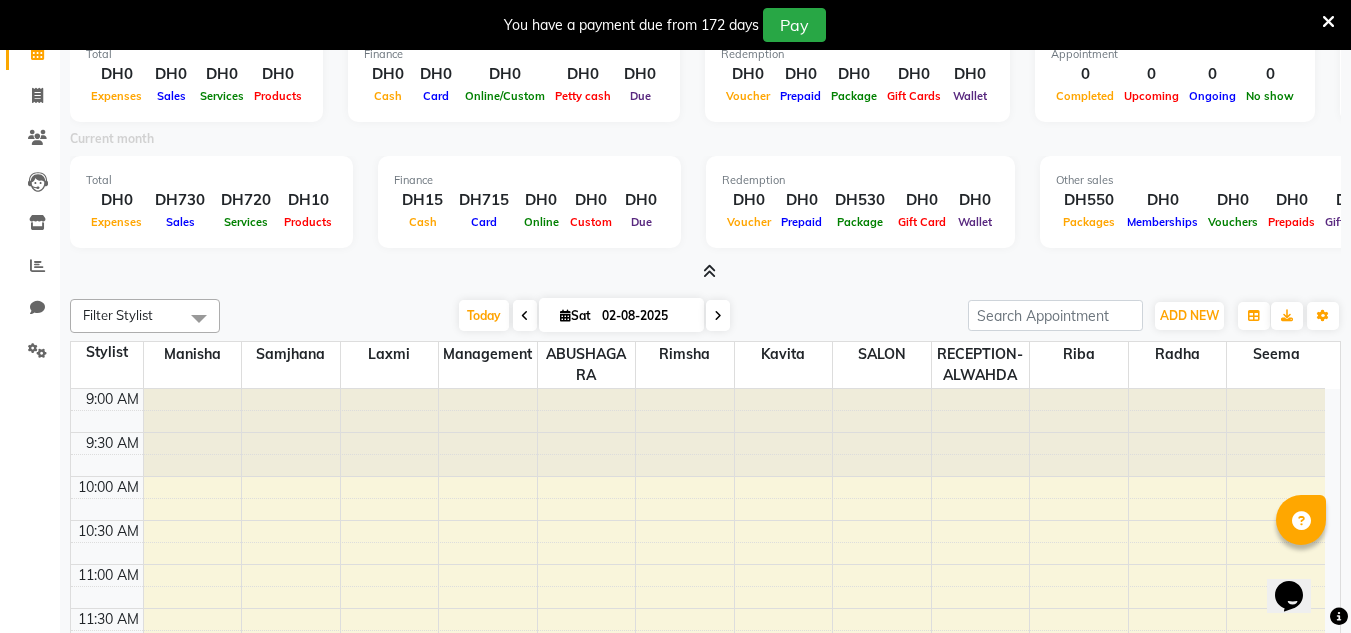 click at bounding box center [709, 271] 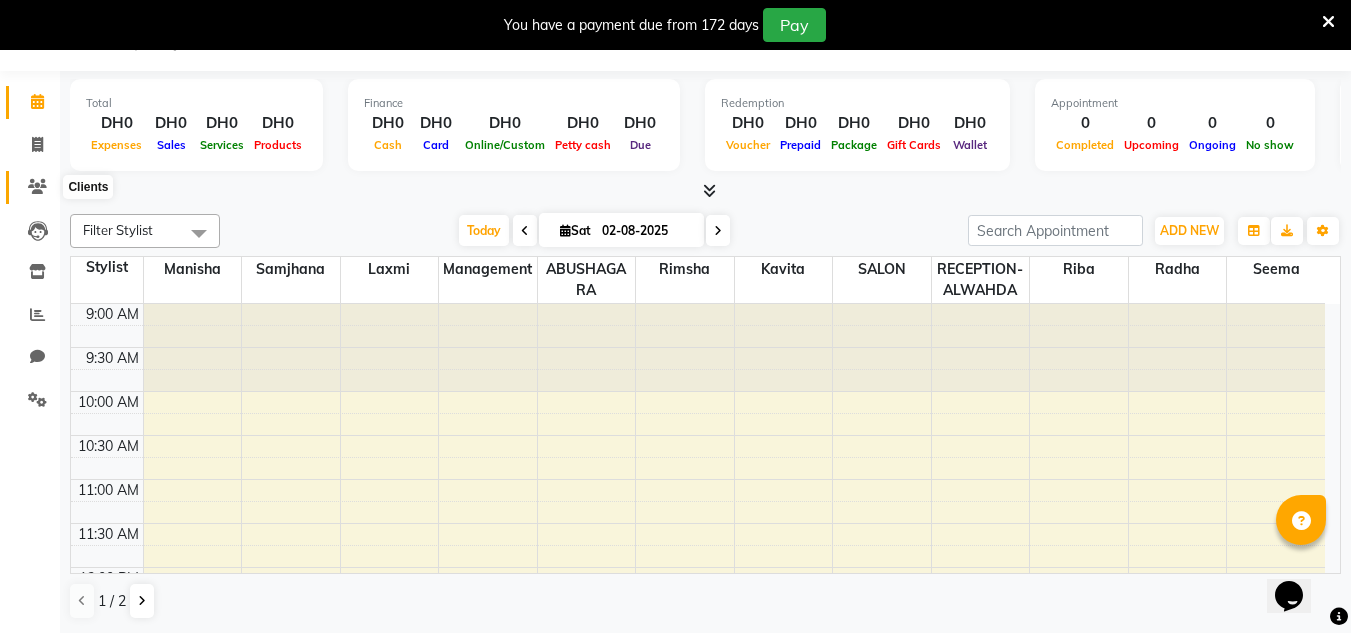 click 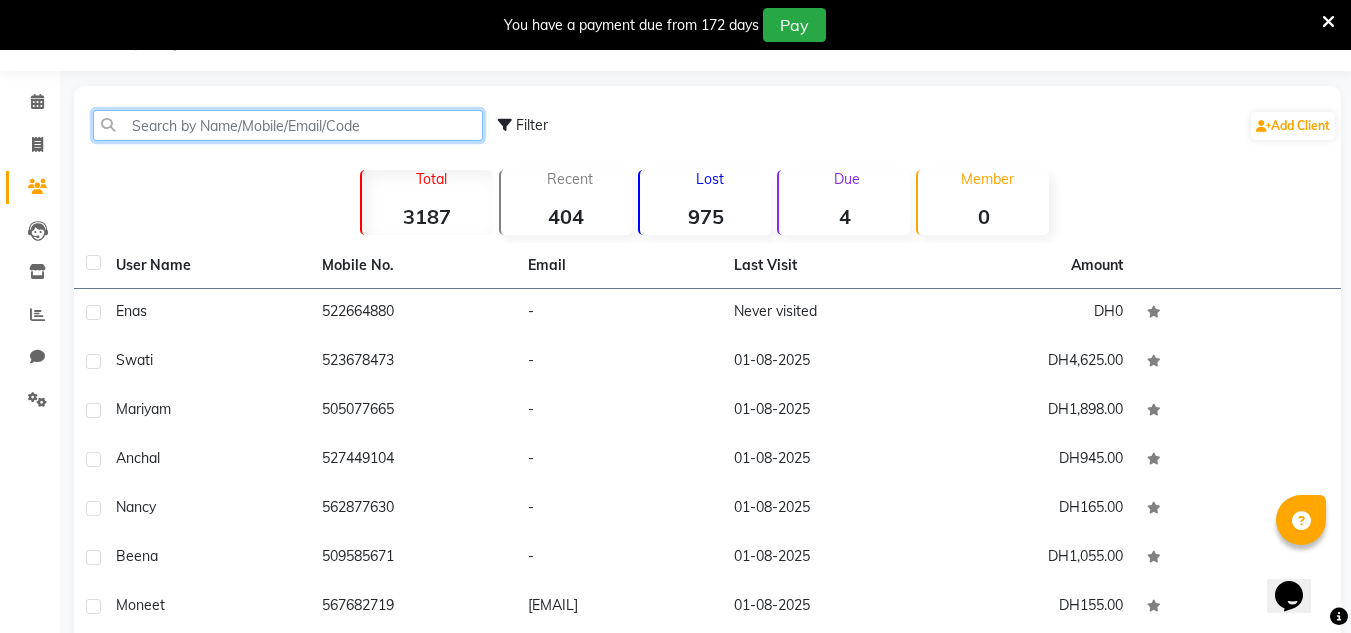 click 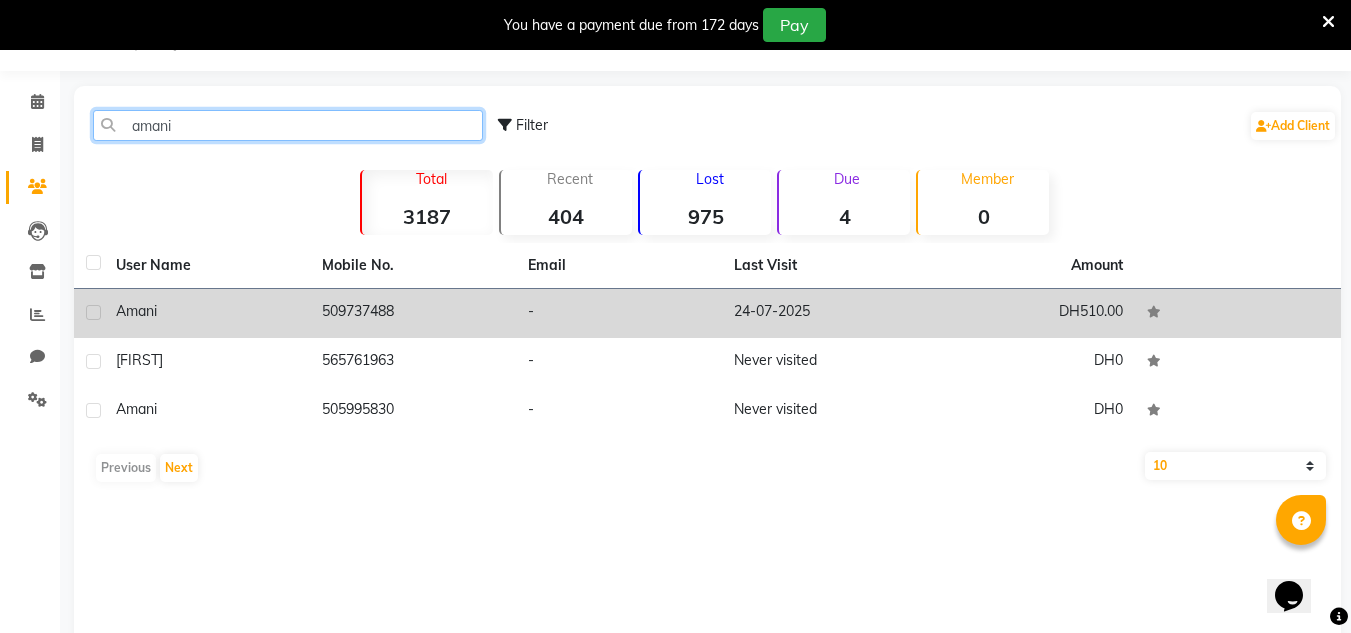 type on "amani" 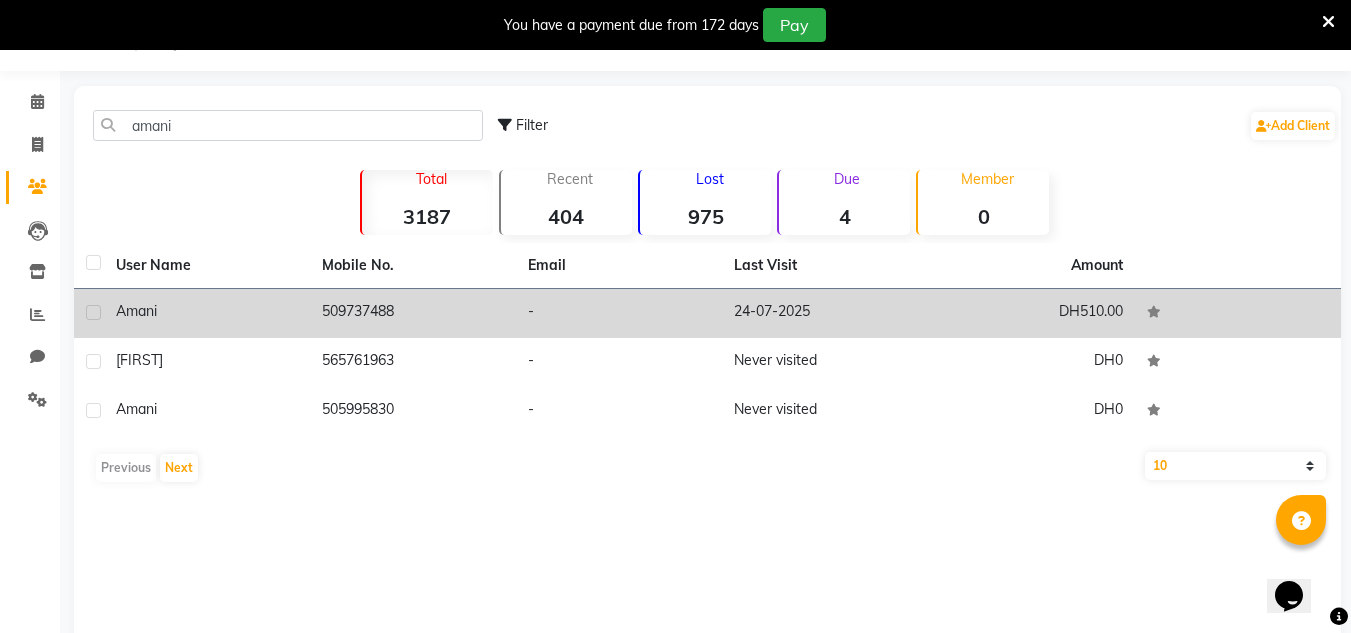 click on "24-07-2025" 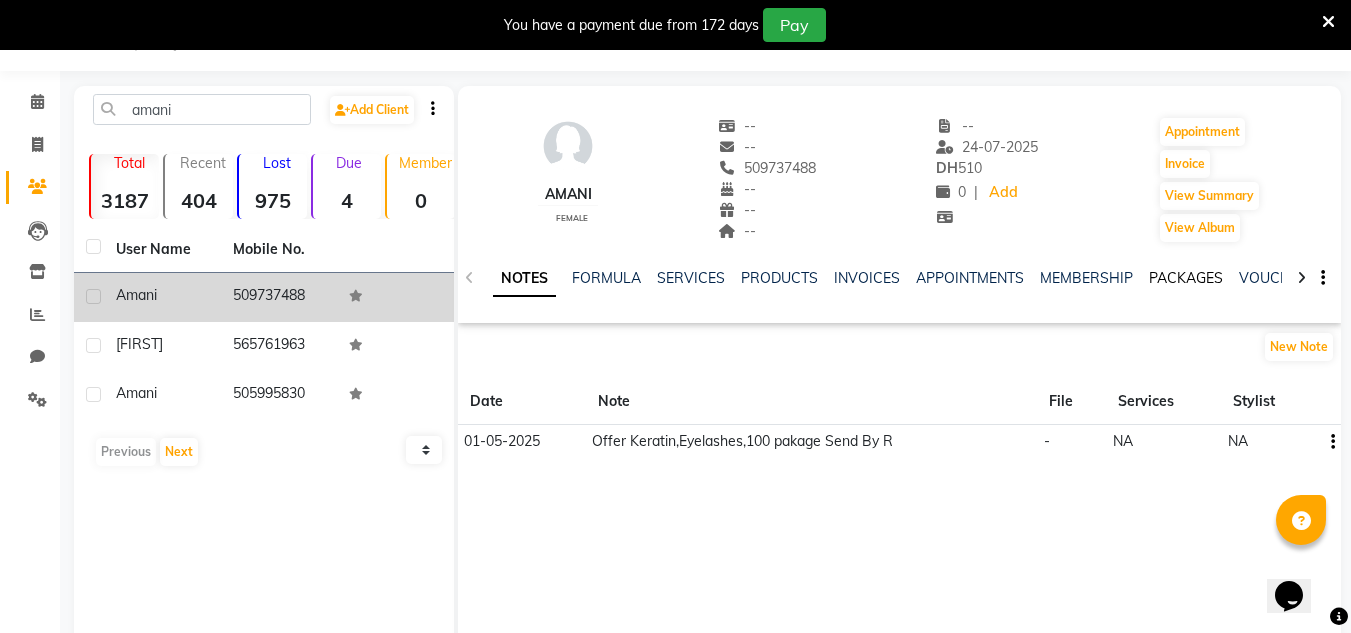 click on "PACKAGES" 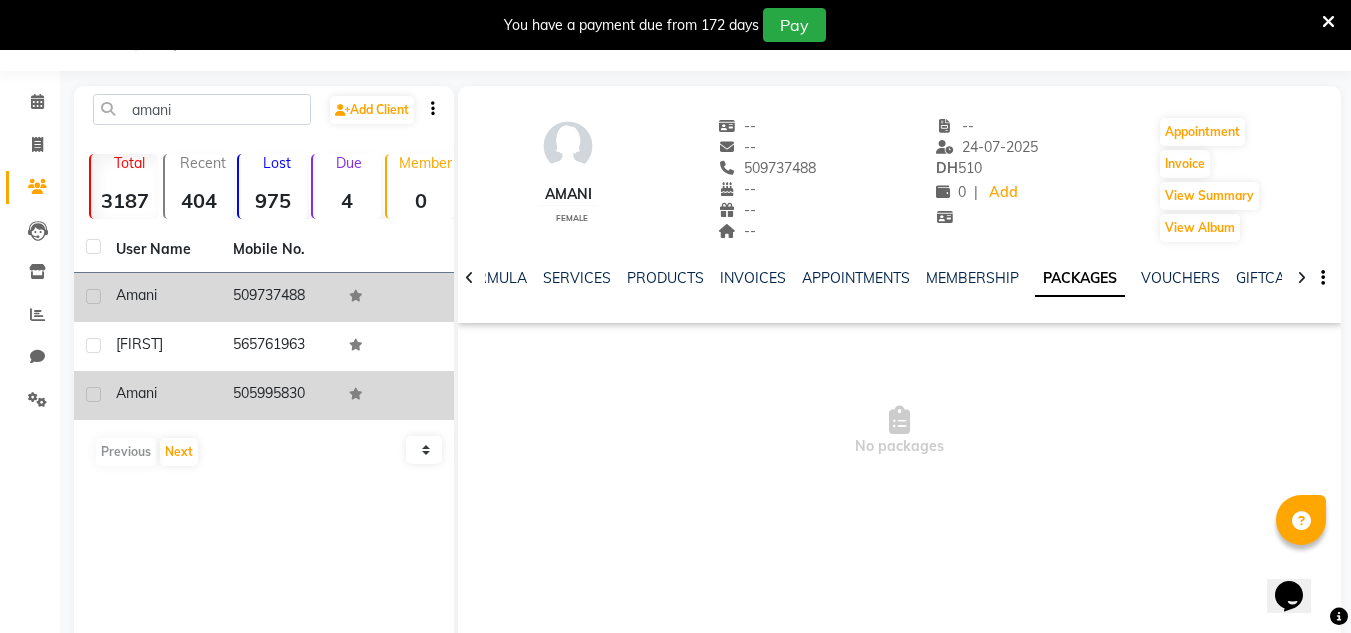 click on "Amani" 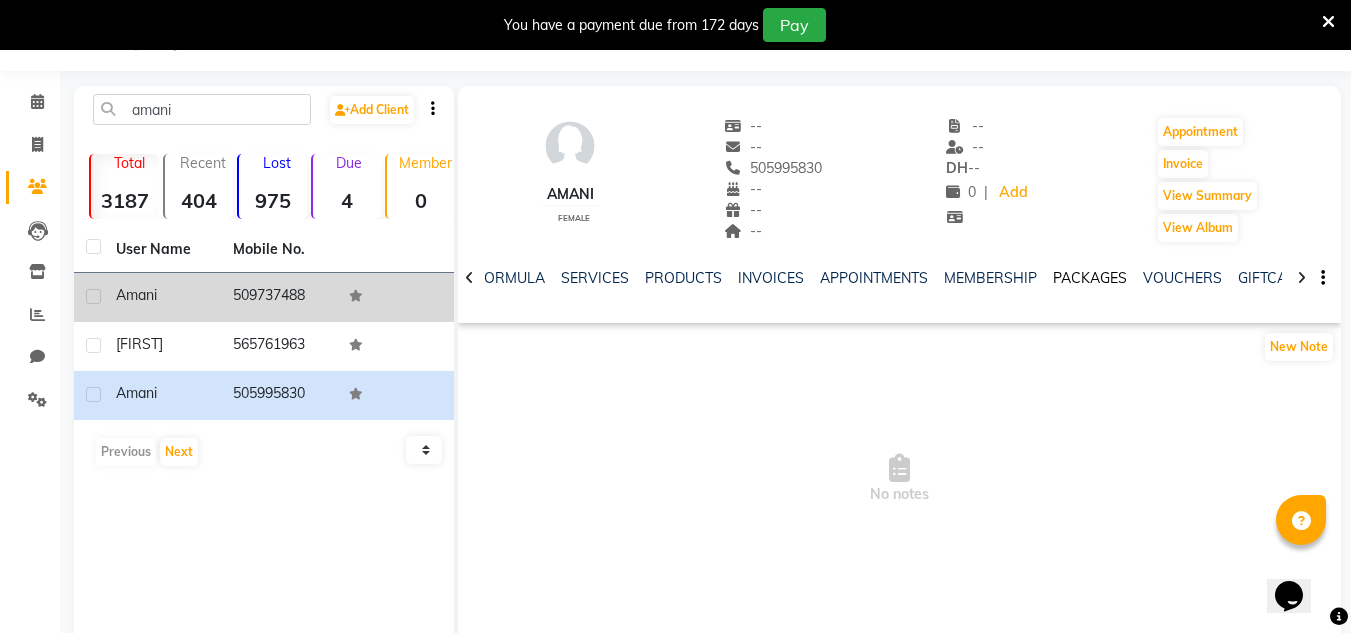 click on "PACKAGES" 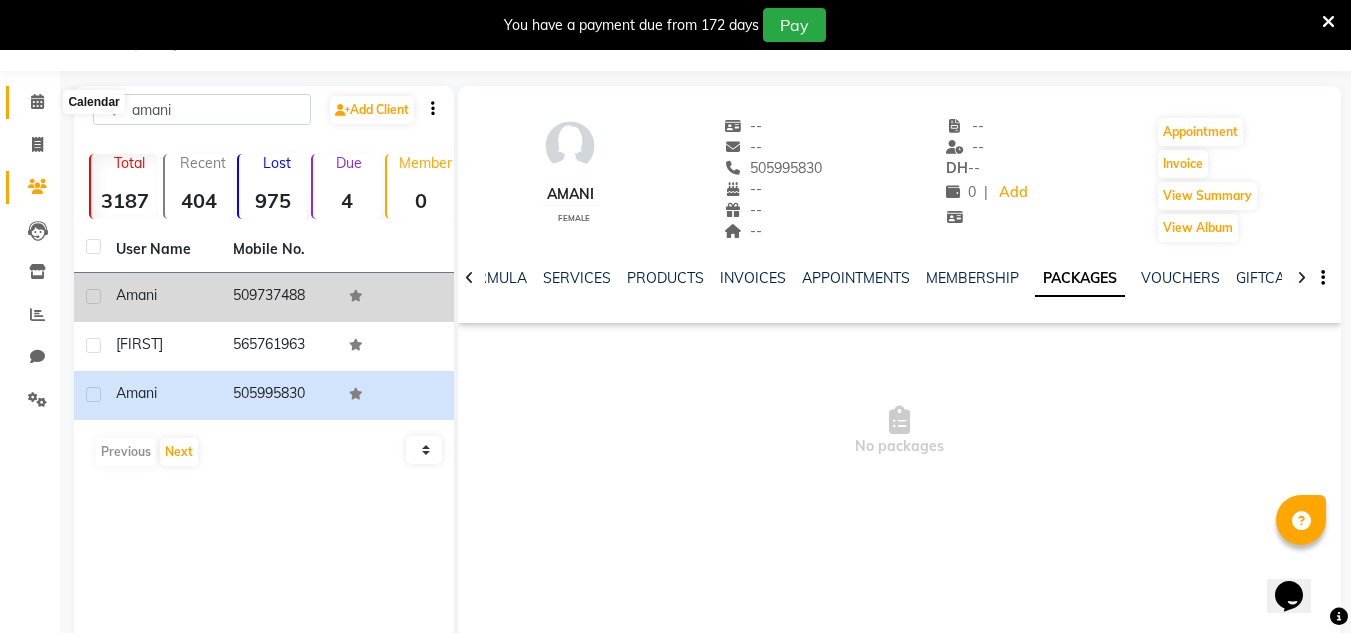 click 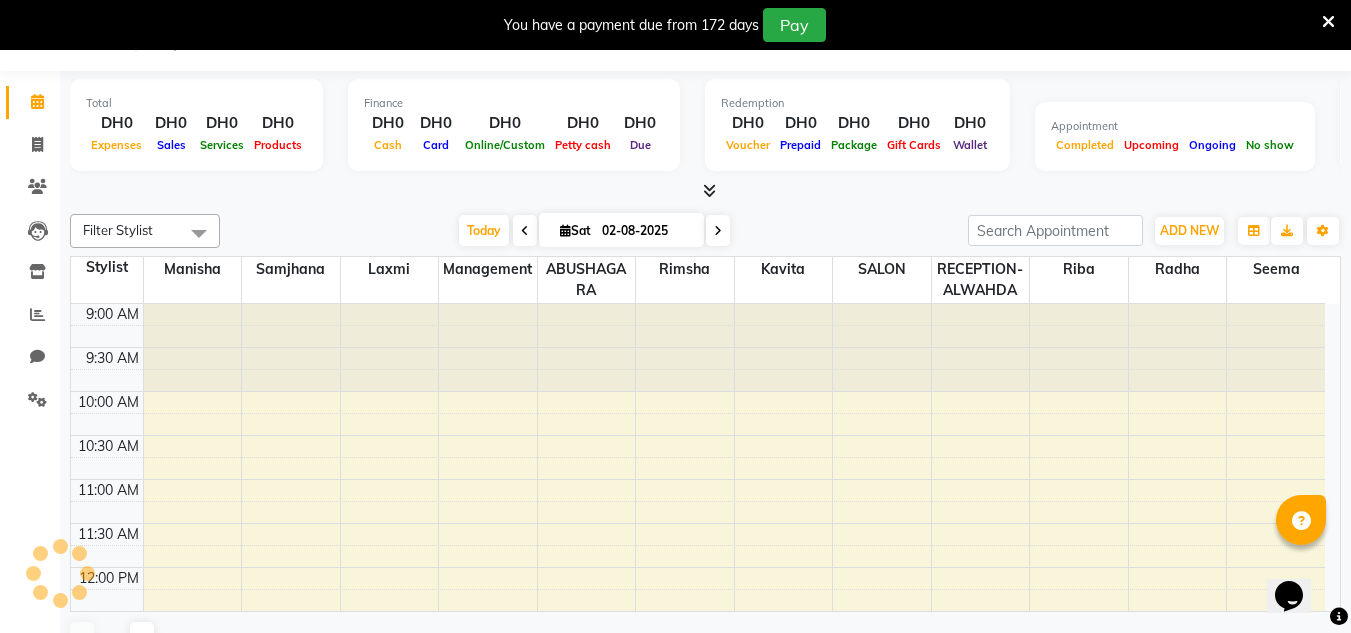 scroll, scrollTop: 50, scrollLeft: 0, axis: vertical 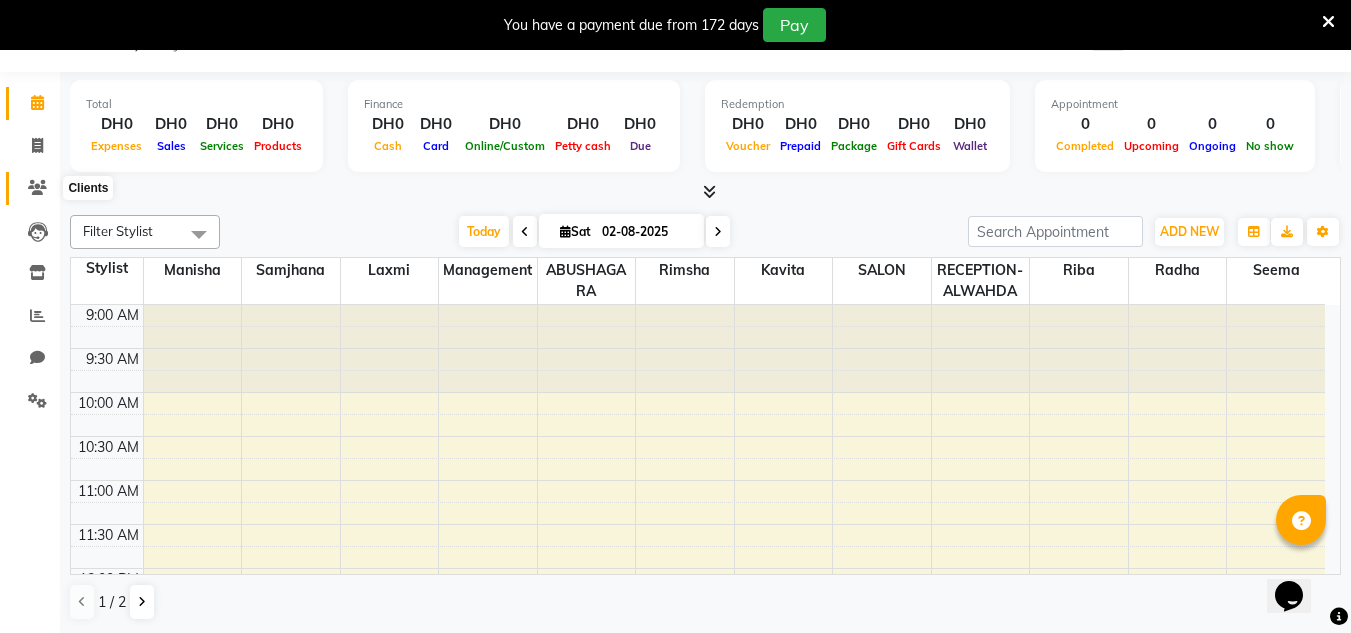 click 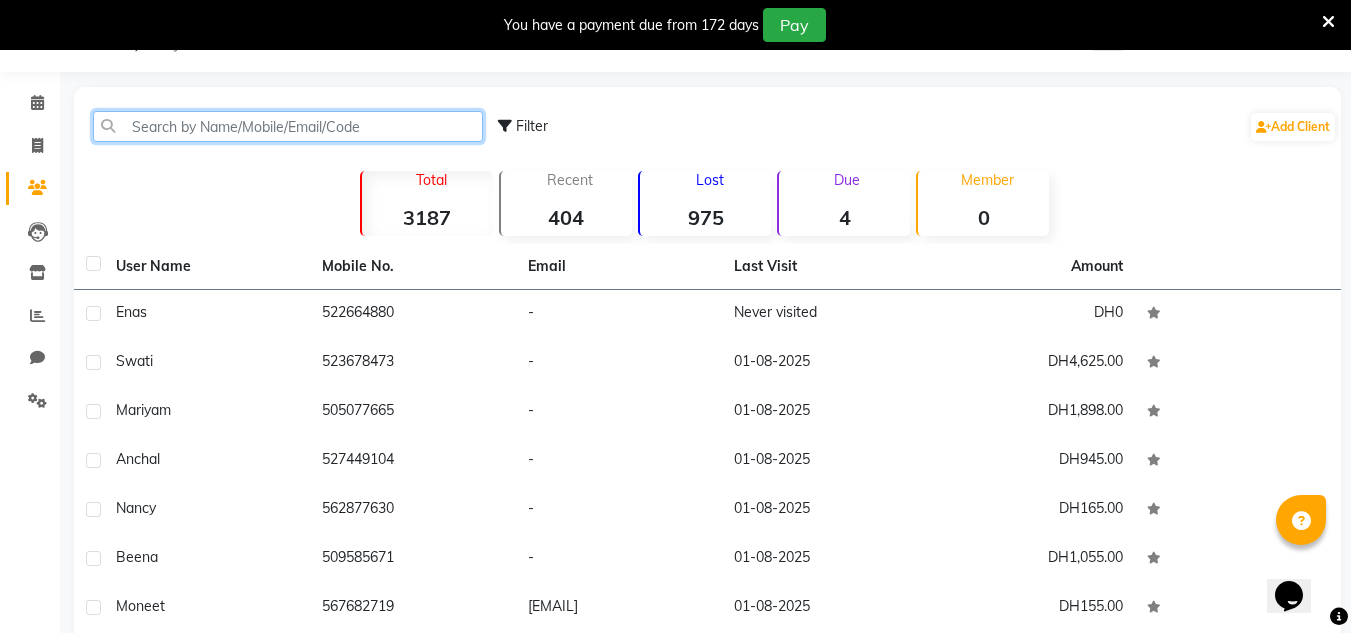 click 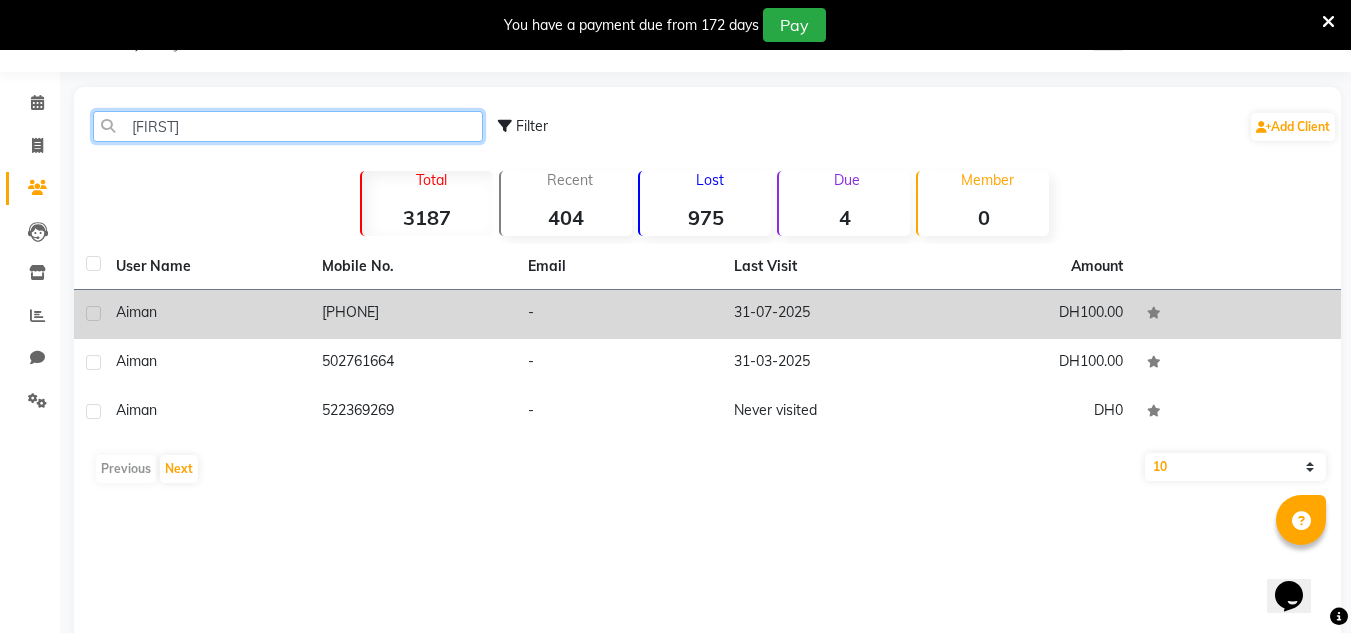 type on "[FIRST]" 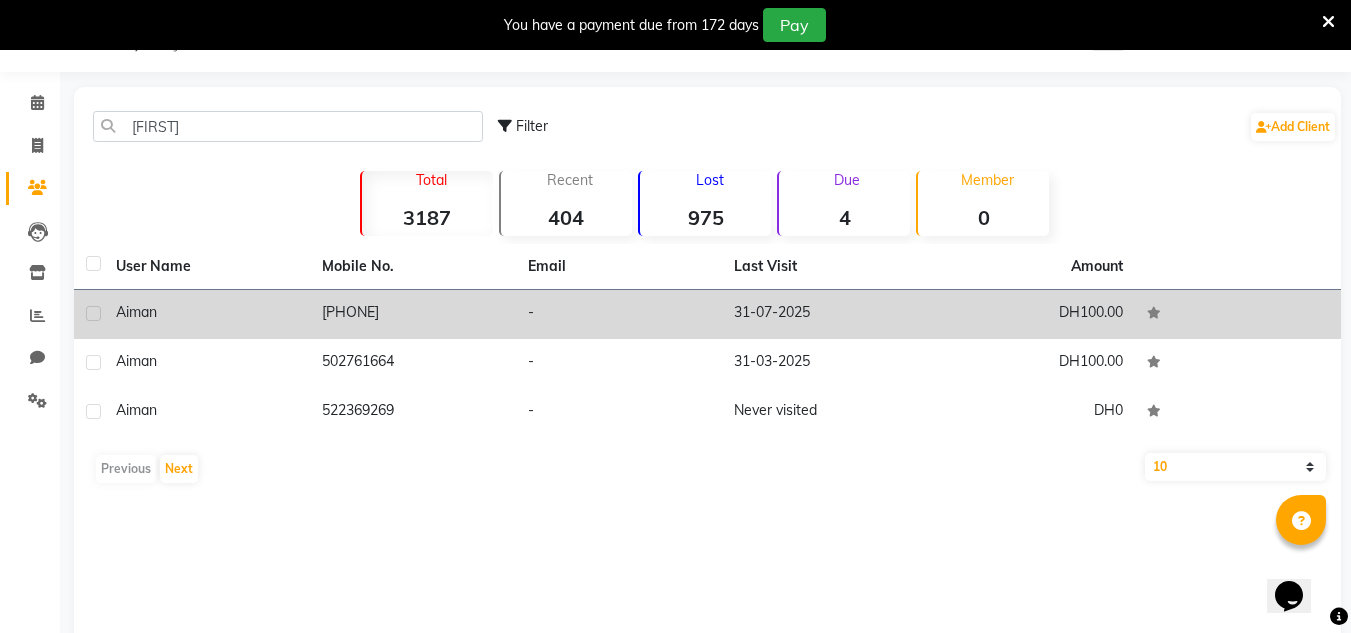 click on "31-07-2025" 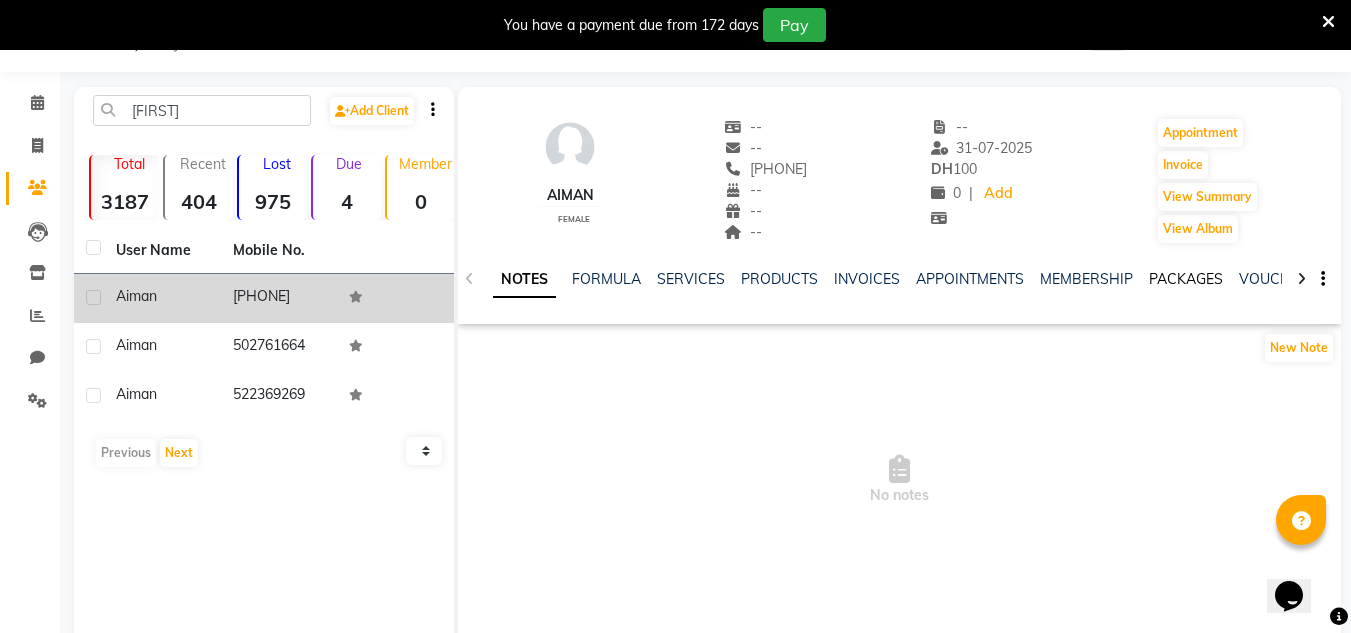 click on "PACKAGES" 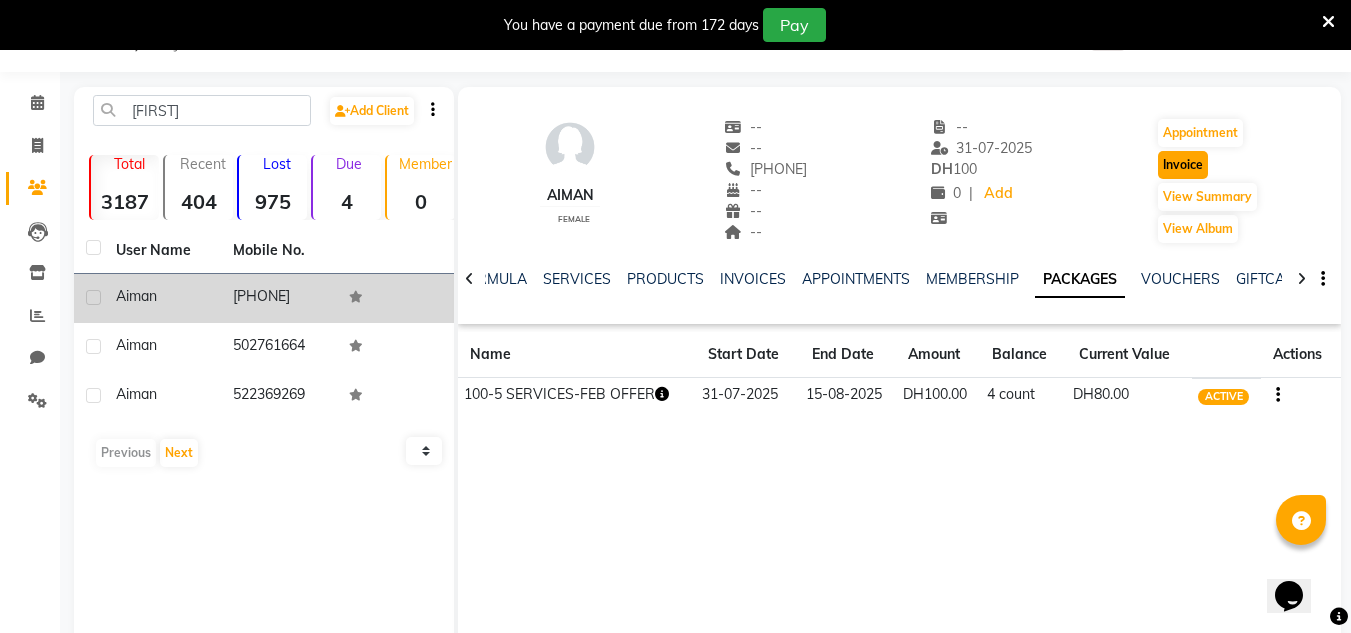 click on "Invoice" 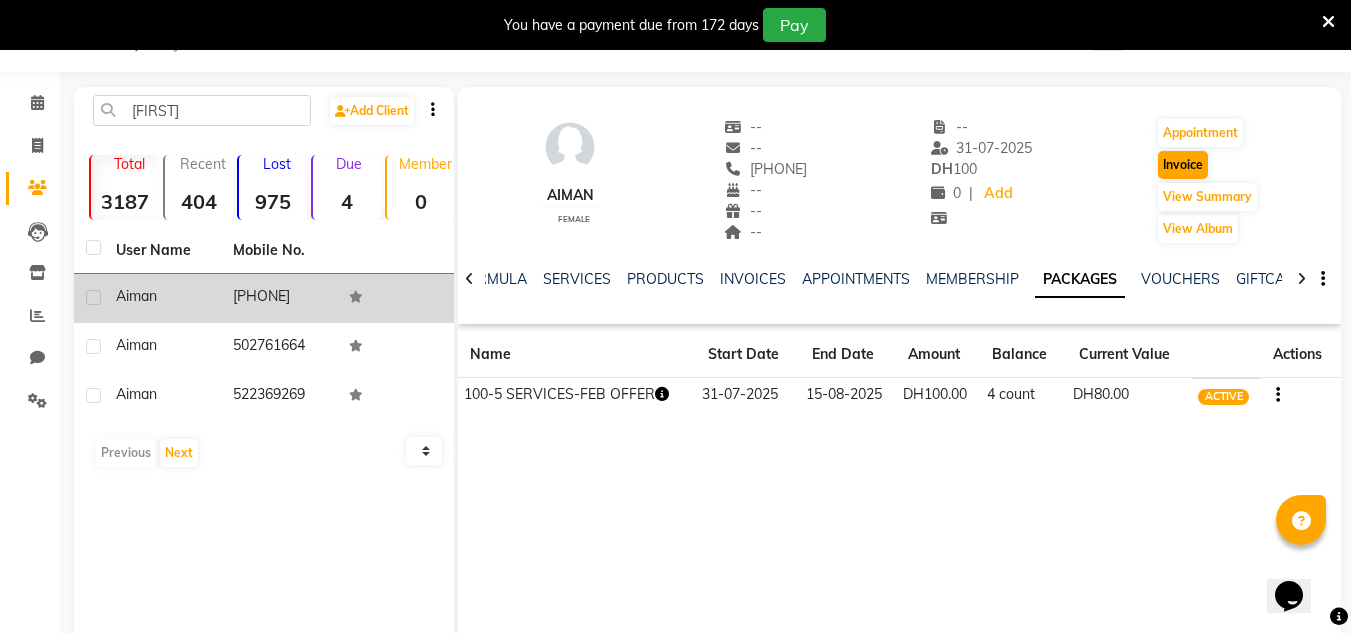 select on "service" 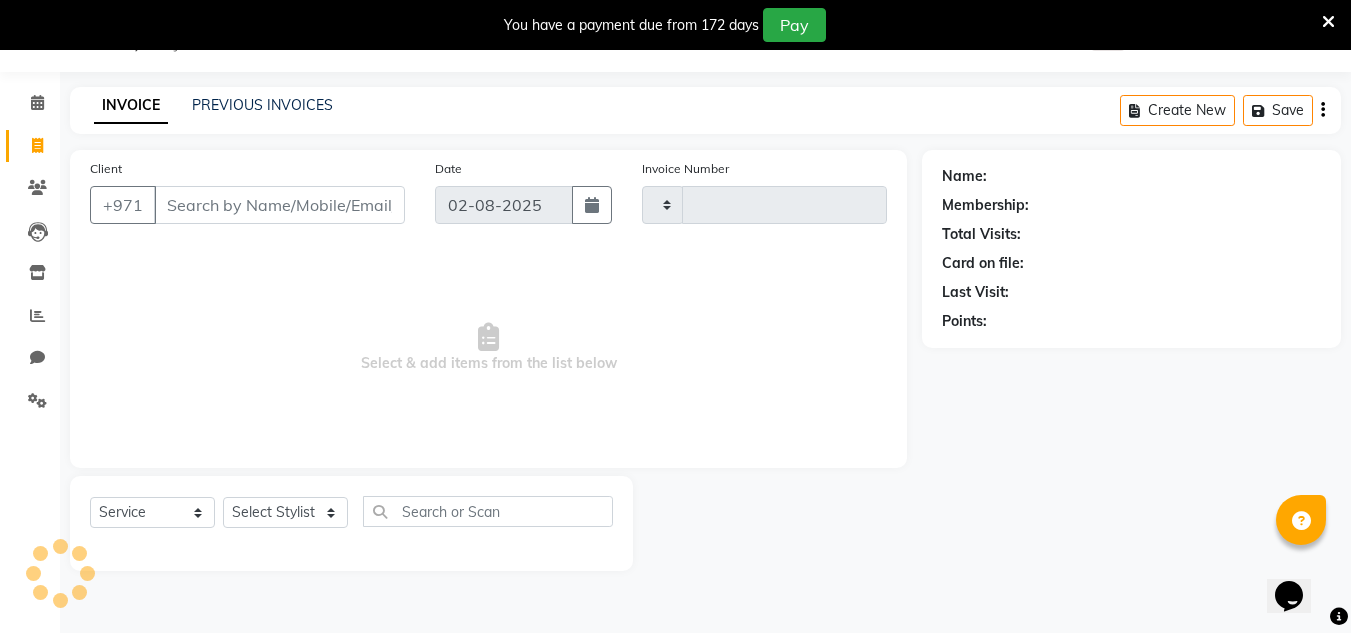 type on "1633" 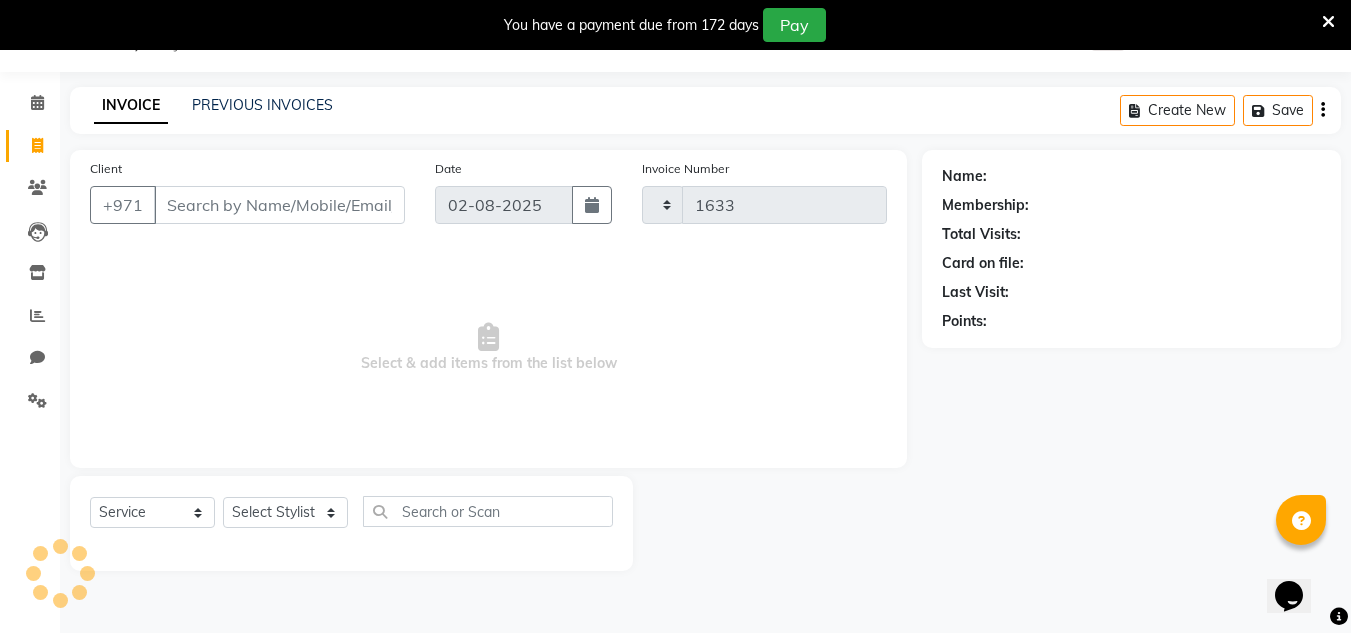 select on "4333" 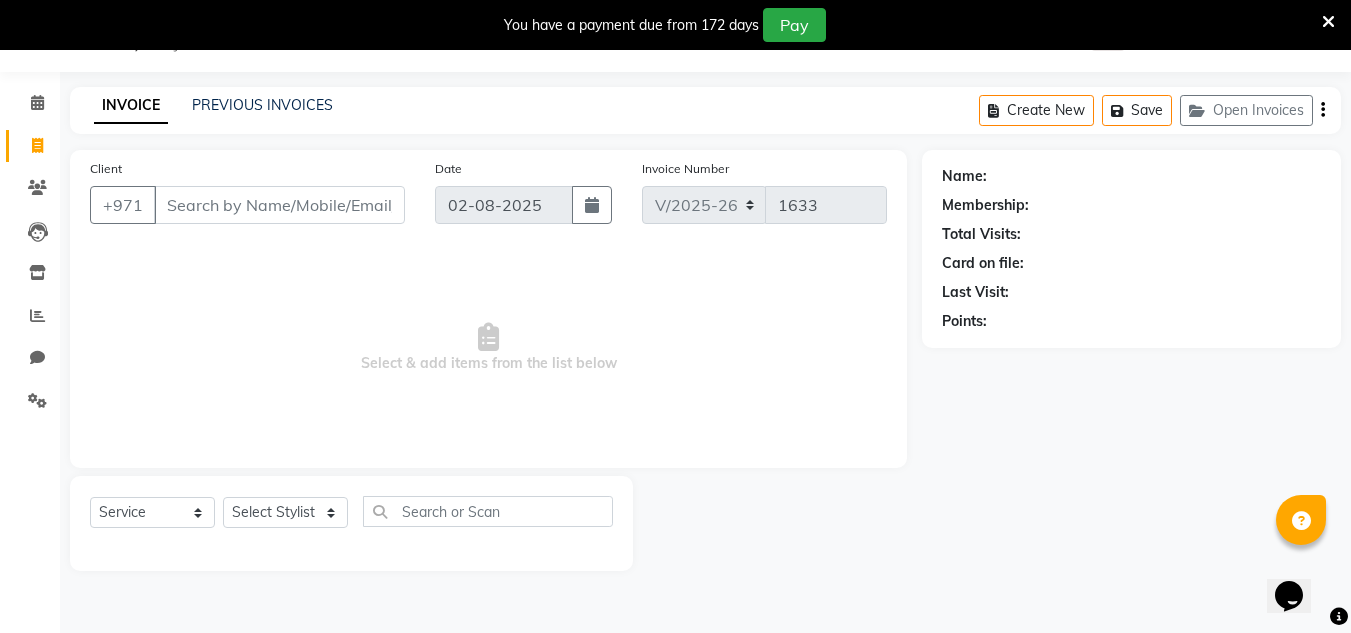 type on "[PHONE]" 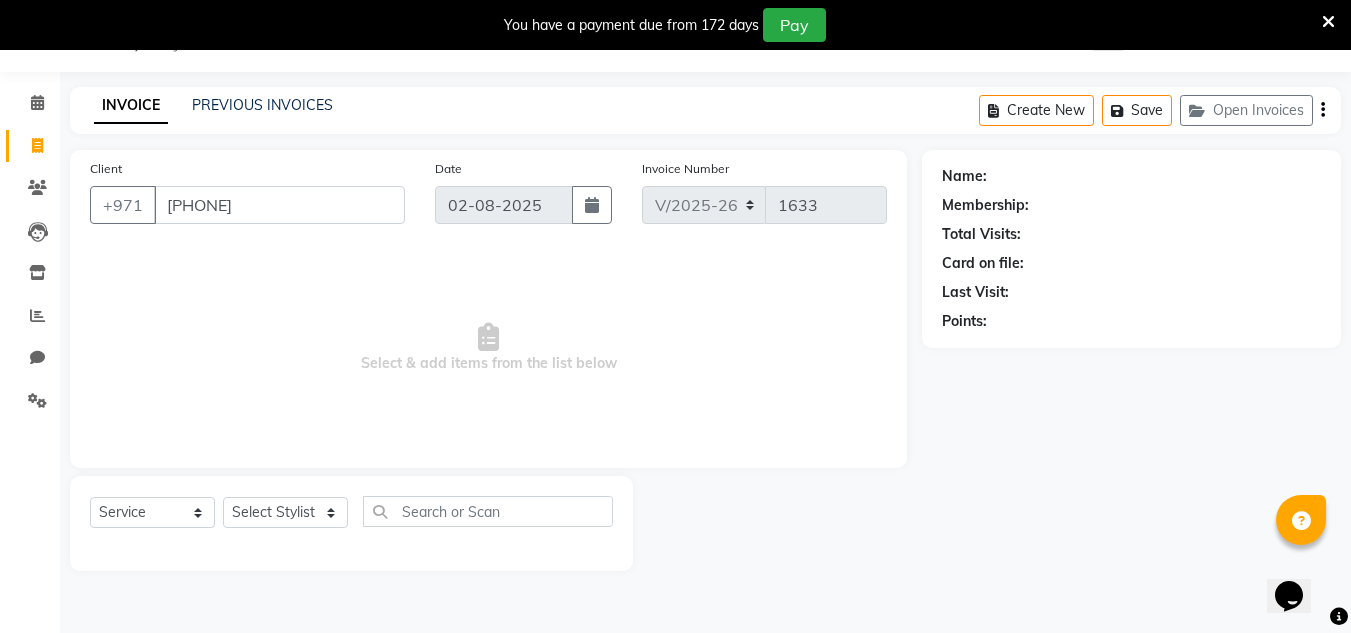 select on "1: Object" 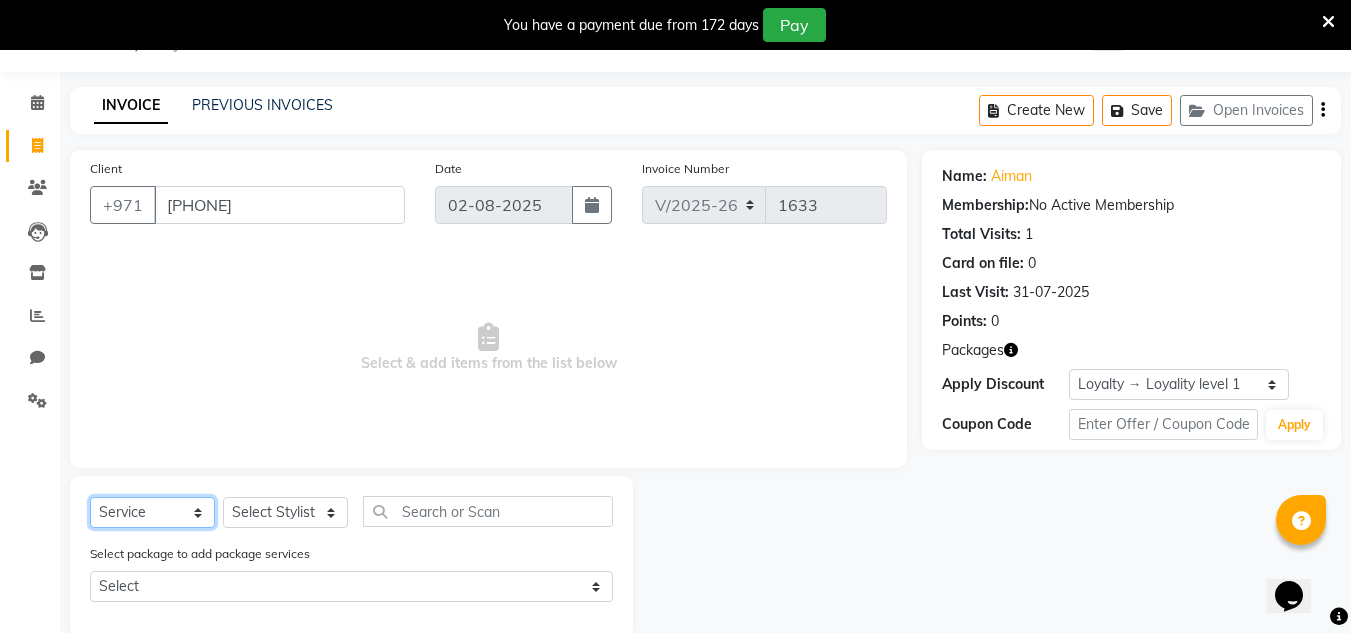 click on "Select  Service  Product  Membership  Package Voucher Prepaid Gift Card" 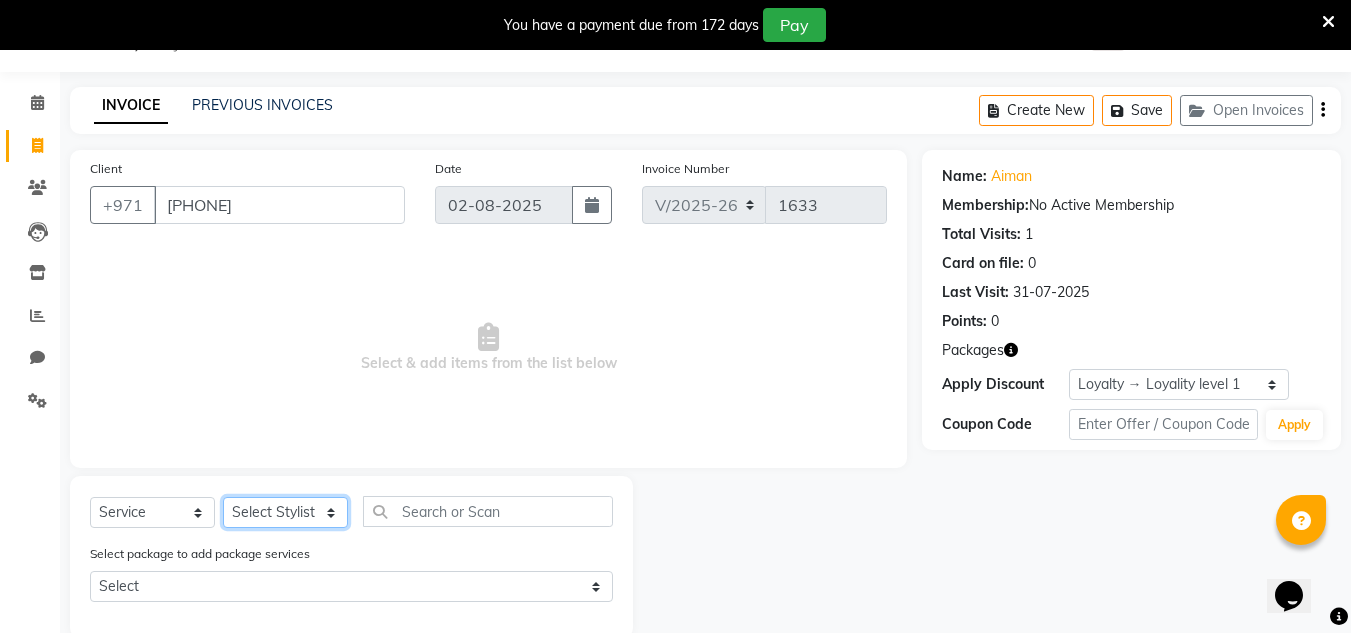 drag, startPoint x: 265, startPoint y: 519, endPoint x: 264, endPoint y: 503, distance: 16.03122 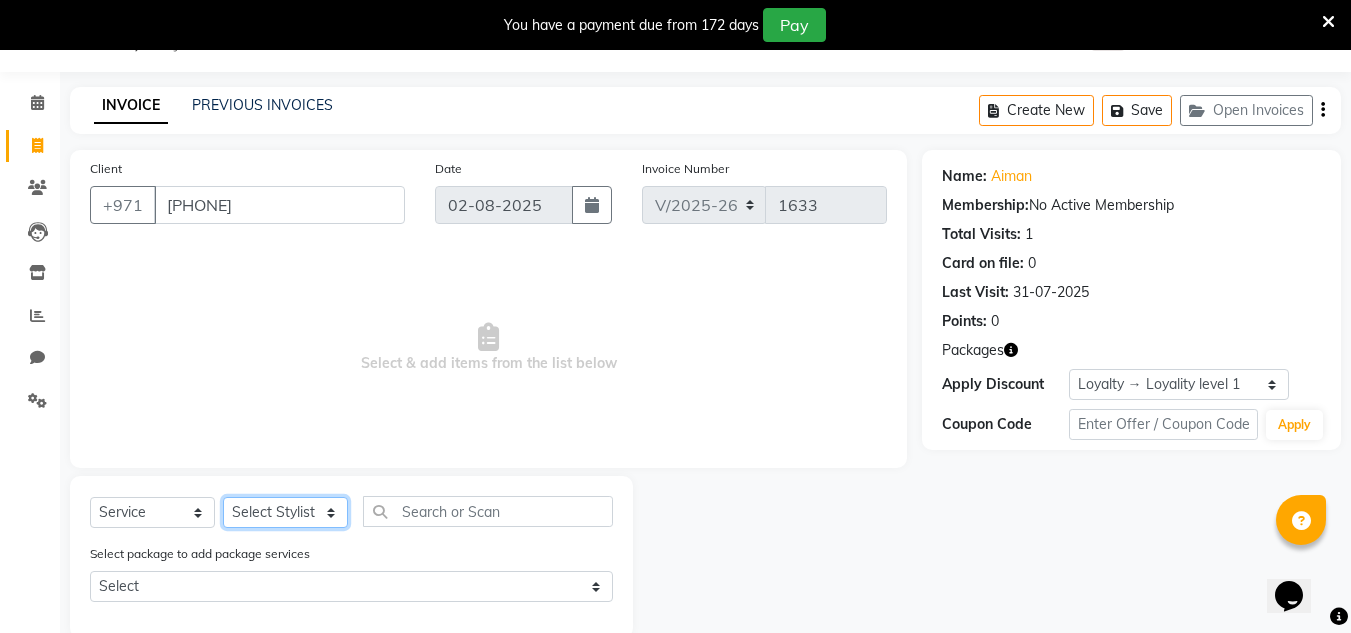 select on "70354" 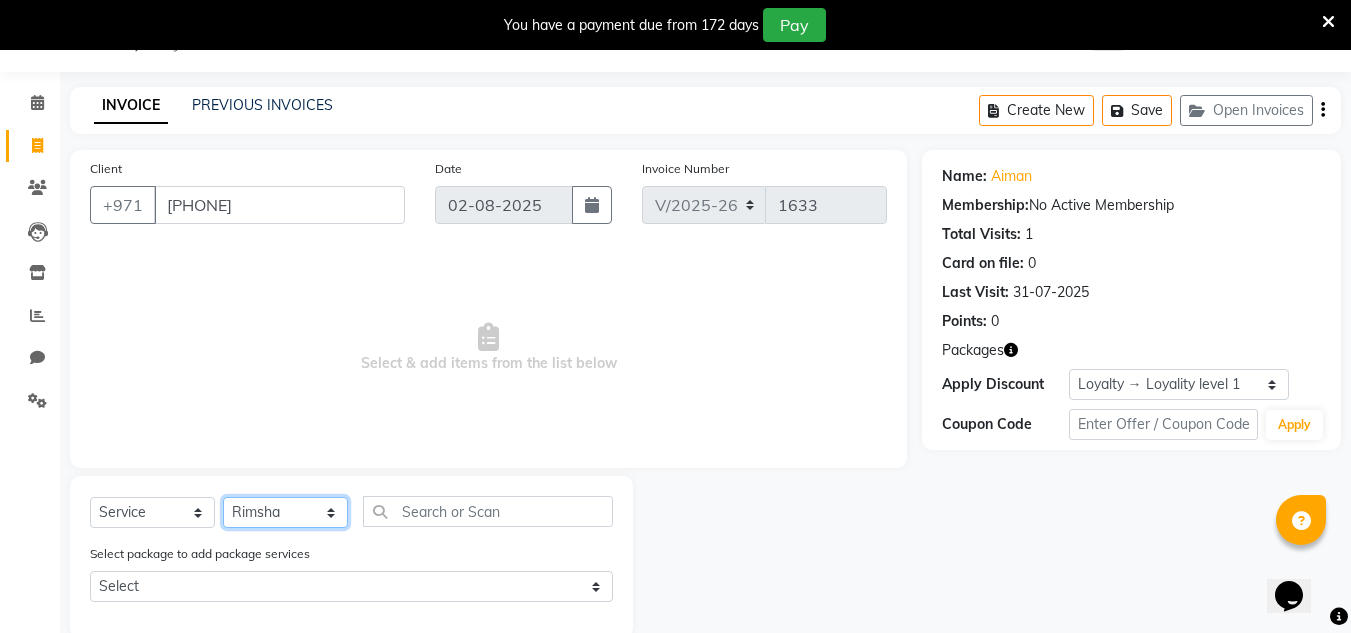 click on "Select Stylist ABUSHAGARA HOME SERVICE STAFF Kavita Laxmi Management Manisha Radha RECEPTION-ALWAHDA Riba Rimsha SALON Samjhana Seema trial" 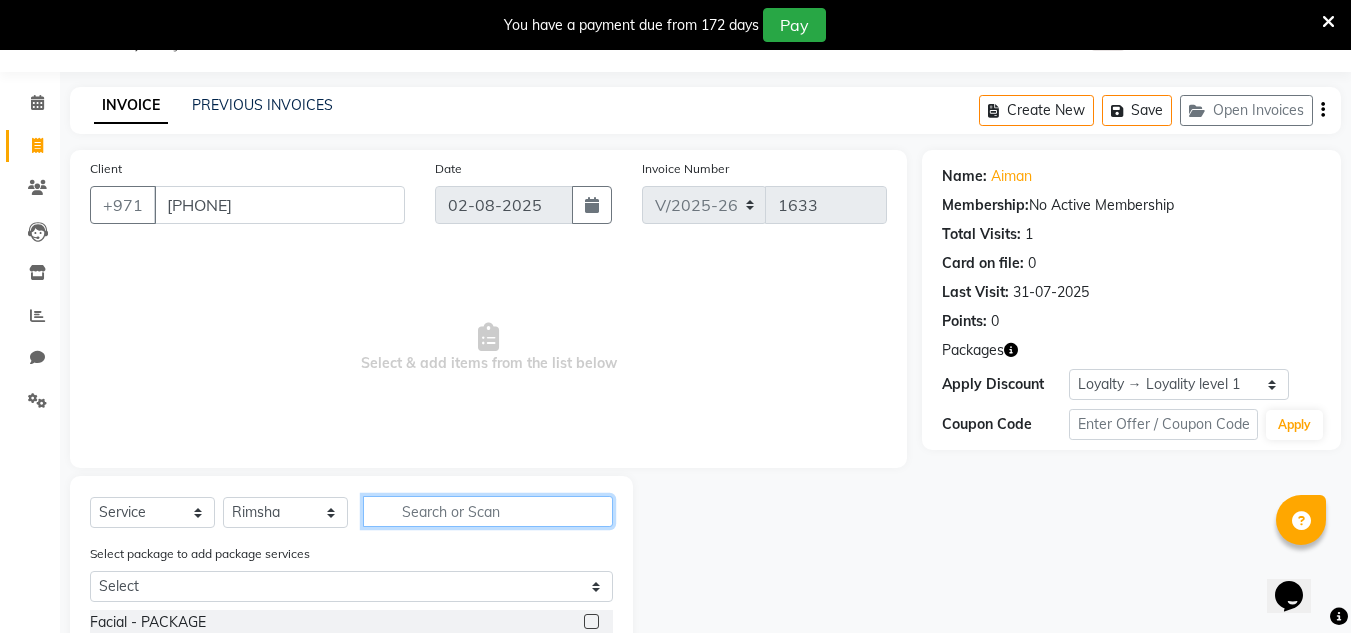 click 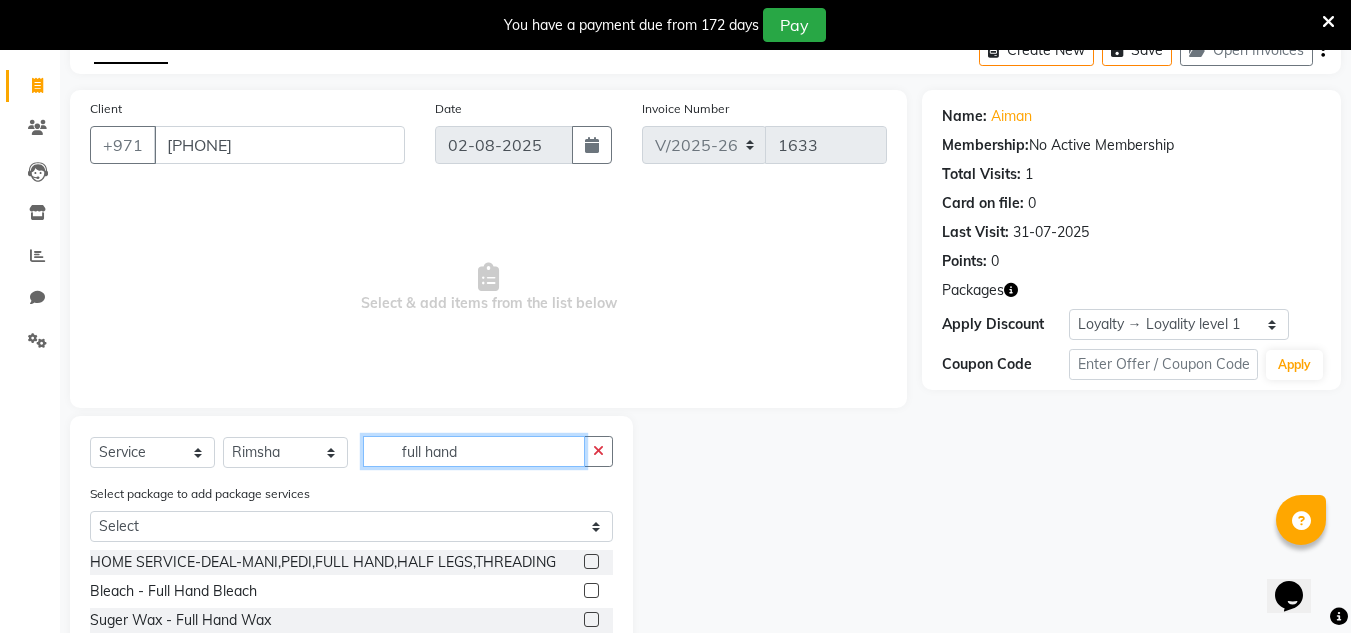 scroll, scrollTop: 230, scrollLeft: 0, axis: vertical 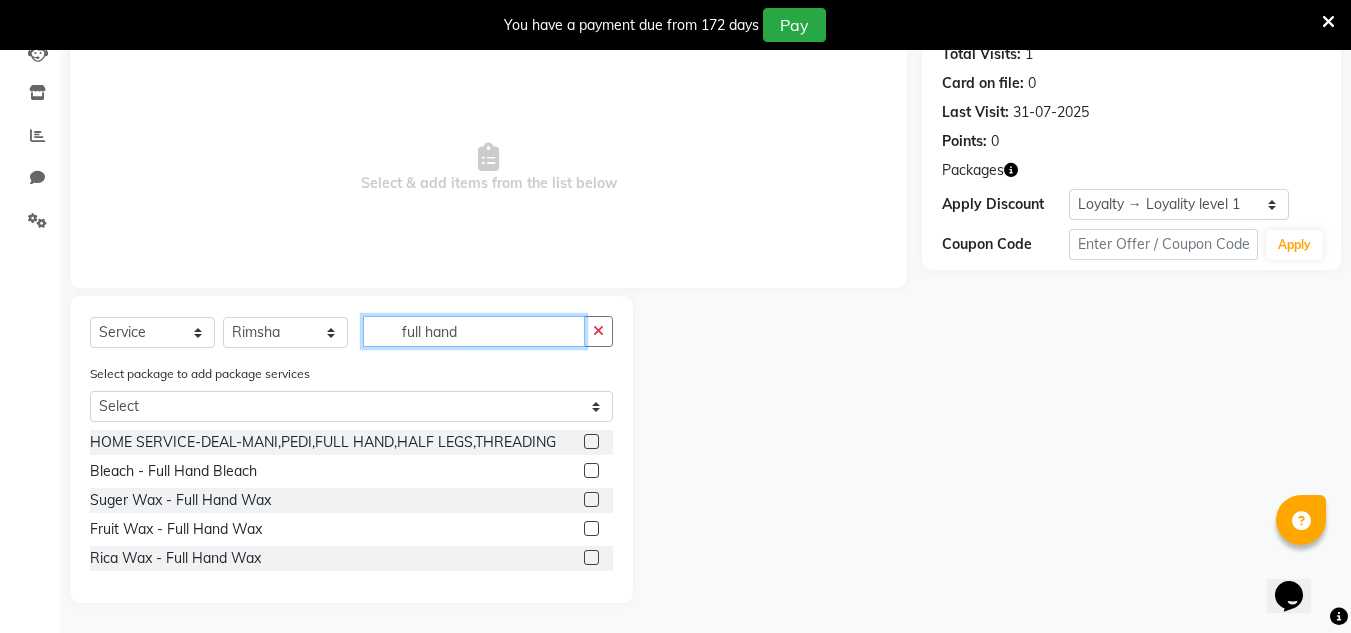 type on "full hand" 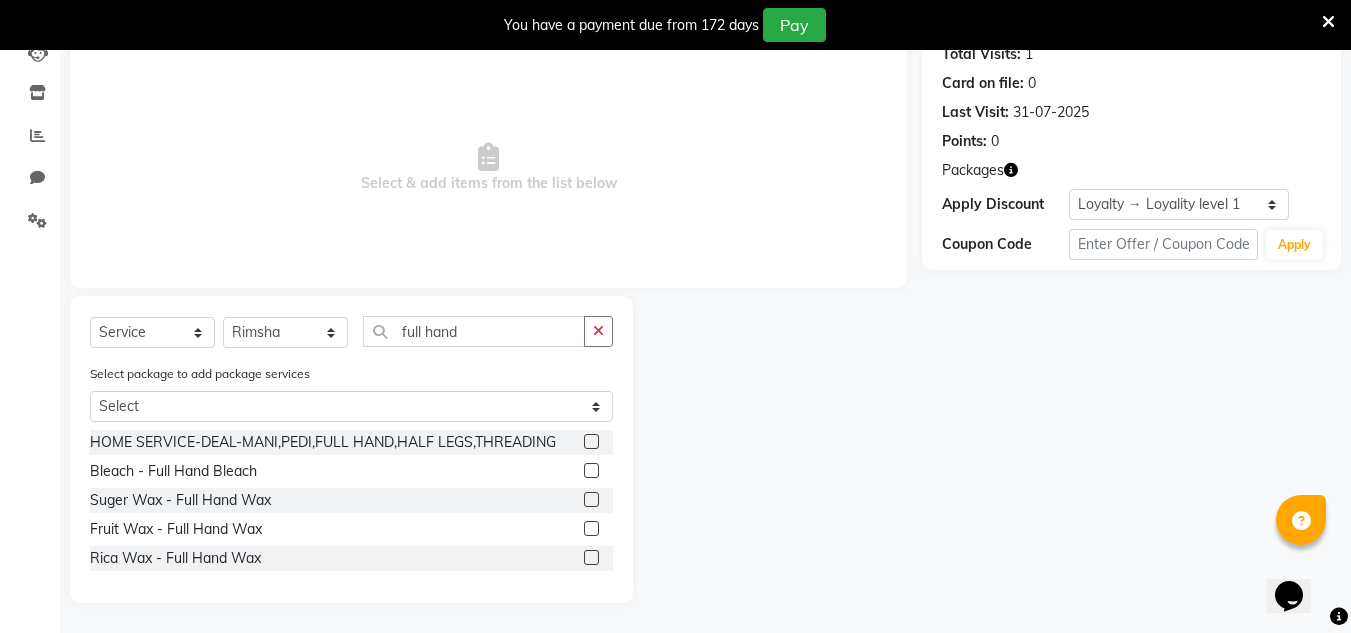 click 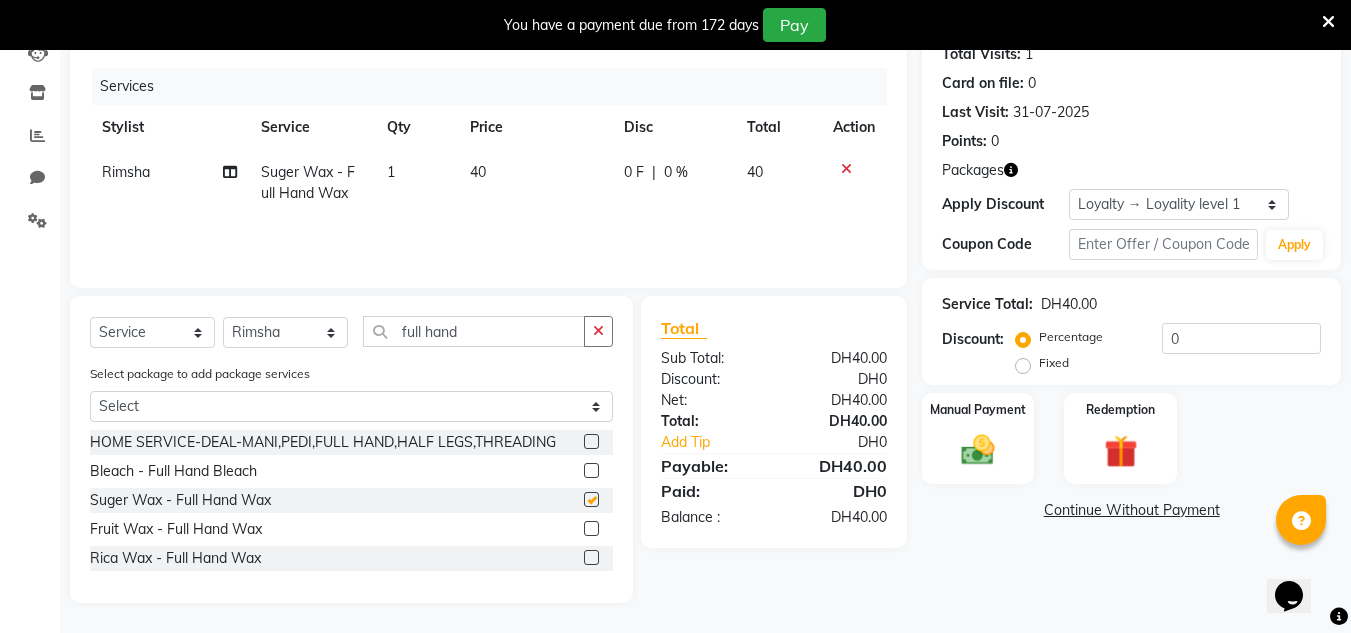 checkbox on "false" 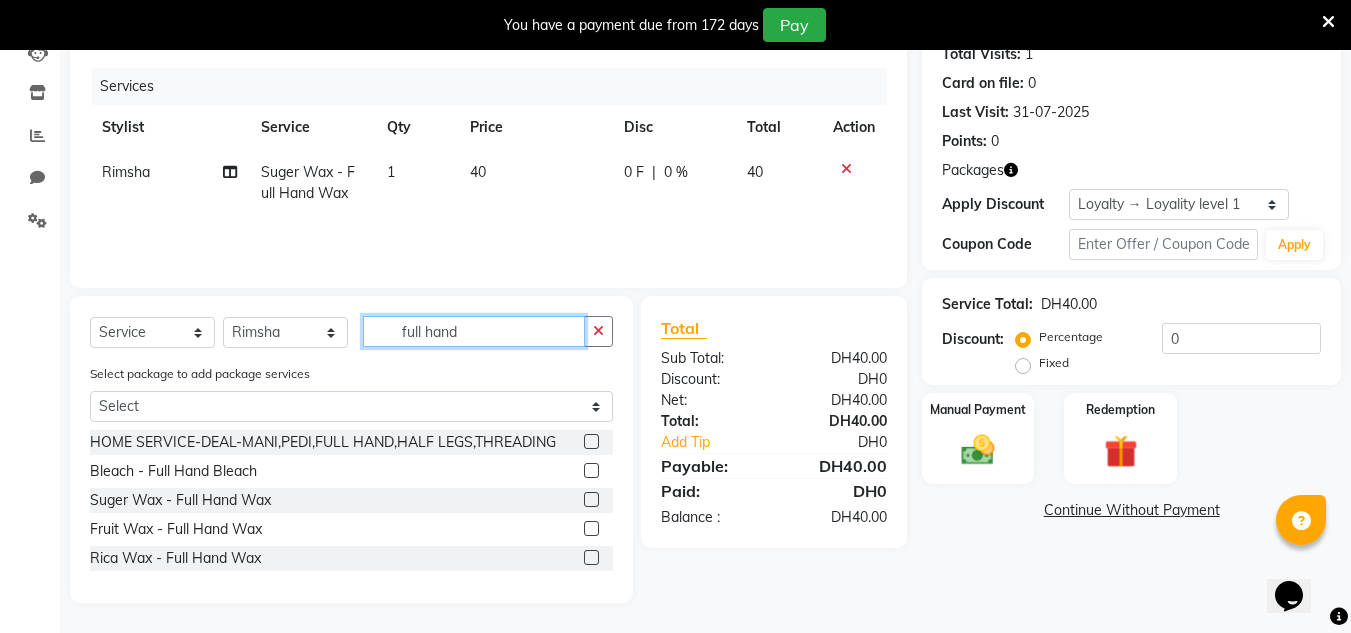 drag, startPoint x: 484, startPoint y: 336, endPoint x: 361, endPoint y: 336, distance: 123 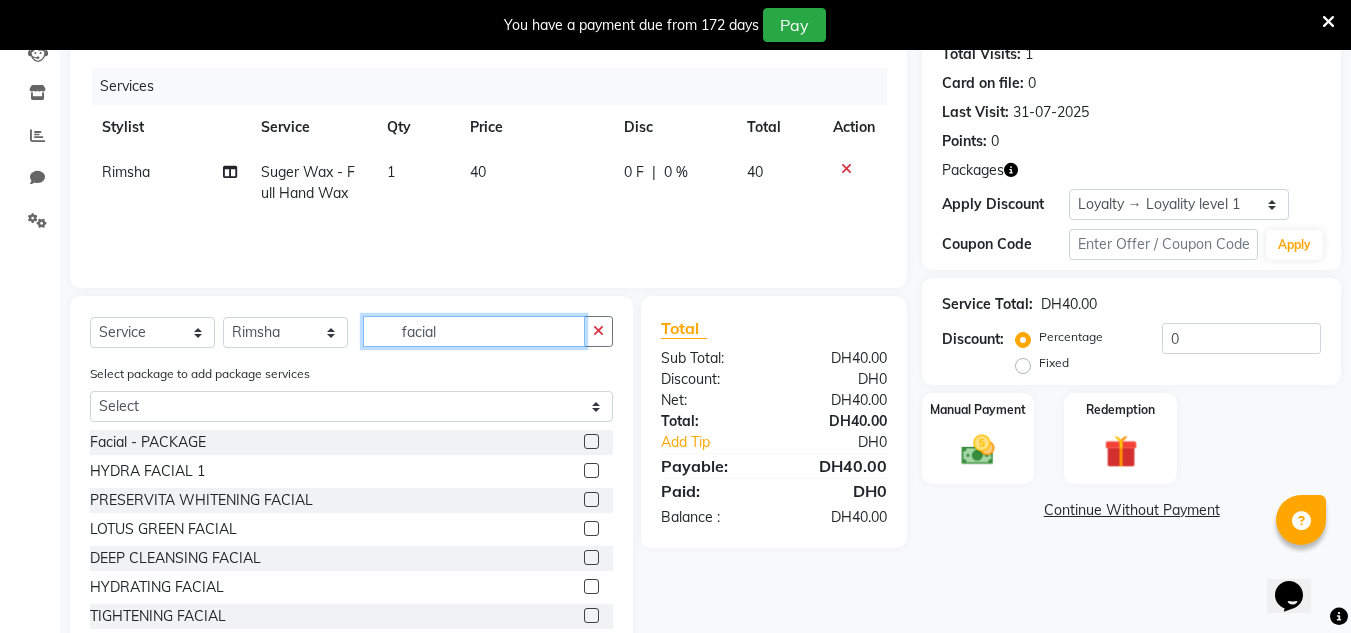 type on "facial" 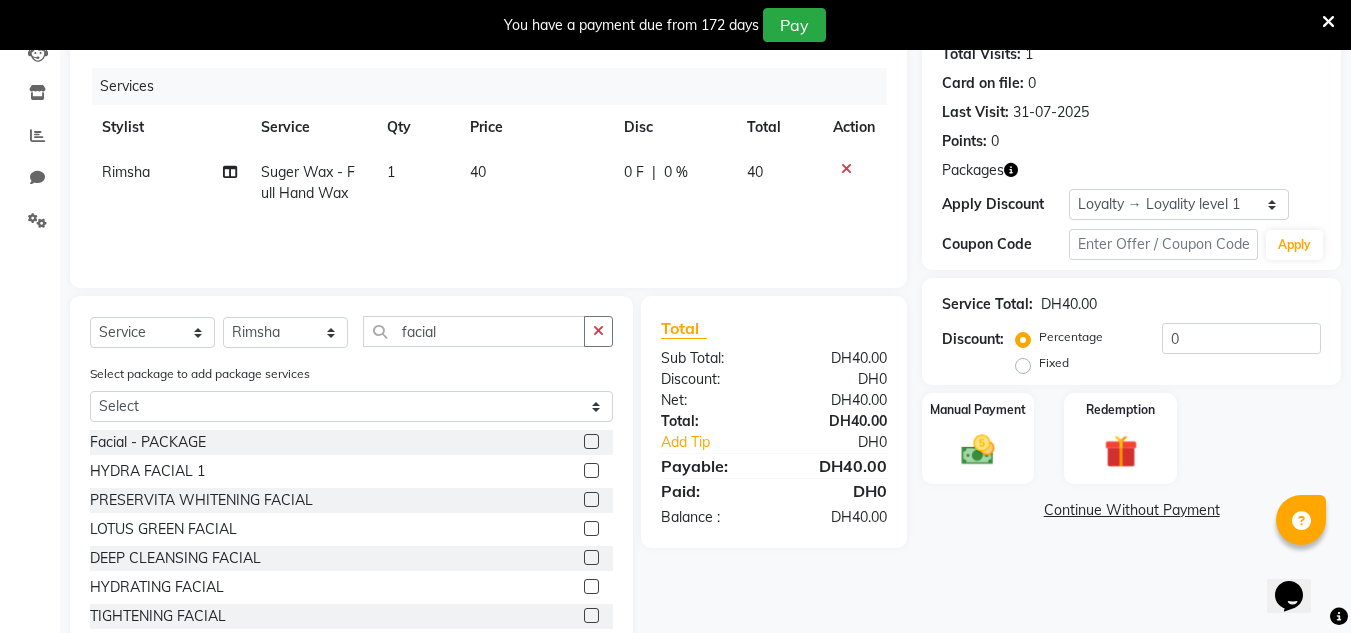 click 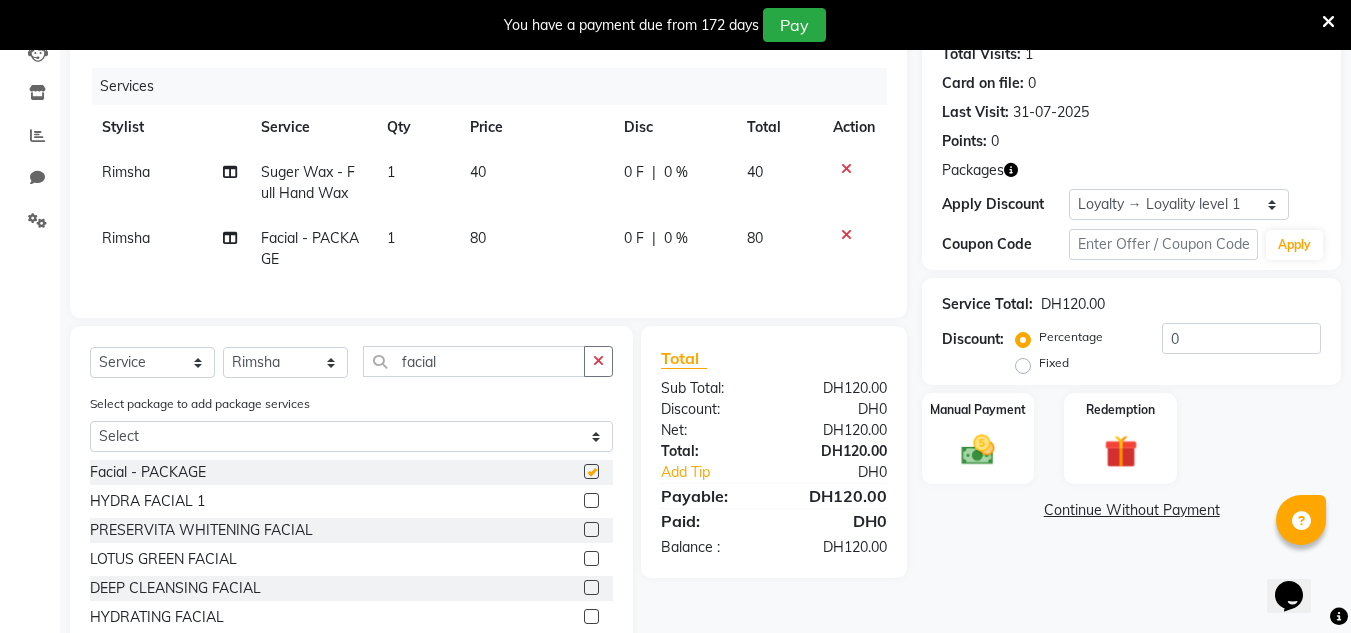 checkbox on "false" 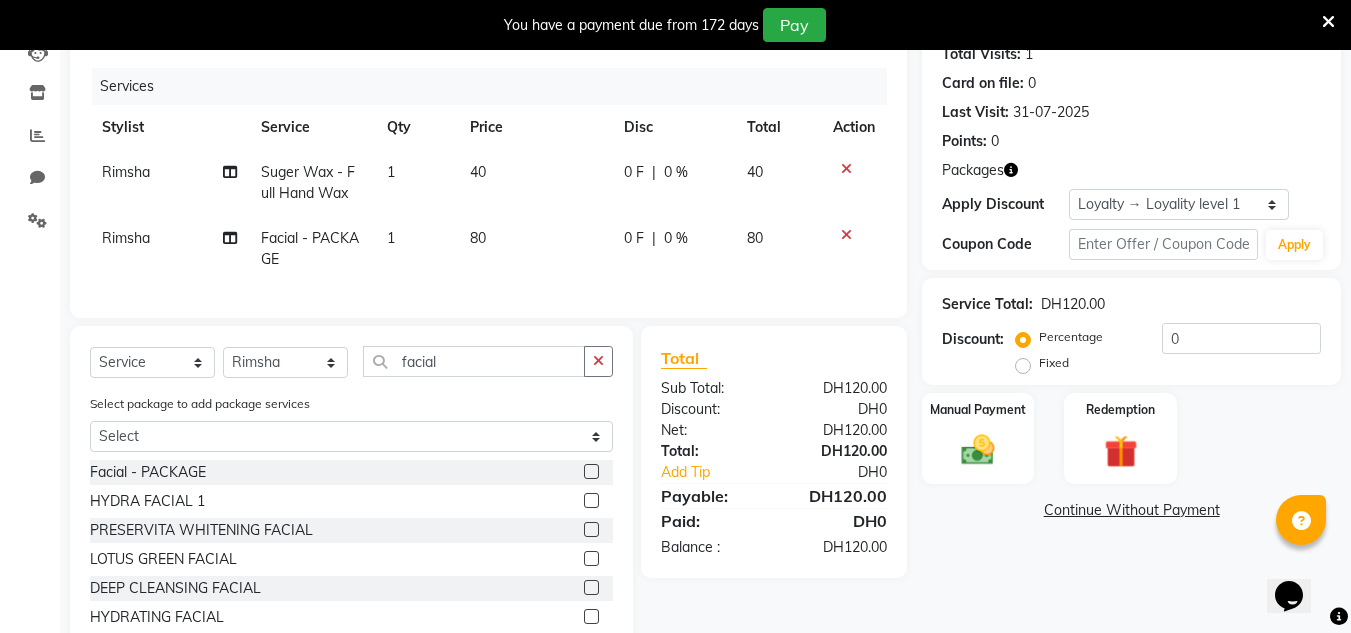 click on "1" 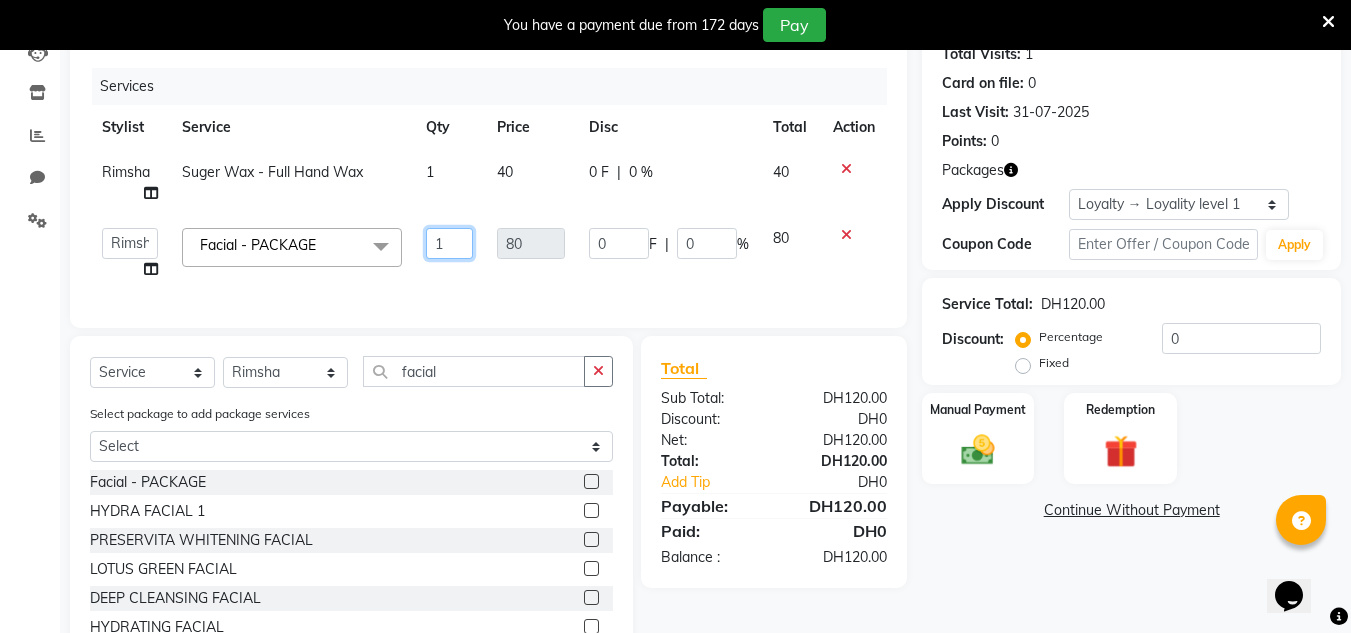 click on "1" 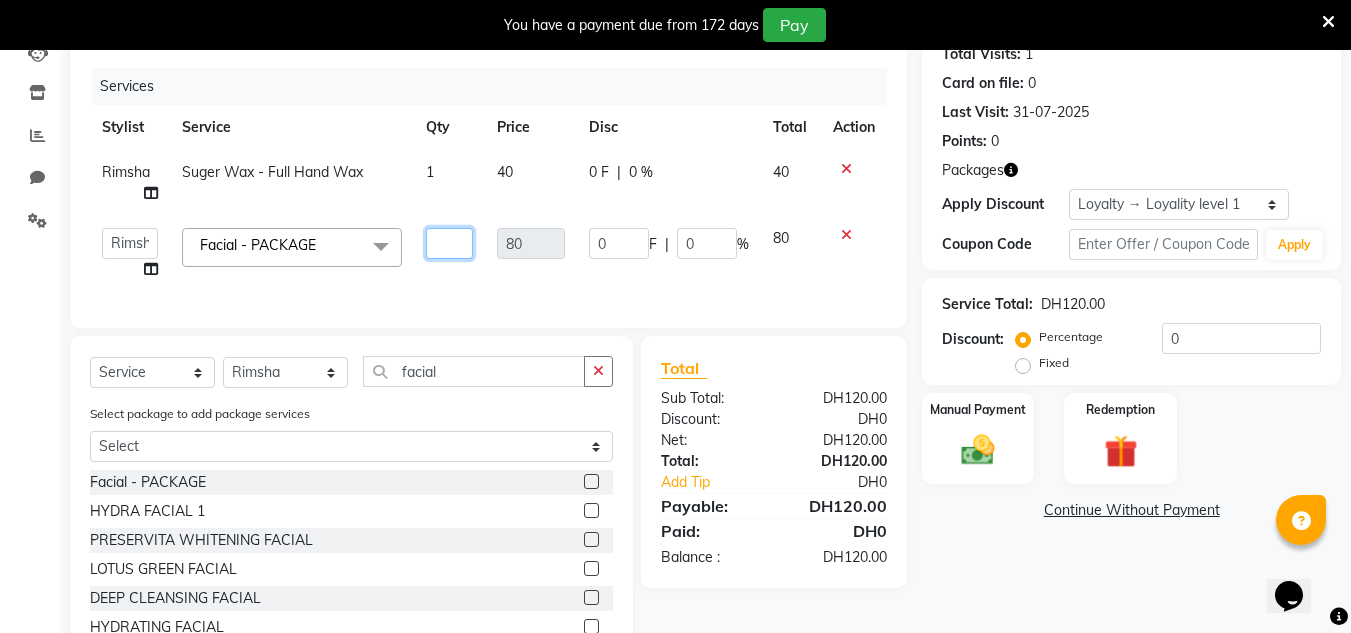 type on "2" 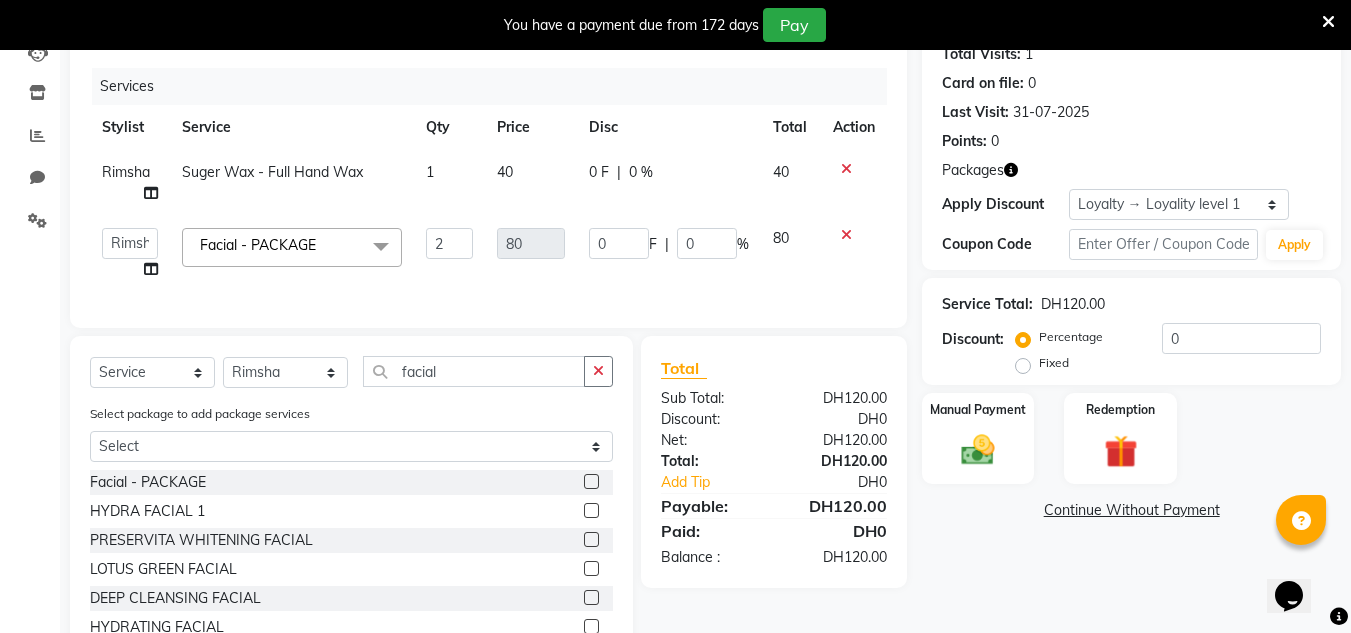 click on "ABUSHAGARA   HOME SERVICE STAFF   [FIRST]   [LAST]   Management   [FIRST]   [FIRST]   RECEPTION-ALWAHDA   [FIRST]   [FIRST]   SALON   [FIRST]   [FIRST]   trial  Facial  - PACKAGE  x Facial  - PACKAGE HAND HEENA LIGHT-ONE SIDE TILL WRIST MORROCCAN MORROCCAN SCRUB-HAND SCRIB -LEGS SCRUB-BACK MORROCCAN-DELUXE MORROCCAN-DISCOUNTED BODY MASSAGE -DISCOUNTED MAKE UP HAND HEENA-BOTH HANDS NANO FILLER WATER TREATMENT ANY HAIRCUT WITHOUT BLOWDRY FULL FACE WAX-NO THREADING SIMPLE HAIRCUT WITH BLOWDRY HYDRA FACIAL 1 SIMPLE HAIRCUT WITHOUT BLOWDRY FULL FACE THREADING-NO EYEBROWS Fancy Blowdry-medium ACRYLIC REMOVAL BOTOX-SHORT BOTOX-MEDIUM BOTOX-LONG BOTOX-EXTRA LONG FANCY BLOWDRY-LONG CHIN WAX-FULL LASH -REFILL MORROCCAN AND BODY MASSAGE HOME SERVICE-BACK MASSAGE HOME SERVICE-PEDICURE HOME SERVICE-HEAD HEENA-SHORT/MEDIUM HOME SERVICE-20 MINS MASSAGE HOME SERVICE-BLOWDRY-SHORT HAIR NAIL FIX-1 HOME SERVICE-DEAL-MANI,PEDI,FULL HAND,HALF LEGS,THREADING FULL FACE THREADING WITH EYEBROWS FULL BODY MASSAGE--1 HR LASH LIFTING EYELASHES" 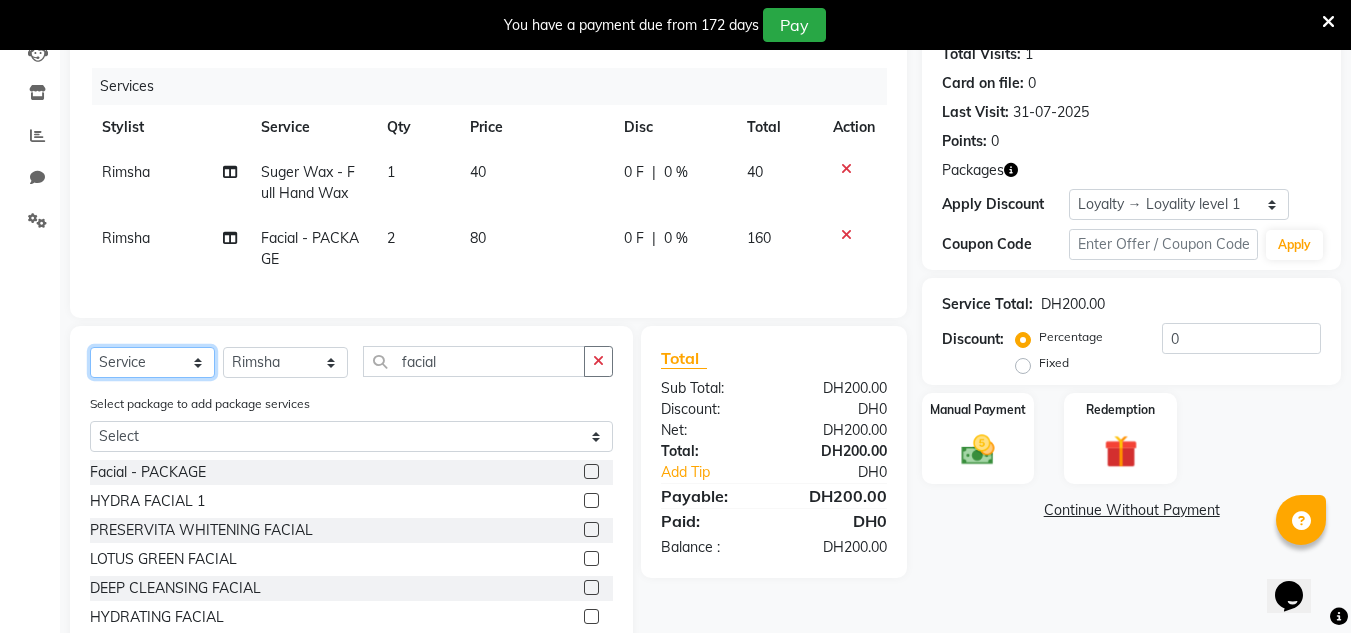 click on "Select  Service  Product  Membership  Package Voucher Prepaid Gift Card" 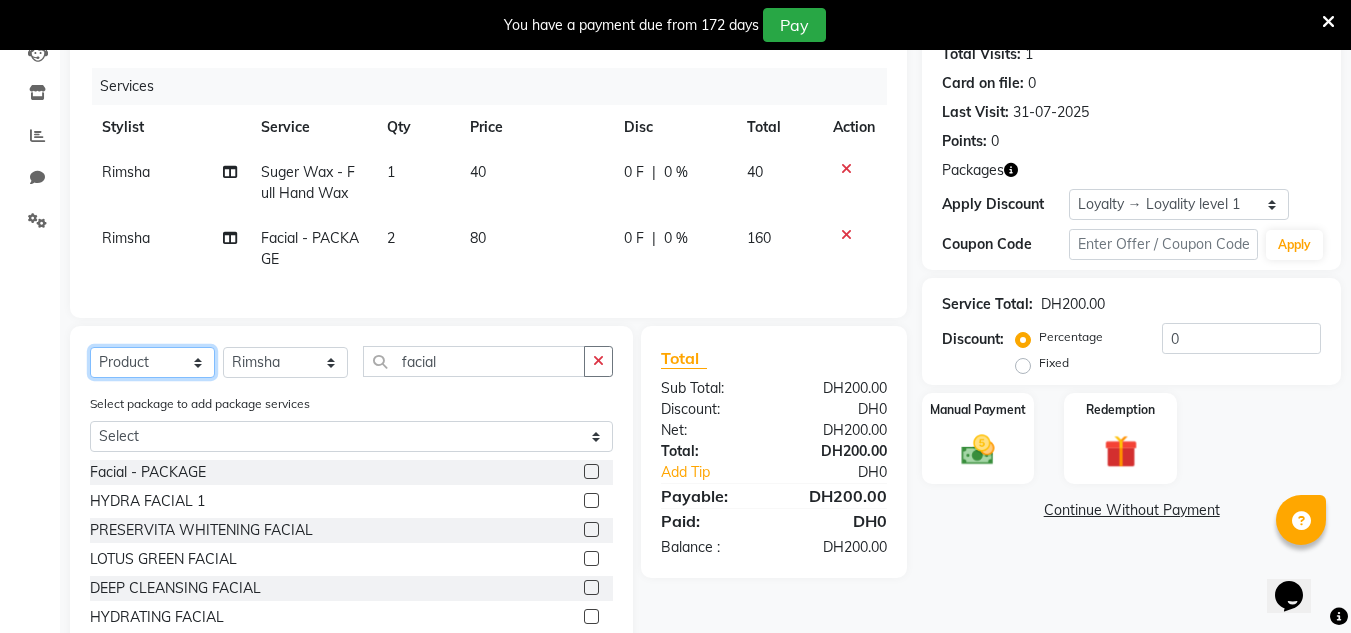 click on "Select  Service  Product  Membership  Package Voucher Prepaid Gift Card" 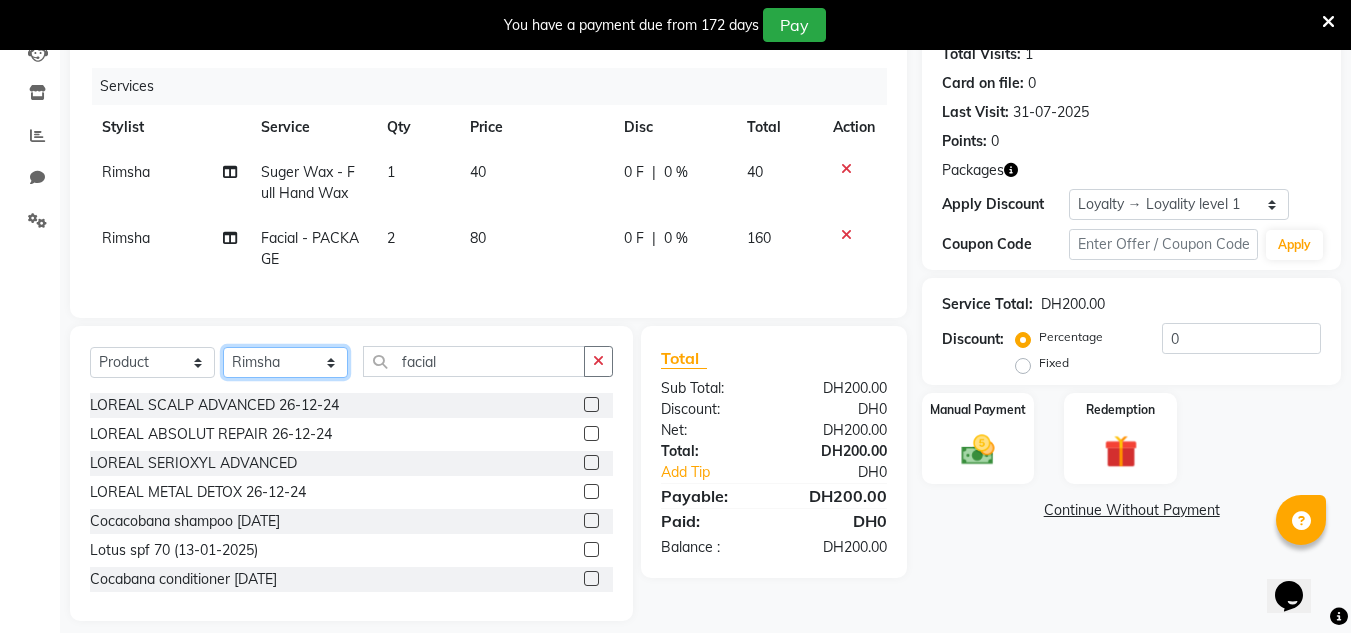 drag, startPoint x: 272, startPoint y: 384, endPoint x: 275, endPoint y: 362, distance: 22.203604 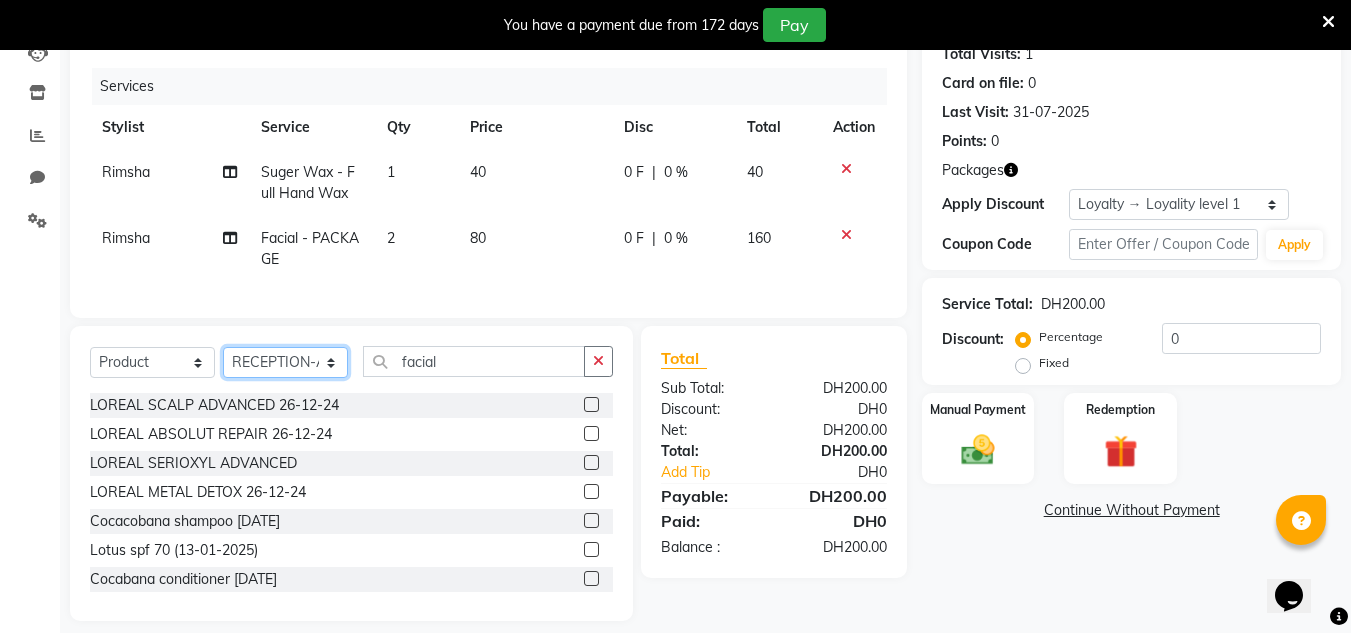click on "Select Stylist ABUSHAGARA HOME SERVICE STAFF Kavita Laxmi Management Manisha Radha RECEPTION-ALWAHDA Riba Rimsha SALON Samjhana Seema trial" 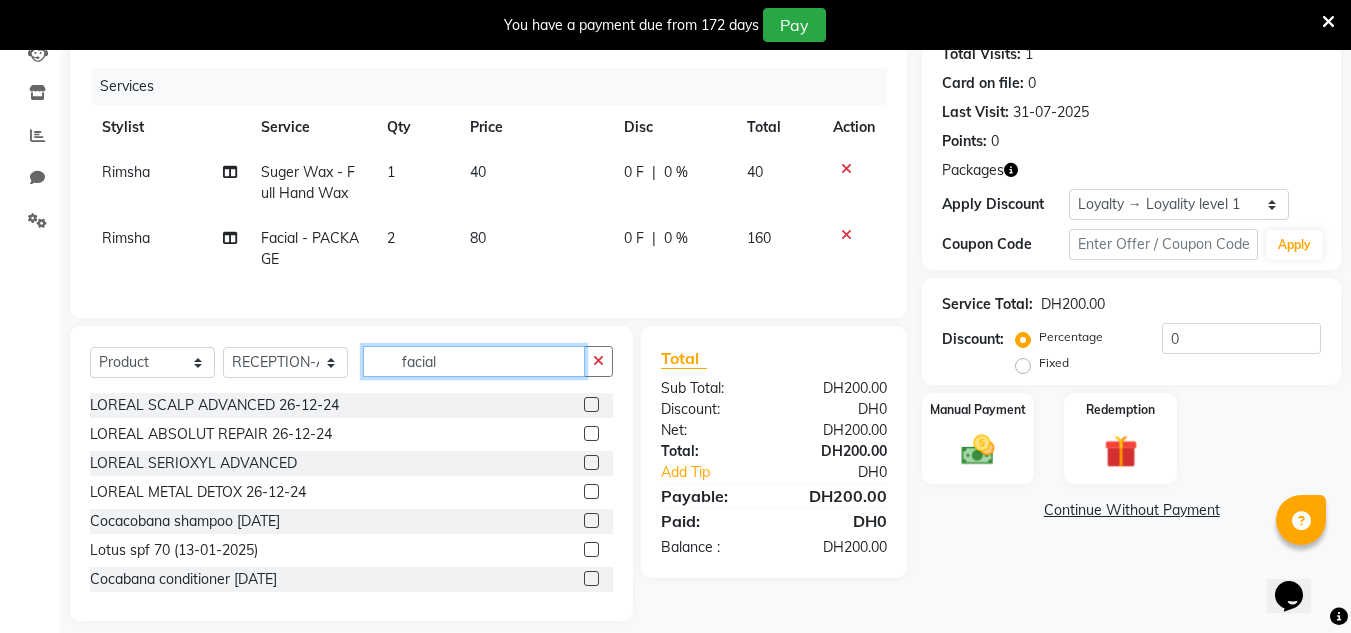 drag, startPoint x: 467, startPoint y: 376, endPoint x: 329, endPoint y: 376, distance: 138 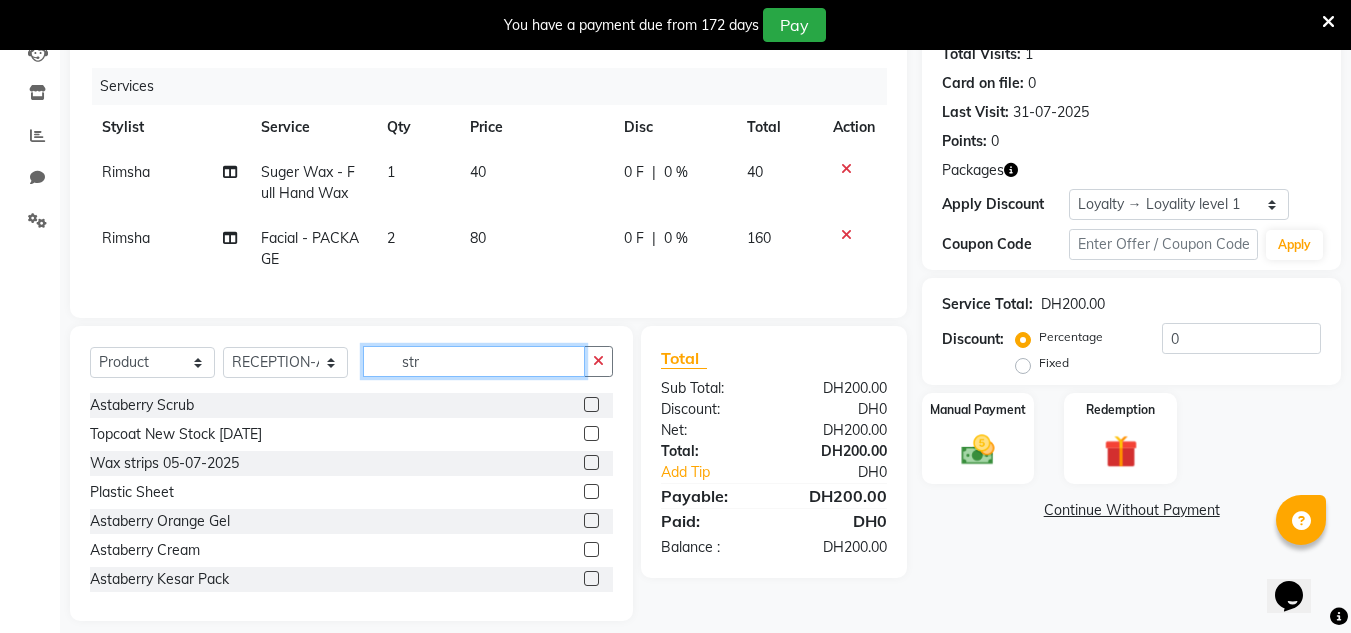 scroll, scrollTop: 220, scrollLeft: 0, axis: vertical 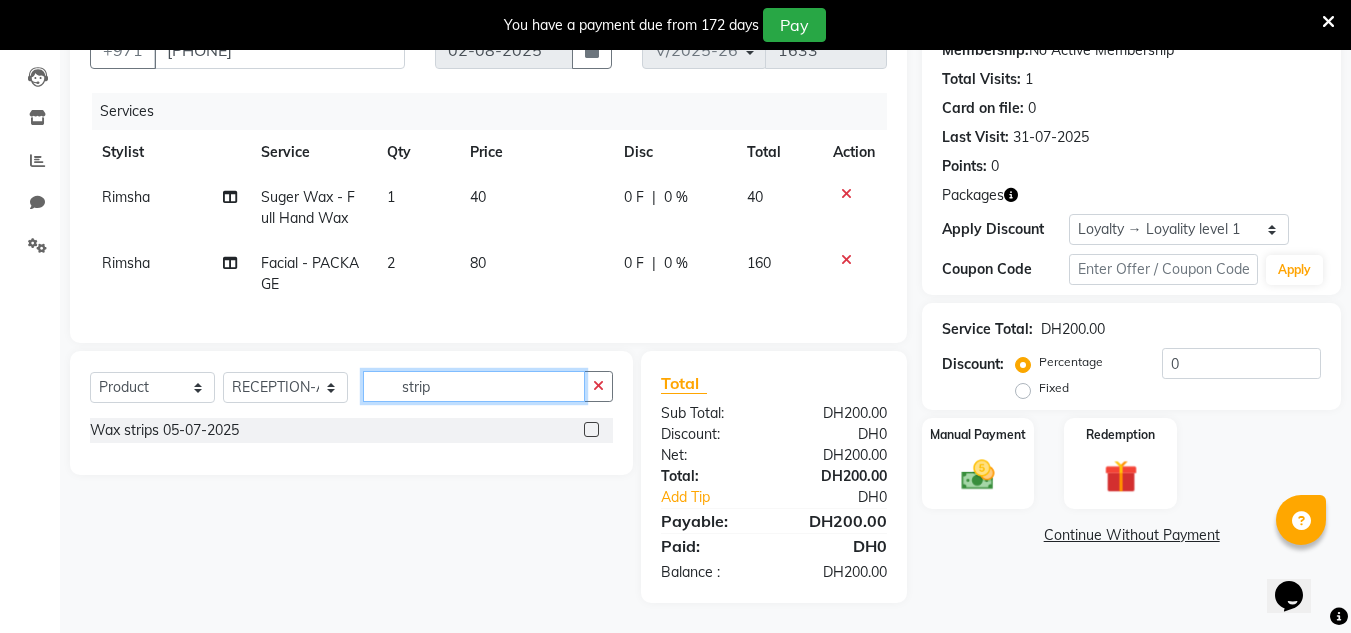 type on "strip" 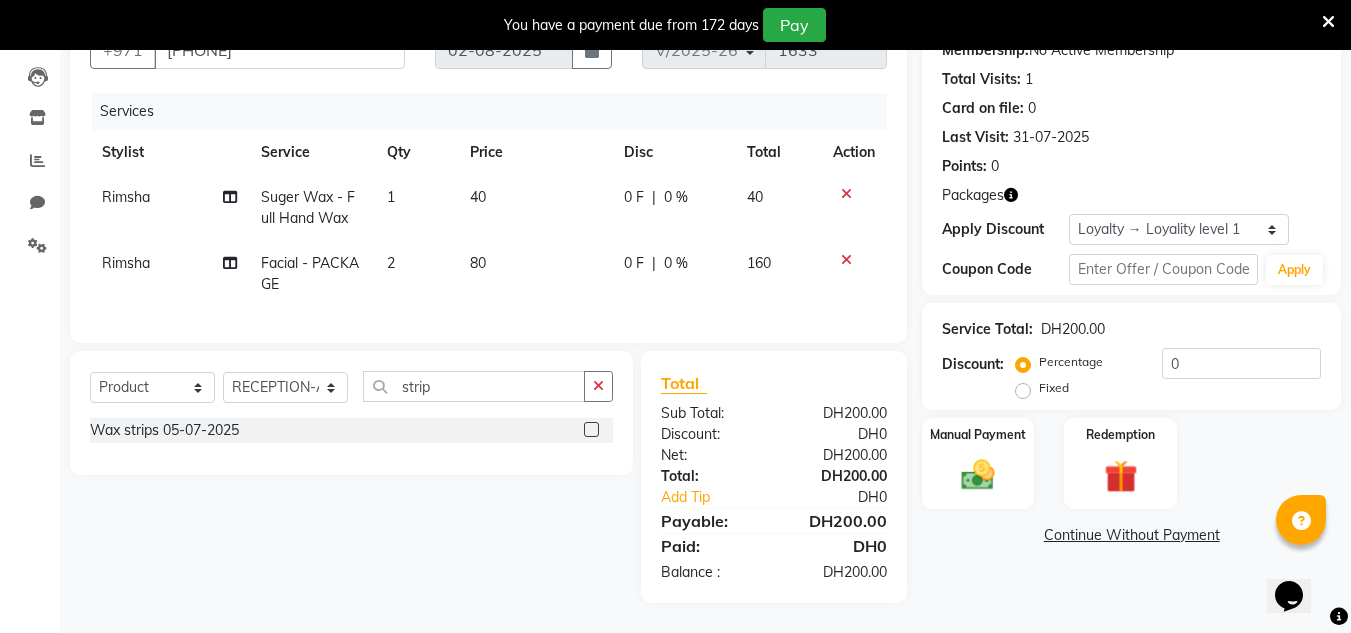 click 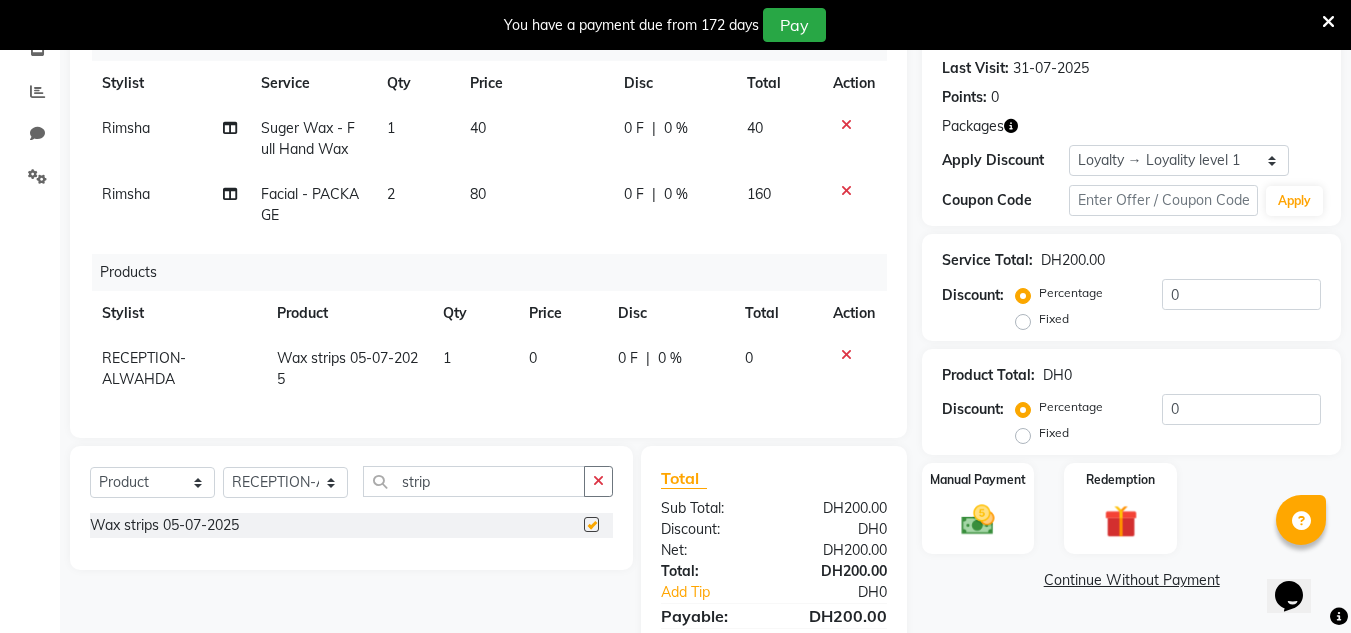 checkbox on "false" 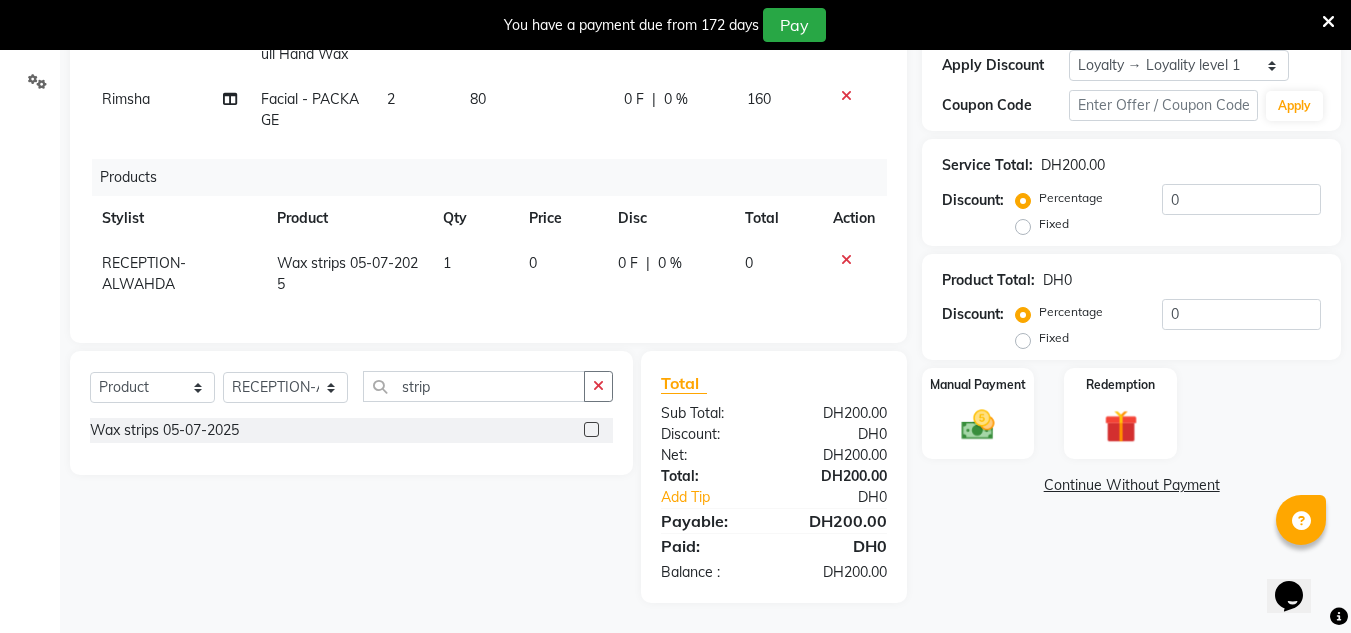 click on "1" 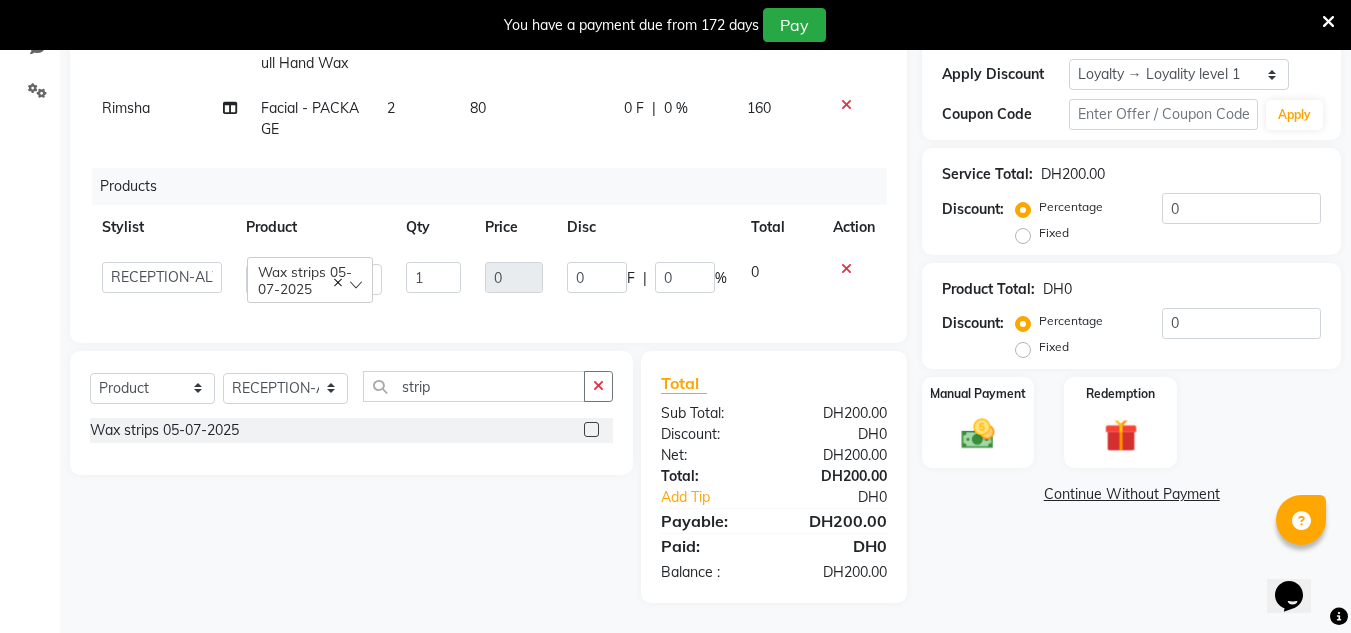scroll, scrollTop: 375, scrollLeft: 0, axis: vertical 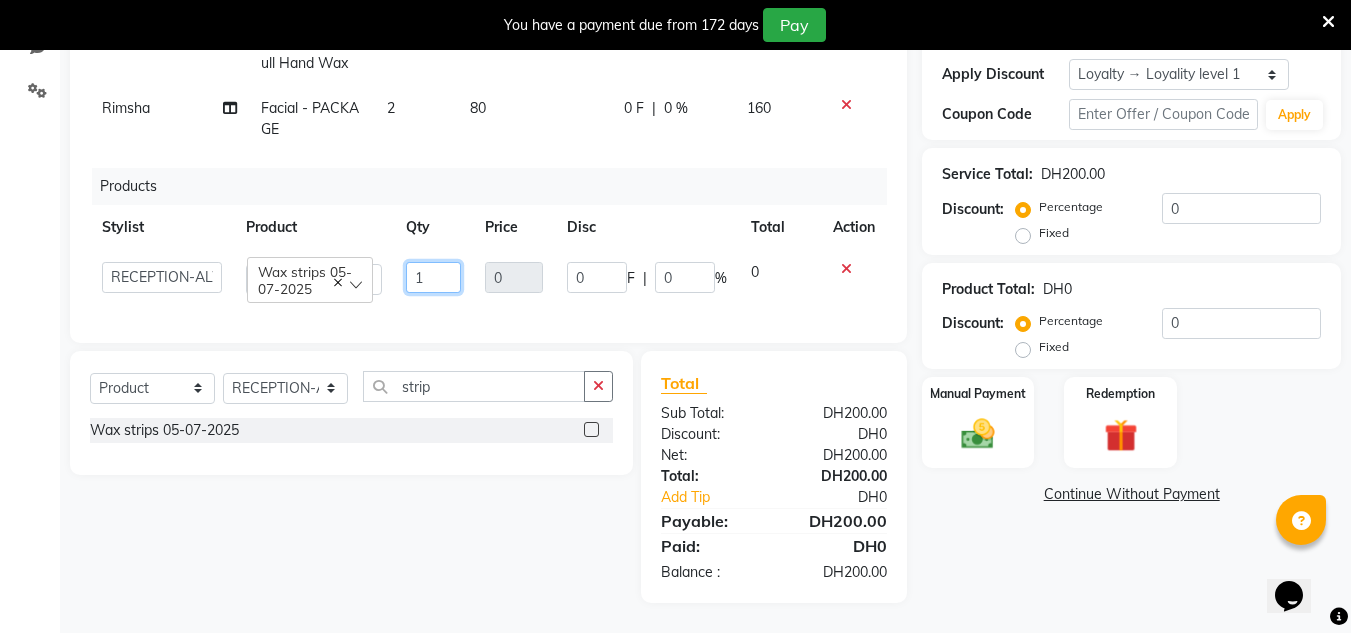 click on "1" 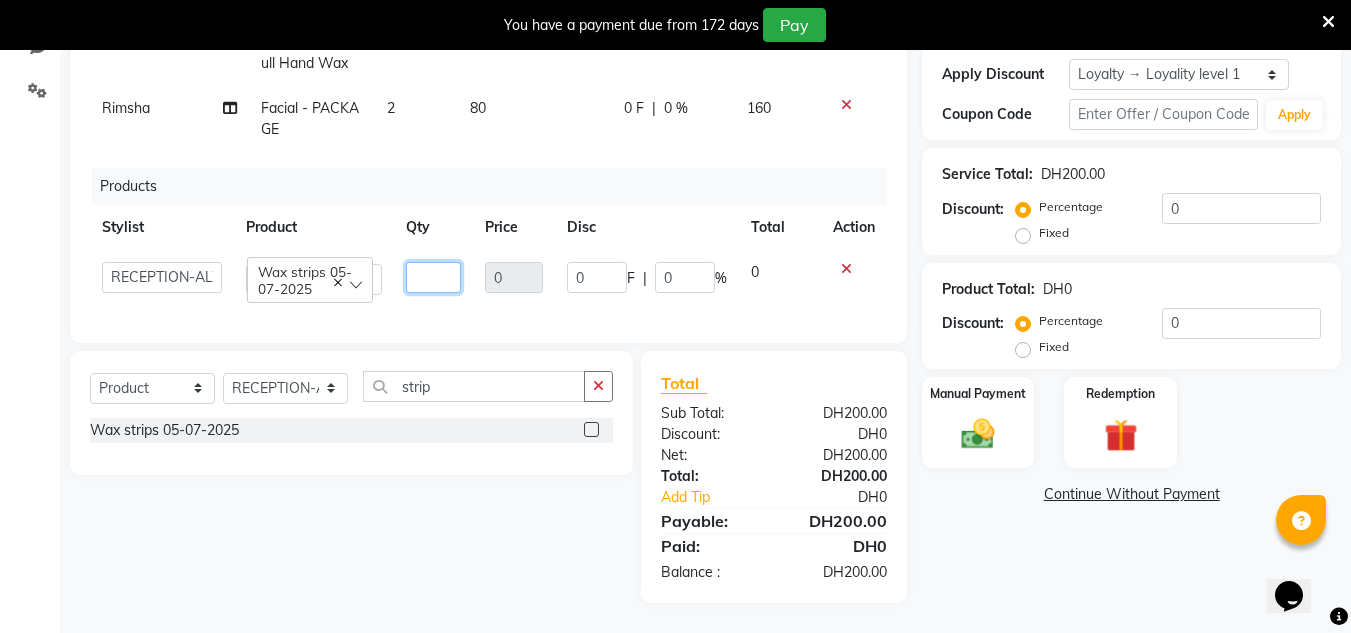 type on "4" 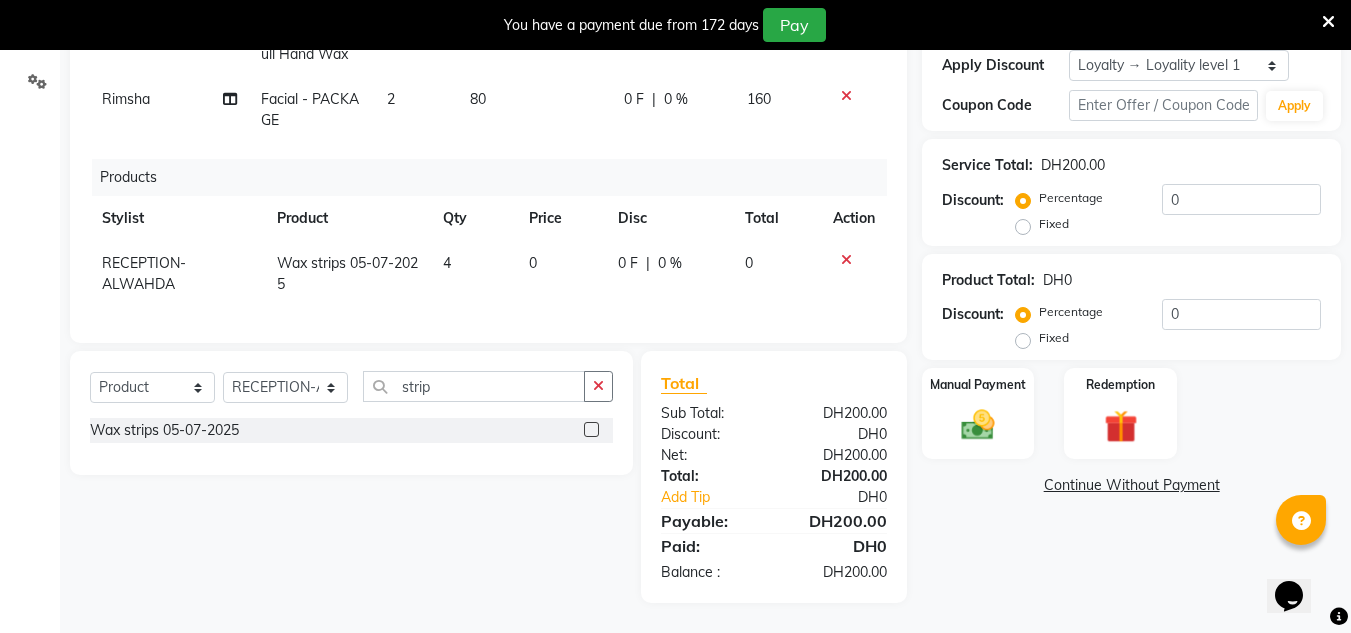 click on "4" 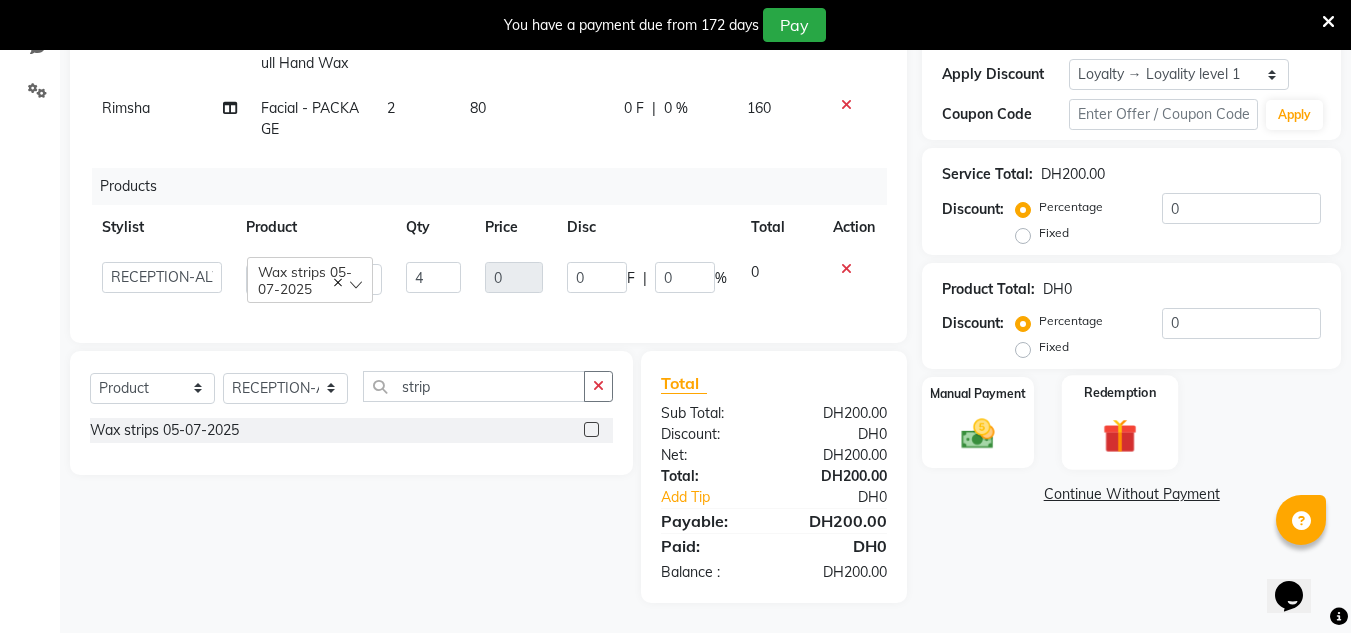 click 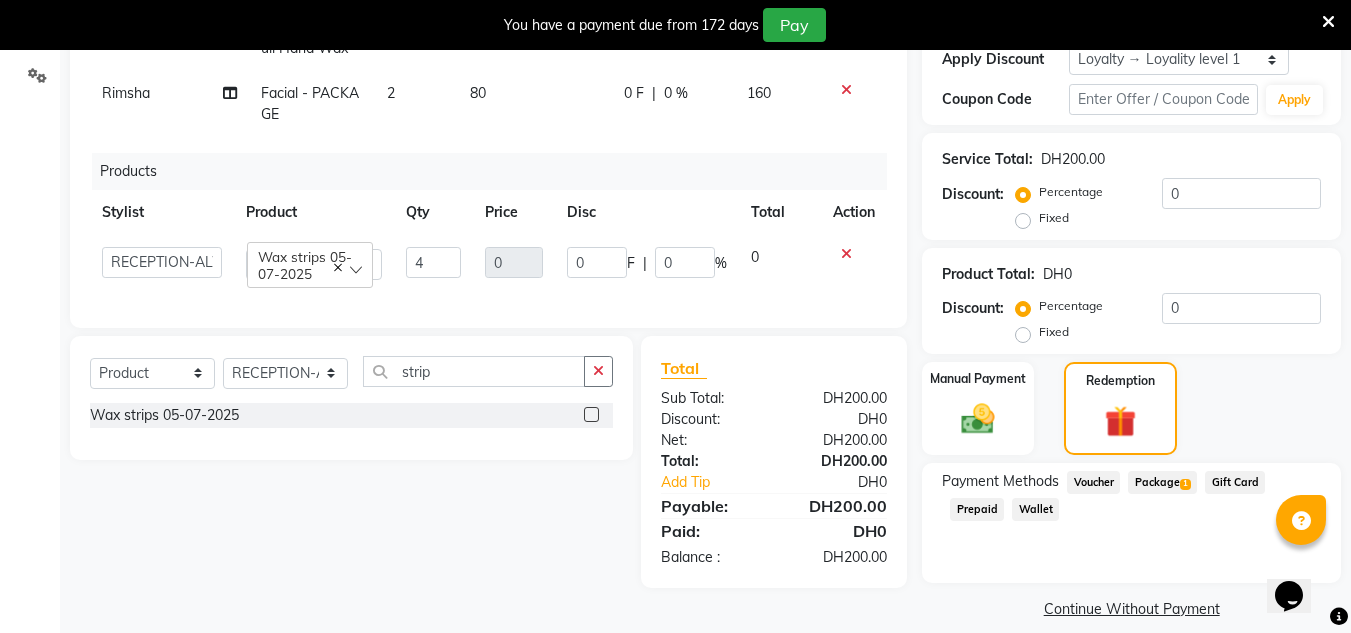 click on "Package  1" 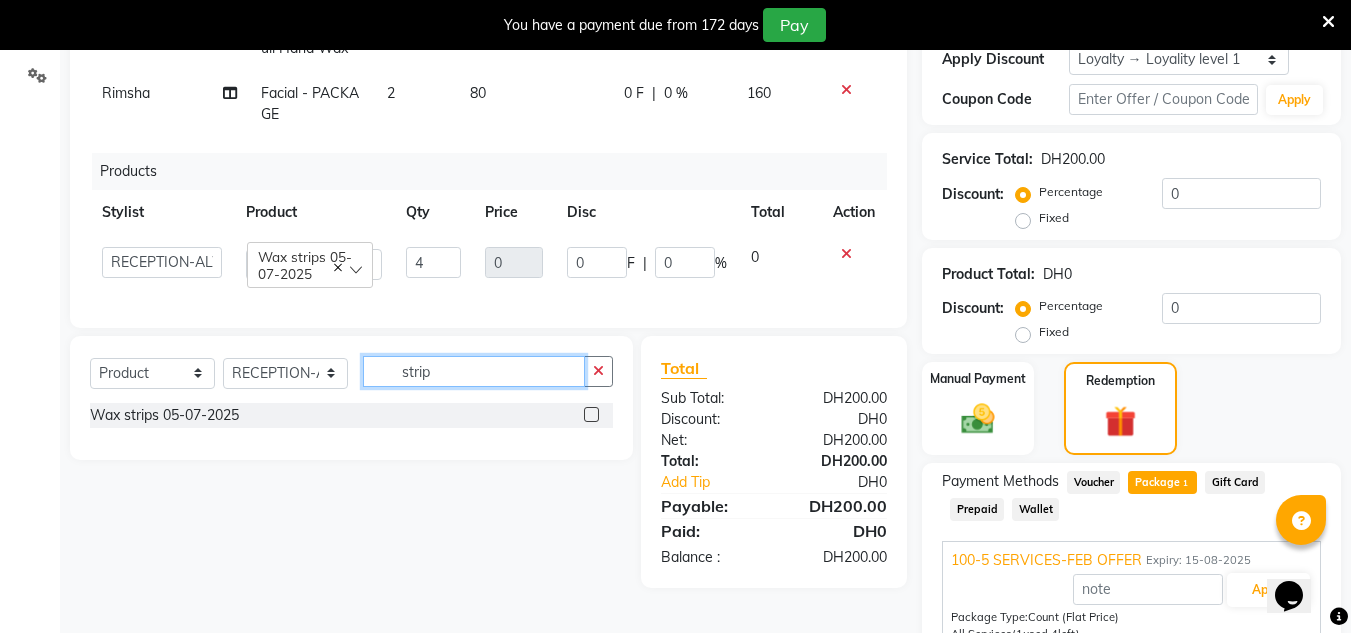 drag, startPoint x: 455, startPoint y: 386, endPoint x: 360, endPoint y: 391, distance: 95.131485 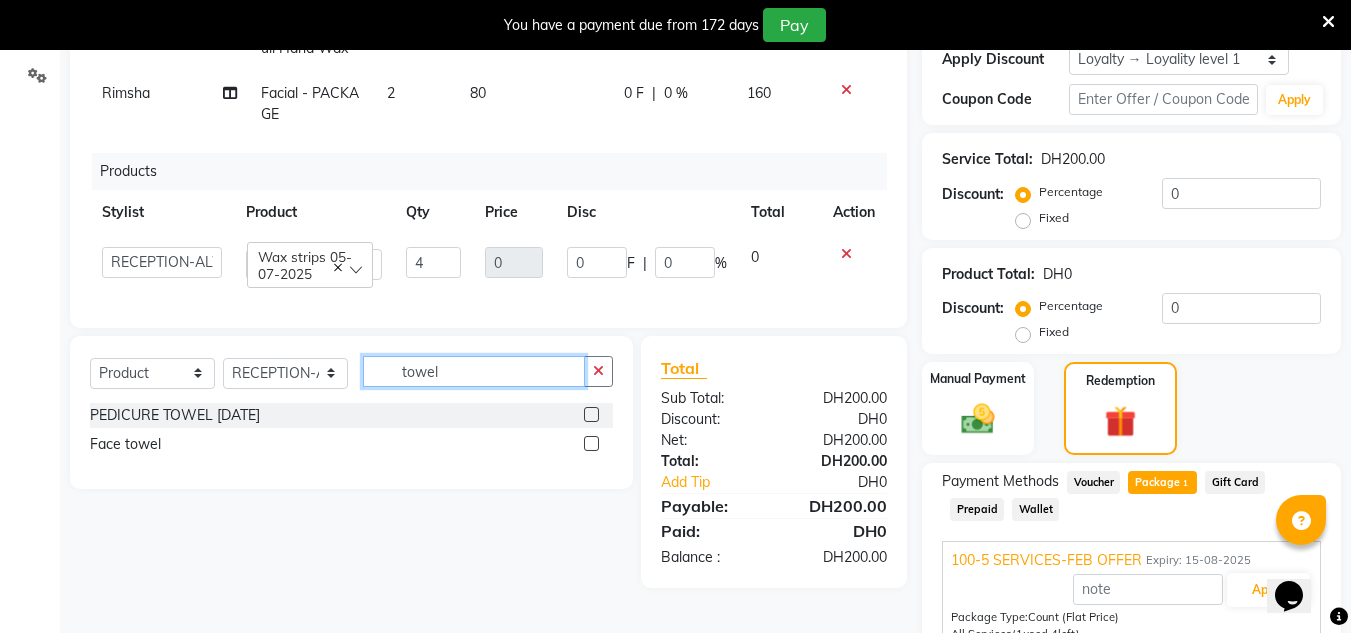 type on "towel" 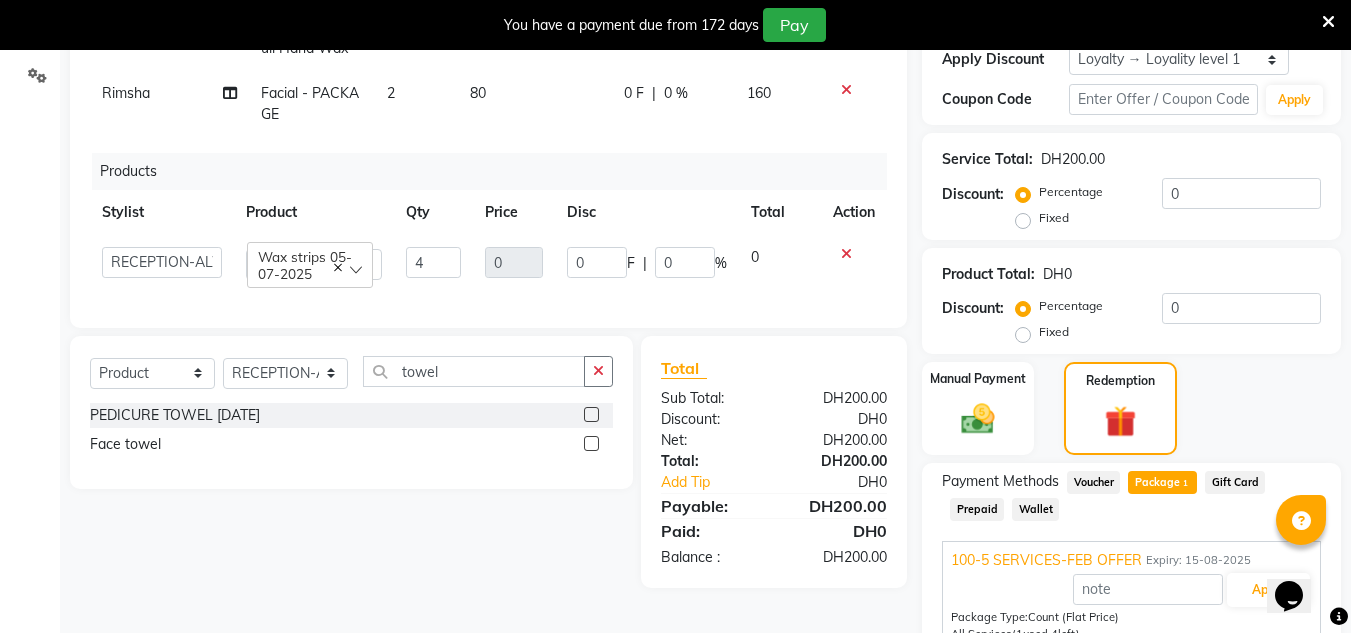 click 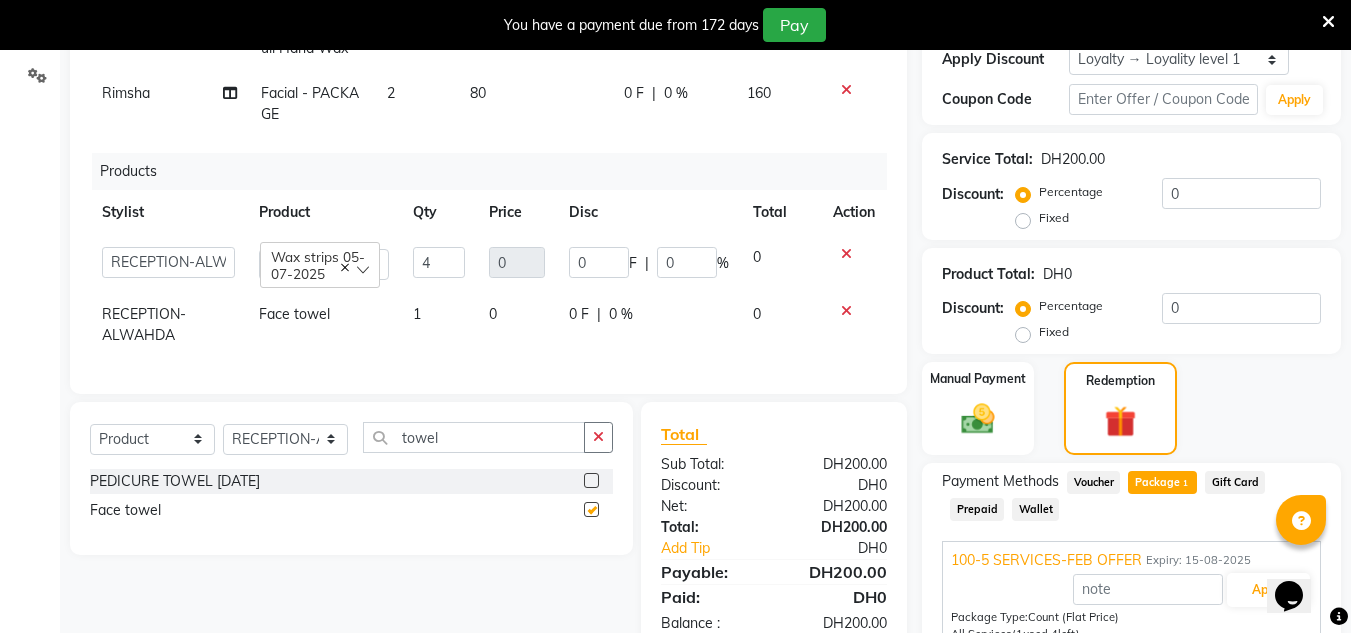 checkbox on "false" 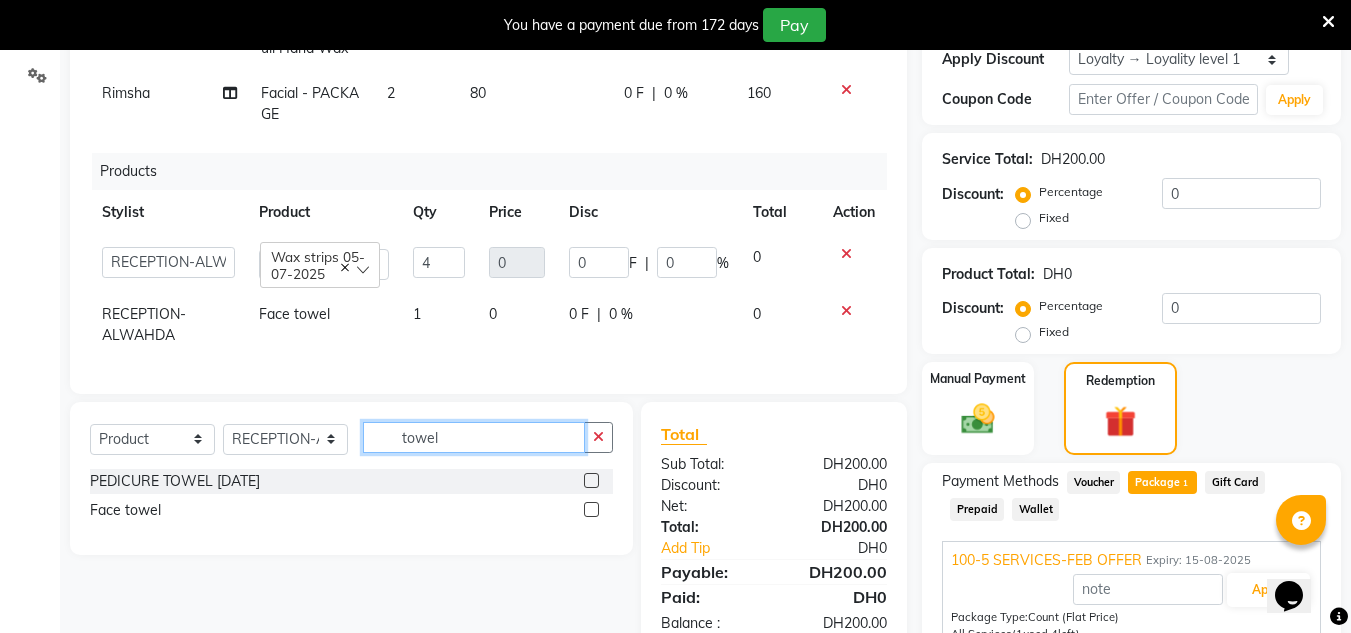 drag, startPoint x: 471, startPoint y: 447, endPoint x: 322, endPoint y: 444, distance: 149.0302 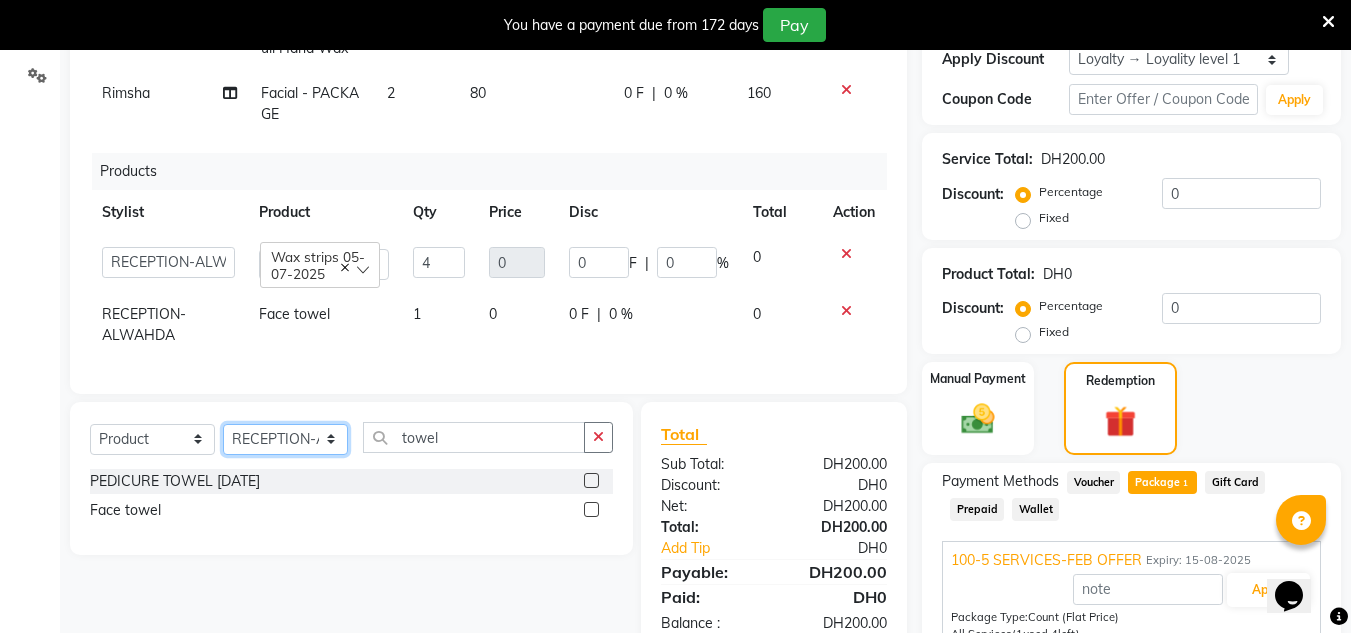 click on "Select Stylist ABUSHAGARA HOME SERVICE STAFF Kavita Laxmi Management Manisha Radha RECEPTION-ALWAHDA Riba Rimsha SALON Samjhana Seema trial" 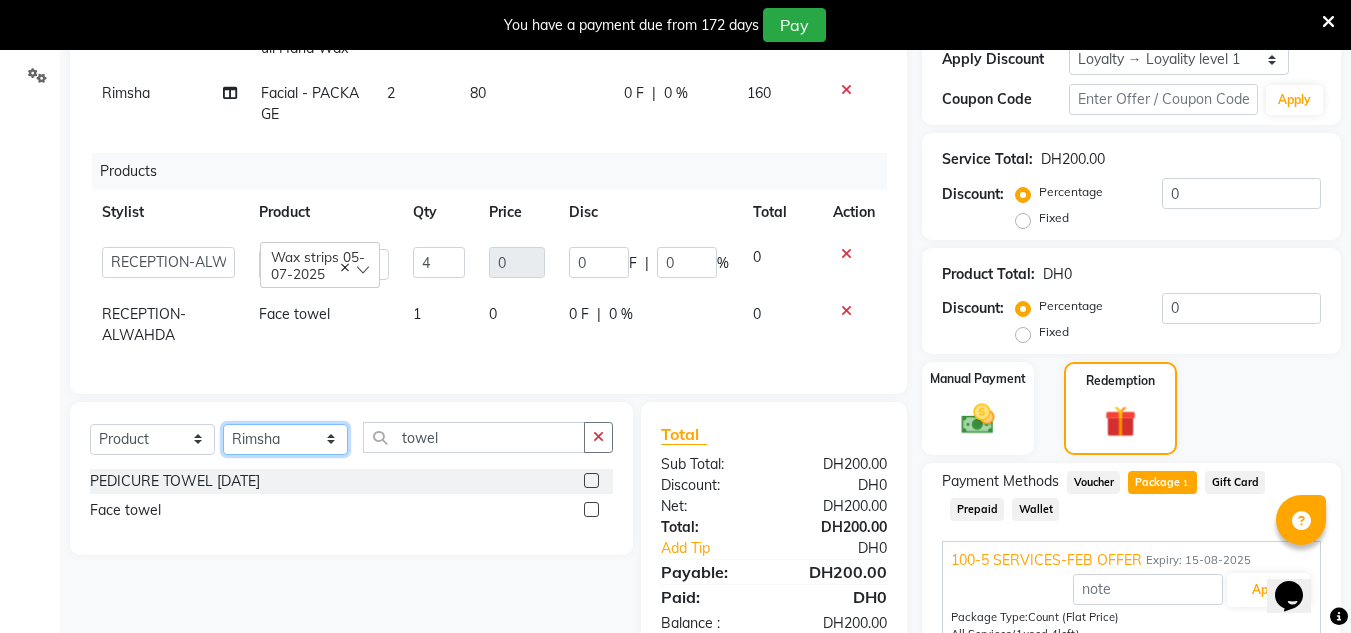 click on "Select Stylist ABUSHAGARA HOME SERVICE STAFF Kavita Laxmi Management Manisha Radha RECEPTION-ALWAHDA Riba Rimsha SALON Samjhana Seema trial" 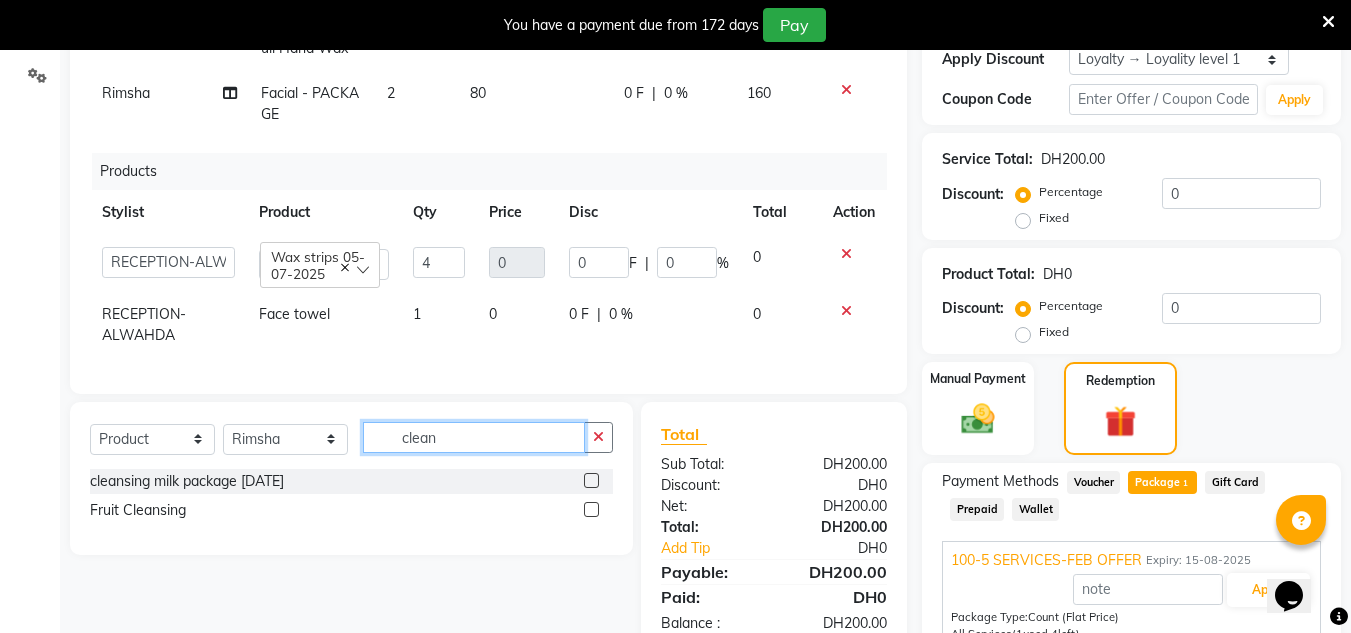type on "clean" 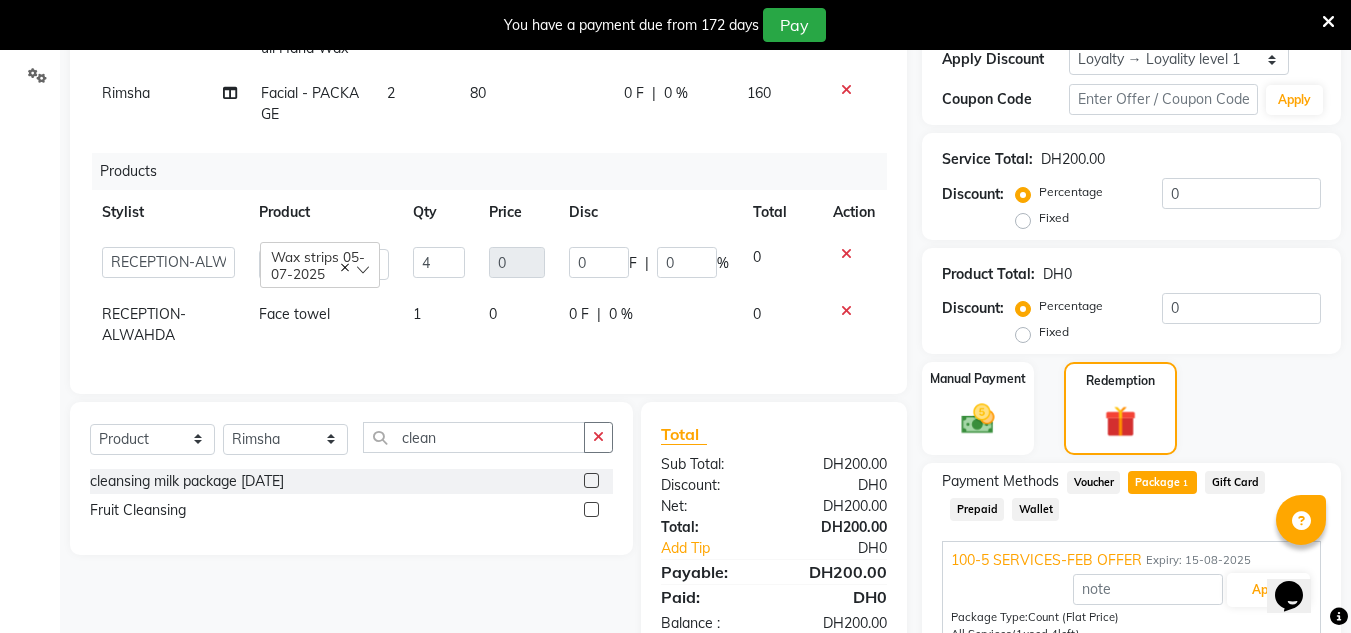 click 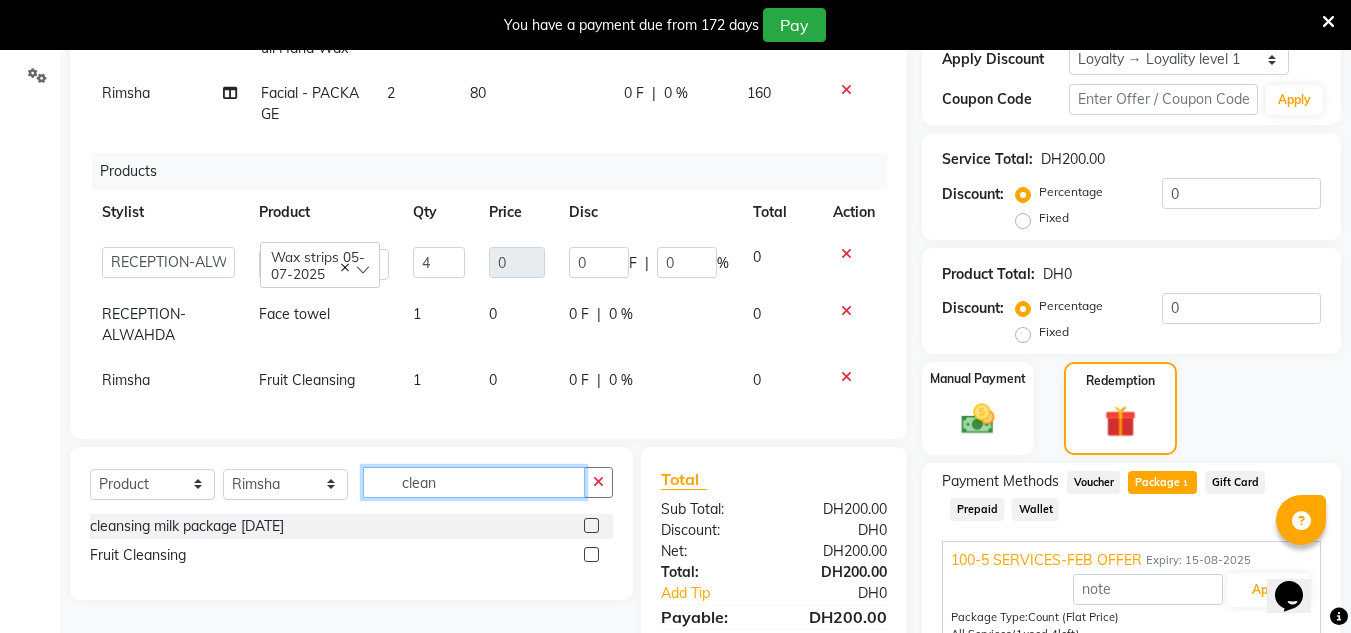 checkbox on "false" 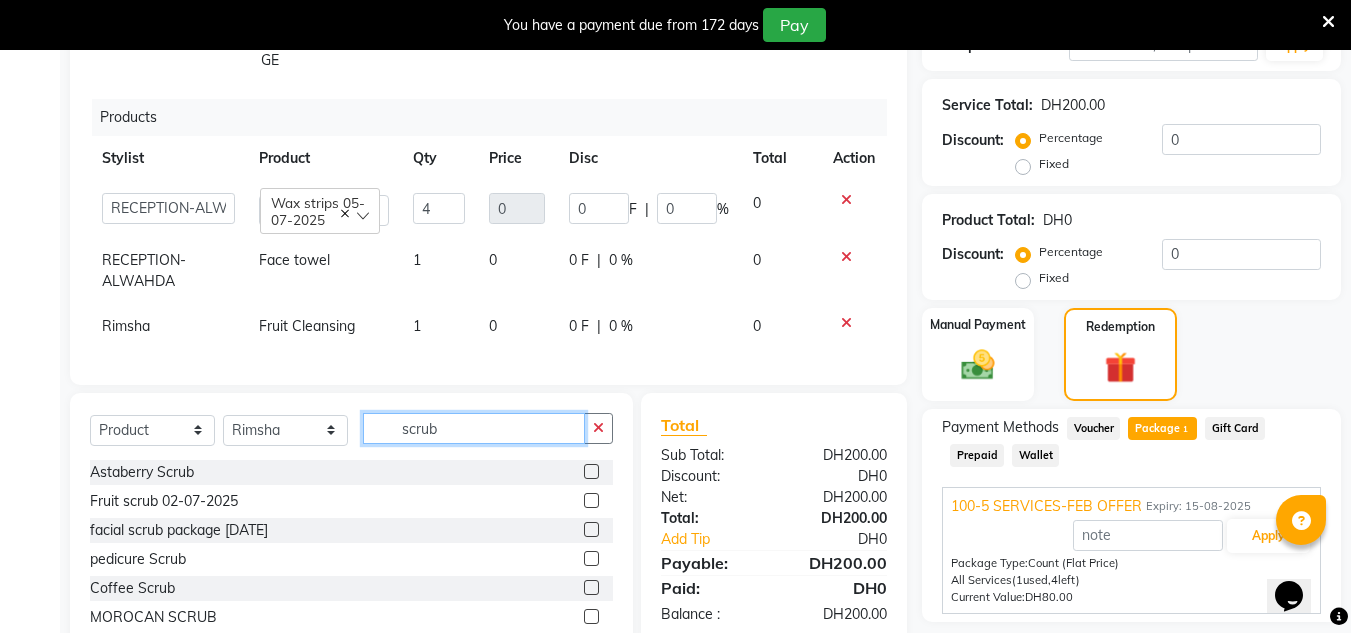 scroll, scrollTop: 475, scrollLeft: 0, axis: vertical 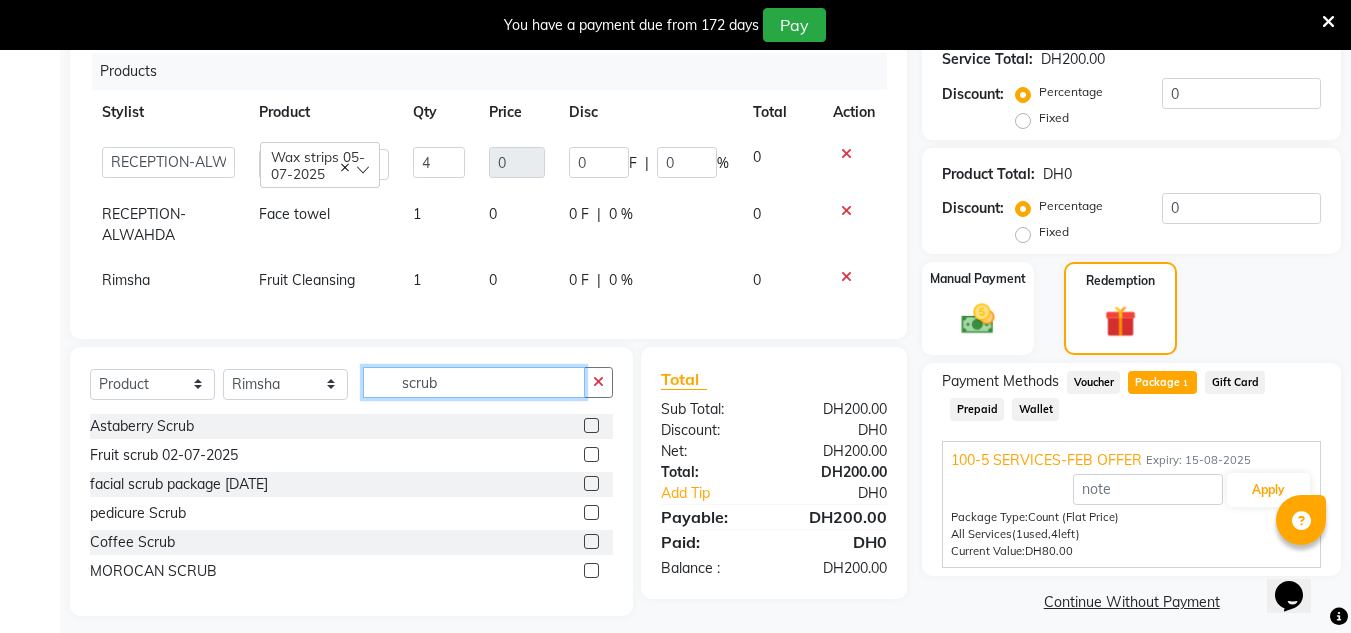 type on "scrub" 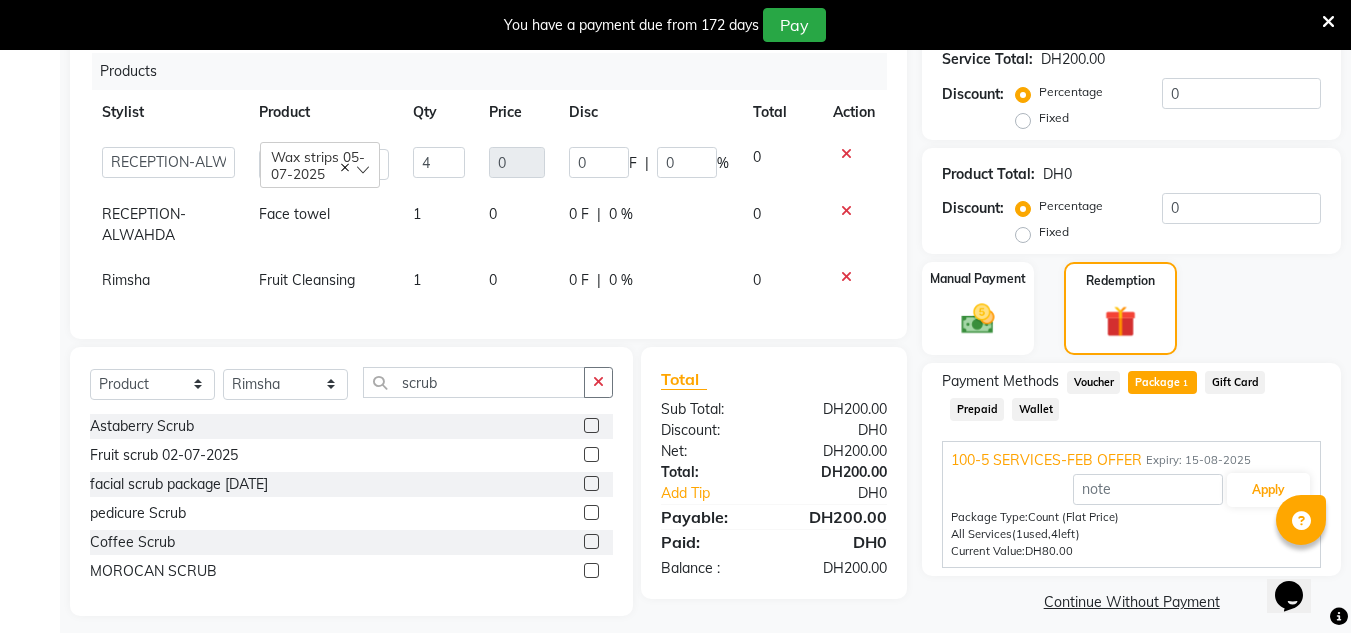 click 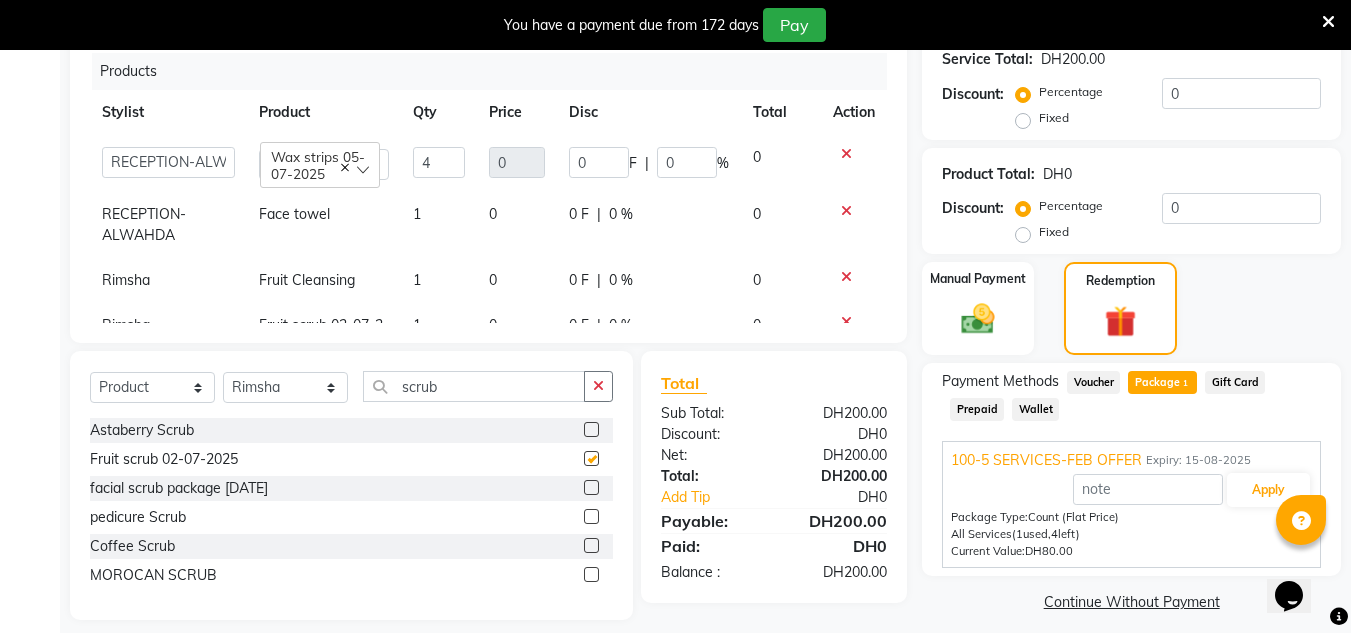 checkbox on "false" 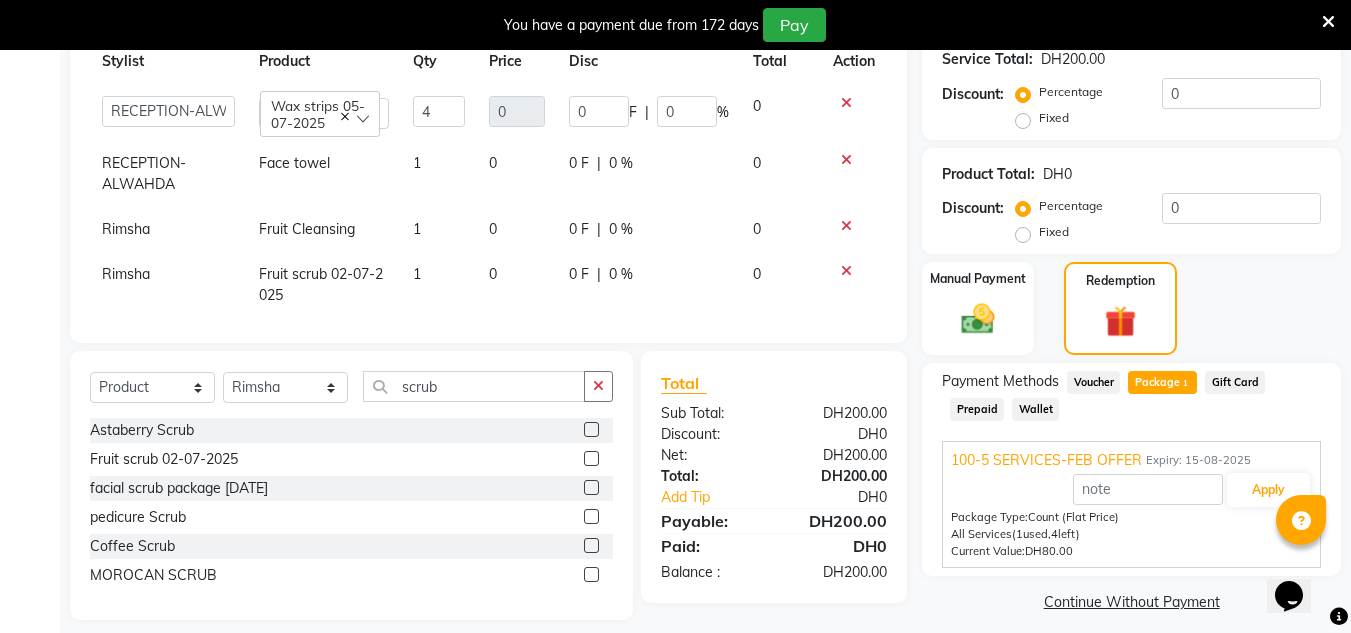 scroll, scrollTop: 77, scrollLeft: 0, axis: vertical 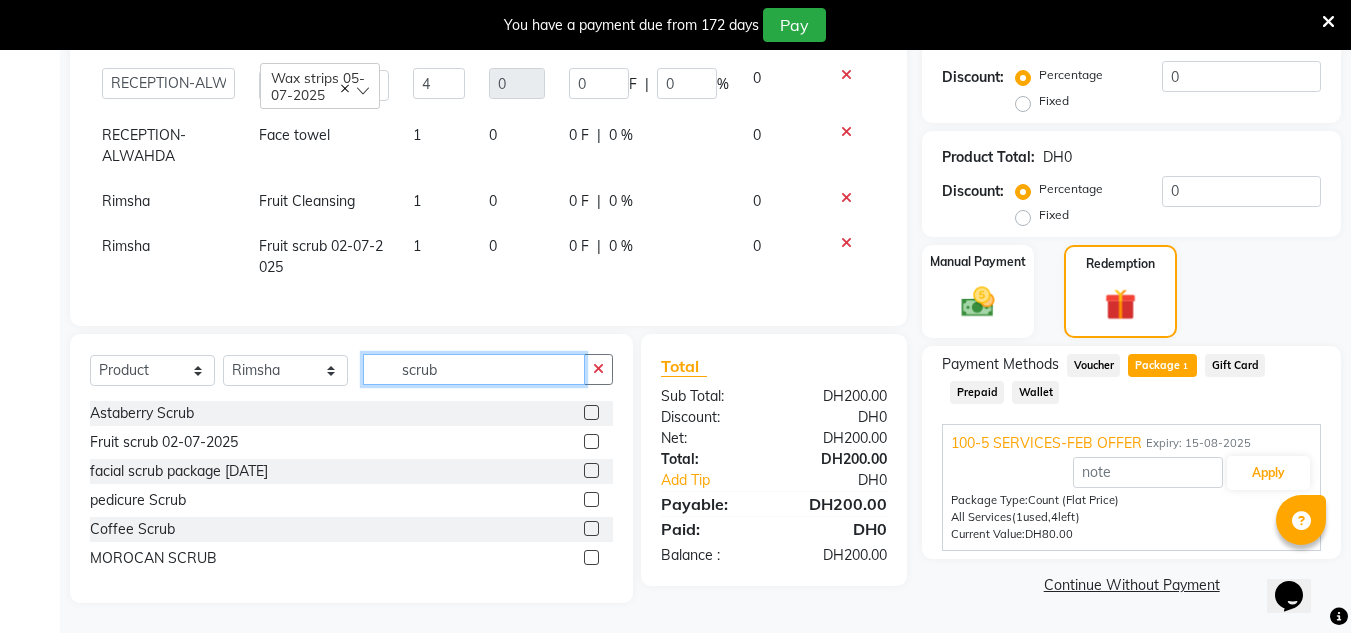 drag, startPoint x: 437, startPoint y: 380, endPoint x: 349, endPoint y: 375, distance: 88.14193 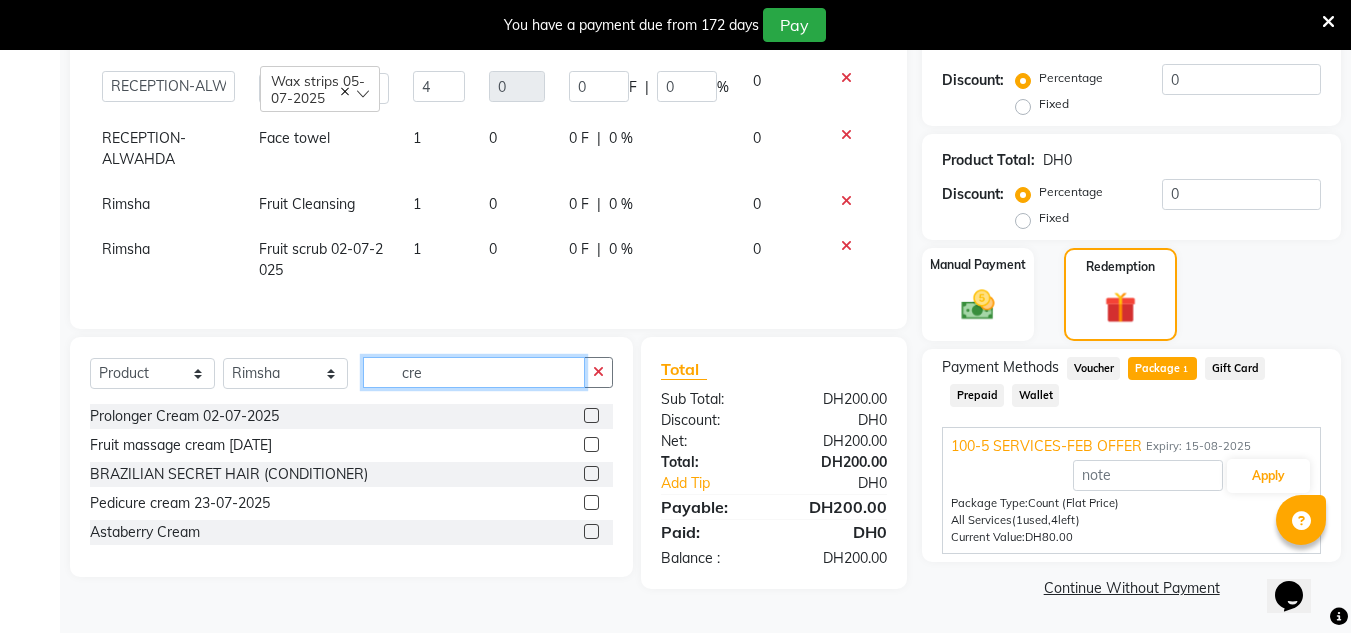 scroll, scrollTop: 489, scrollLeft: 0, axis: vertical 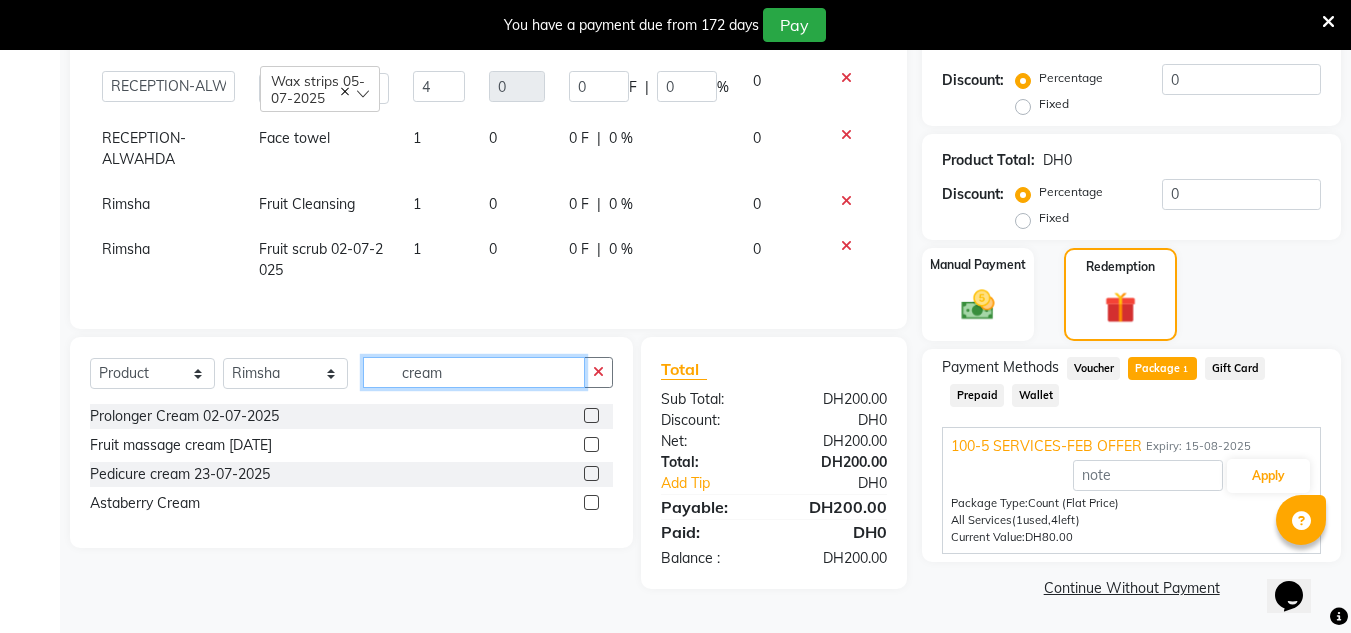 type on "cream" 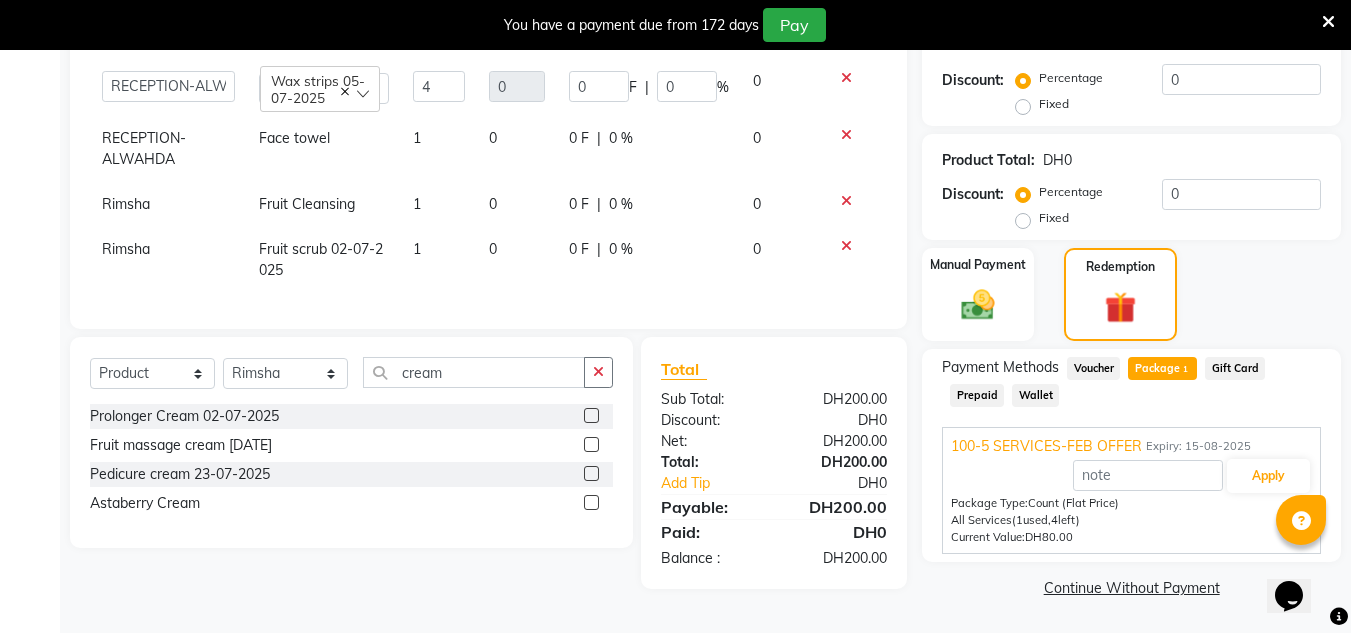 click 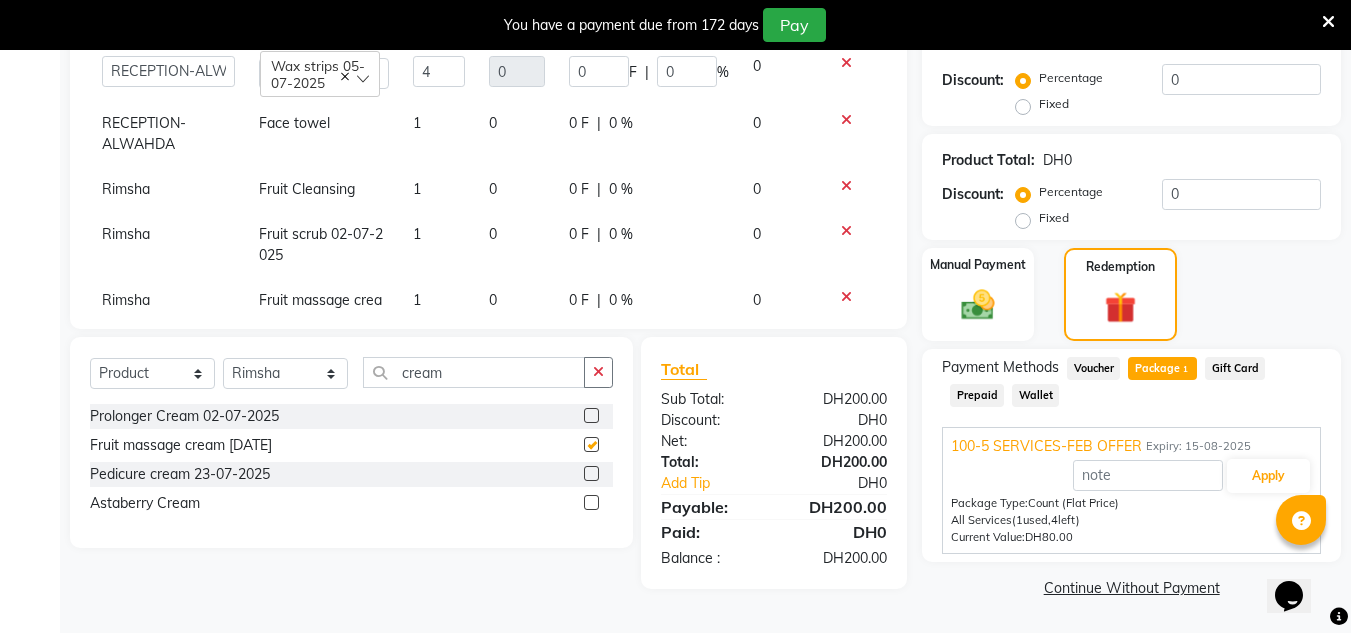 checkbox on "false" 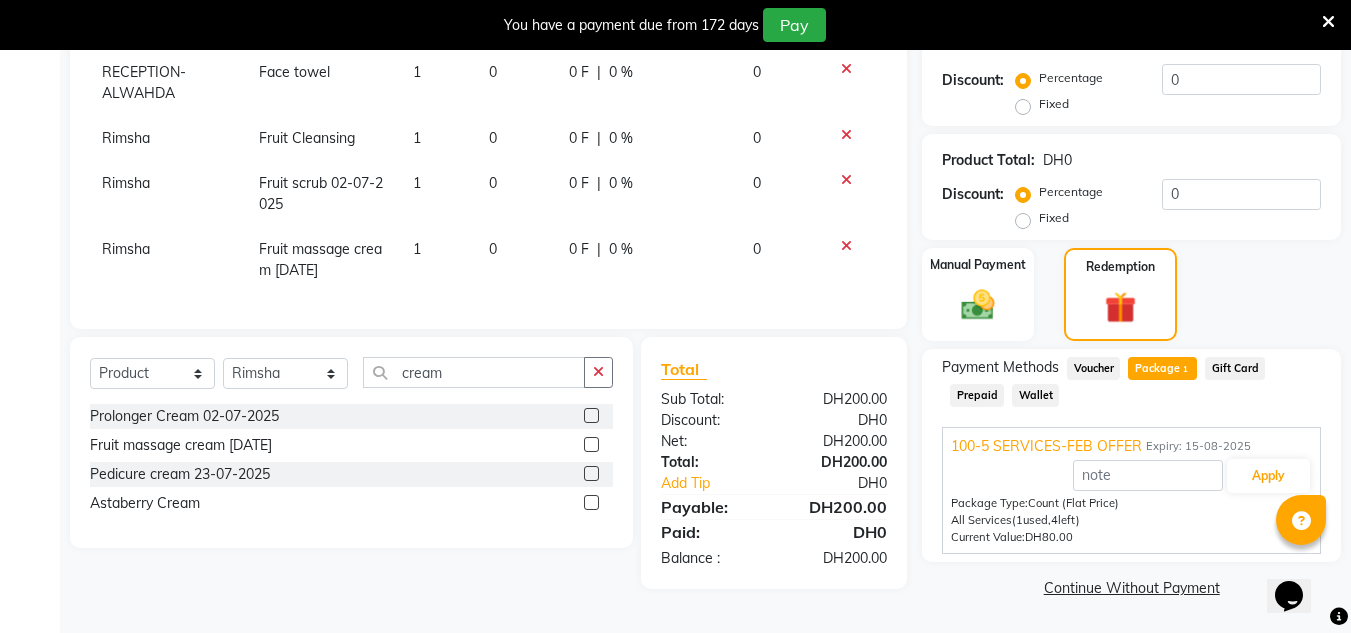 scroll, scrollTop: 0, scrollLeft: 0, axis: both 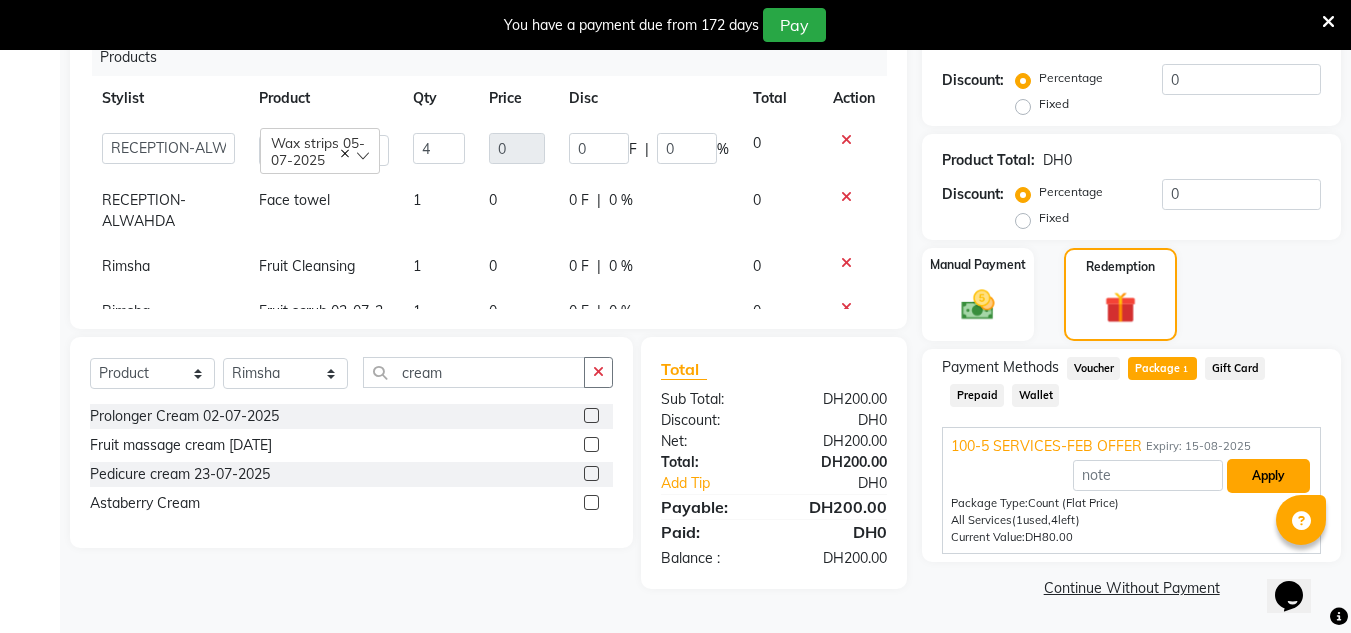 click on "Apply" at bounding box center [1268, 476] 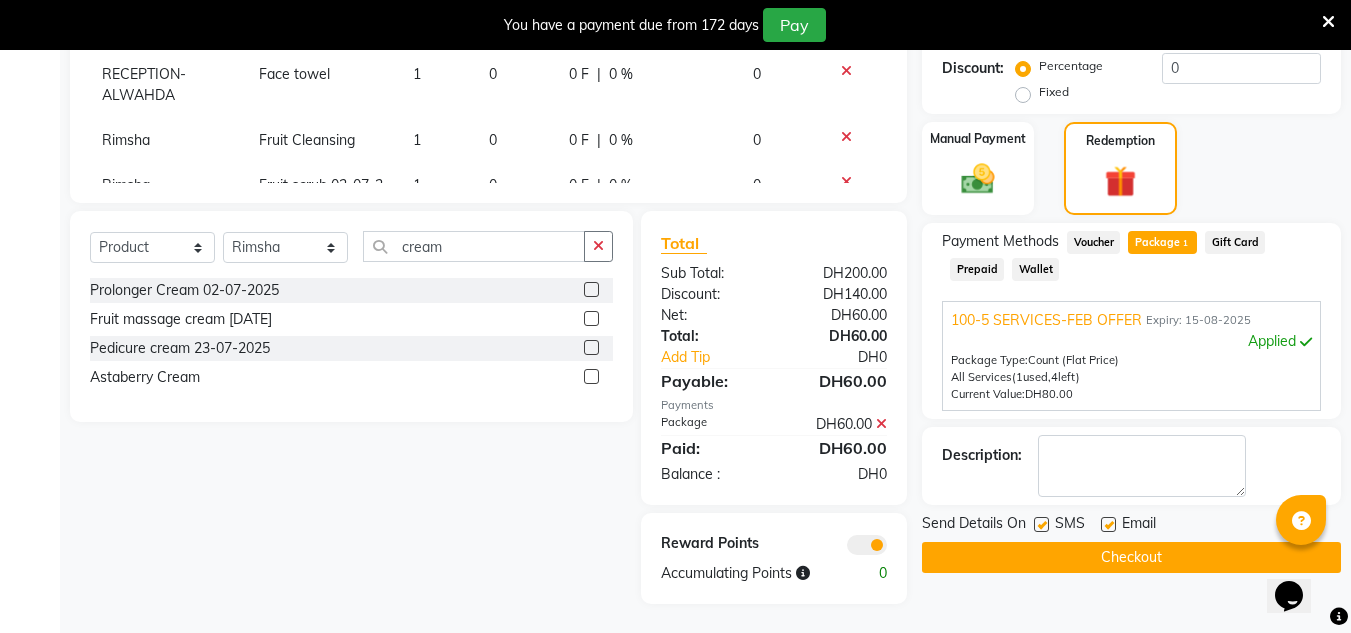 scroll, scrollTop: 616, scrollLeft: 0, axis: vertical 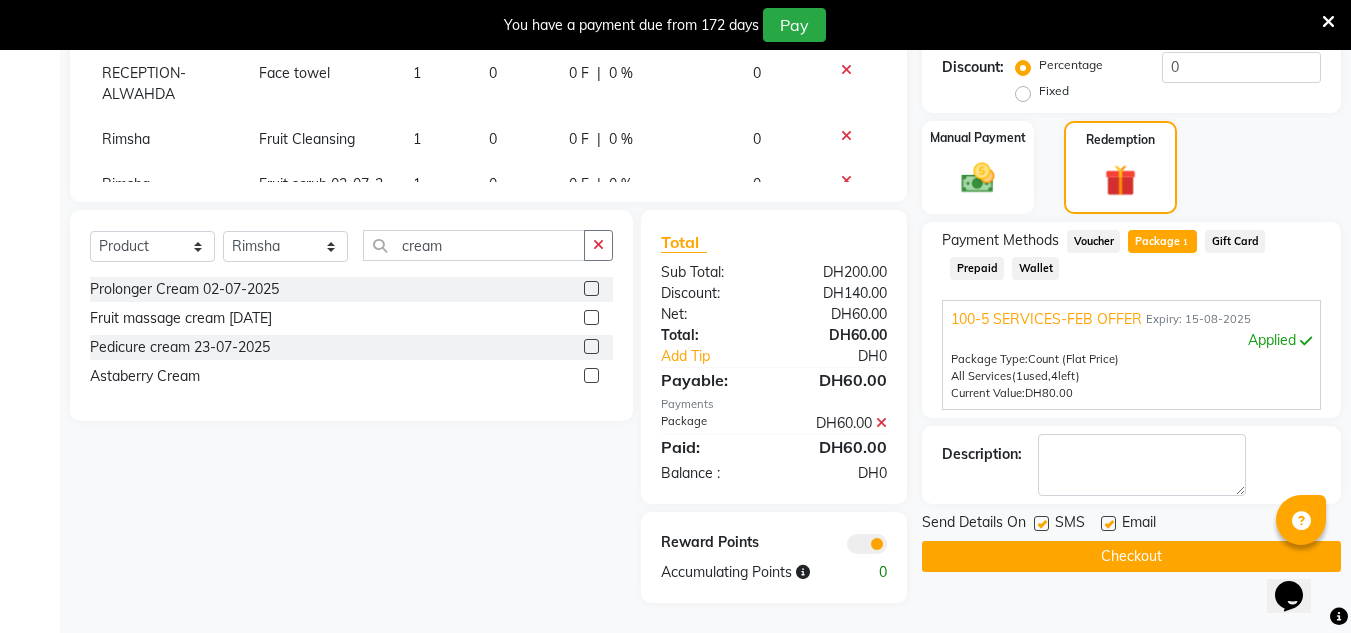 click on "Checkout" 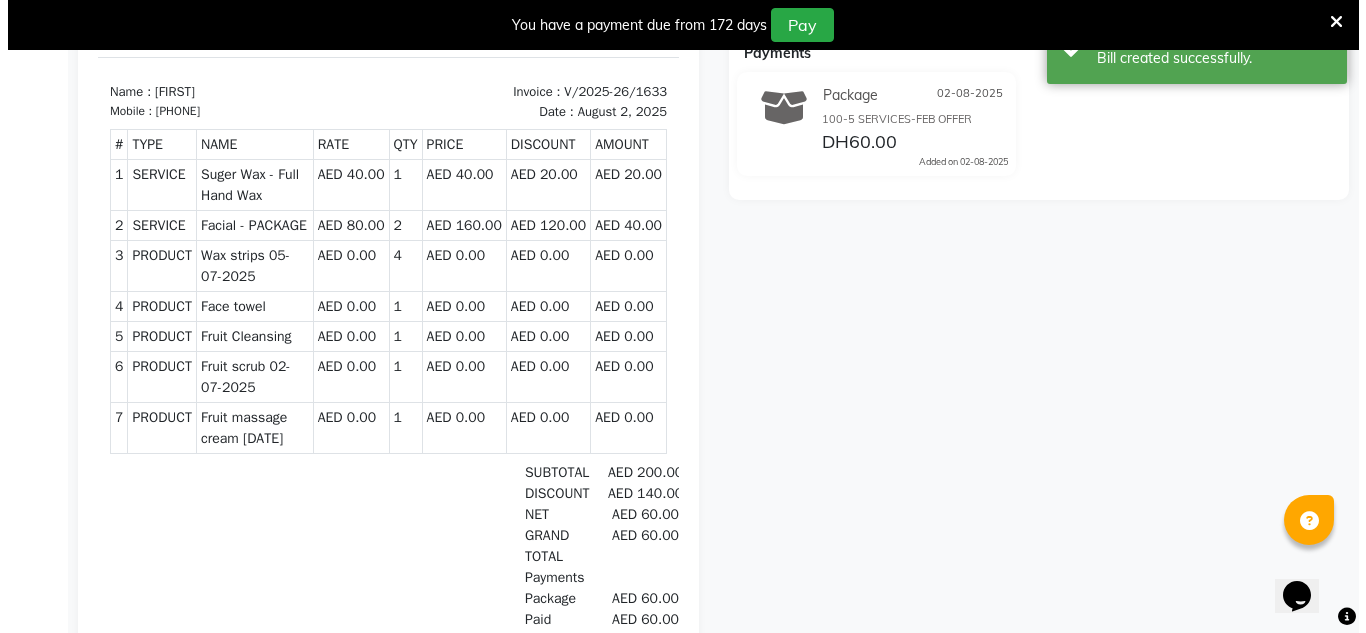 scroll, scrollTop: 316, scrollLeft: 0, axis: vertical 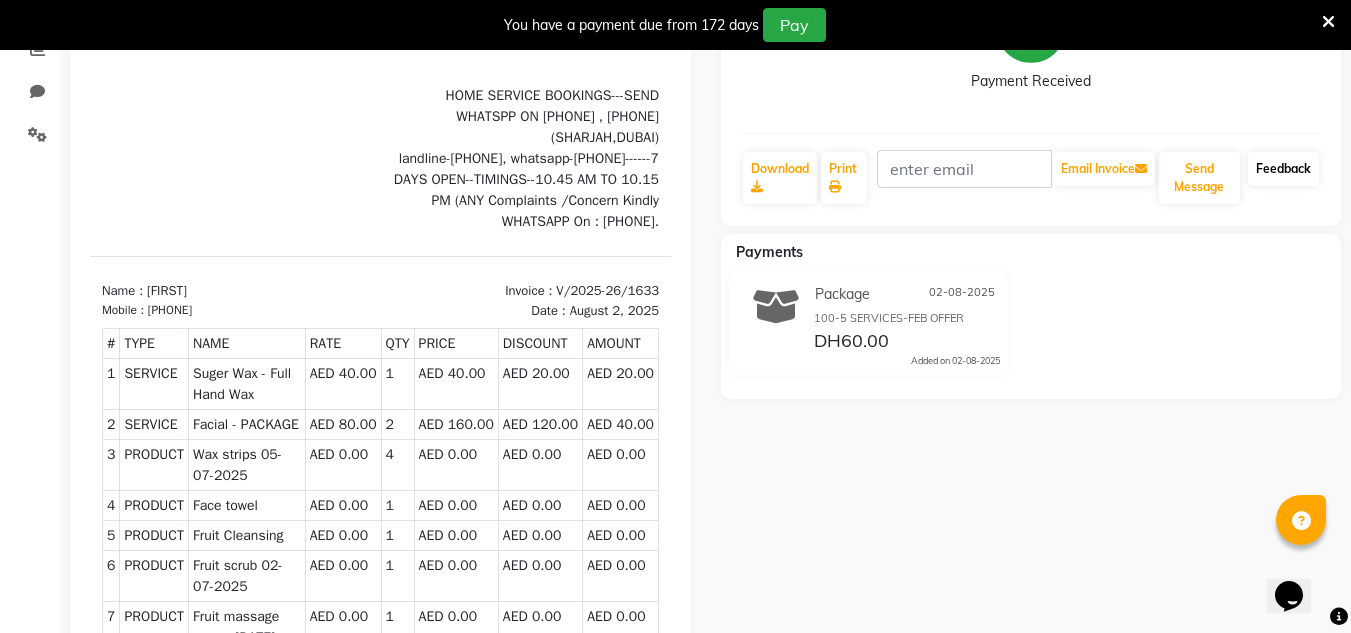 click on "Feedback" 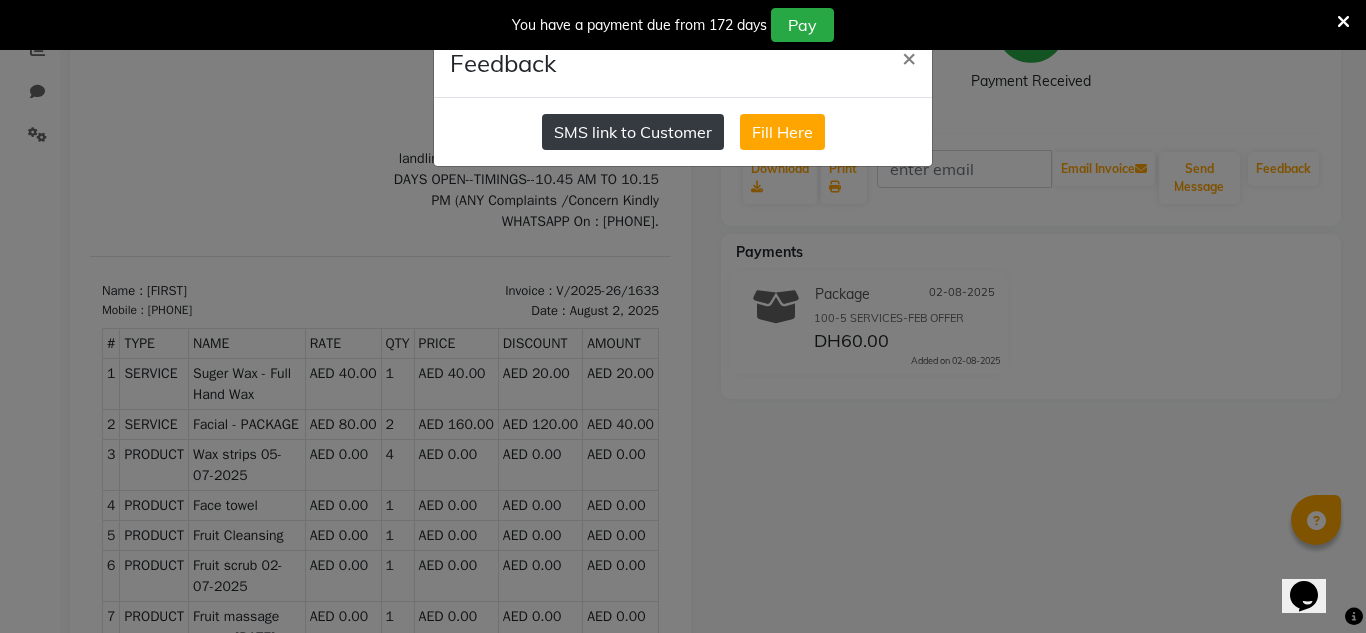 click on "SMS link to Customer" 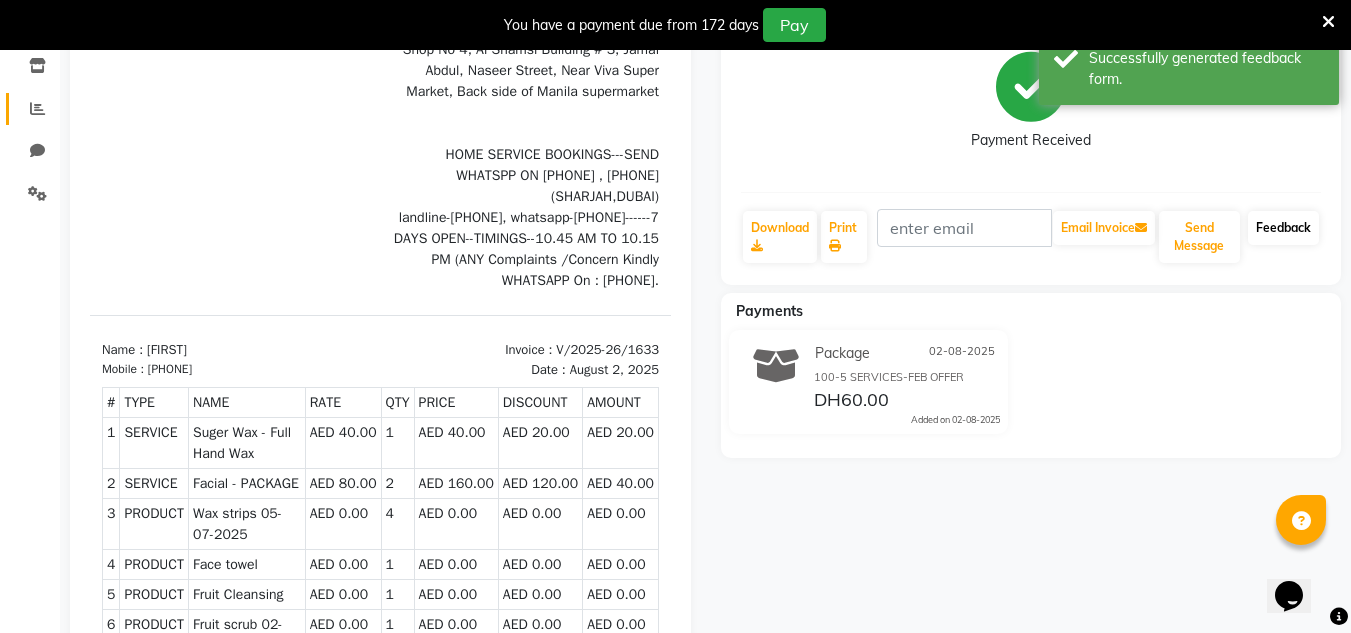 scroll, scrollTop: 16, scrollLeft: 0, axis: vertical 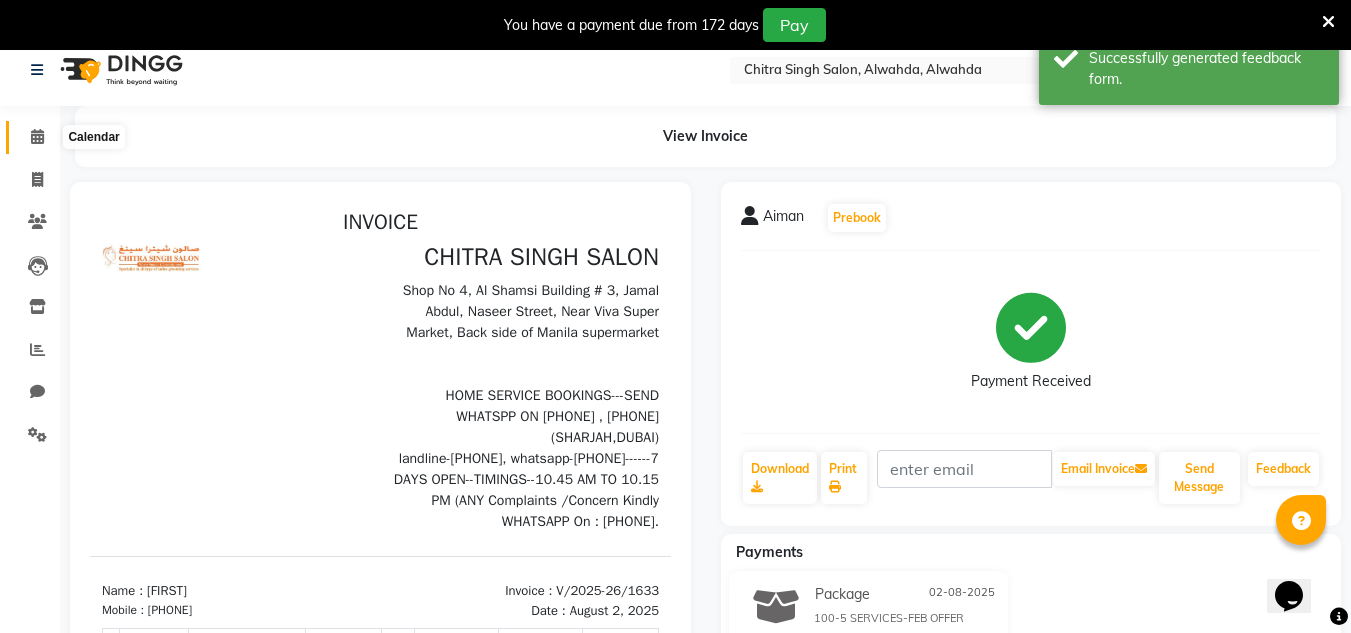 click 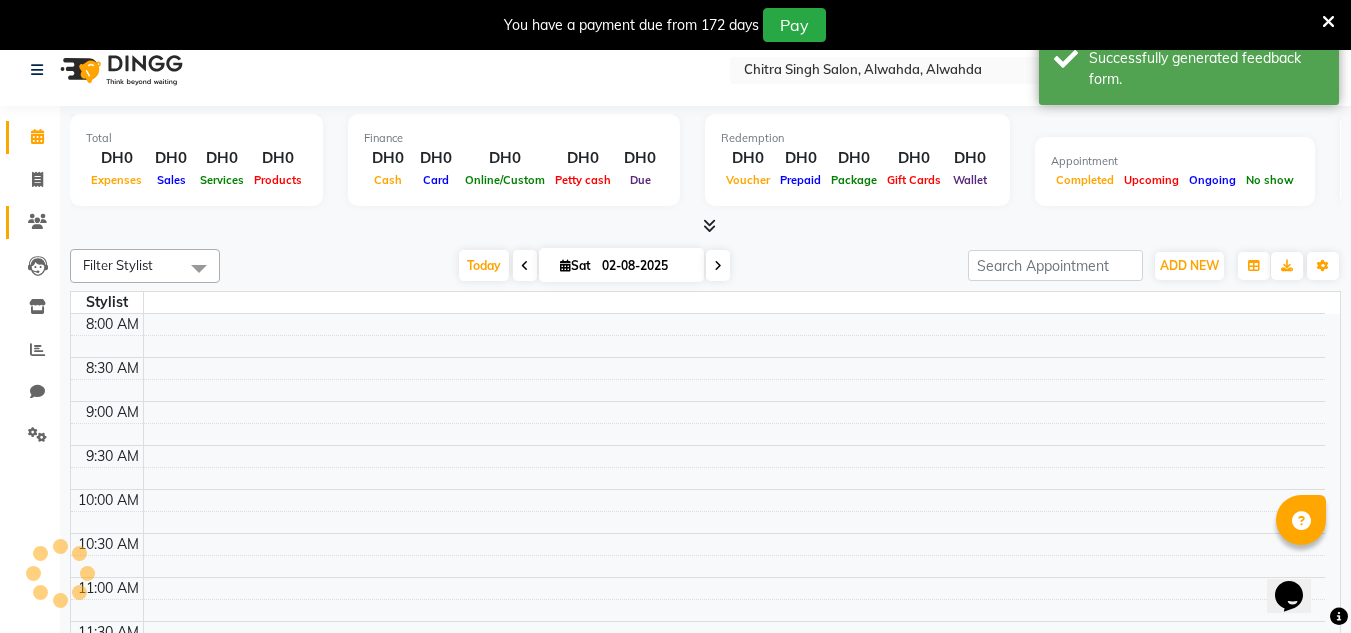 scroll, scrollTop: 0, scrollLeft: 0, axis: both 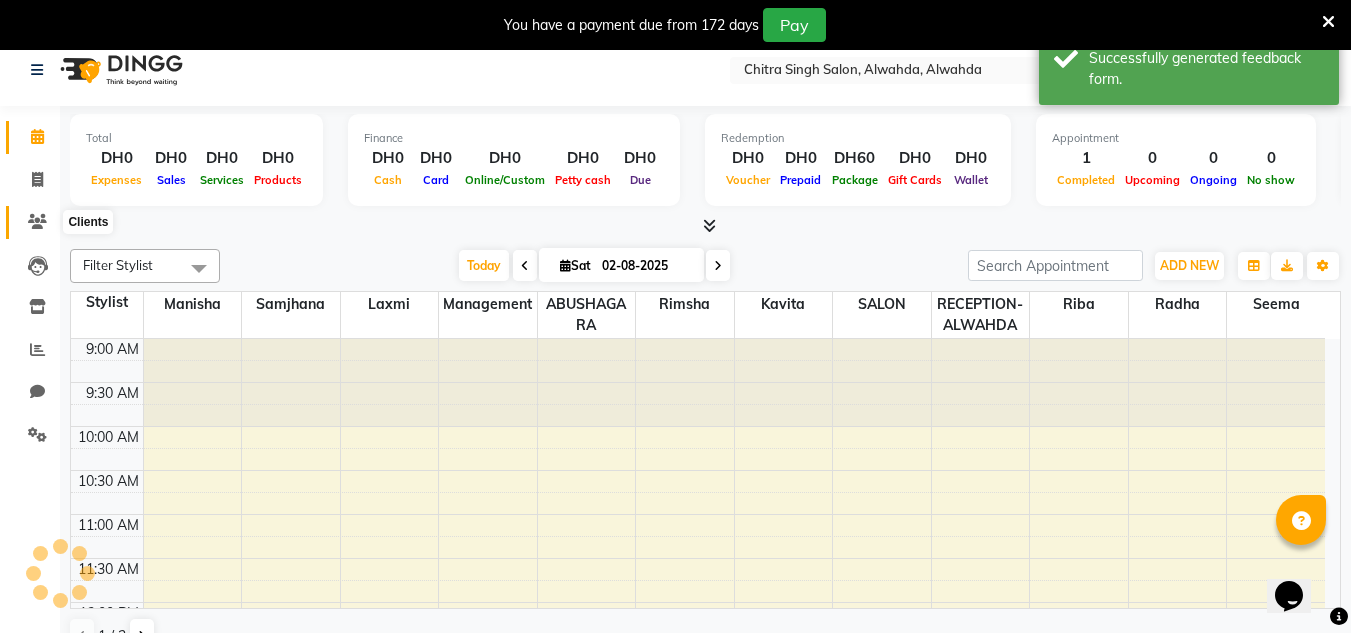 click 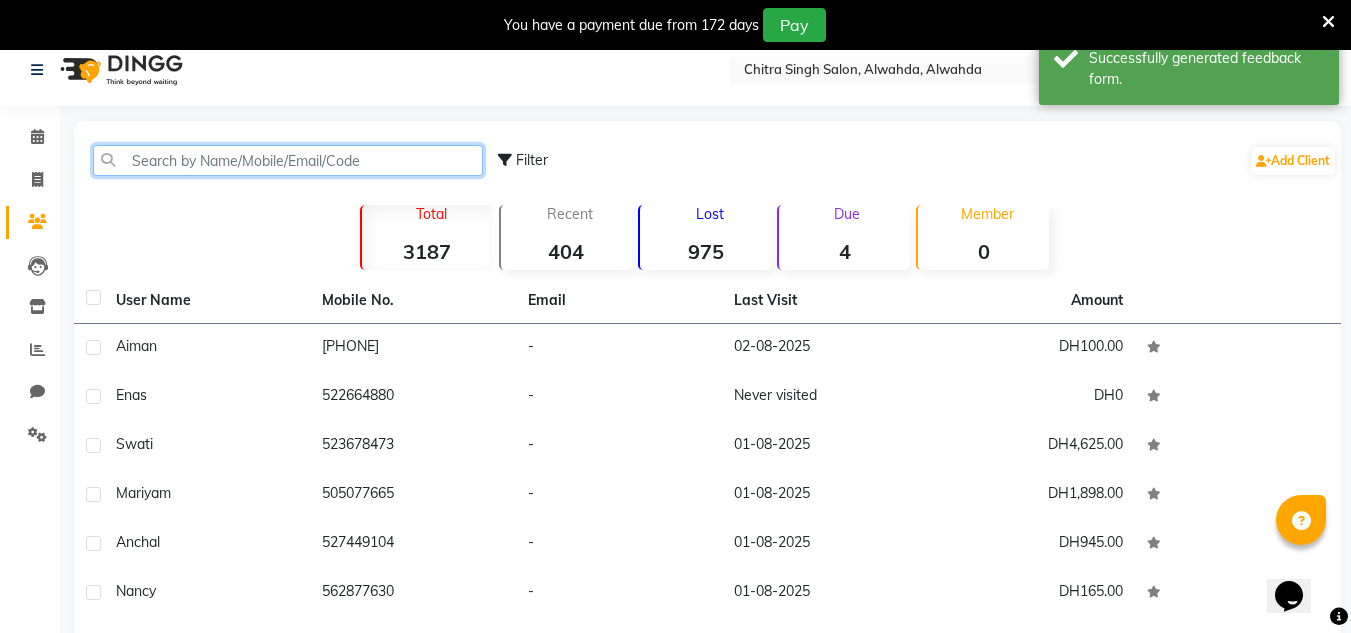 click 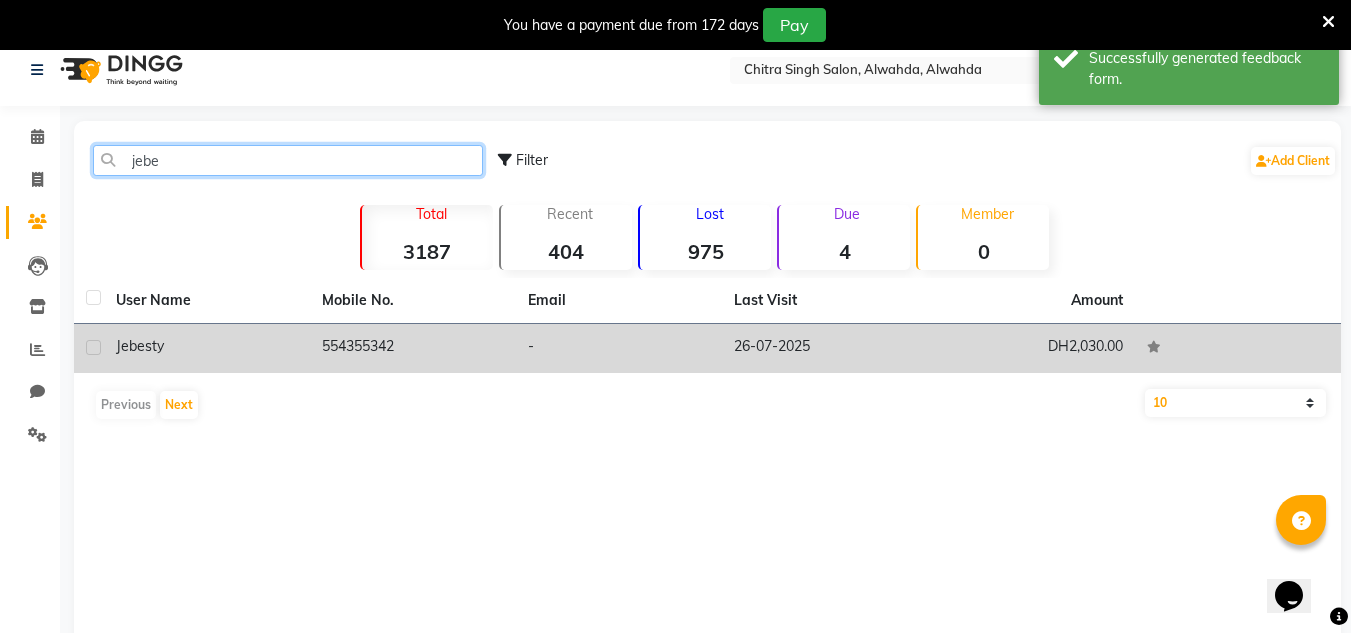 type on "jebe" 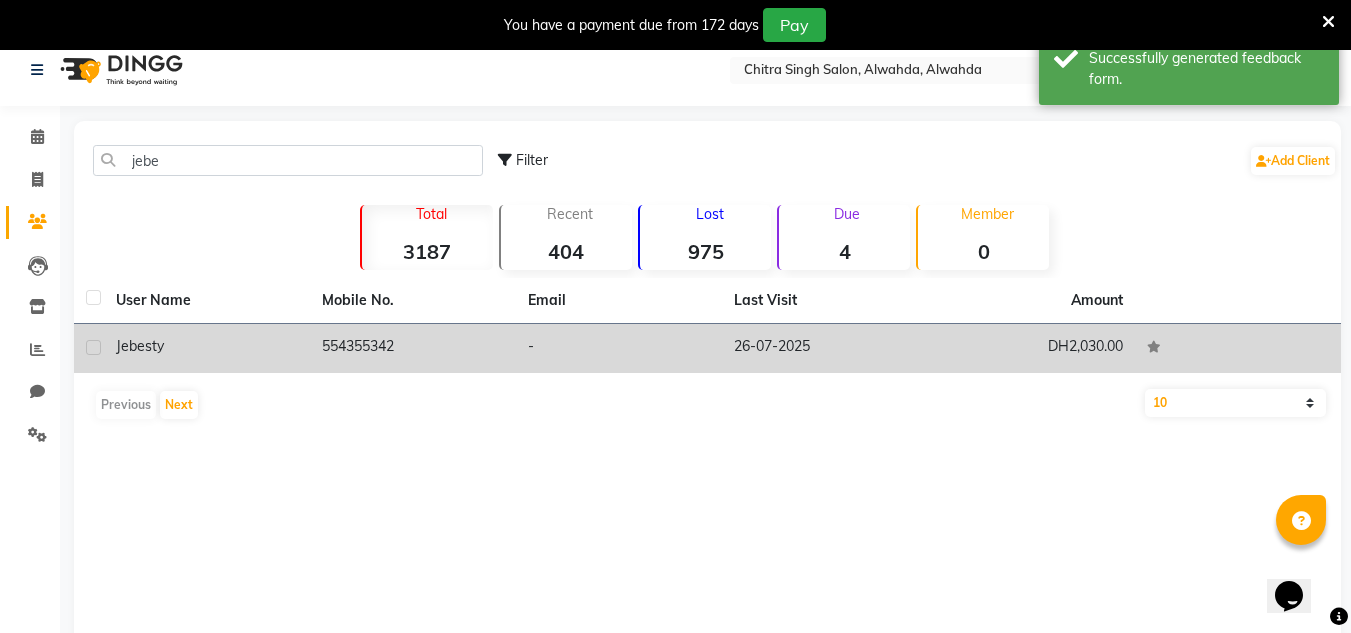 click on "554355342" 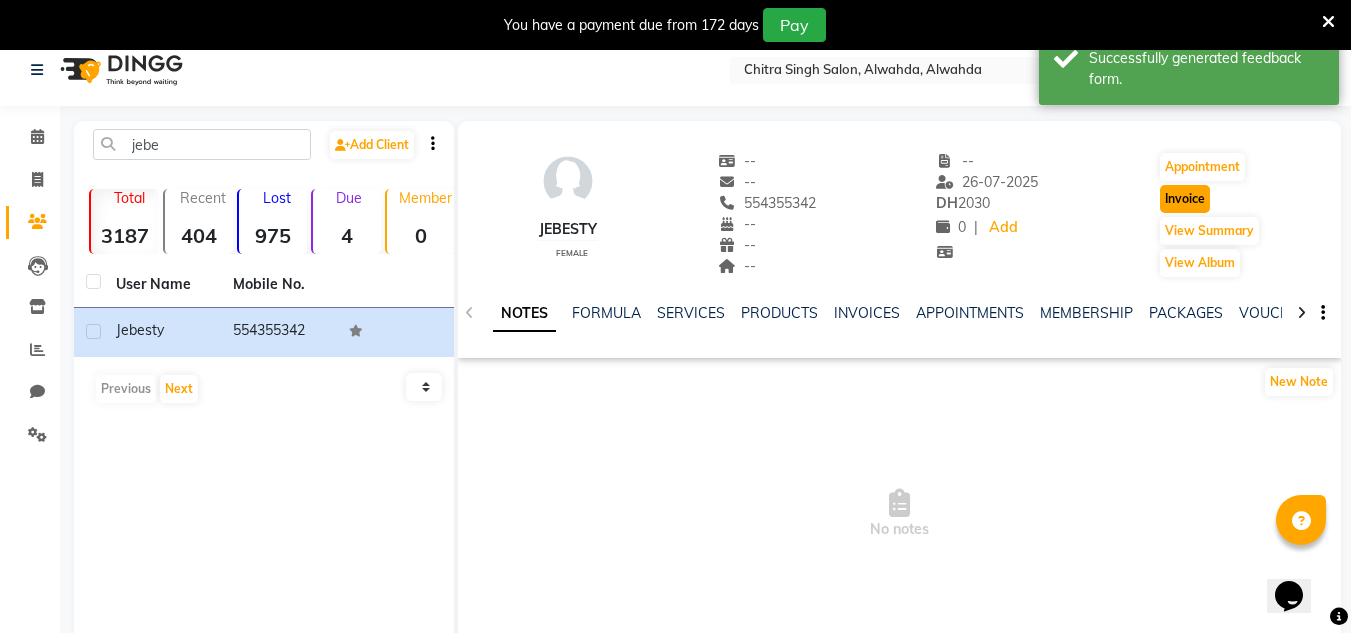 click on "Invoice" 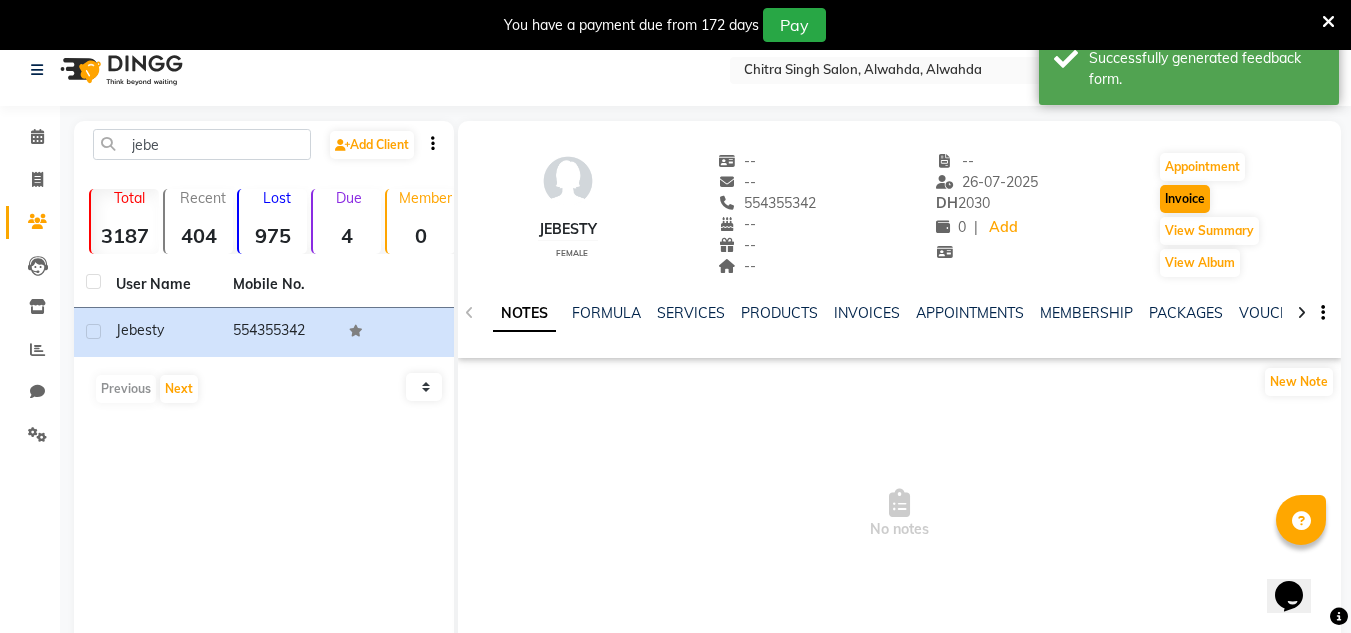 select on "service" 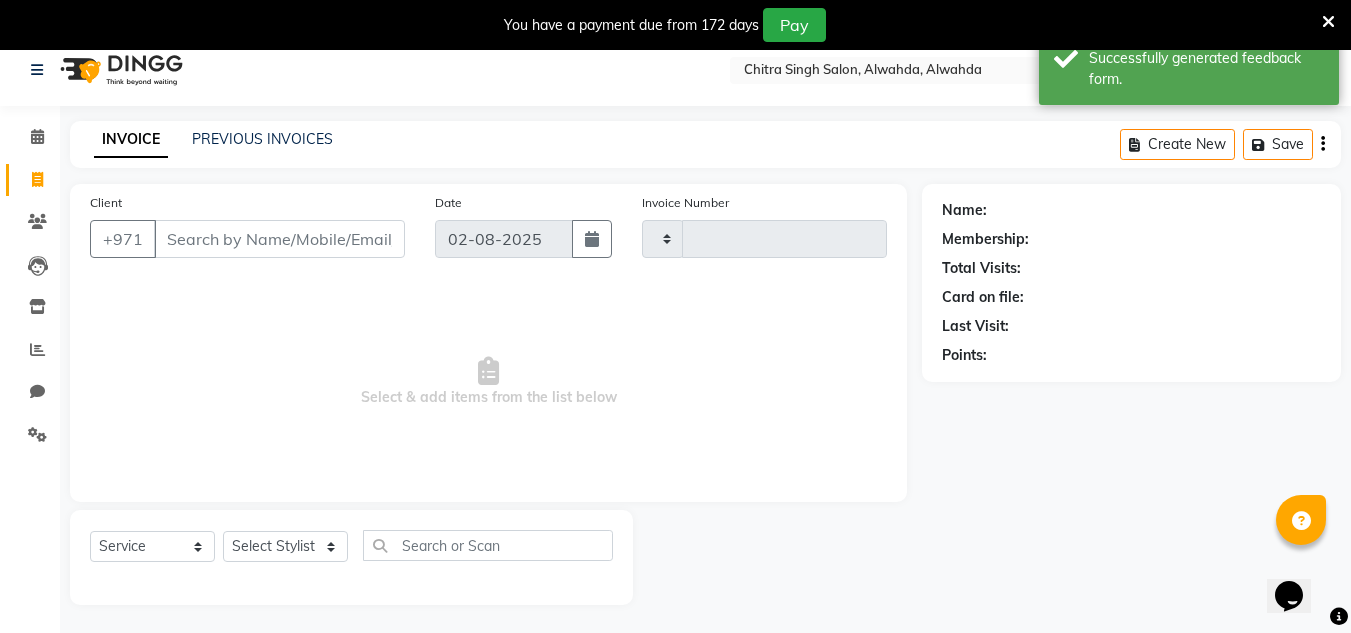 scroll, scrollTop: 50, scrollLeft: 0, axis: vertical 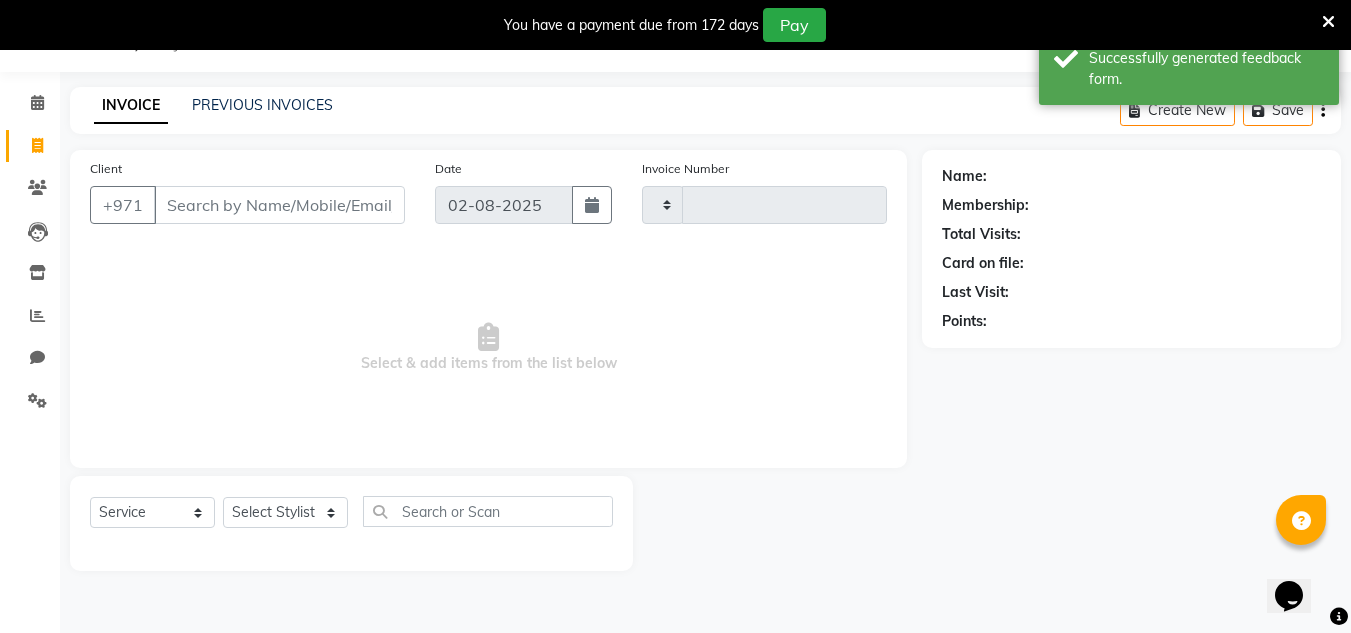 type on "1634" 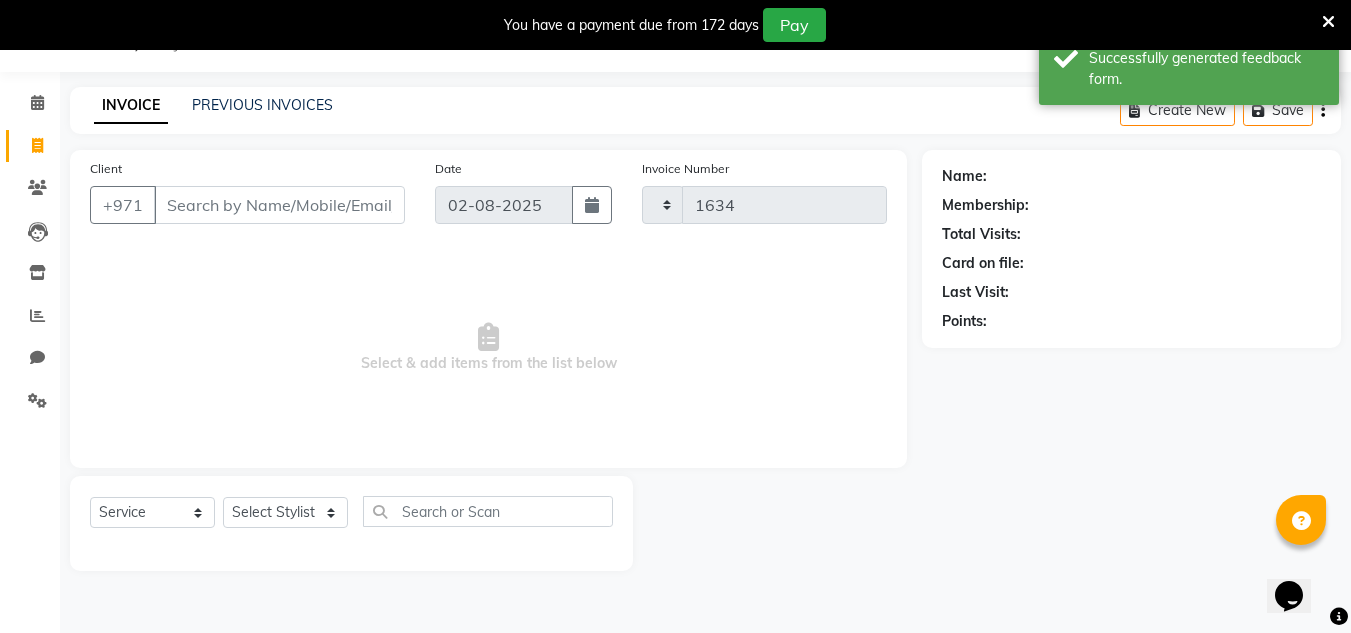 select on "4333" 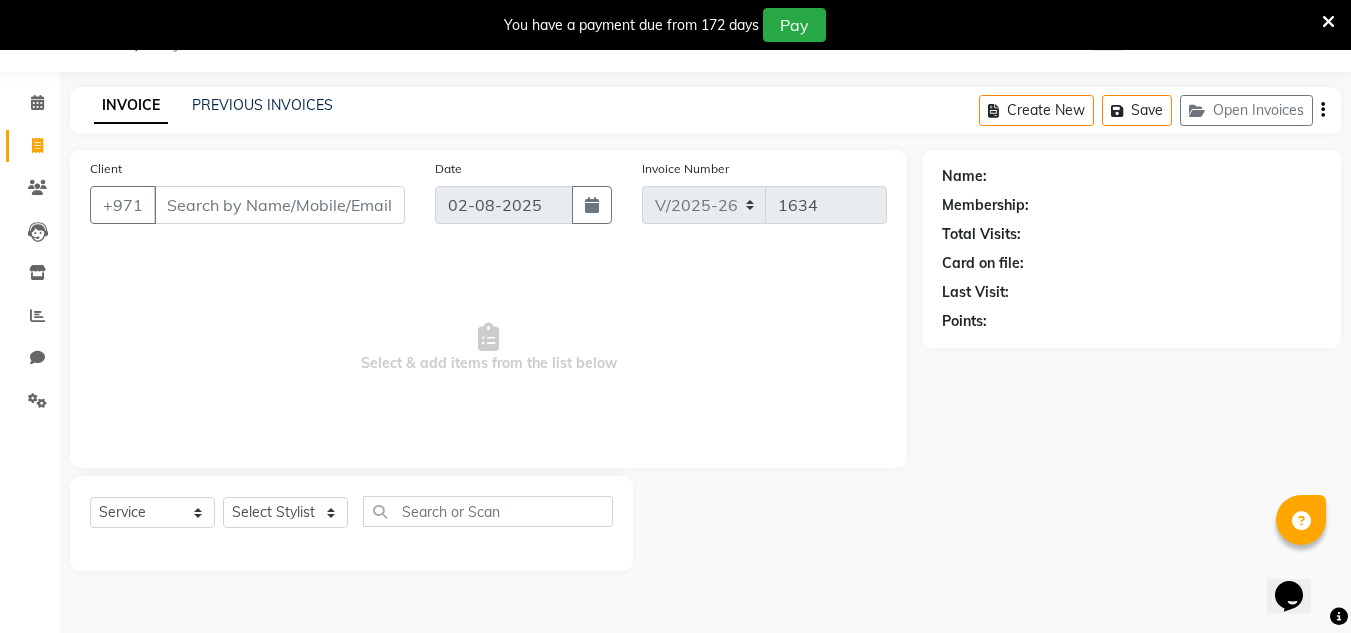 type on "554355342" 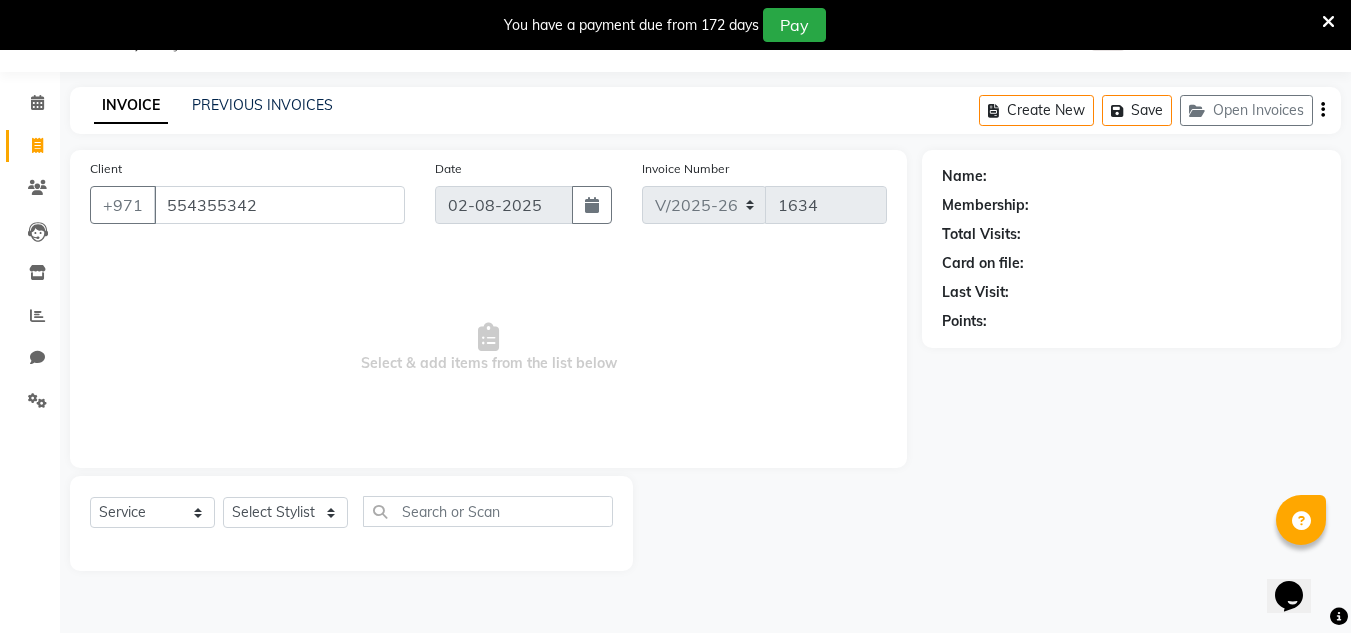 select on "1: Object" 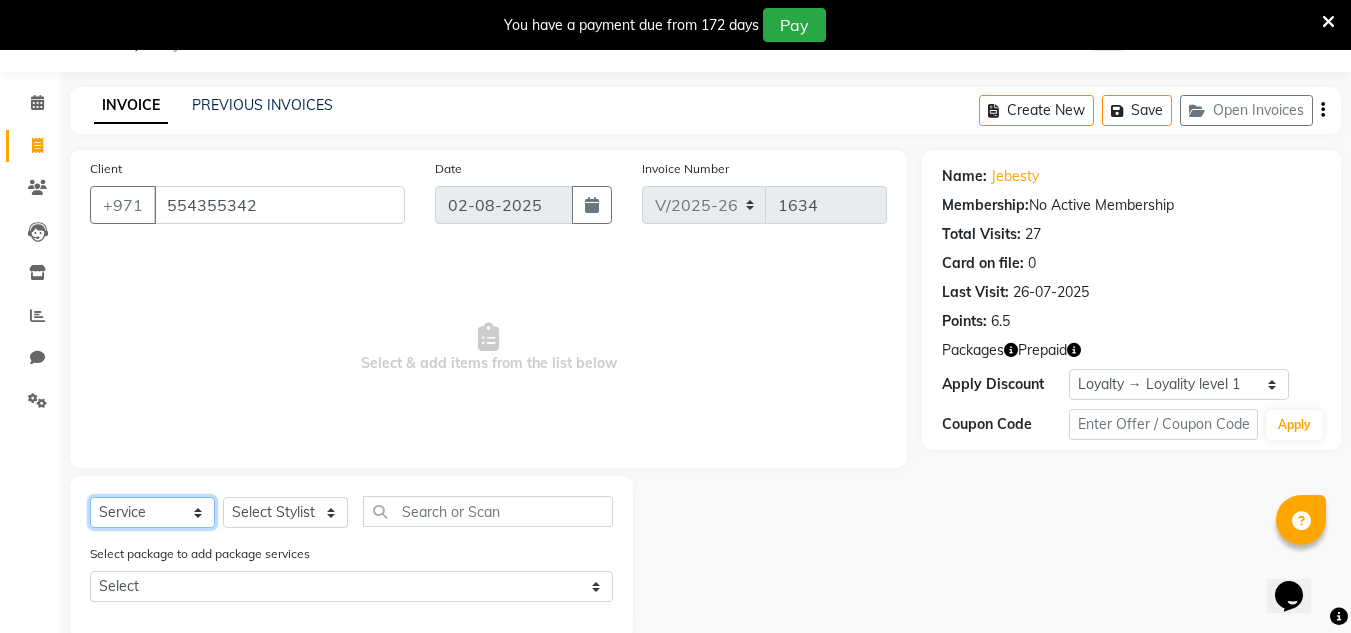 drag, startPoint x: 139, startPoint y: 515, endPoint x: 142, endPoint y: 500, distance: 15.297058 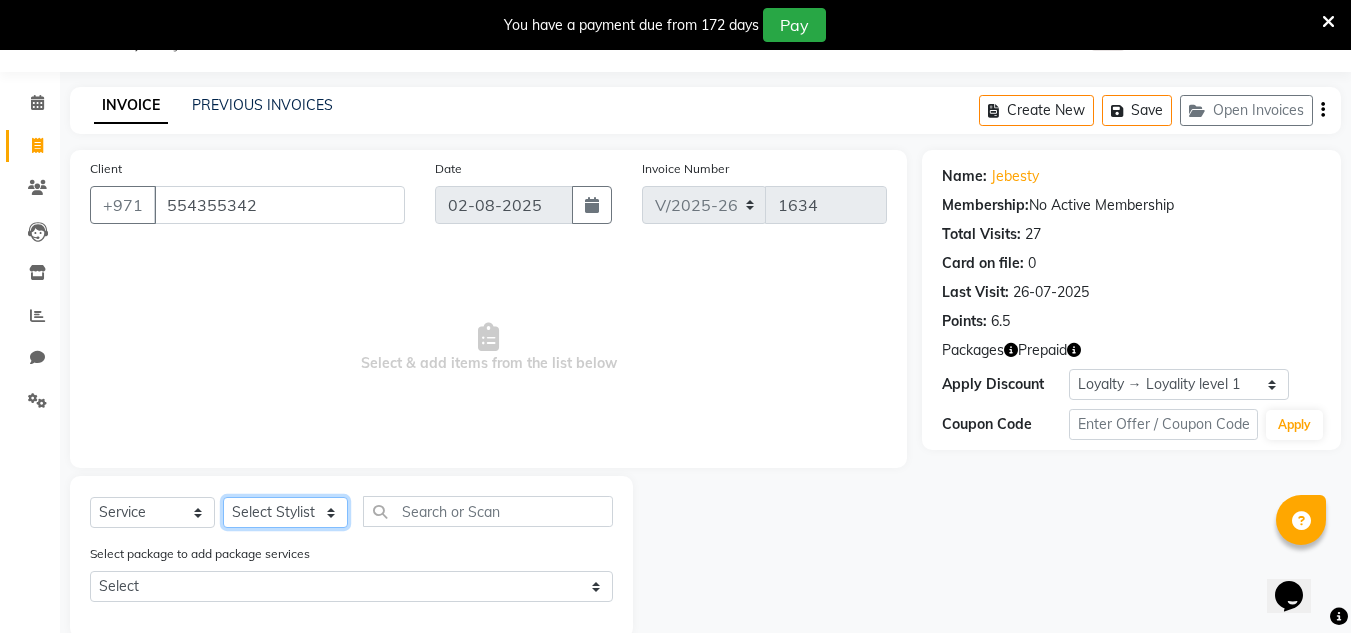 click on "Select Stylist ABUSHAGARA HOME SERVICE STAFF Kavita Laxmi Management Manisha Radha RECEPTION-ALWAHDA Riba Rimsha SALON Samjhana Seema trial" 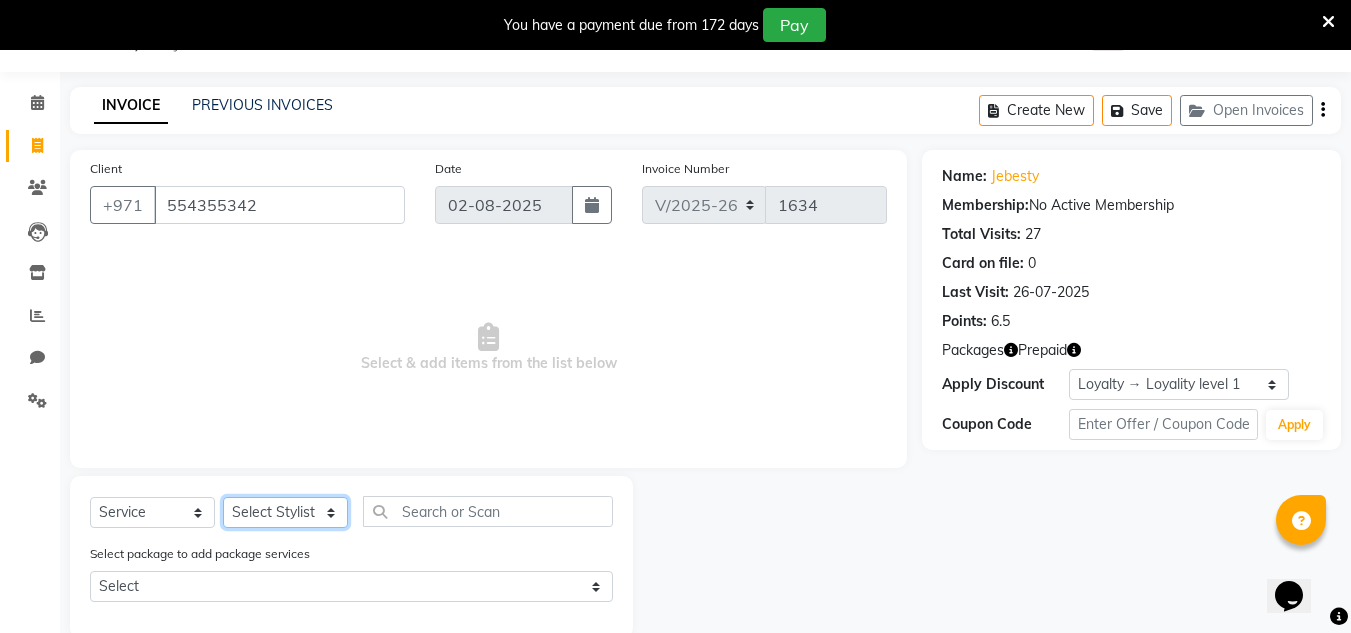 select on "[NUMBER]" 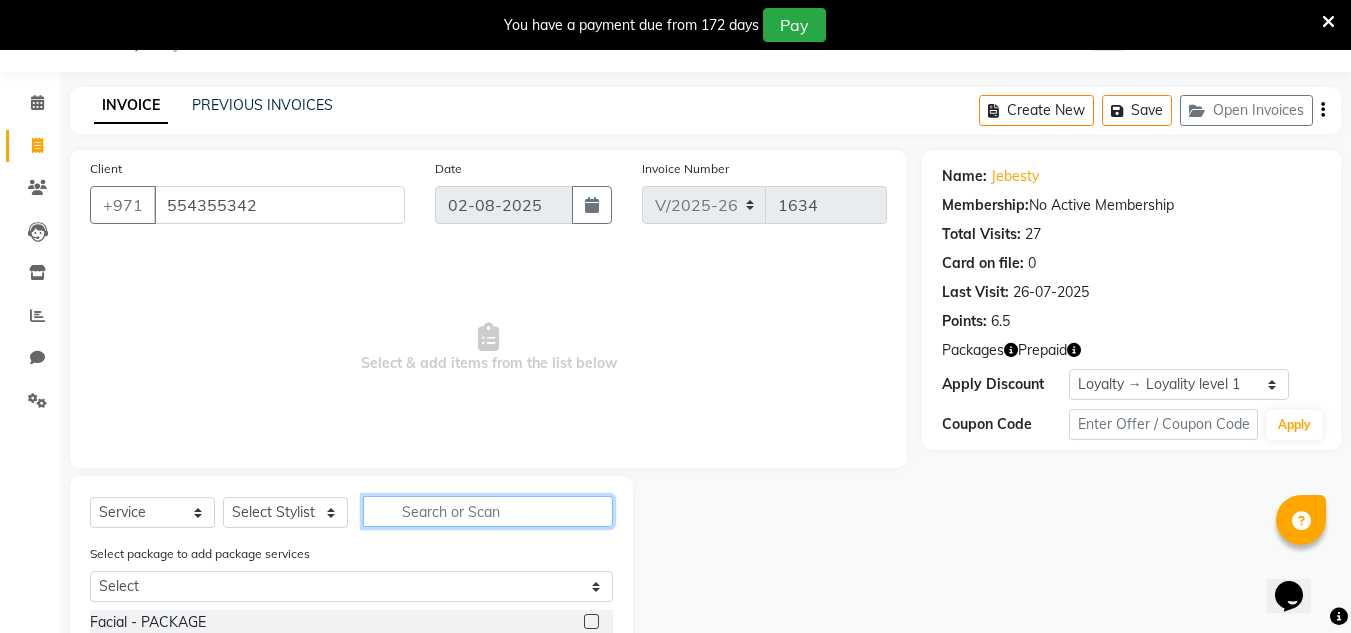 click 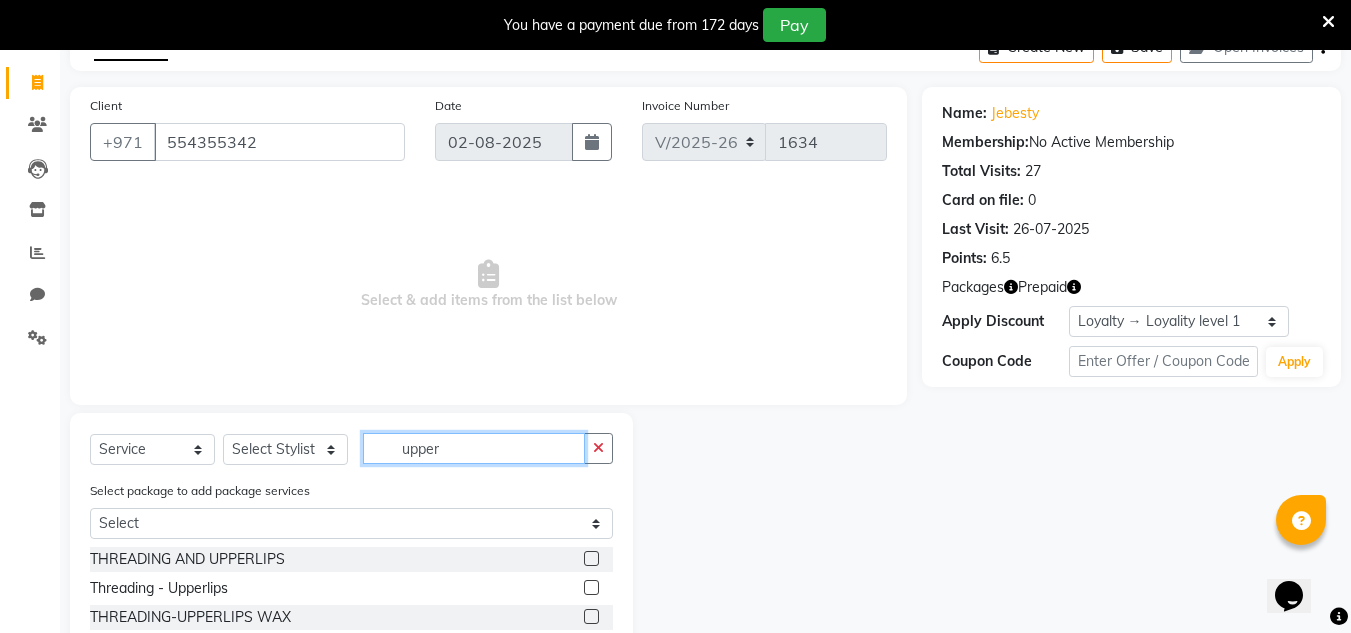 scroll, scrollTop: 172, scrollLeft: 0, axis: vertical 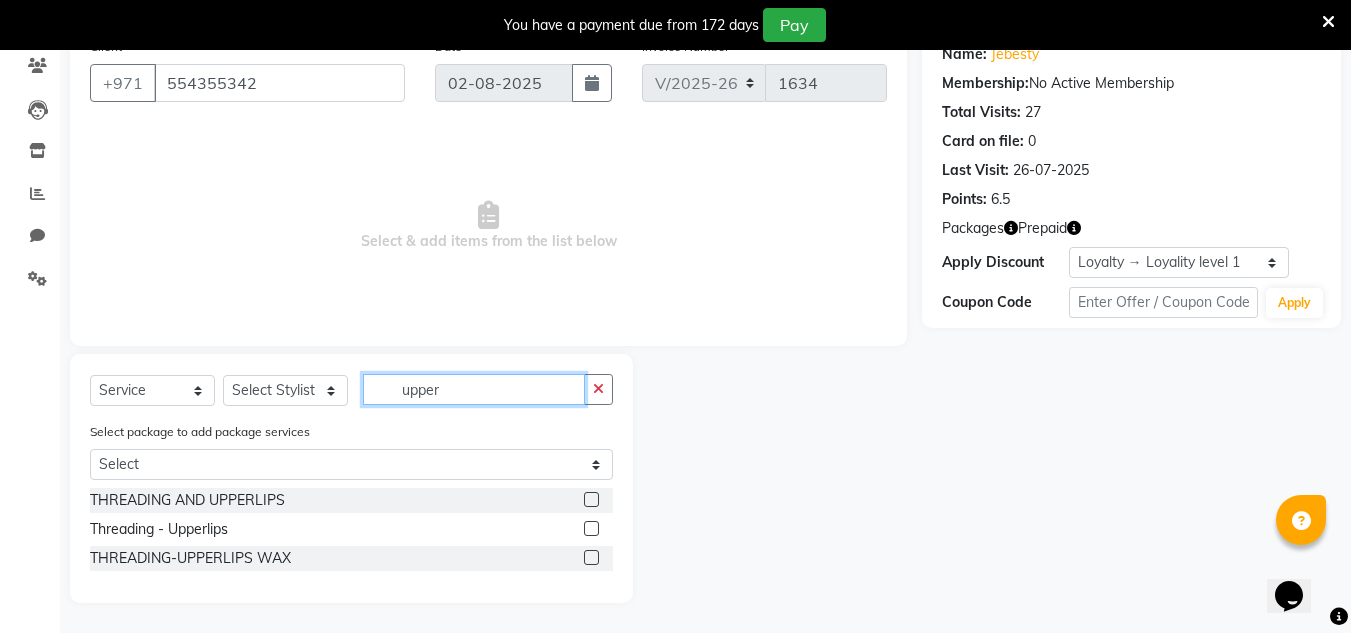type on "upper" 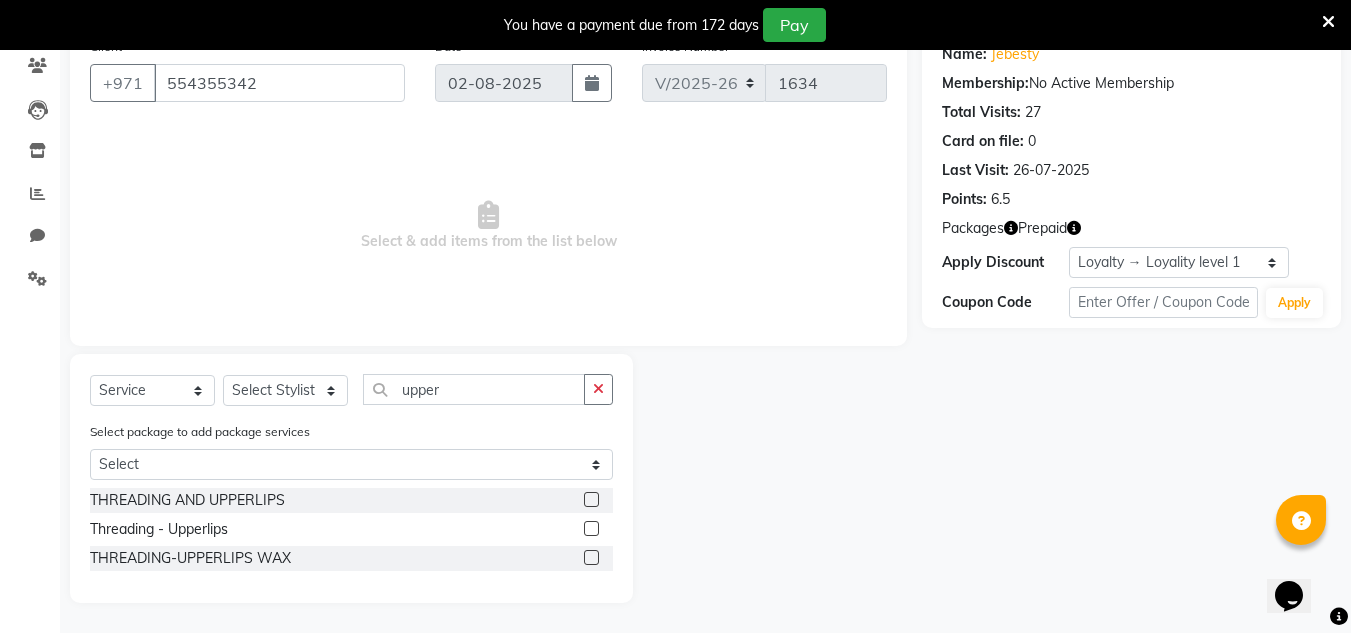 click 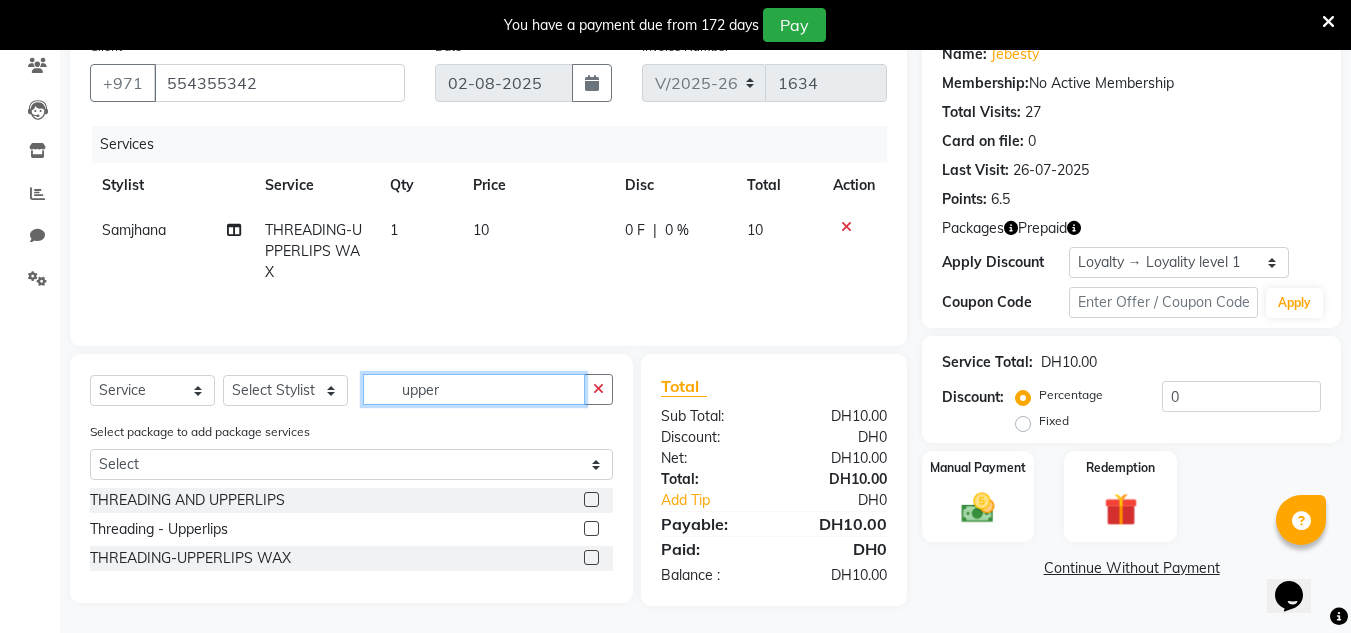 checkbox on "false" 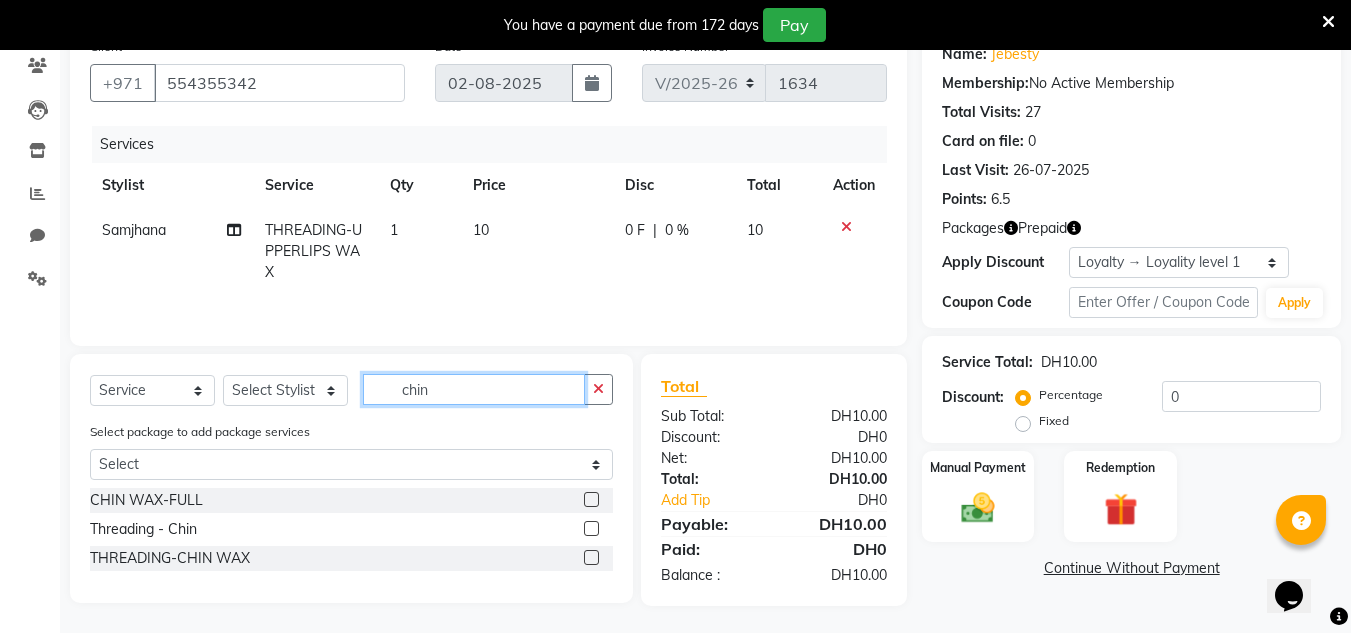 type on "chin" 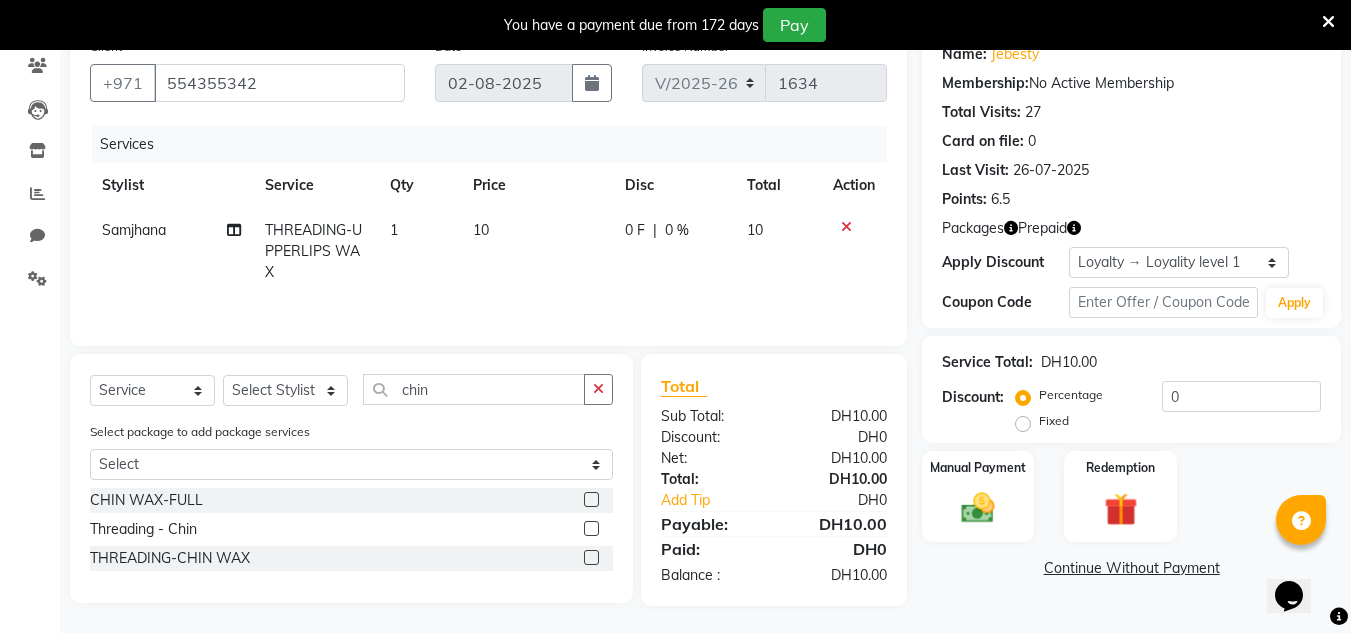 drag, startPoint x: 594, startPoint y: 558, endPoint x: 597, endPoint y: 531, distance: 27.166155 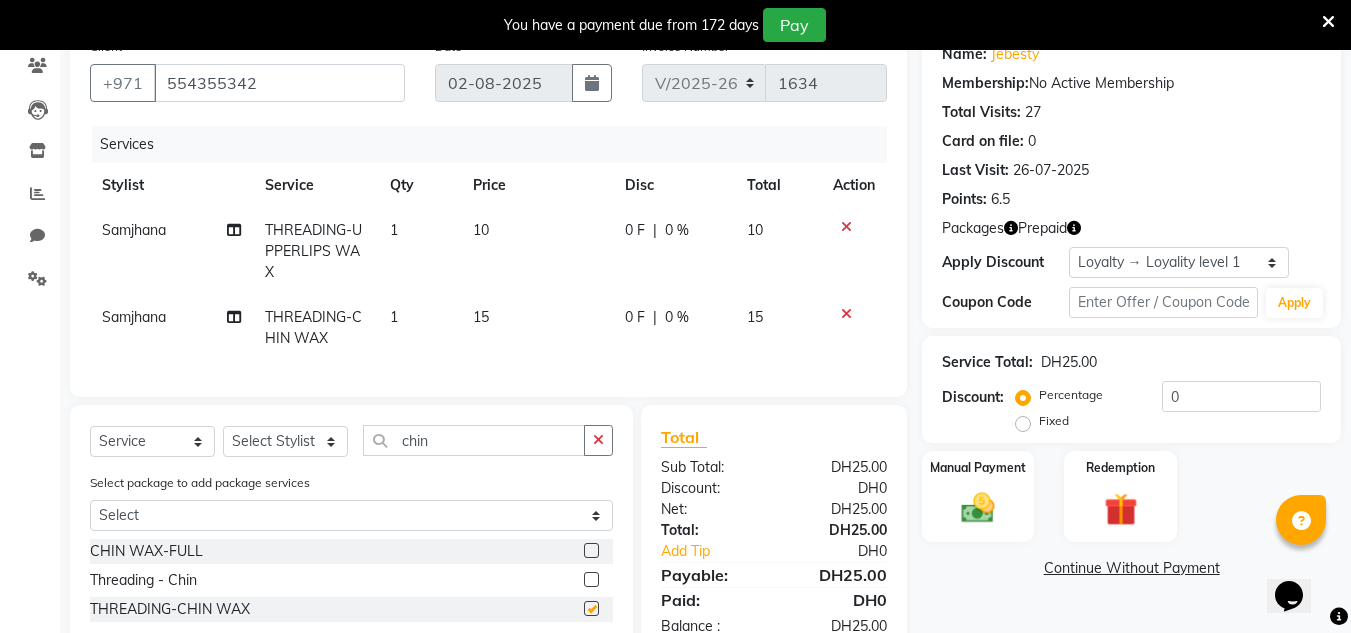 checkbox on "false" 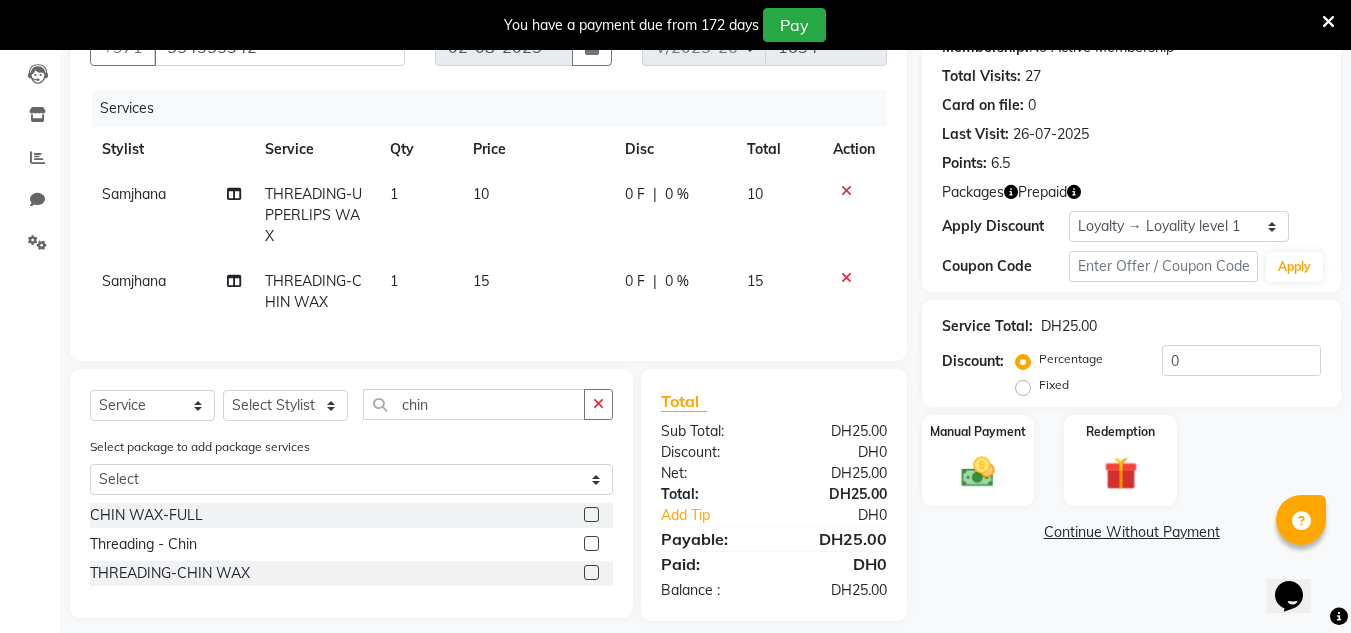 scroll, scrollTop: 241, scrollLeft: 0, axis: vertical 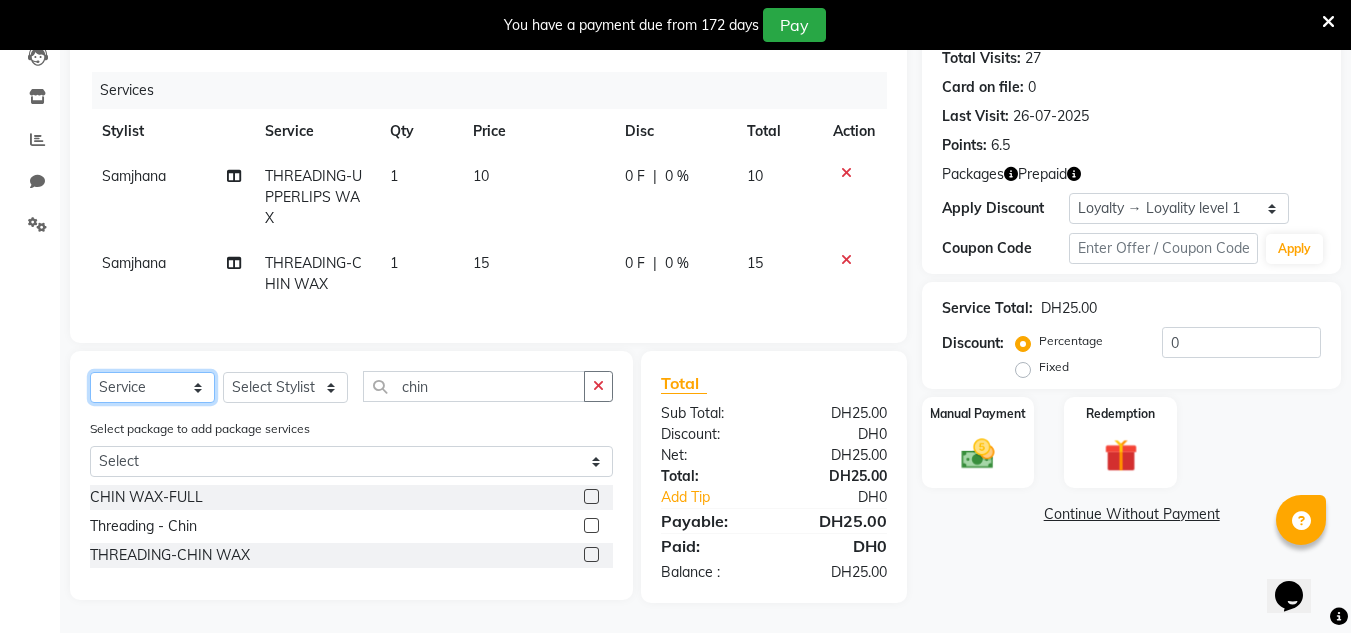 drag, startPoint x: 146, startPoint y: 389, endPoint x: 148, endPoint y: 358, distance: 31.06445 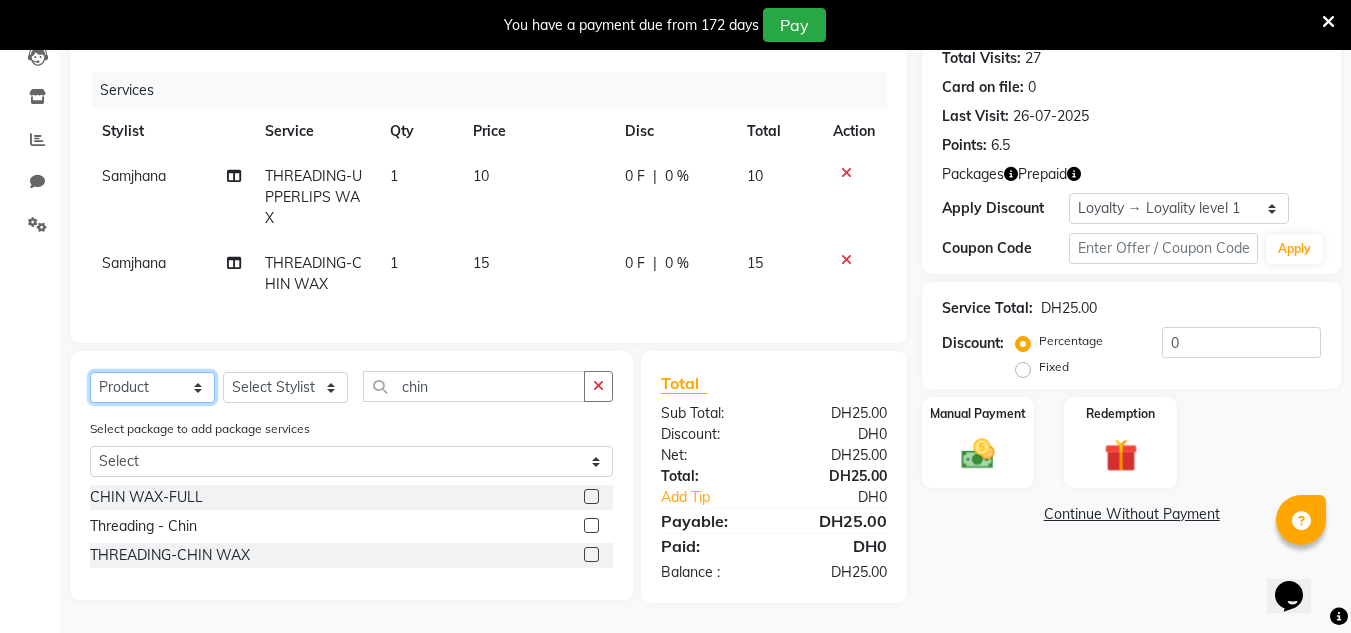 click on "Select  Service  Product  Membership  Package Voucher Prepaid Gift Card" 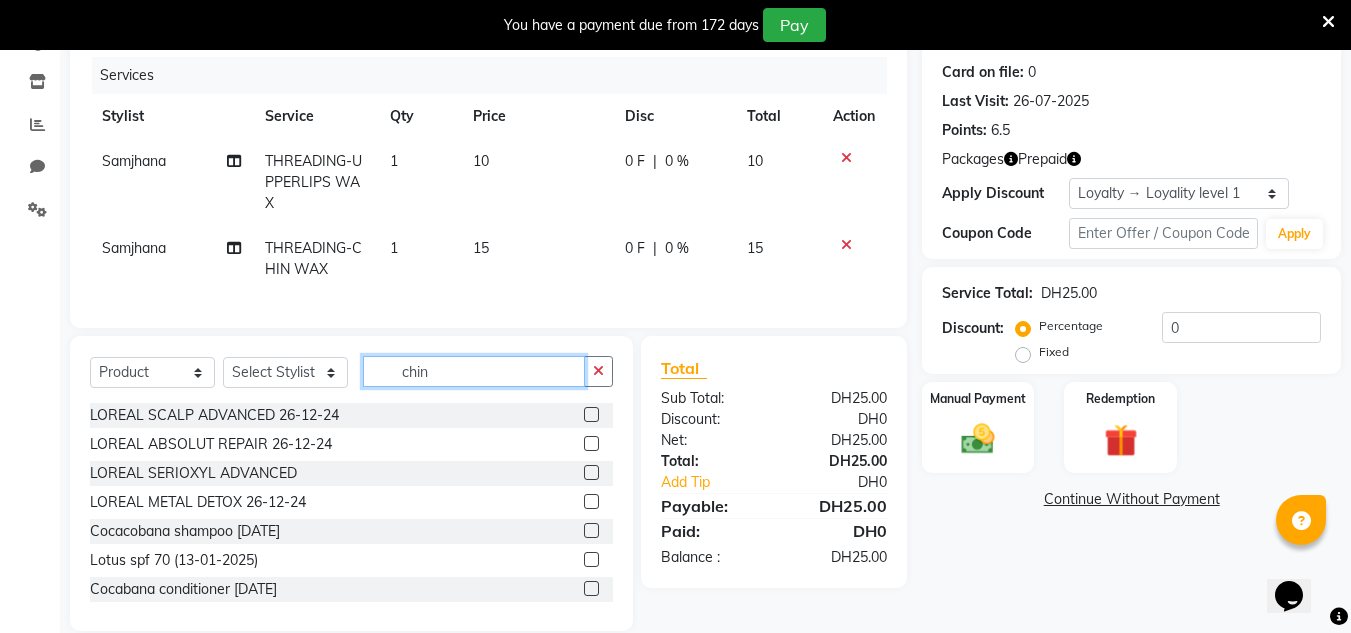 drag, startPoint x: 424, startPoint y: 380, endPoint x: 387, endPoint y: 392, distance: 38.8973 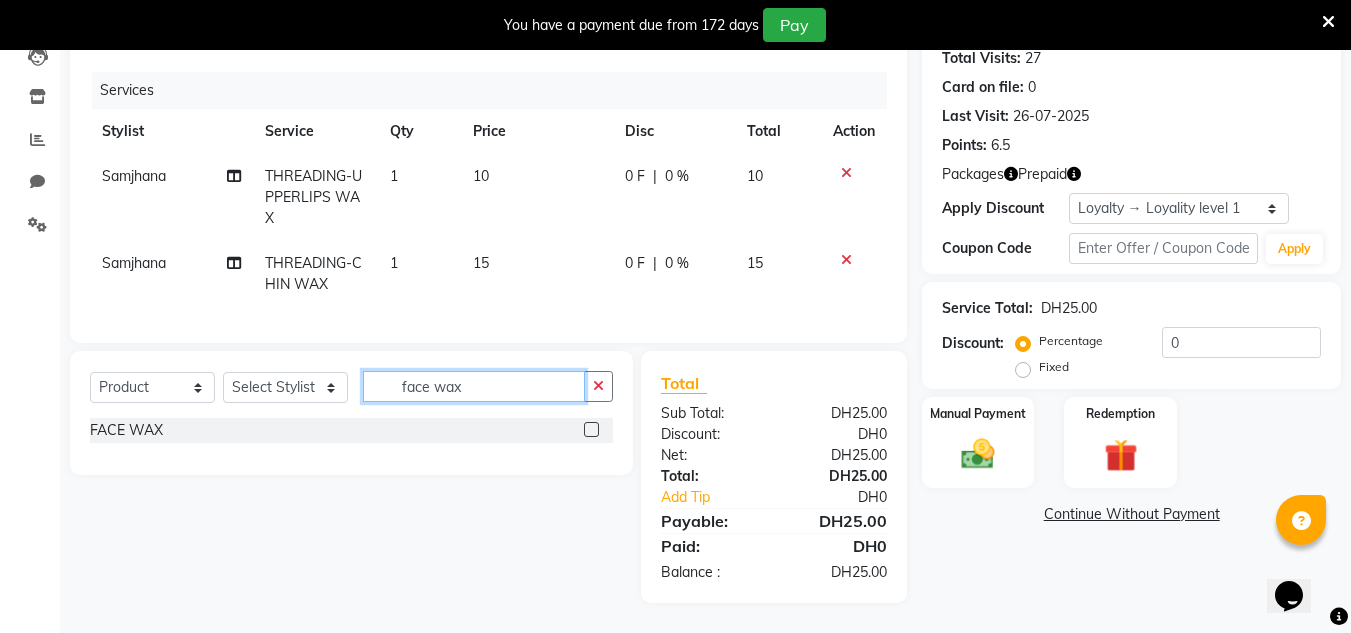type on "face wax" 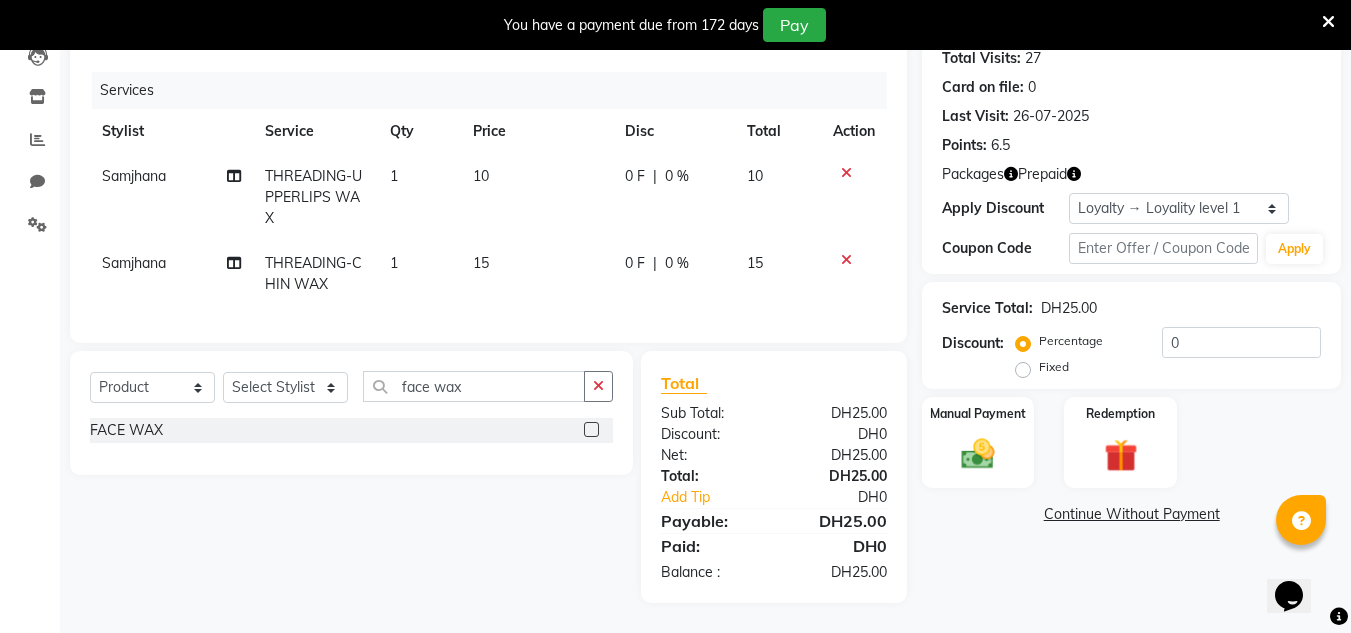 click 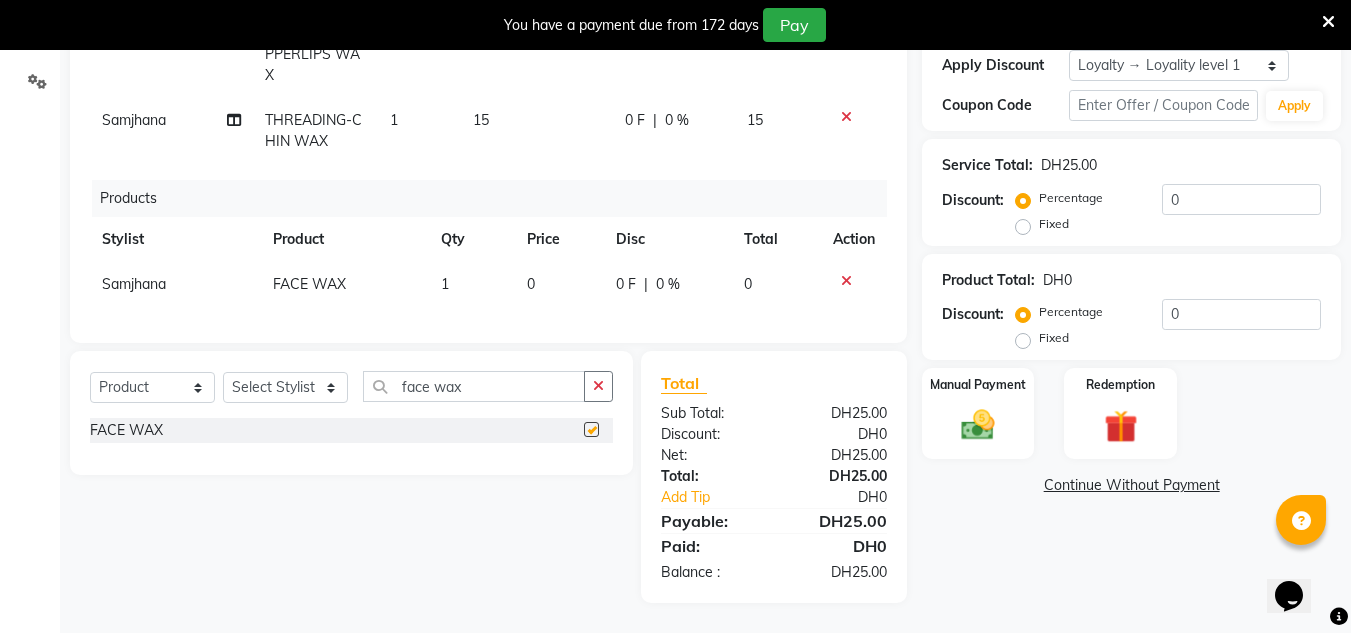 checkbox on "false" 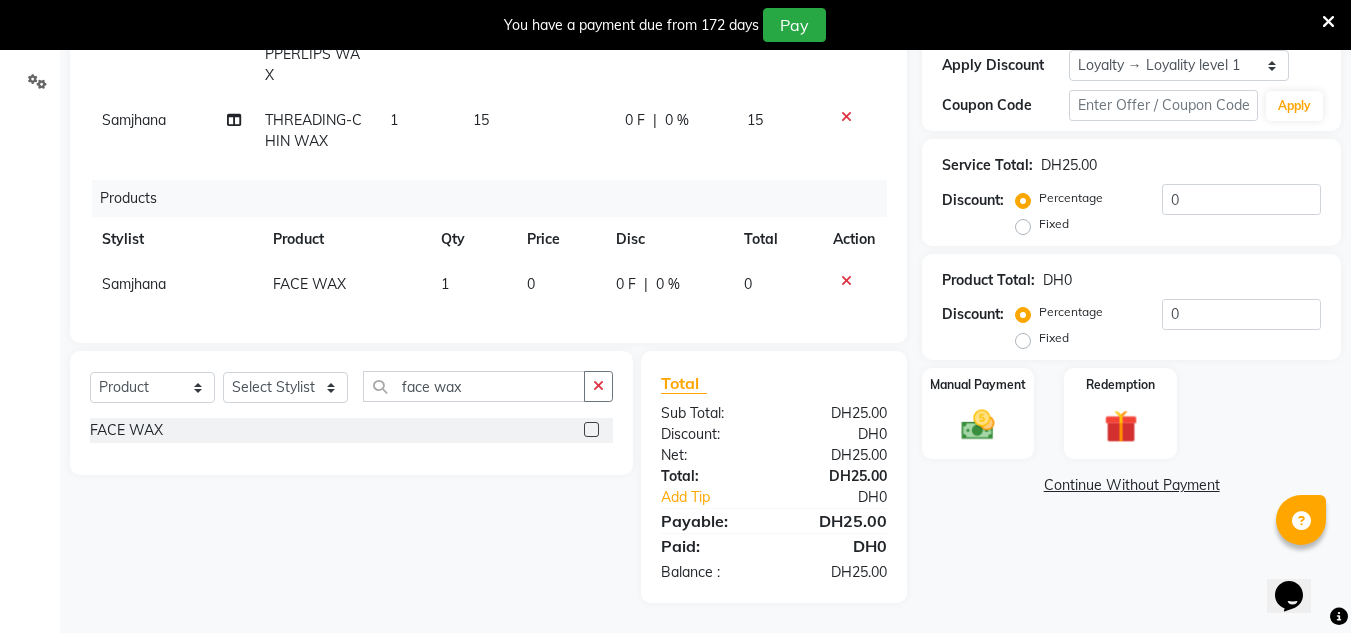scroll, scrollTop: 384, scrollLeft: 0, axis: vertical 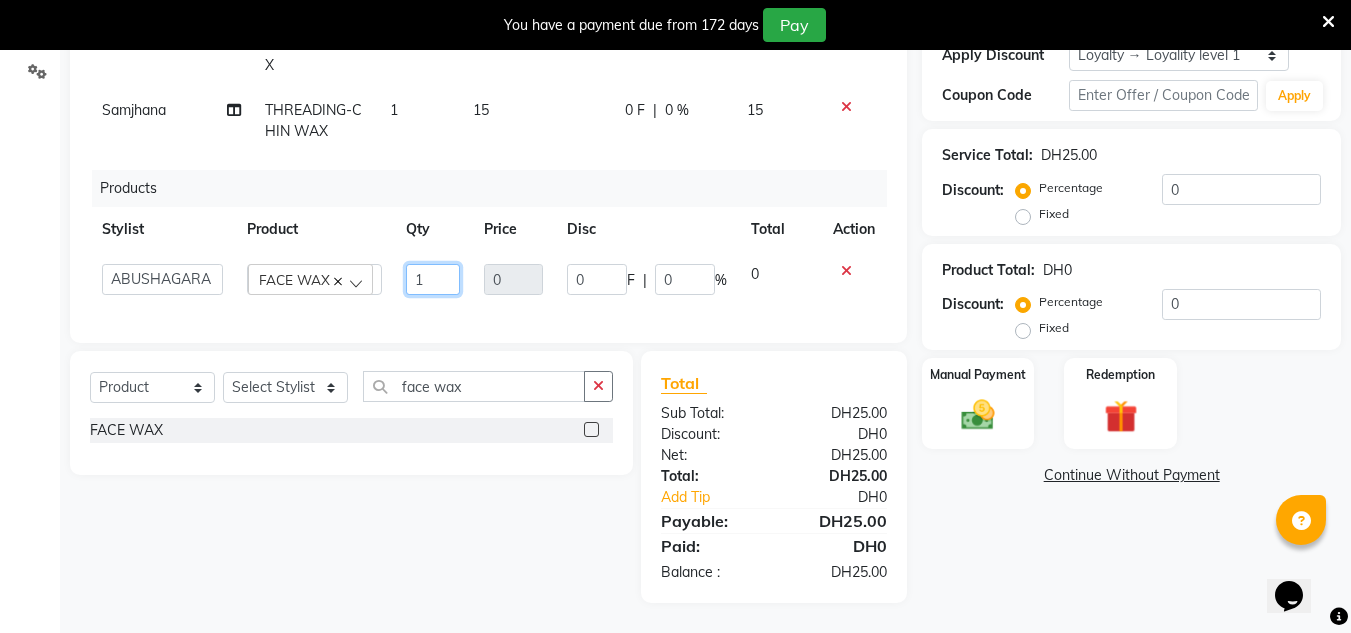 click on "1" 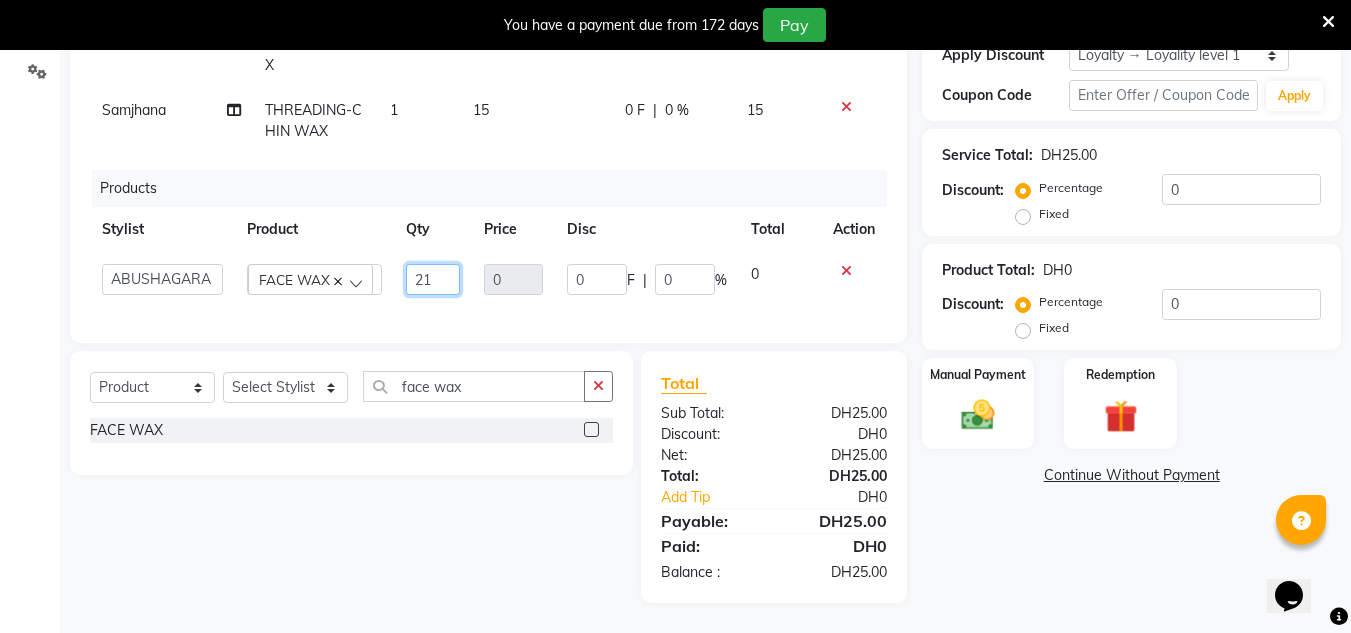 type on "2" 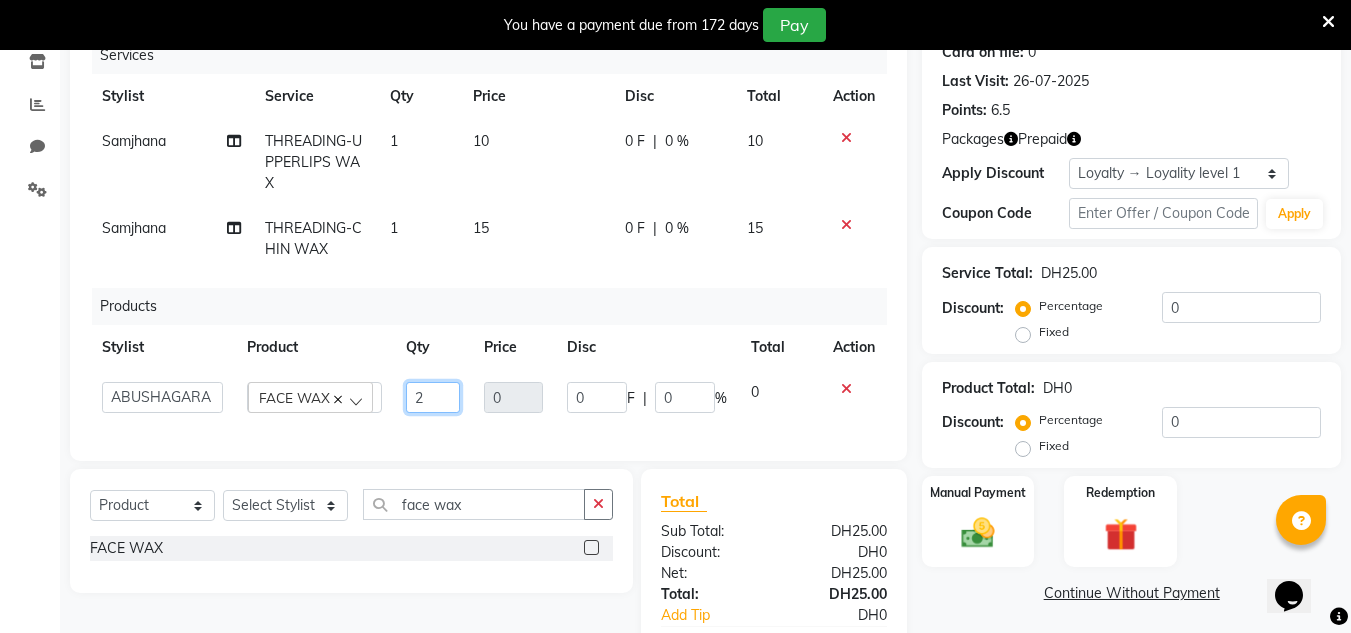 scroll, scrollTop: 184, scrollLeft: 0, axis: vertical 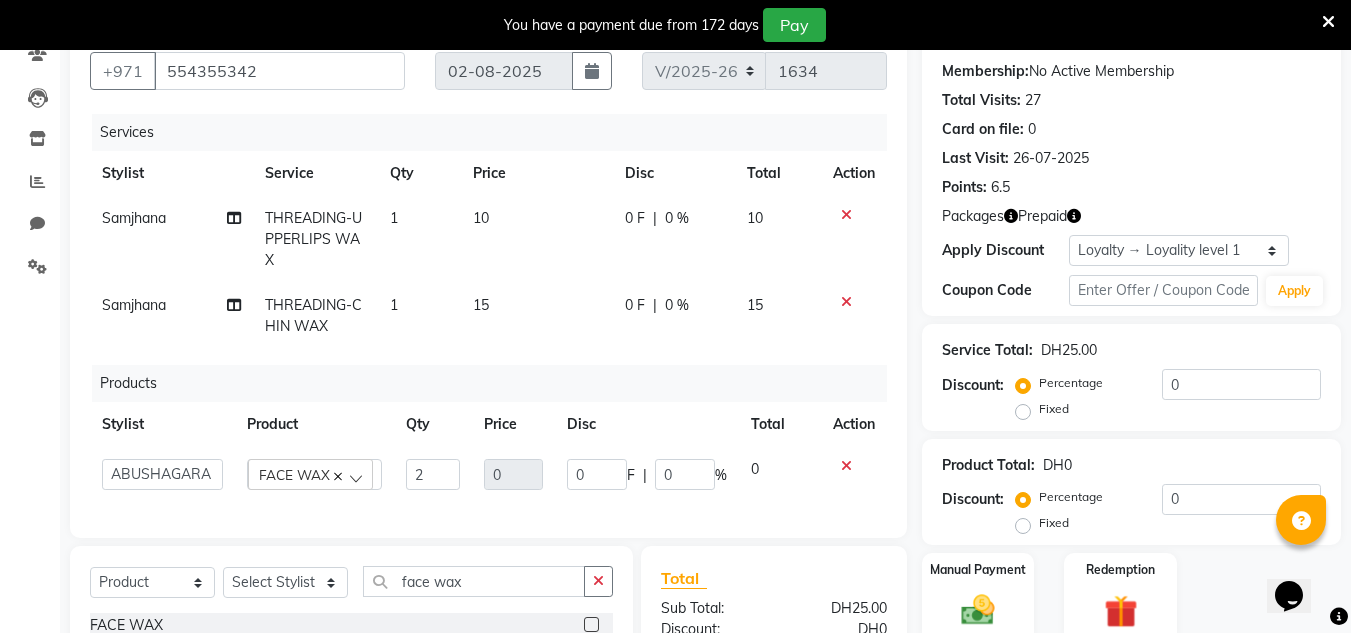 drag, startPoint x: 752, startPoint y: 509, endPoint x: 760, endPoint y: 494, distance: 17 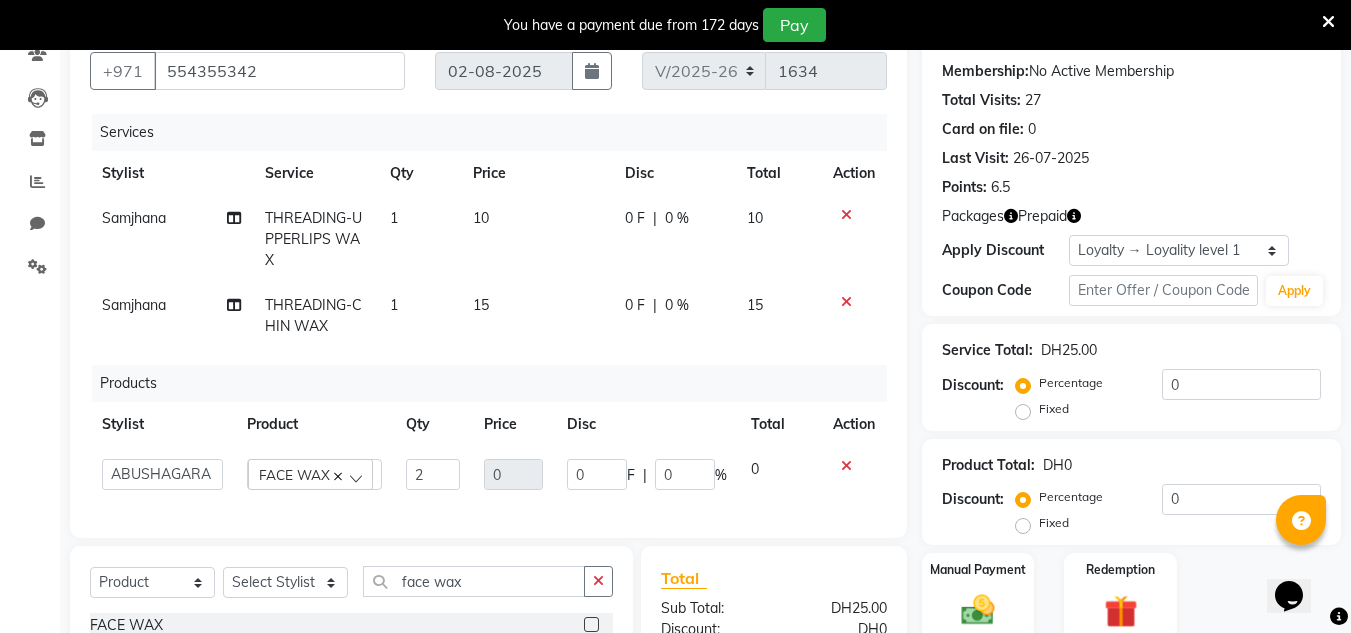 click on "Services Stylist Service Qty Price Disc Total Action Samjhana THREADING-UPPERLIPS WAX 1 10 0 F | 0 % 15 Samjhana THREADING-CHIN WAX 1 15 0 F | 0 % 15 Products Stylist Product Qty Price Disc Total Action ABUSHAGARA HOME SERVICE STAFF Kavita Laxmi Management Manisha Radha RECEPTION-ALWAHDA Riba Rimsha SALON Samjhana Seema trial FACE WAX 2 0 0 F | 0 % 0" 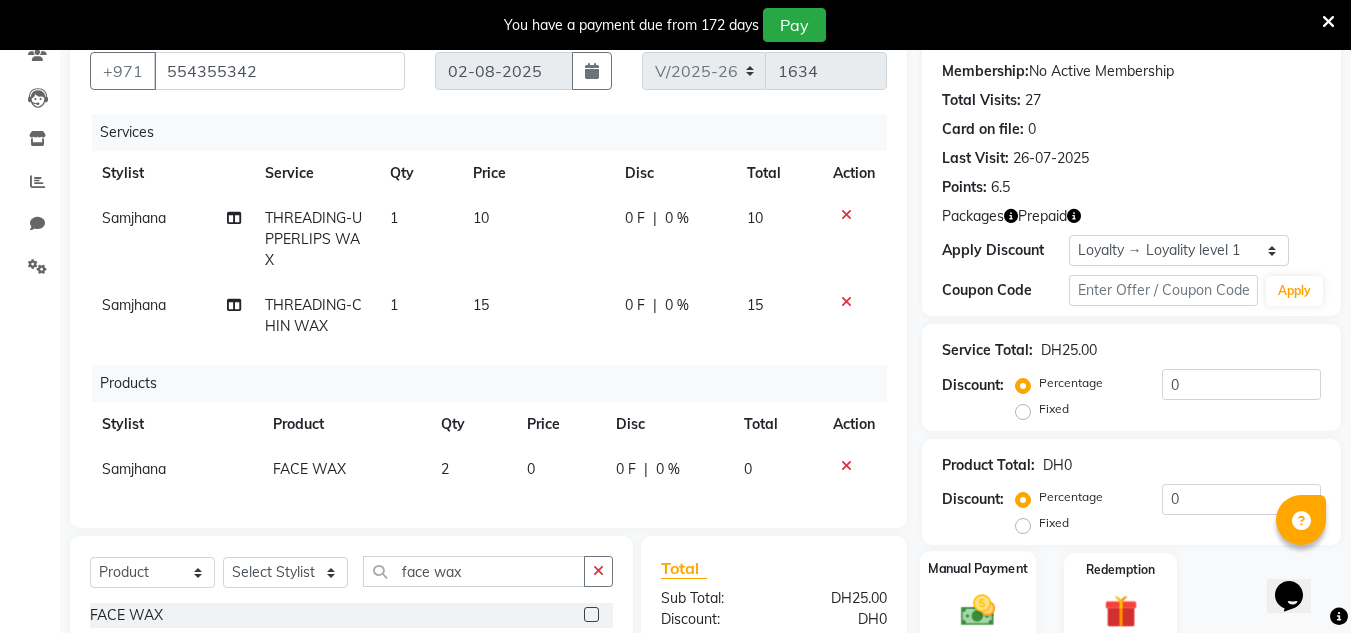 scroll, scrollTop: 384, scrollLeft: 0, axis: vertical 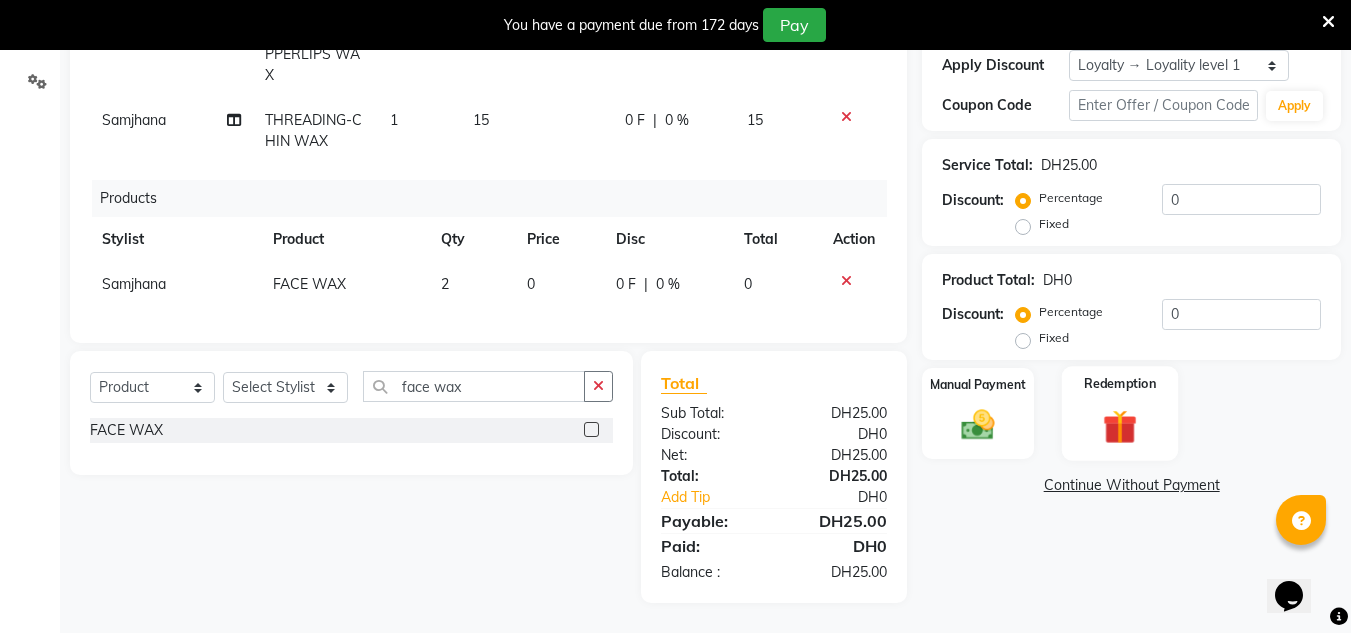 click 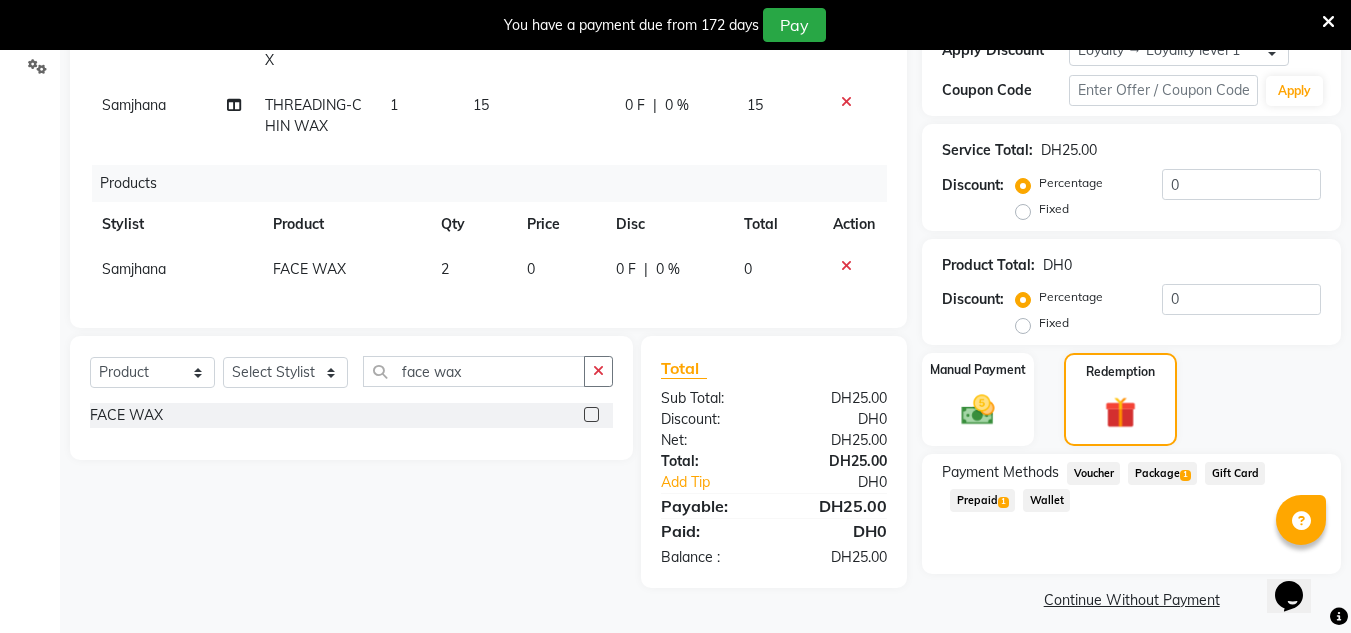 click on "Prepaid  1" 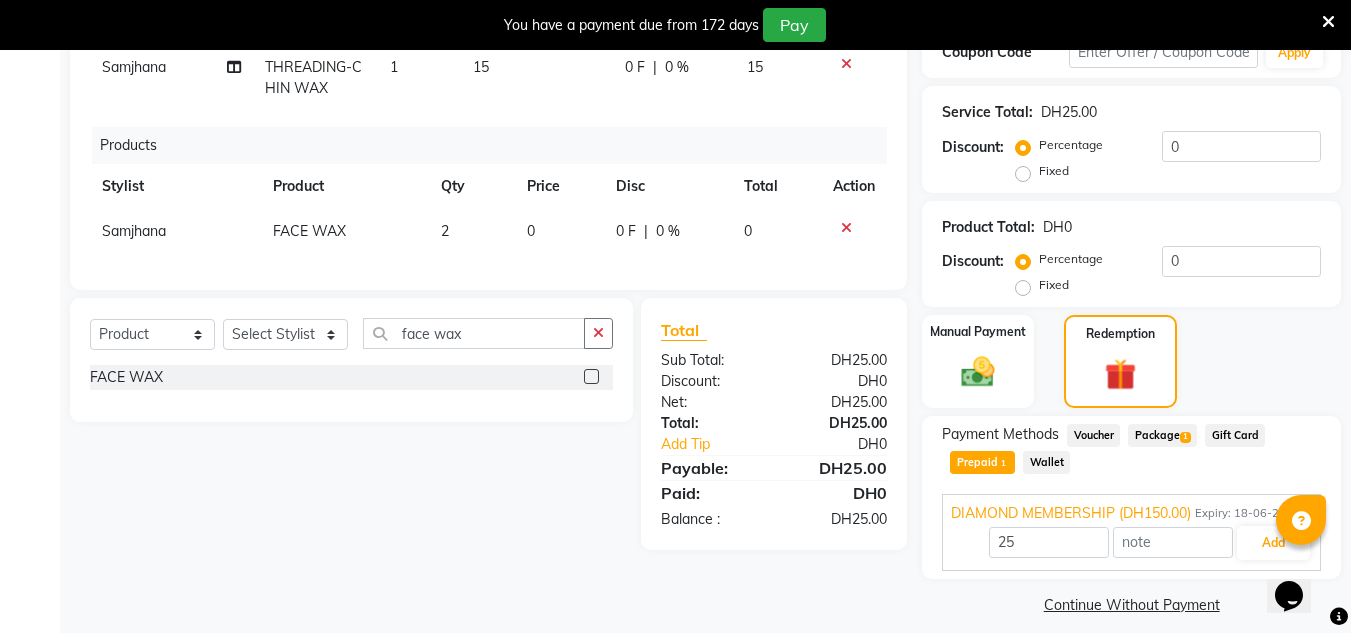scroll, scrollTop: 439, scrollLeft: 0, axis: vertical 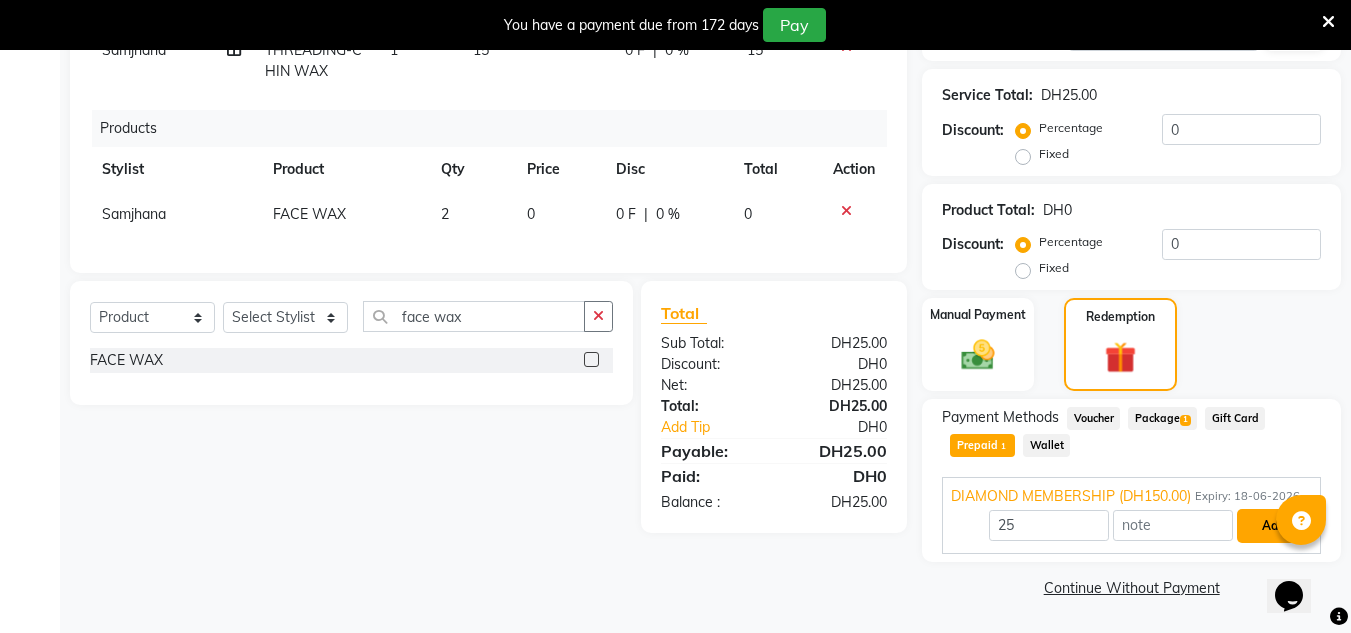 click on "Add" at bounding box center (1273, 526) 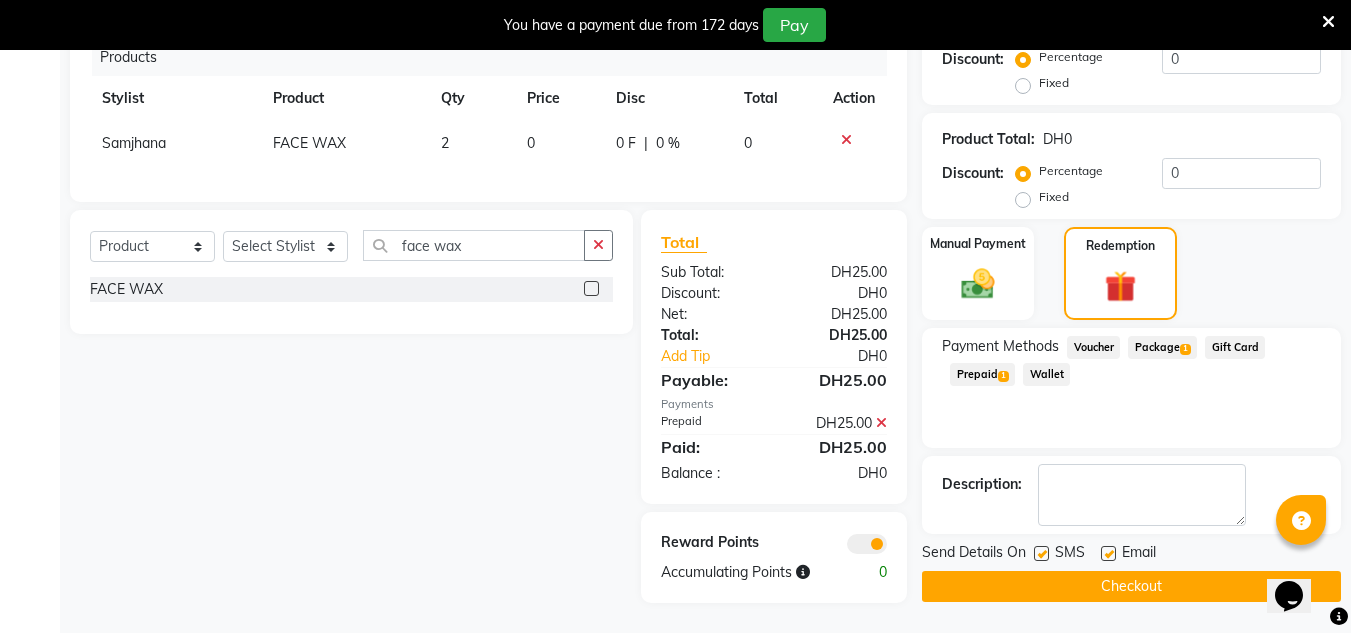 scroll, scrollTop: 525, scrollLeft: 0, axis: vertical 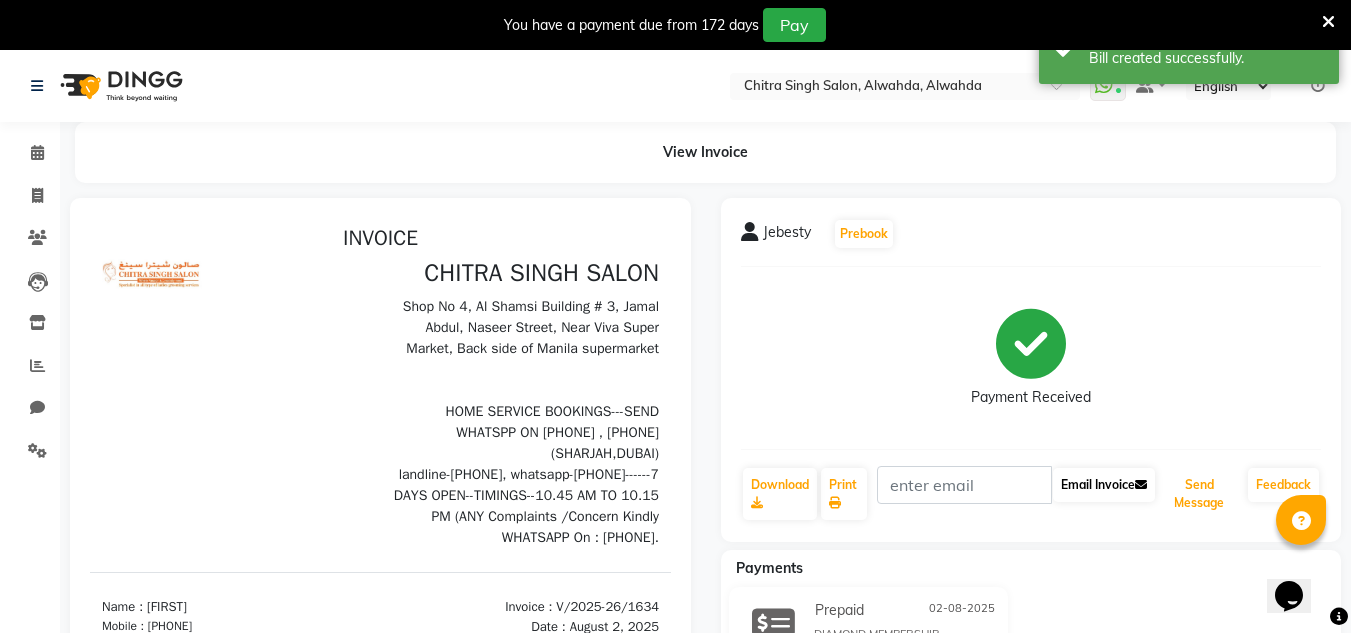 drag, startPoint x: 1191, startPoint y: 486, endPoint x: 1146, endPoint y: 482, distance: 45.17743 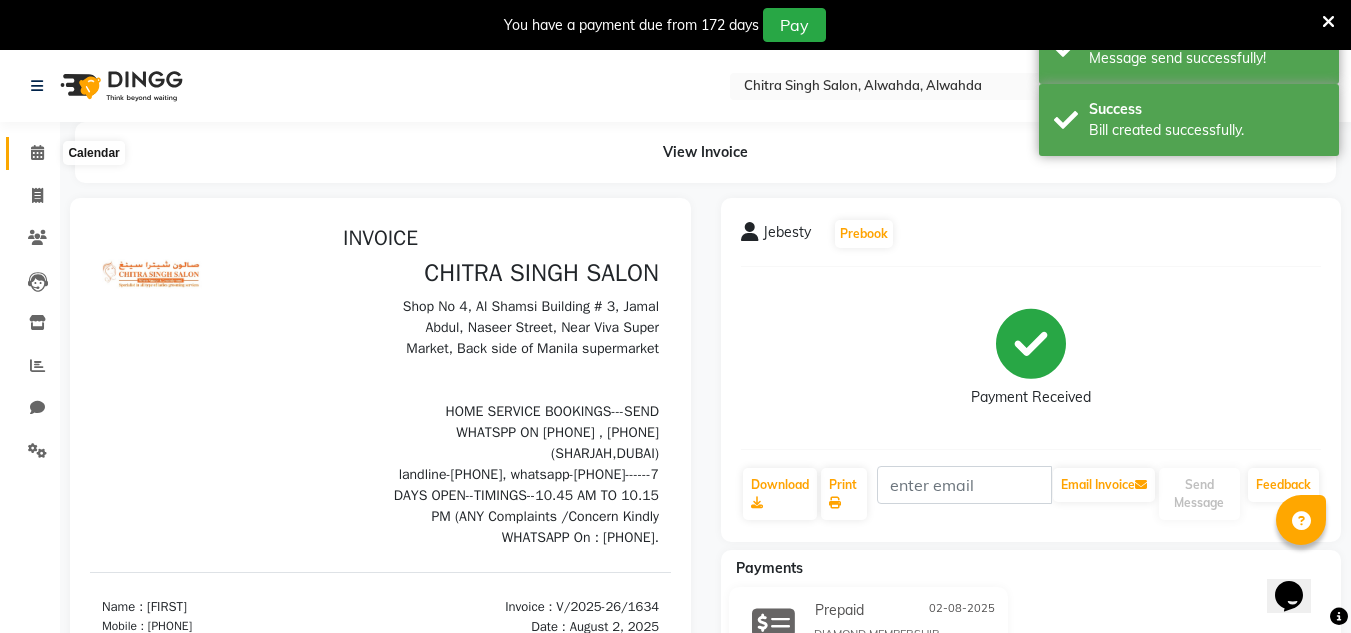 click 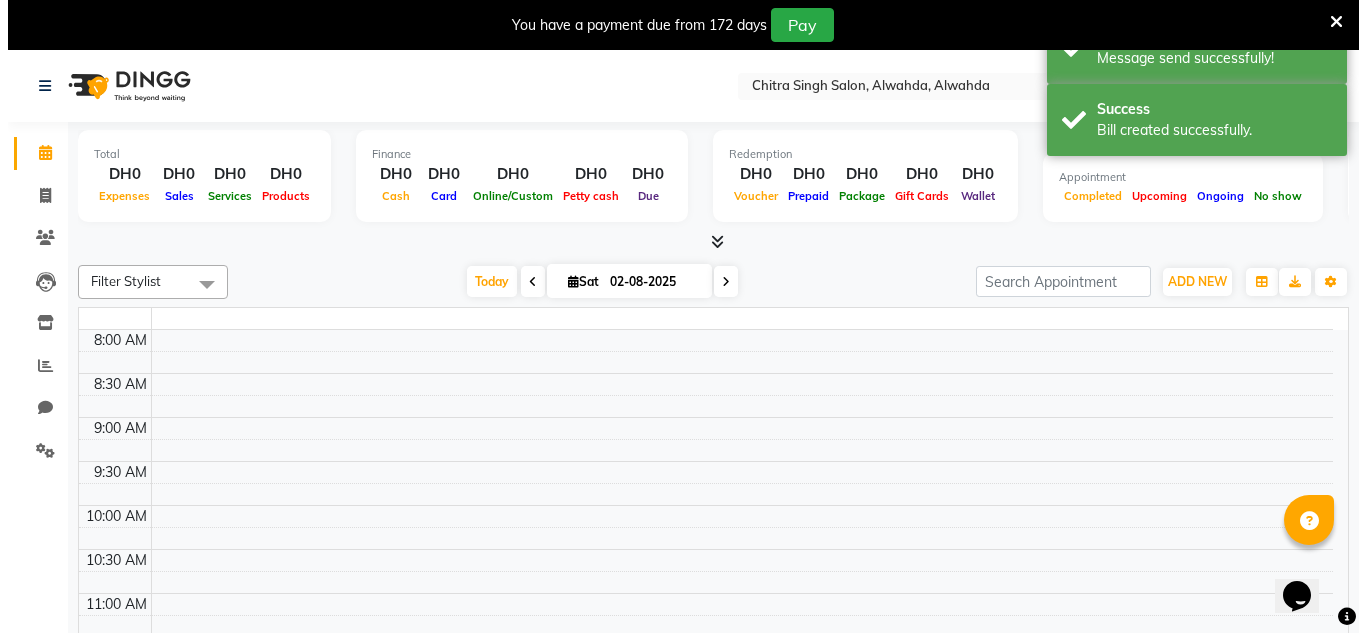 scroll, scrollTop: 0, scrollLeft: 0, axis: both 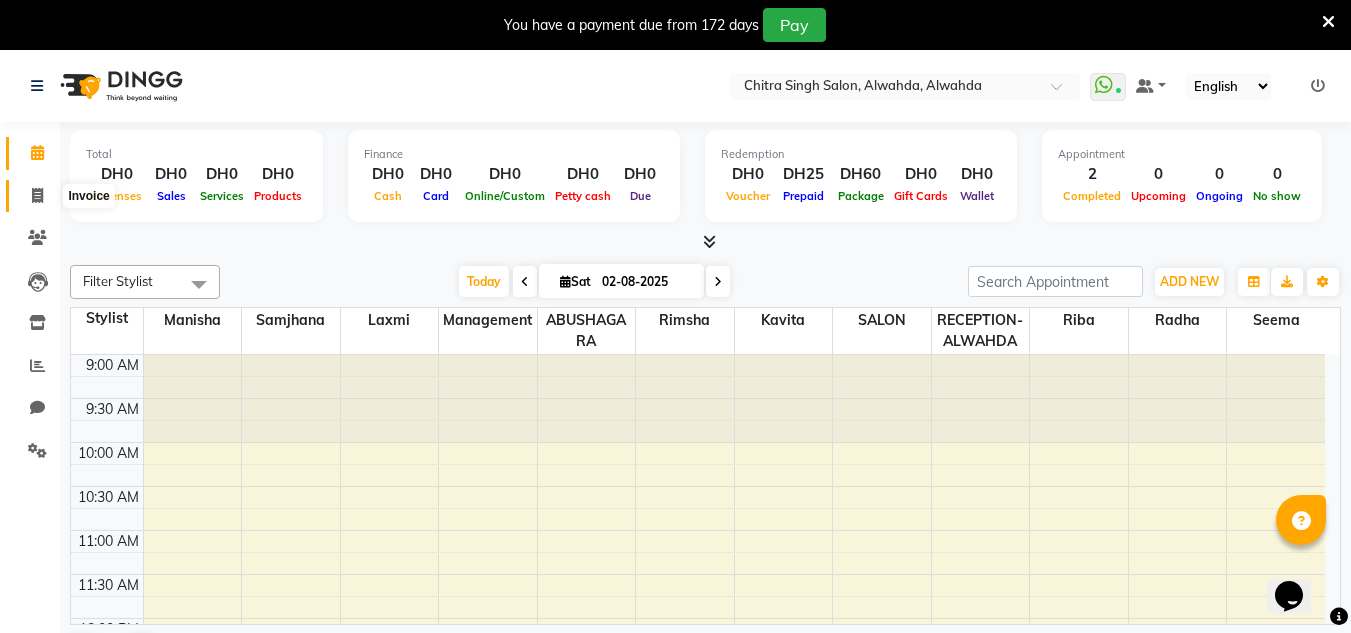 drag, startPoint x: 38, startPoint y: 191, endPoint x: 55, endPoint y: 187, distance: 17.464249 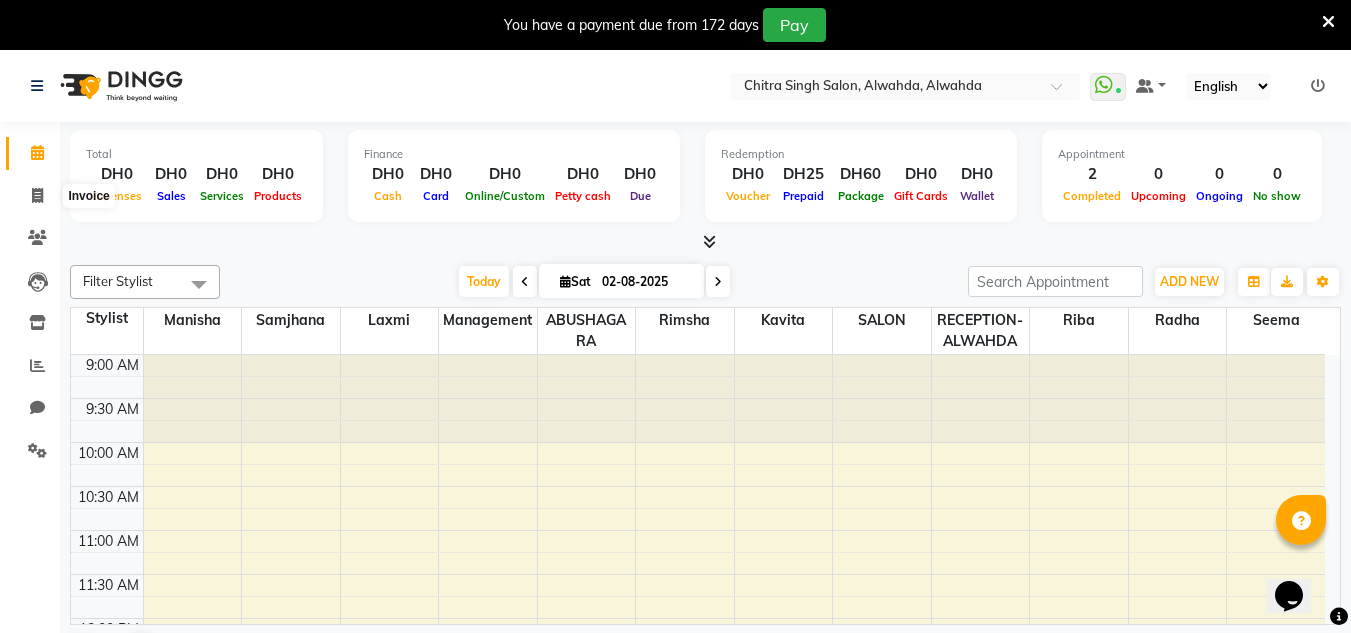 select on "service" 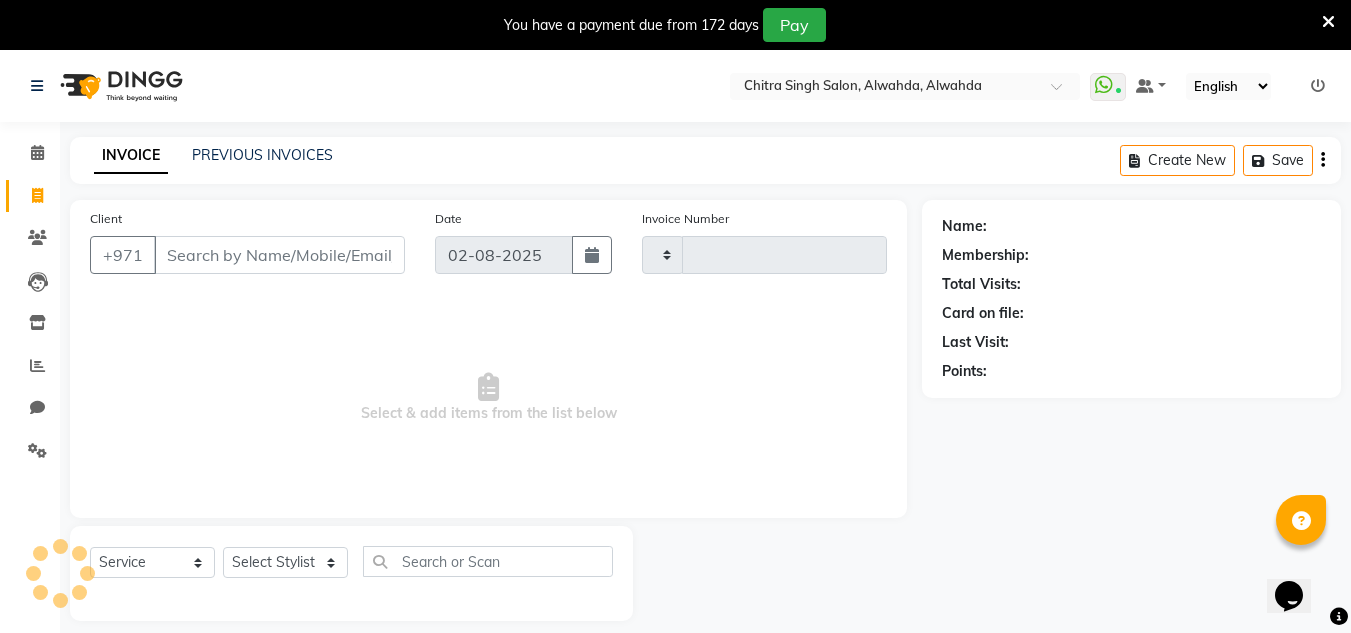 type on "1635" 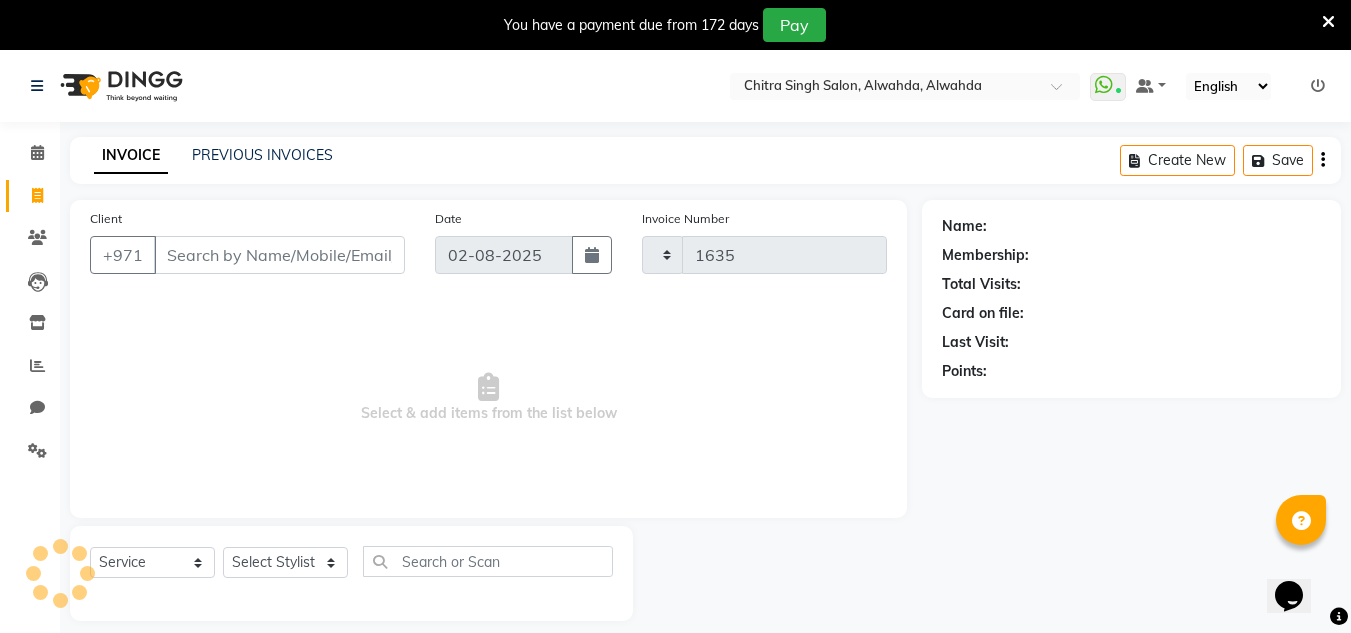 select on "4333" 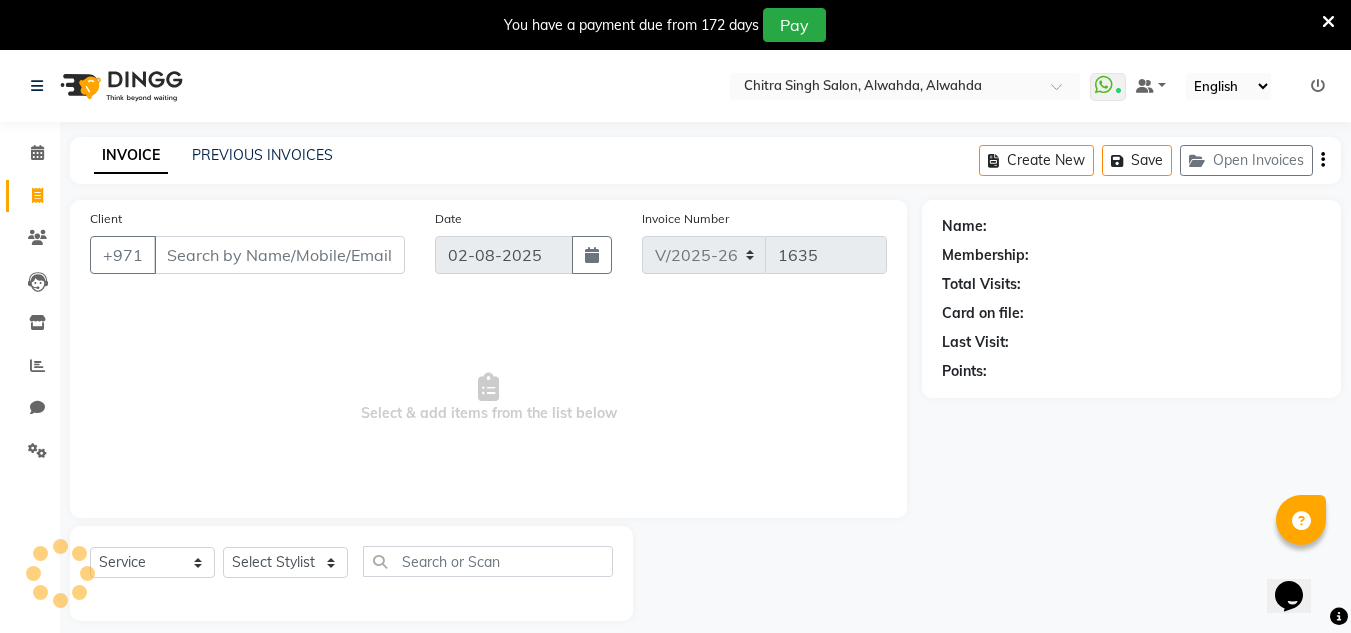 click on "Client" at bounding box center [279, 255] 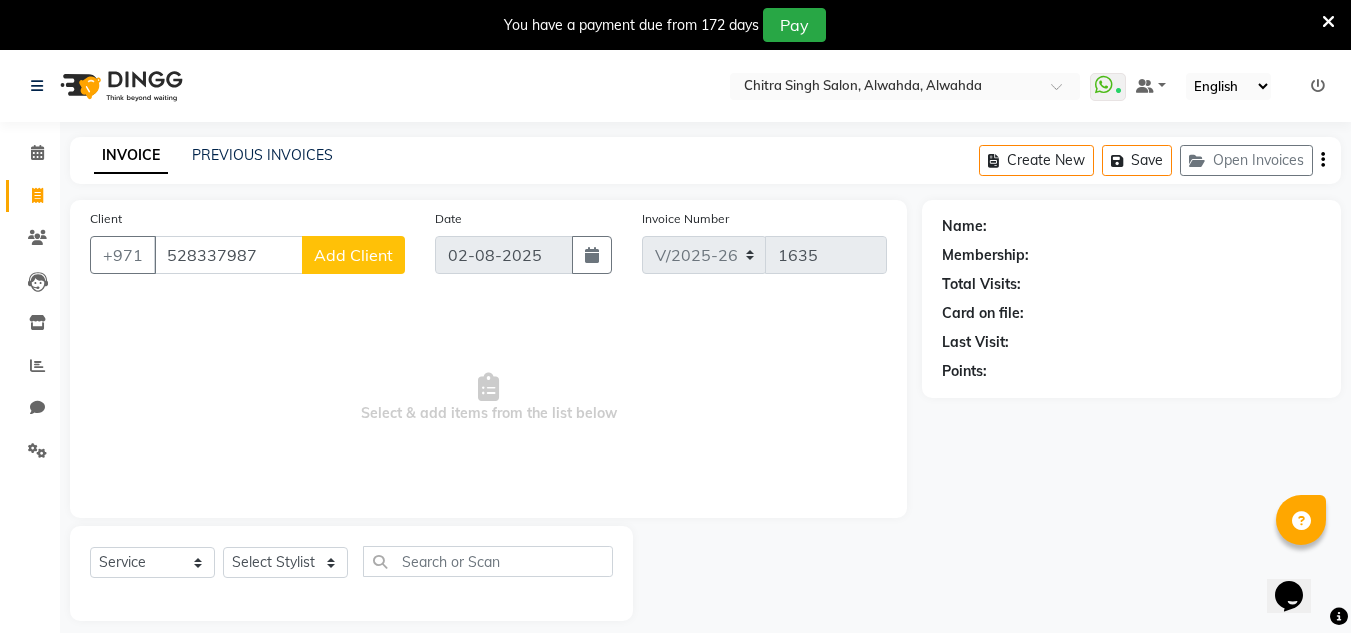 type on "528337987" 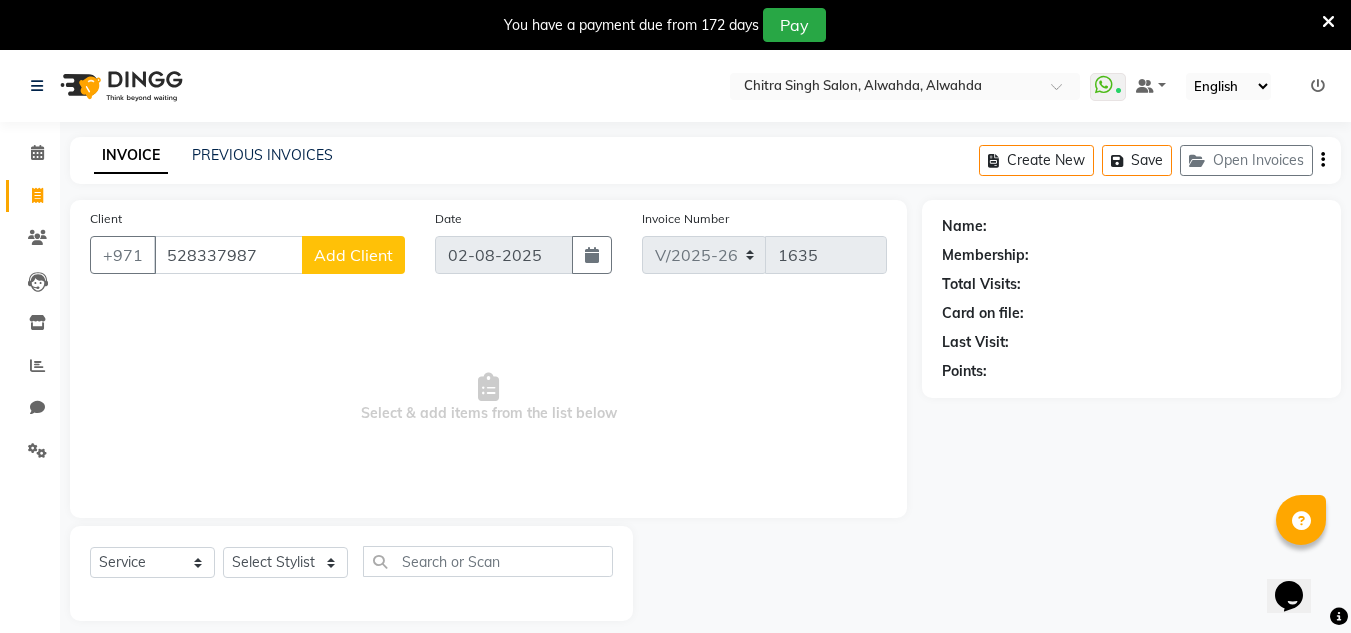 click on "Add Client" 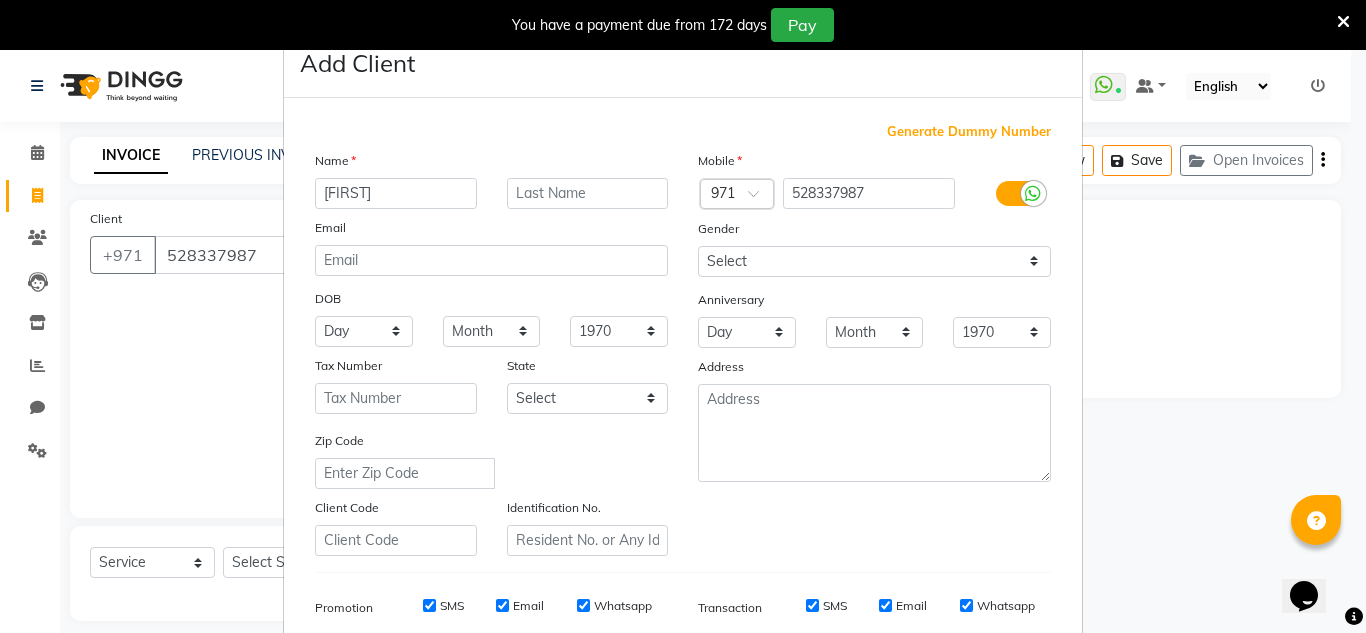 type on "[FIRST]" 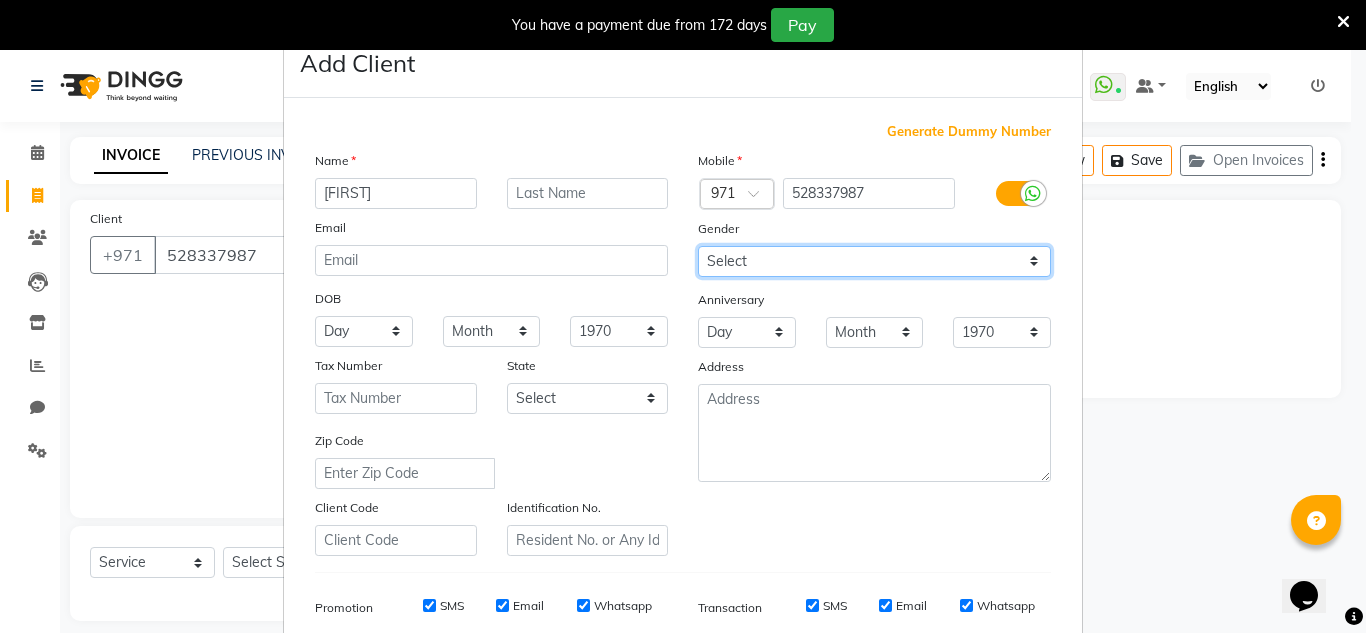 click on "Select Male Female Other Prefer Not To Say" at bounding box center [874, 261] 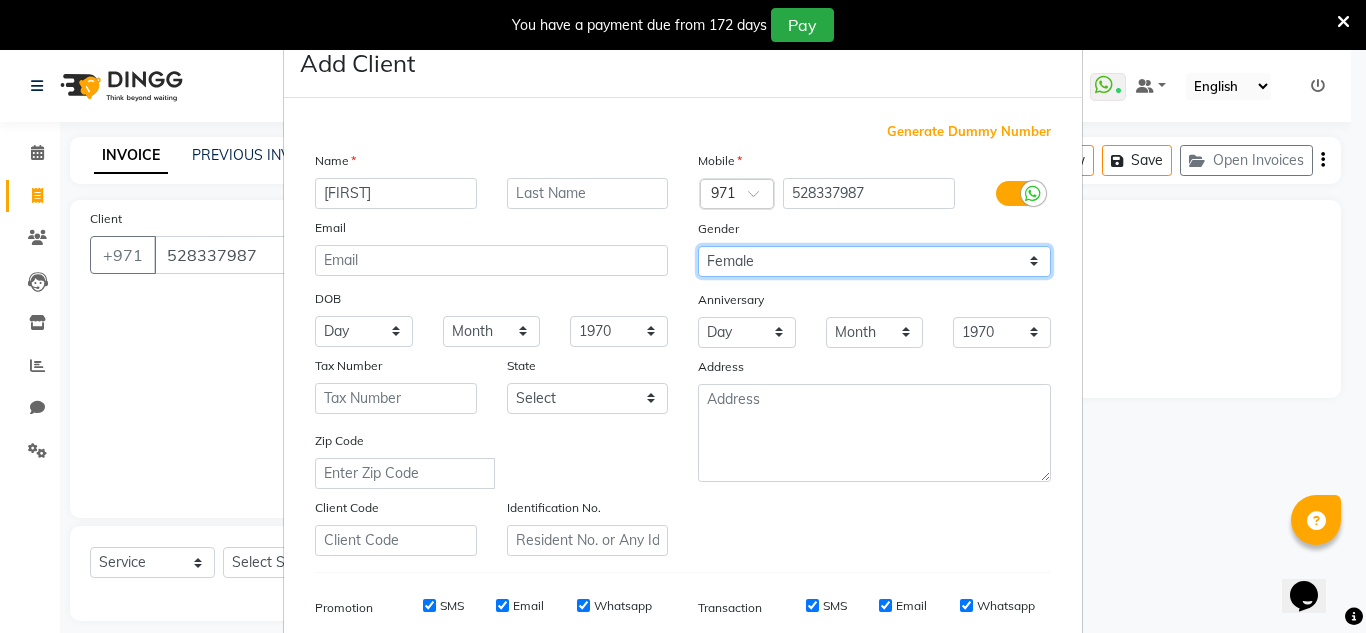 click on "Select Male Female Other Prefer Not To Say" at bounding box center [874, 261] 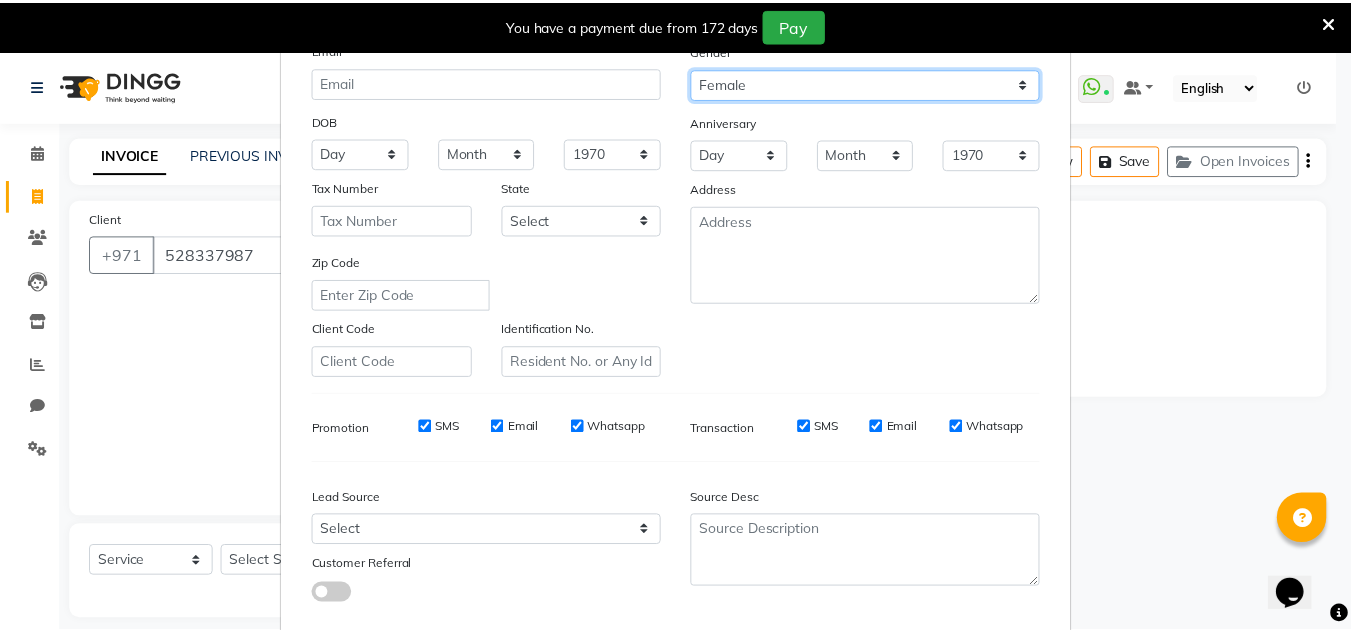 scroll, scrollTop: 290, scrollLeft: 0, axis: vertical 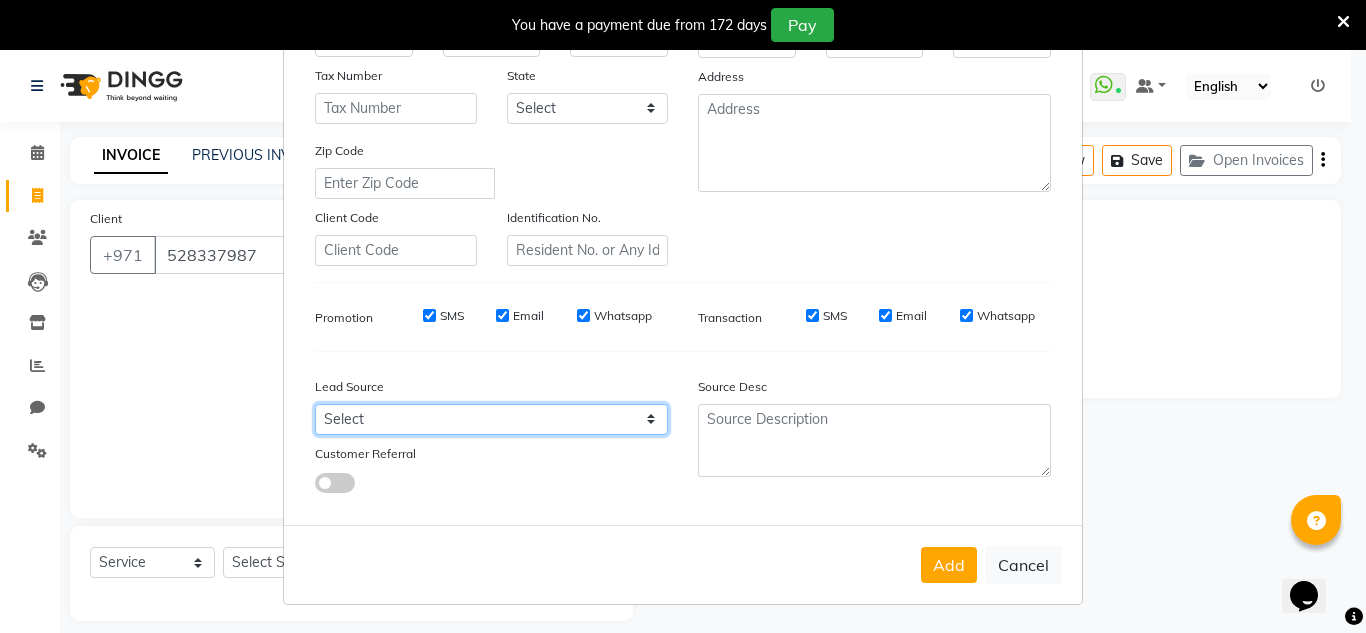 click on "Select Walk-in Referral Internet Friend Word of Mouth Advertisement Facebook JustDial Google Other Instagram  YouTube  WhatsApp" at bounding box center [491, 419] 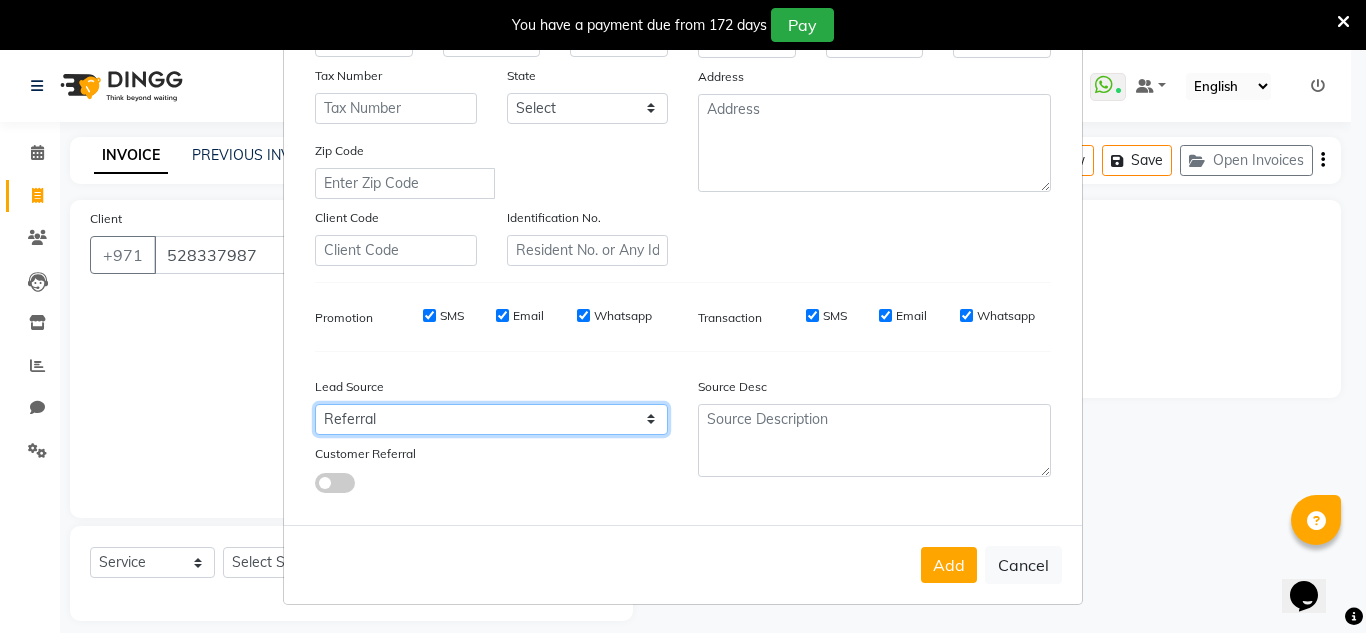 click on "Select Walk-in Referral Internet Friend Word of Mouth Advertisement Facebook JustDial Google Other Instagram  YouTube  WhatsApp" at bounding box center [491, 419] 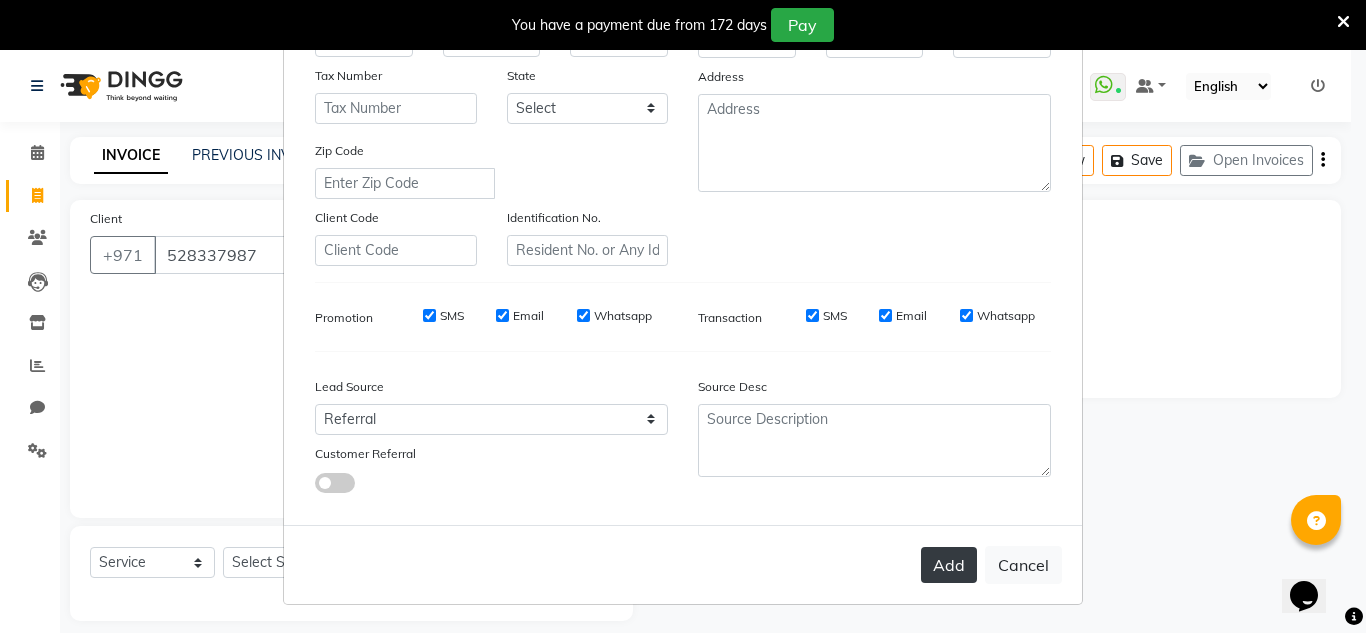 click on "Add" at bounding box center [949, 565] 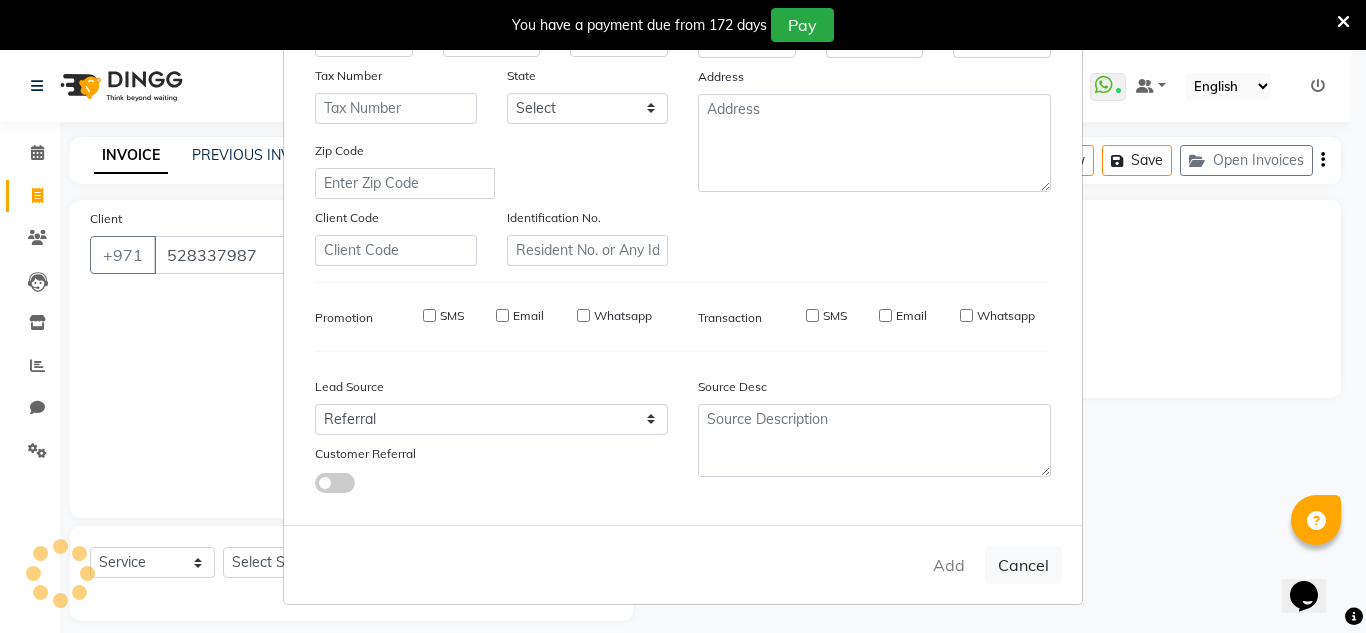 type 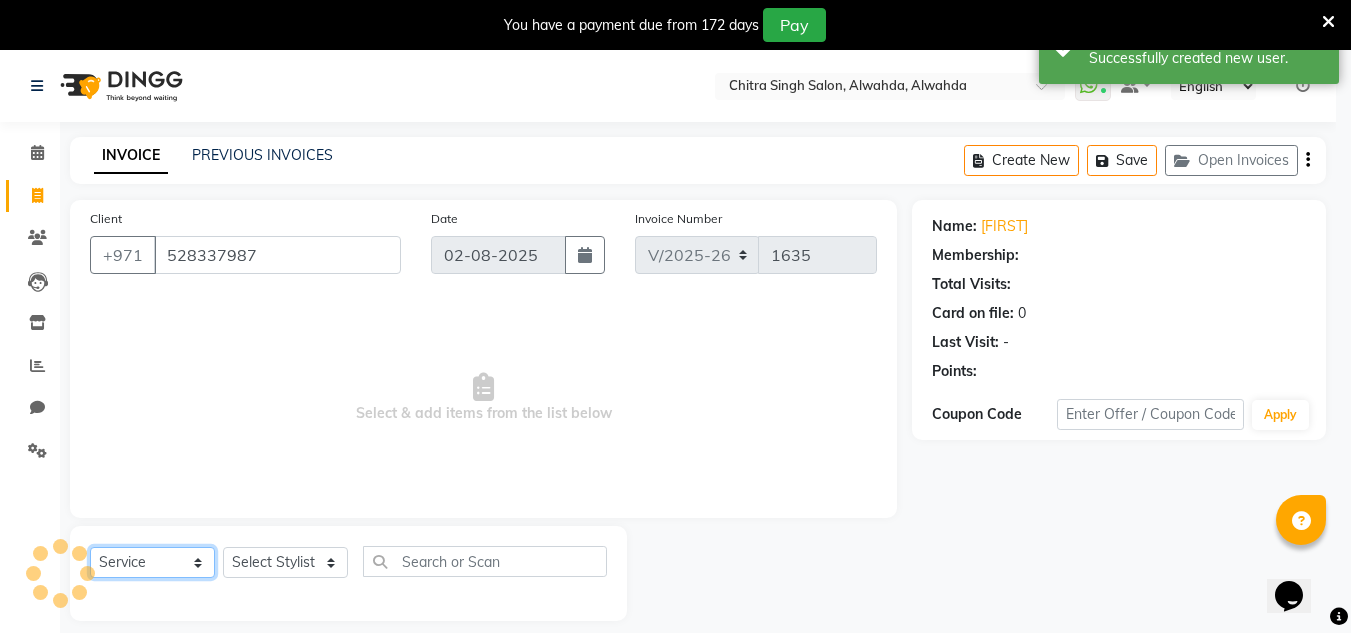 click on "Select  Service  Product  Membership  Package Voucher Prepaid Gift Card" 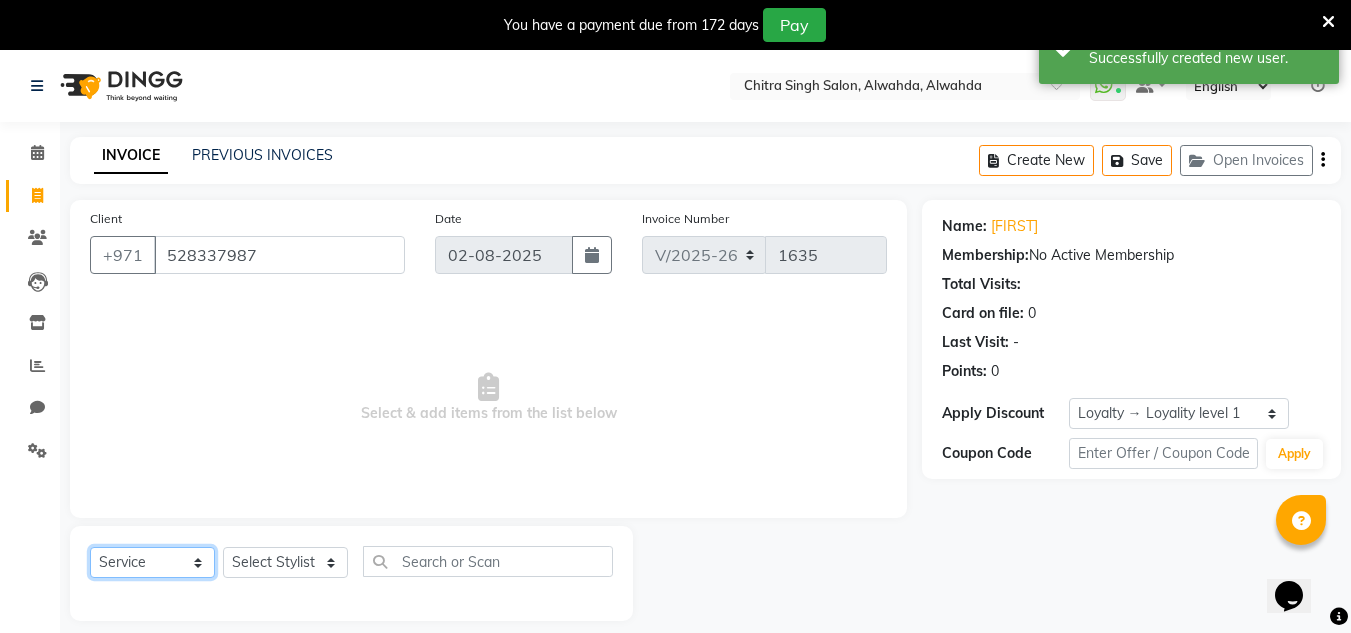 select on "package" 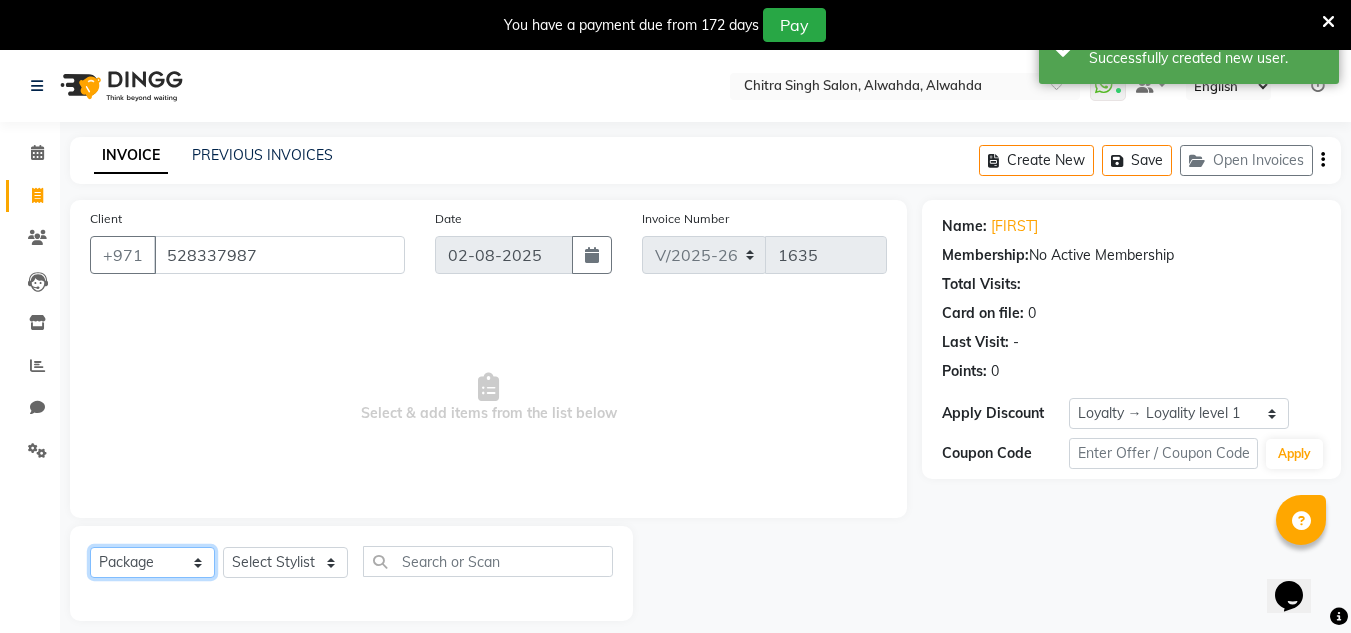 click on "Select  Service  Product  Membership  Package Voucher Prepaid Gift Card" 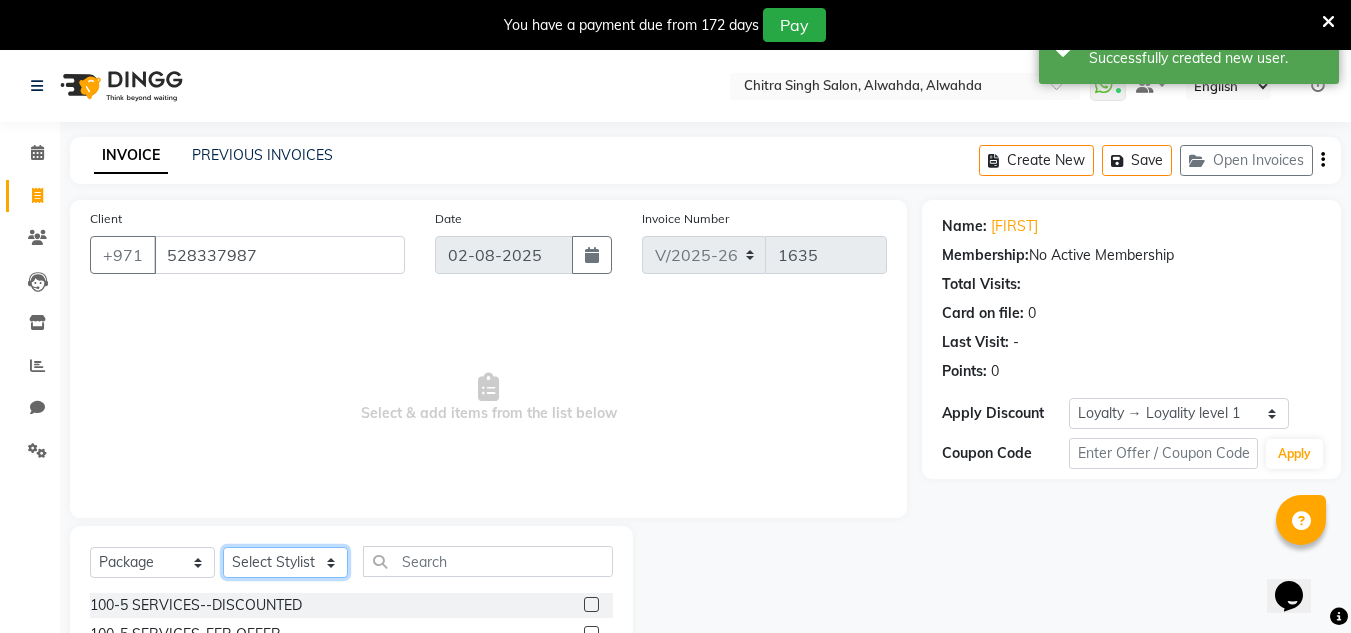 drag, startPoint x: 267, startPoint y: 560, endPoint x: 267, endPoint y: 549, distance: 11 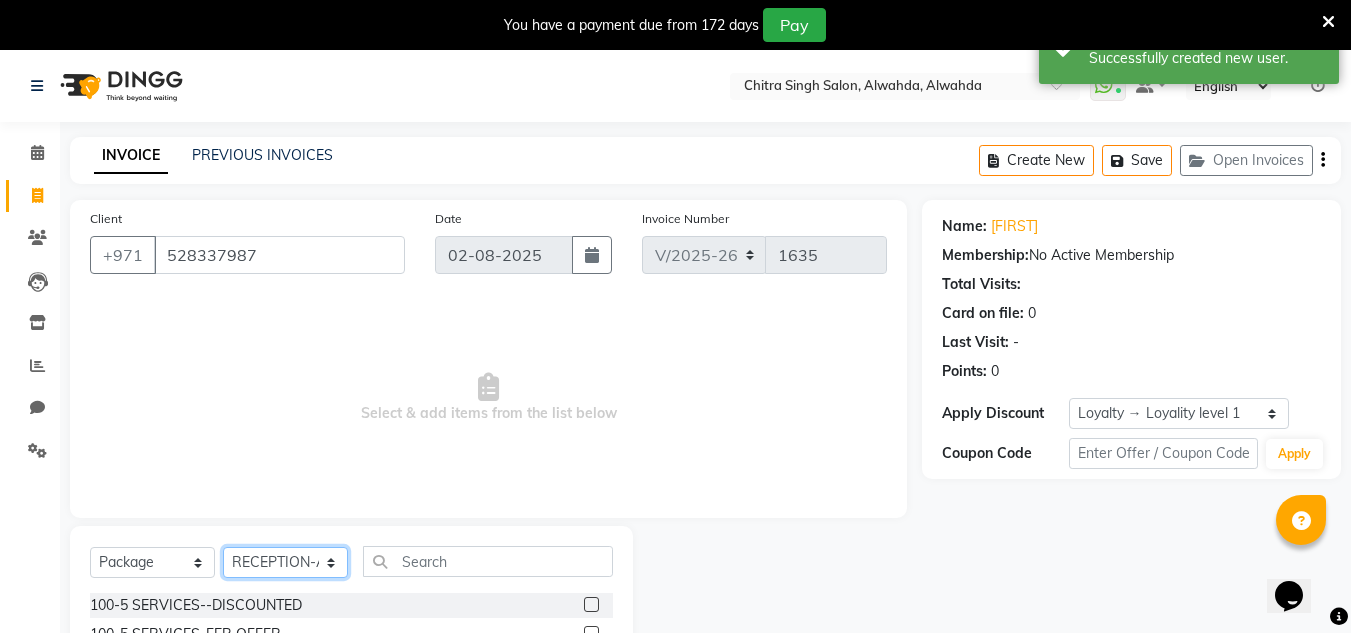 click on "Select Stylist ABUSHAGARA HOME SERVICE STAFF Kavita Laxmi Management Manisha Radha RECEPTION-ALWAHDA Riba Rimsha SALON Samjhana Seema trial" 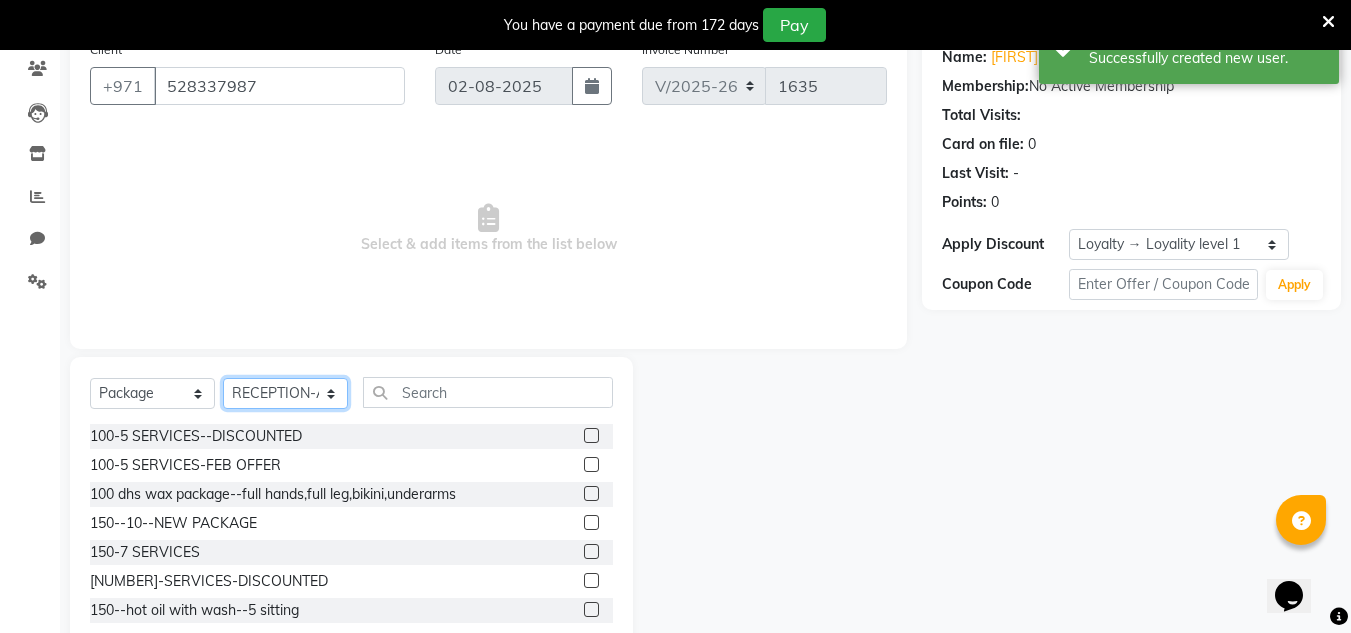 scroll, scrollTop: 200, scrollLeft: 0, axis: vertical 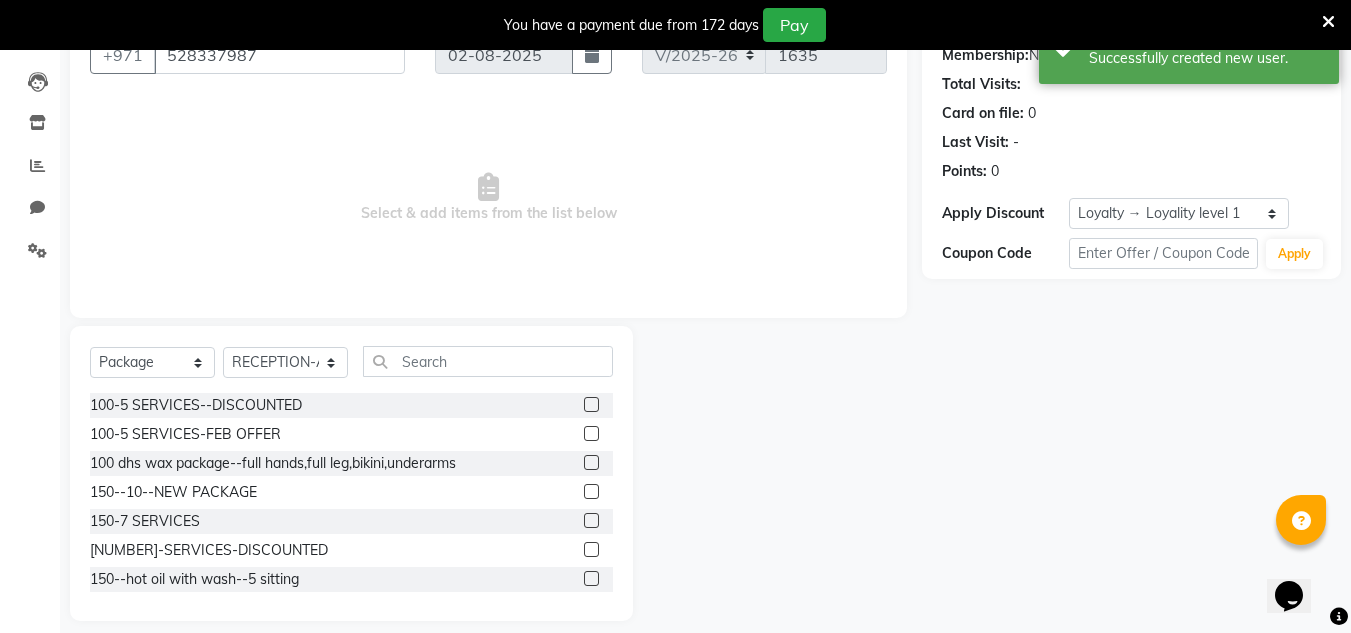 click 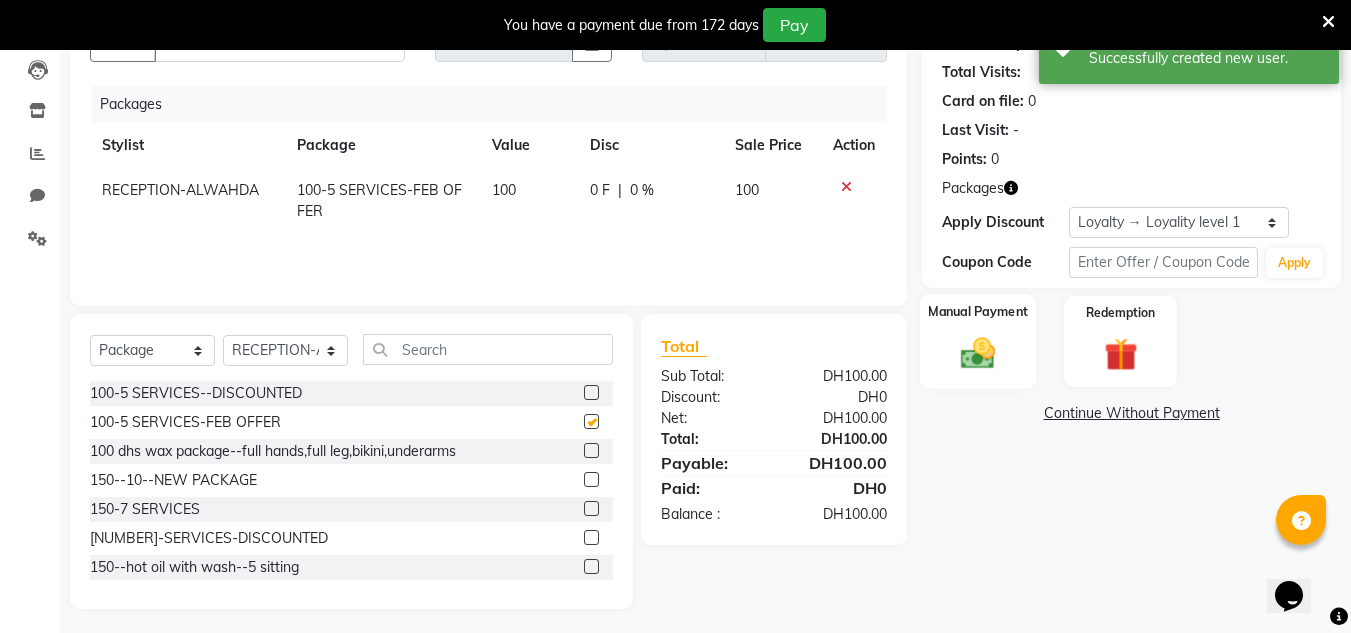 checkbox on "false" 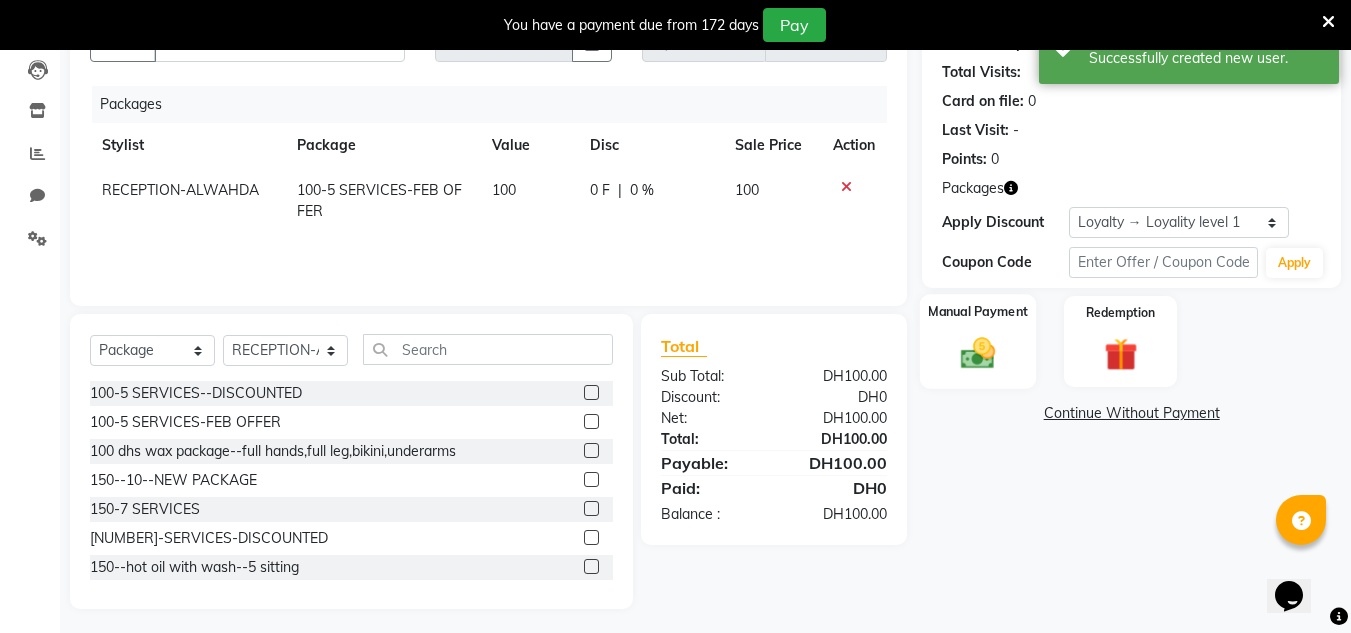 scroll, scrollTop: 218, scrollLeft: 0, axis: vertical 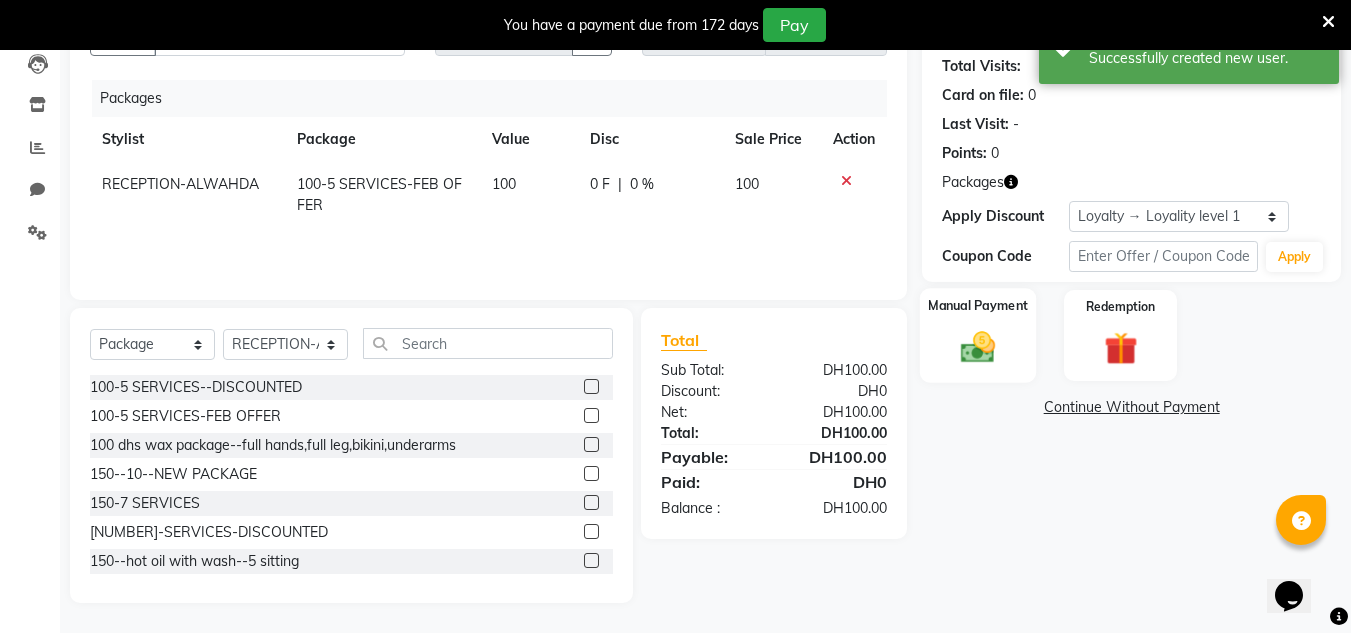 click 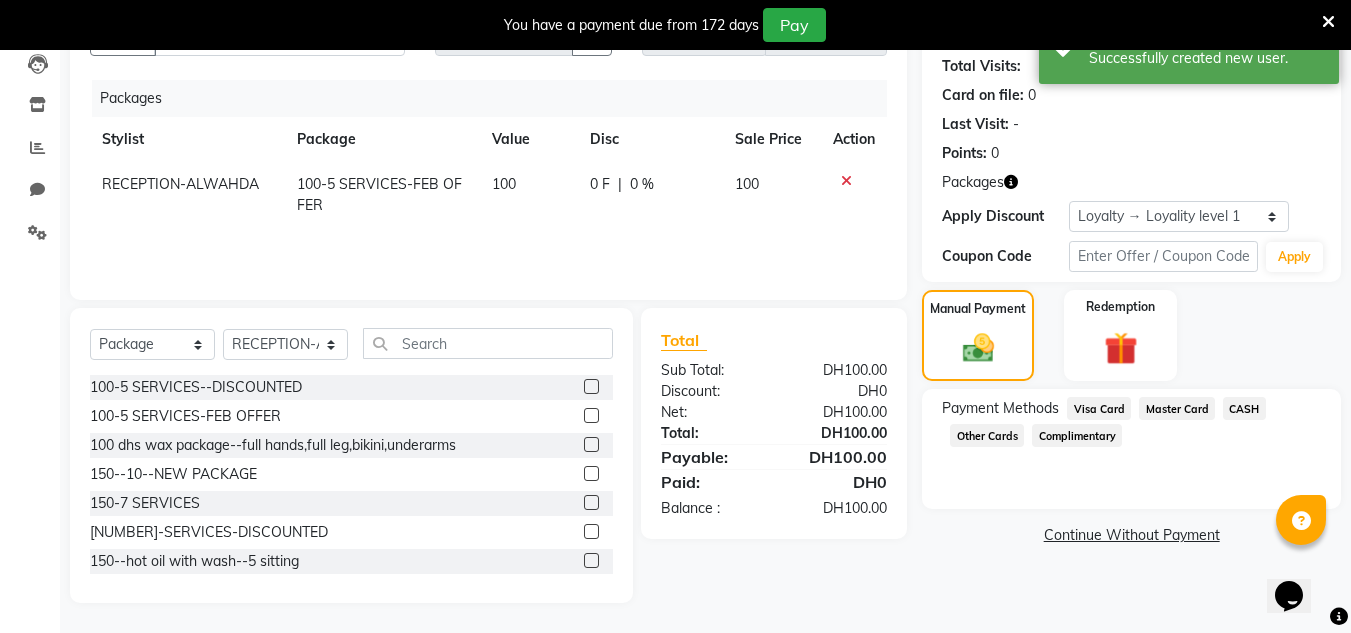 click on "CASH" 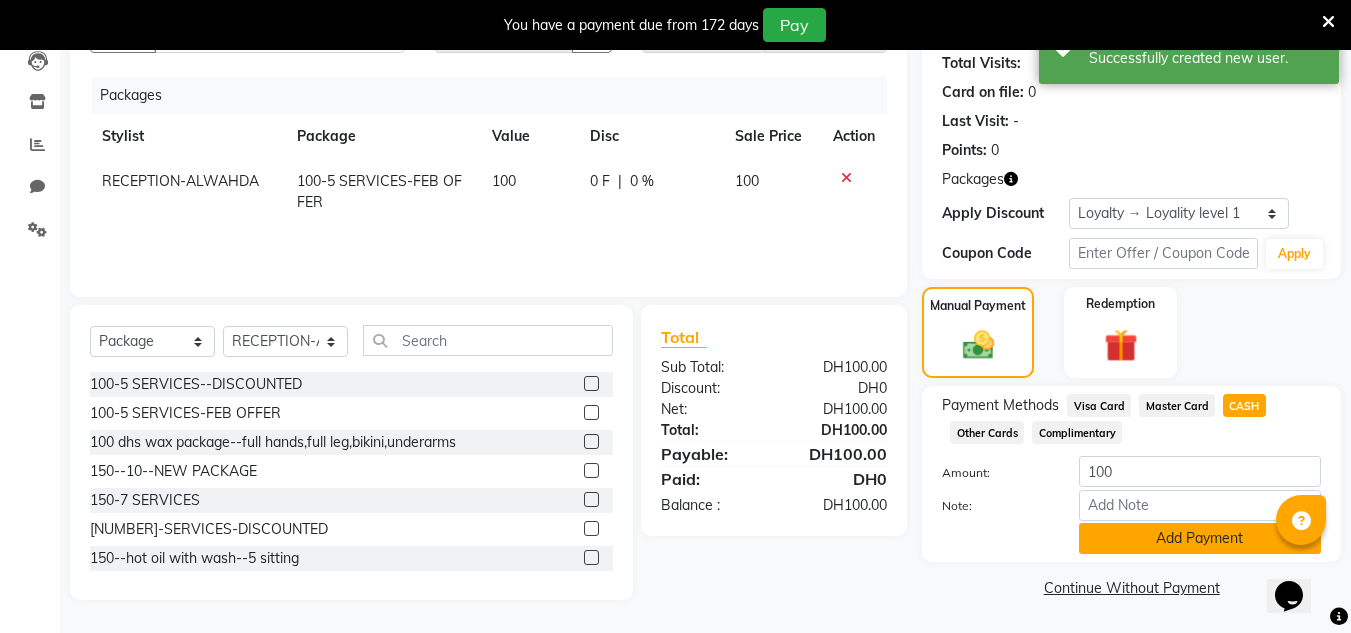 click on "Add Payment" 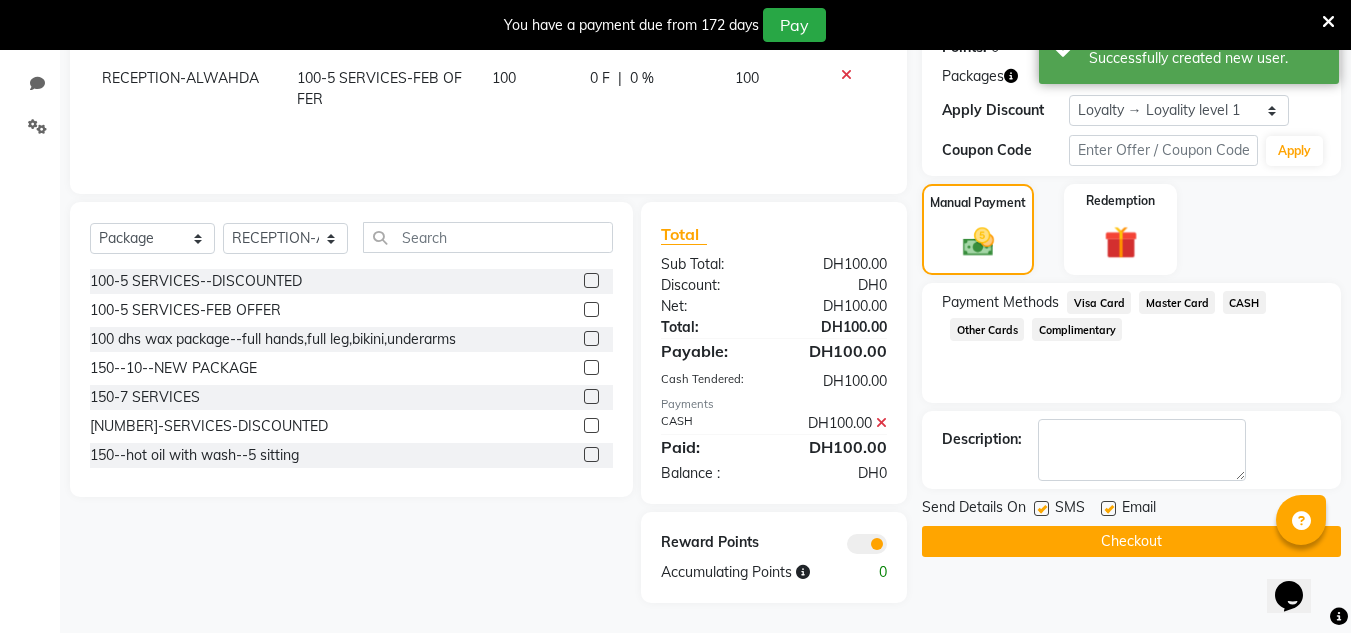 click on "Checkout" 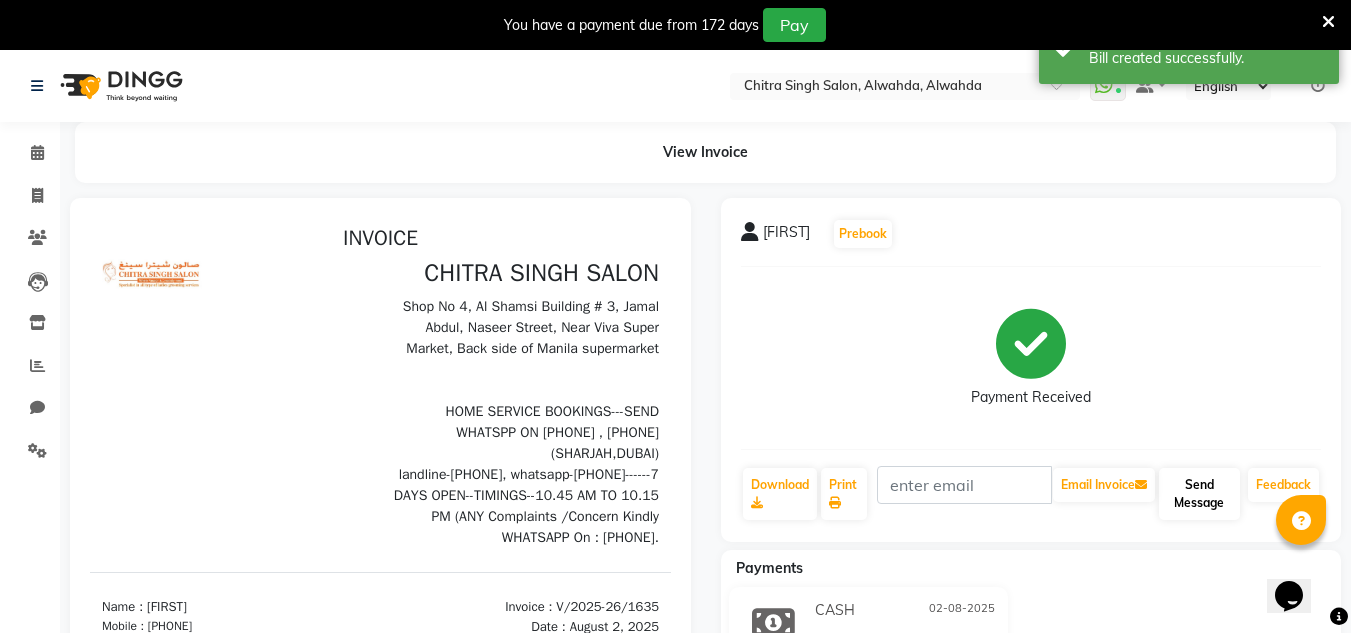 scroll, scrollTop: 0, scrollLeft: 0, axis: both 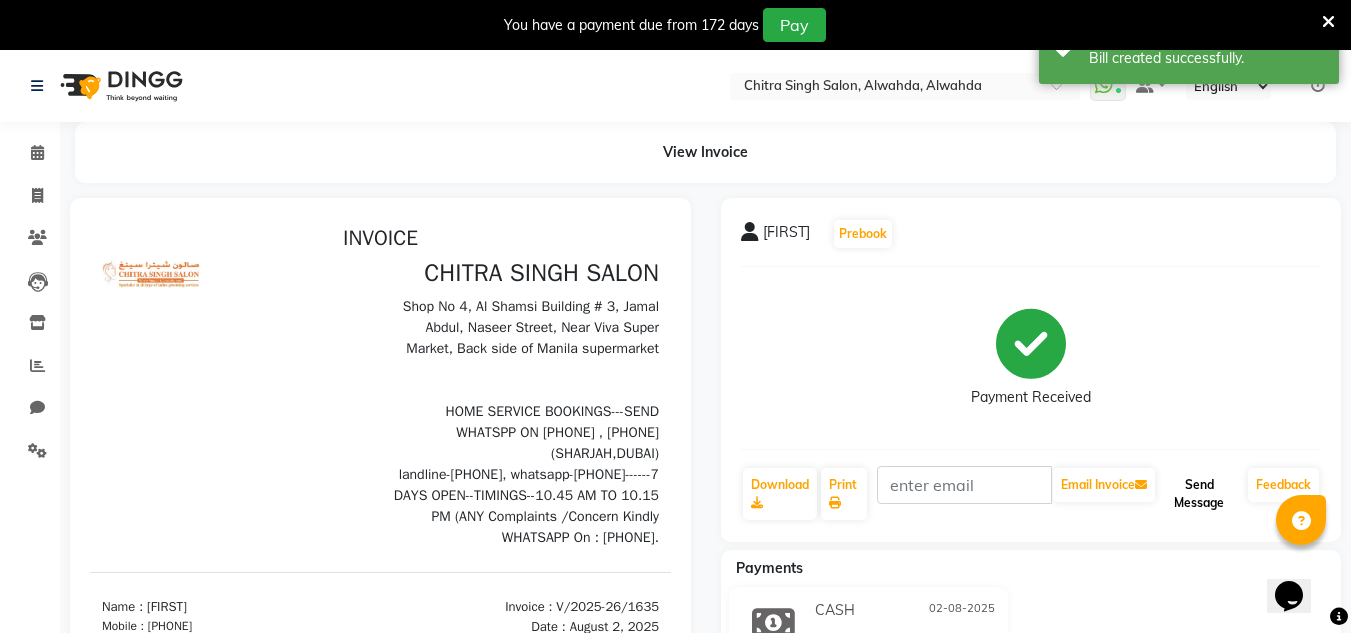 click on "Send Message" 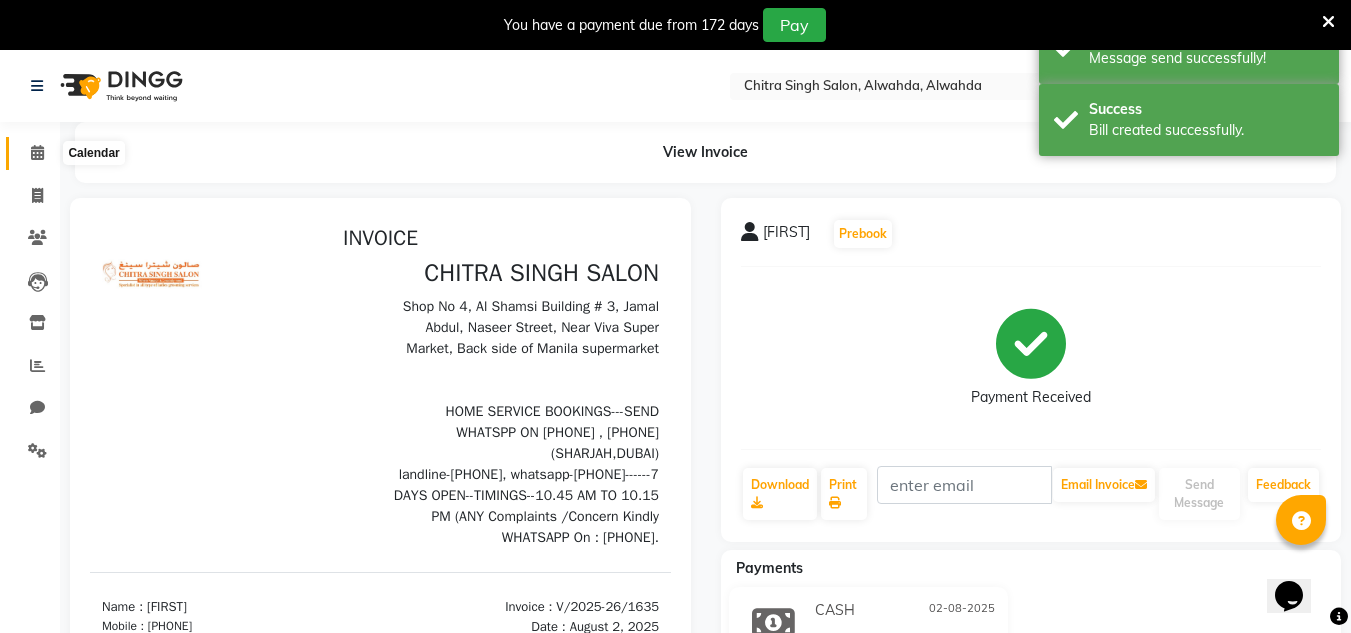 click 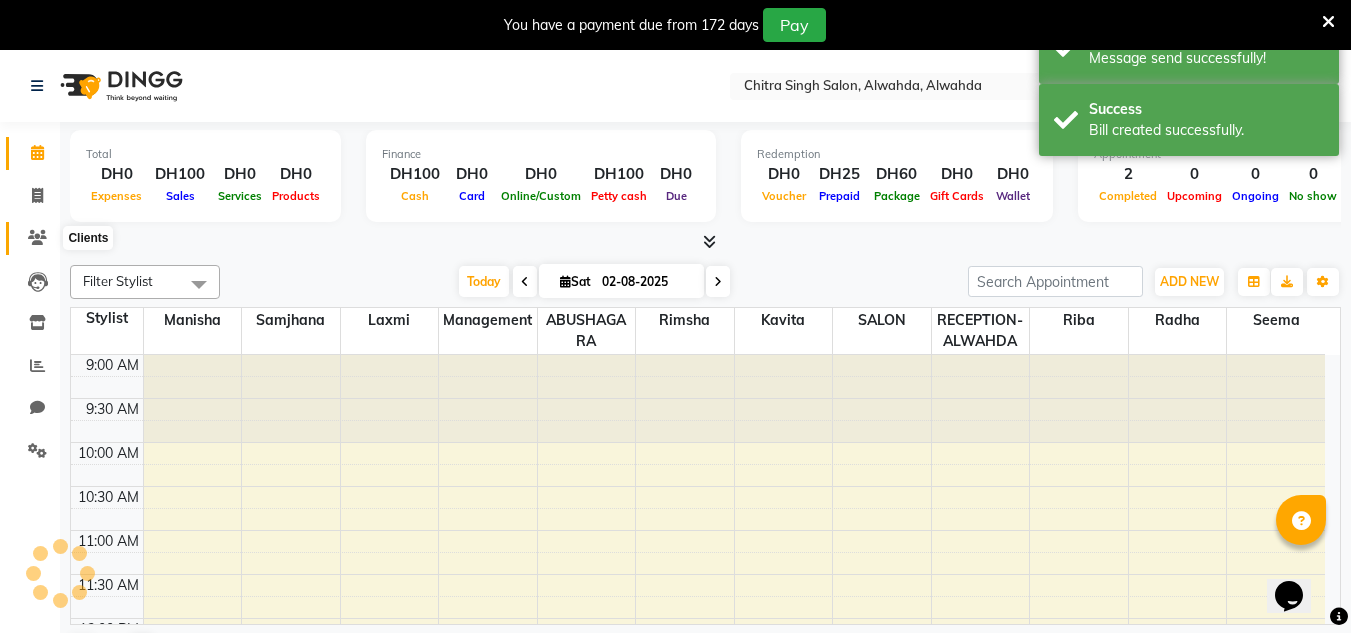 scroll, scrollTop: 0, scrollLeft: 0, axis: both 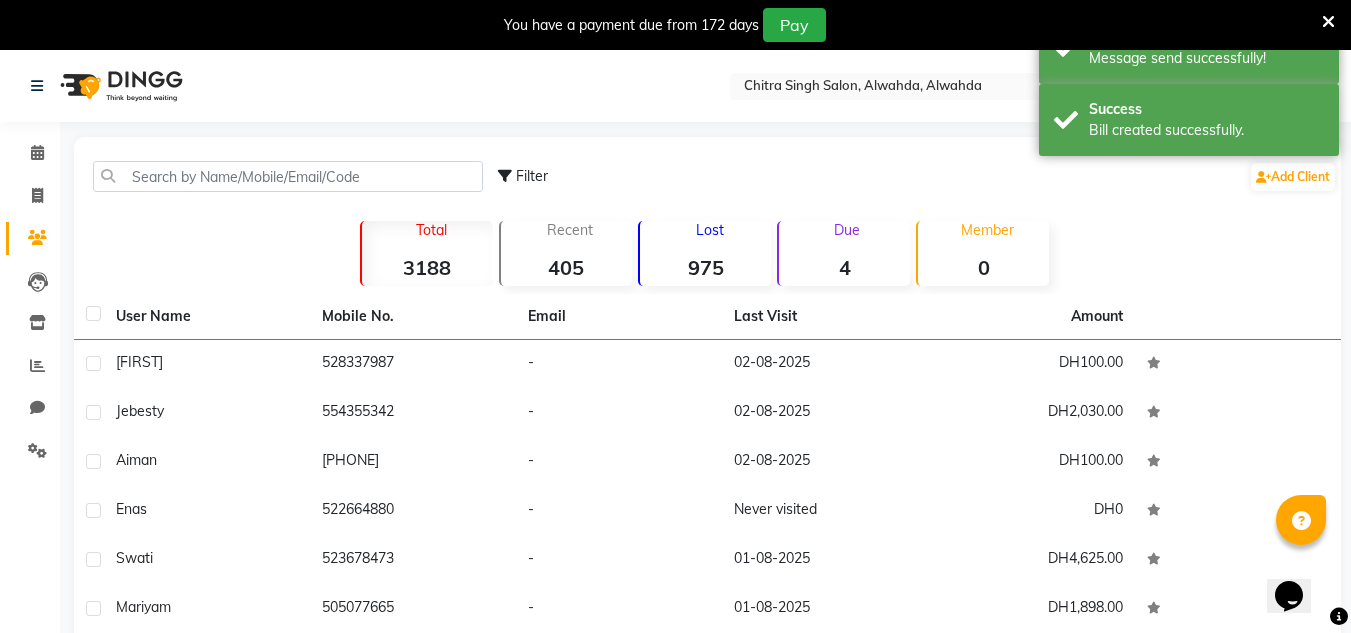 drag, startPoint x: 256, startPoint y: 352, endPoint x: 367, endPoint y: 317, distance: 116.38728 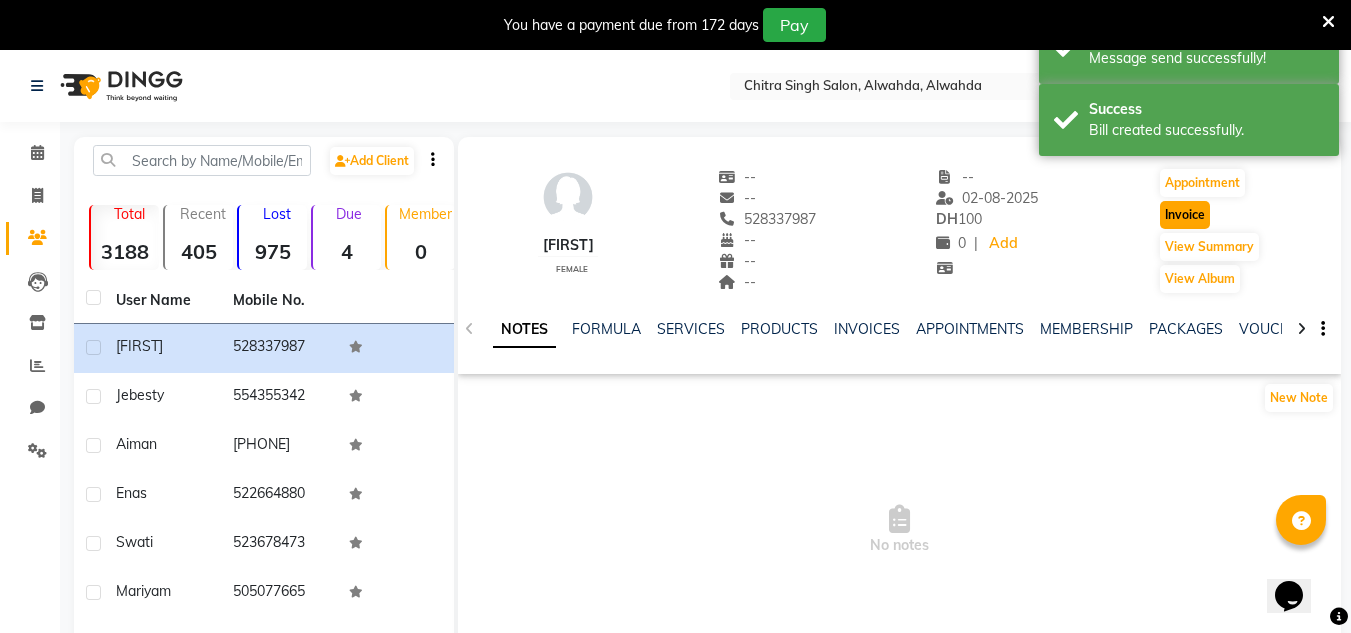 click on "Invoice" 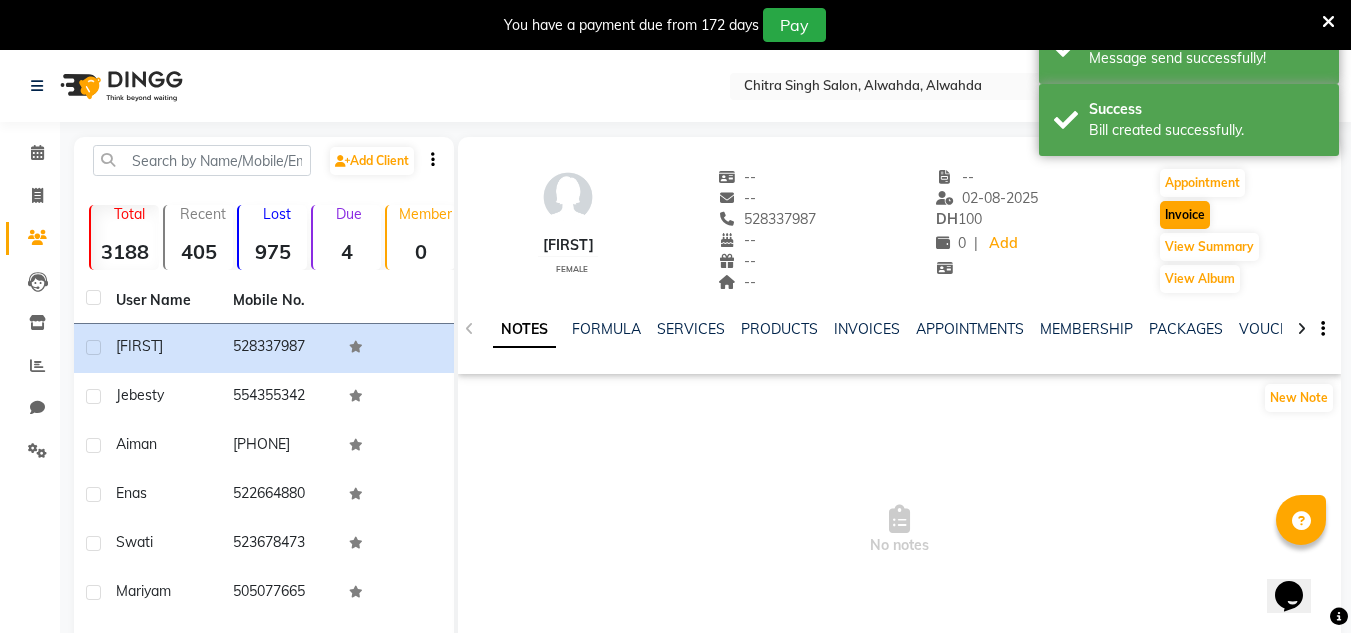 select on "service" 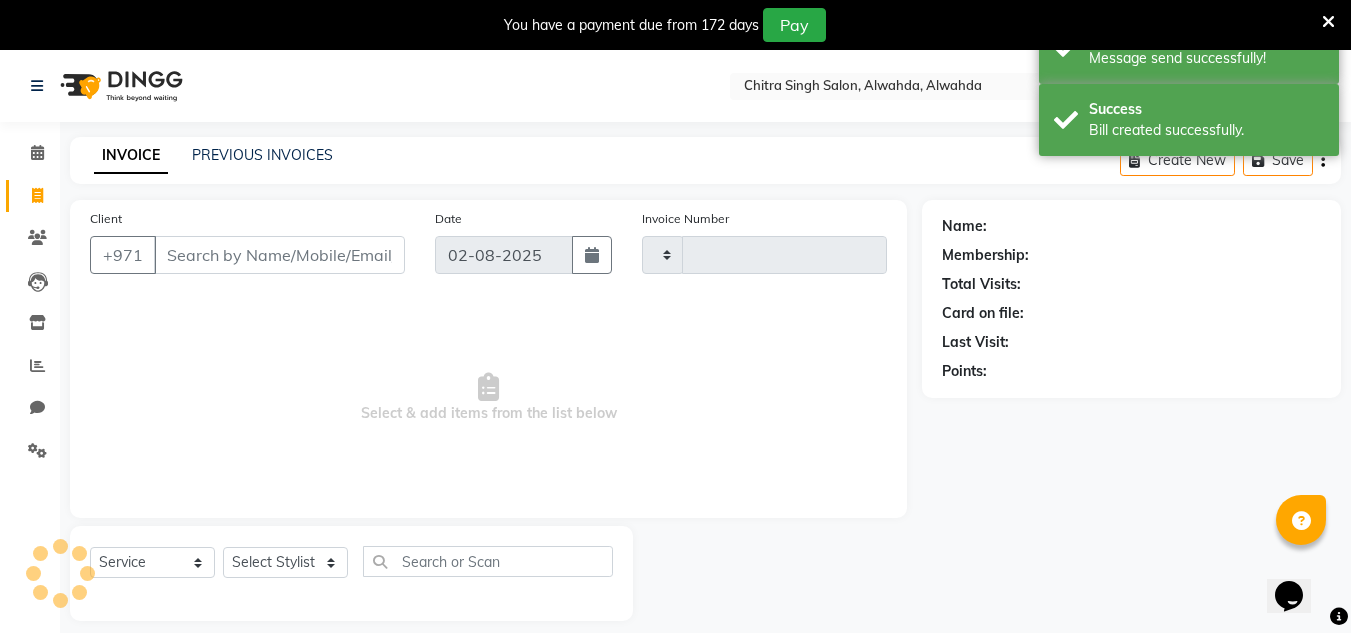 scroll, scrollTop: 50, scrollLeft: 0, axis: vertical 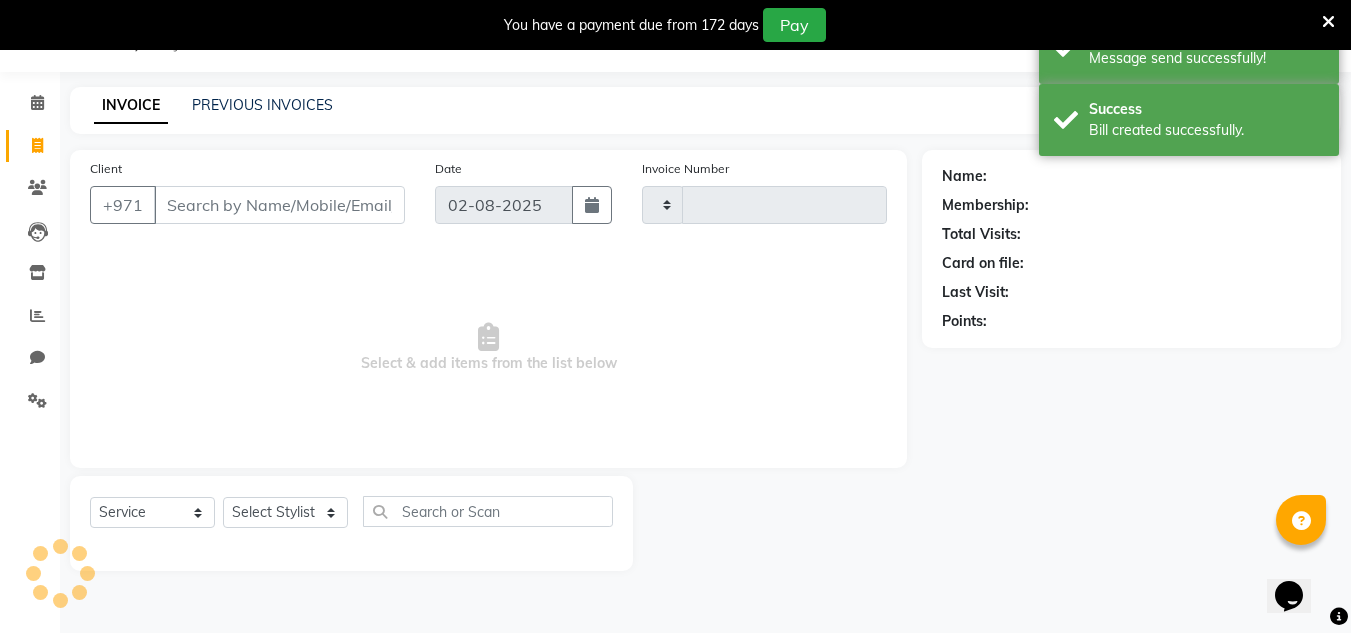 type on "1636" 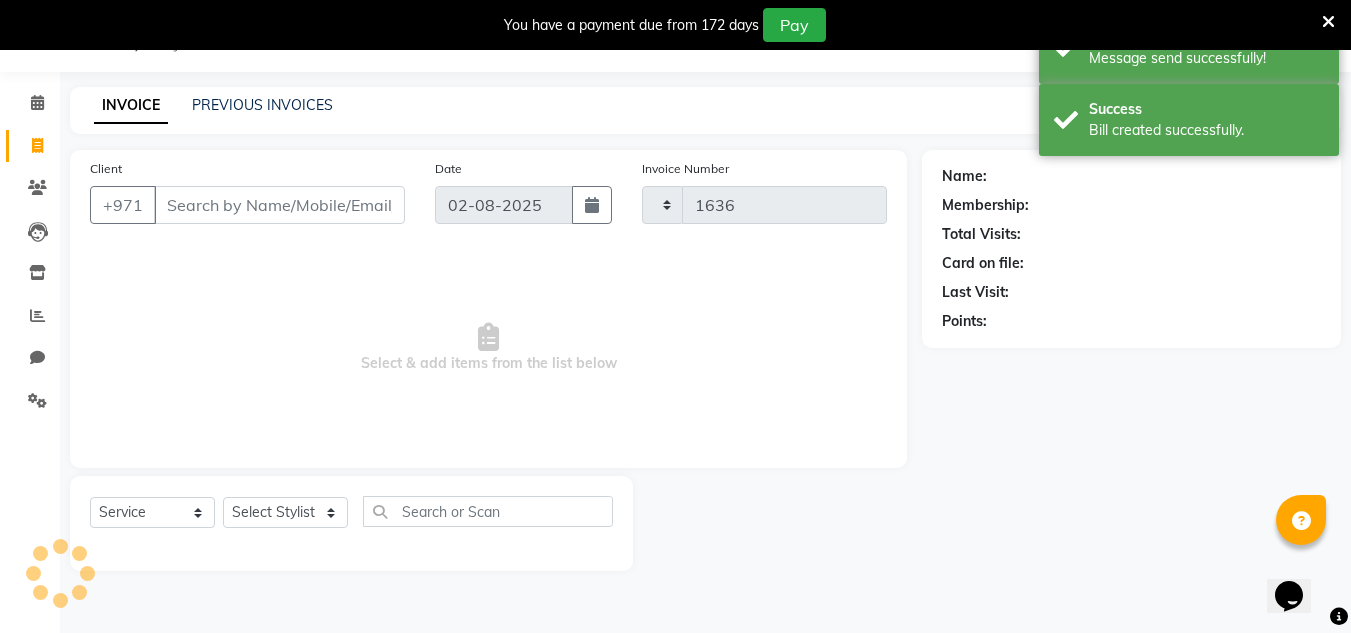 select on "4333" 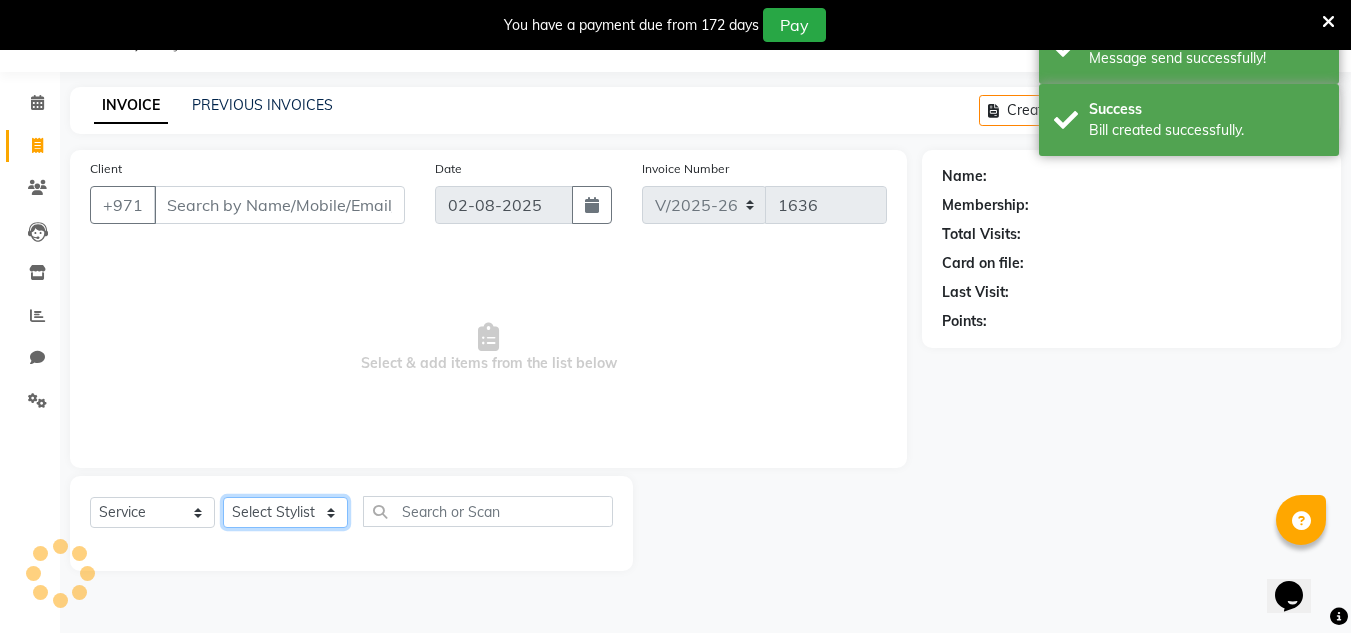 click on "Select Stylist" 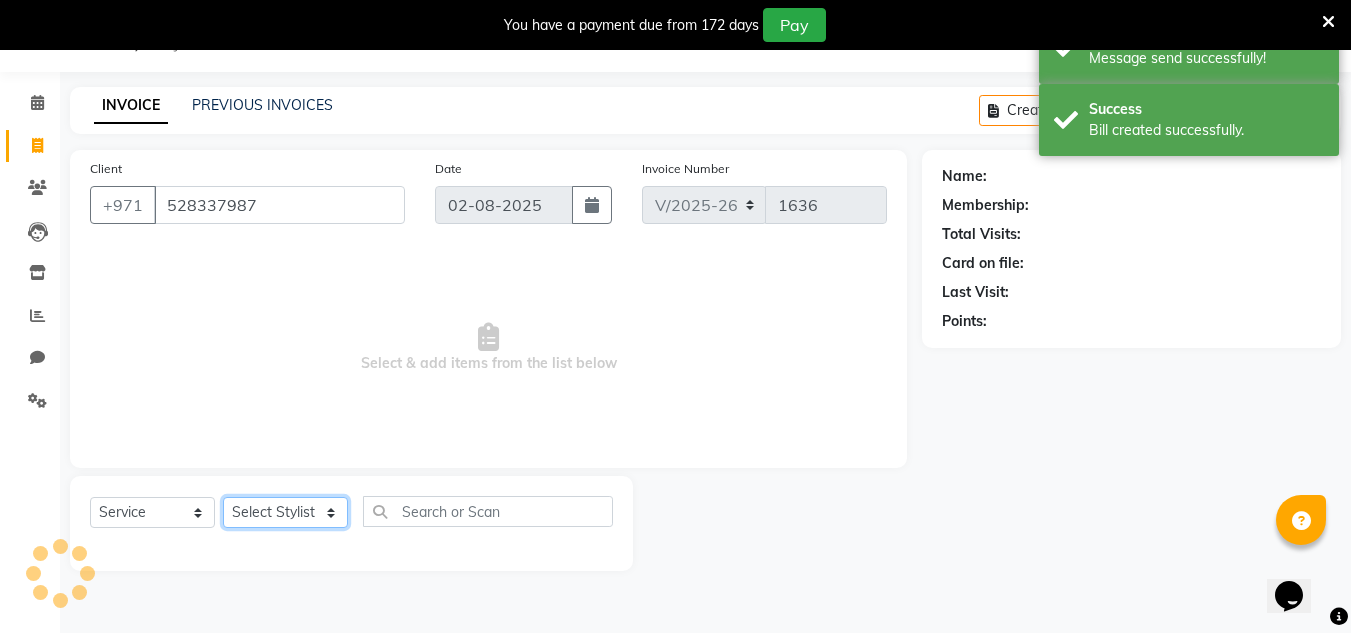 select on "1: Object" 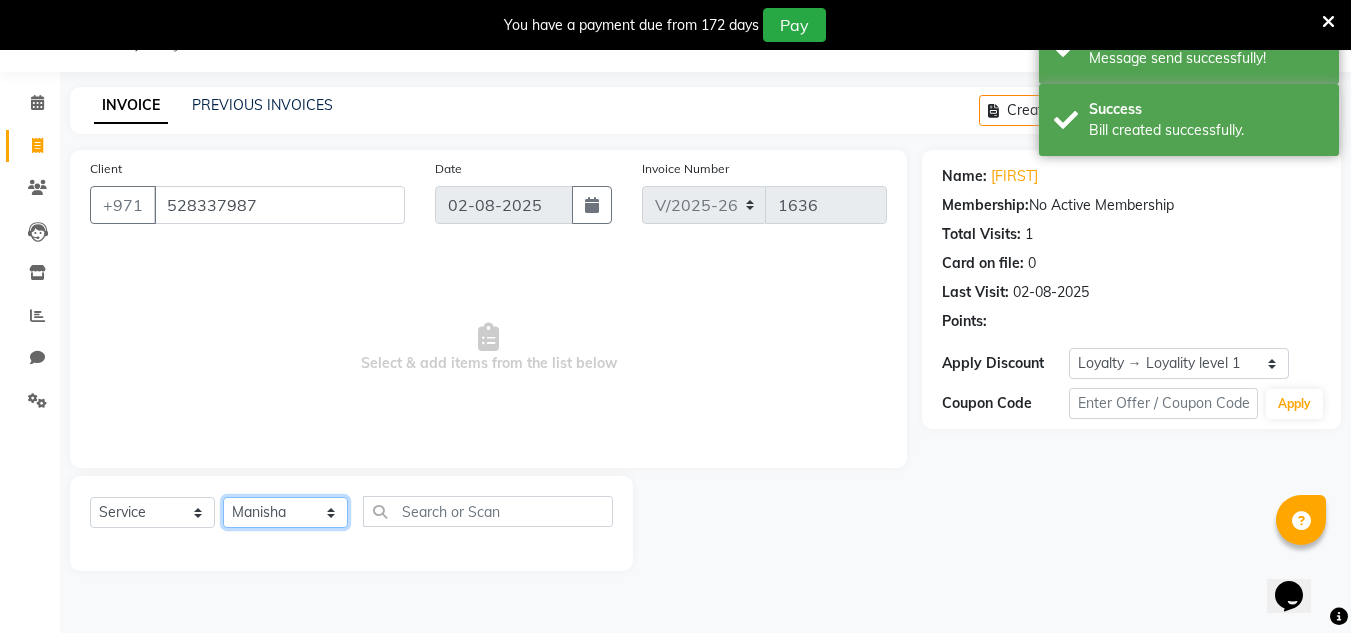 click on "Select Stylist ABUSHAGARA HOME SERVICE STAFF Kavita Laxmi Management Manisha Radha RECEPTION-ALWAHDA Riba Rimsha SALON Samjhana Seema trial" 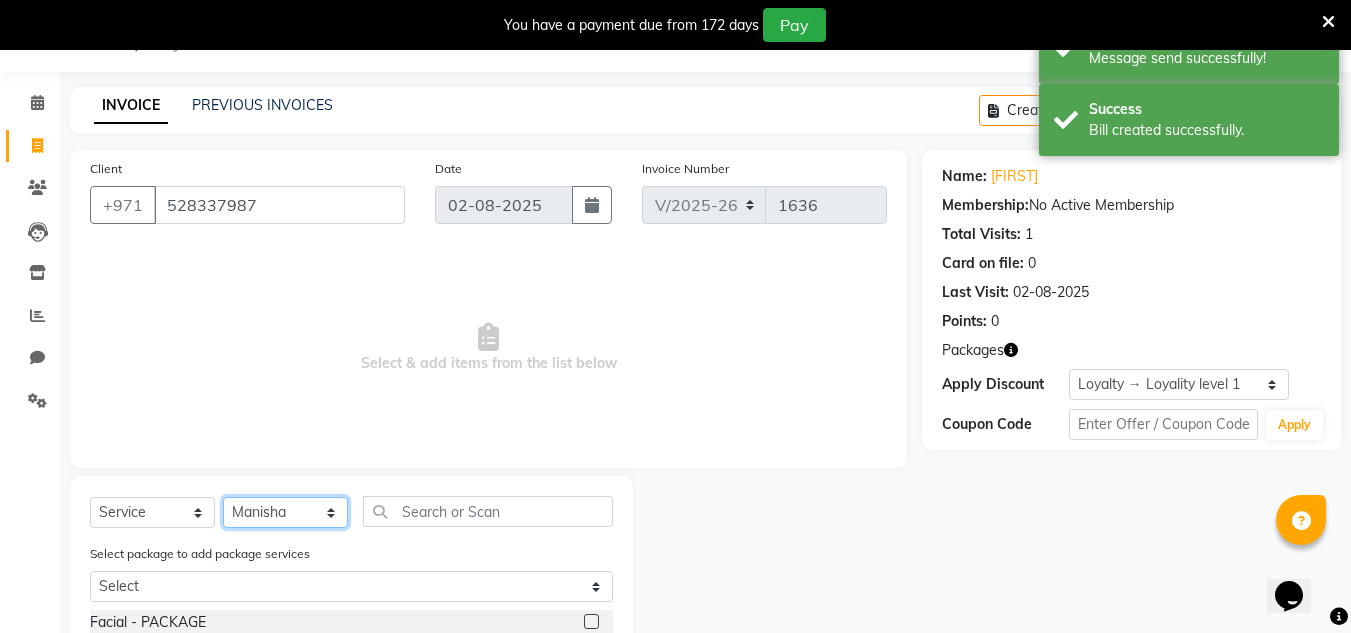 click on "Select Stylist ABUSHAGARA HOME SERVICE STAFF Kavita Laxmi Management Manisha Radha RECEPTION-ALWAHDA Riba Rimsha SALON Samjhana Seema trial" 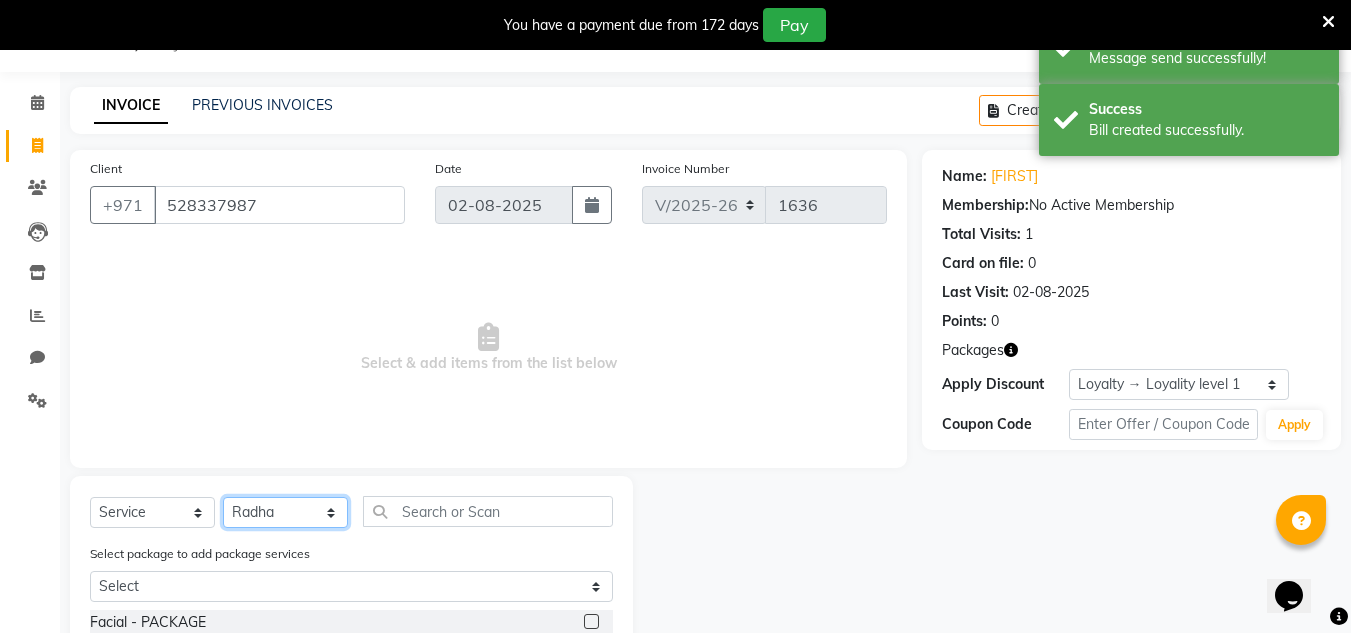 click on "Select Stylist ABUSHAGARA HOME SERVICE STAFF Kavita Laxmi Management Manisha Radha RECEPTION-ALWAHDA Riba Rimsha SALON Samjhana Seema trial" 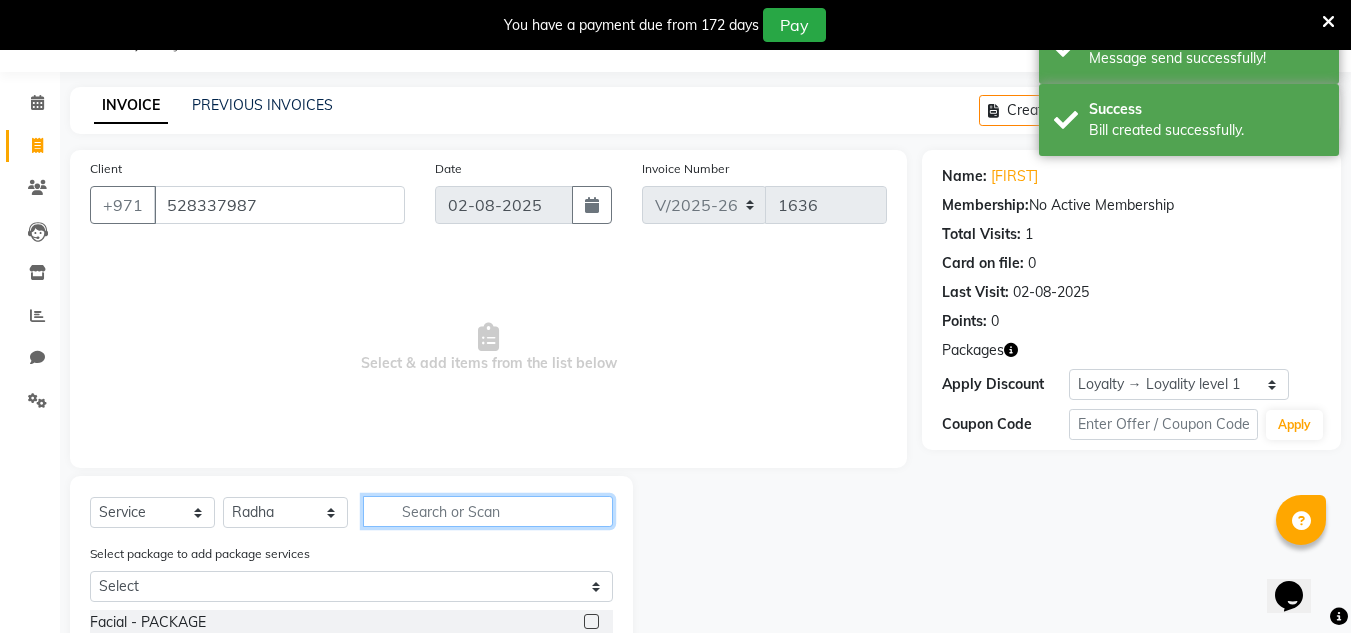 click 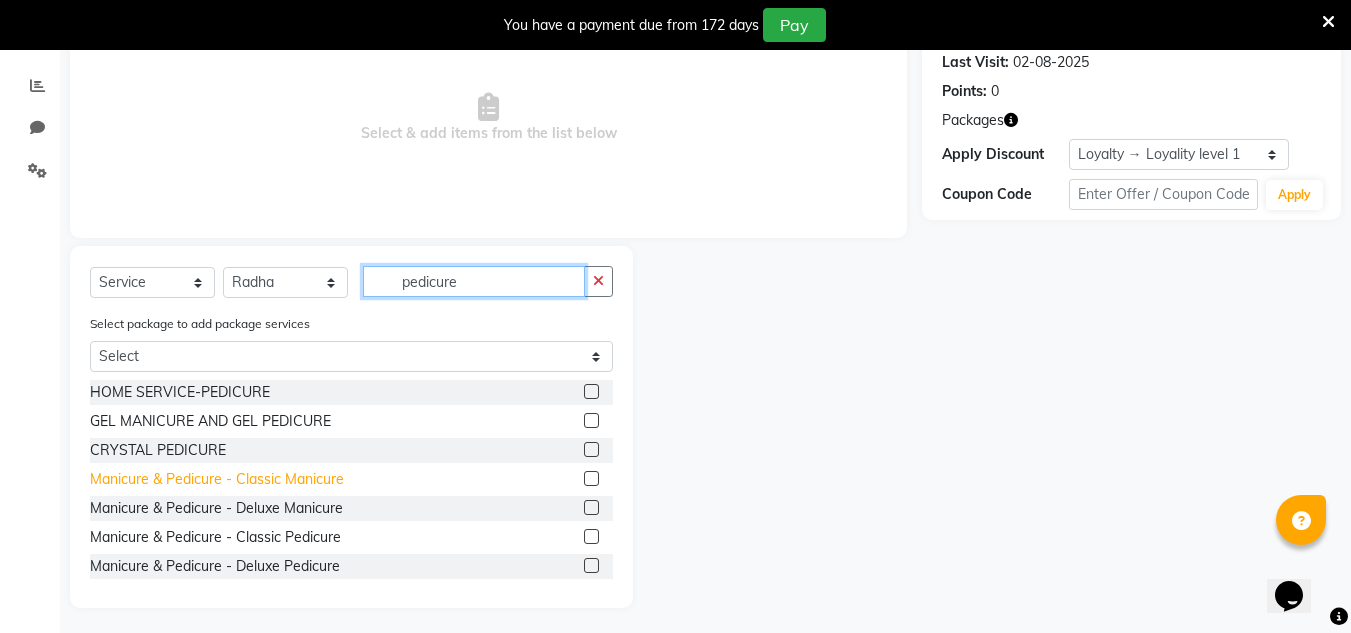 scroll, scrollTop: 285, scrollLeft: 0, axis: vertical 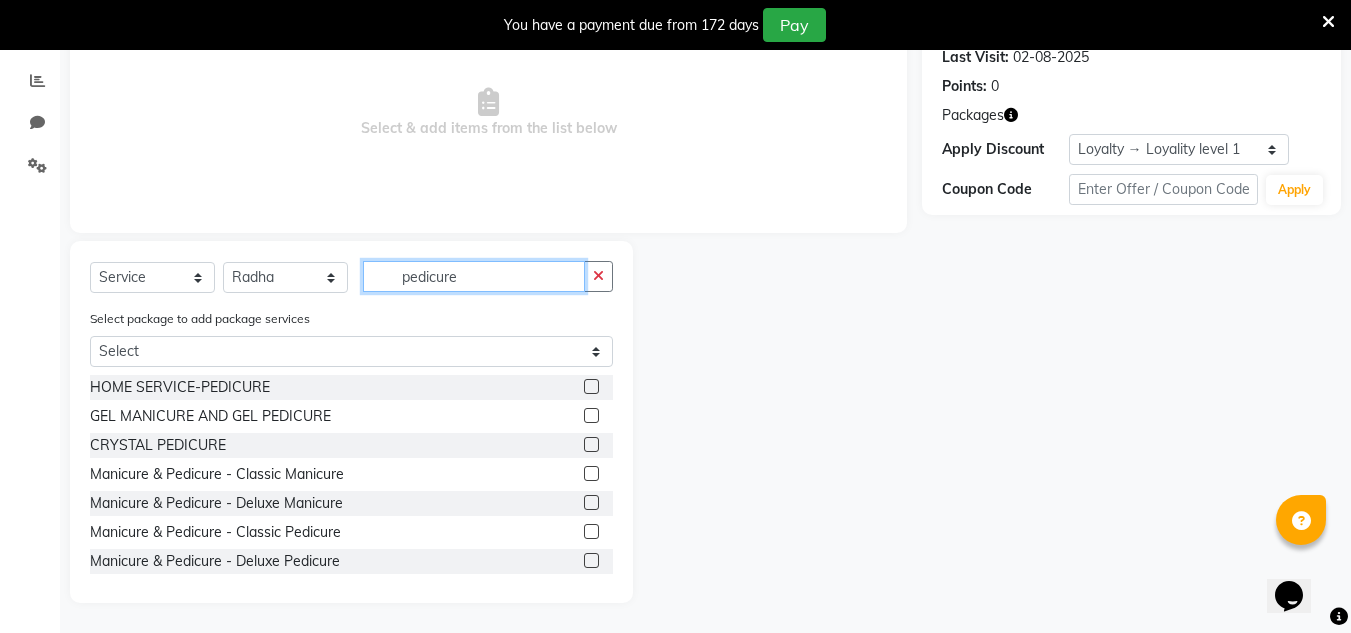 type on "pedicure" 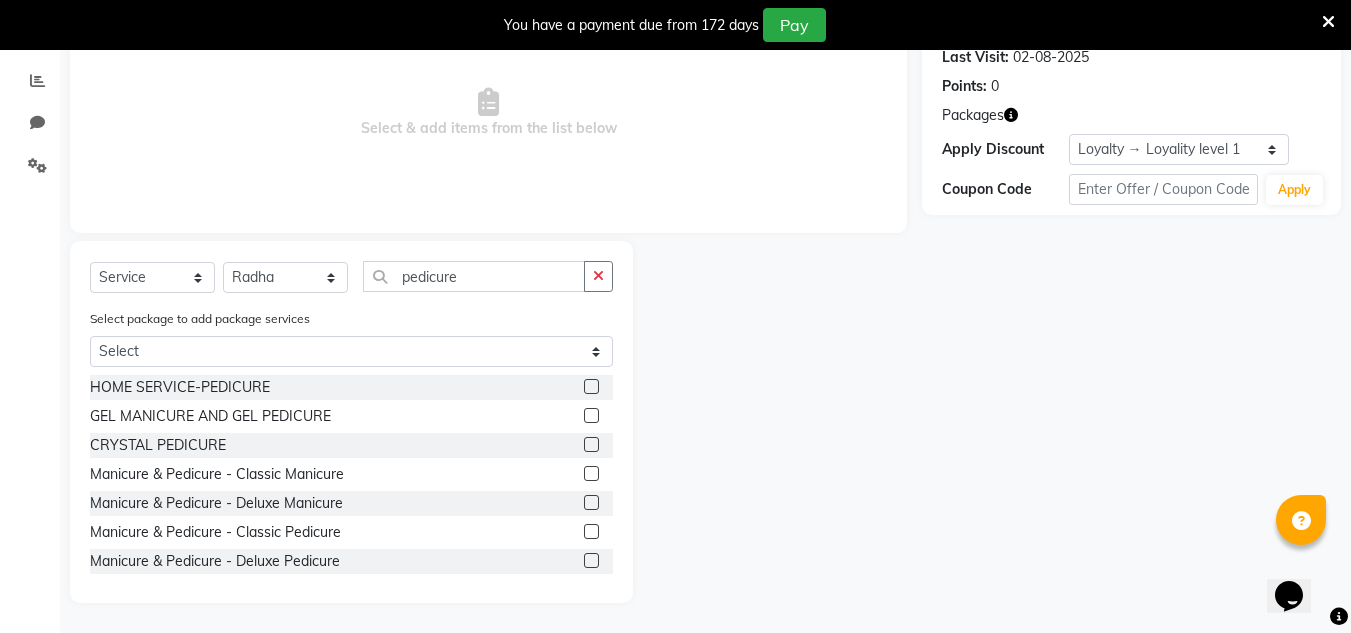 click 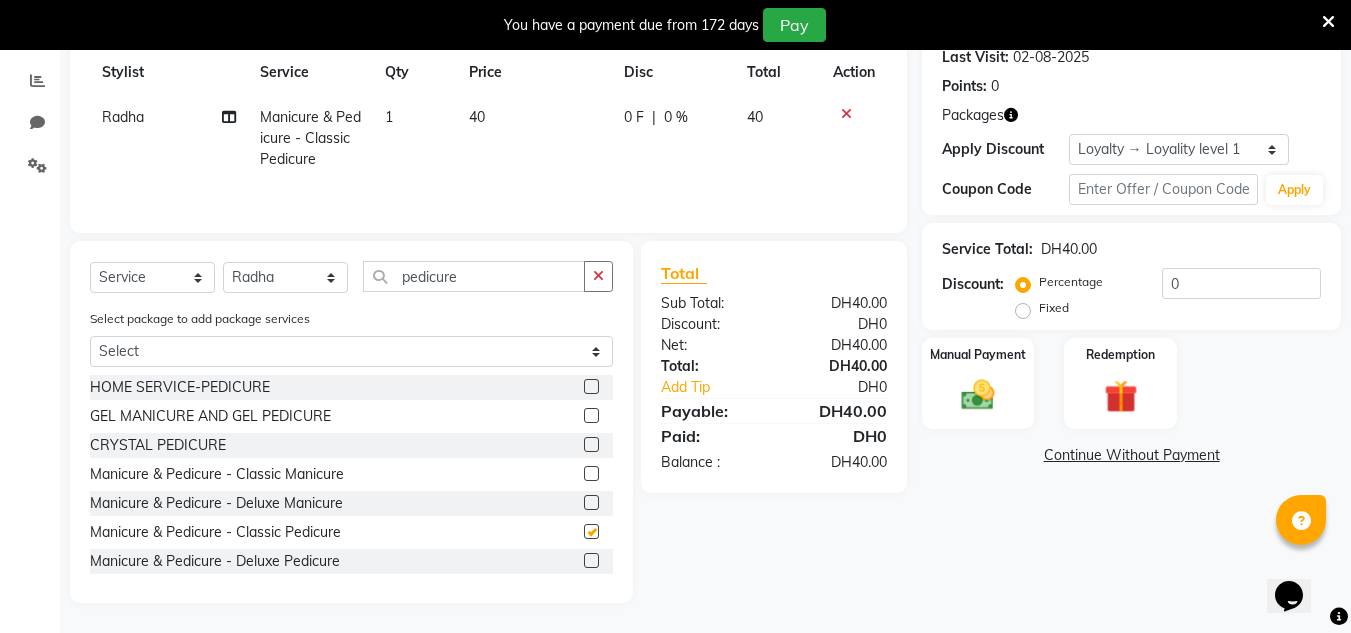 checkbox on "false" 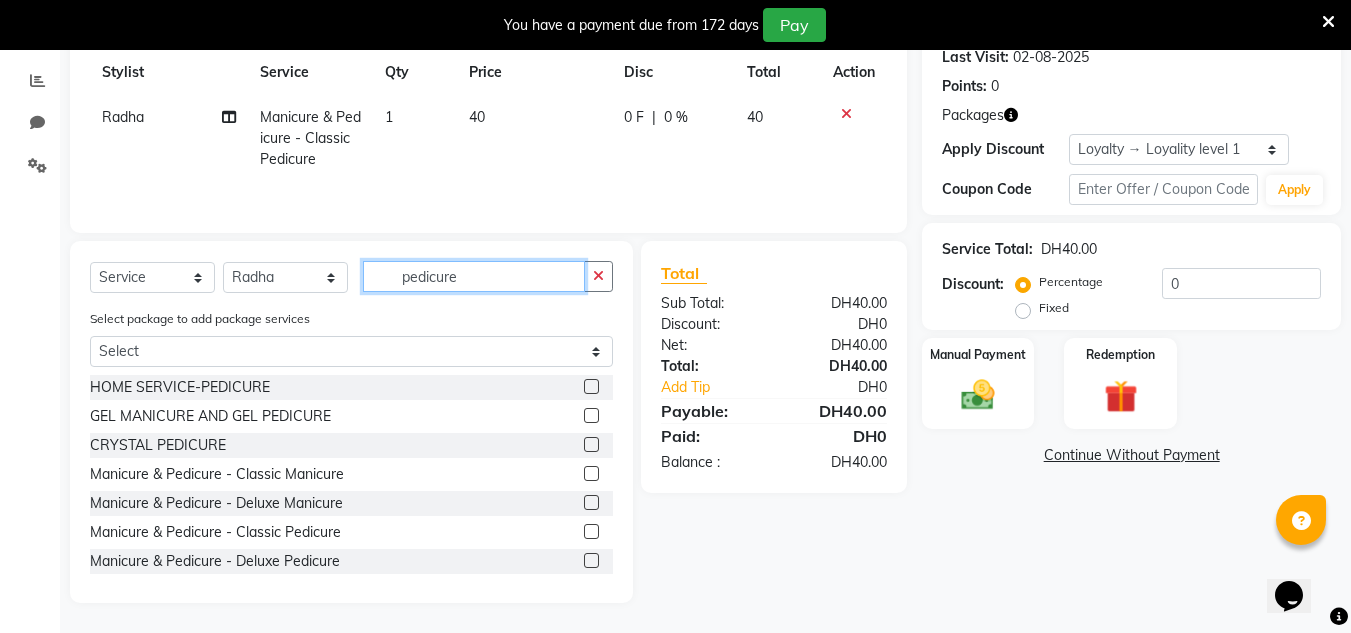 drag, startPoint x: 503, startPoint y: 288, endPoint x: 343, endPoint y: 296, distance: 160.19987 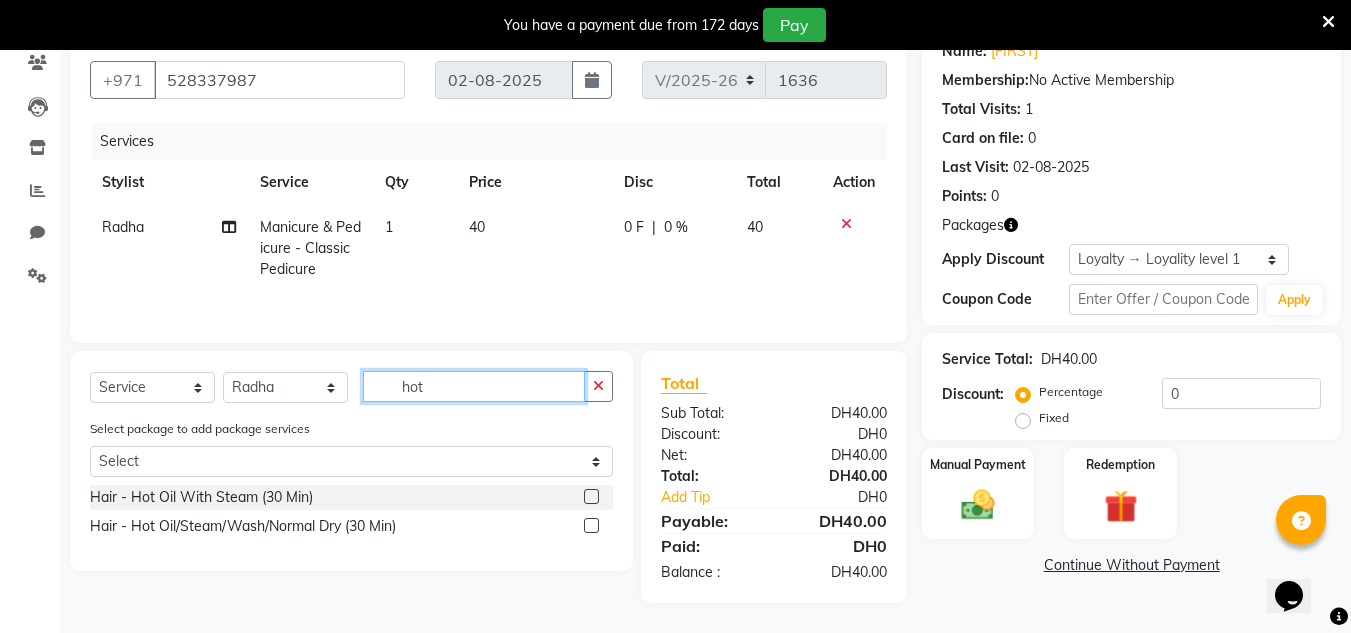 scroll, scrollTop: 175, scrollLeft: 0, axis: vertical 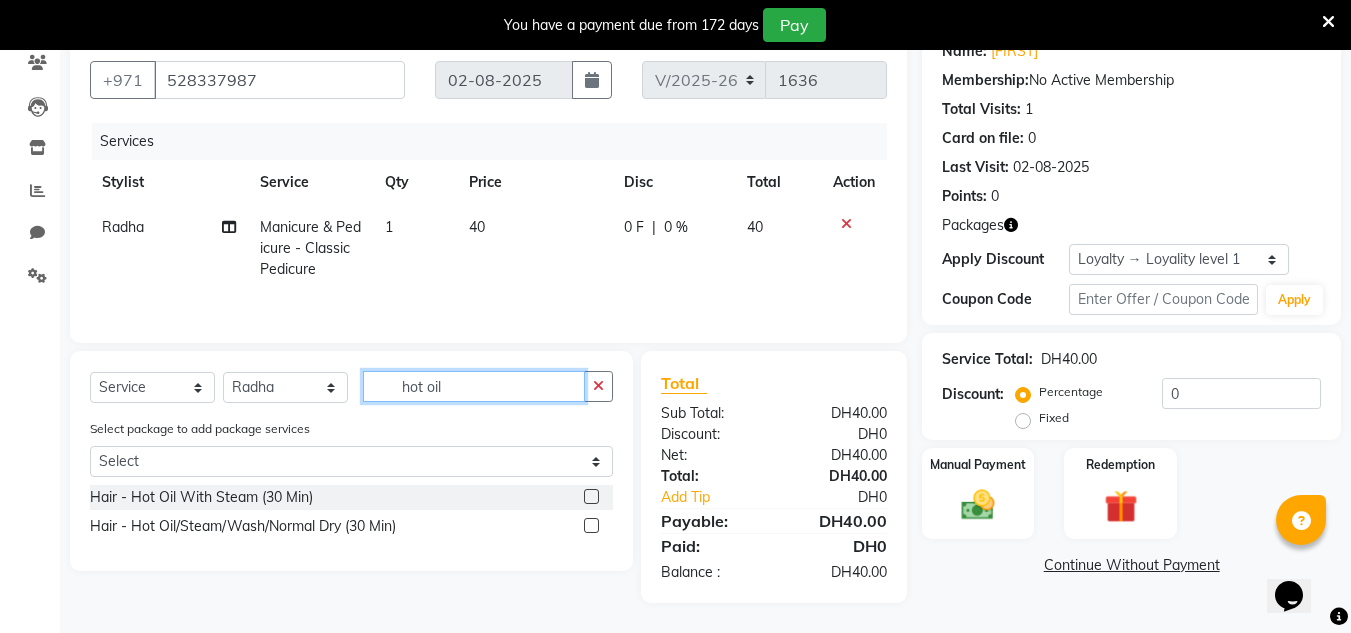 type on "hot oil" 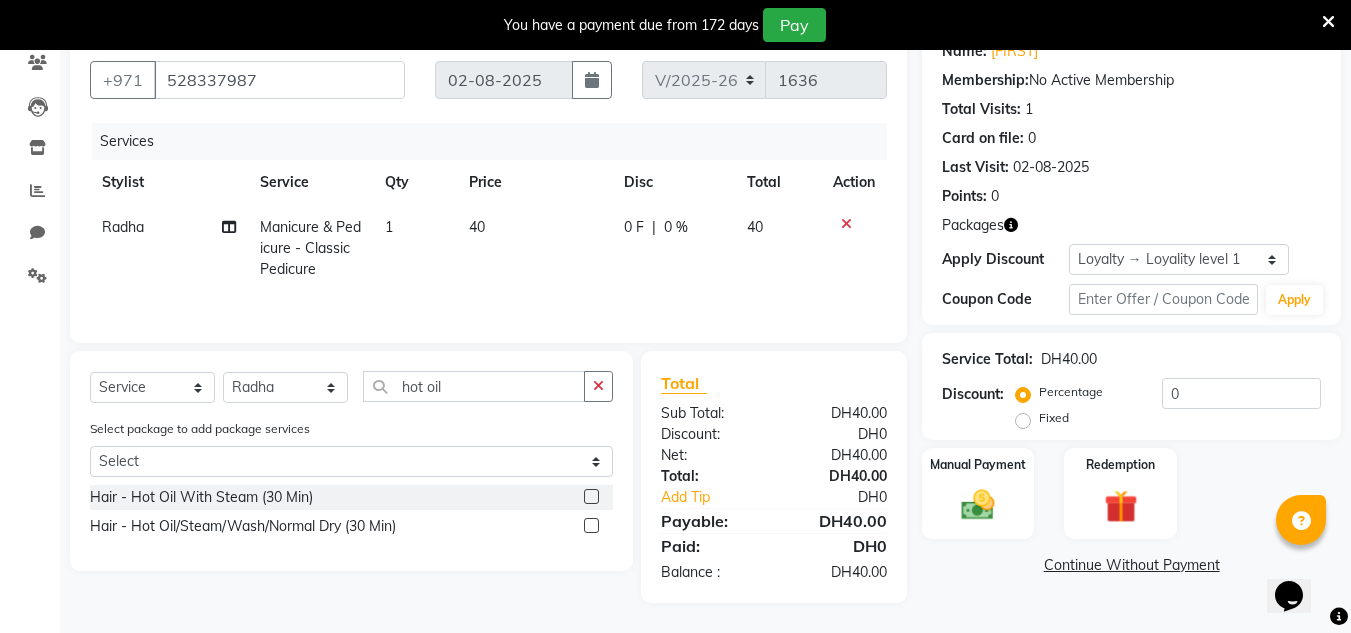 click 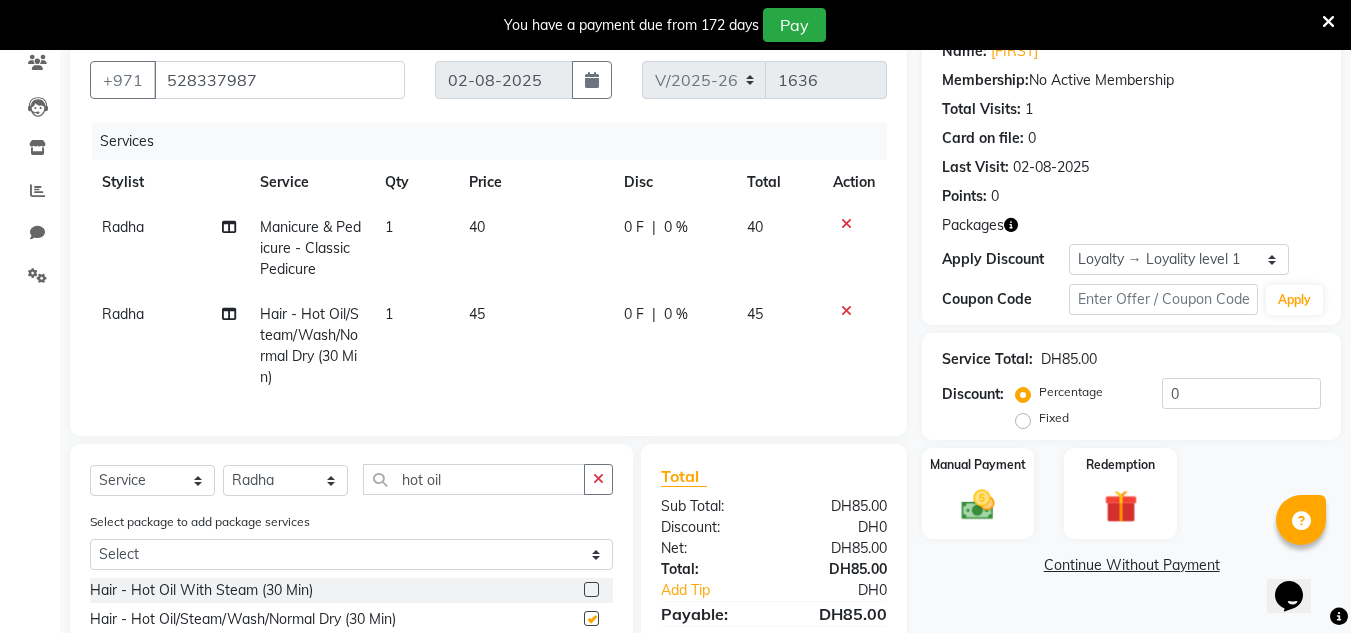 checkbox on "false" 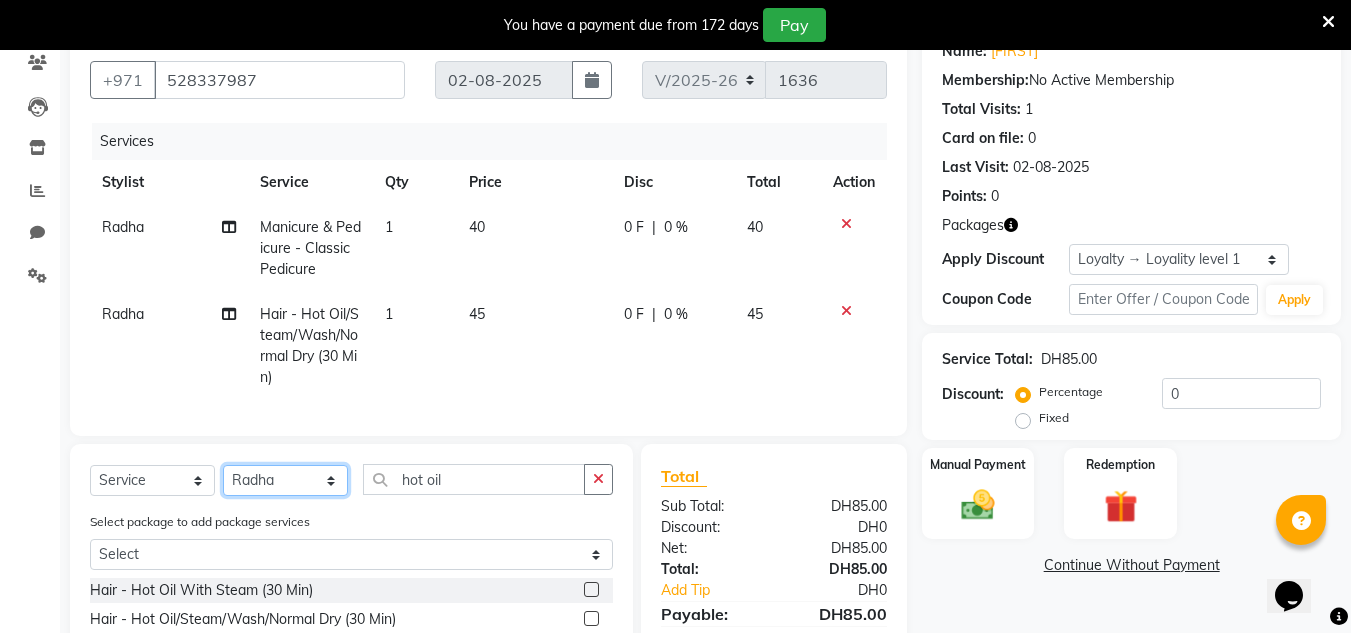 click on "Select Stylist ABUSHAGARA HOME SERVICE STAFF Kavita Laxmi Management Manisha Radha RECEPTION-ALWAHDA Riba Rimsha SALON Samjhana Seema trial" 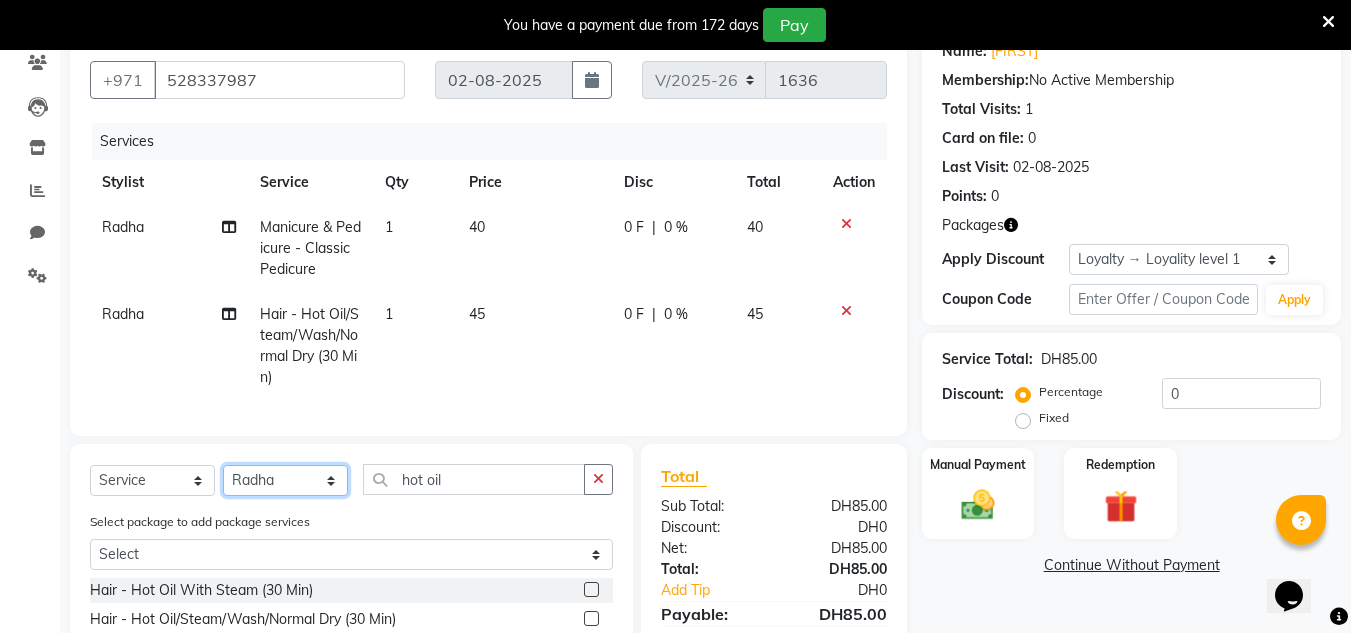 select on "36337" 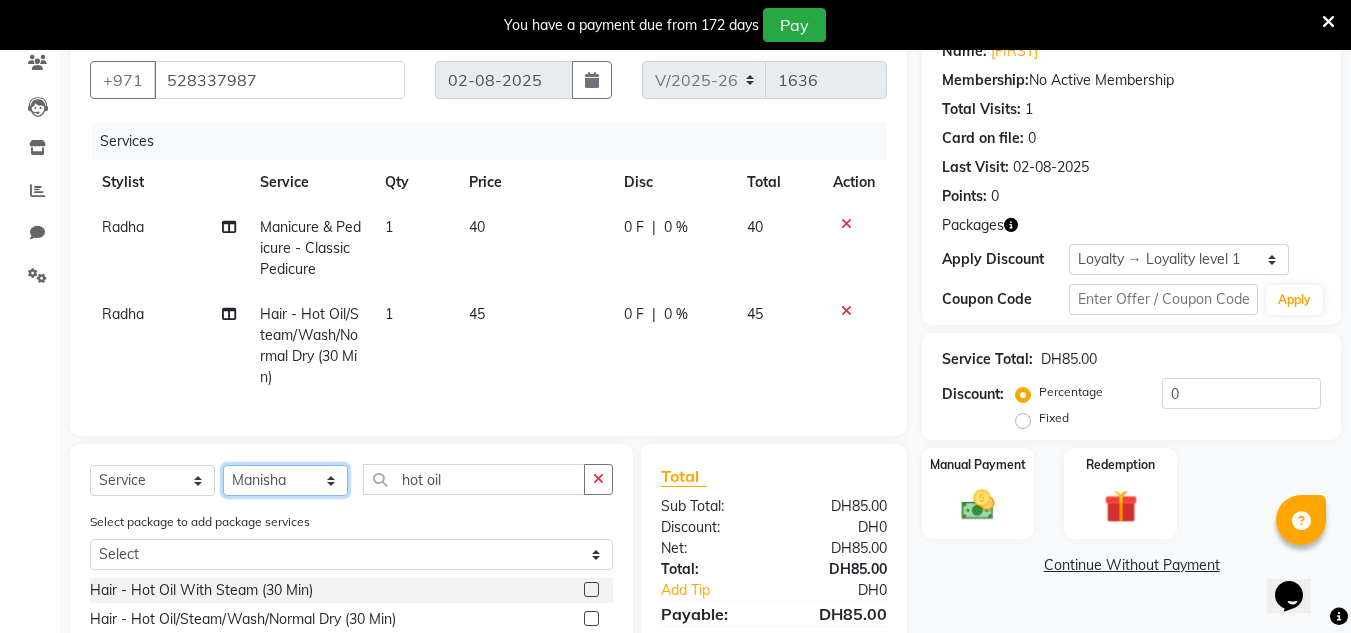 click on "Select Stylist ABUSHAGARA HOME SERVICE STAFF Kavita Laxmi Management Manisha Radha RECEPTION-ALWAHDA Riba Rimsha SALON Samjhana Seema trial" 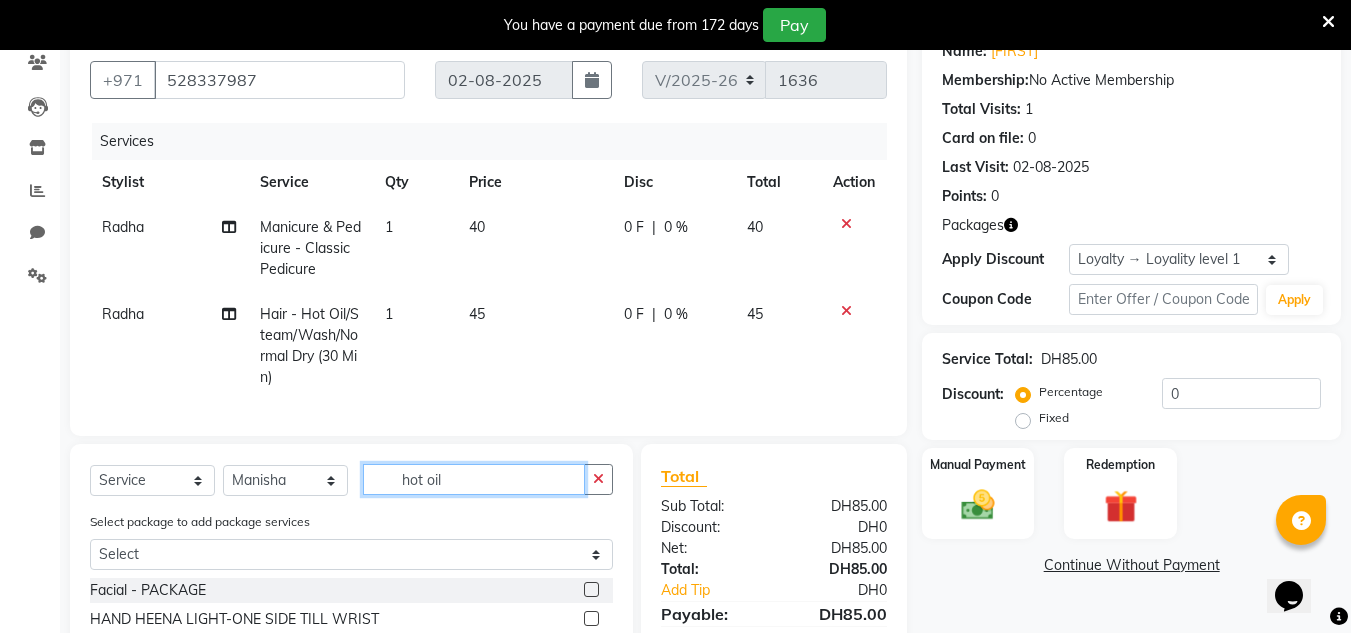 drag, startPoint x: 411, startPoint y: 493, endPoint x: 285, endPoint y: 494, distance: 126.00397 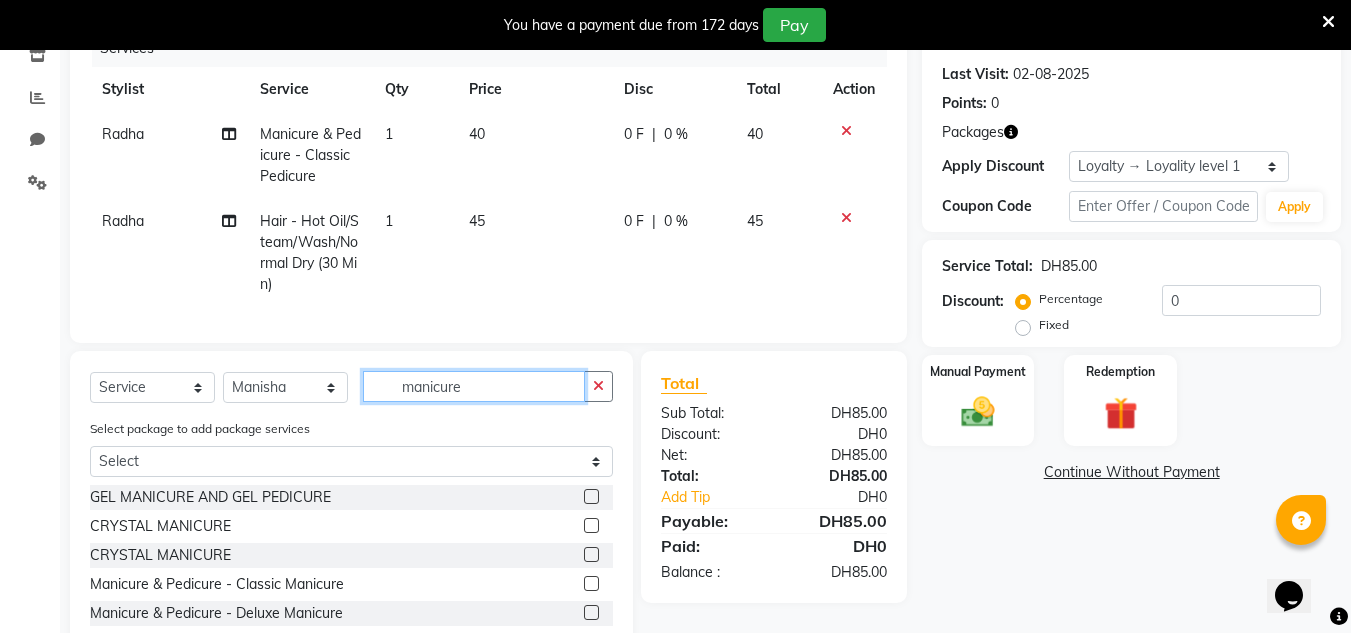 scroll, scrollTop: 393, scrollLeft: 0, axis: vertical 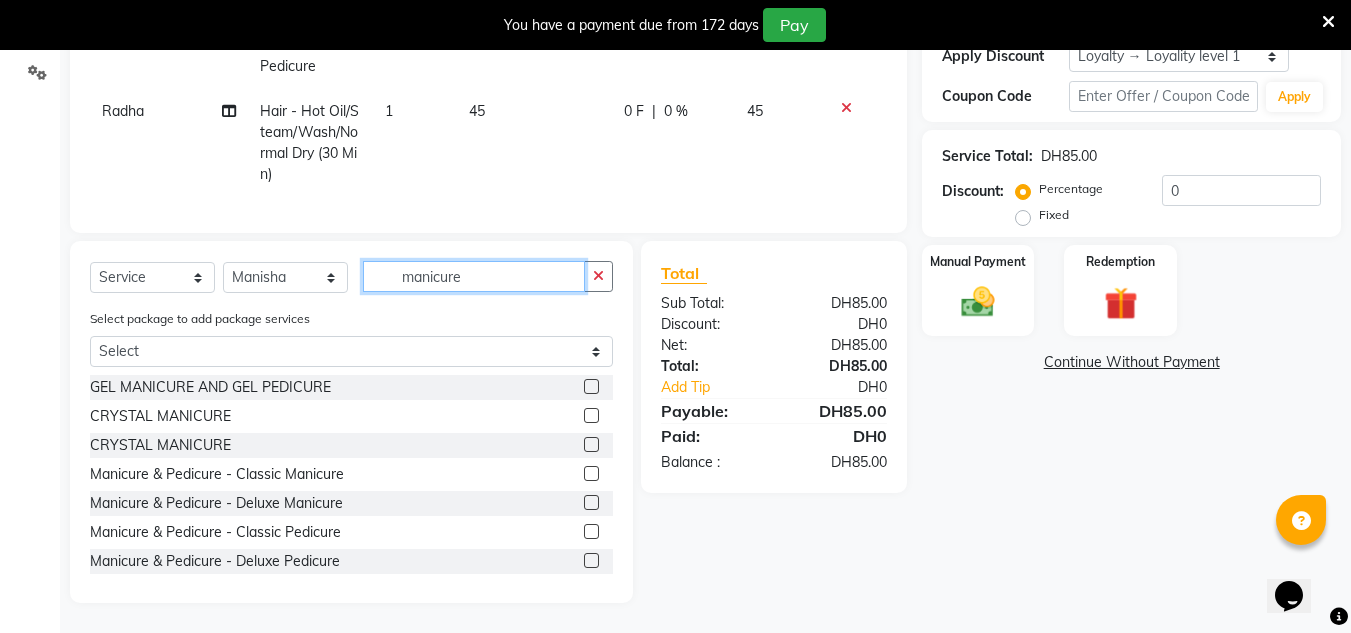 type on "manicure" 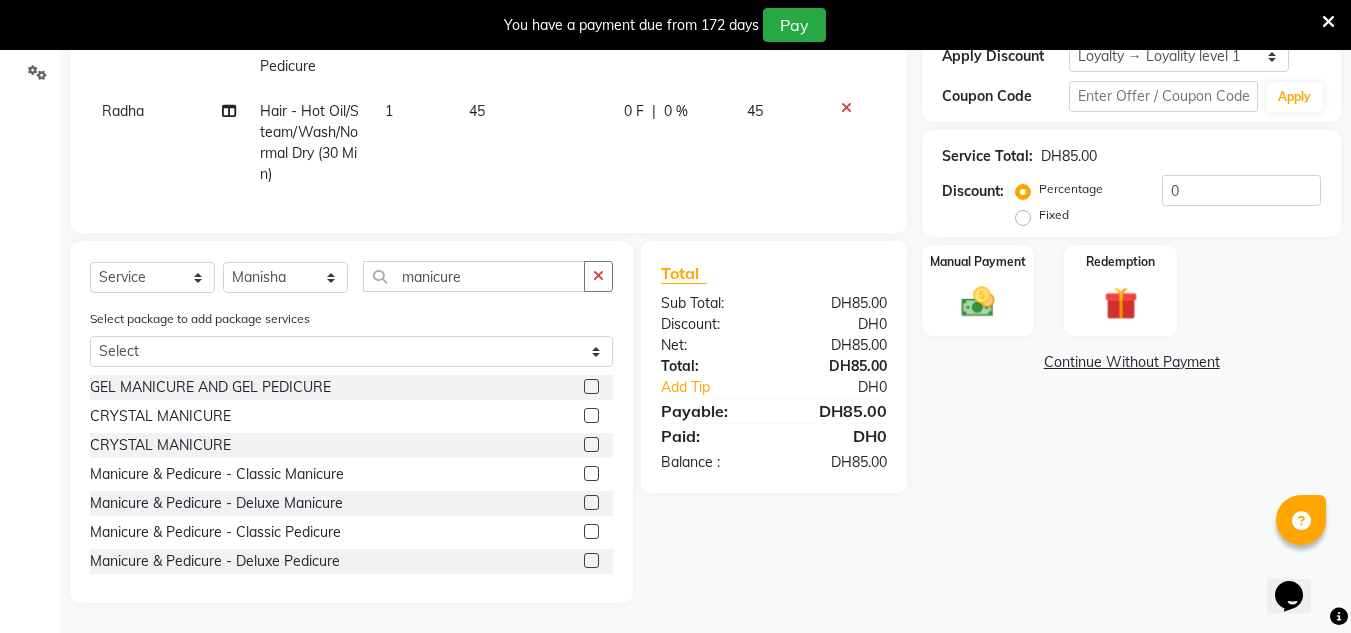 click 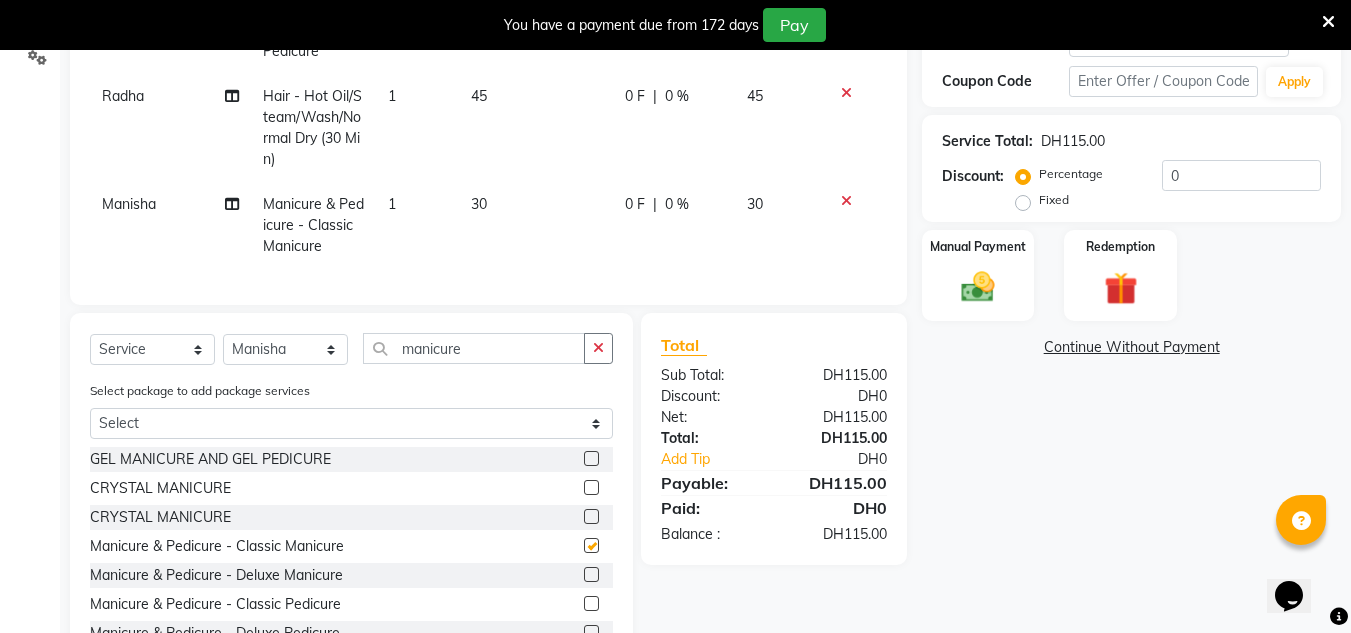 checkbox on "false" 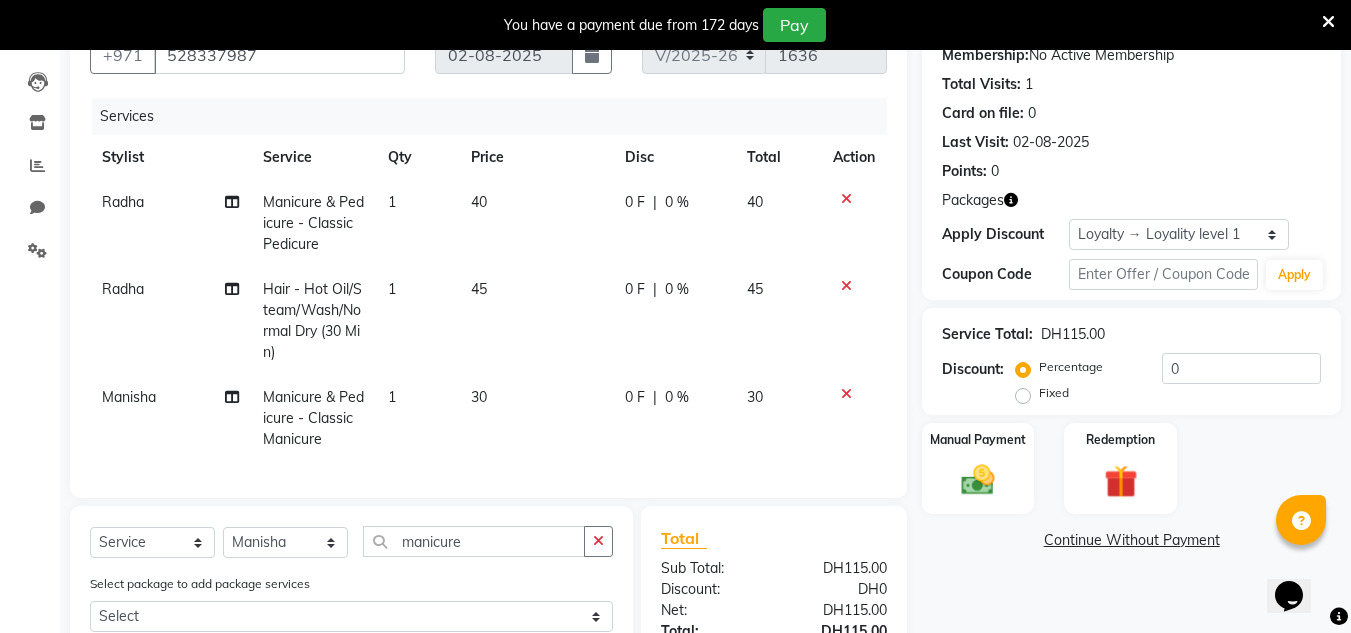scroll, scrollTop: 193, scrollLeft: 0, axis: vertical 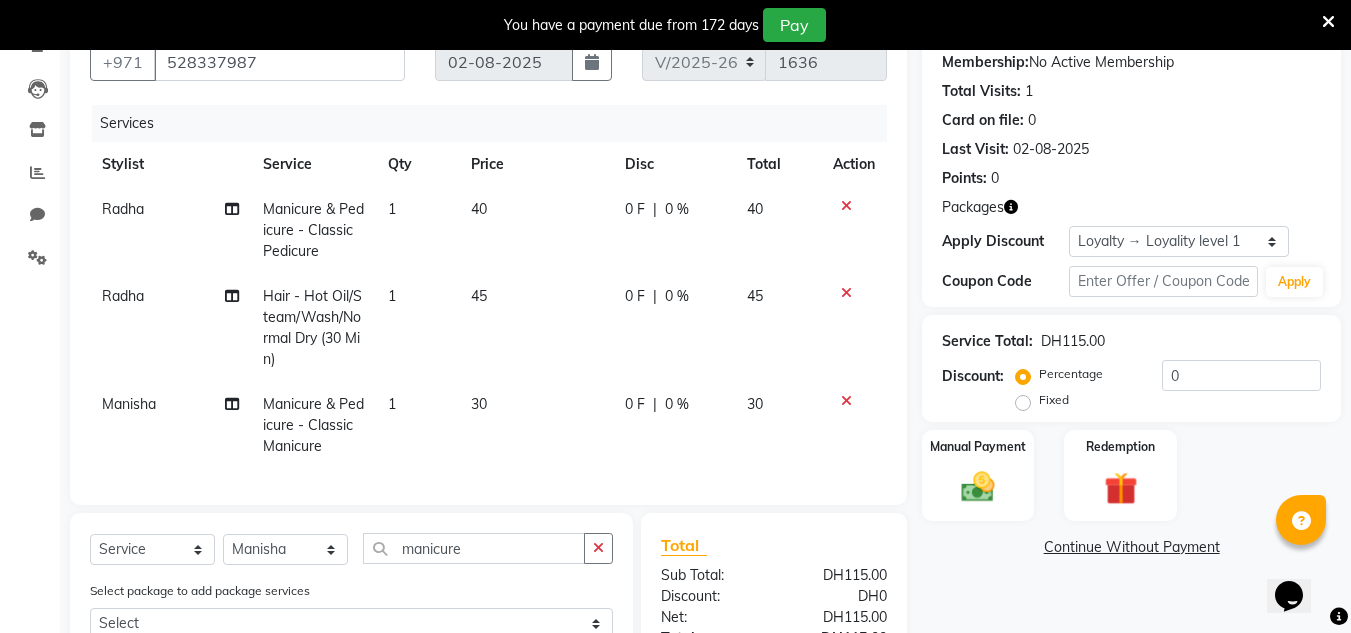 click on "1" 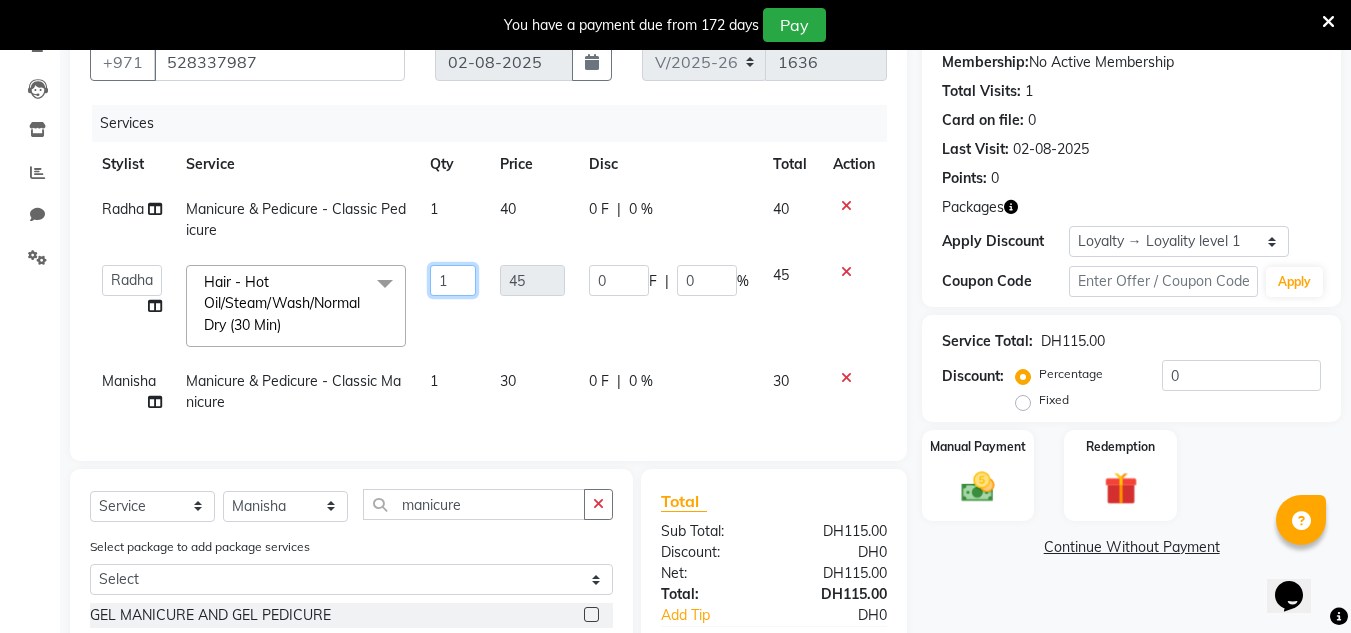 click on "1" 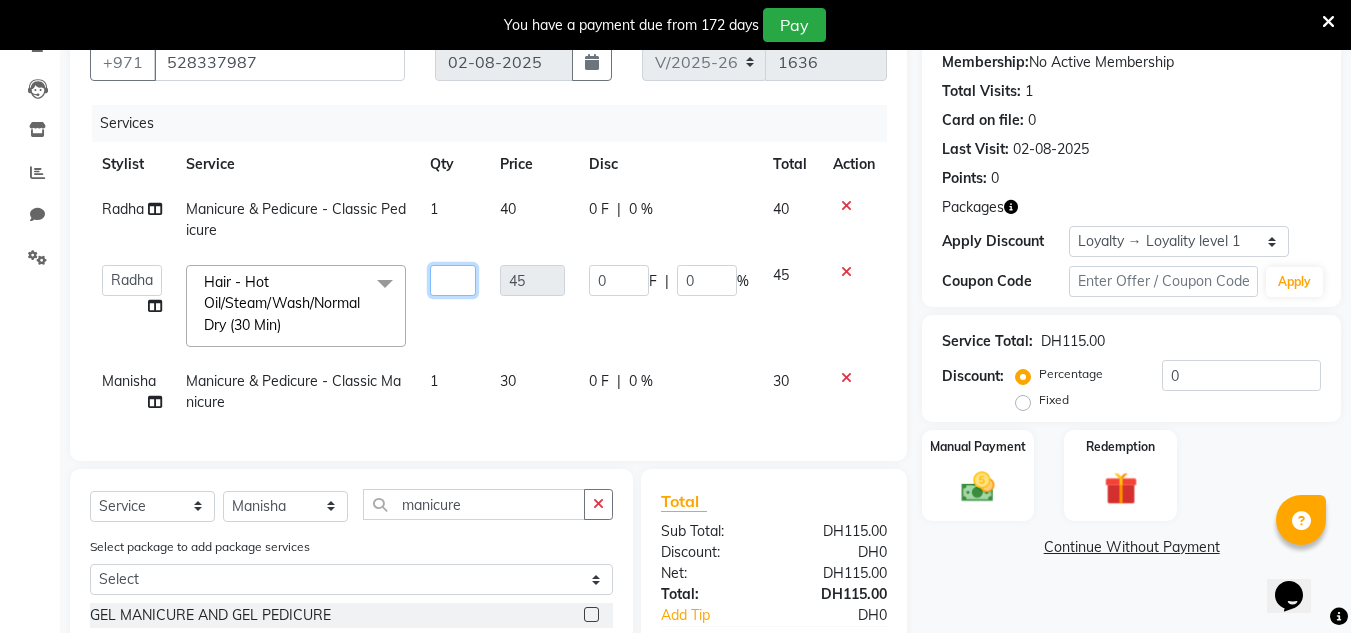 type on "2" 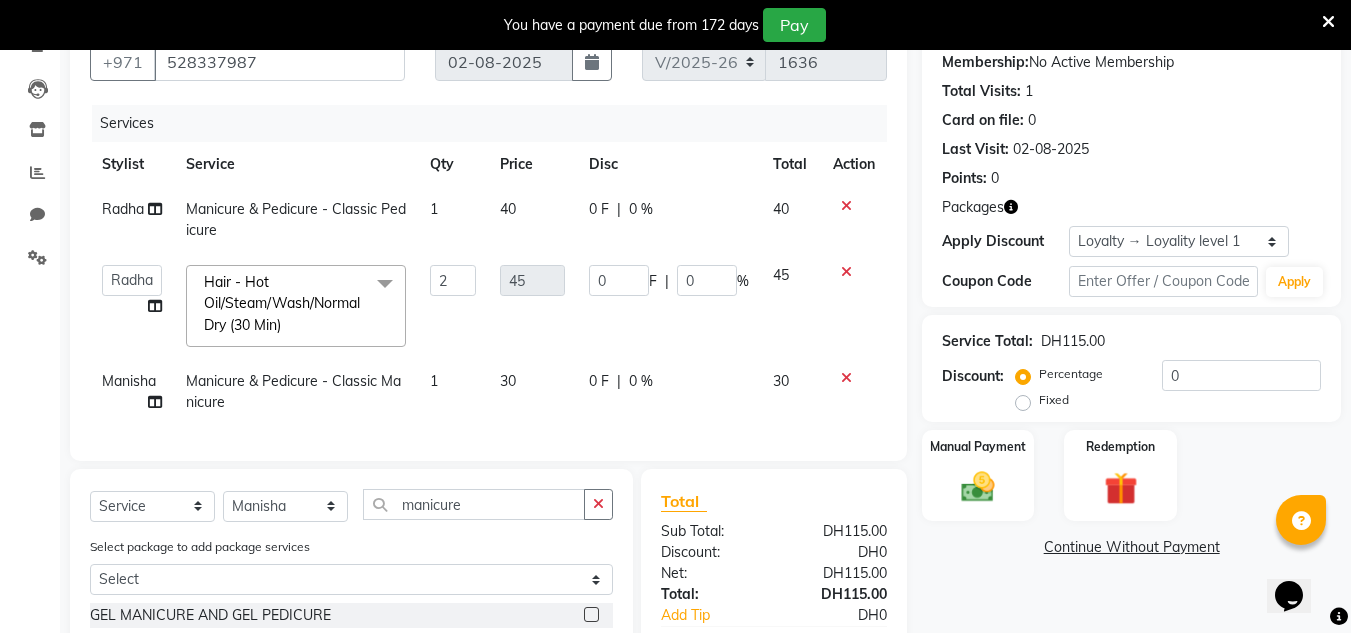 click on "2" 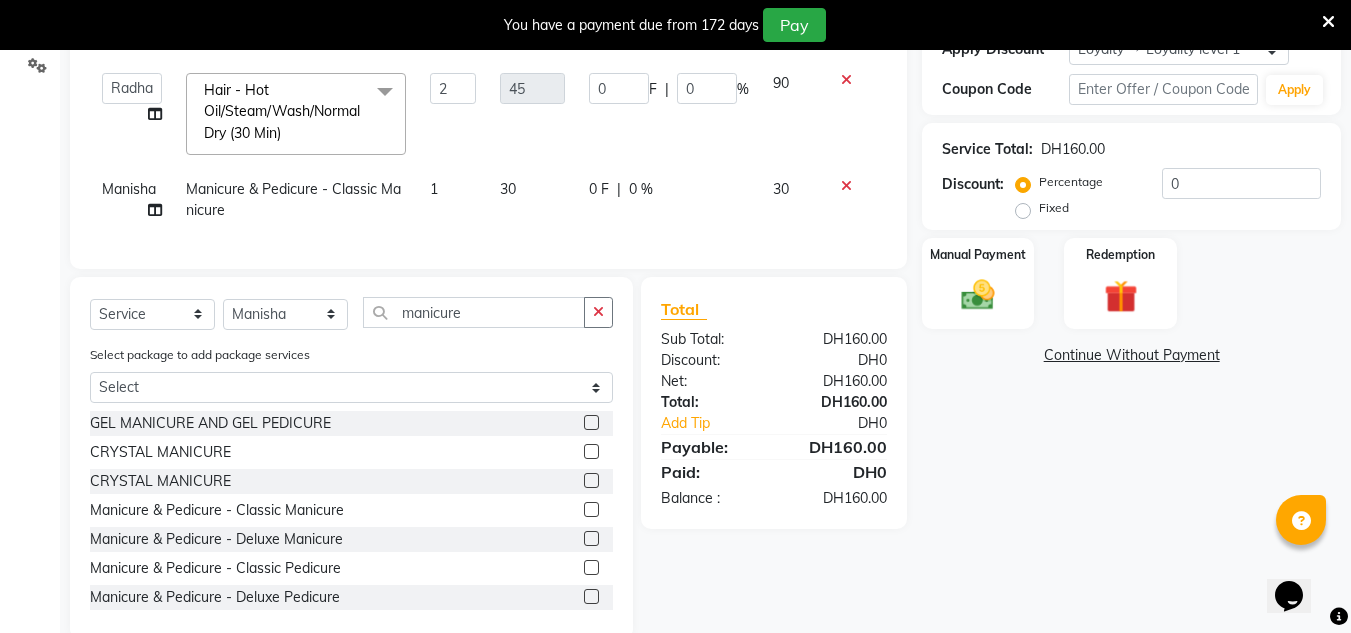 scroll, scrollTop: 336, scrollLeft: 0, axis: vertical 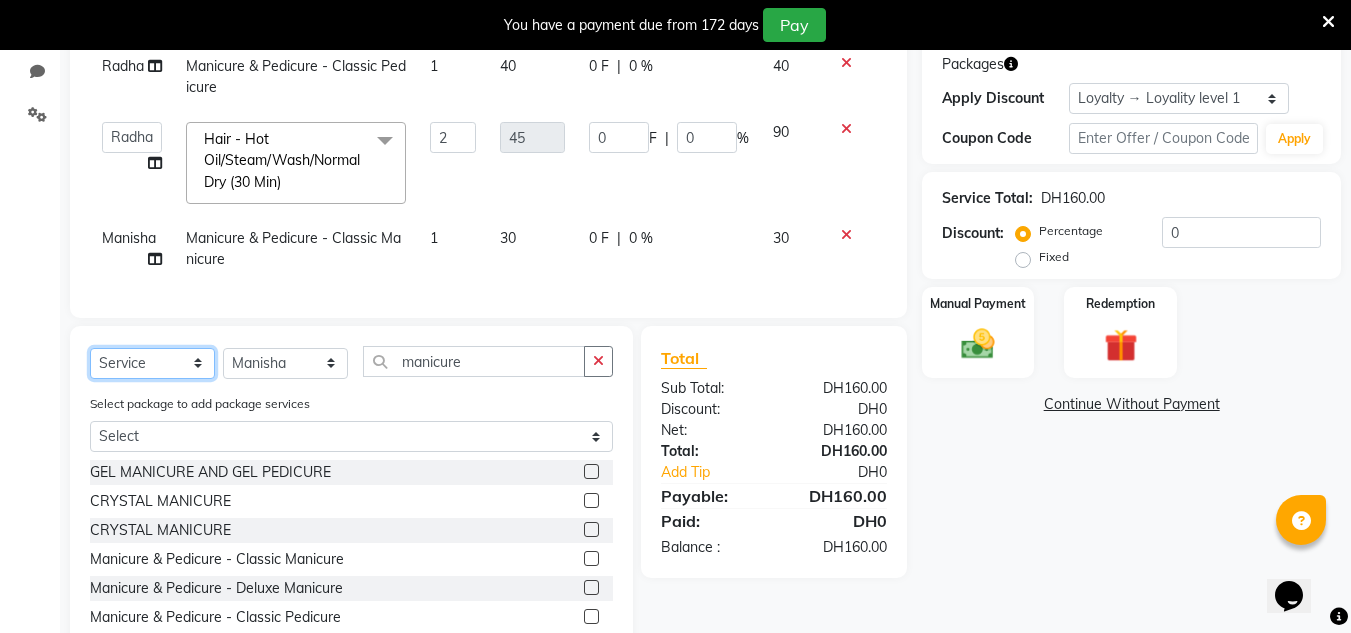 click on "Select  Service  Product  Membership  Package Voucher Prepaid Gift Card" 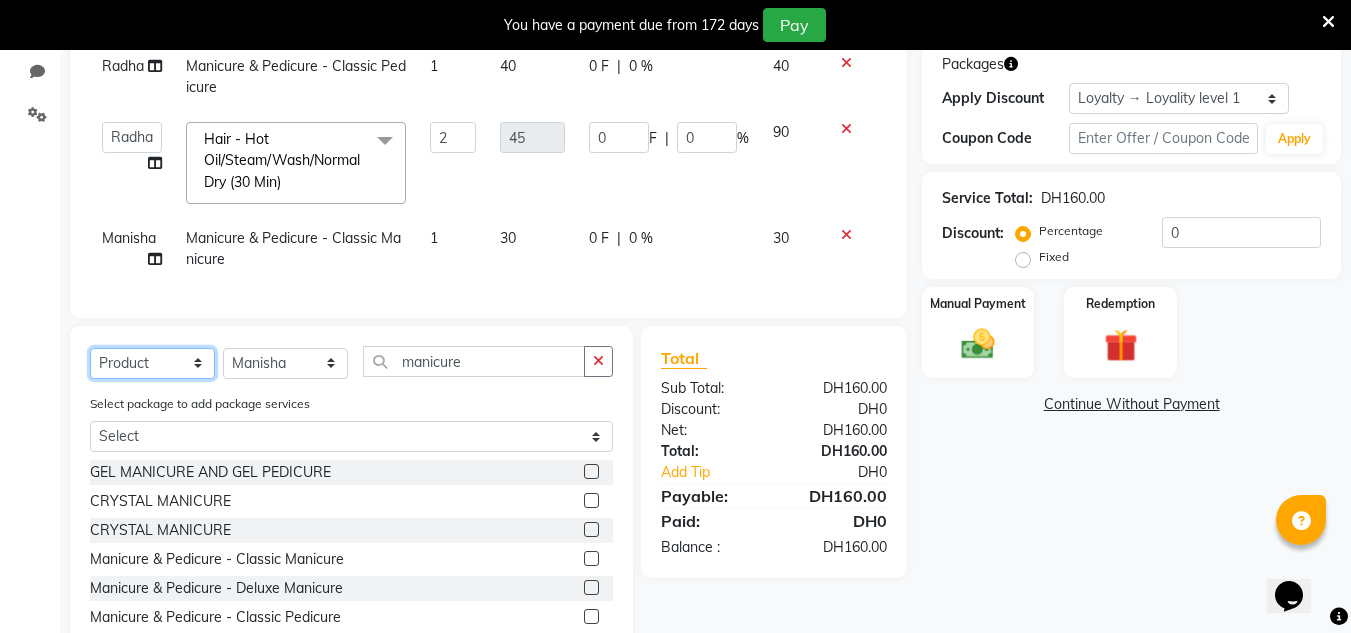 click on "Select  Service  Product  Membership  Package Voucher Prepaid Gift Card" 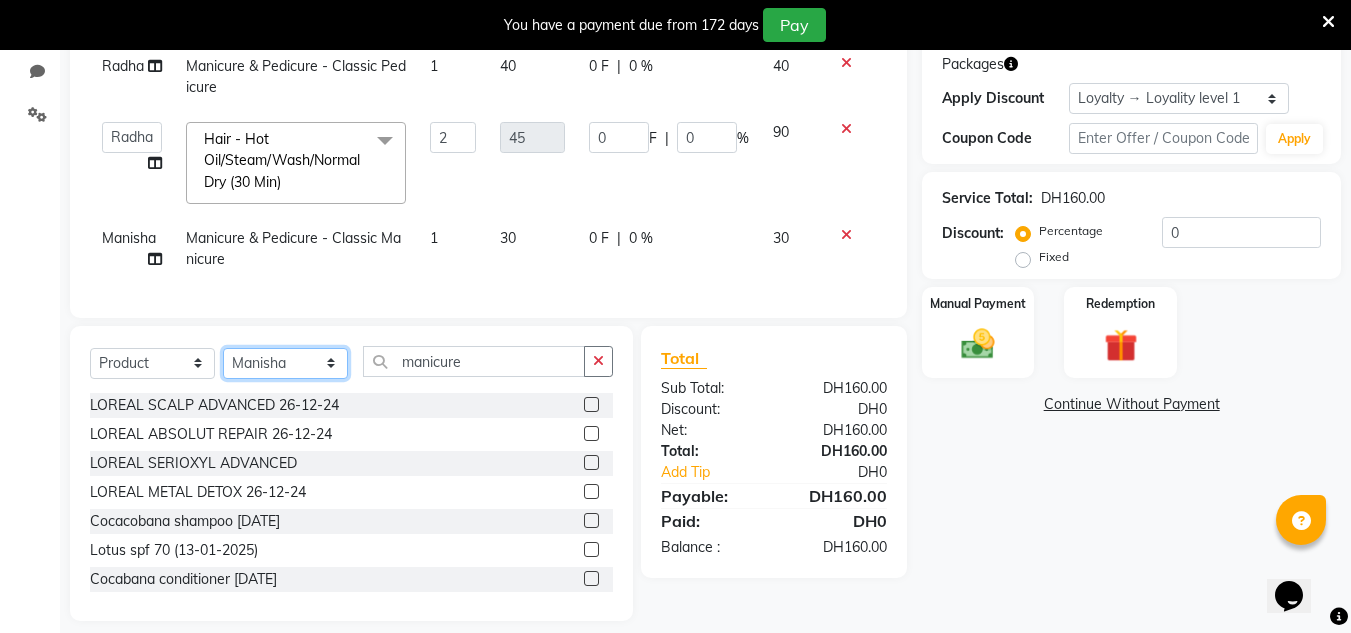 drag, startPoint x: 299, startPoint y: 382, endPoint x: 295, endPoint y: 370, distance: 12.649111 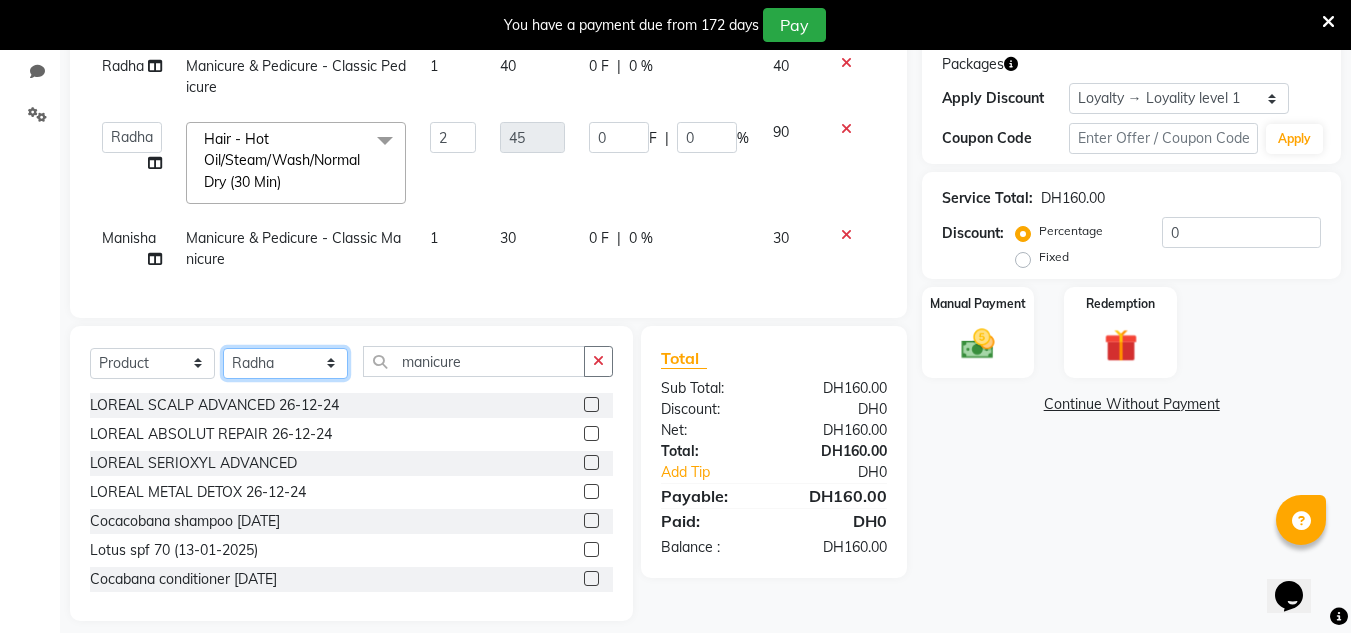 click on "Select Stylist ABUSHAGARA HOME SERVICE STAFF Kavita Laxmi Management Manisha Radha RECEPTION-ALWAHDA Riba Rimsha SALON Samjhana Seema trial" 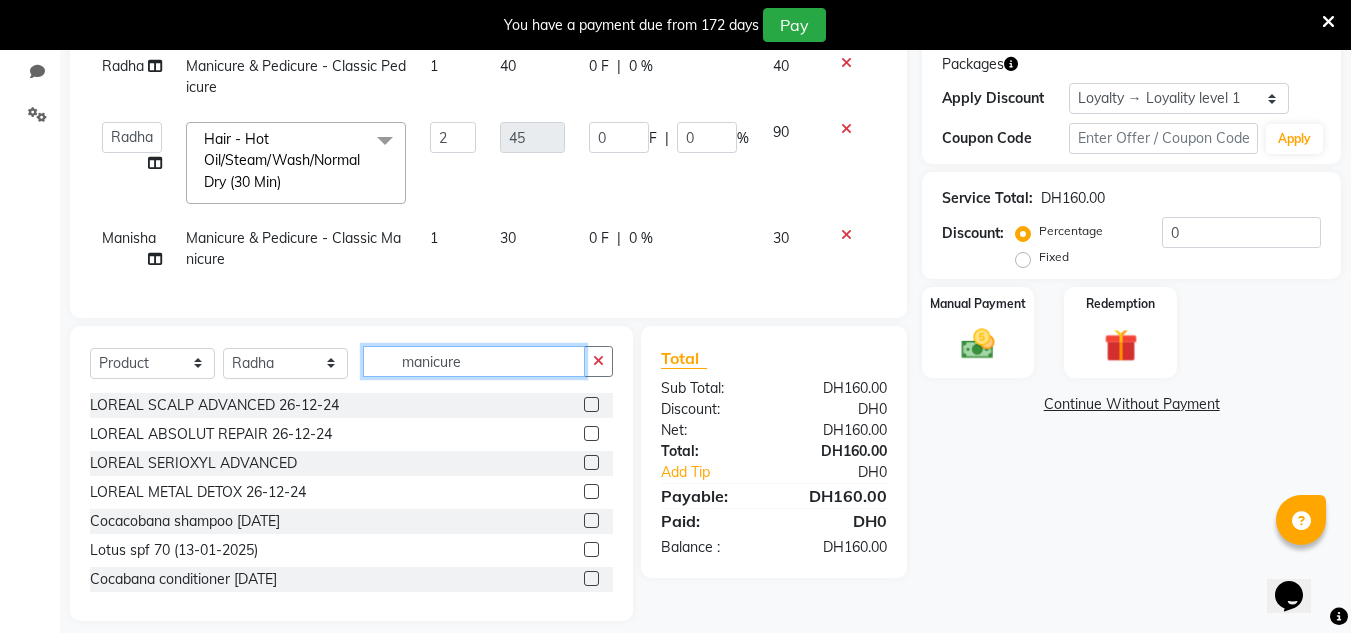 drag, startPoint x: 428, startPoint y: 382, endPoint x: 342, endPoint y: 388, distance: 86.209045 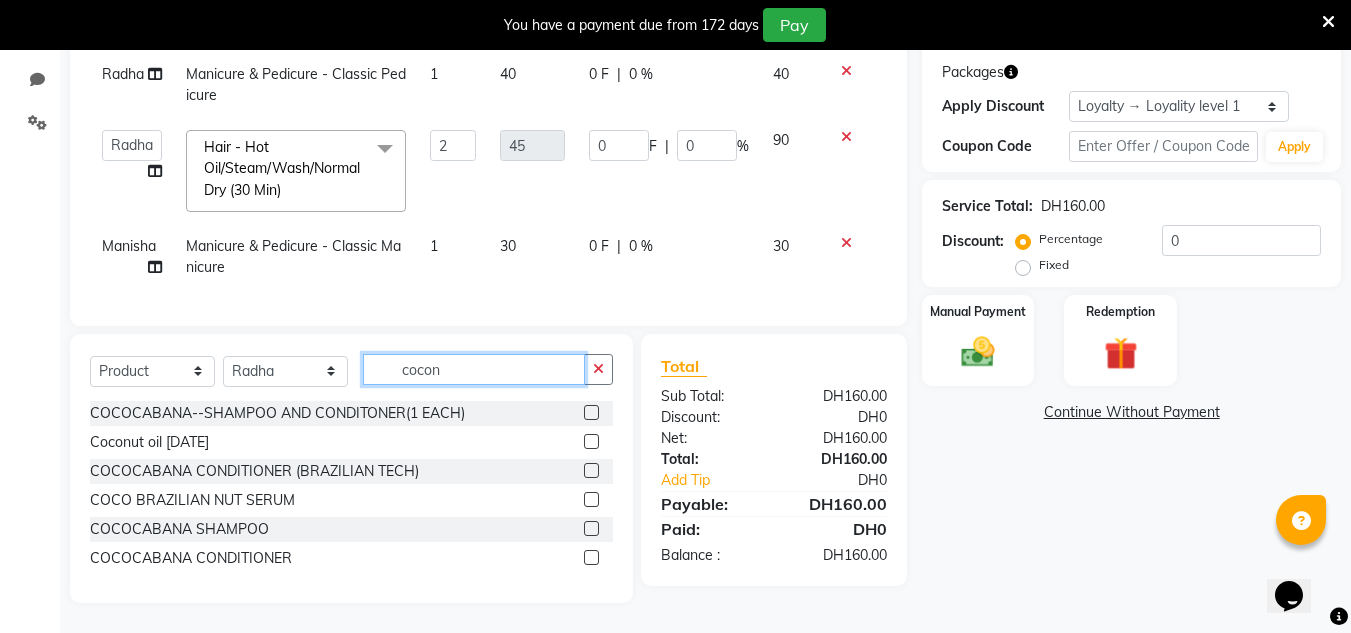 scroll, scrollTop: 326, scrollLeft: 0, axis: vertical 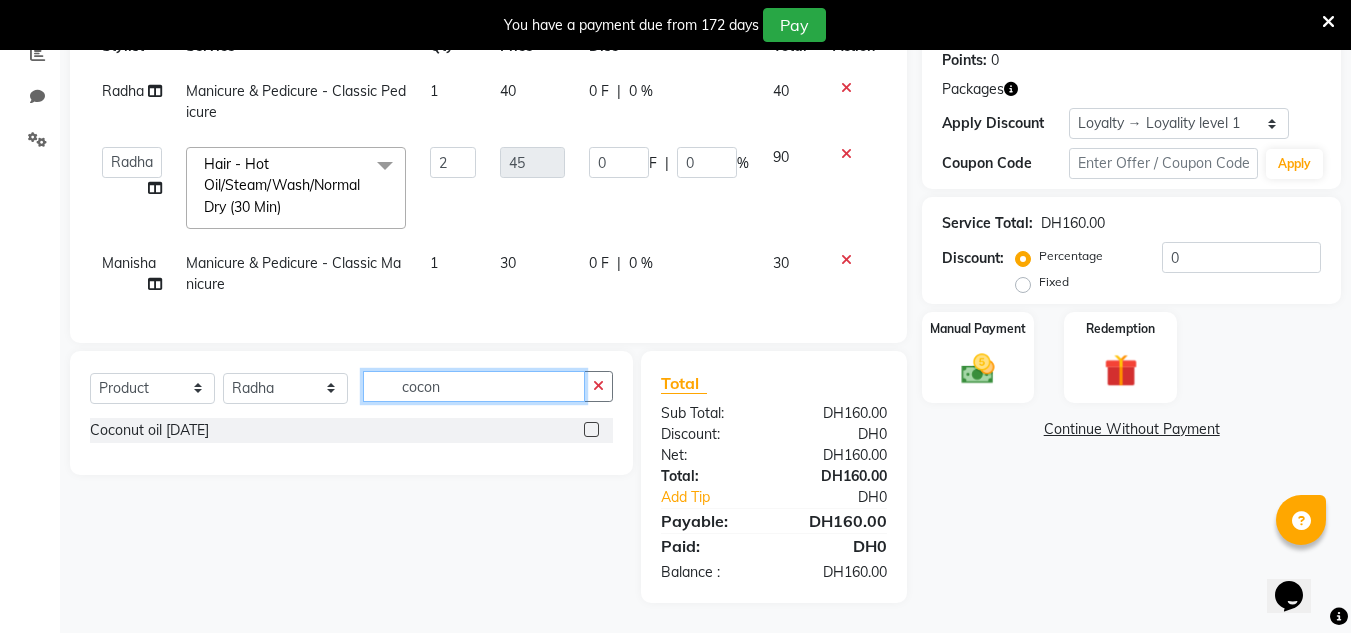 type on "cocon" 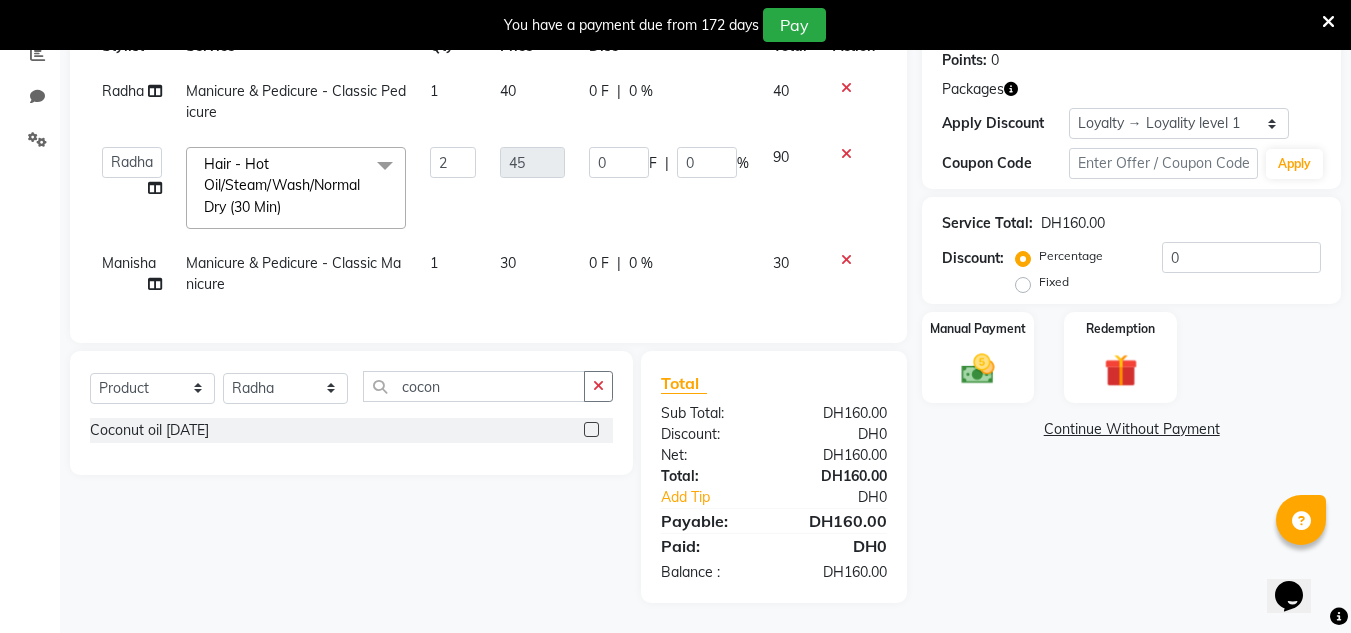 click 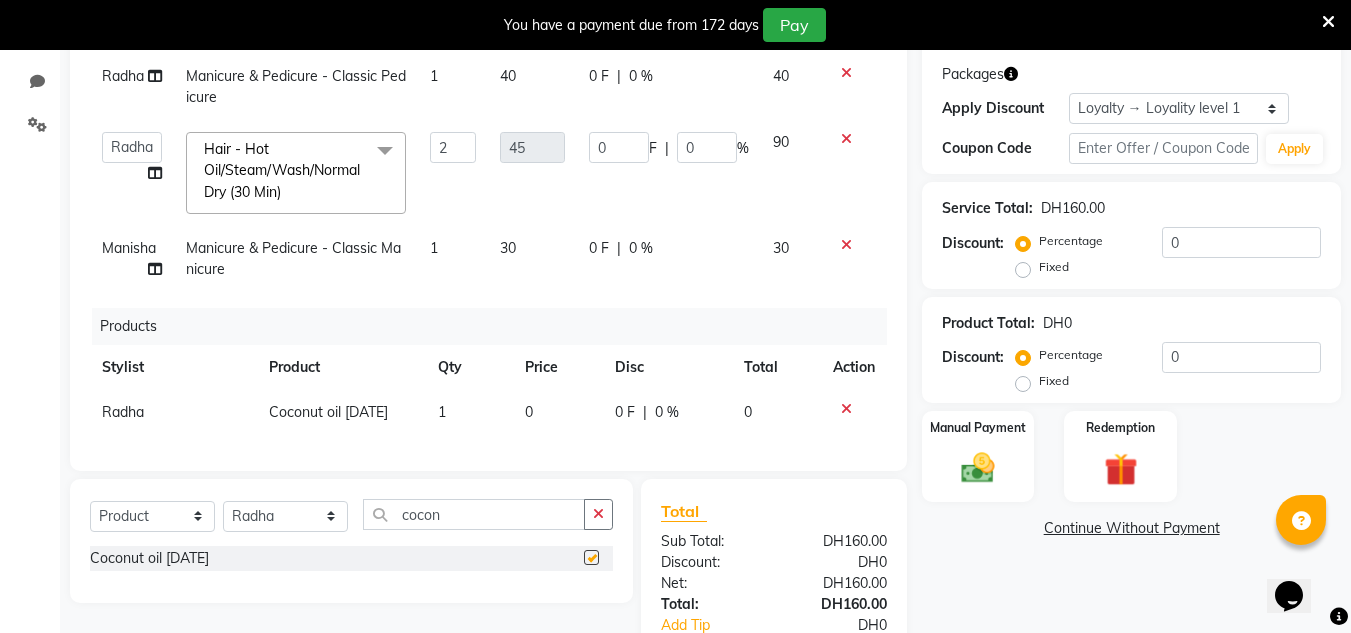 checkbox on "false" 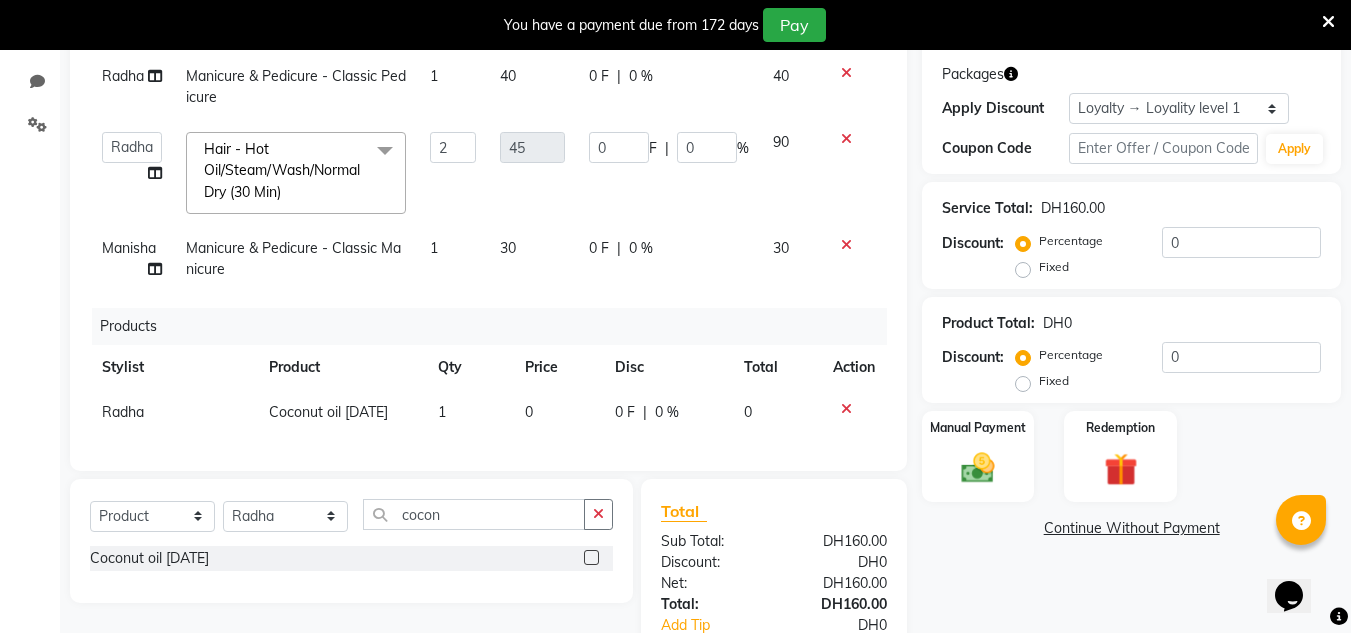 scroll, scrollTop: 426, scrollLeft: 0, axis: vertical 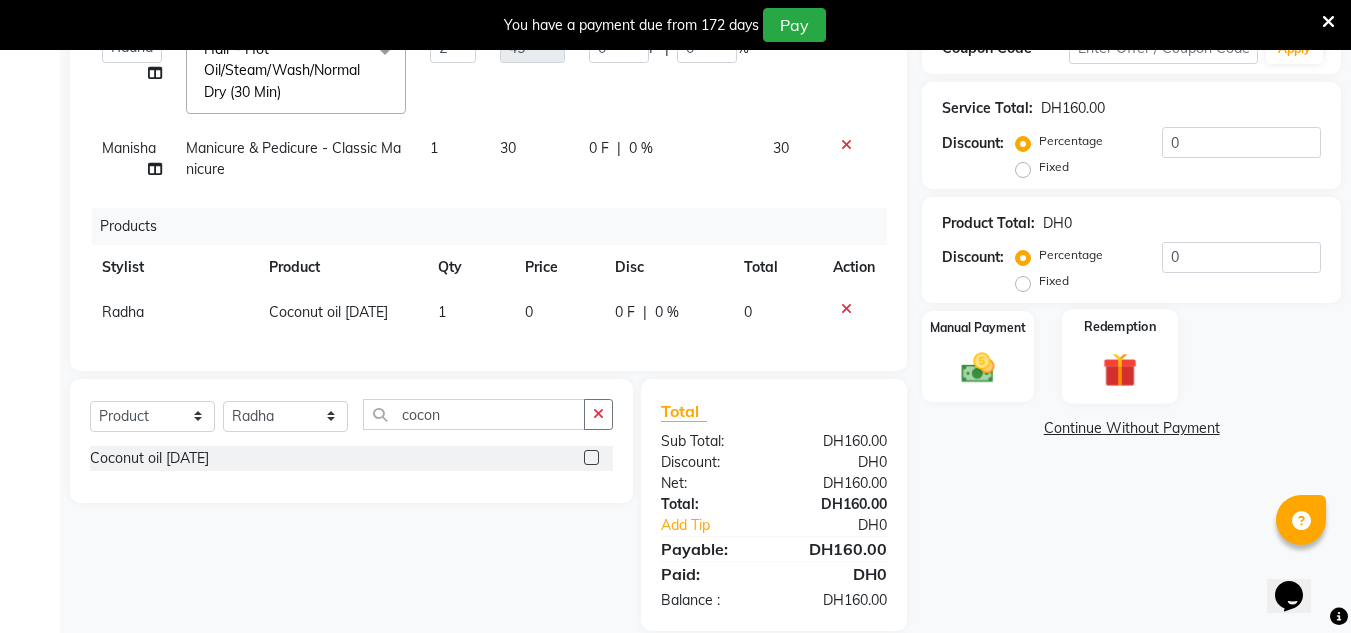 click 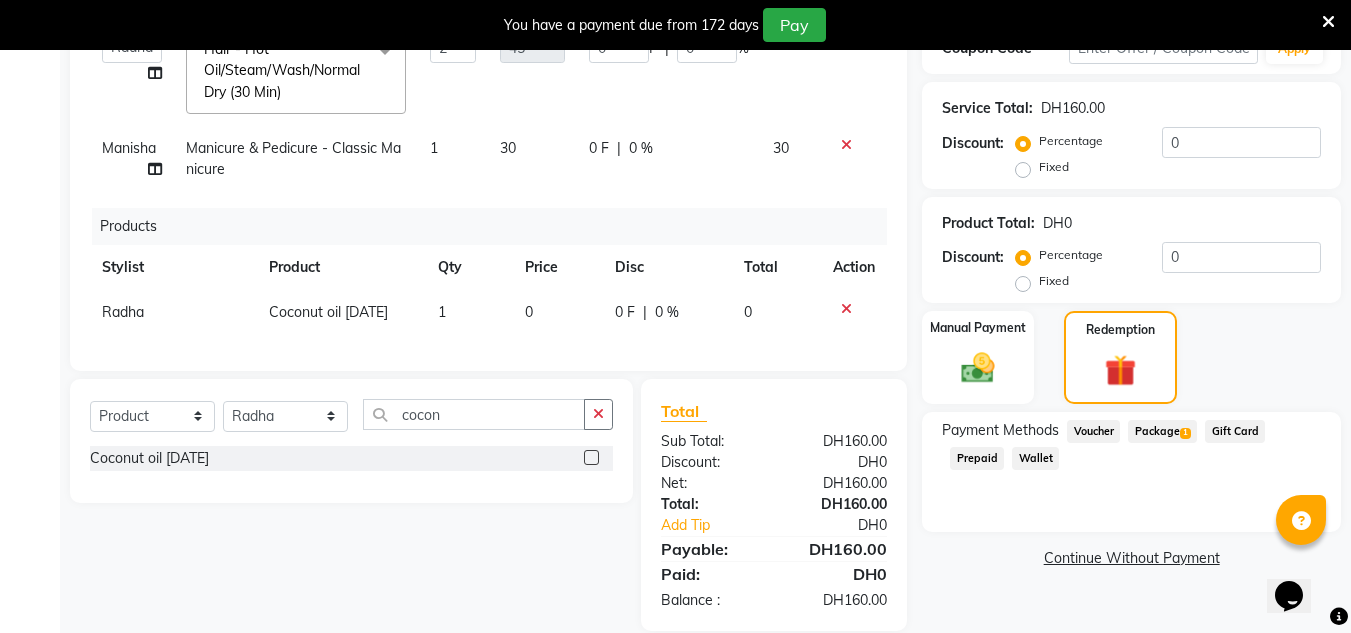 click on "Package  1" 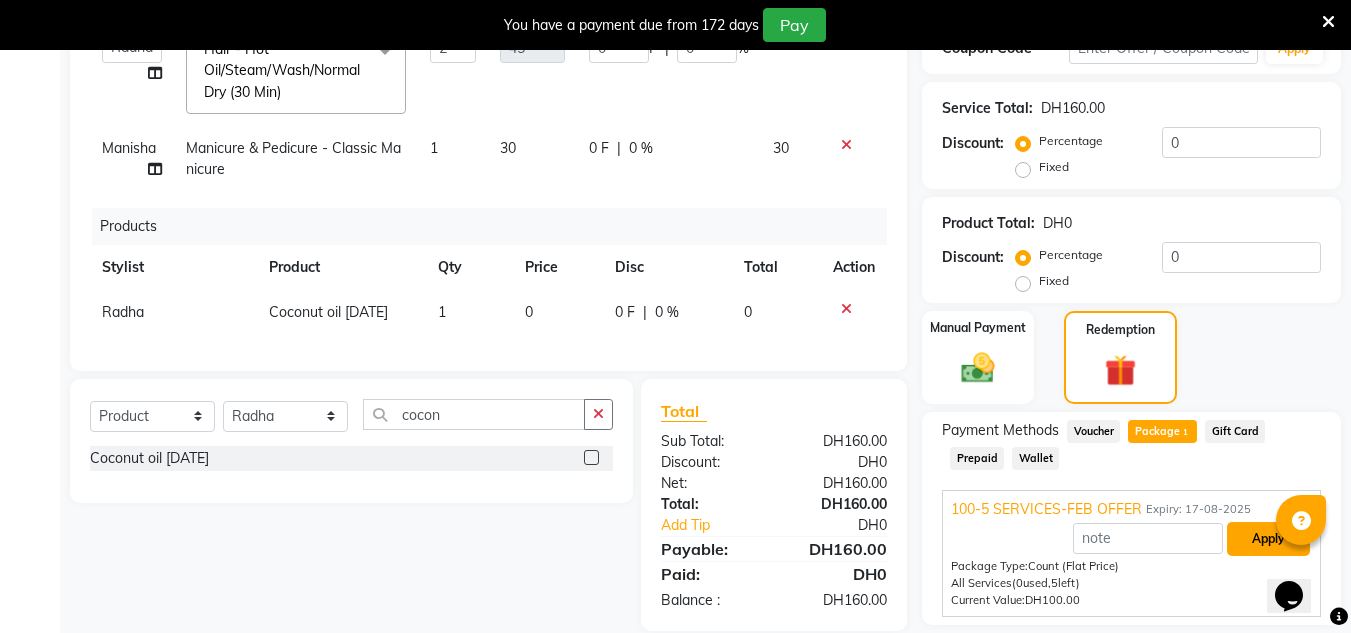 click on "Apply" at bounding box center [1268, 539] 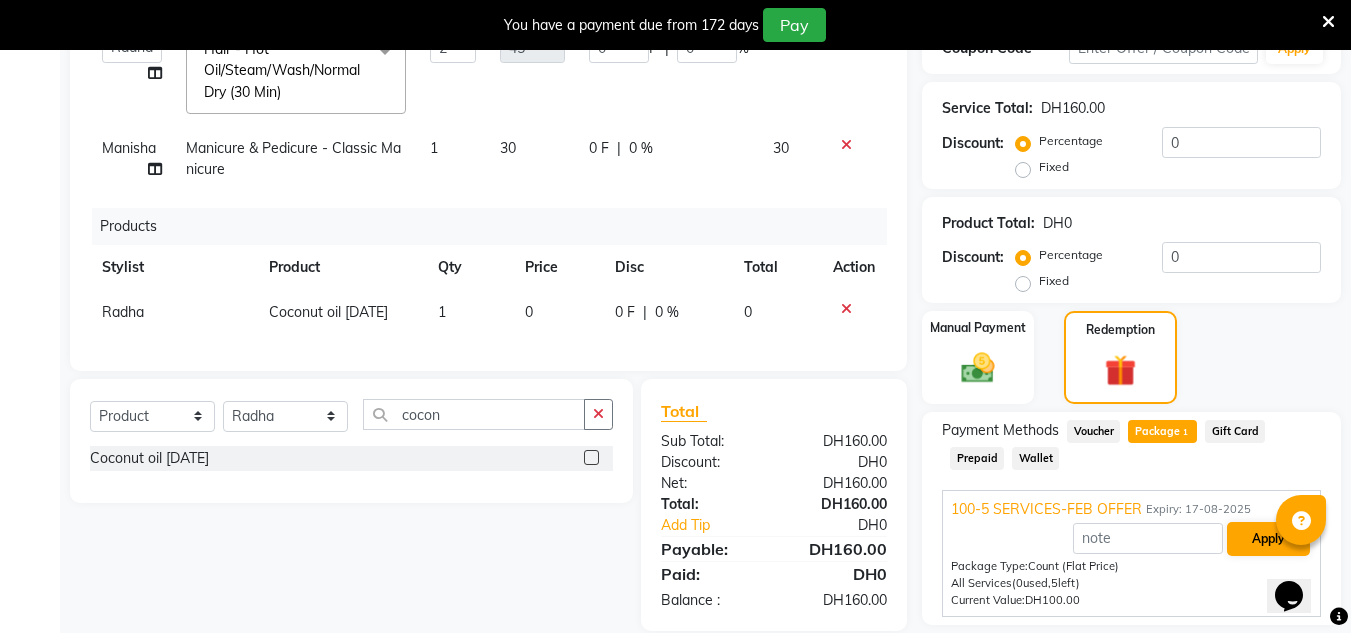 type on "50" 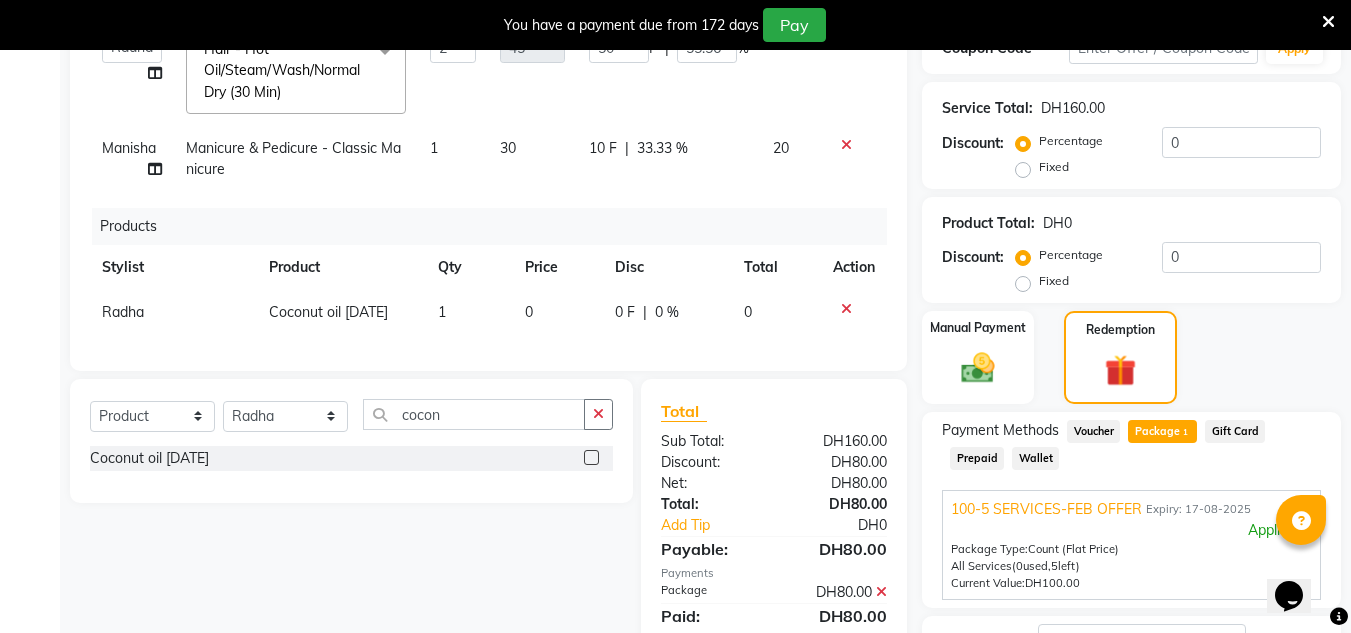 scroll, scrollTop: 616, scrollLeft: 0, axis: vertical 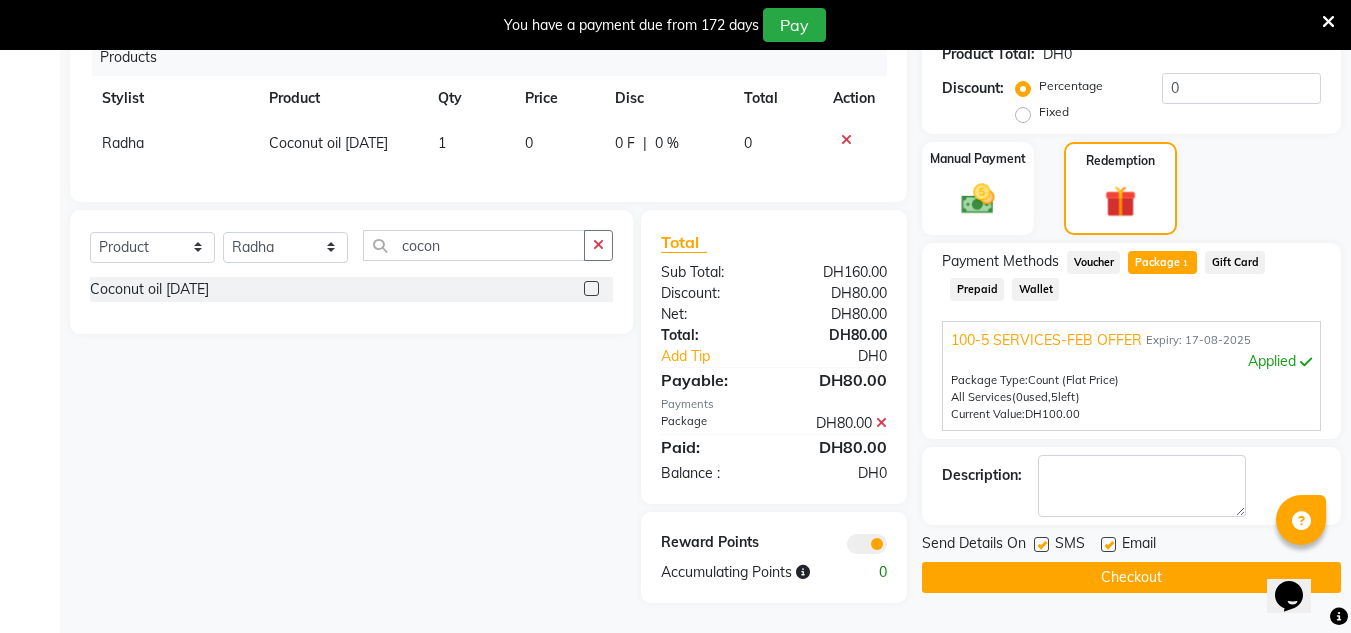 click on "Checkout" 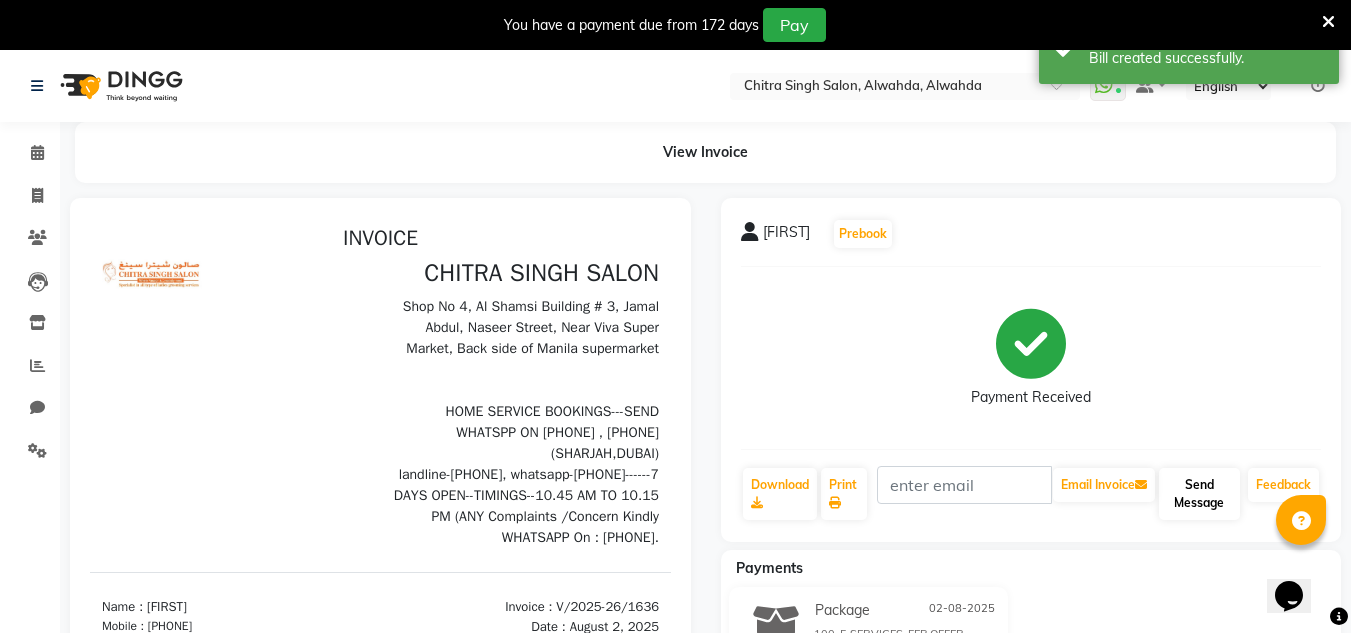 scroll, scrollTop: 0, scrollLeft: 0, axis: both 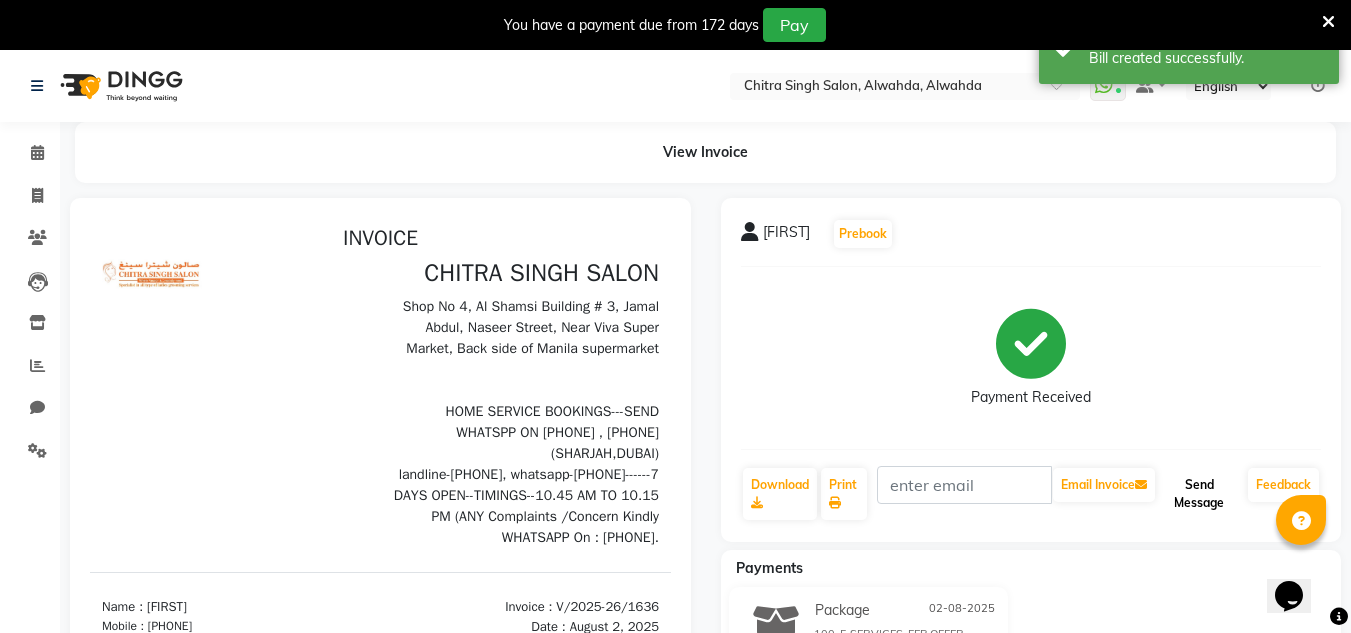 click on "Send Message" 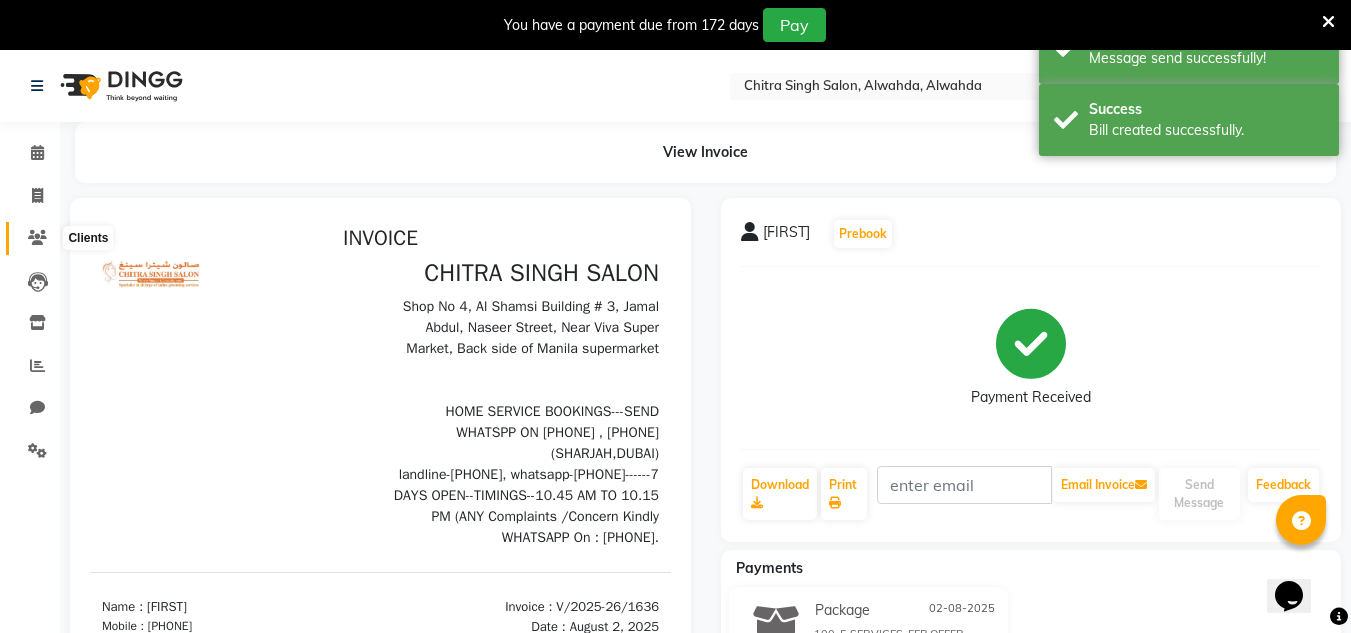 click 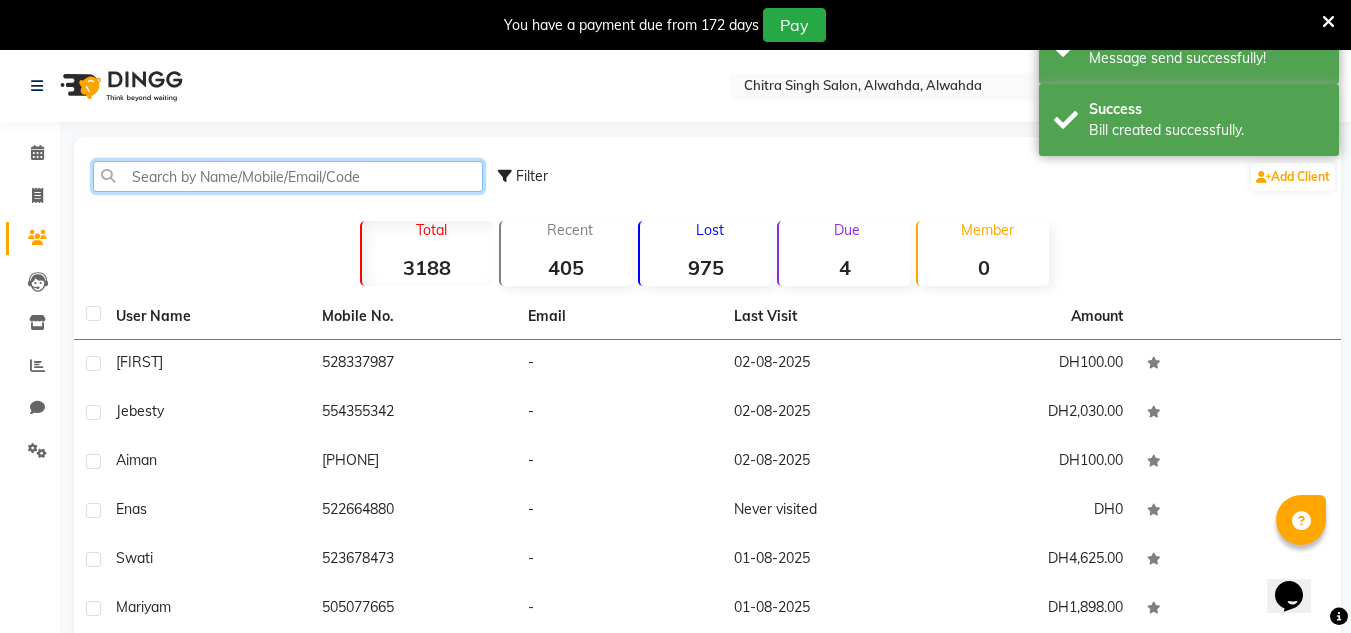 click 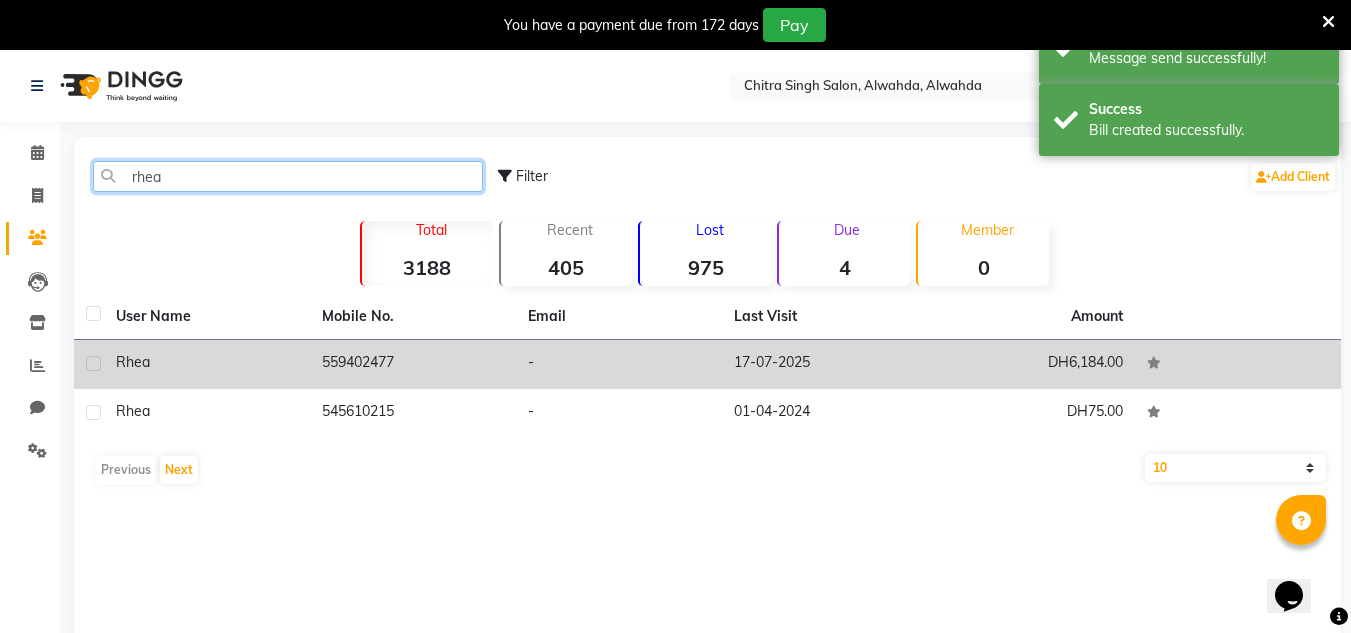 type on "rhea" 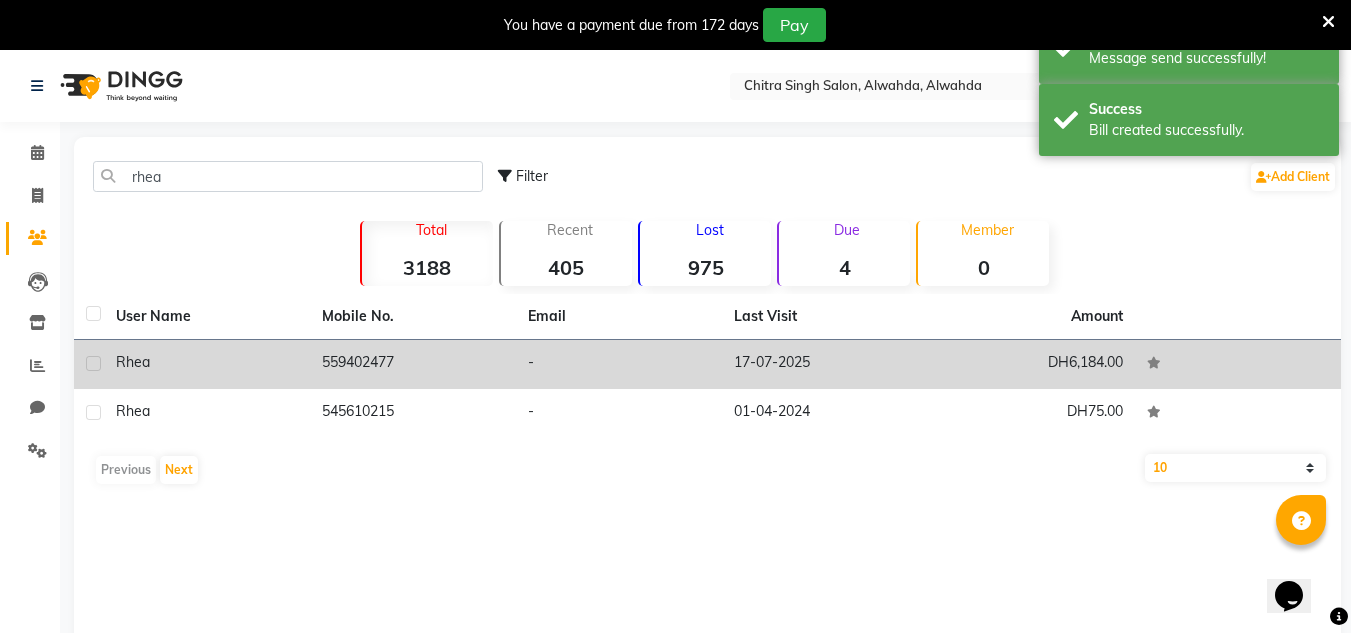 click on "559402477" 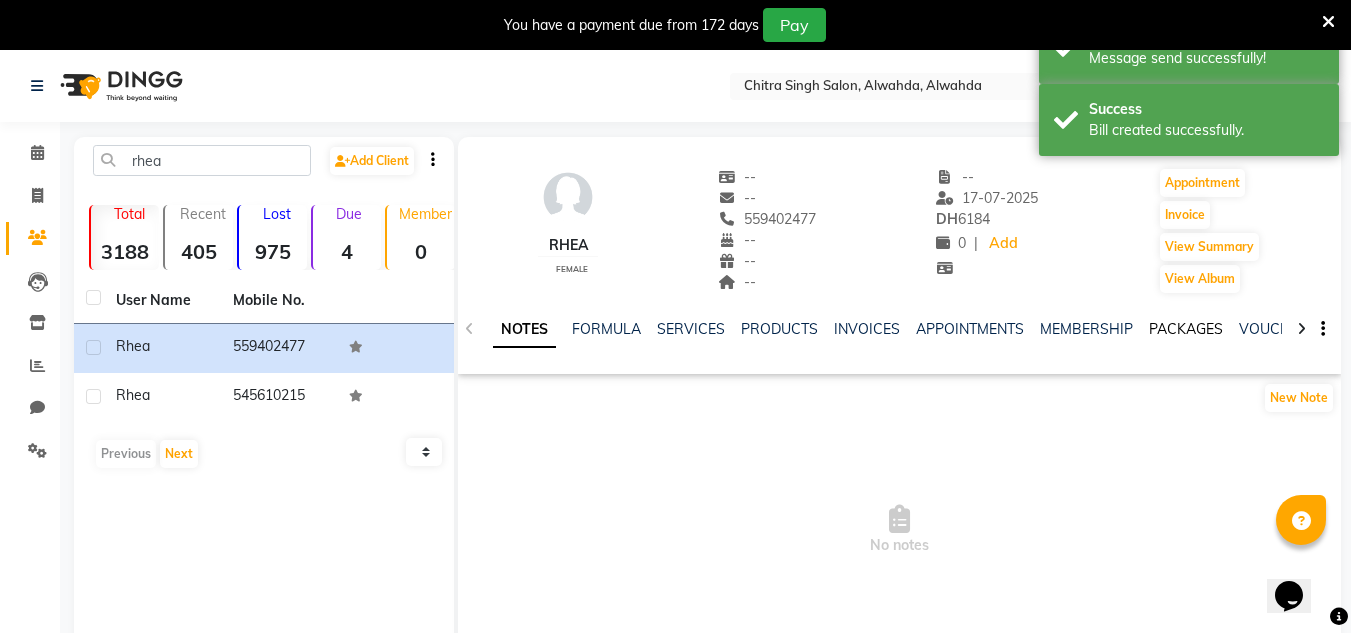 click on "PACKAGES" 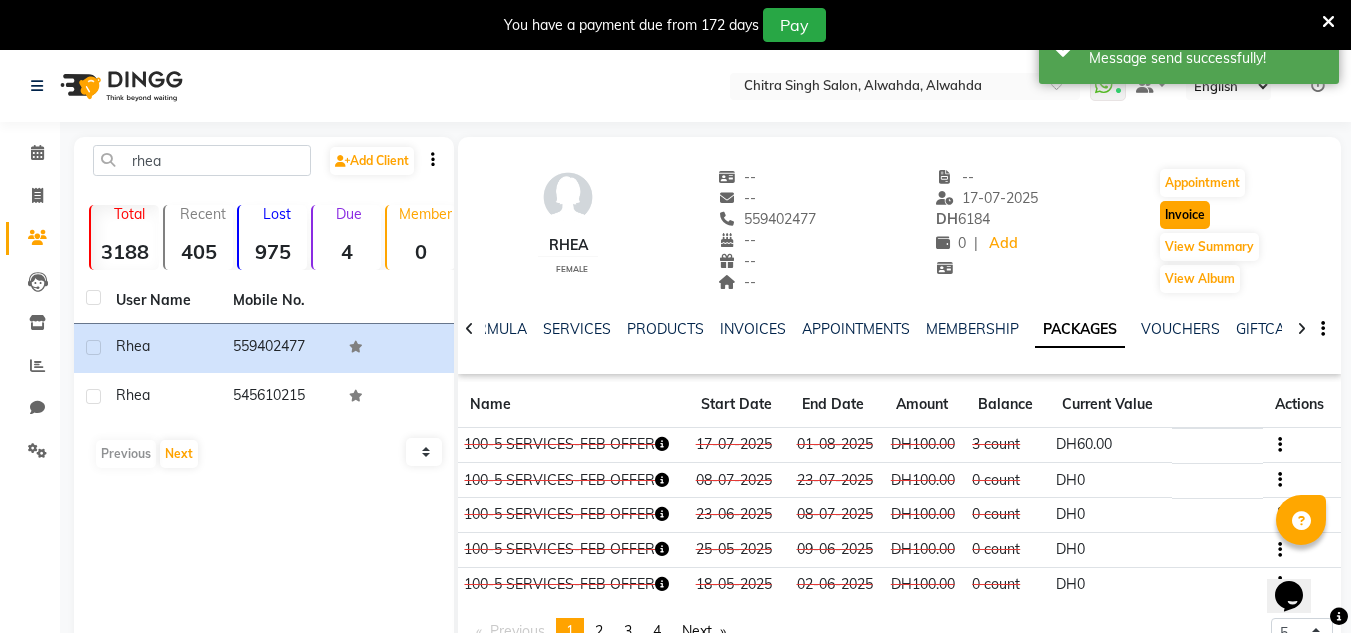click on "Invoice" 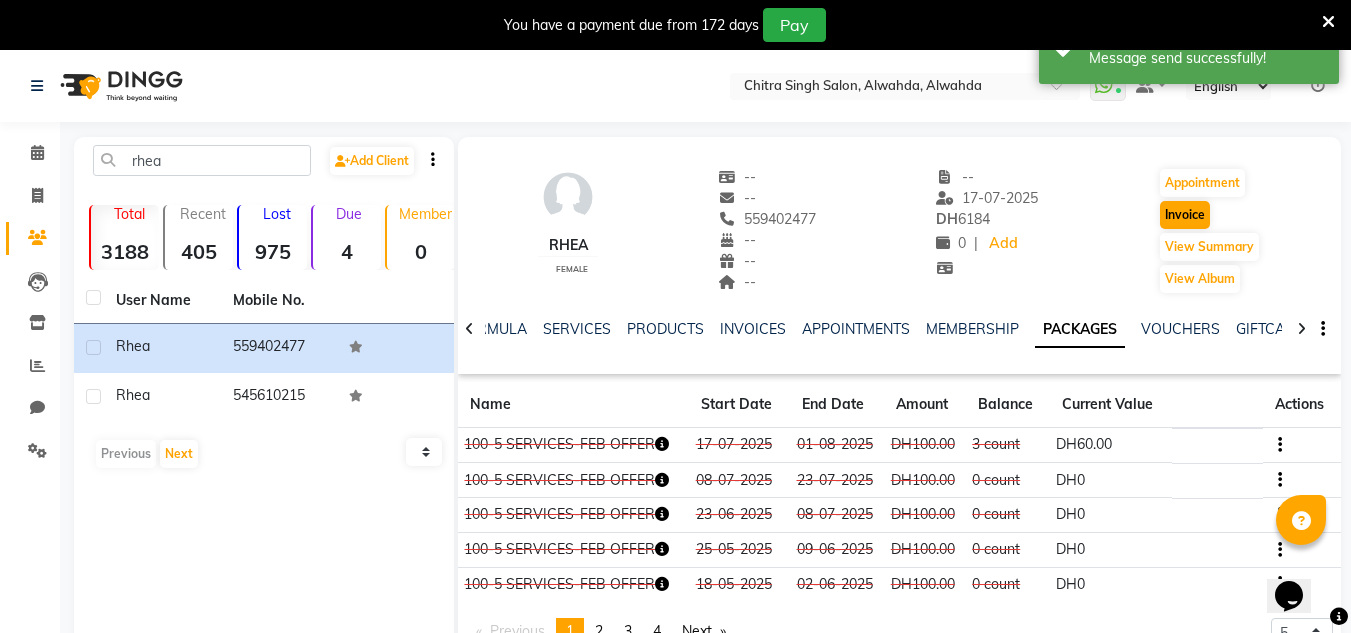scroll, scrollTop: 50, scrollLeft: 0, axis: vertical 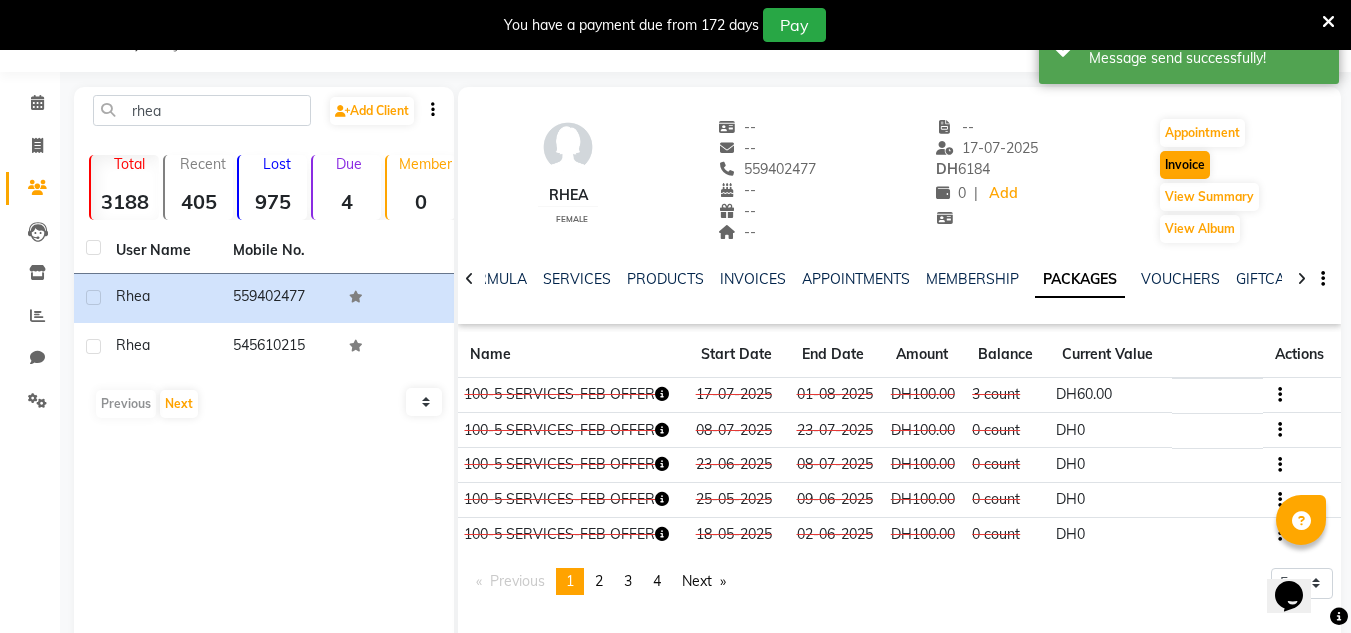 select on "4333" 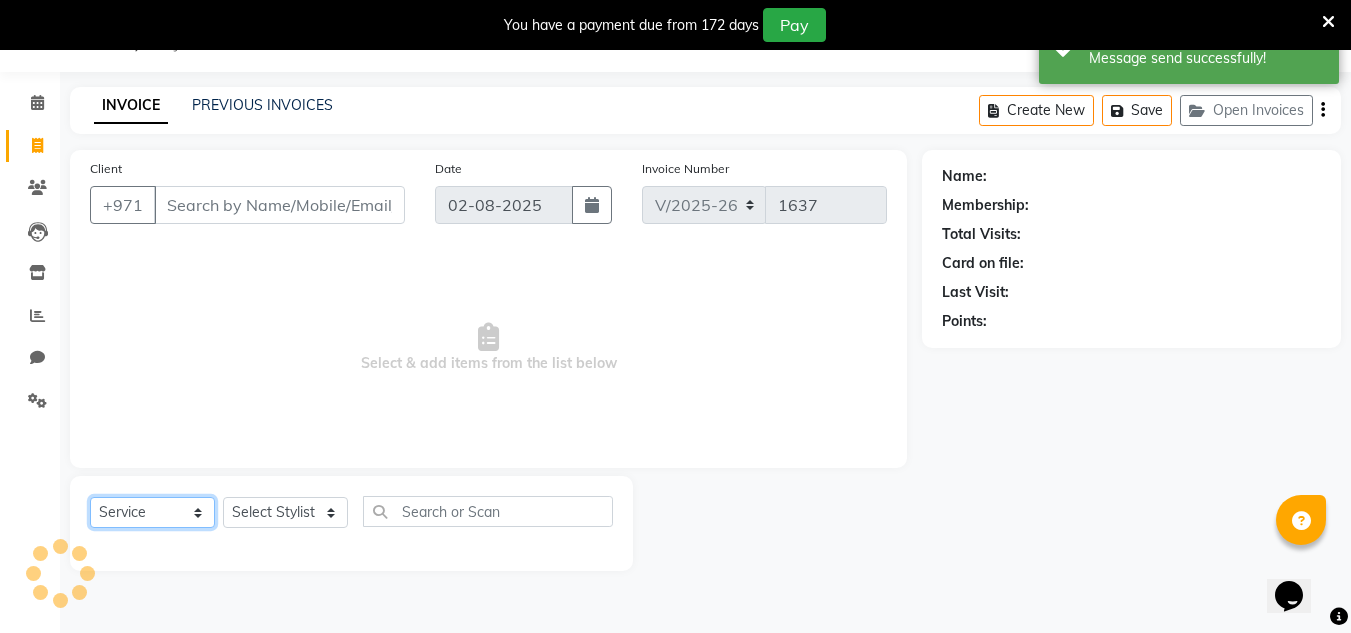 drag, startPoint x: 157, startPoint y: 509, endPoint x: 158, endPoint y: 497, distance: 12.0415945 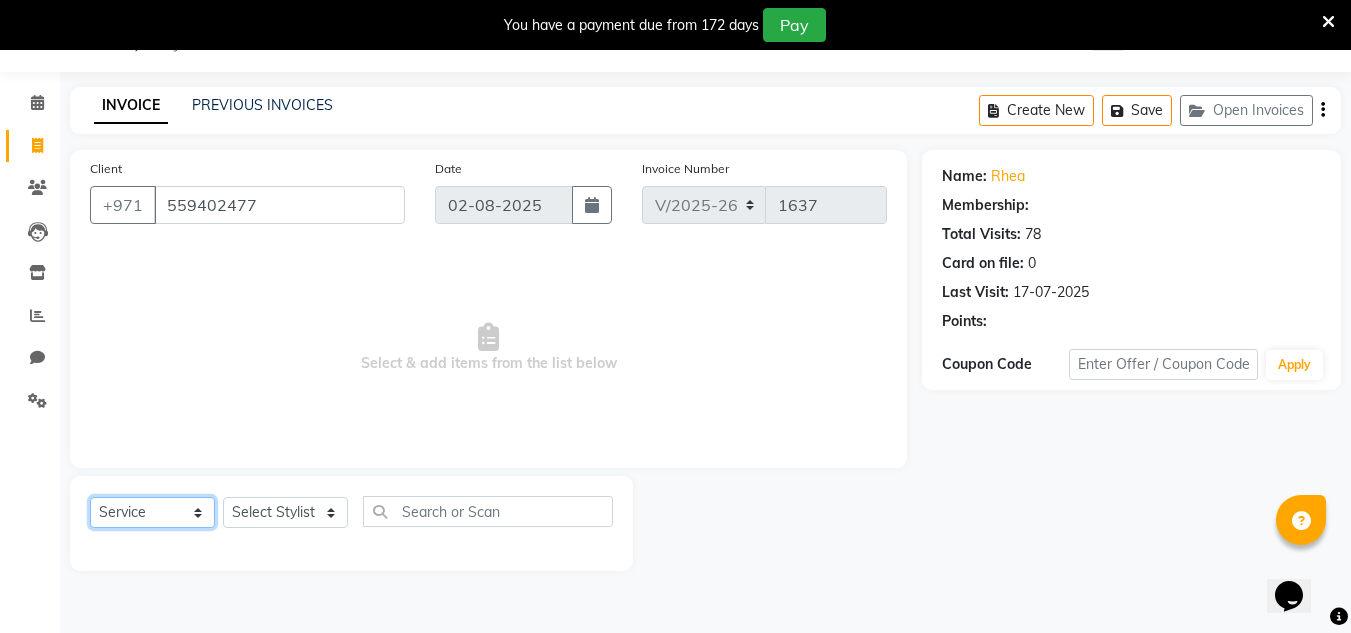 select on "1: Object" 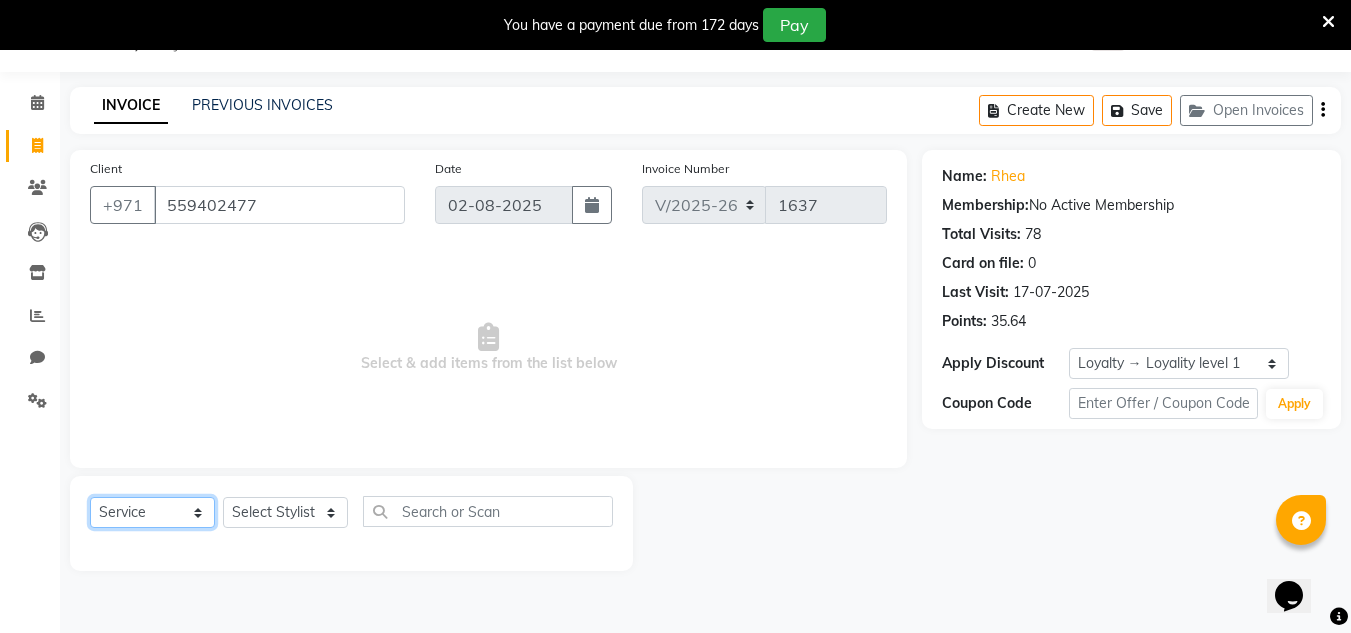 select on "package" 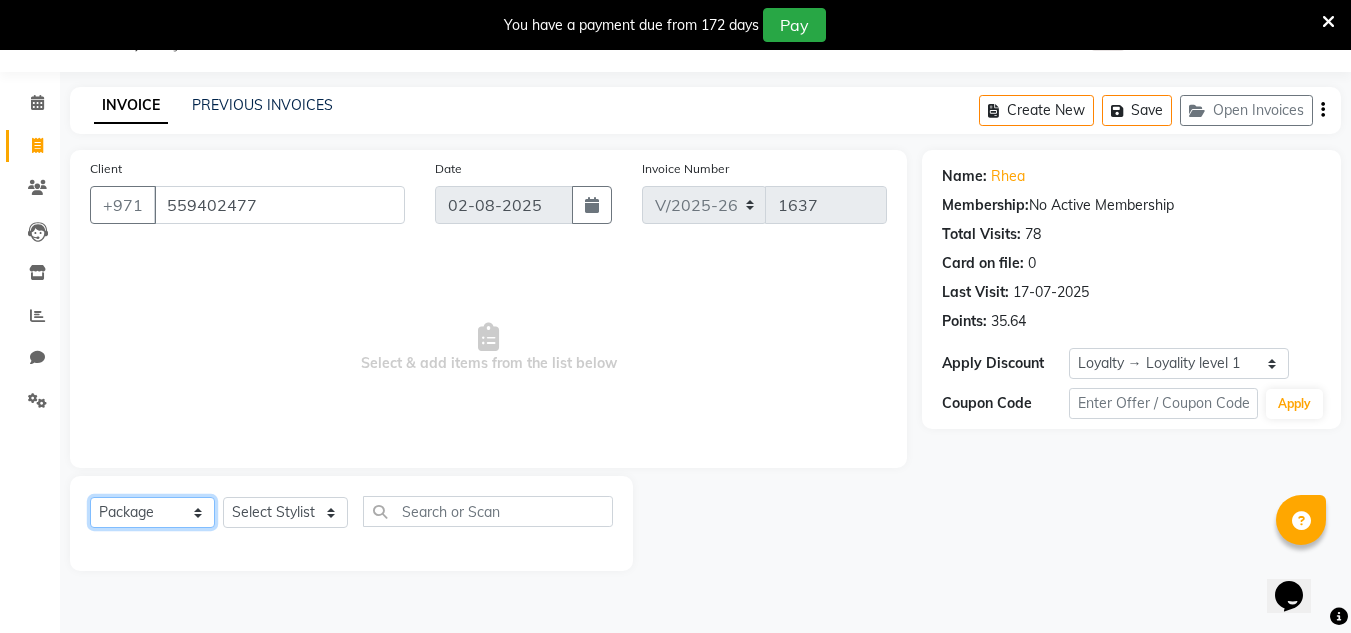 click on "Select  Service  Product  Membership  Package Voucher Prepaid Gift Card" 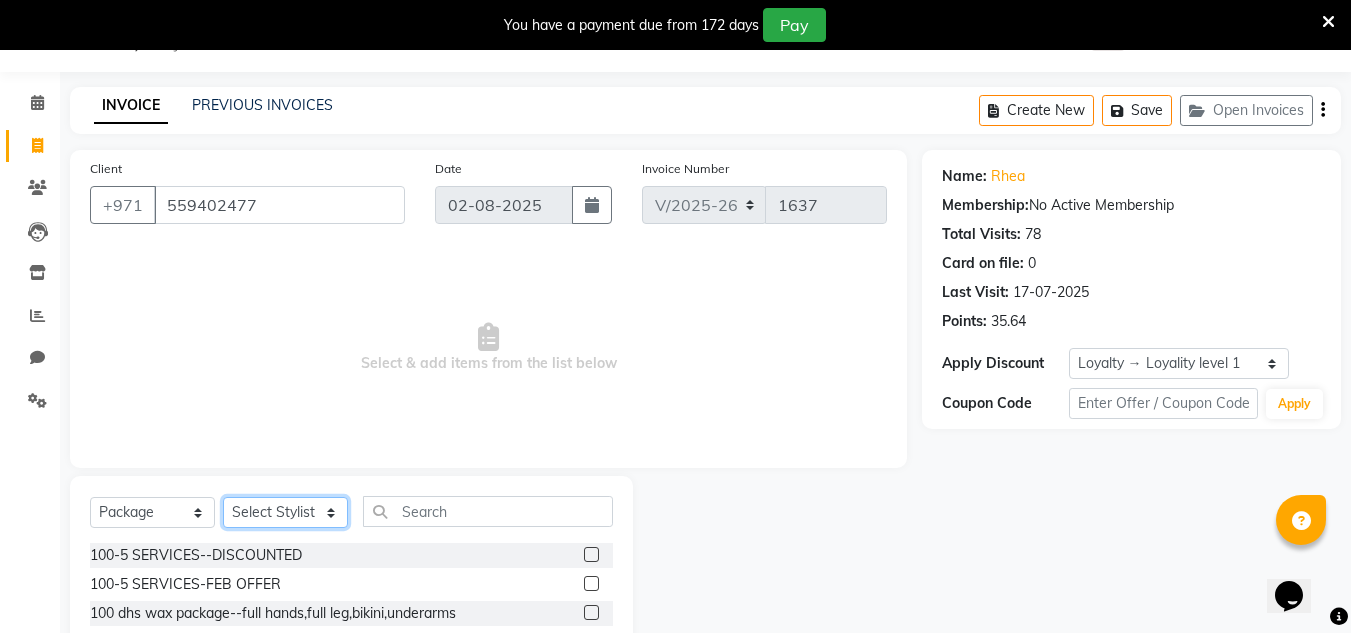 drag, startPoint x: 256, startPoint y: 519, endPoint x: 256, endPoint y: 497, distance: 22 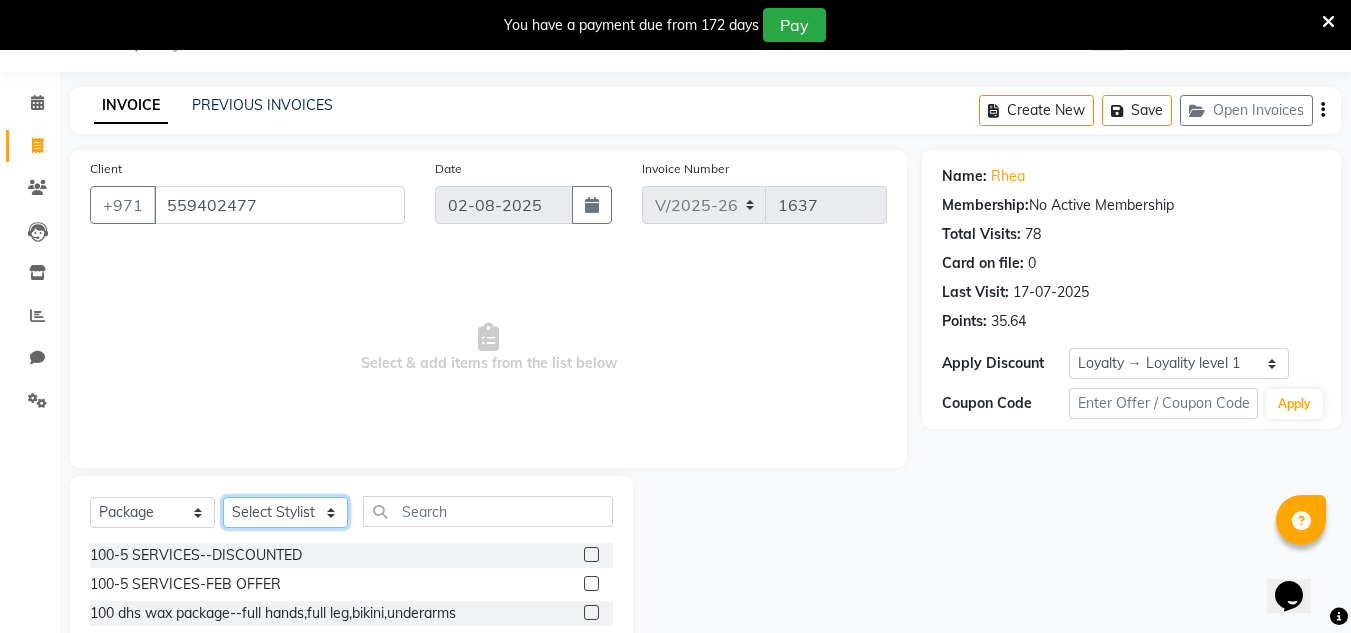 select on "76471" 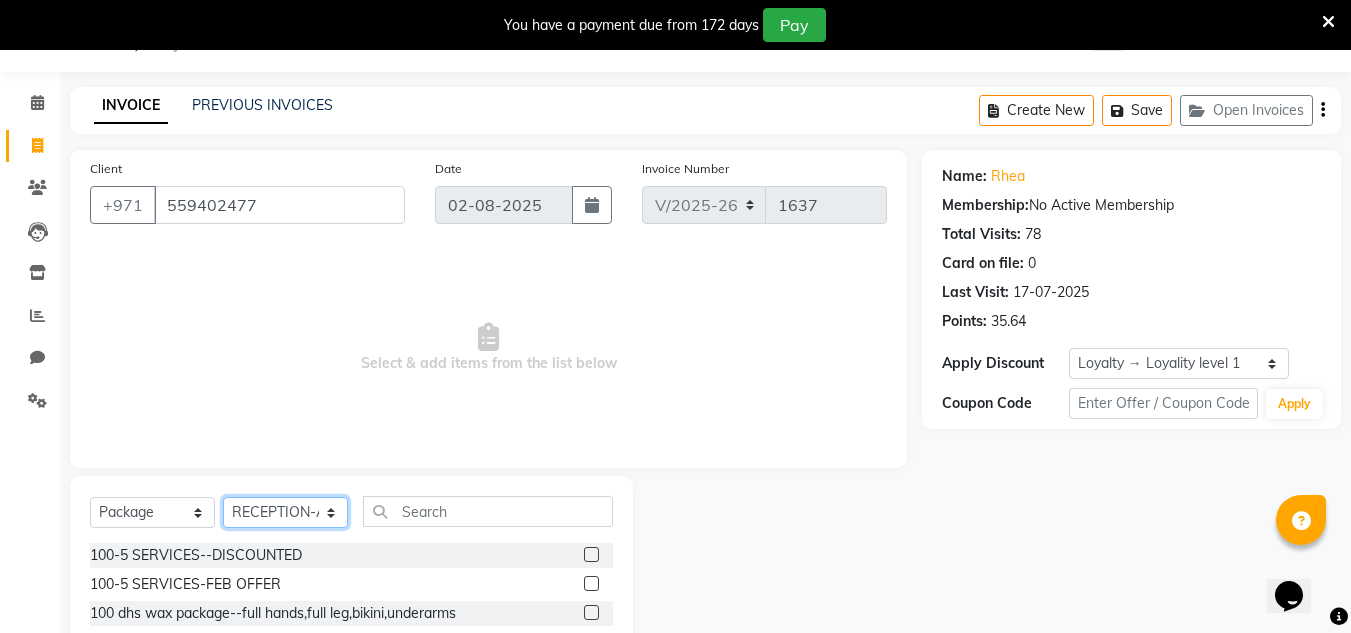 click on "Select Stylist ABUSHAGARA HOME SERVICE STAFF Kavita Laxmi Management Manisha Radha RECEPTION-ALWAHDA Riba Rimsha SALON Samjhana Seema trial" 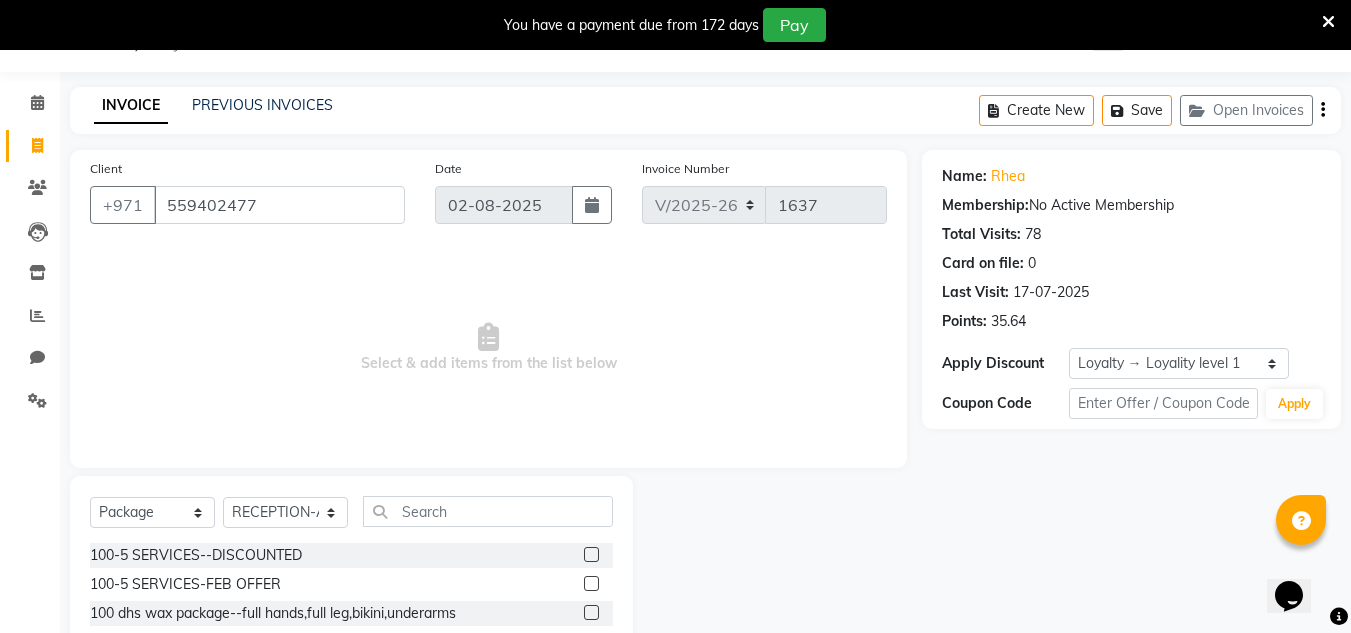 click 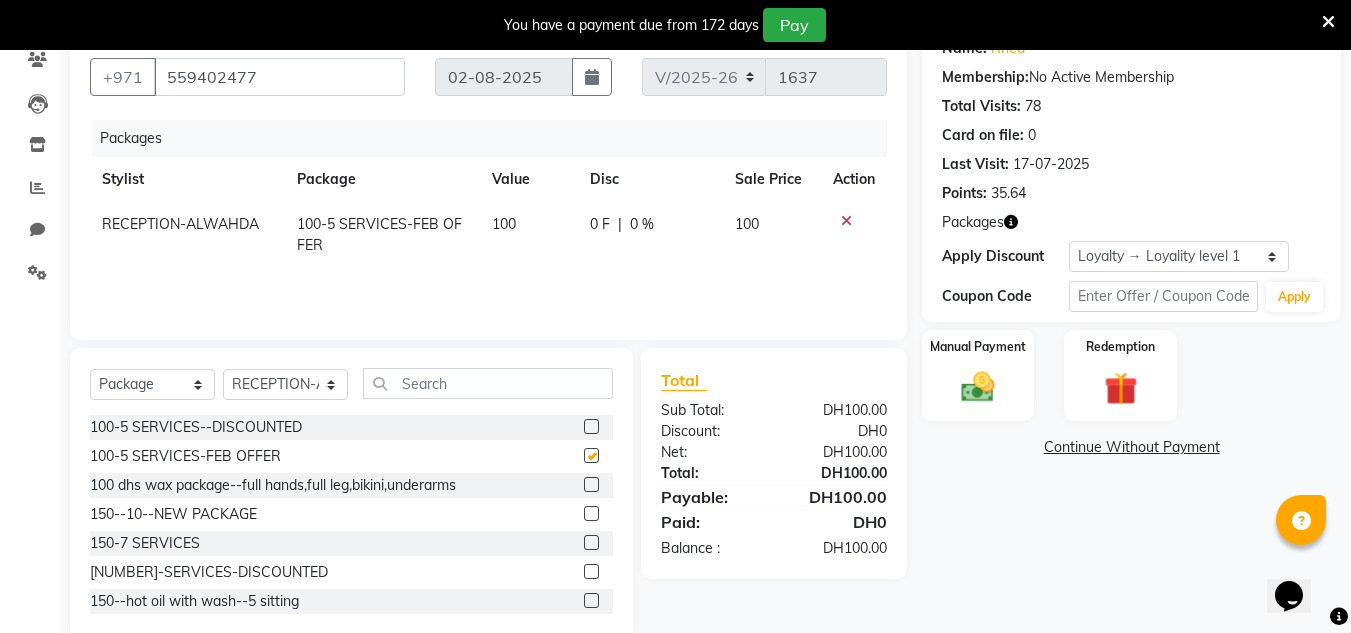 checkbox on "false" 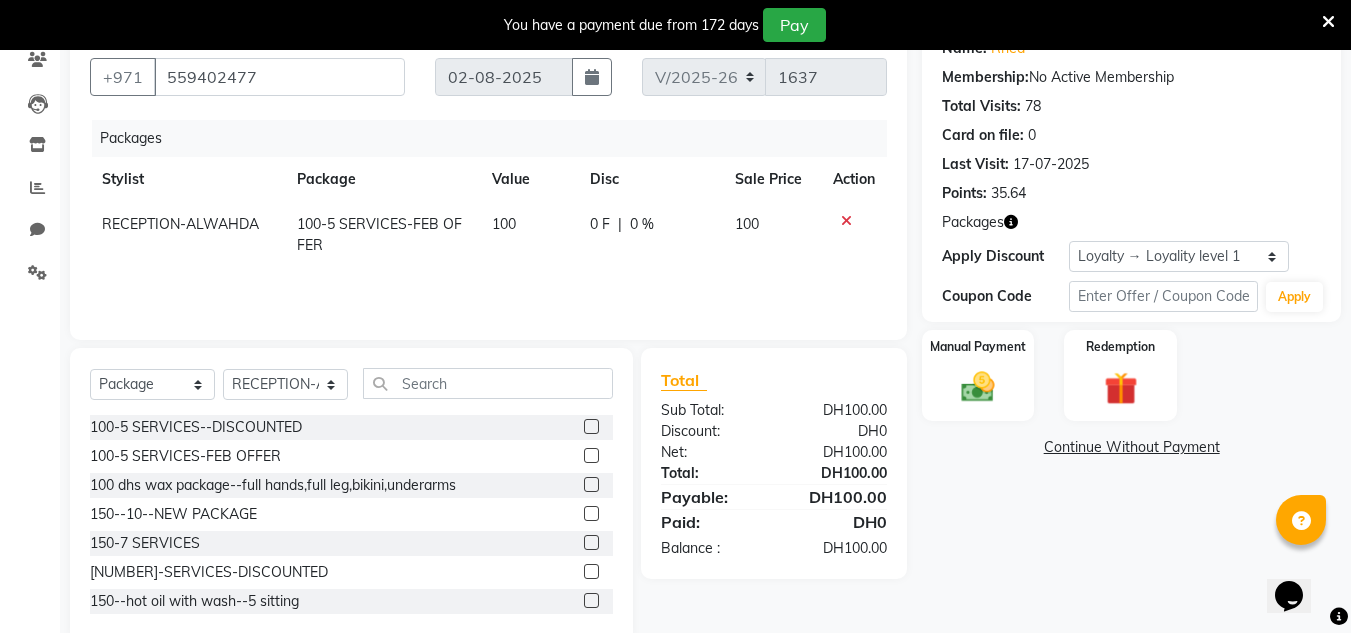scroll, scrollTop: 218, scrollLeft: 0, axis: vertical 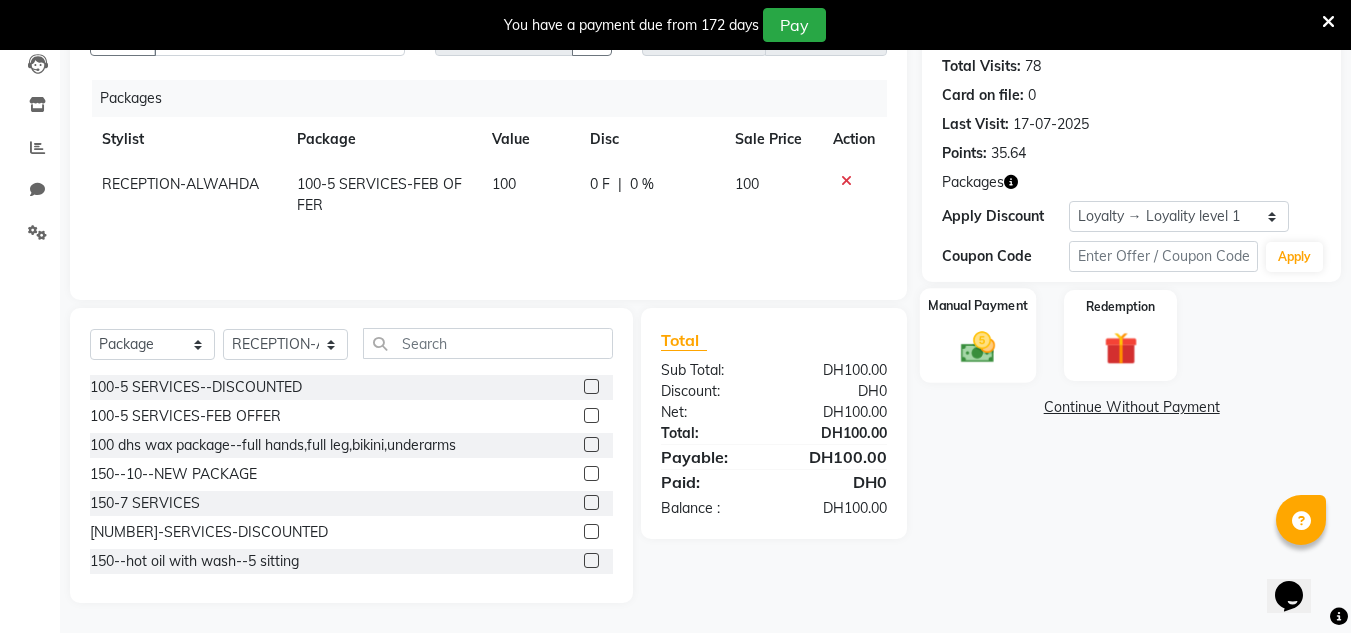 click 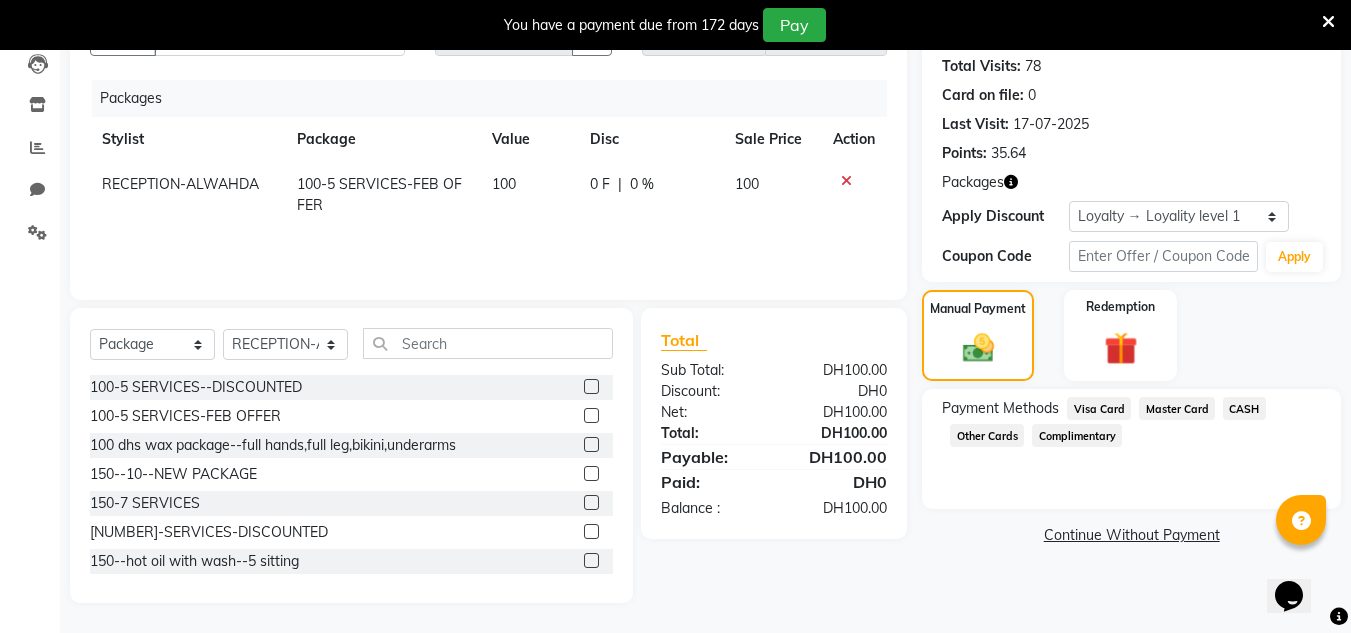 click on "CASH" 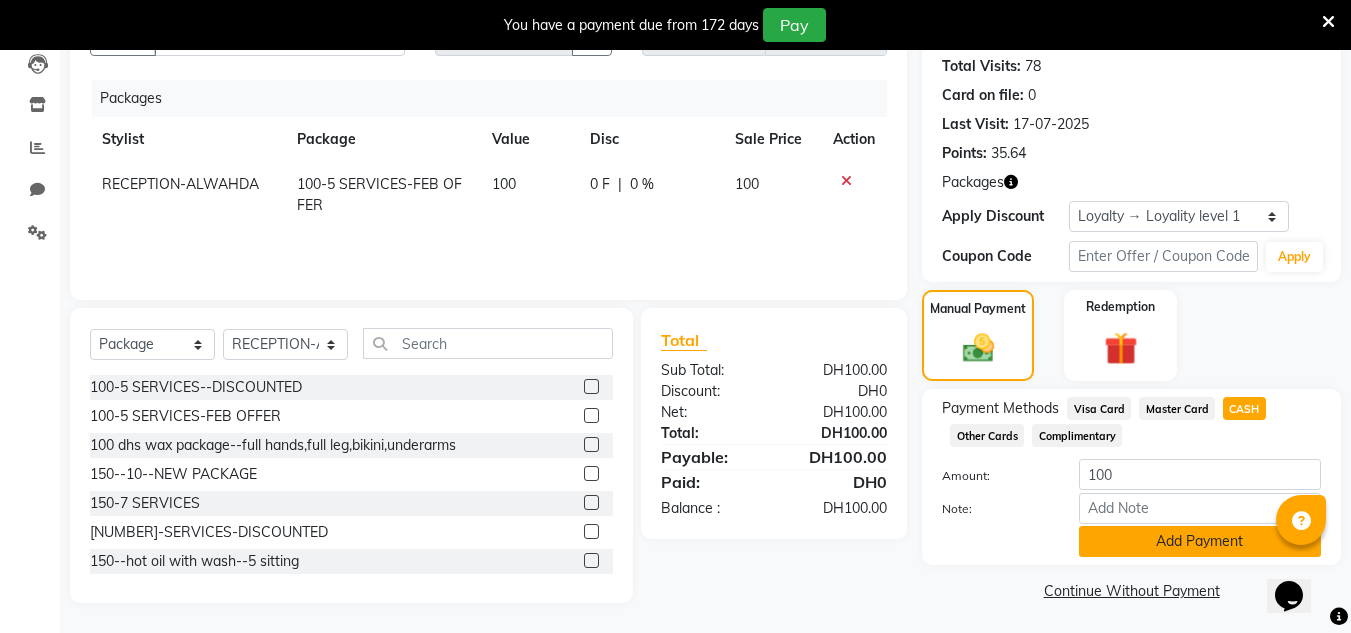 click on "Add Payment" 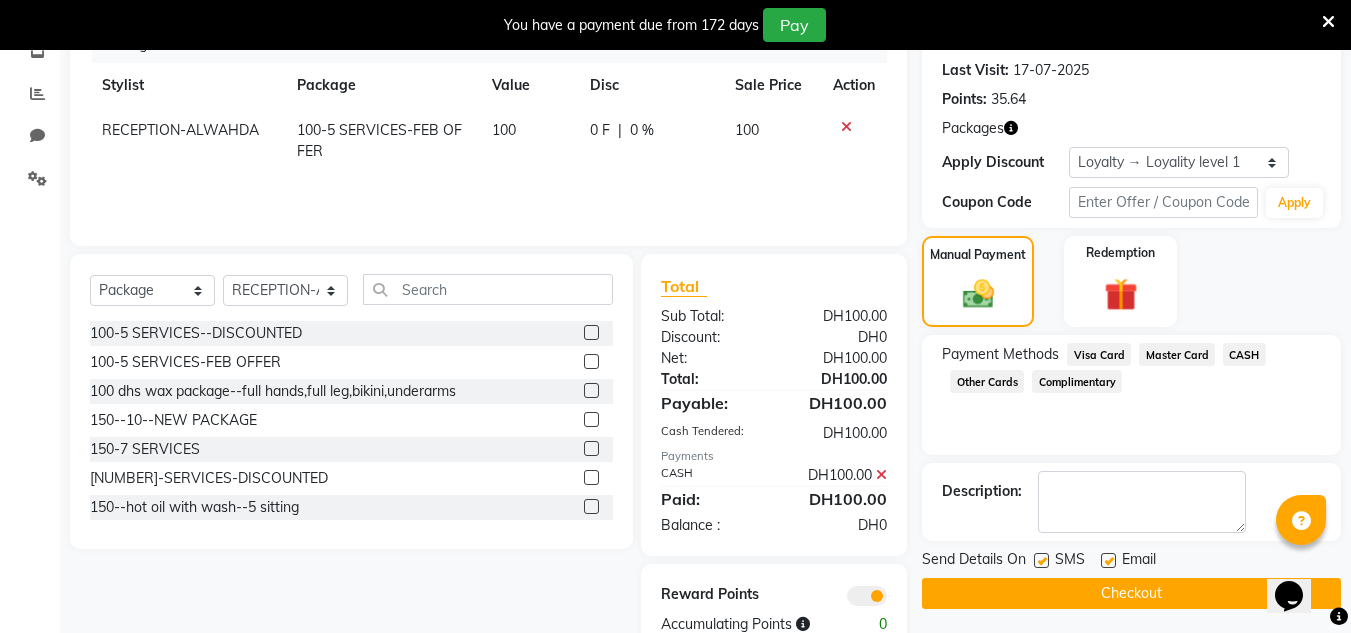 scroll, scrollTop: 324, scrollLeft: 0, axis: vertical 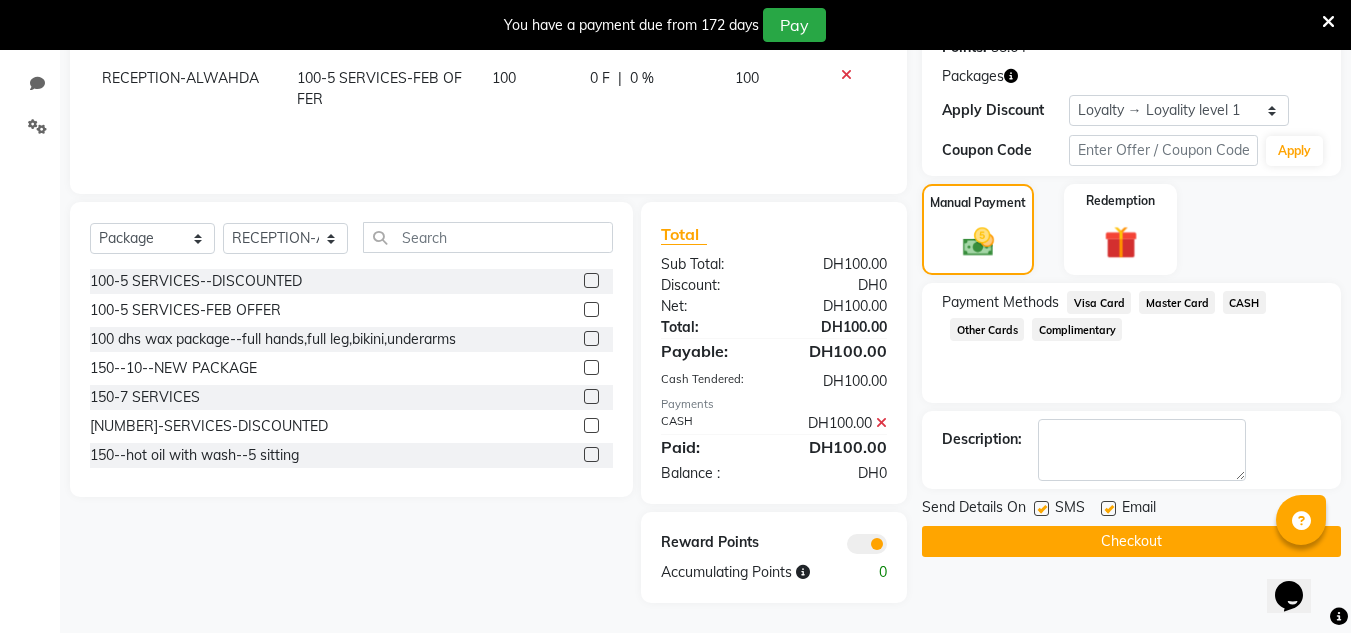 click on "Checkout" 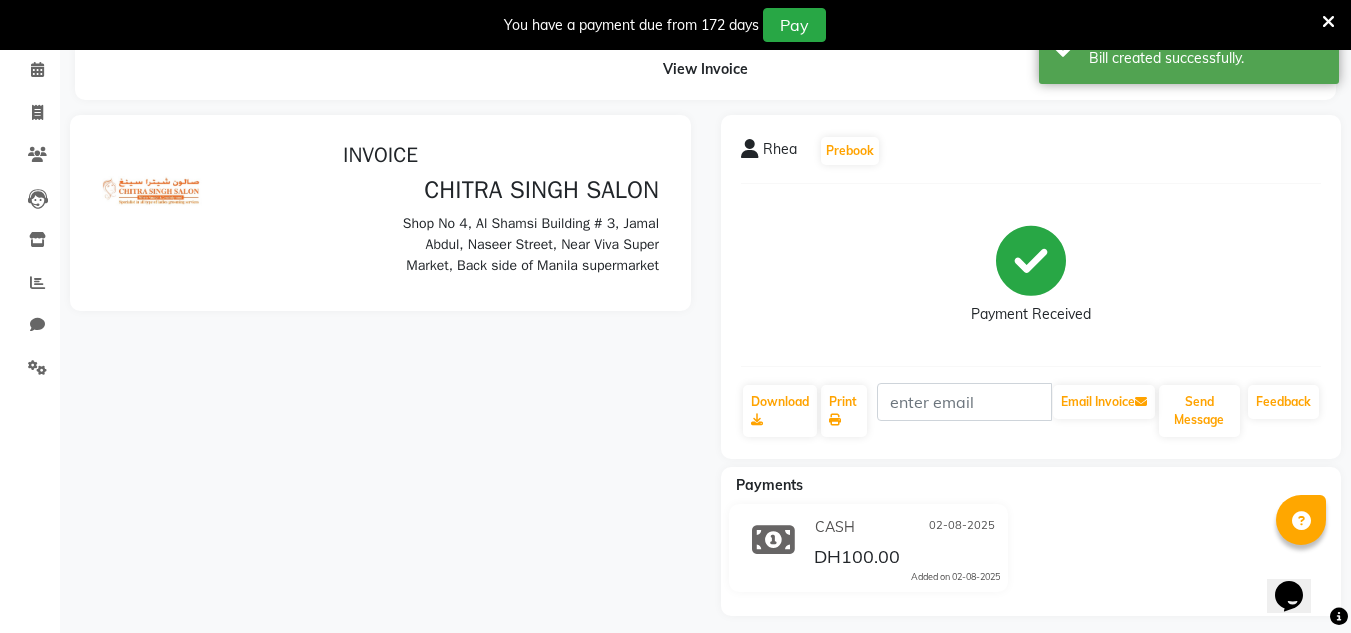 scroll, scrollTop: 0, scrollLeft: 0, axis: both 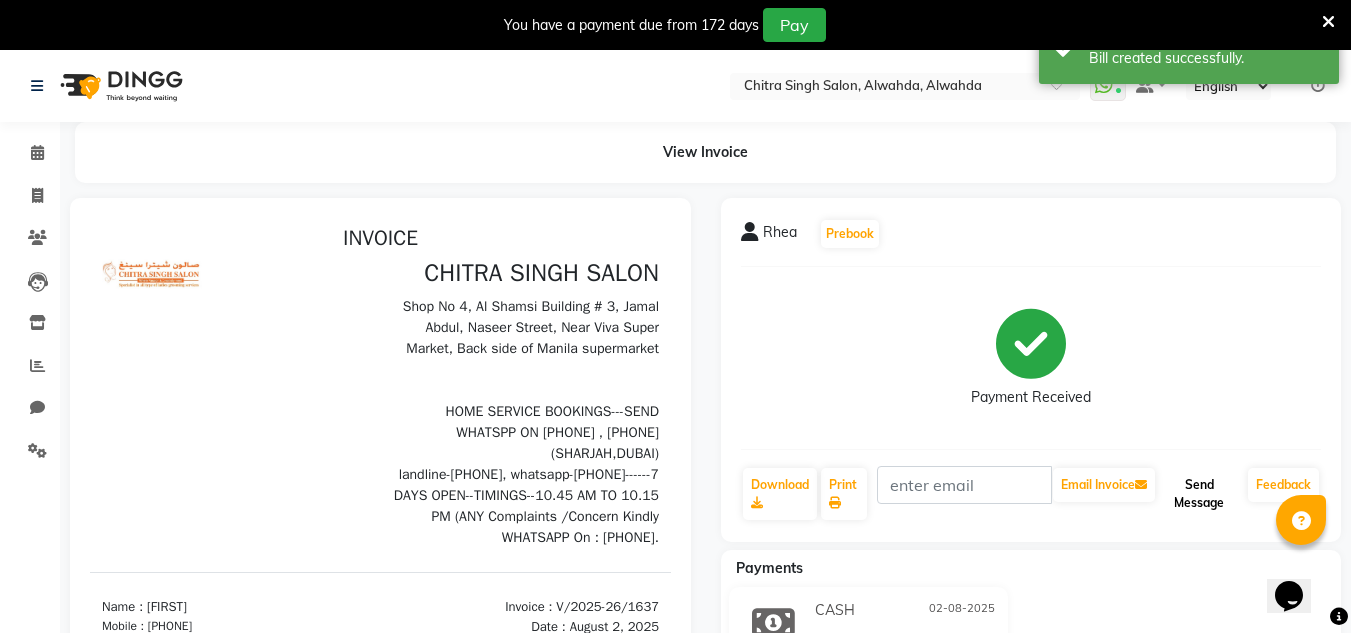 click on "Send Message" 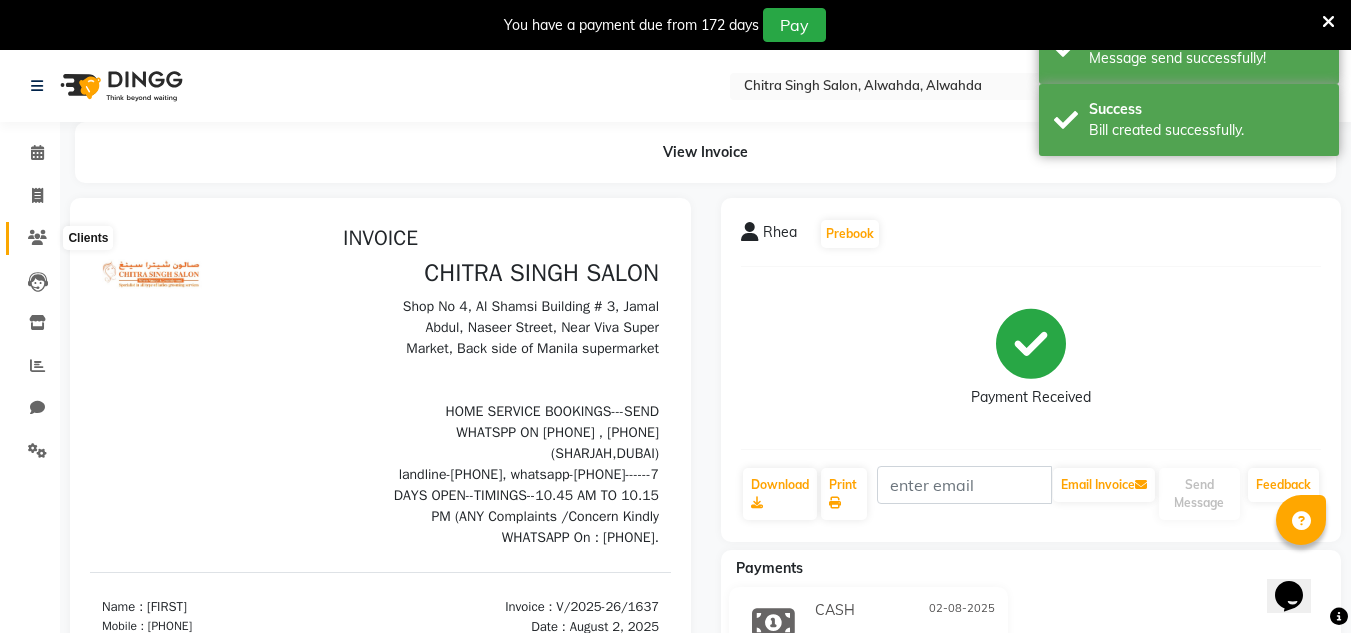 click 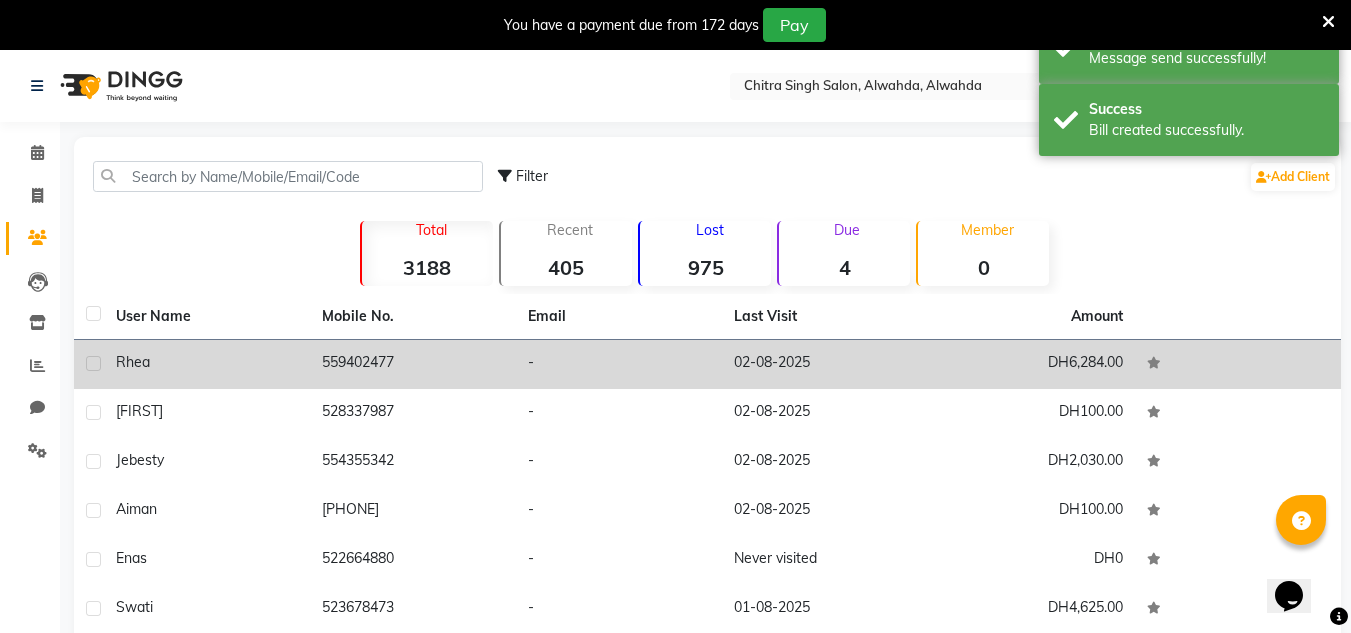 drag, startPoint x: 233, startPoint y: 366, endPoint x: 258, endPoint y: 360, distance: 25.70992 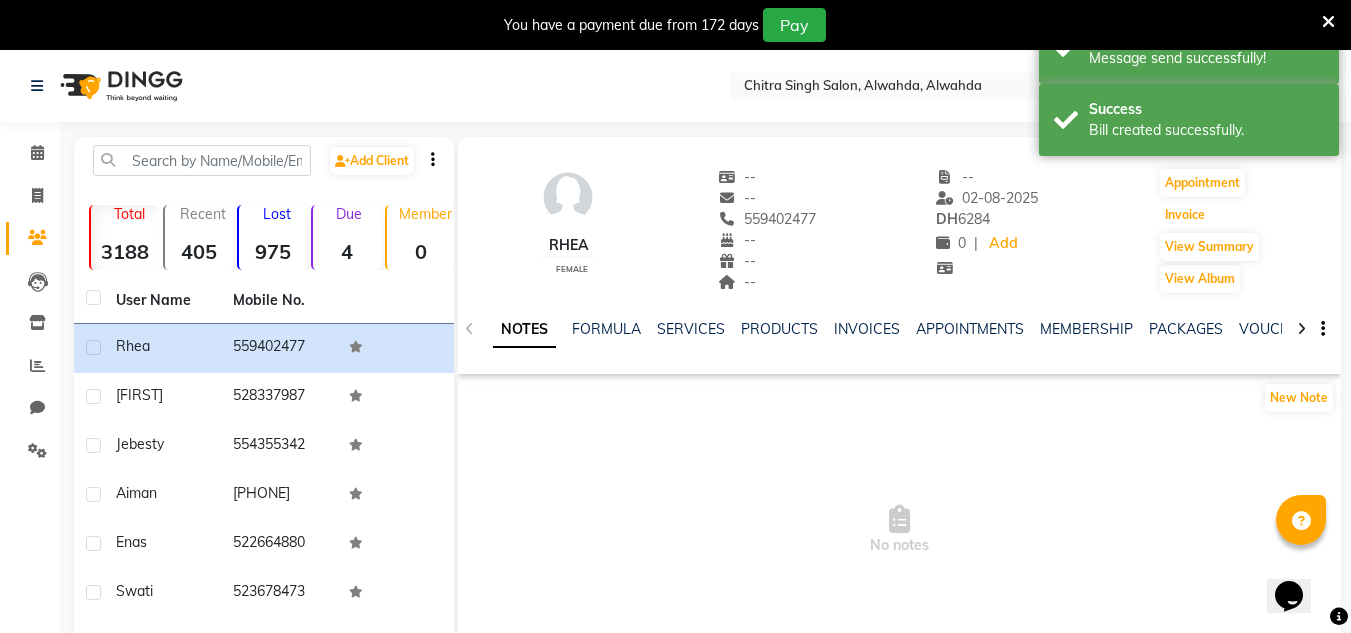 drag, startPoint x: 1212, startPoint y: 214, endPoint x: 1140, endPoint y: 231, distance: 73.97973 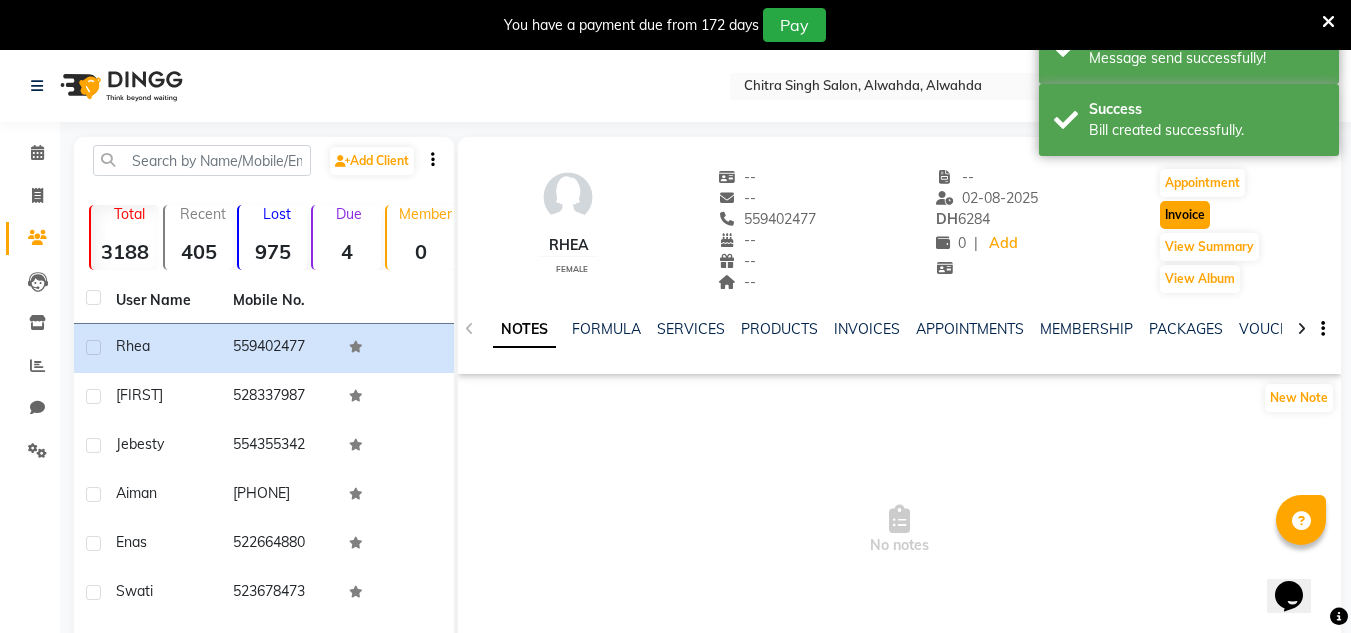 click on "Invoice" 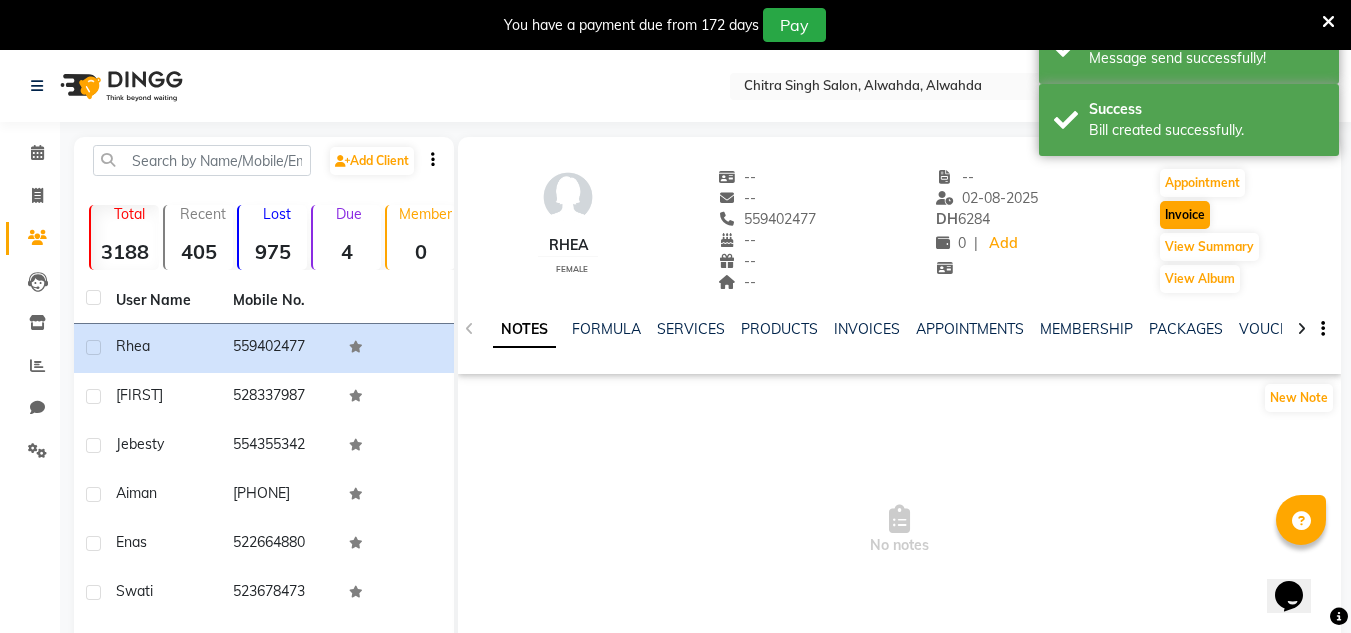 select on "service" 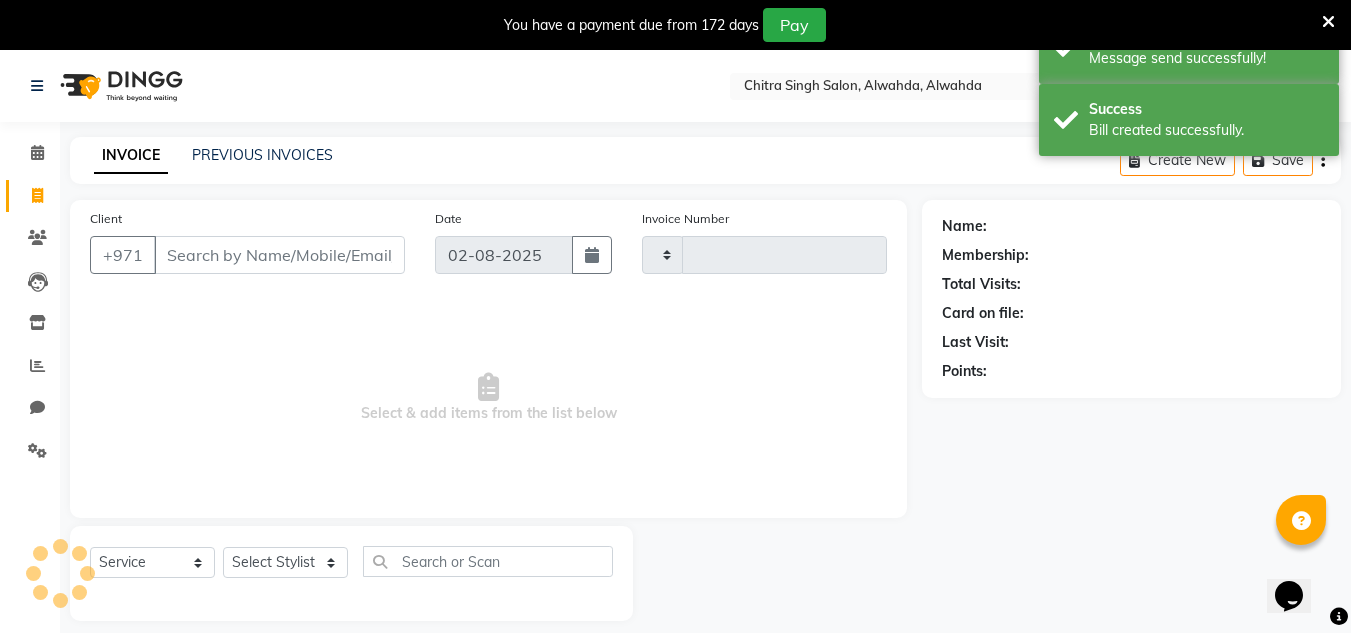 scroll, scrollTop: 50, scrollLeft: 0, axis: vertical 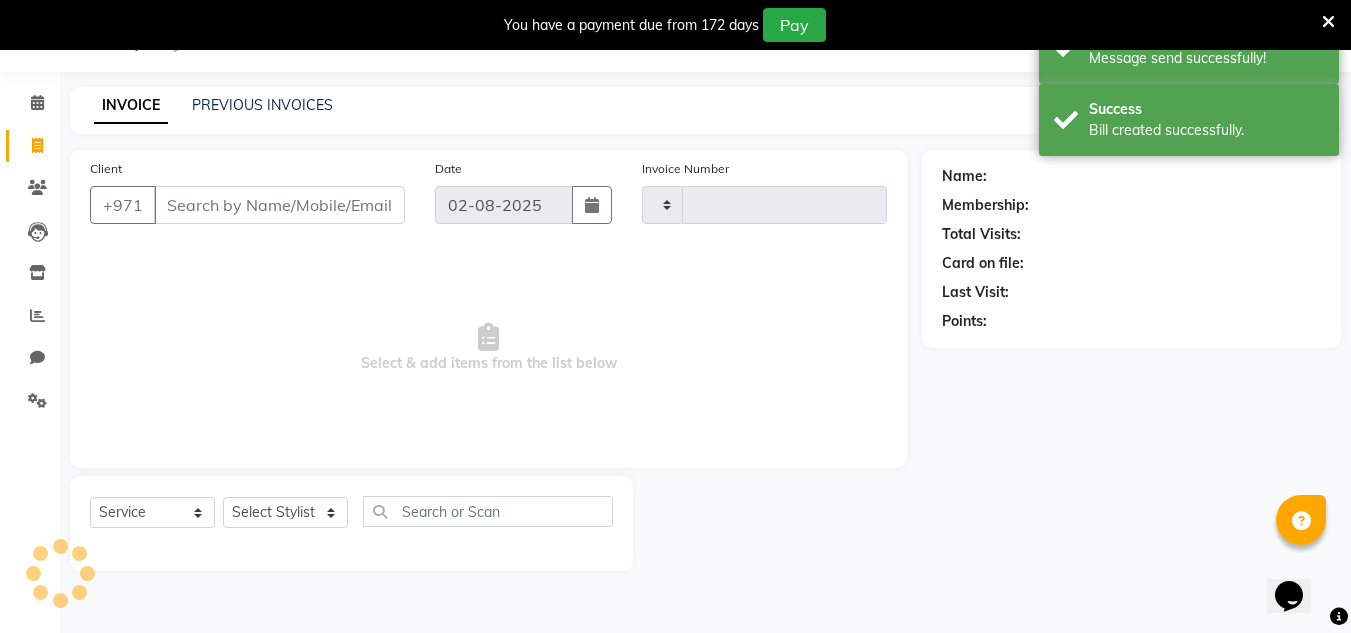 type on "1638" 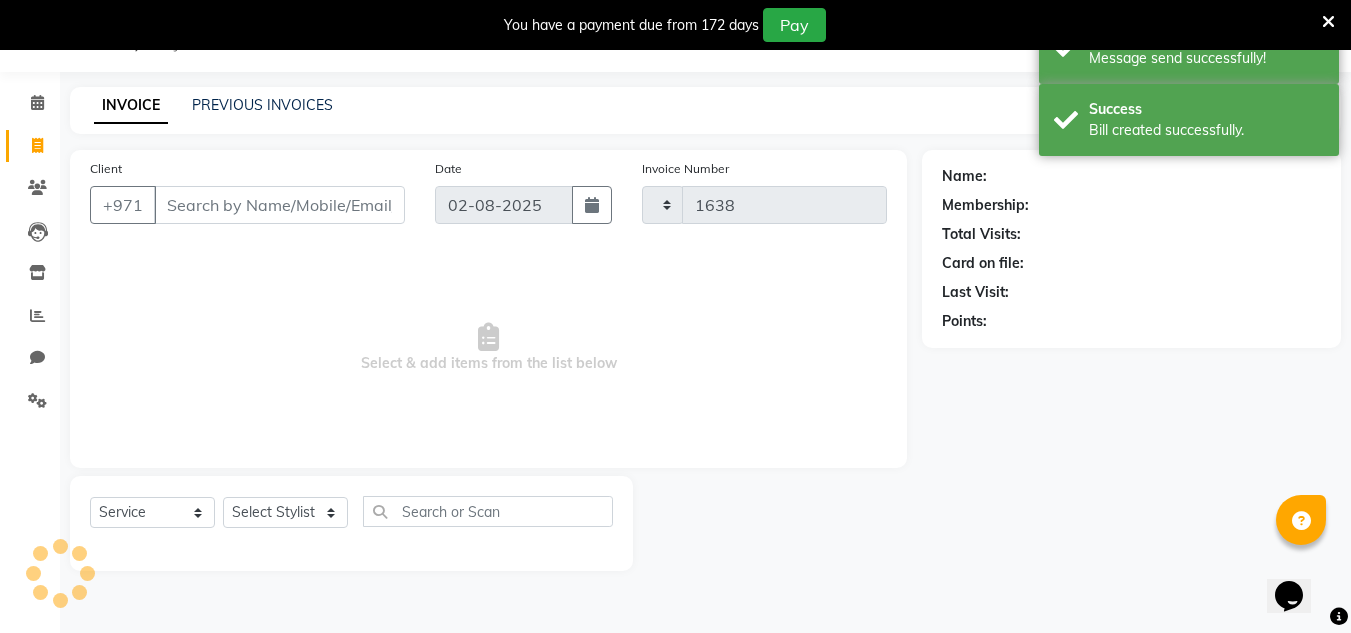 select on "4333" 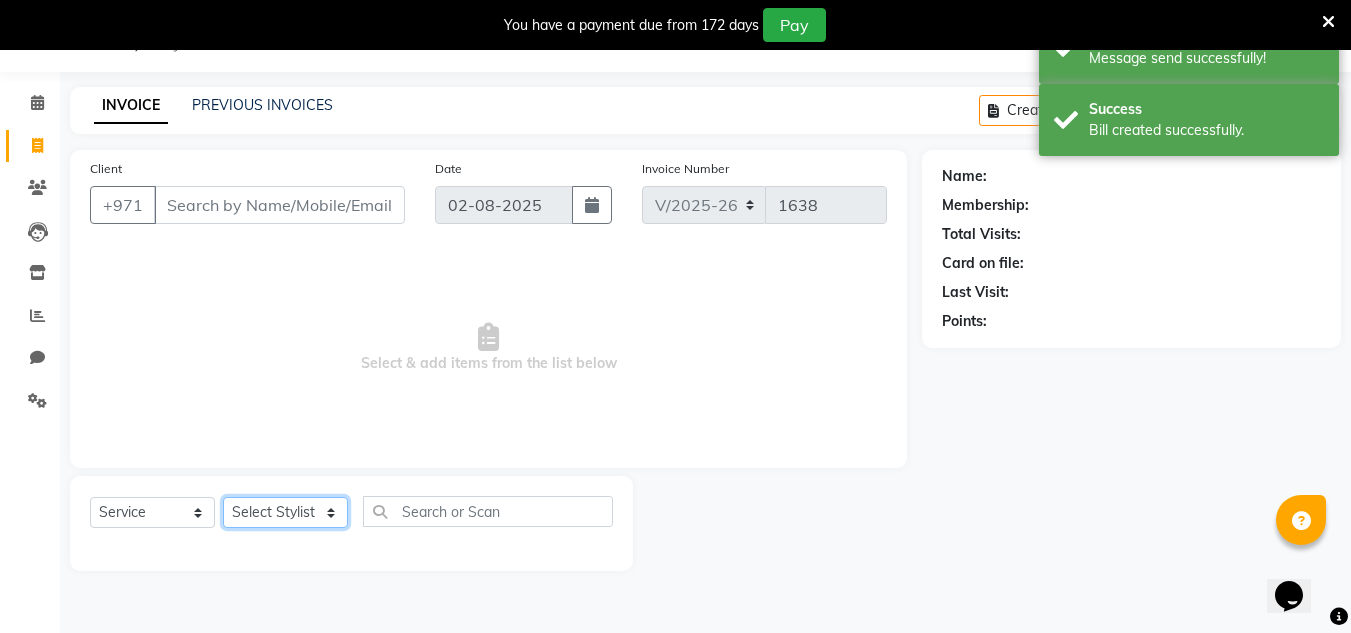 click on "Select Stylist" 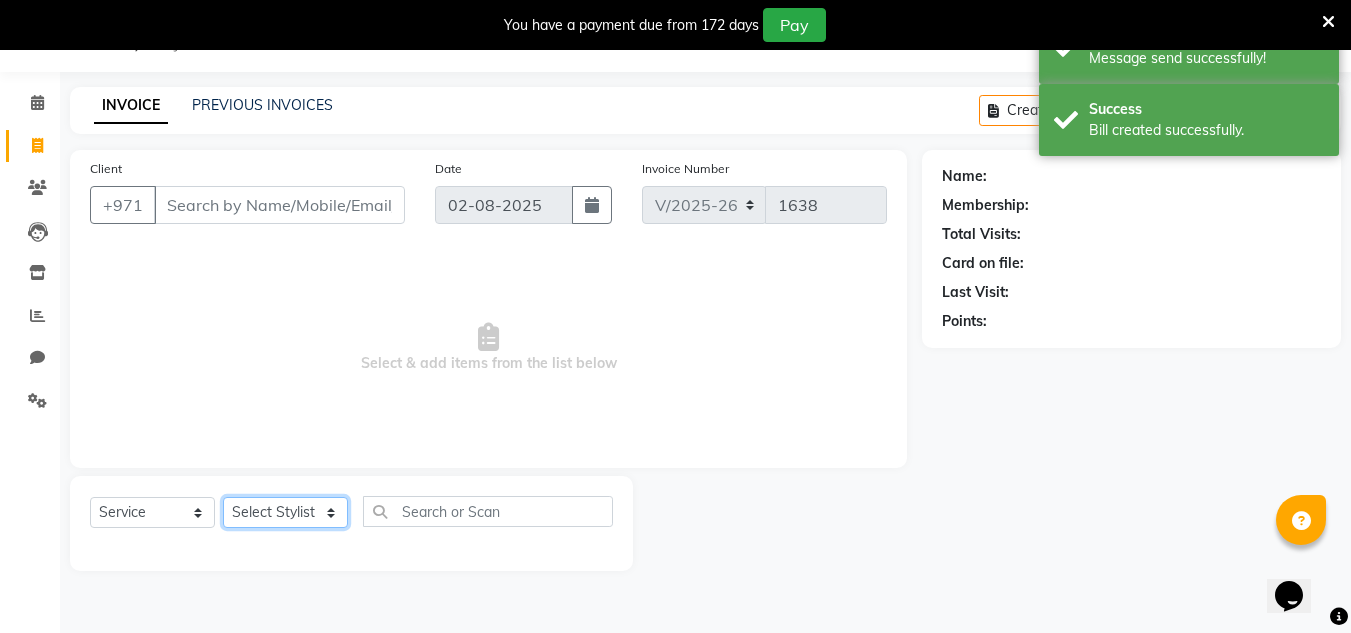 type on "559402477" 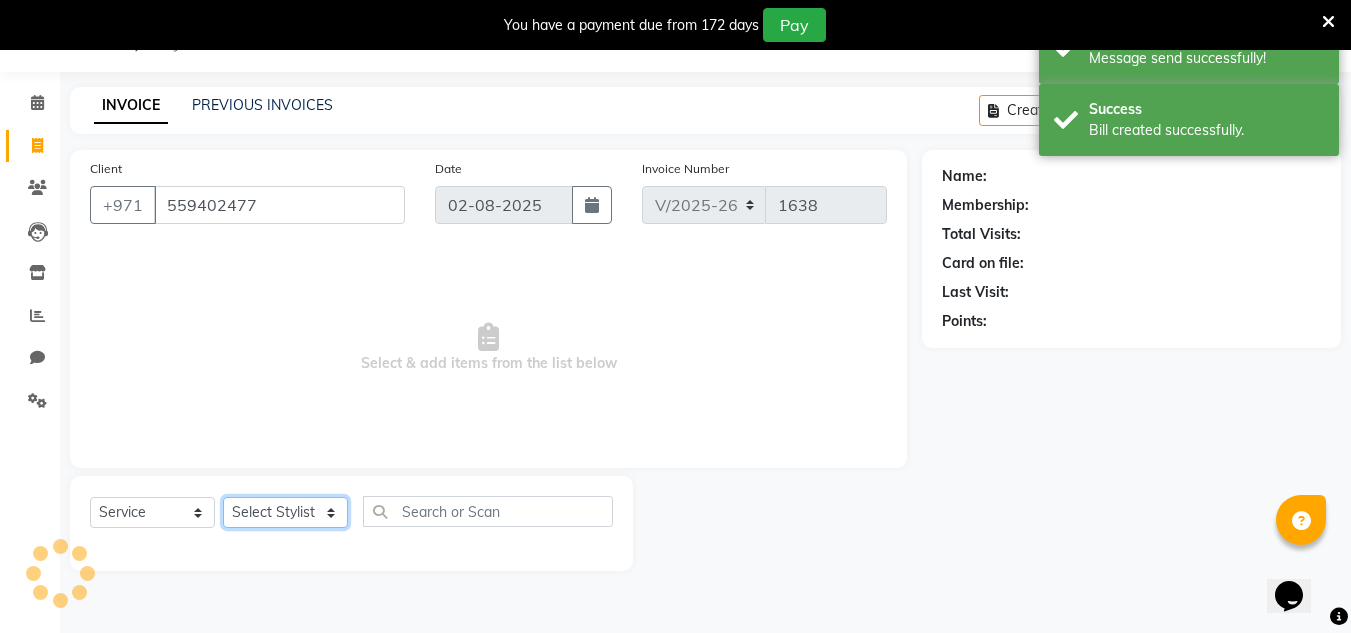select on "70354" 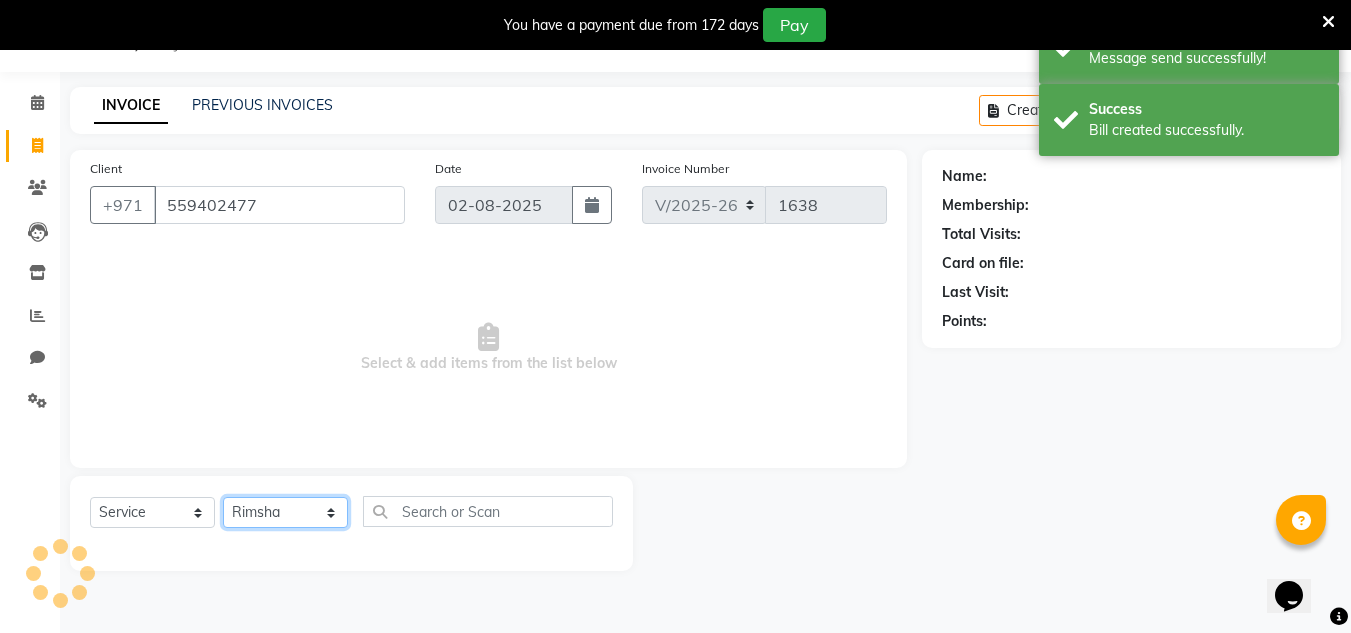 click on "Select Stylist ABUSHAGARA HOME SERVICE STAFF Kavita Laxmi Management Manisha Radha RECEPTION-ALWAHDA Riba Rimsha SALON Samjhana Seema trial" 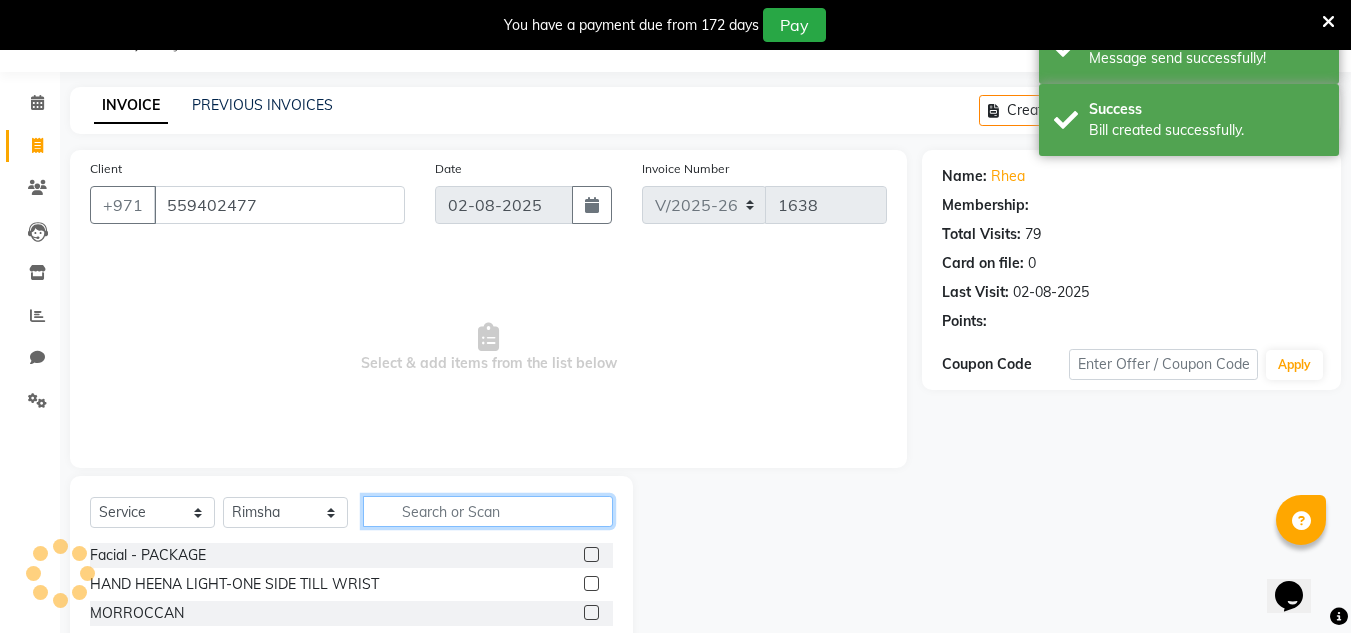 select on "1: Object" 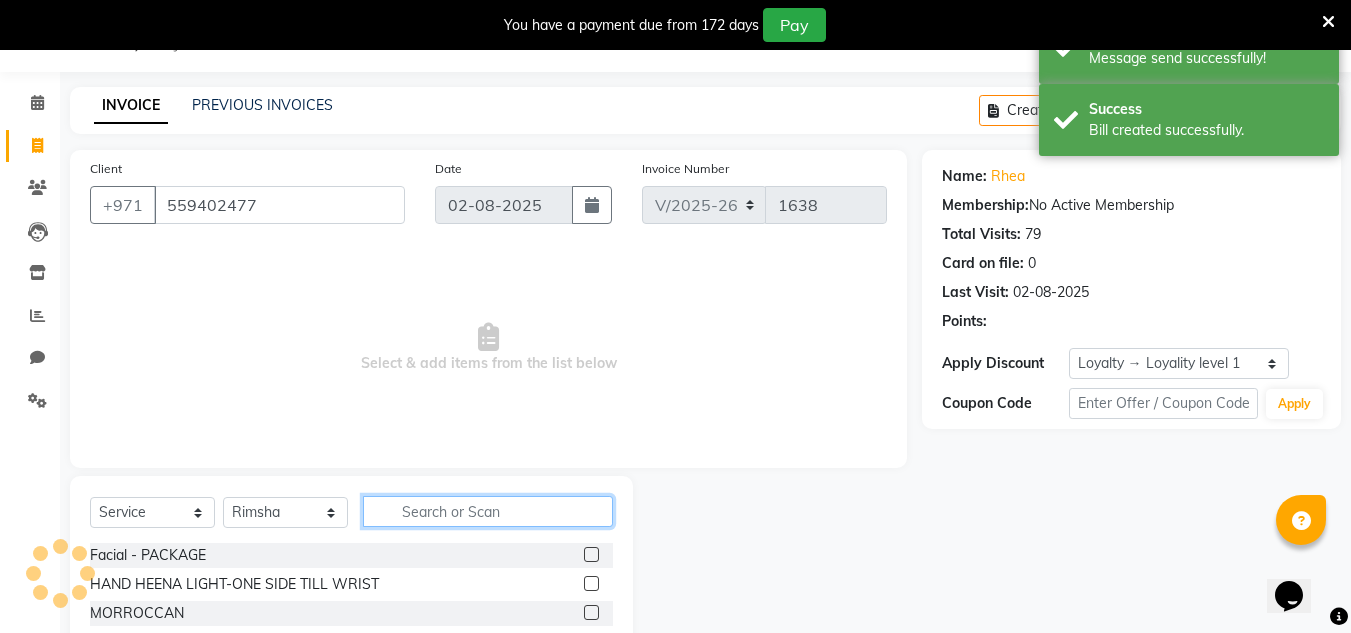click 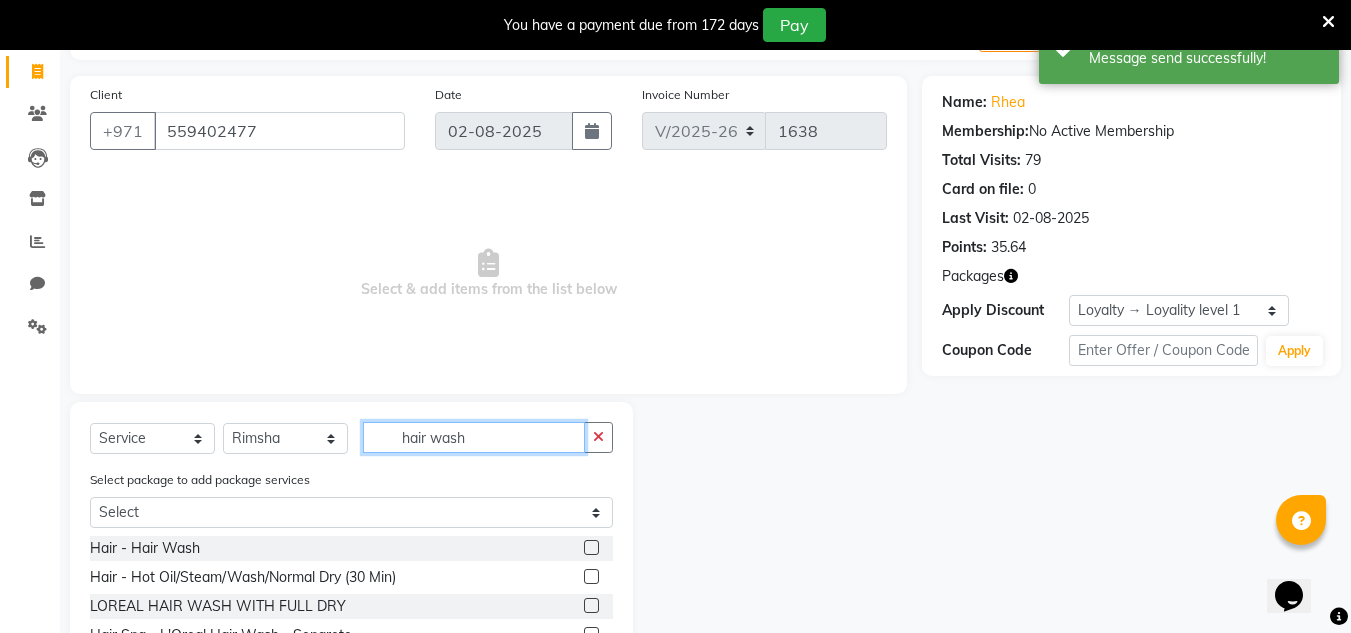 scroll, scrollTop: 201, scrollLeft: 0, axis: vertical 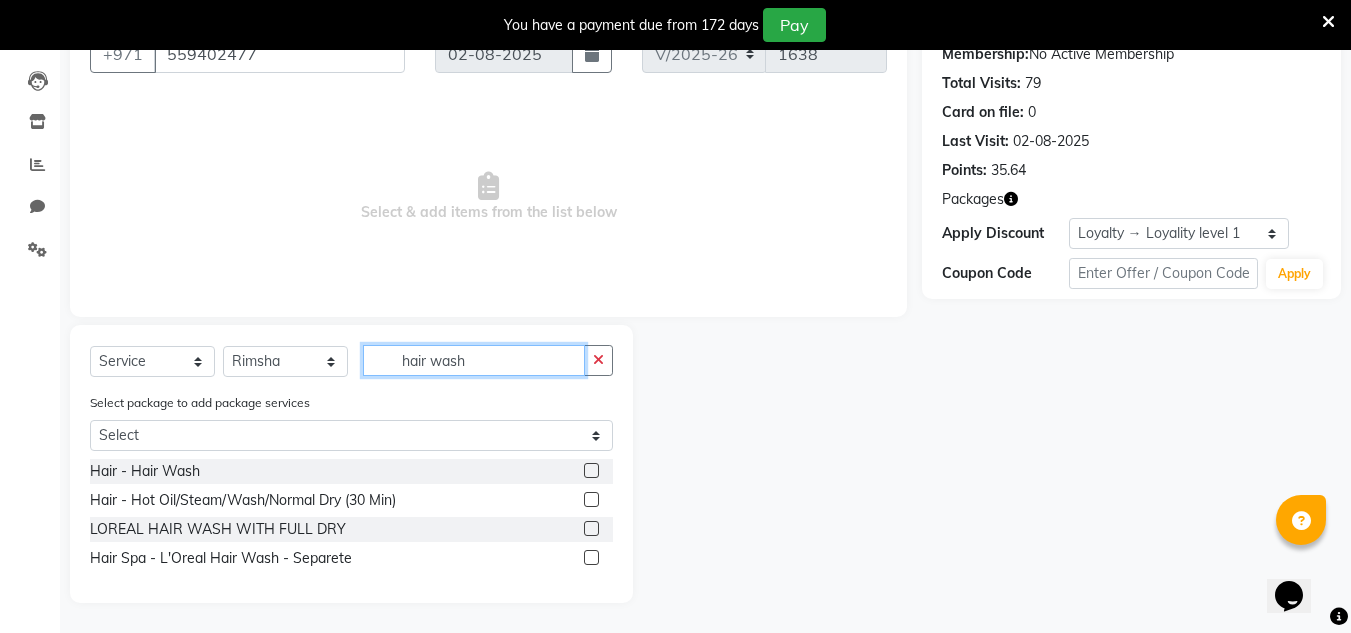 type on "hair wash" 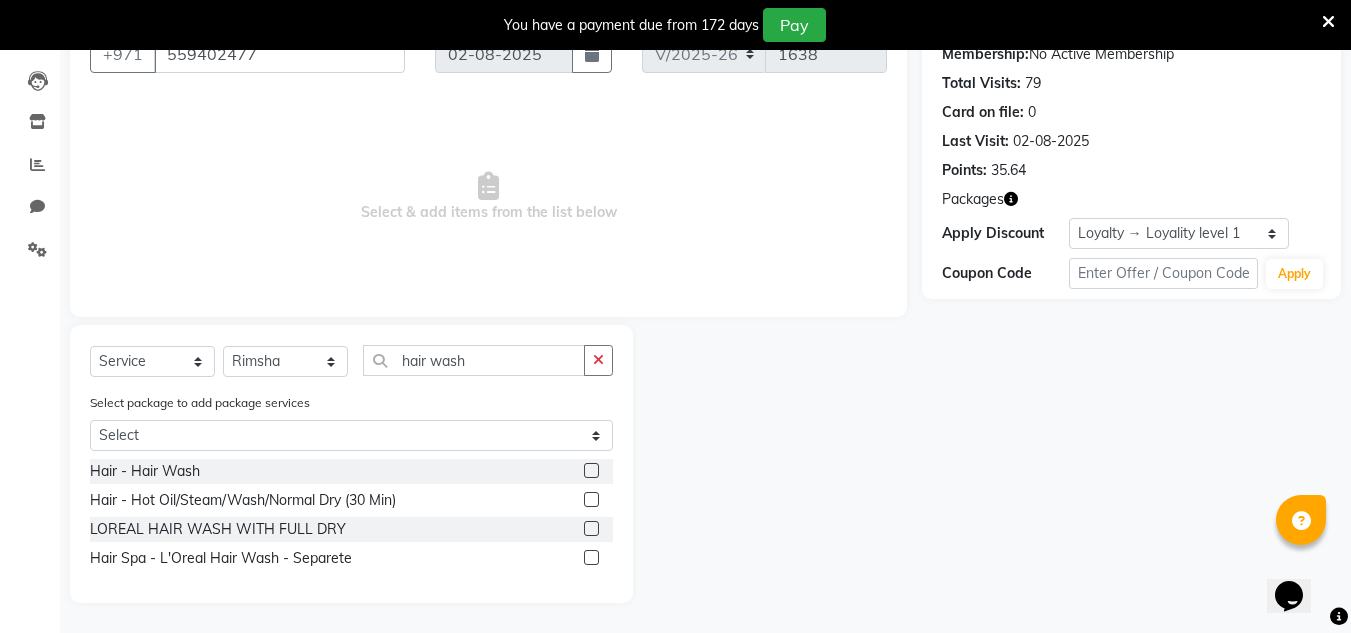 click 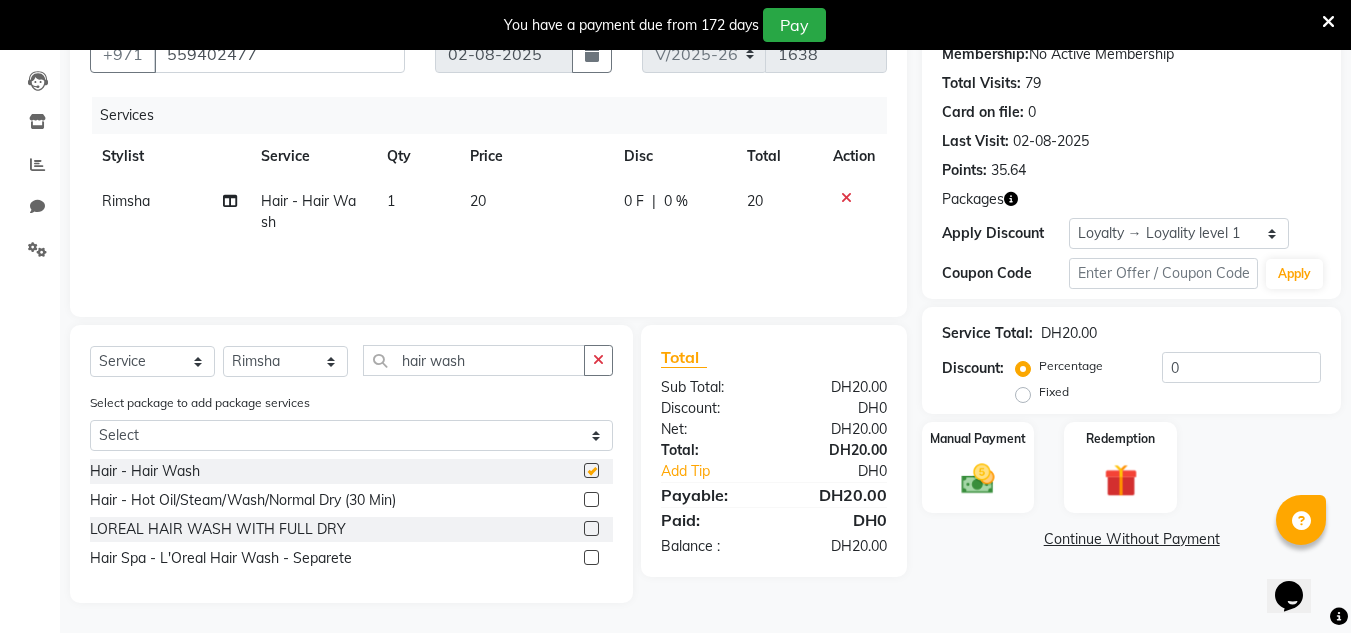 checkbox on "false" 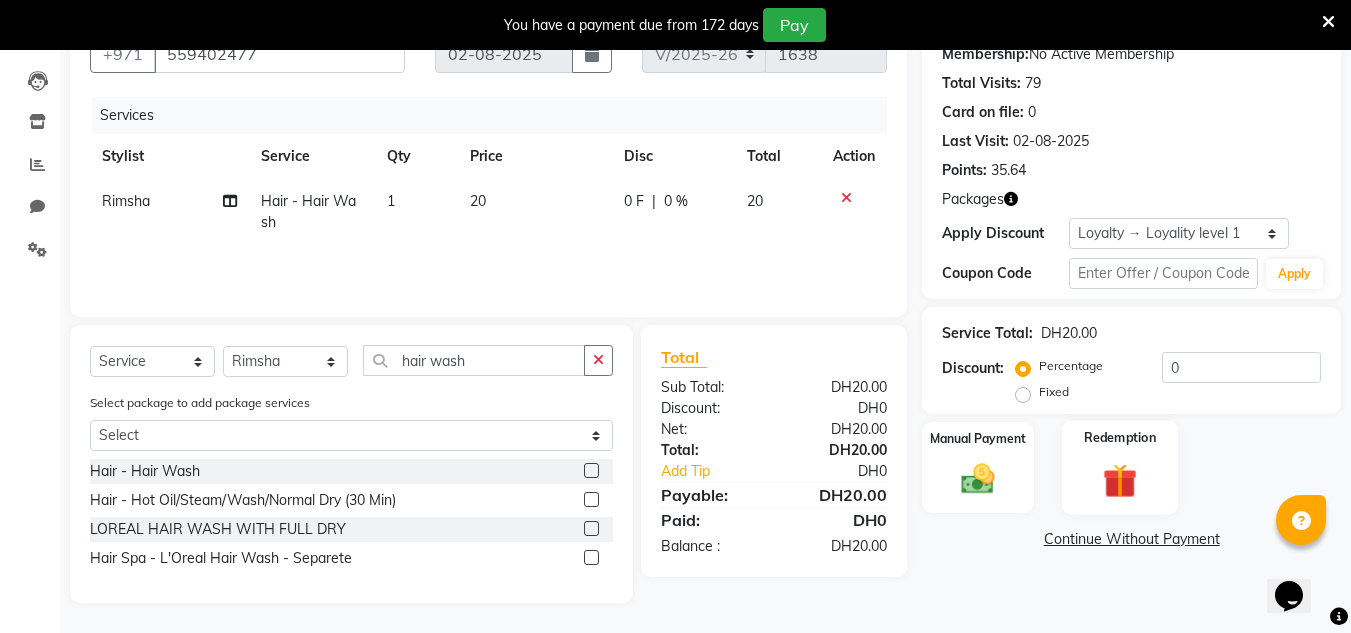click 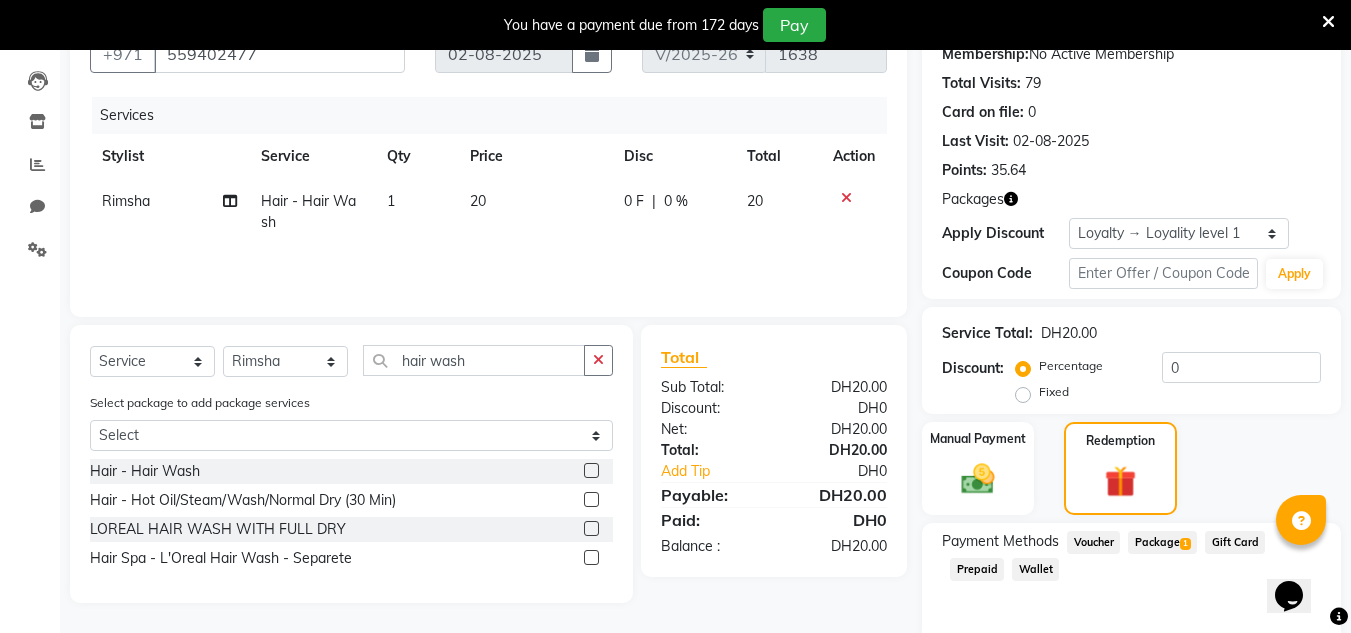 click on "Package  1" 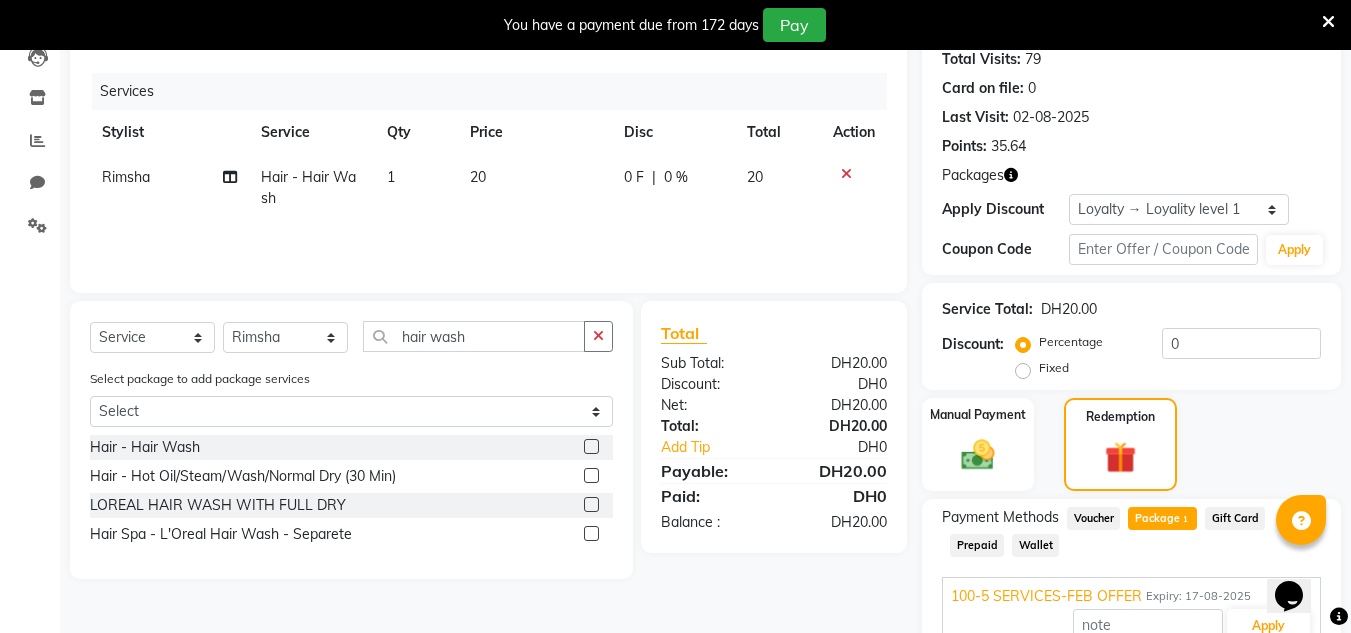 scroll, scrollTop: 375, scrollLeft: 0, axis: vertical 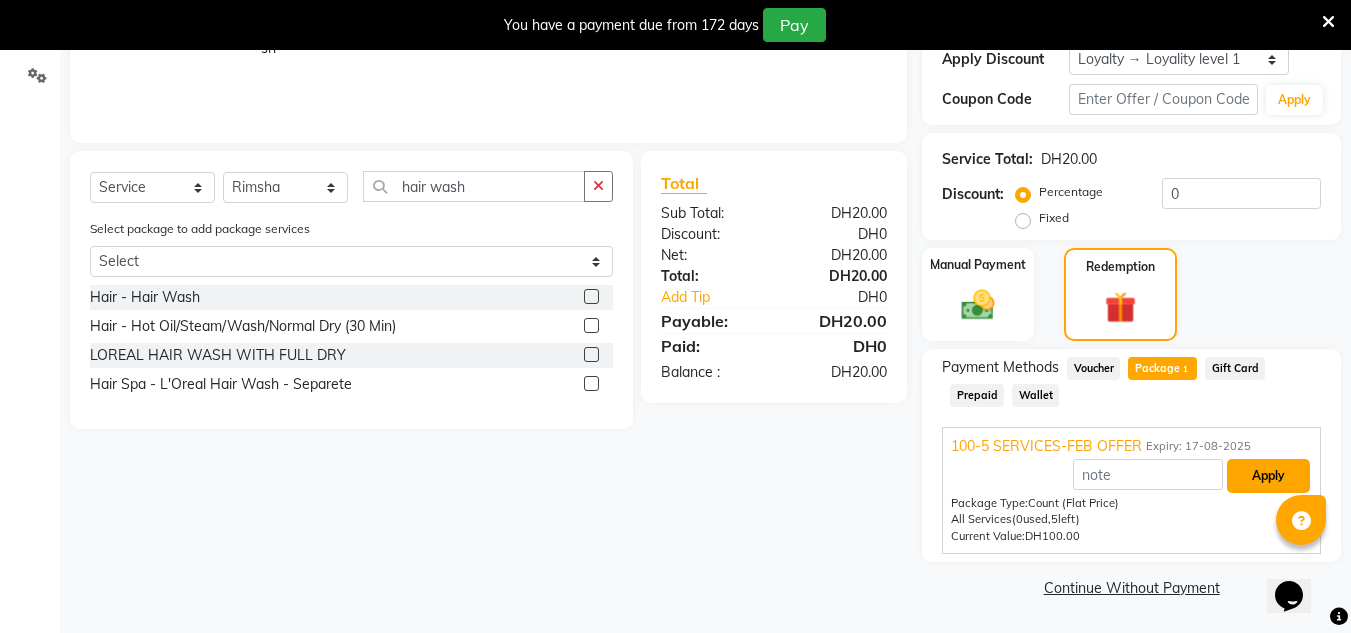 click on "Apply" at bounding box center (1268, 476) 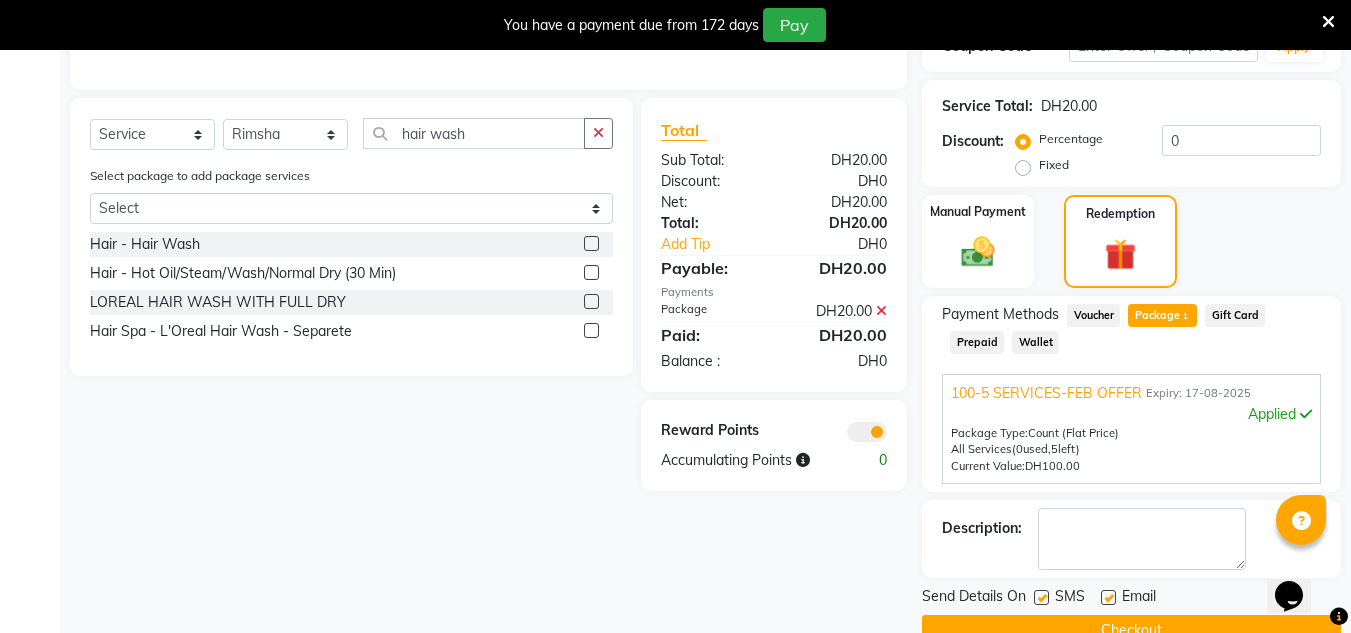 scroll, scrollTop: 471, scrollLeft: 0, axis: vertical 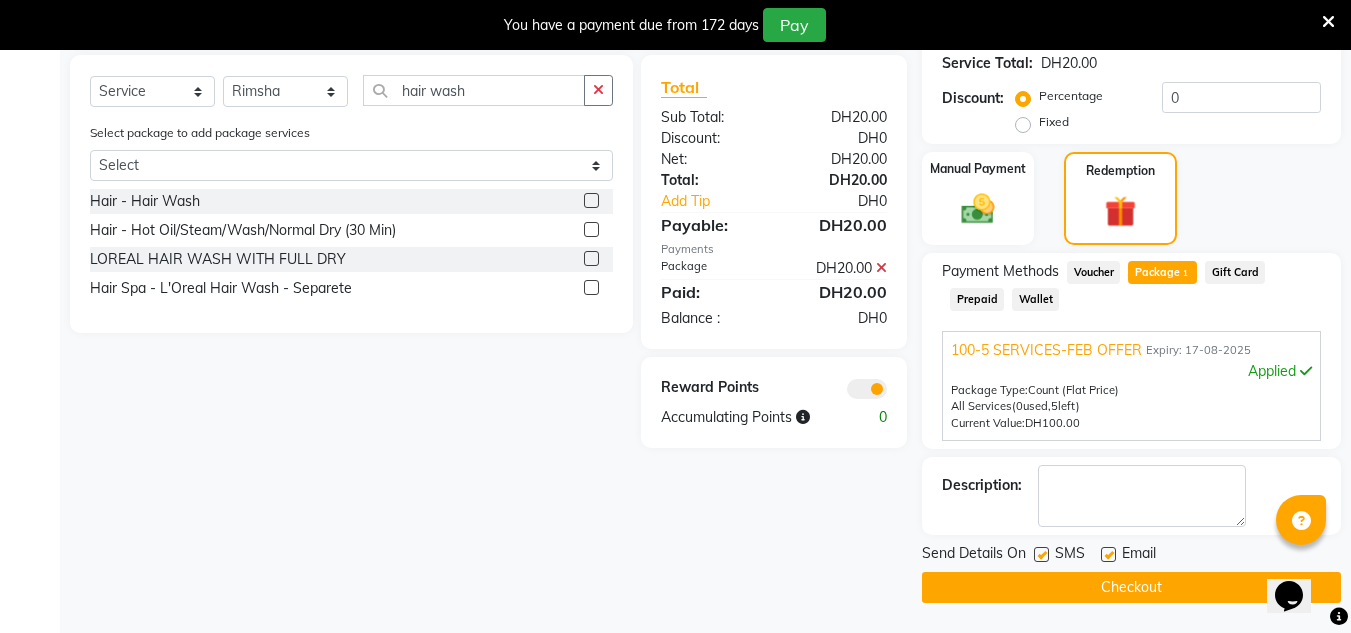 click on "Checkout" 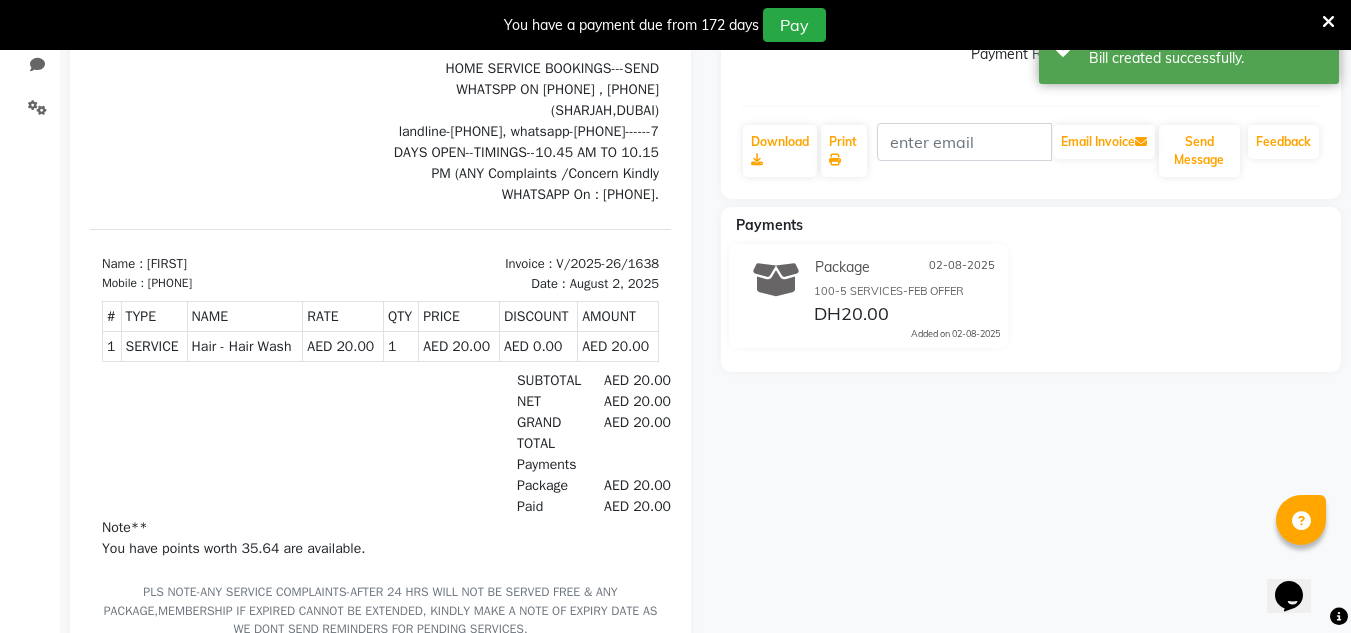 scroll, scrollTop: 71, scrollLeft: 0, axis: vertical 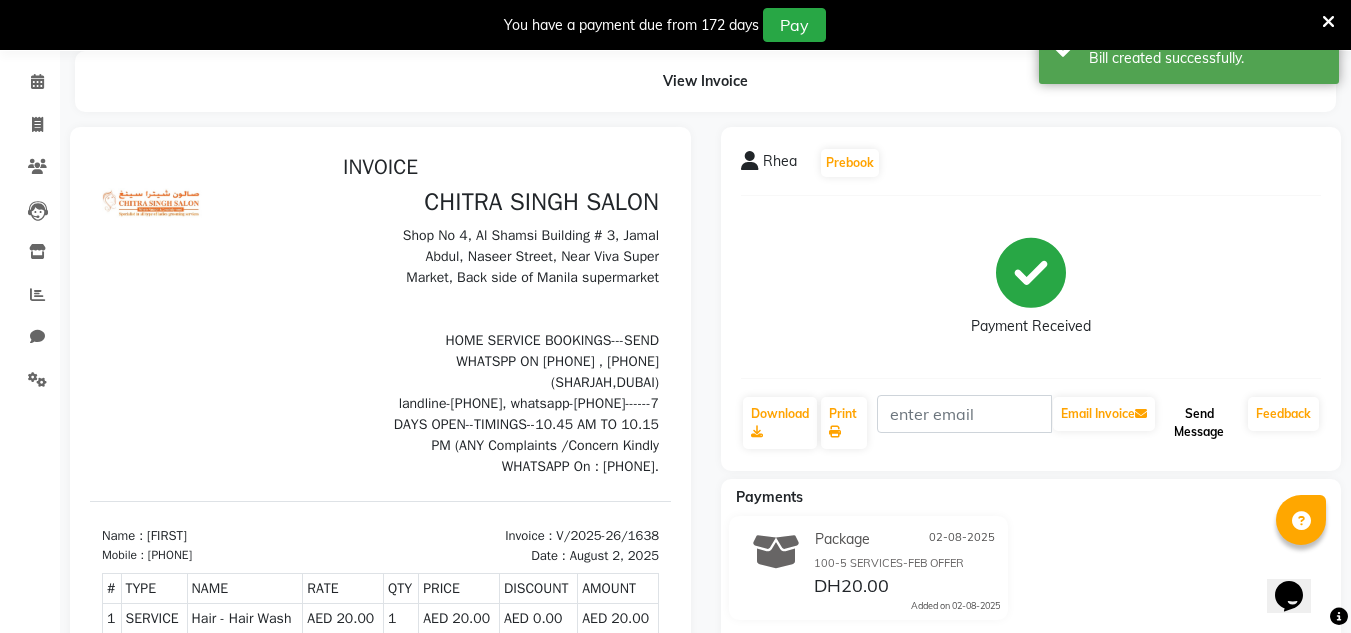 click on "Send Message" 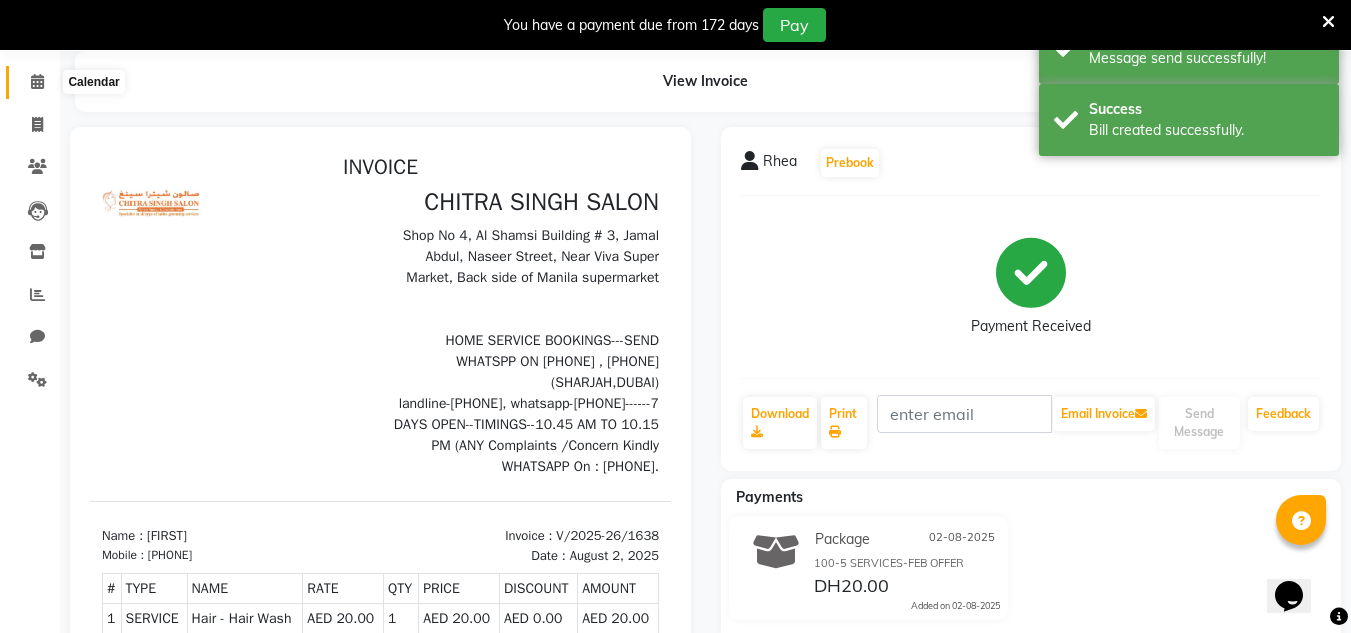 click 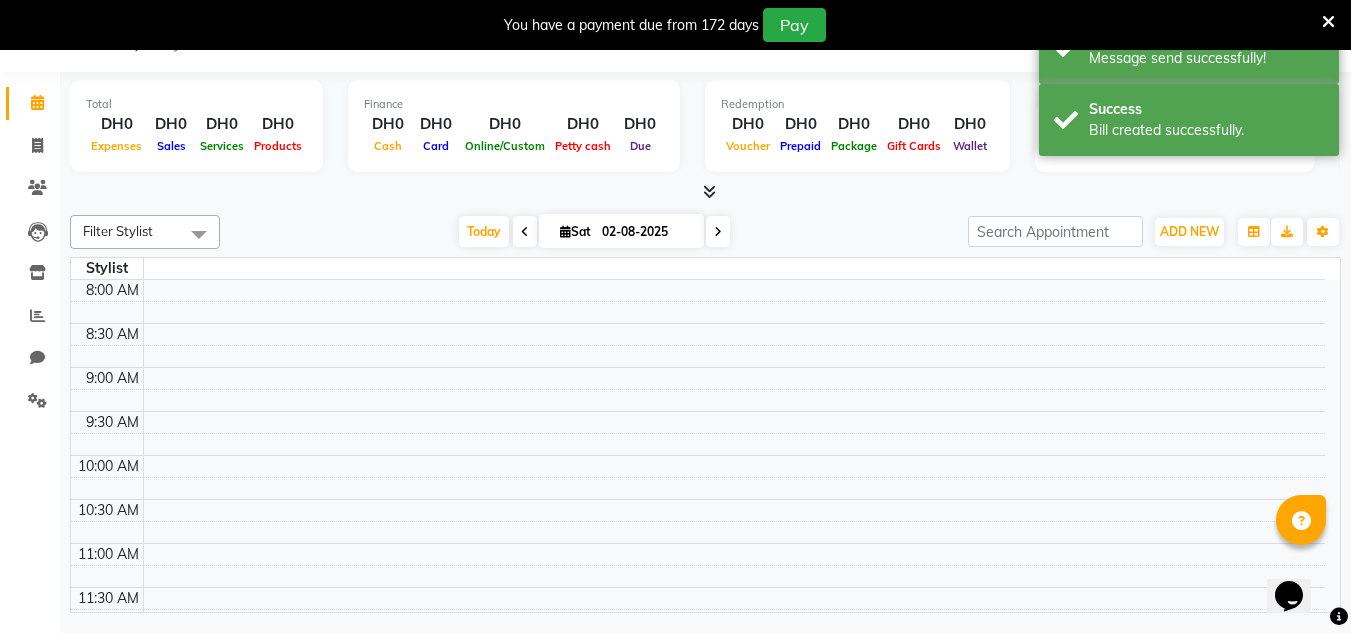 scroll, scrollTop: 50, scrollLeft: 0, axis: vertical 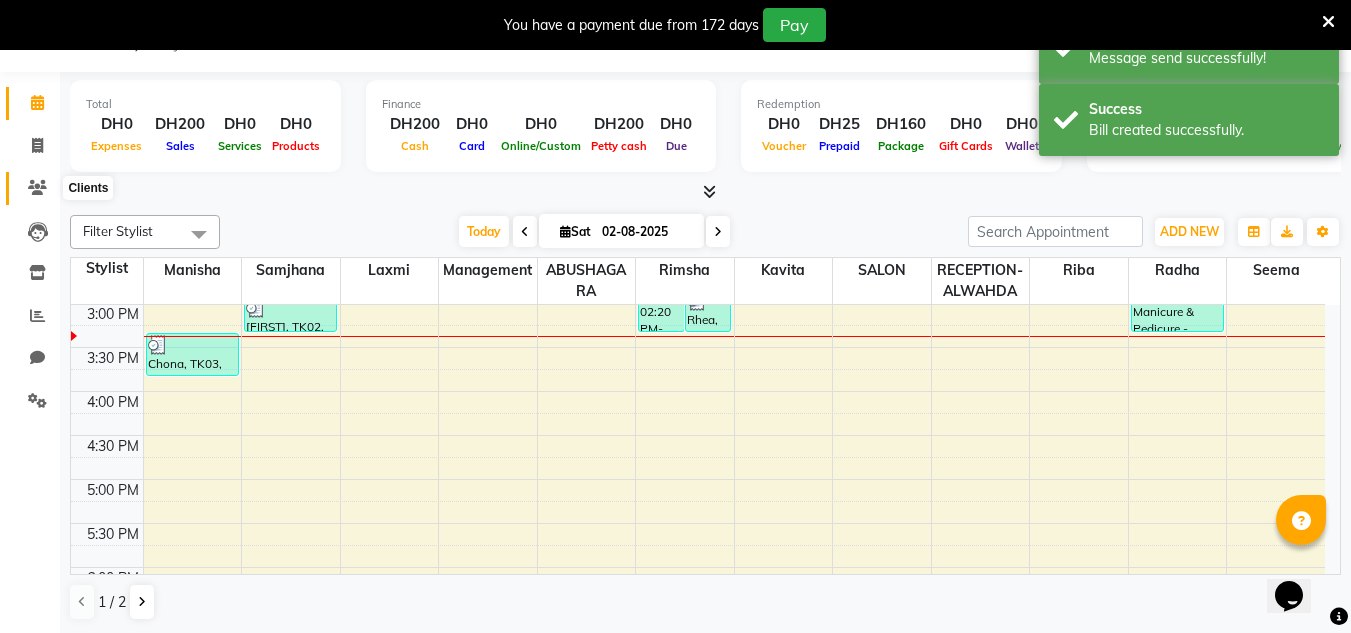click 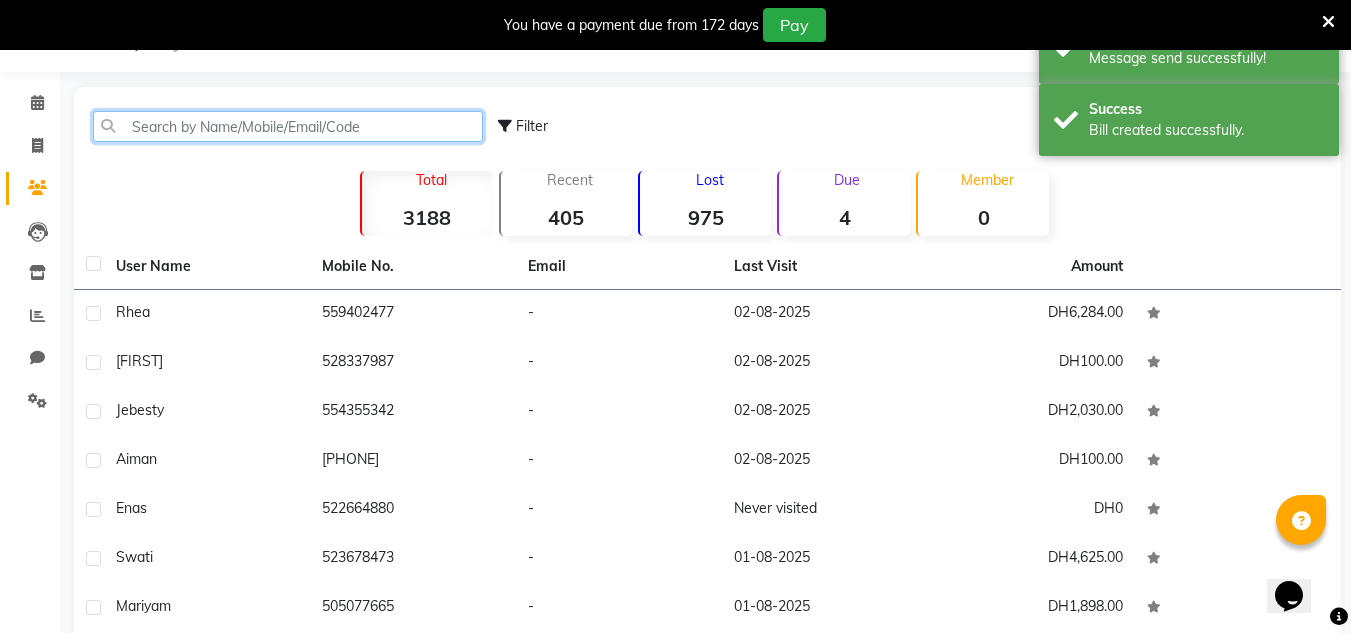 click 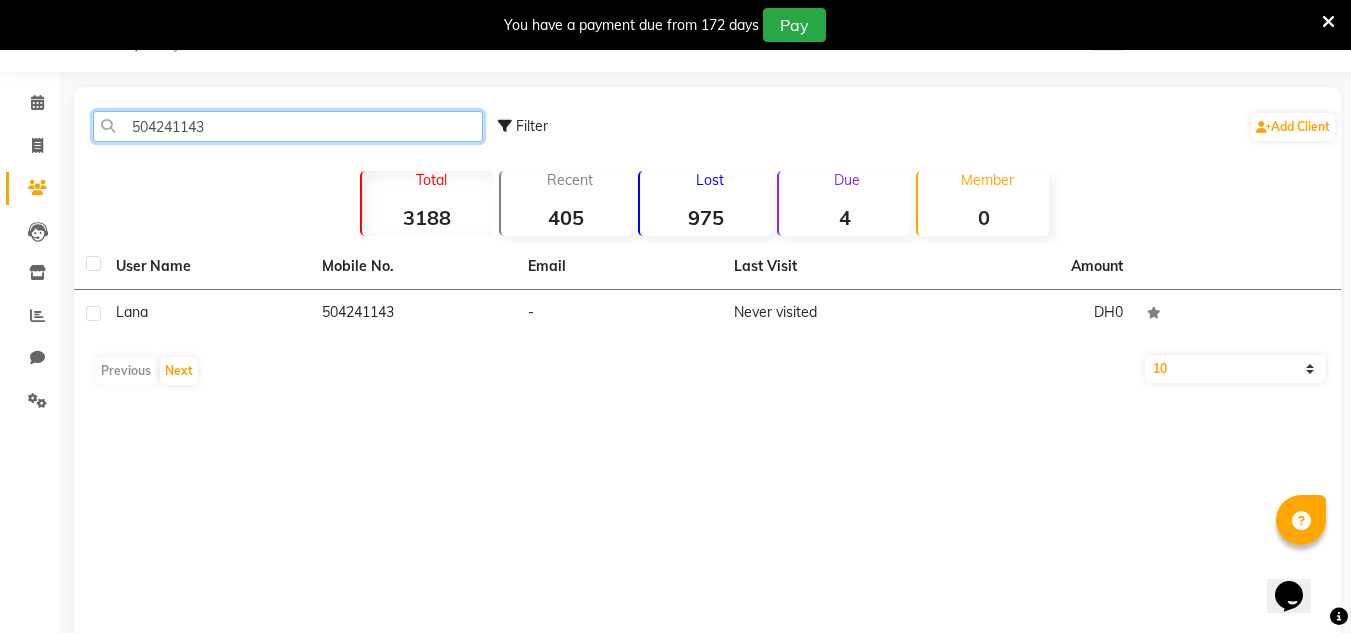 type on "504241143" 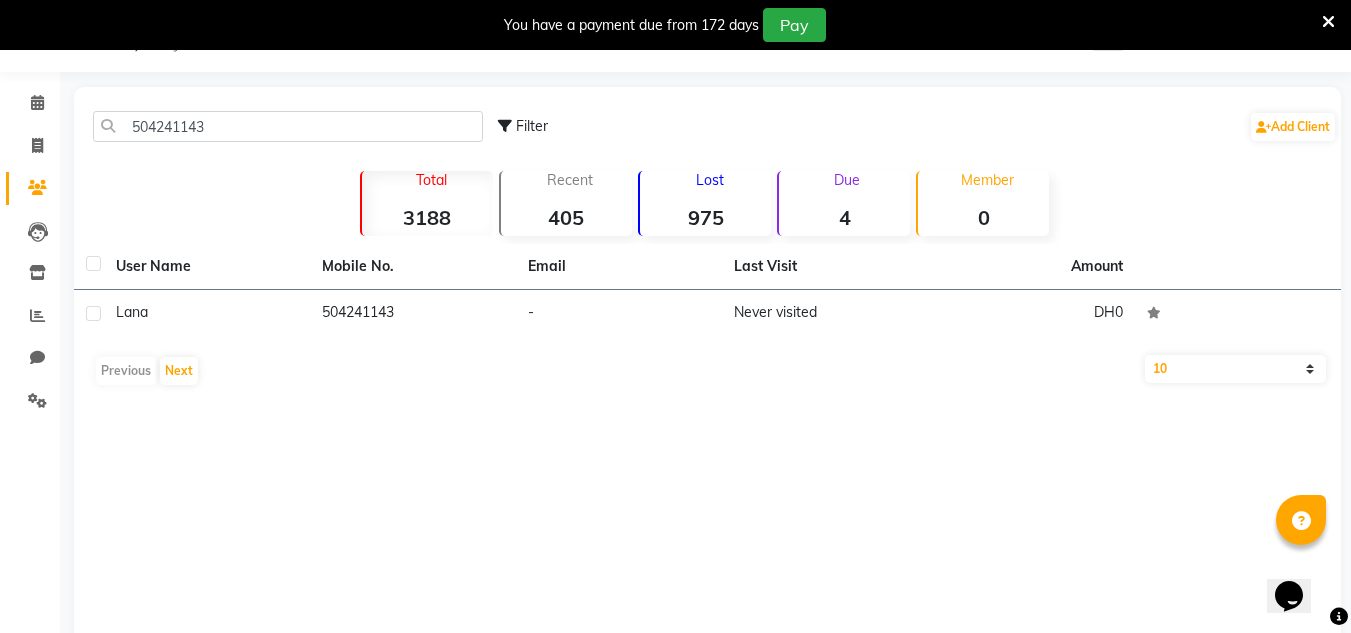 click on "Last Visit" 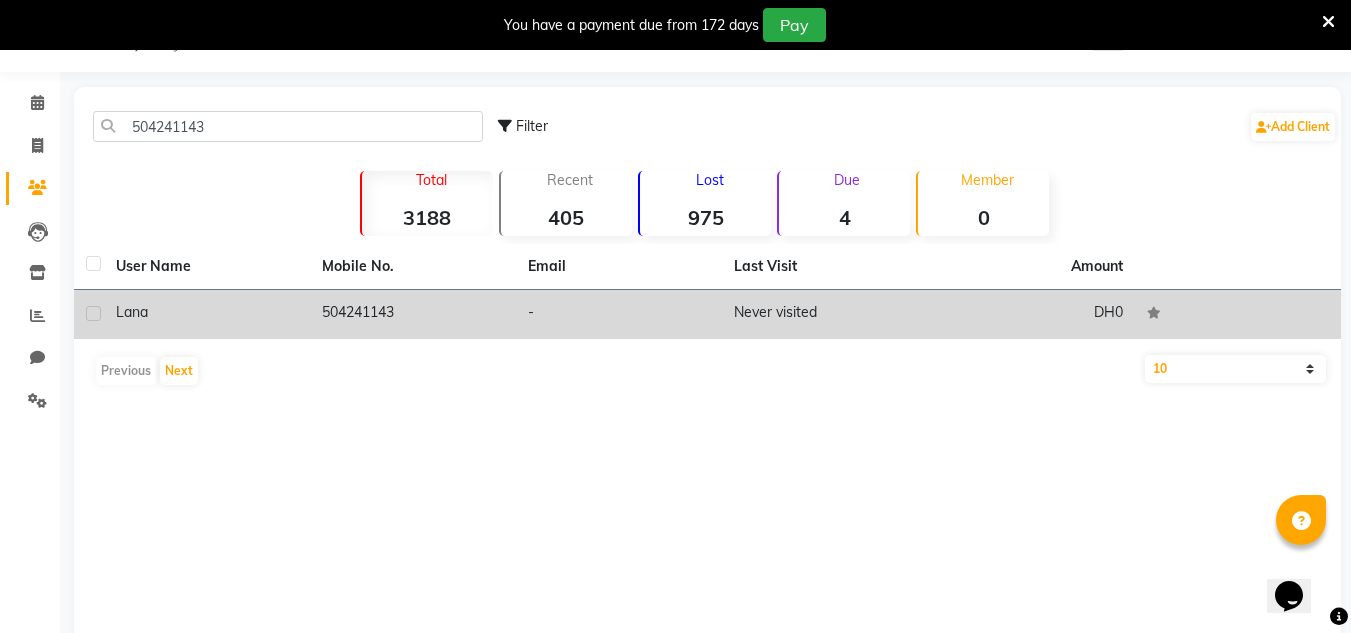 click on "Never visited" 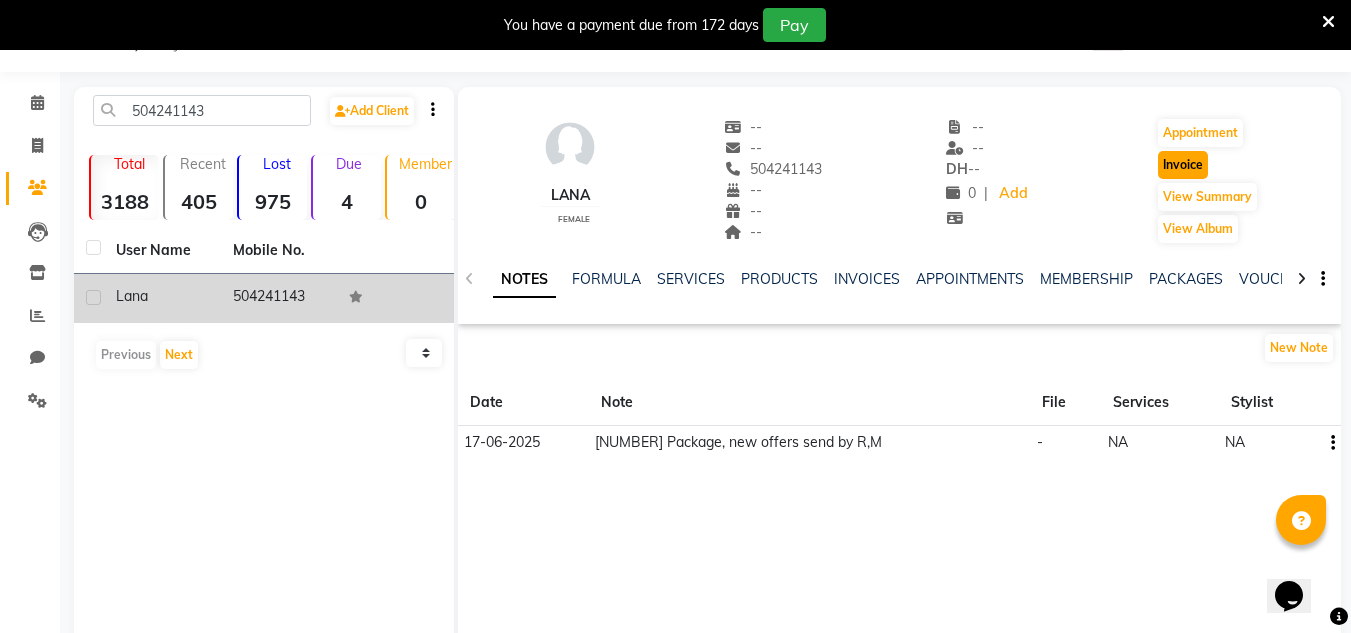 click on "Invoice" 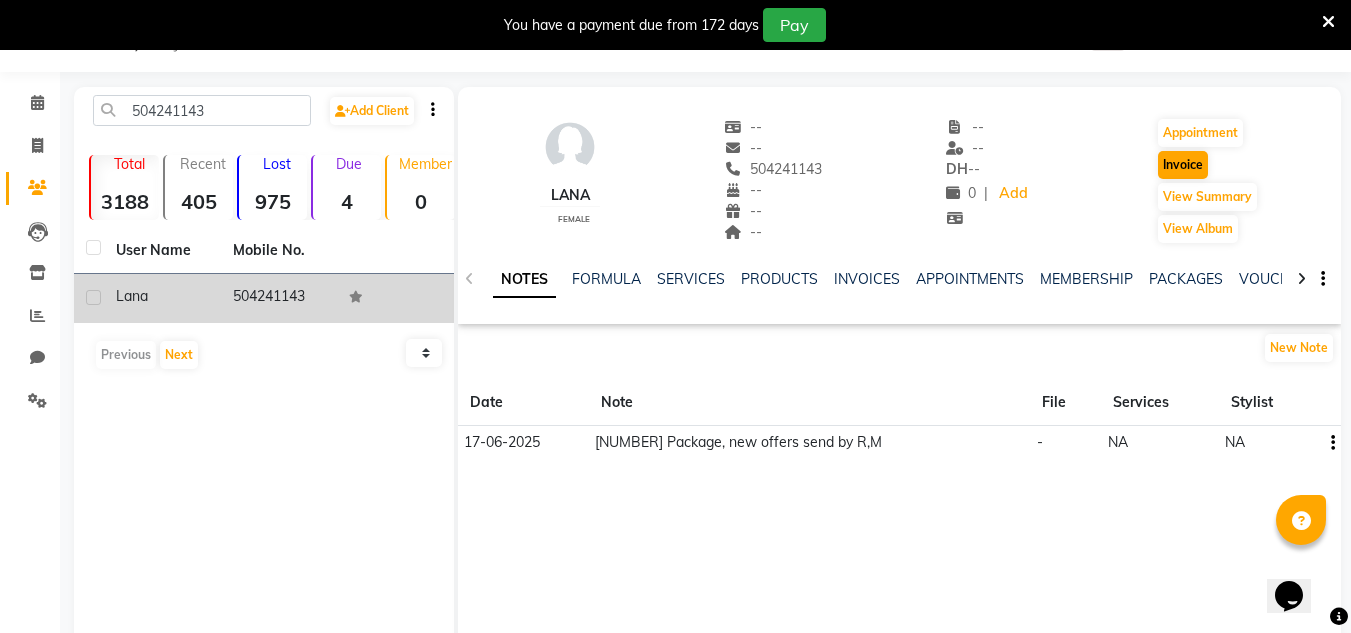 select on "4333" 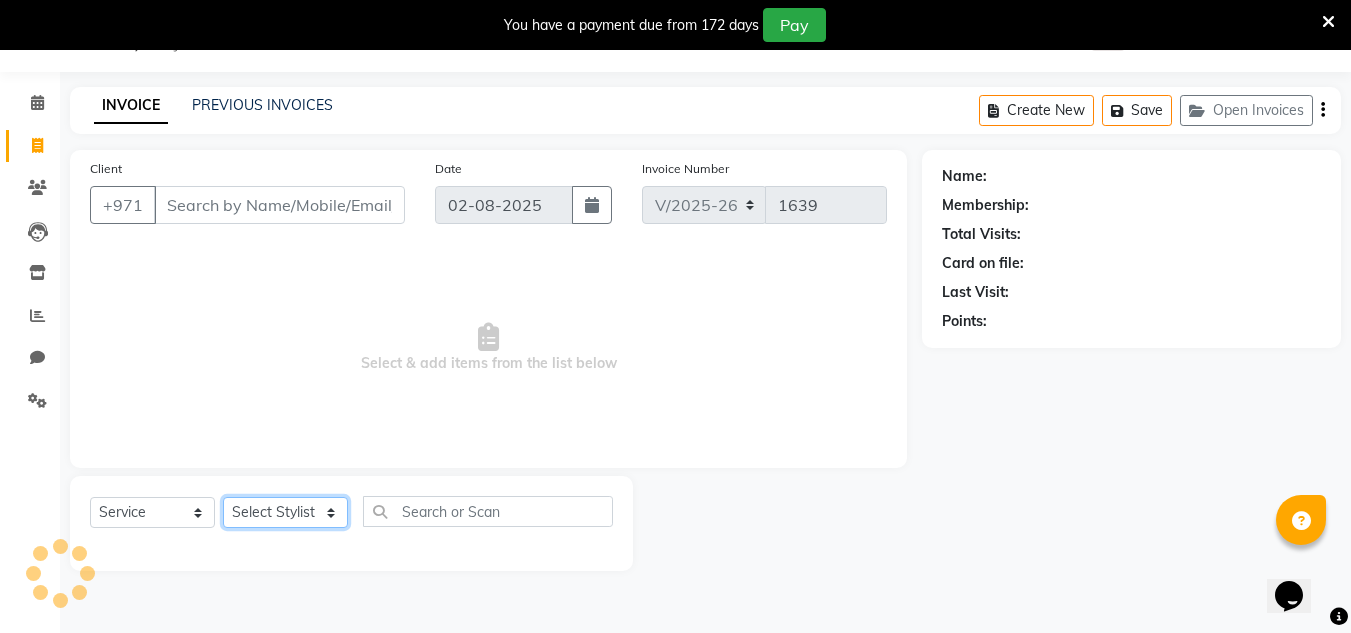 click on "Select Stylist" 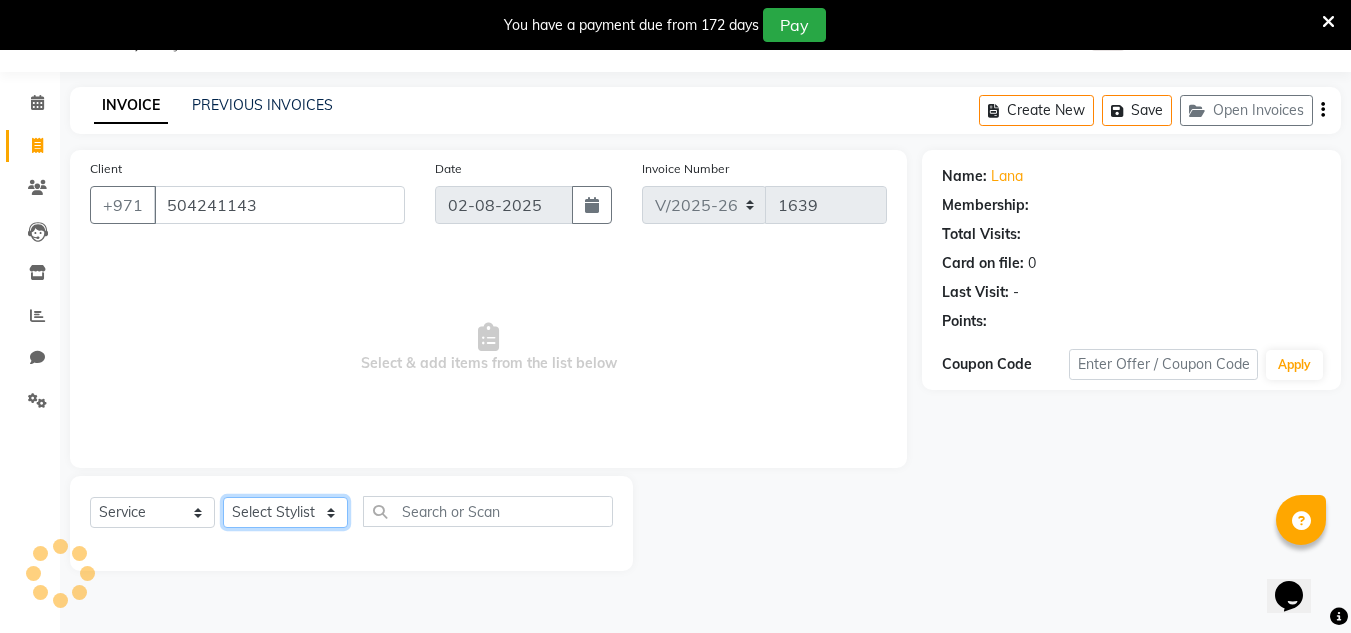 select on "1: Object" 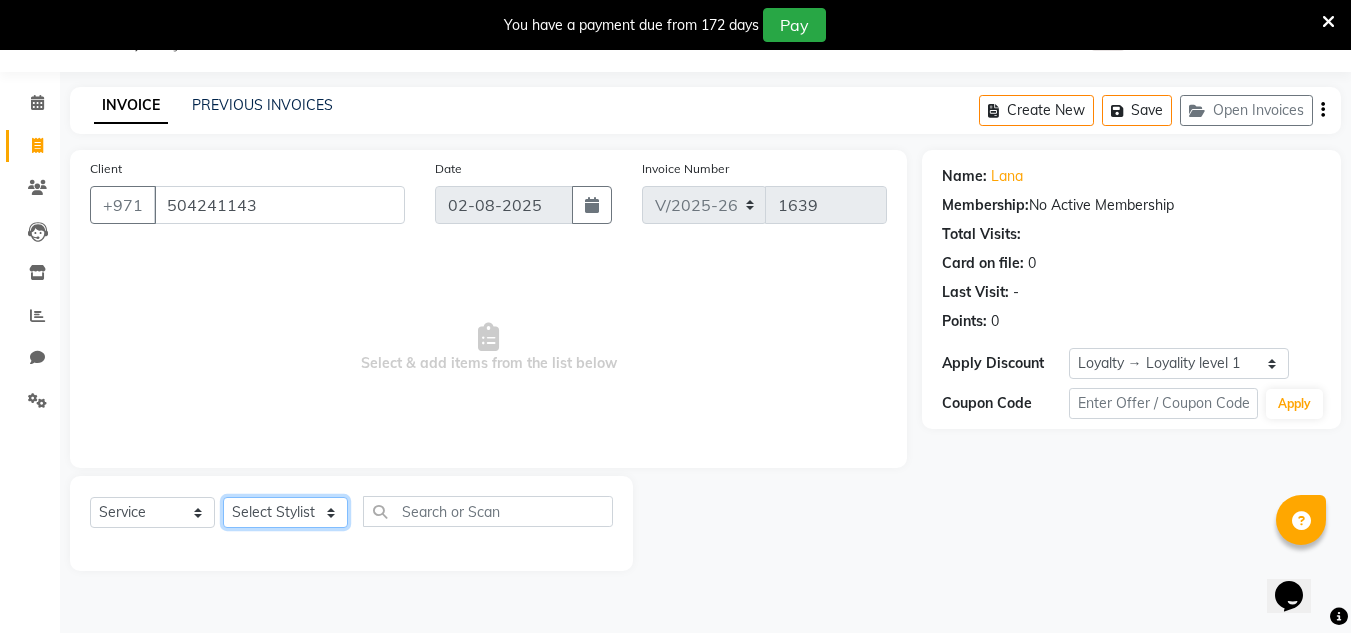 select on "70354" 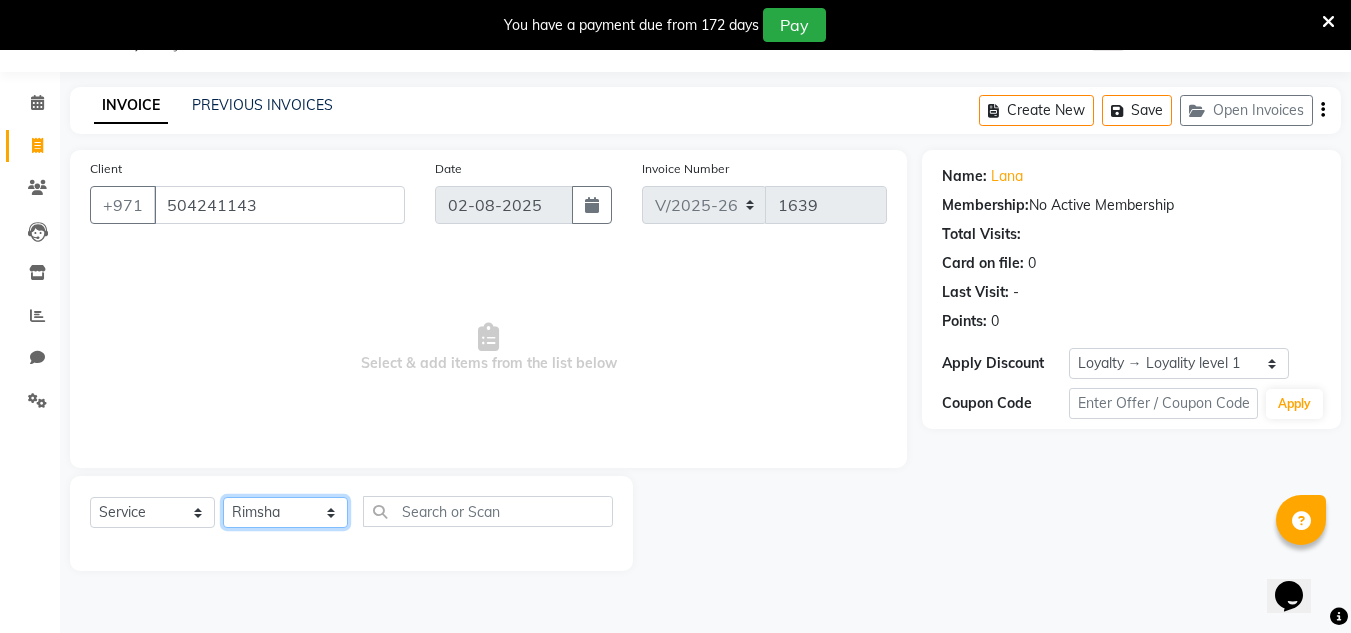 click on "Select Stylist ABUSHAGARA HOME SERVICE STAFF Kavita Laxmi Management Manisha Radha RECEPTION-ALWAHDA Riba Rimsha SALON Samjhana Seema trial" 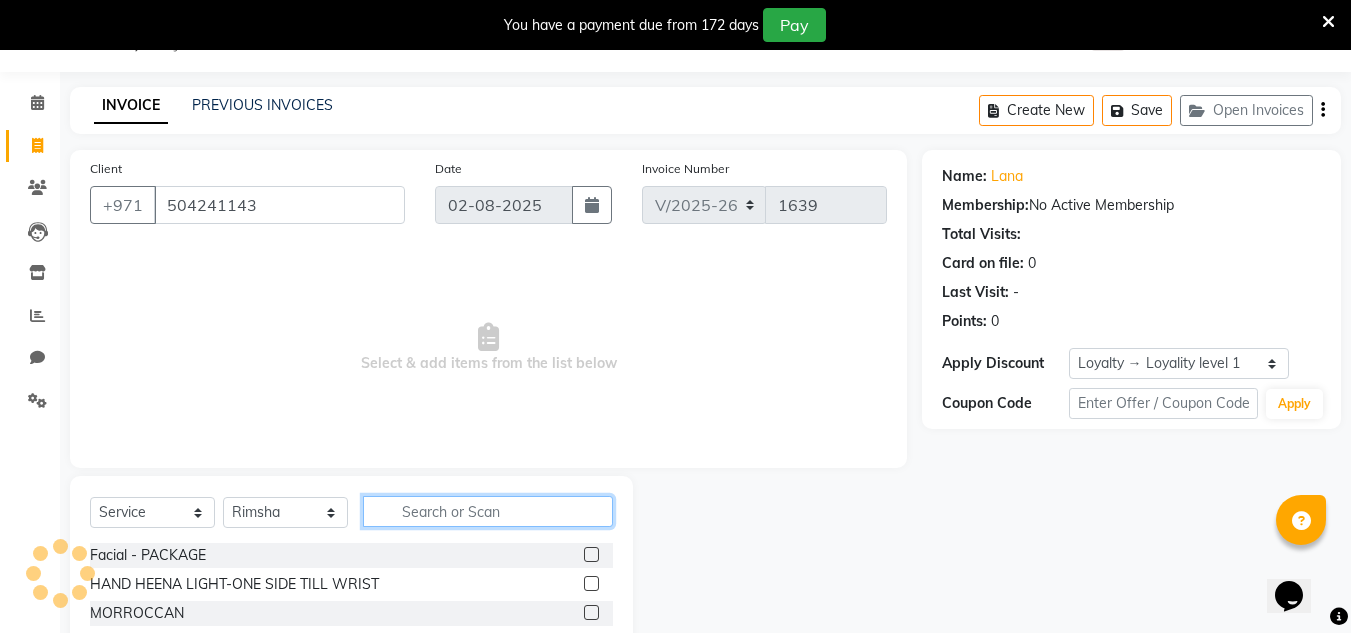 click 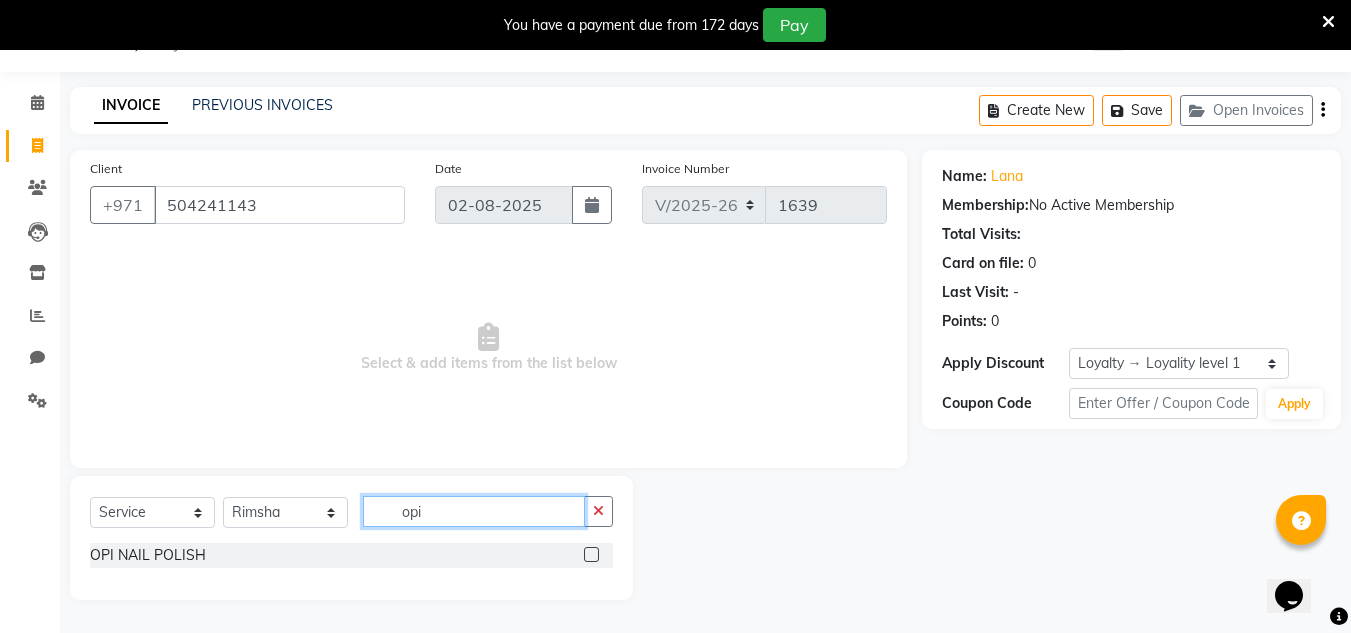 type on "opi" 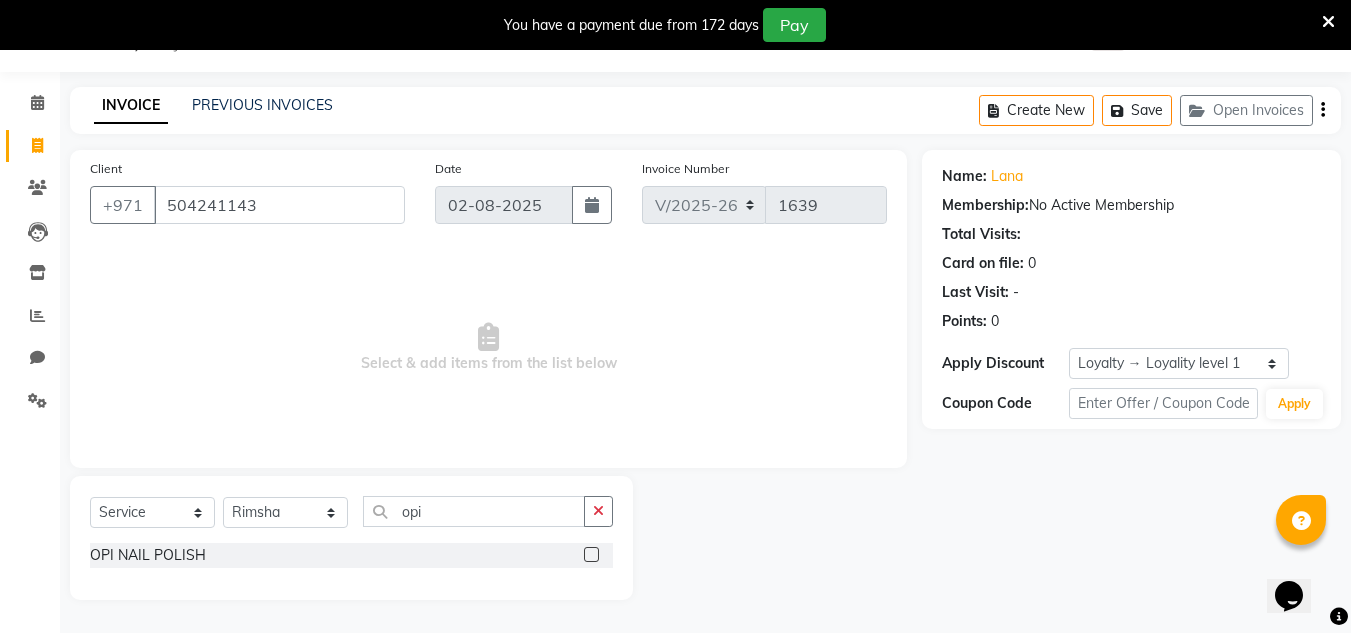 click 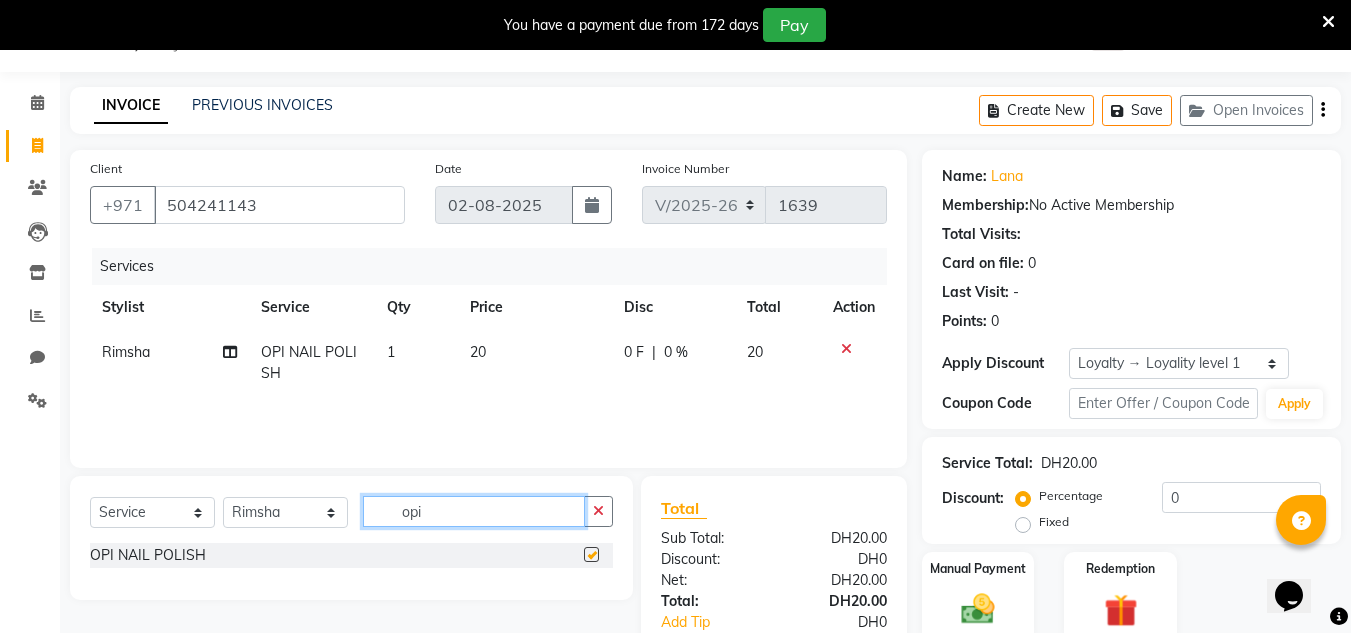 checkbox on "false" 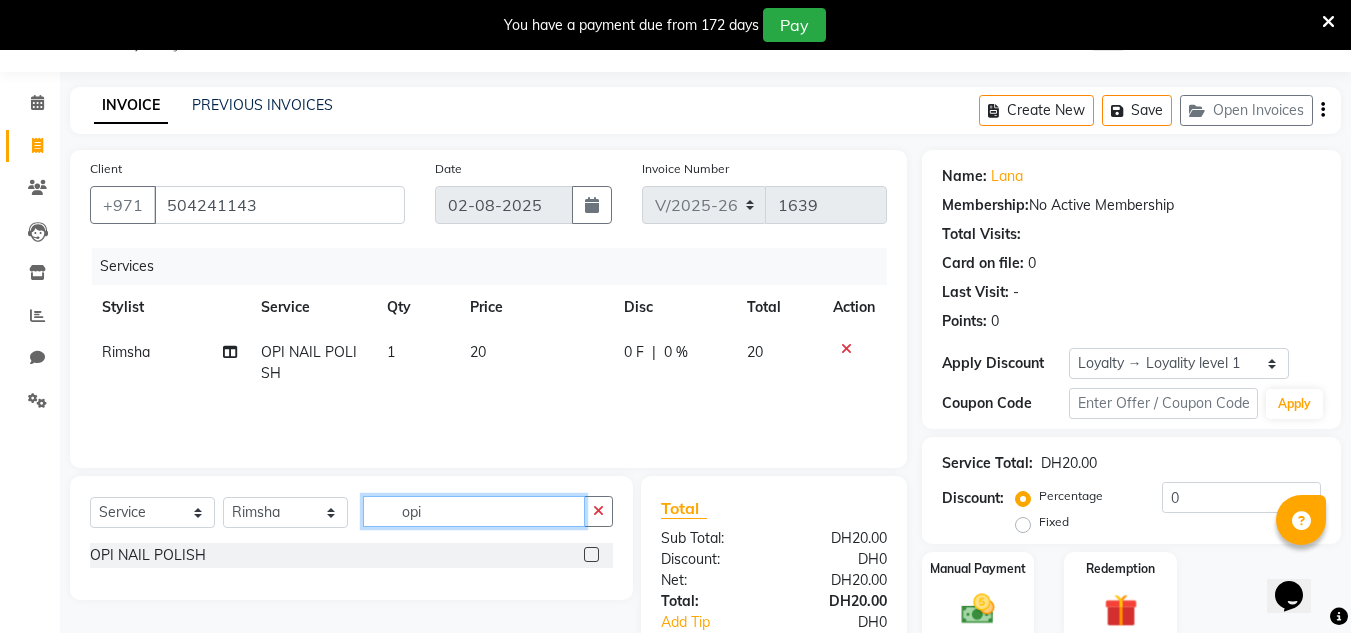 drag, startPoint x: 409, startPoint y: 516, endPoint x: 358, endPoint y: 516, distance: 51 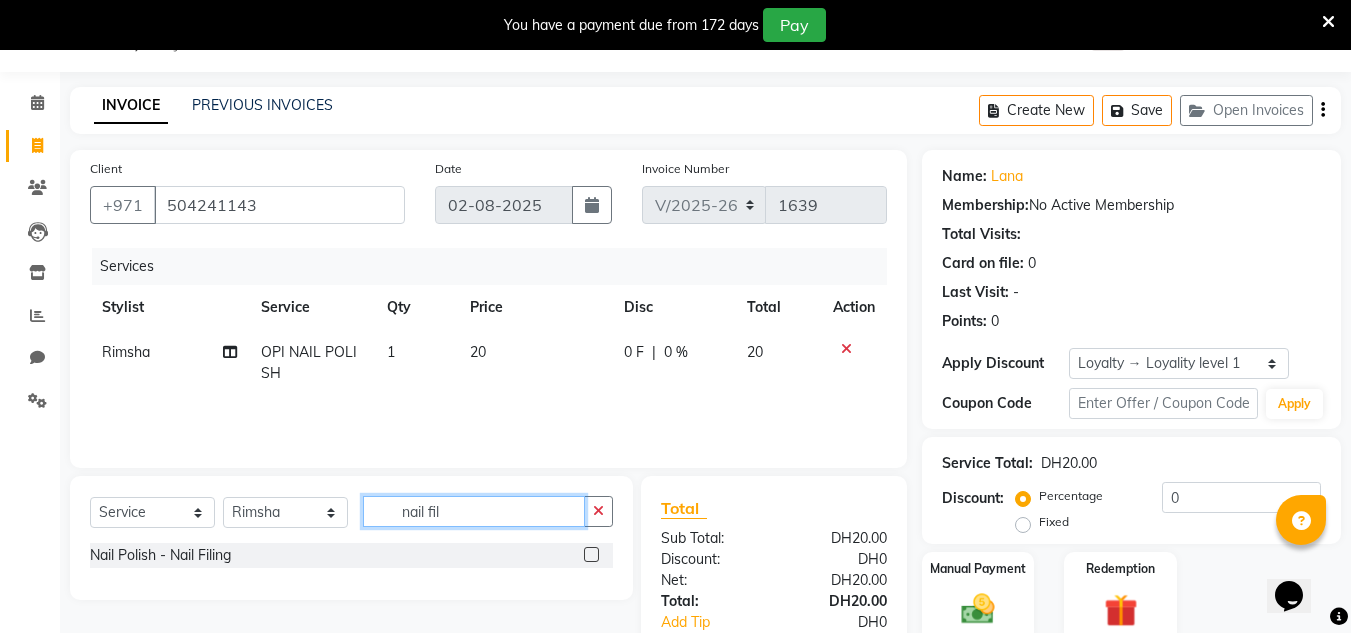 type on "nail fil" 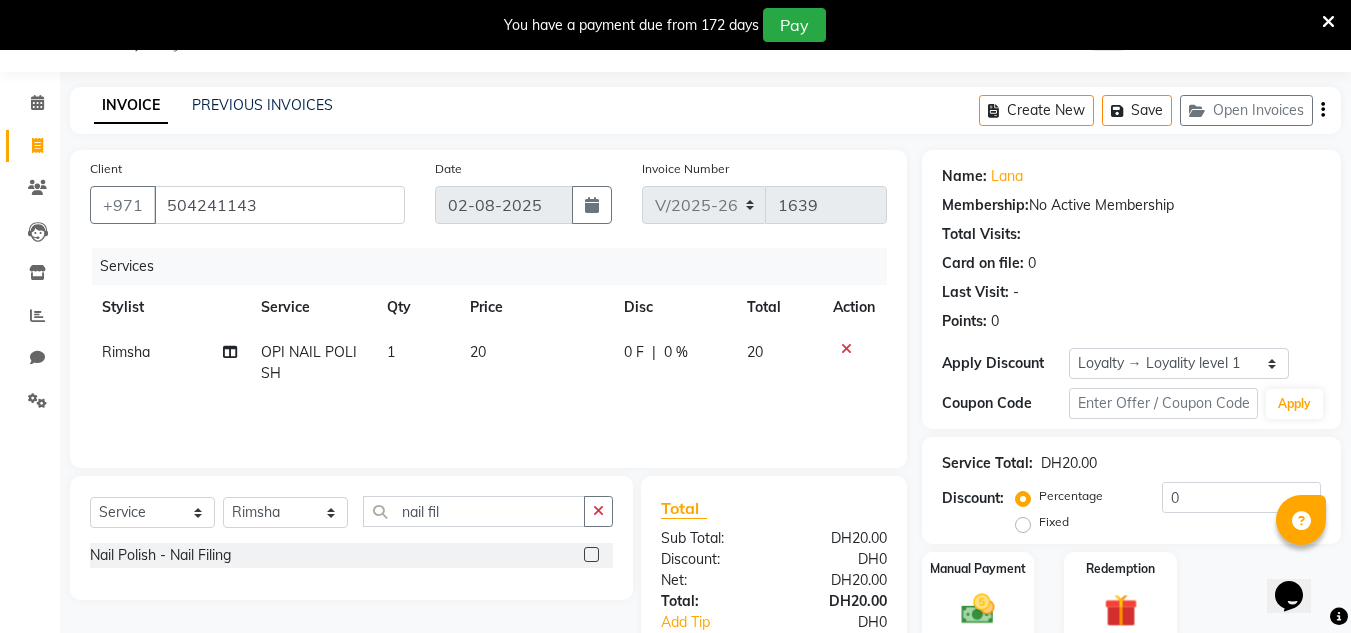 click 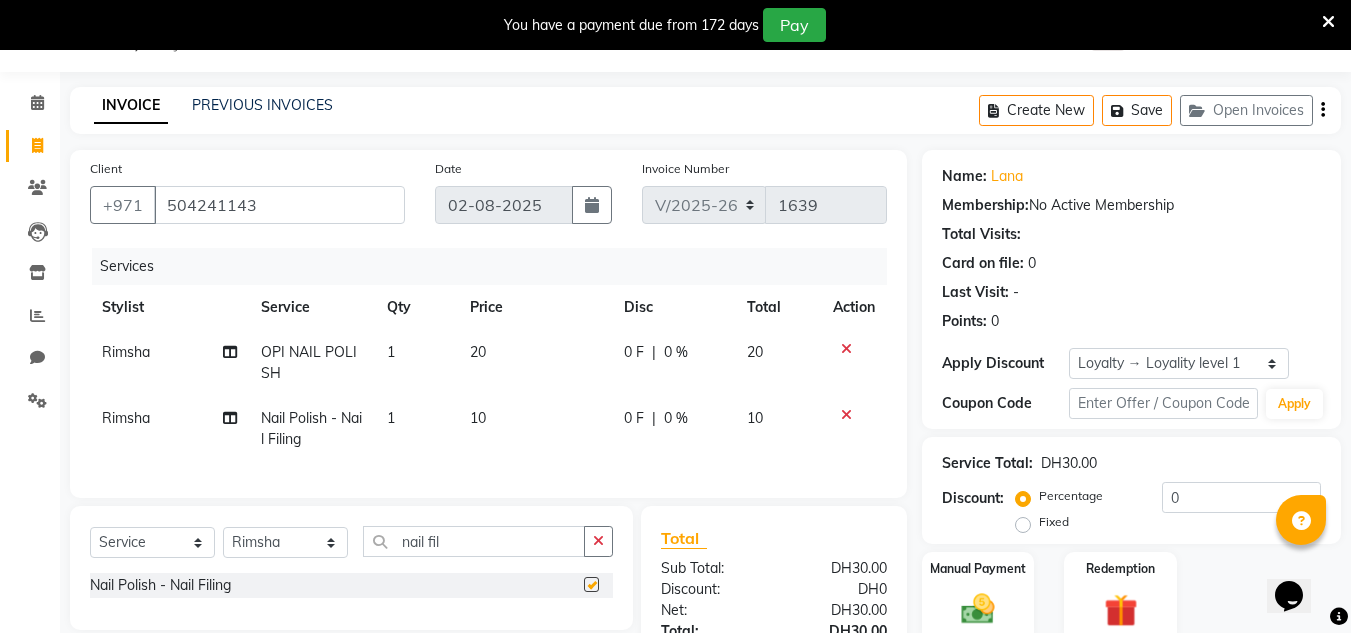checkbox on "false" 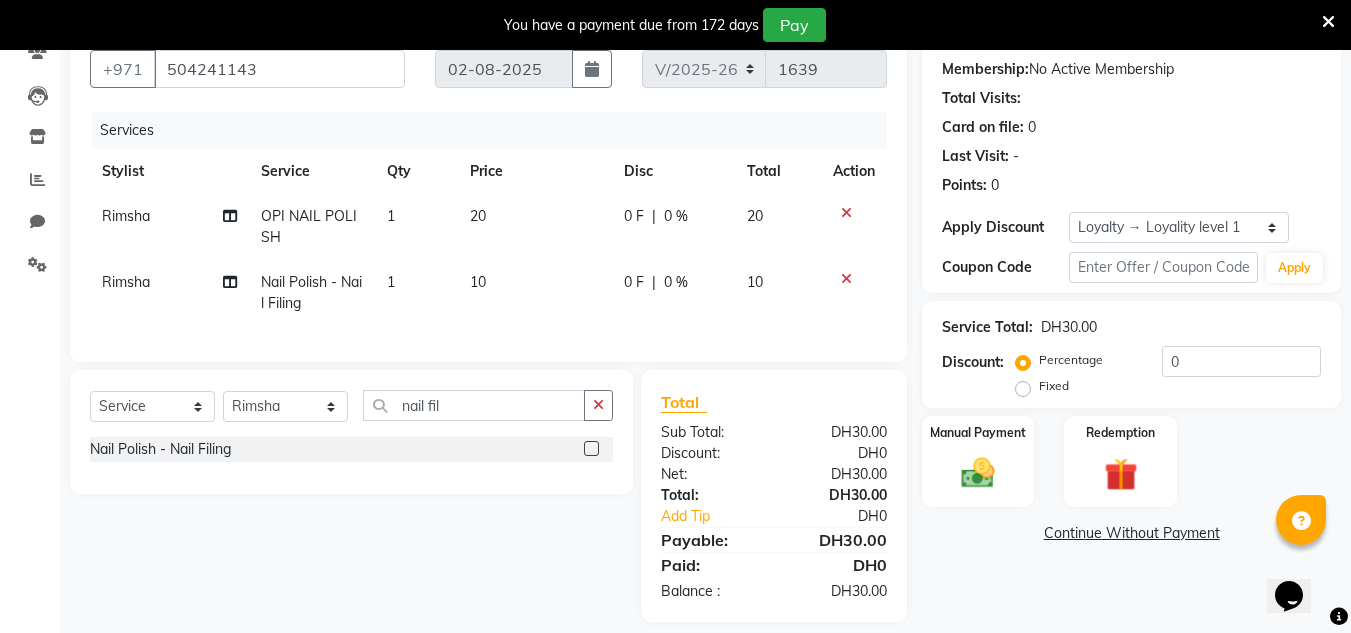 scroll, scrollTop: 220, scrollLeft: 0, axis: vertical 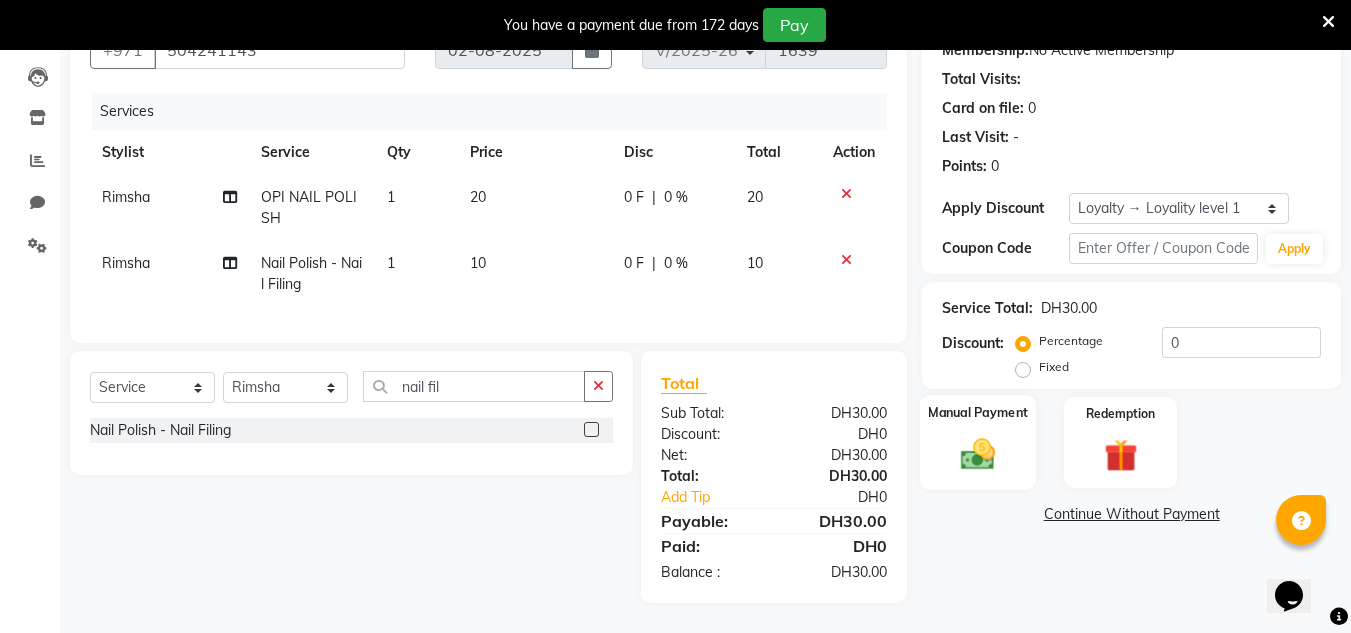 click 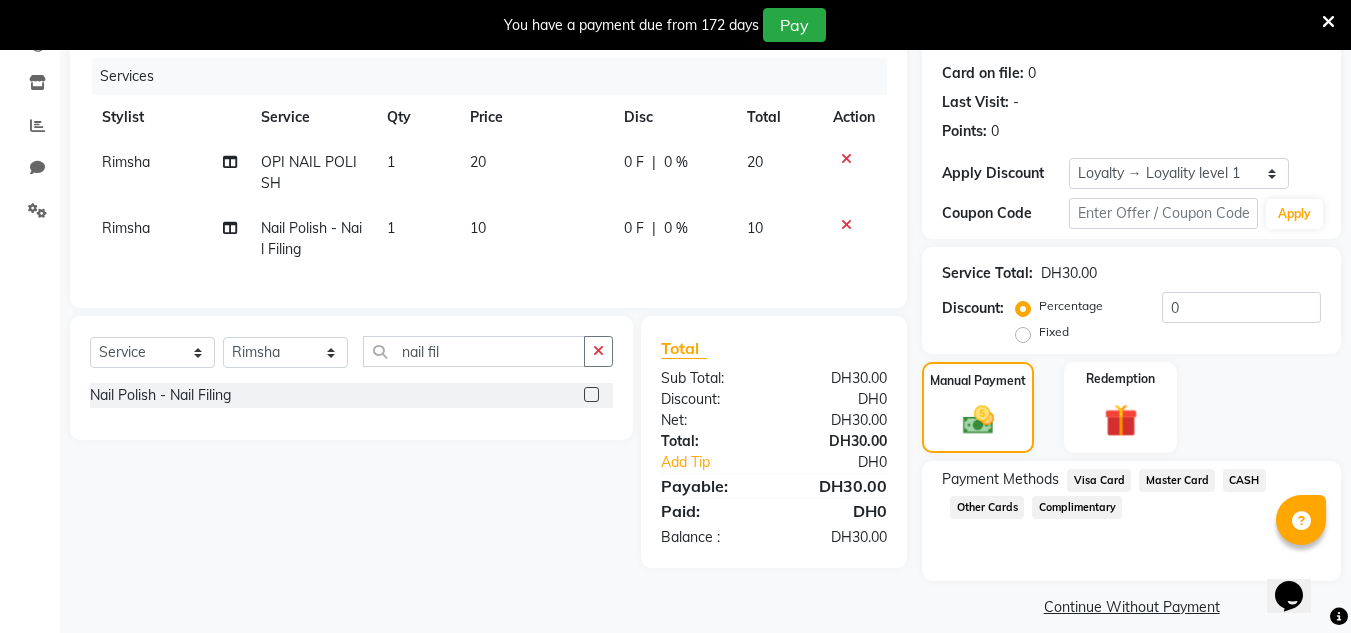 scroll, scrollTop: 259, scrollLeft: 0, axis: vertical 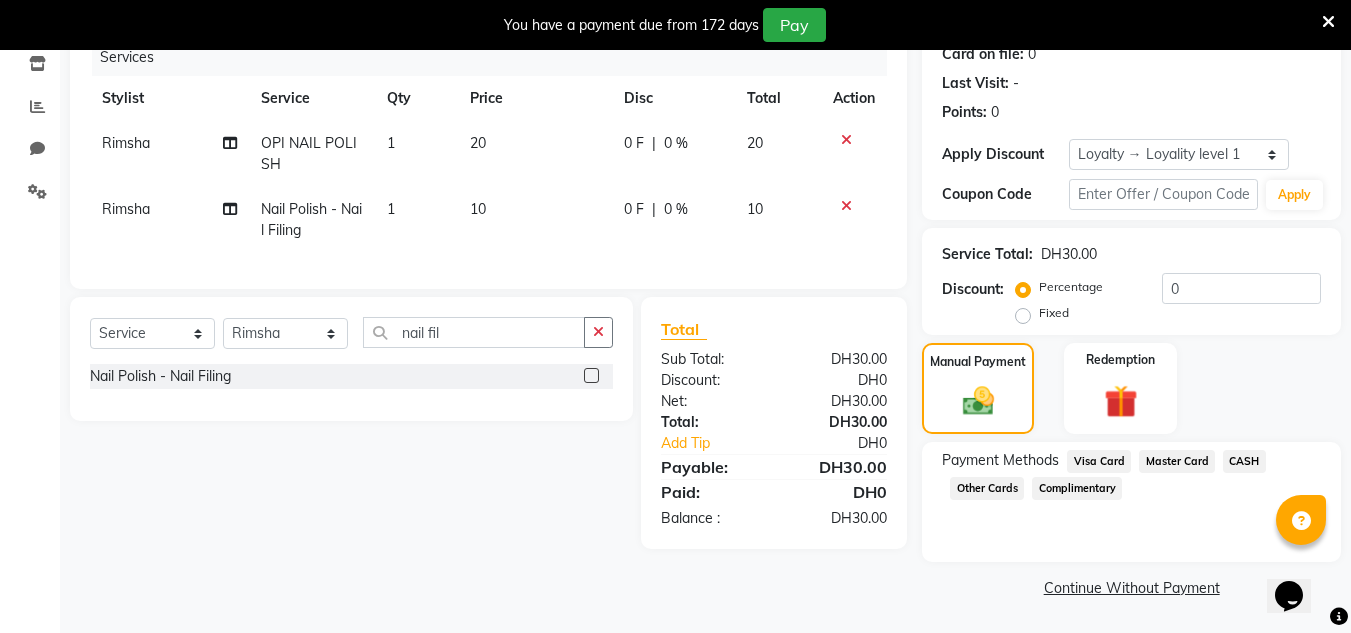 click on "CASH" 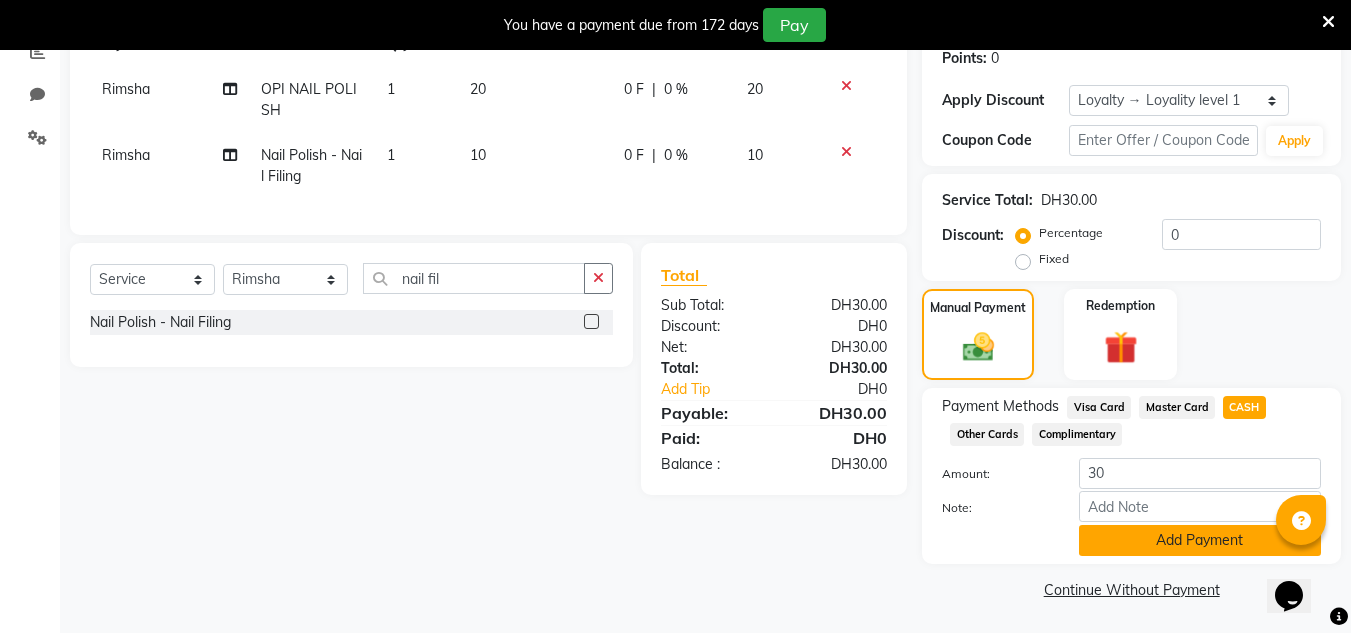 scroll, scrollTop: 315, scrollLeft: 0, axis: vertical 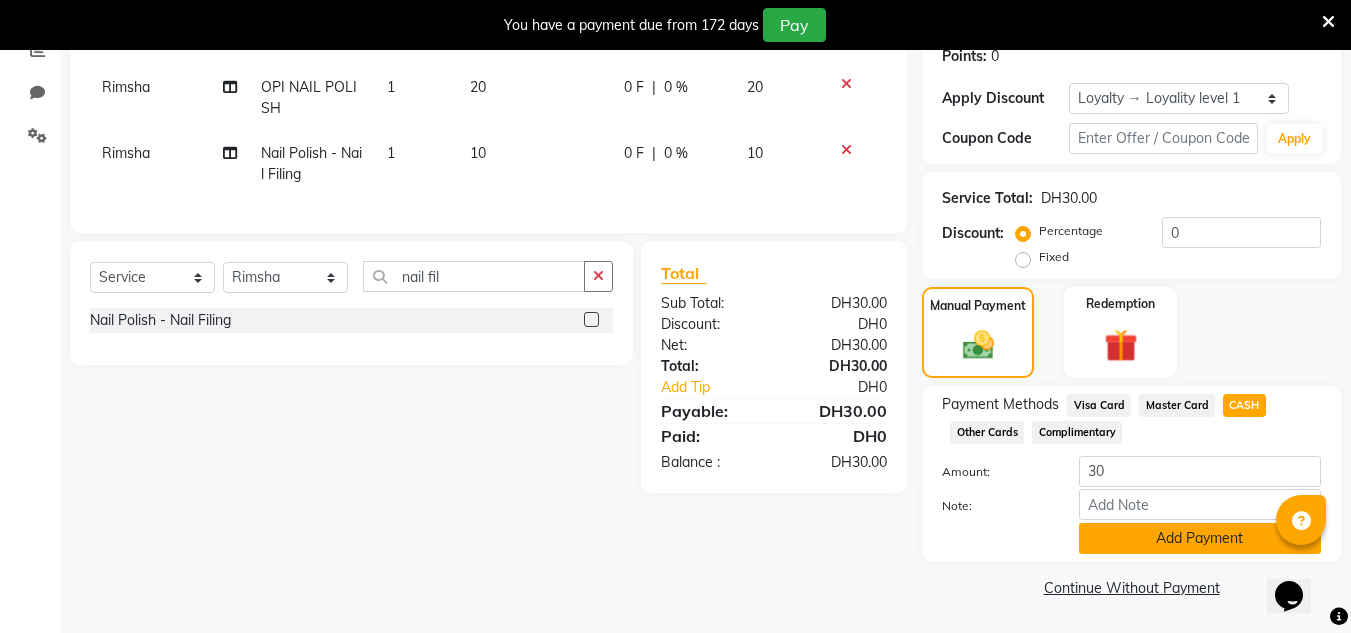 click on "Add Payment" 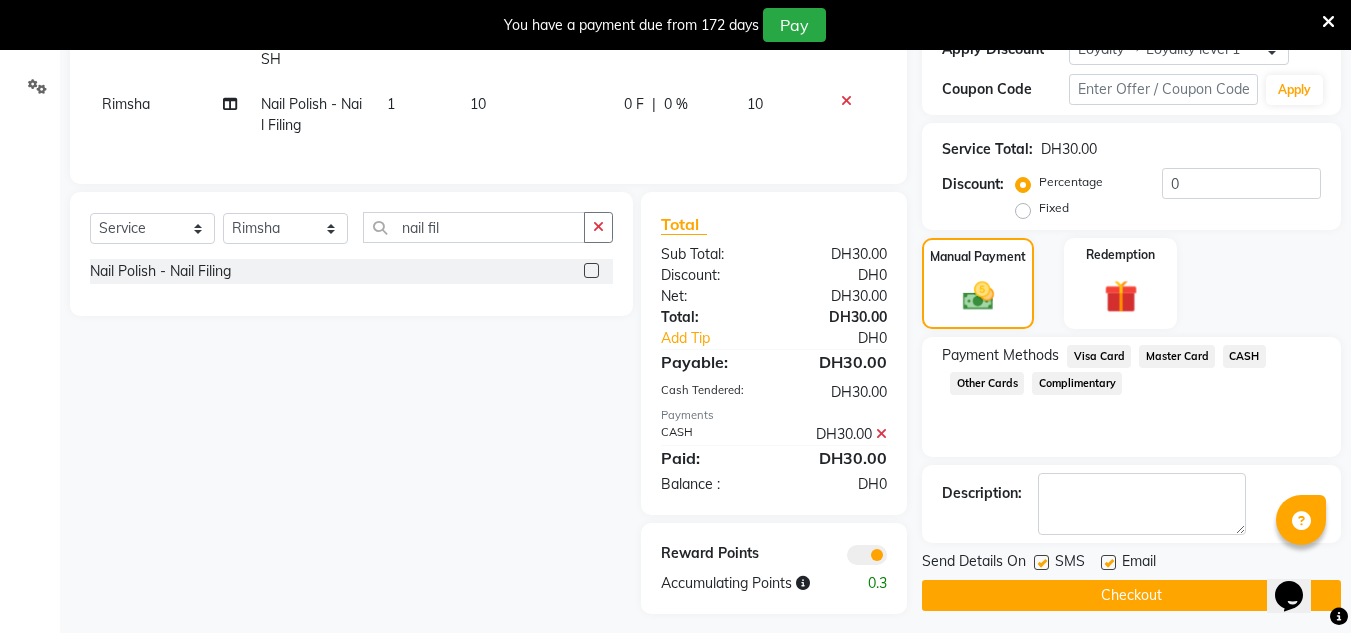 scroll, scrollTop: 390, scrollLeft: 0, axis: vertical 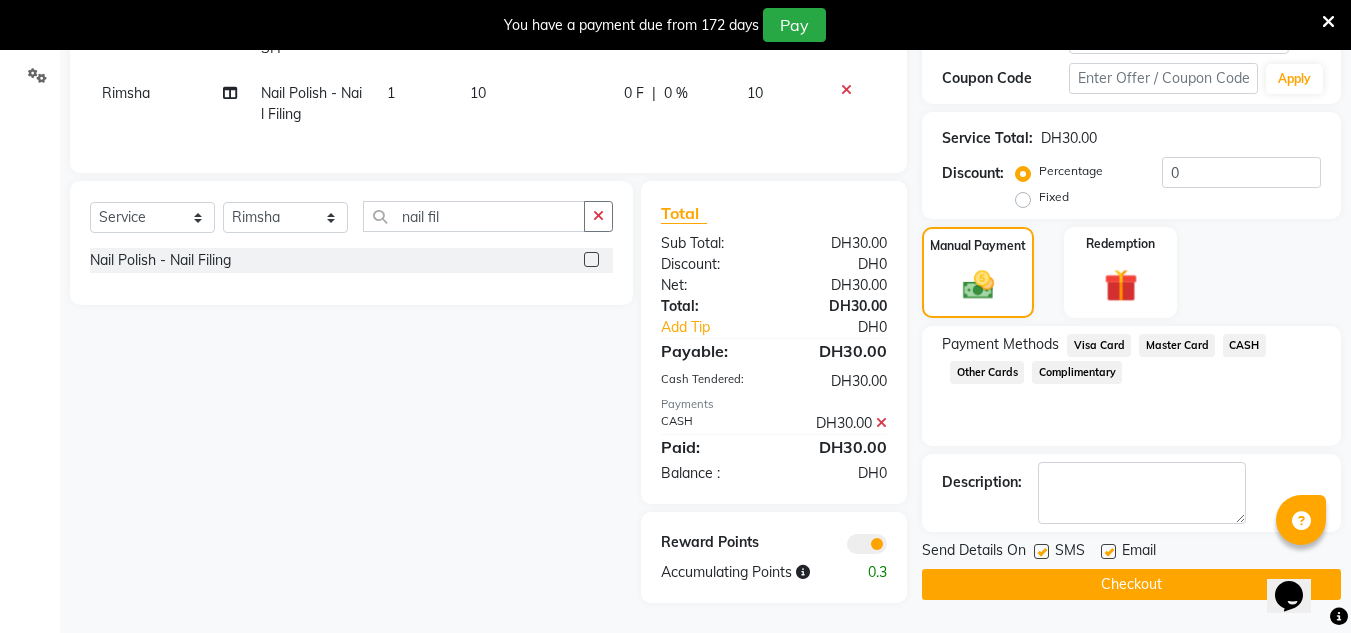 click on "Checkout" 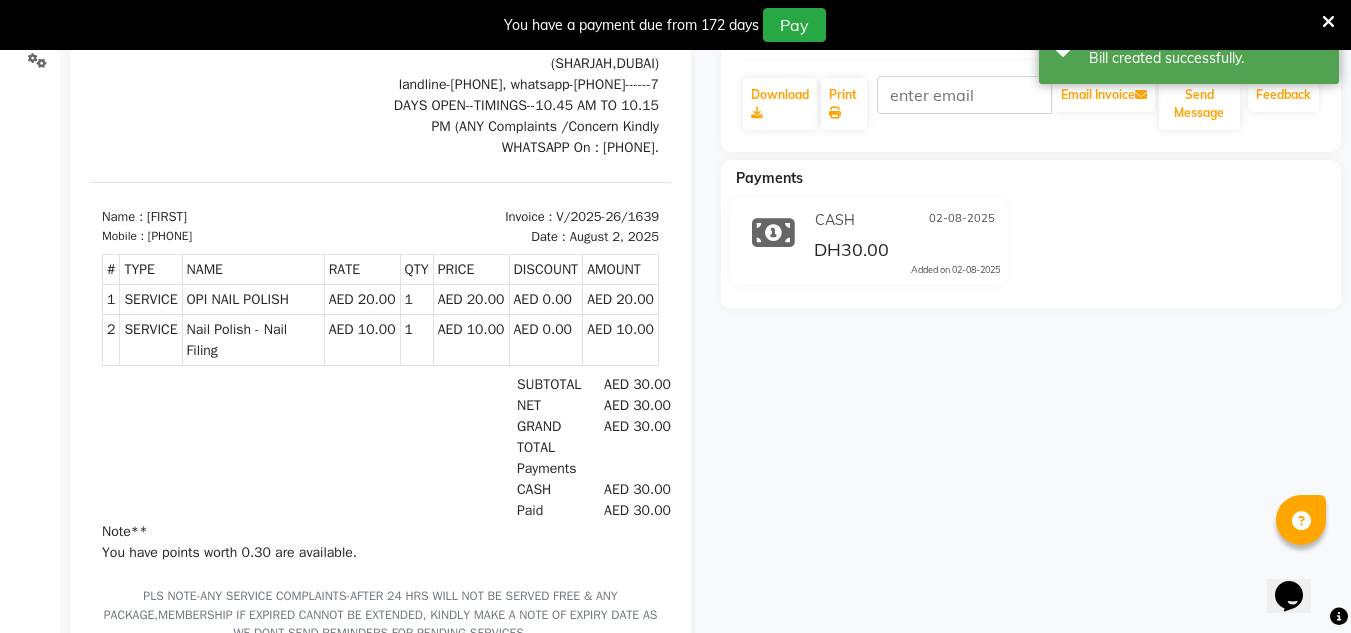 scroll, scrollTop: 0, scrollLeft: 0, axis: both 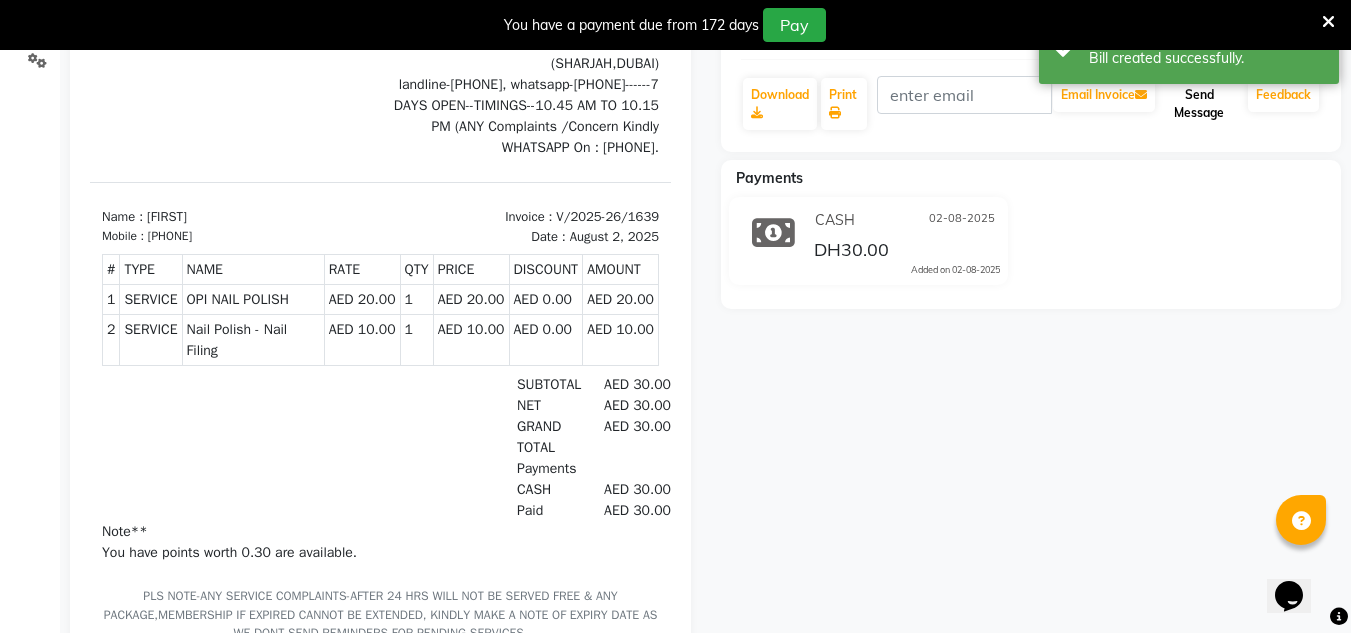 click on "Send Message" 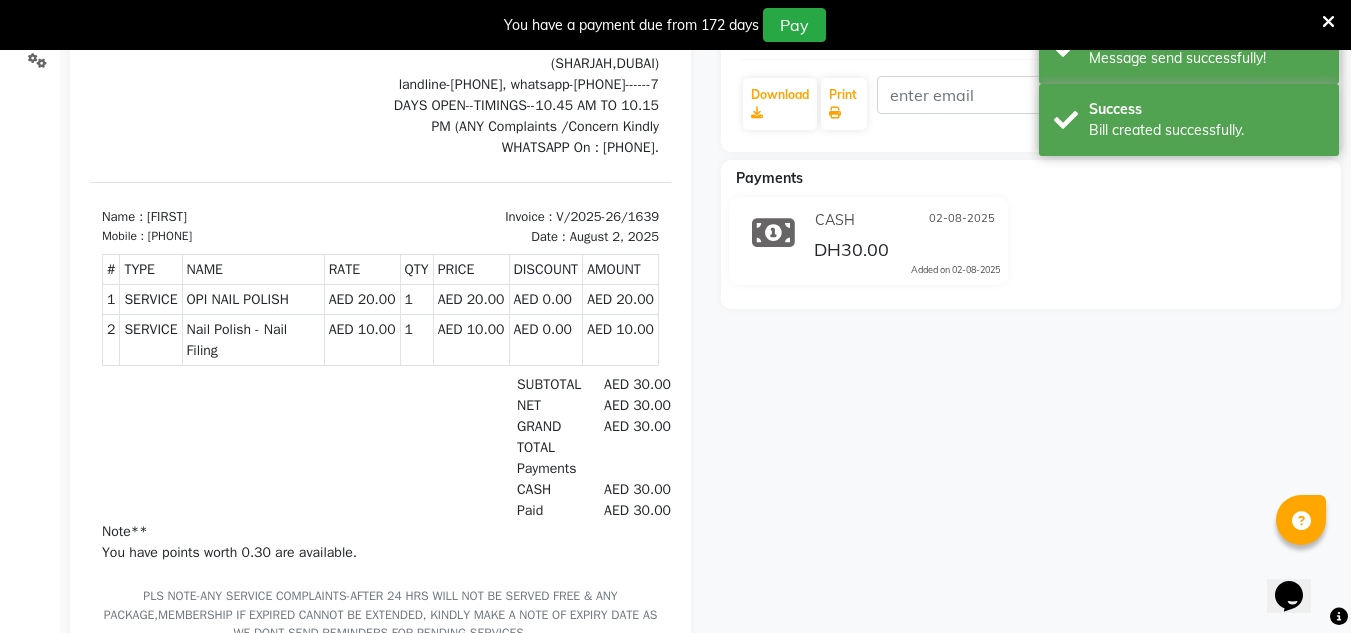scroll, scrollTop: 0, scrollLeft: 0, axis: both 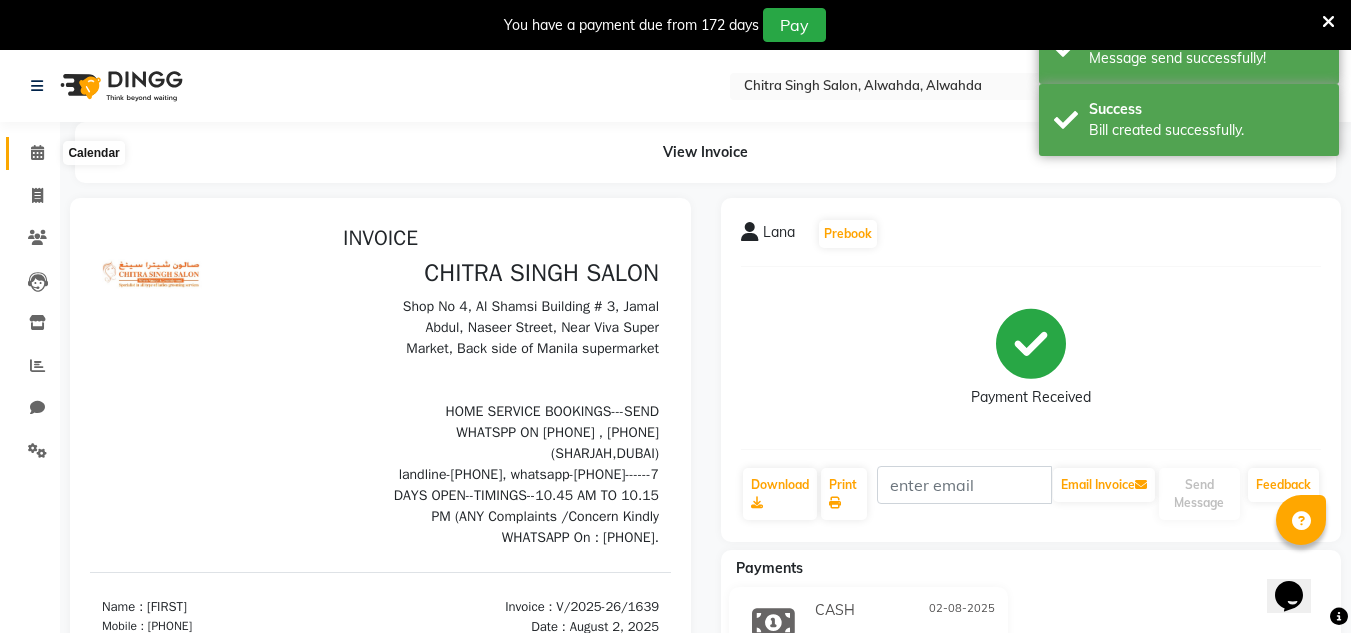 click 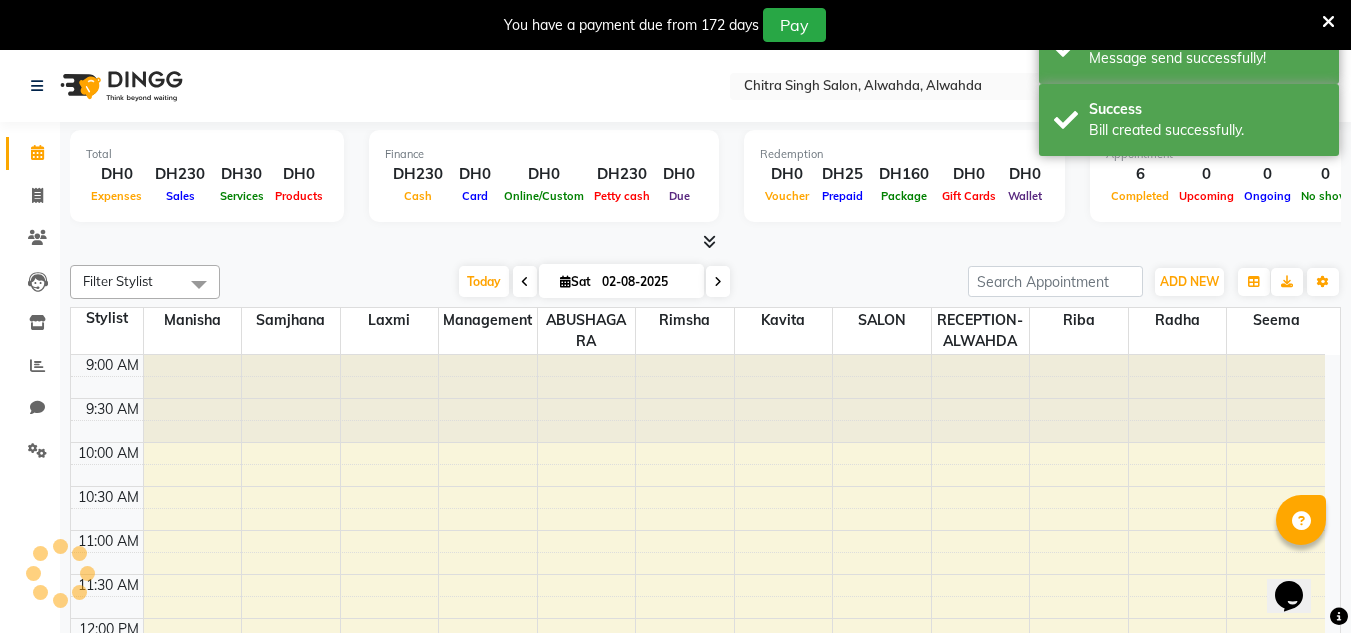 scroll, scrollTop: 0, scrollLeft: 0, axis: both 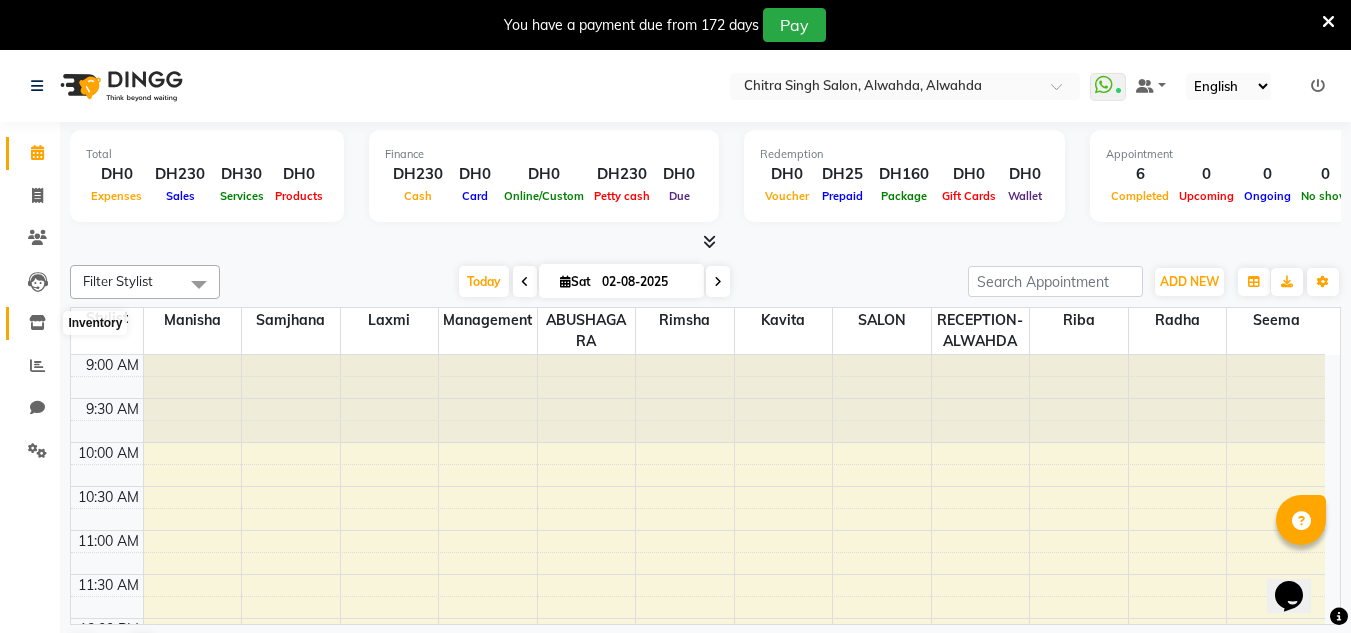 click 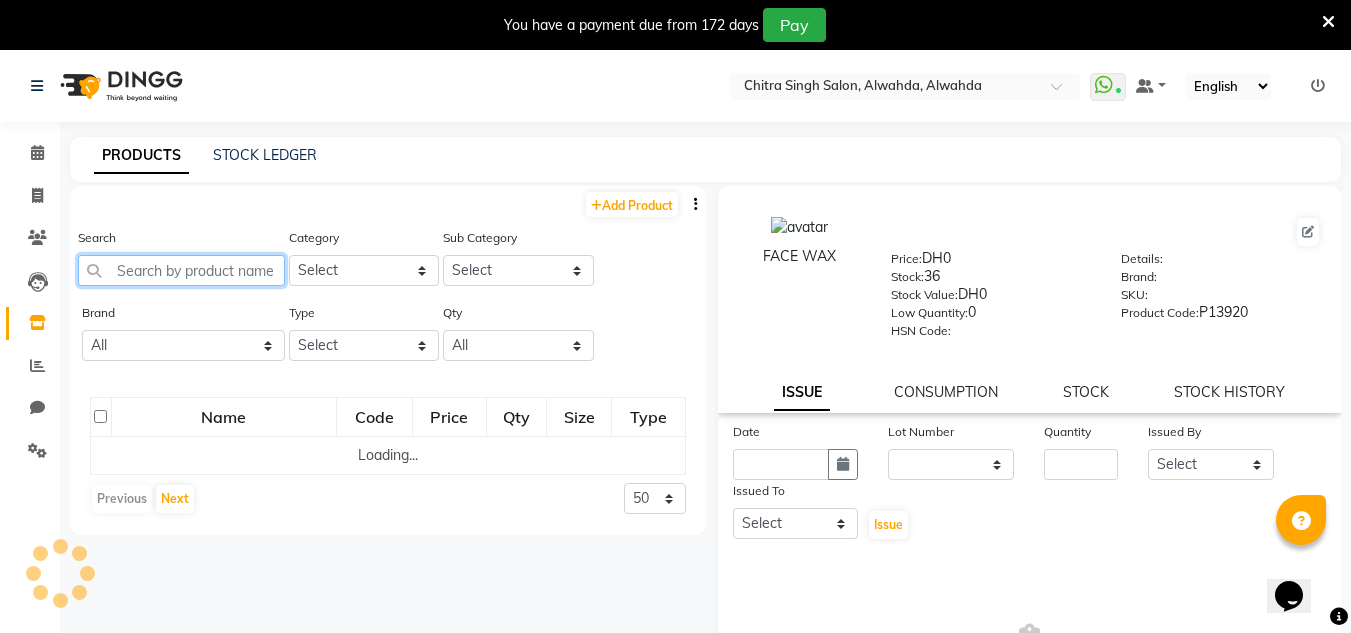 click 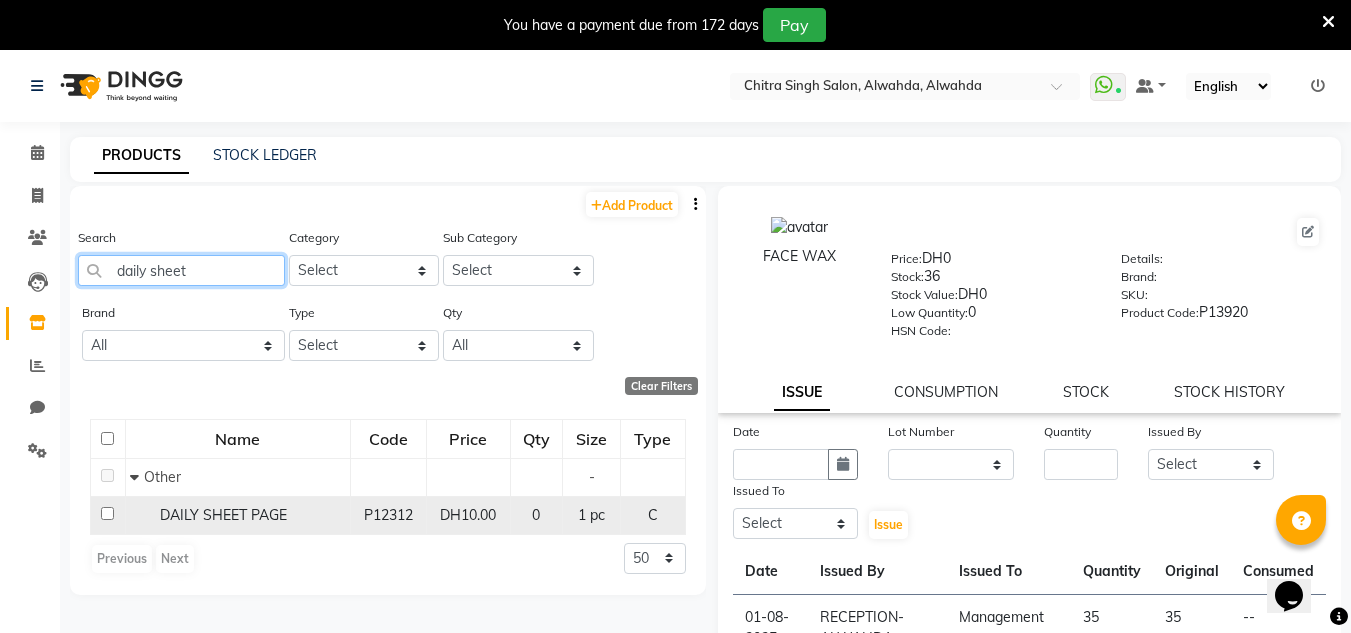type on "daily sheet" 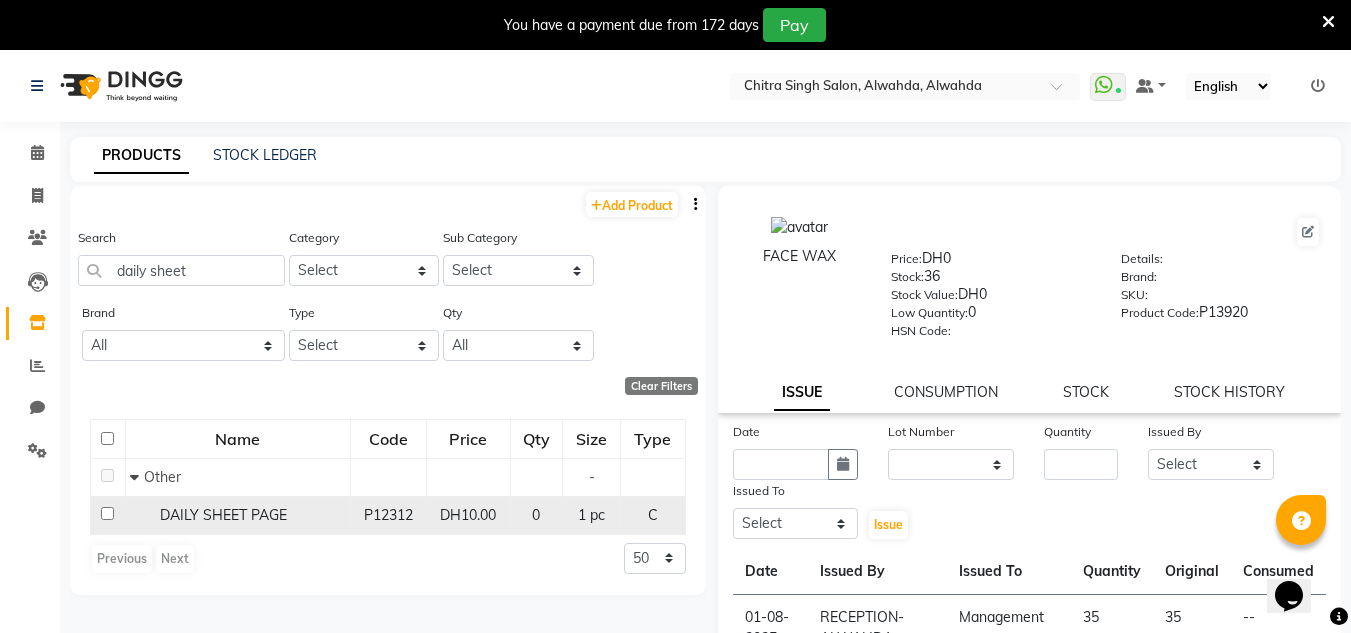click on "DAILY SHEET PAGE" 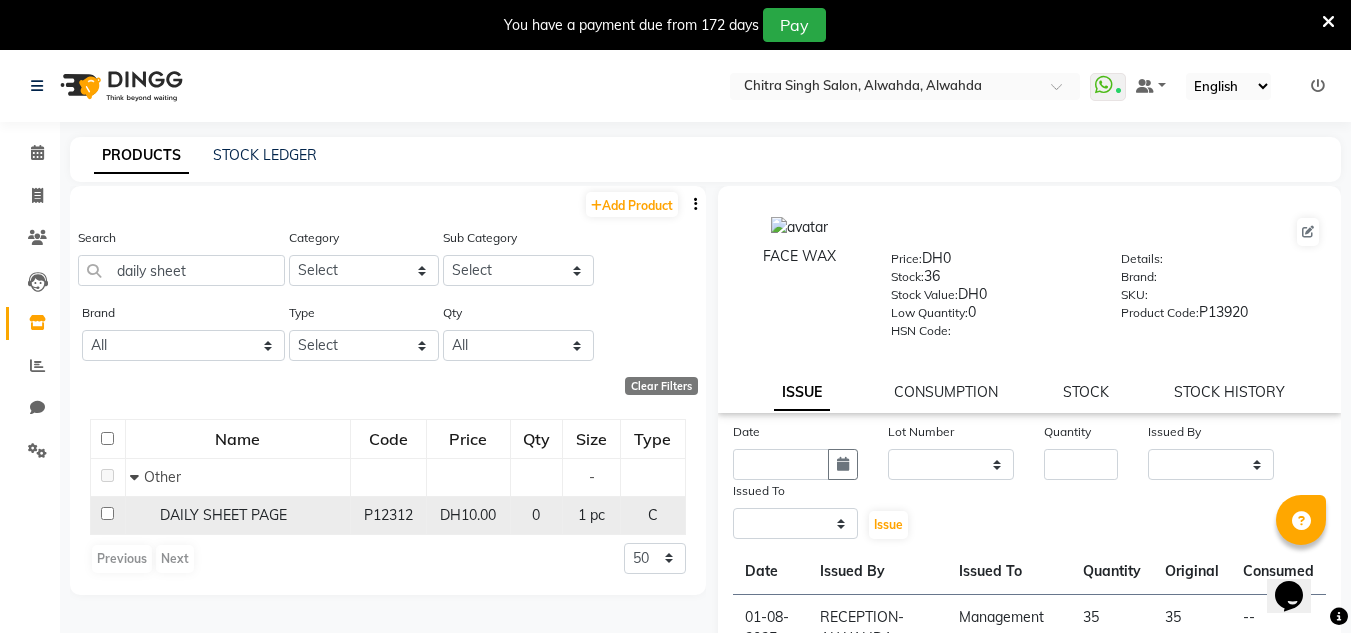 select 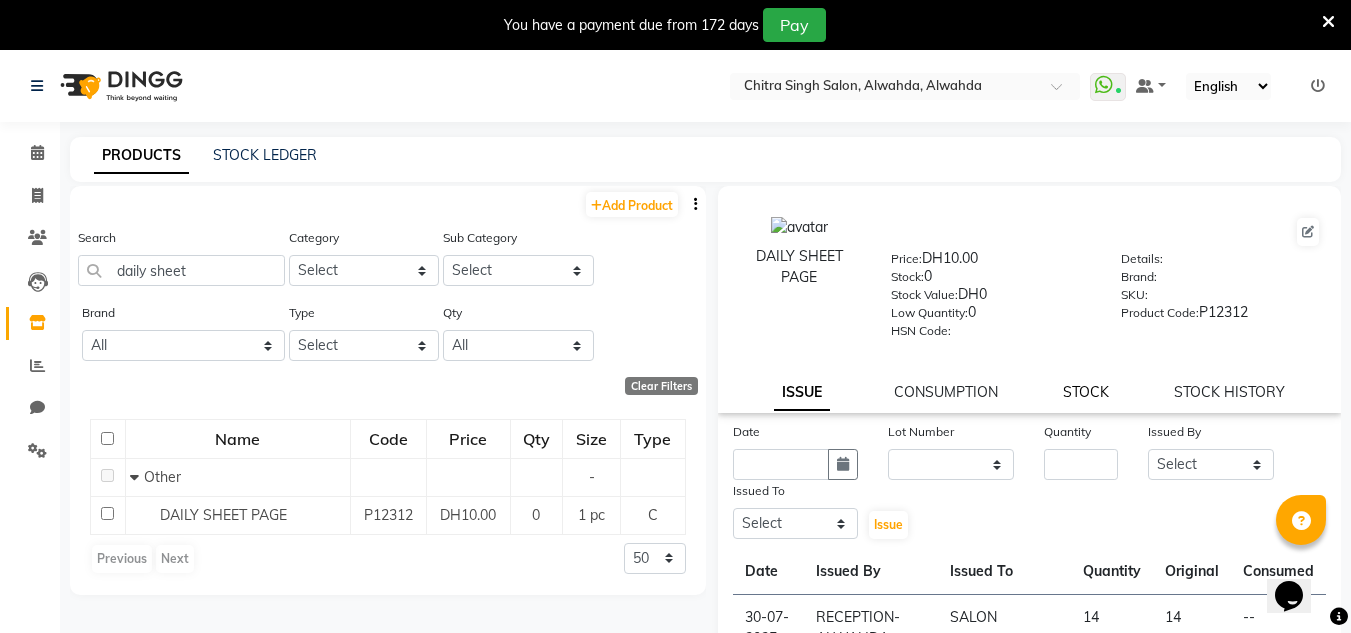 click on "STOCK" 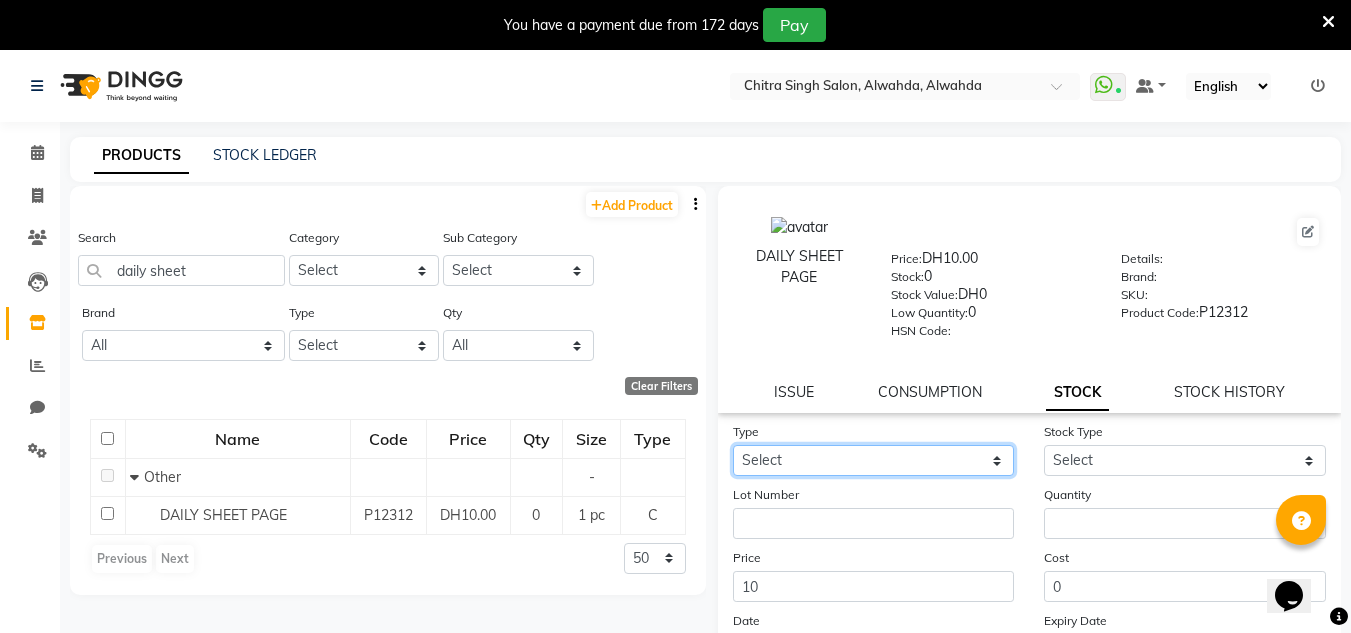 click on "Select In" 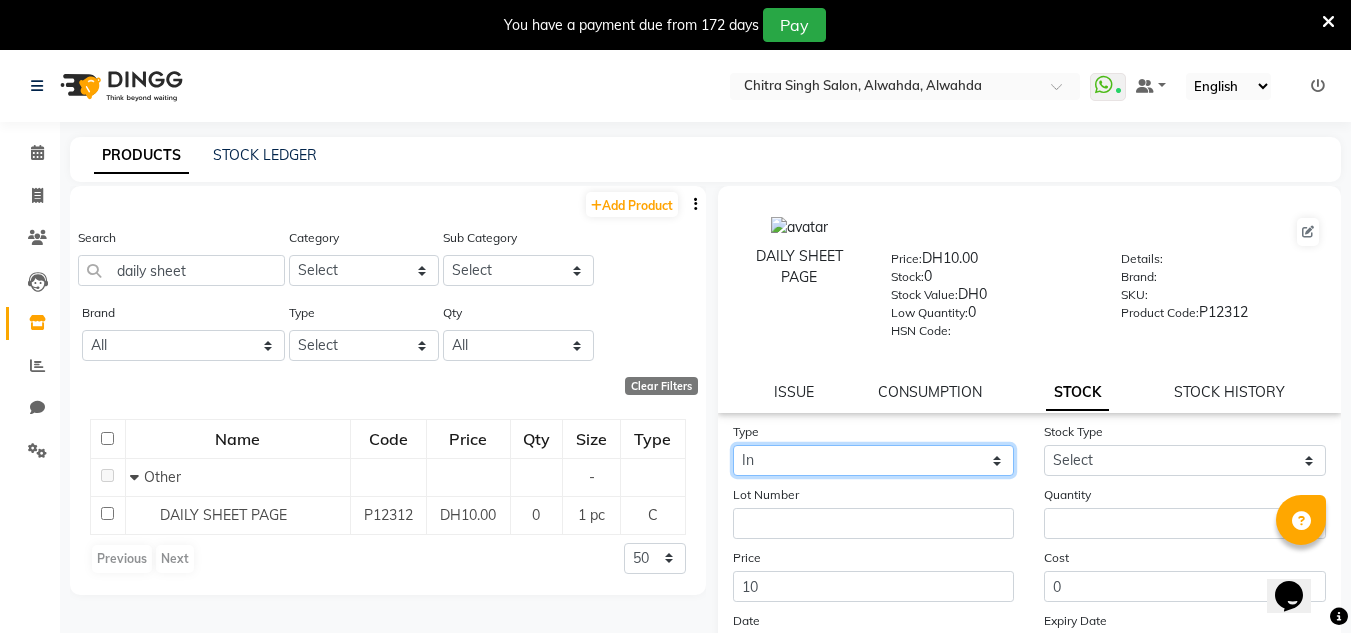 click on "Select In" 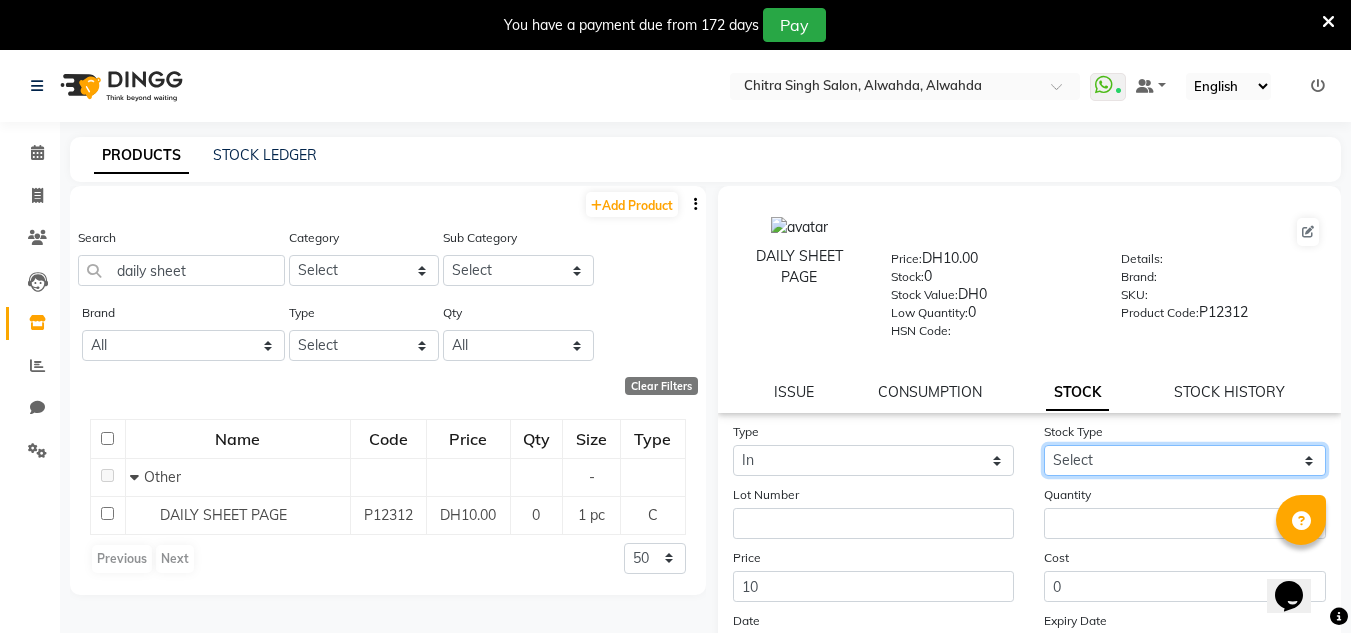 drag, startPoint x: 1114, startPoint y: 456, endPoint x: 1108, endPoint y: 467, distance: 12.529964 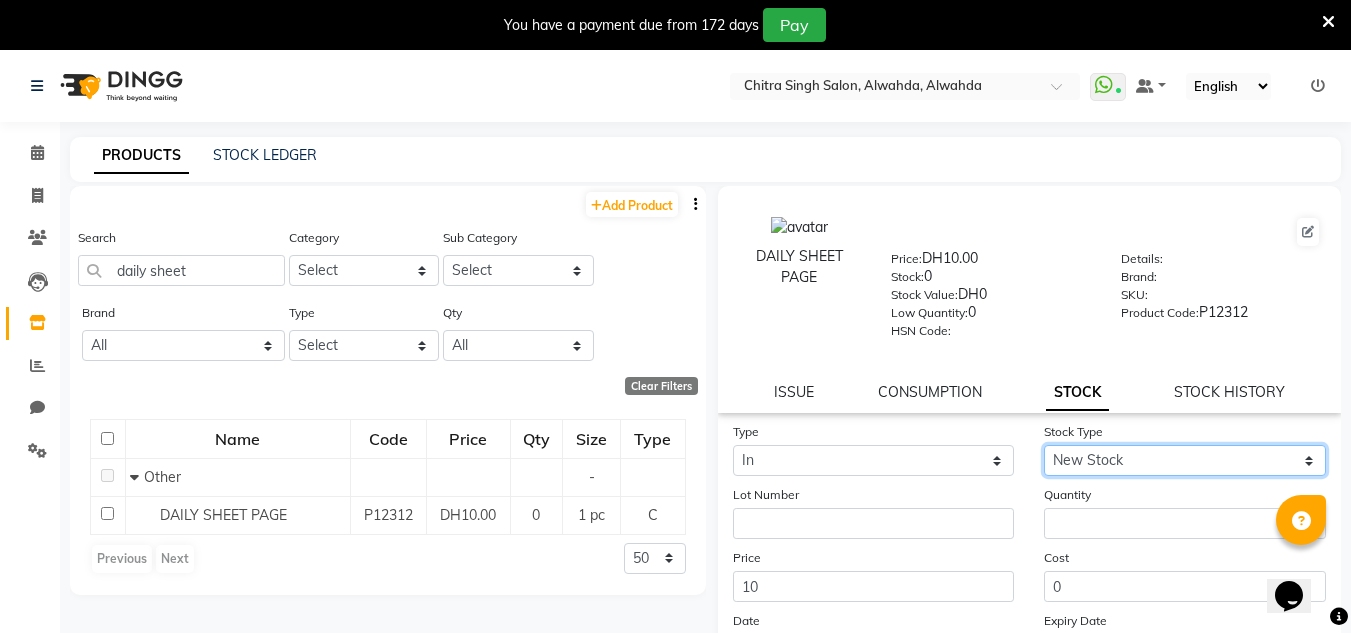 click on "Select New Stock Adjustment Return Other" 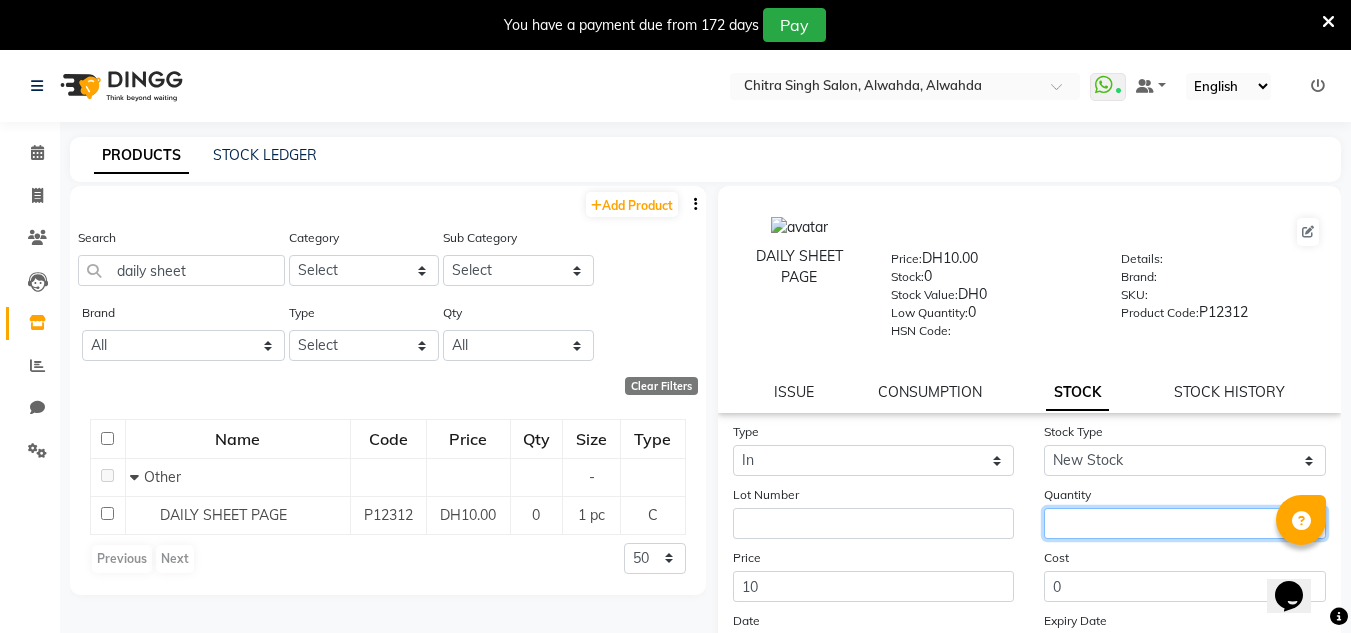 click 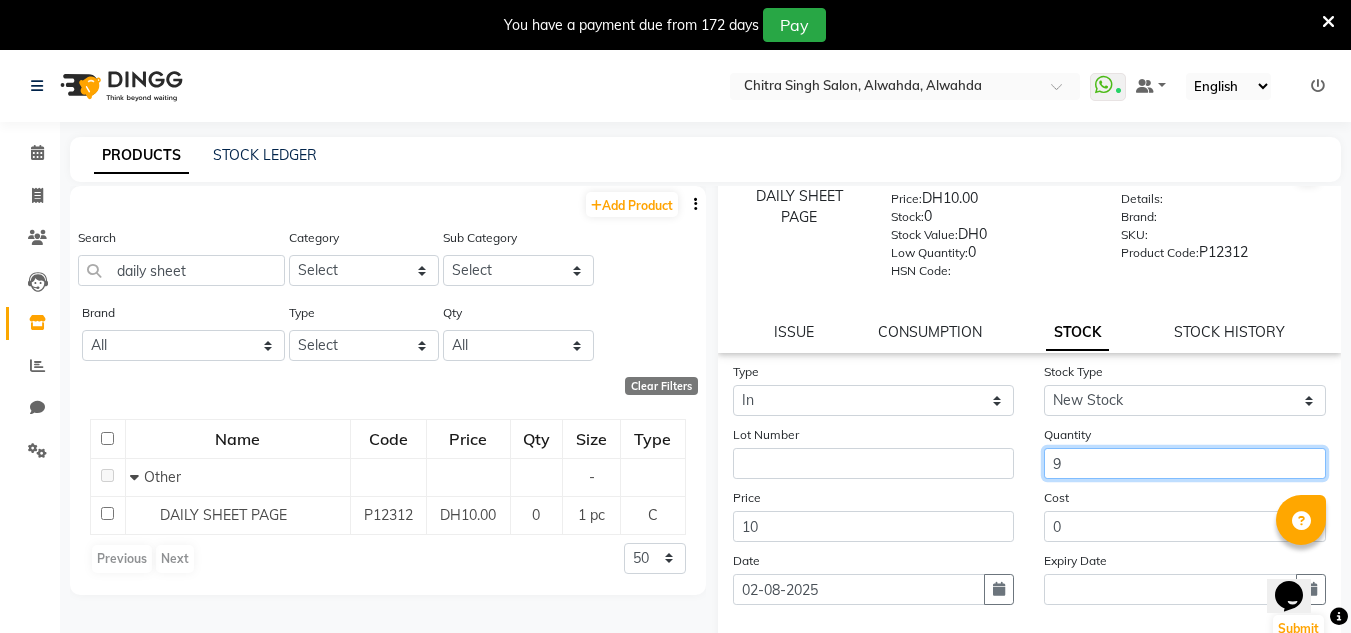 scroll, scrollTop: 155, scrollLeft: 0, axis: vertical 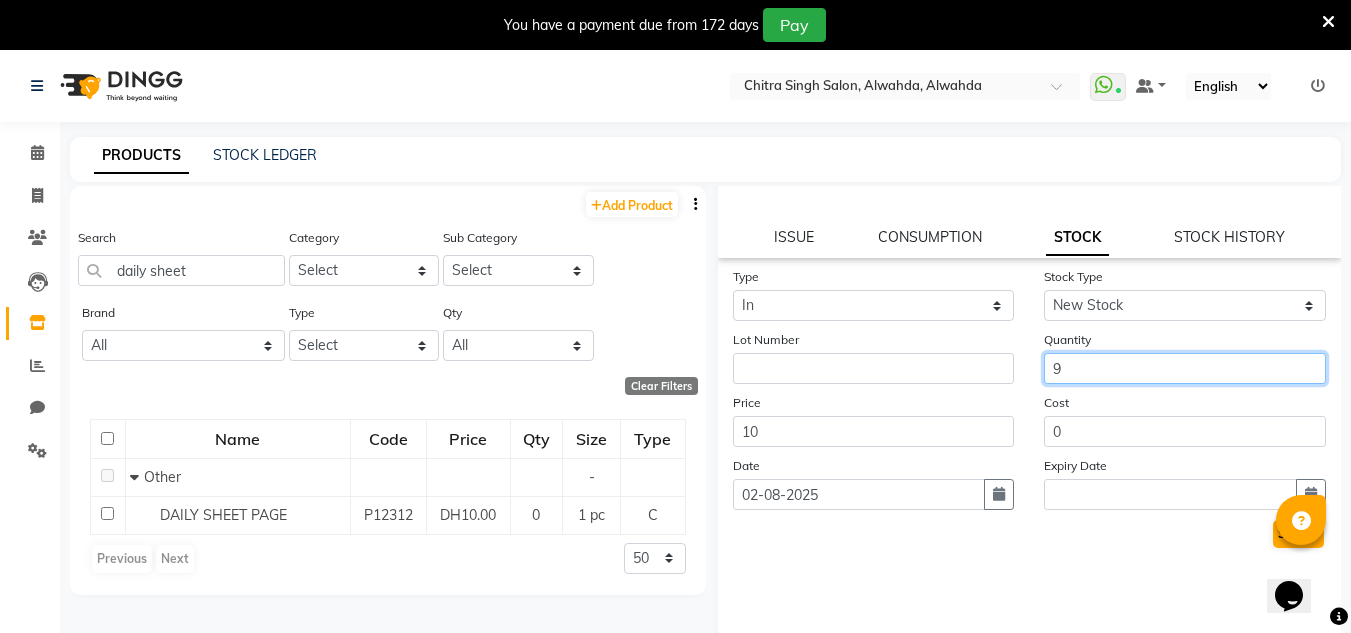type on "9" 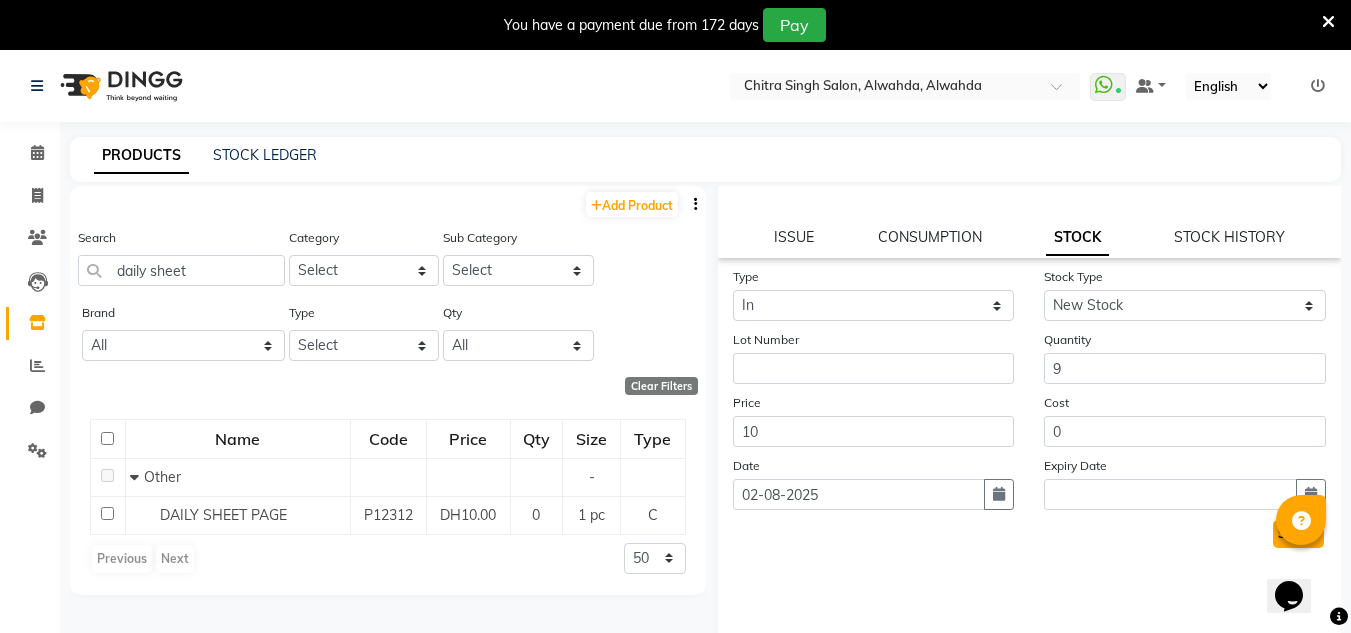 click on "Submit" 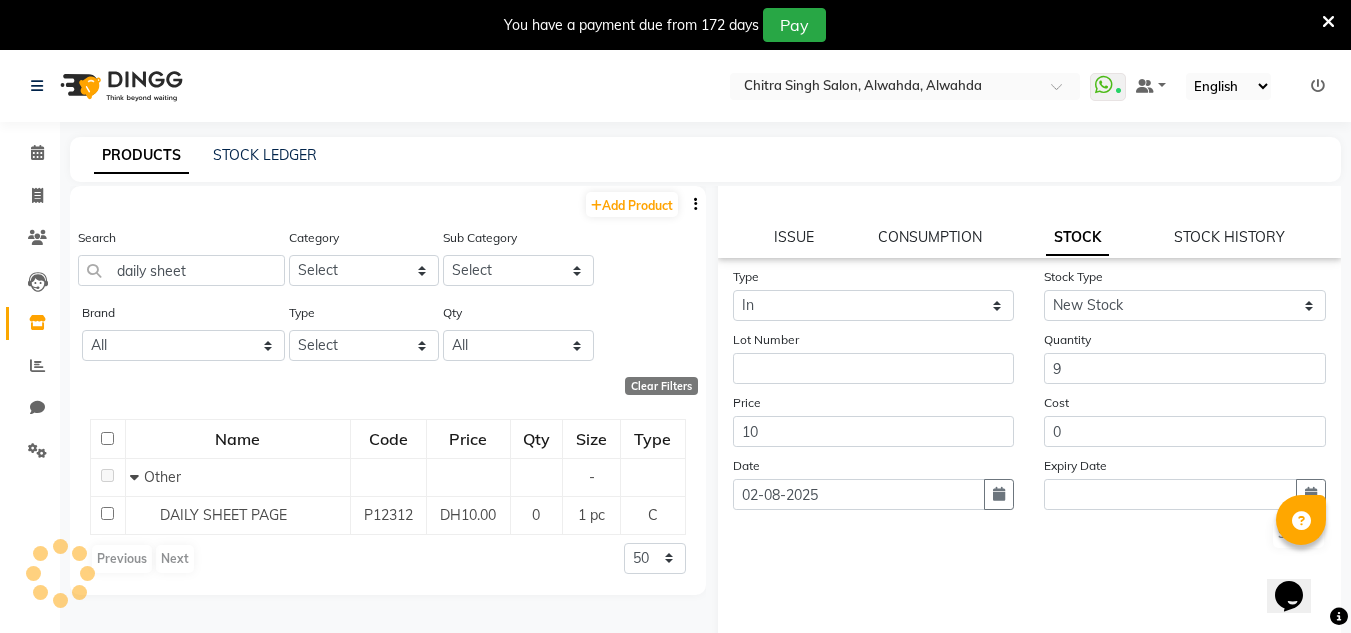 scroll, scrollTop: 0, scrollLeft: 0, axis: both 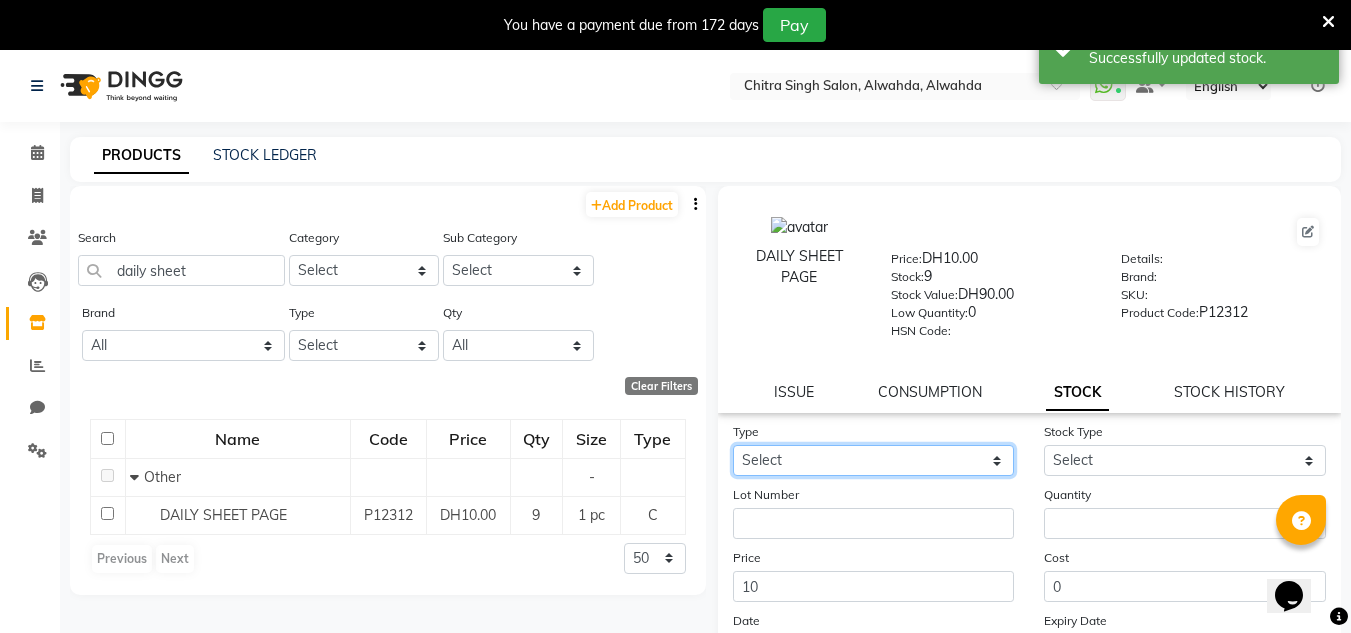 click on "Select In" 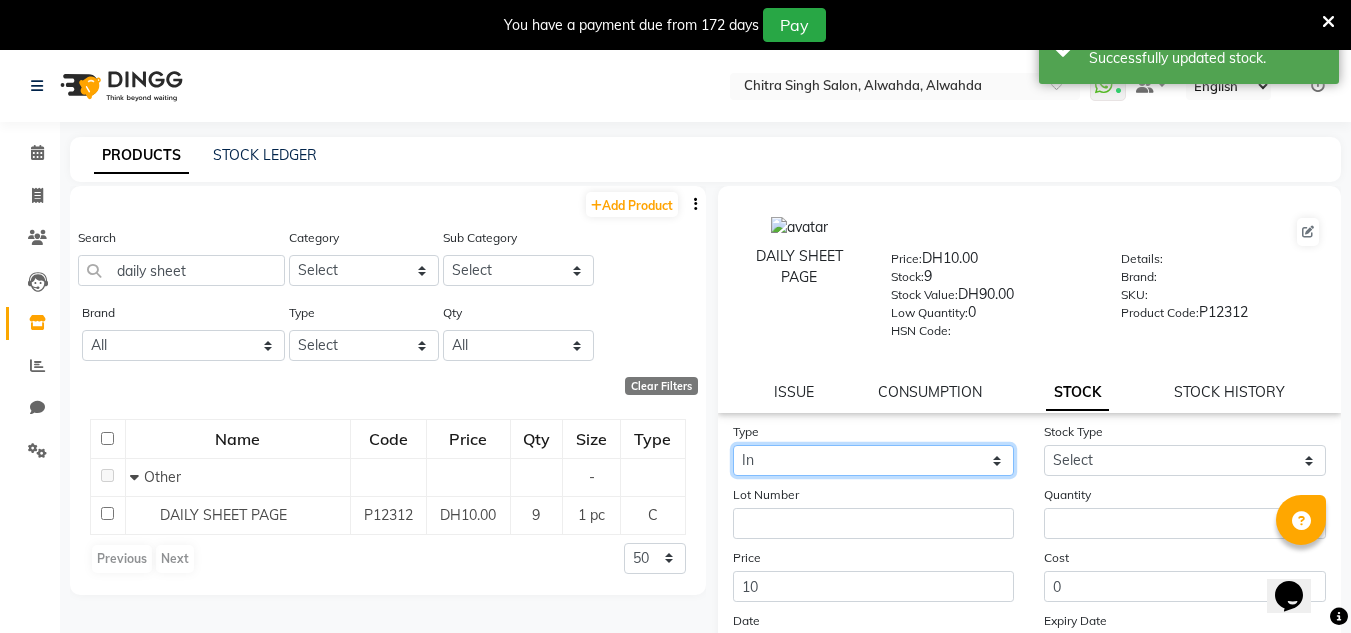 click on "Select In" 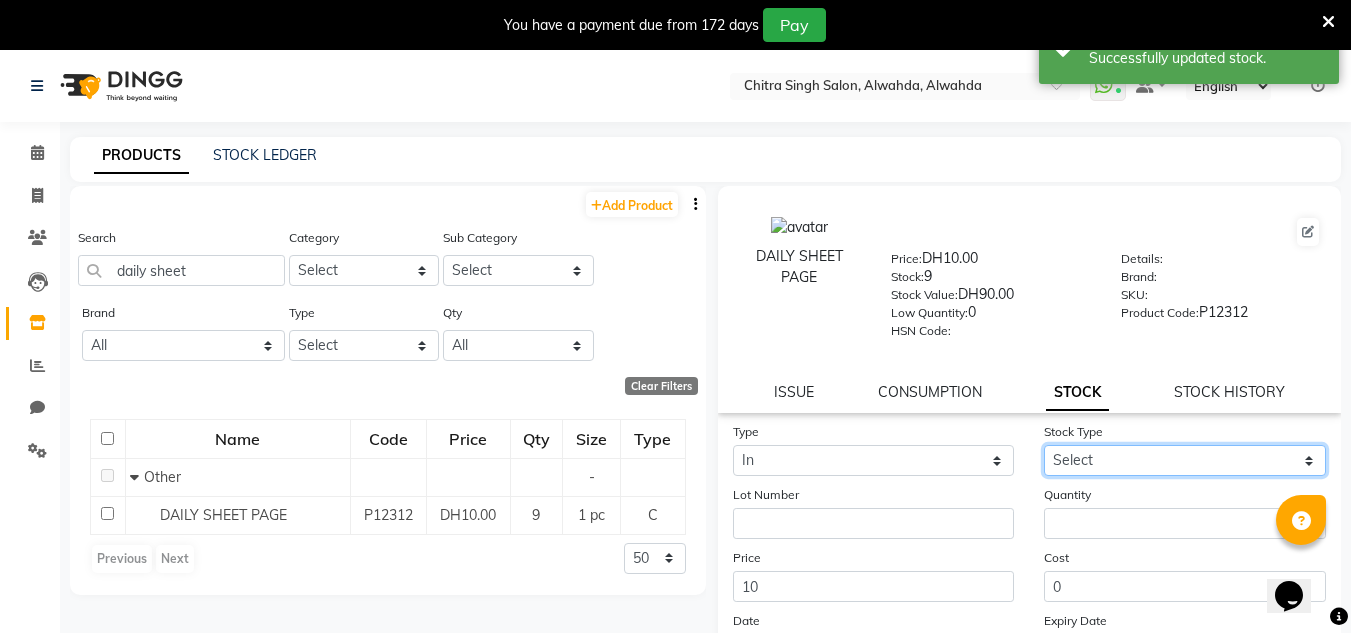 click on "Select New Stock Adjustment Return Other" 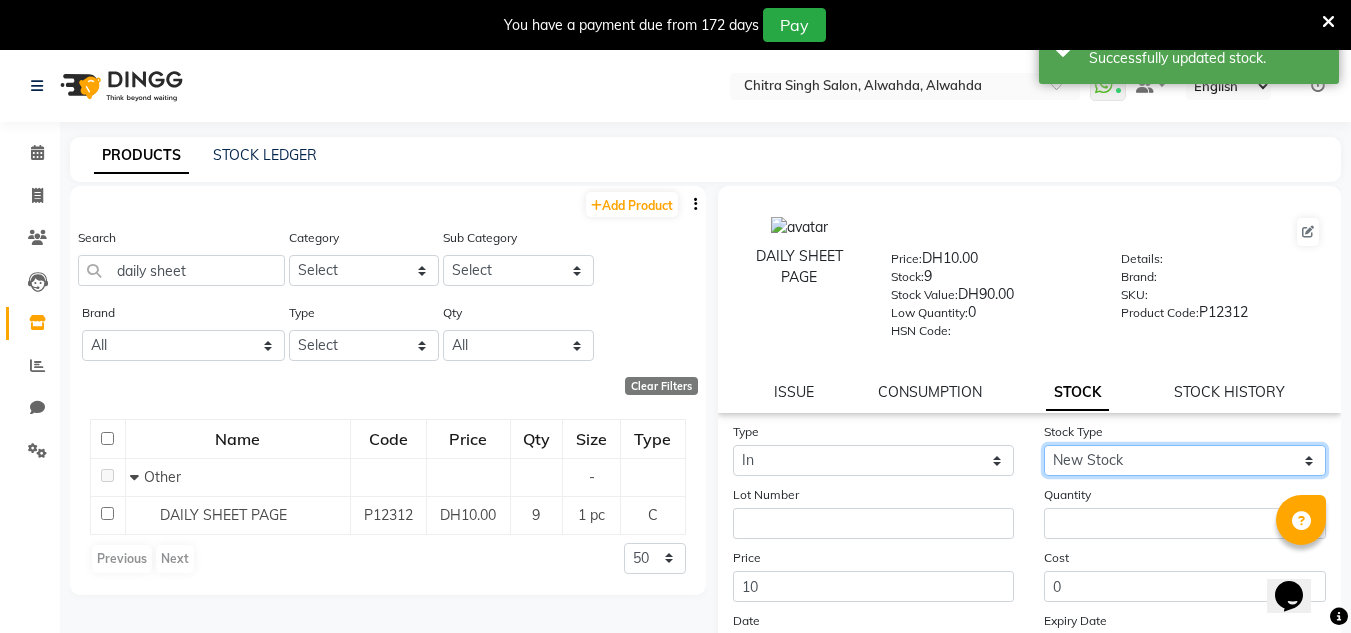 click on "Select New Stock Adjustment Return Other" 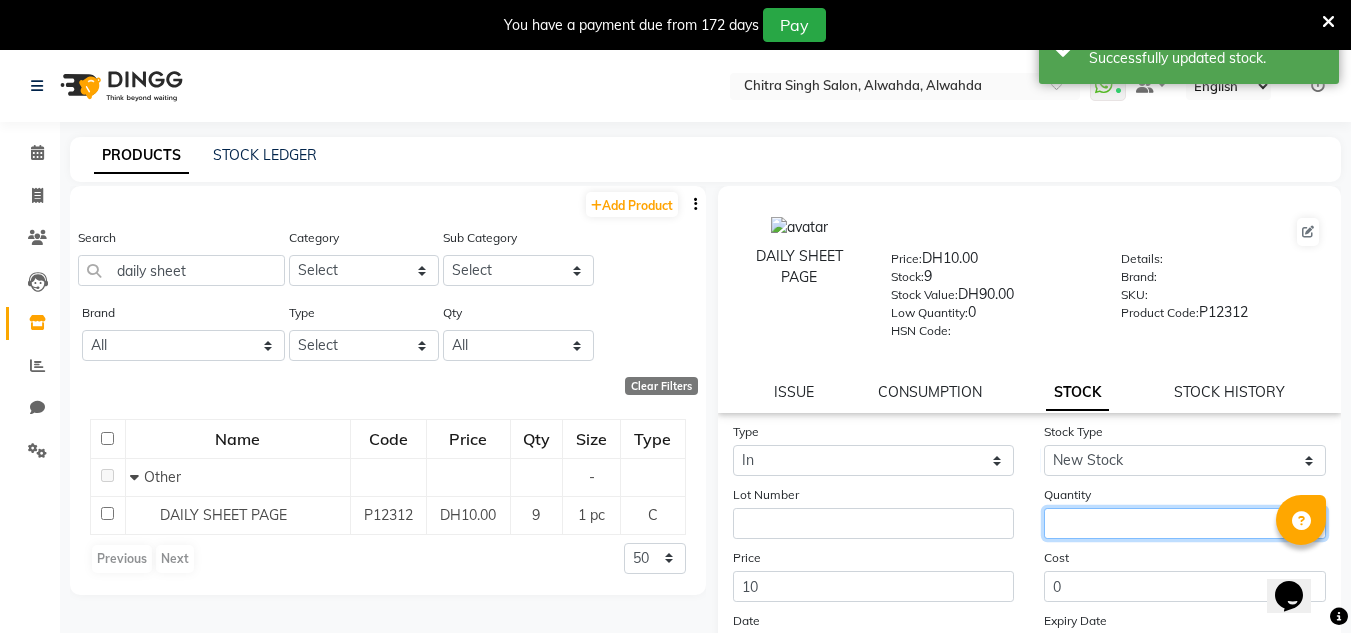 click 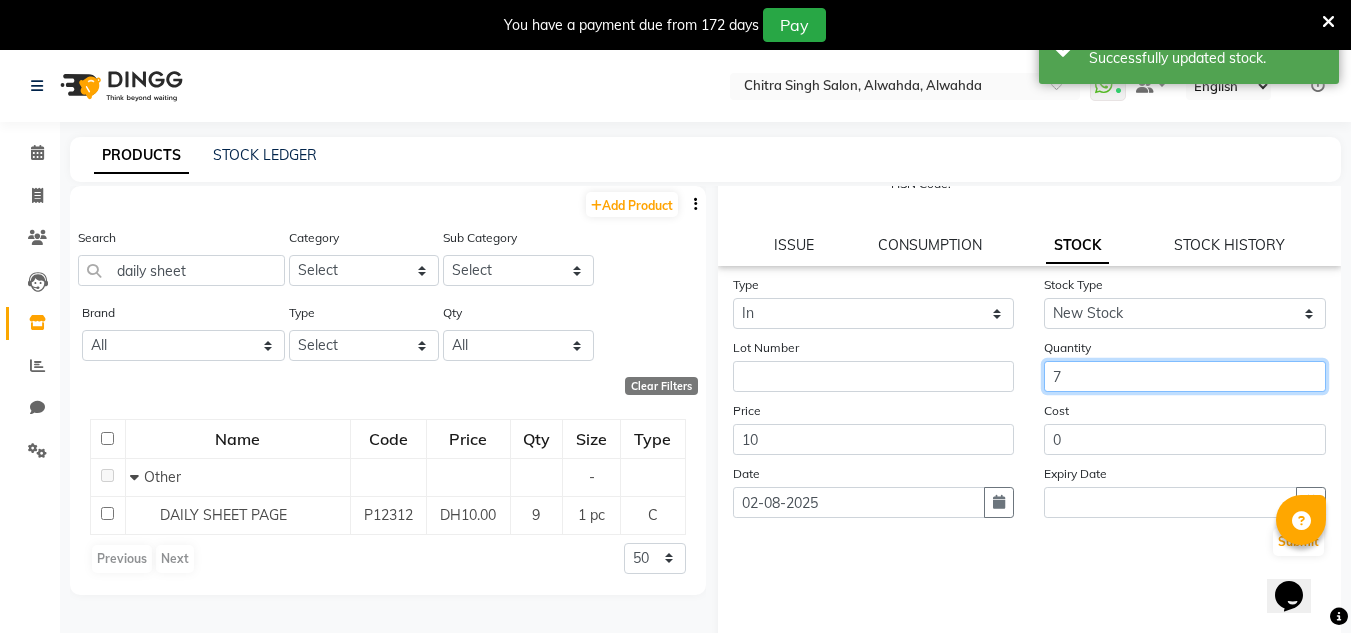 scroll, scrollTop: 155, scrollLeft: 0, axis: vertical 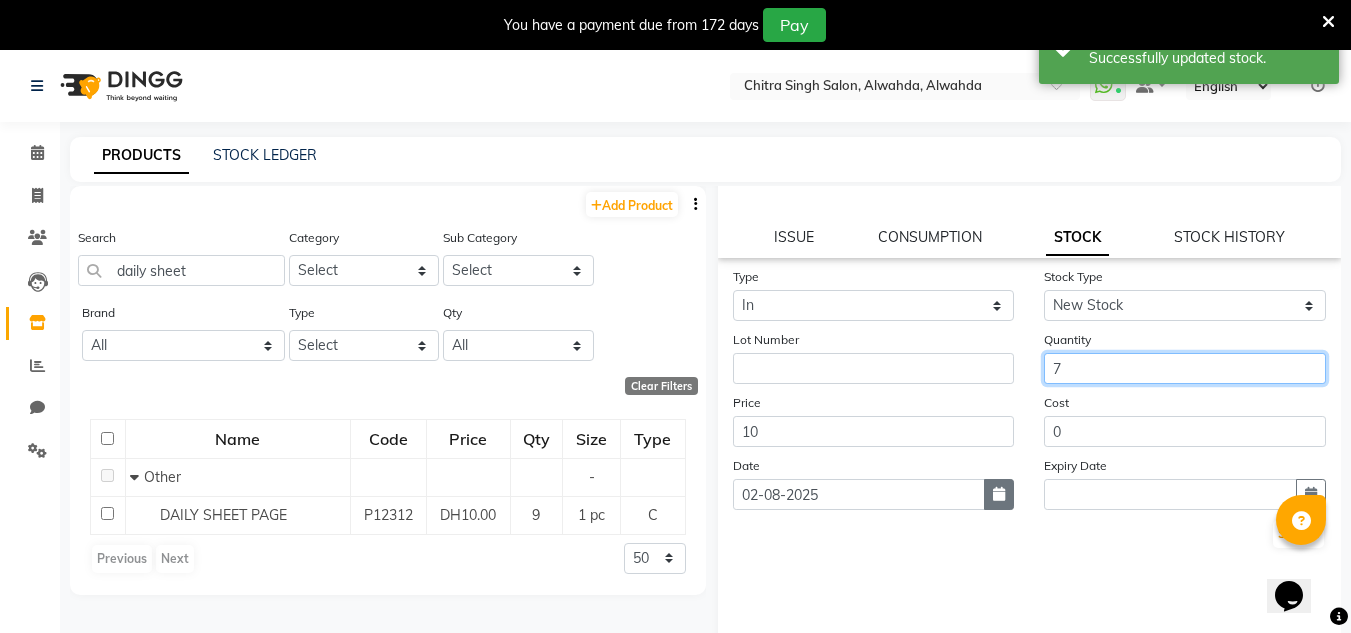 type on "7" 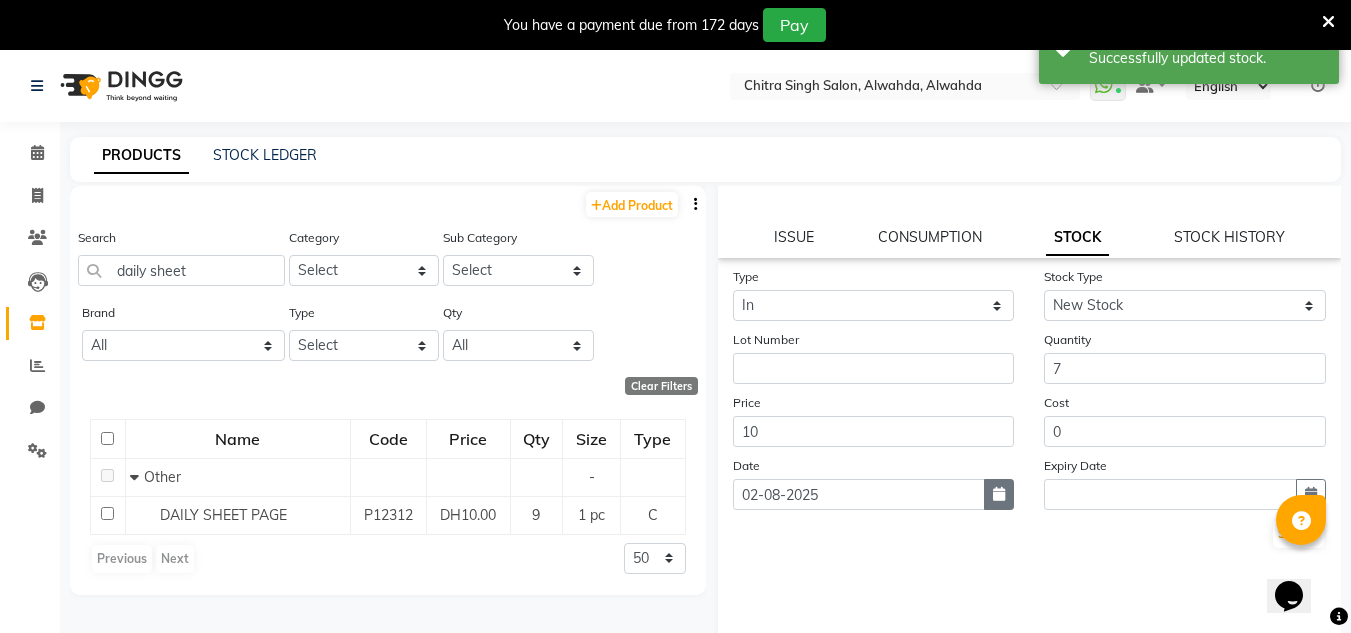 click 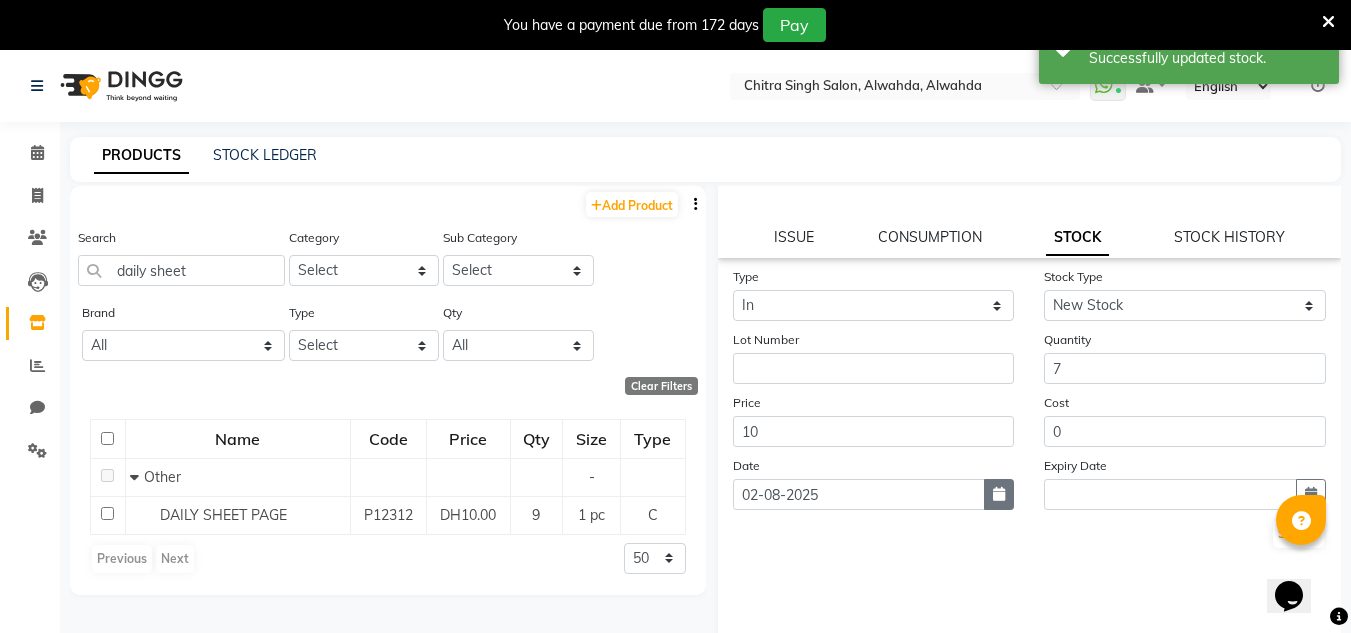 select on "8" 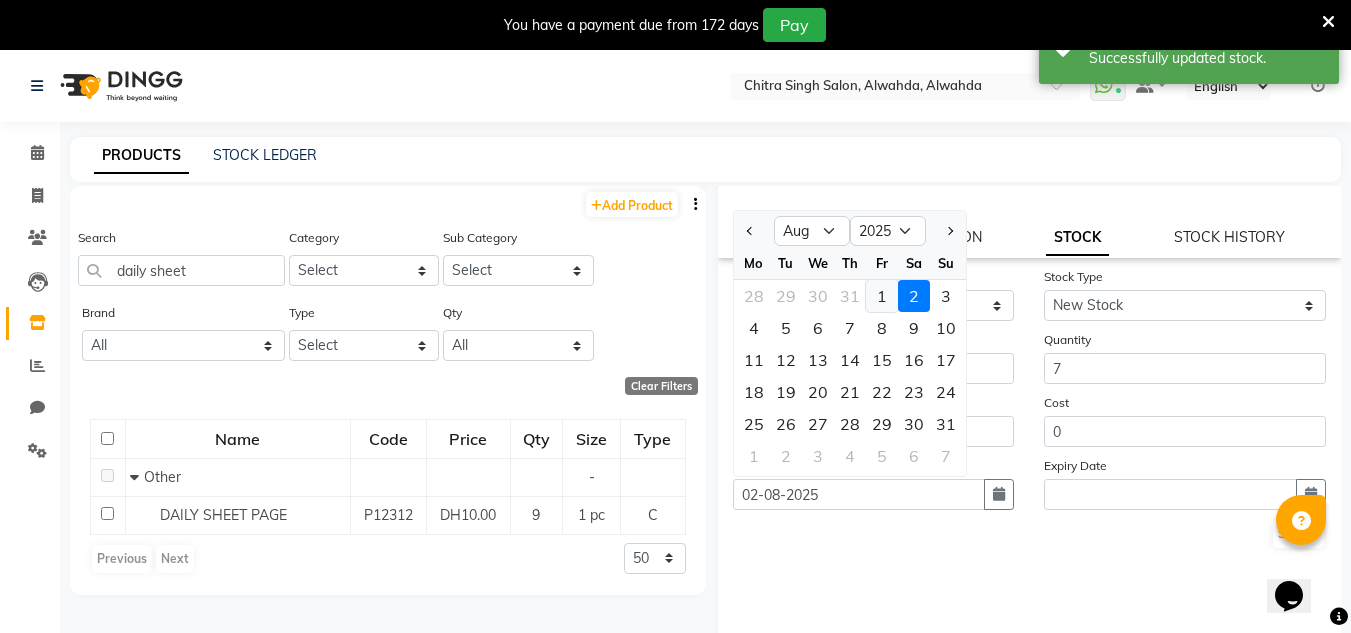 click on "1" 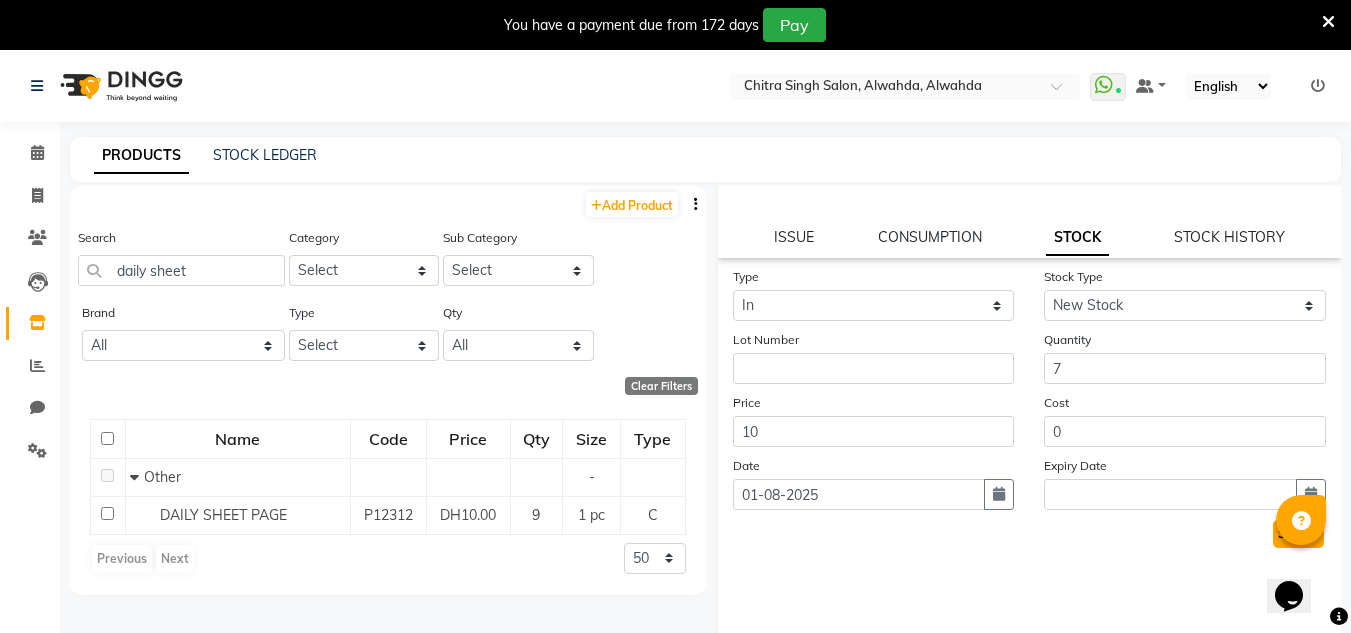 click on "Submit" 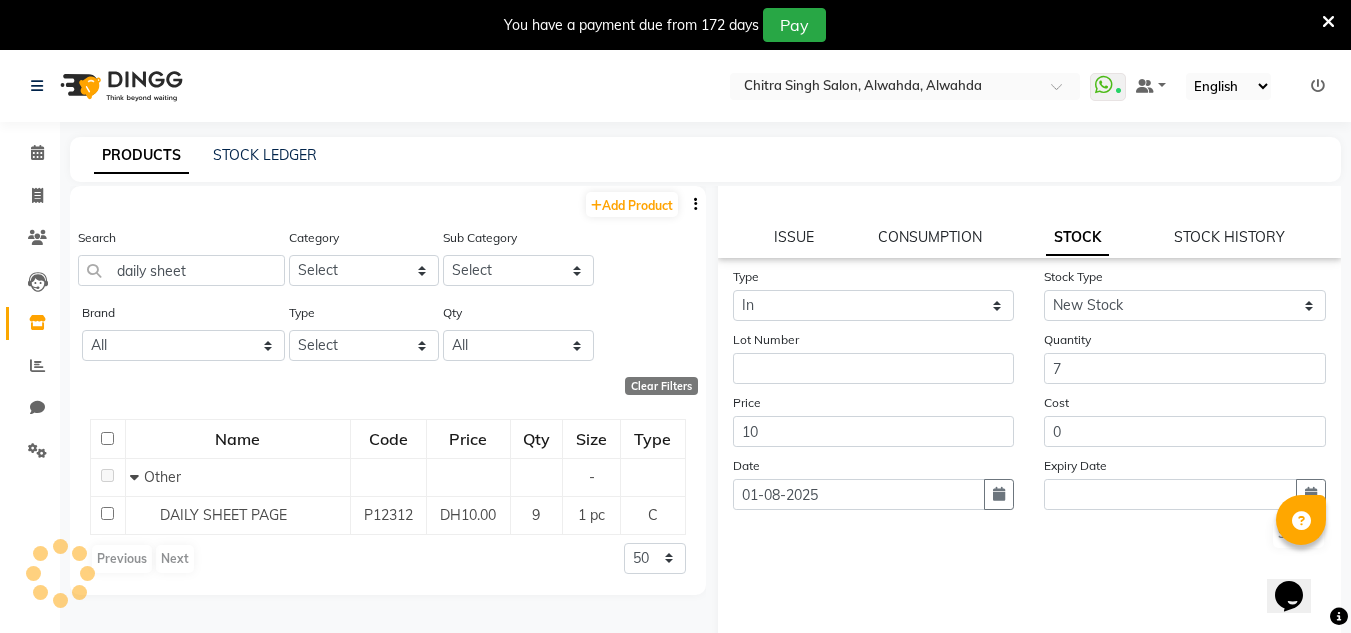 scroll, scrollTop: 0, scrollLeft: 0, axis: both 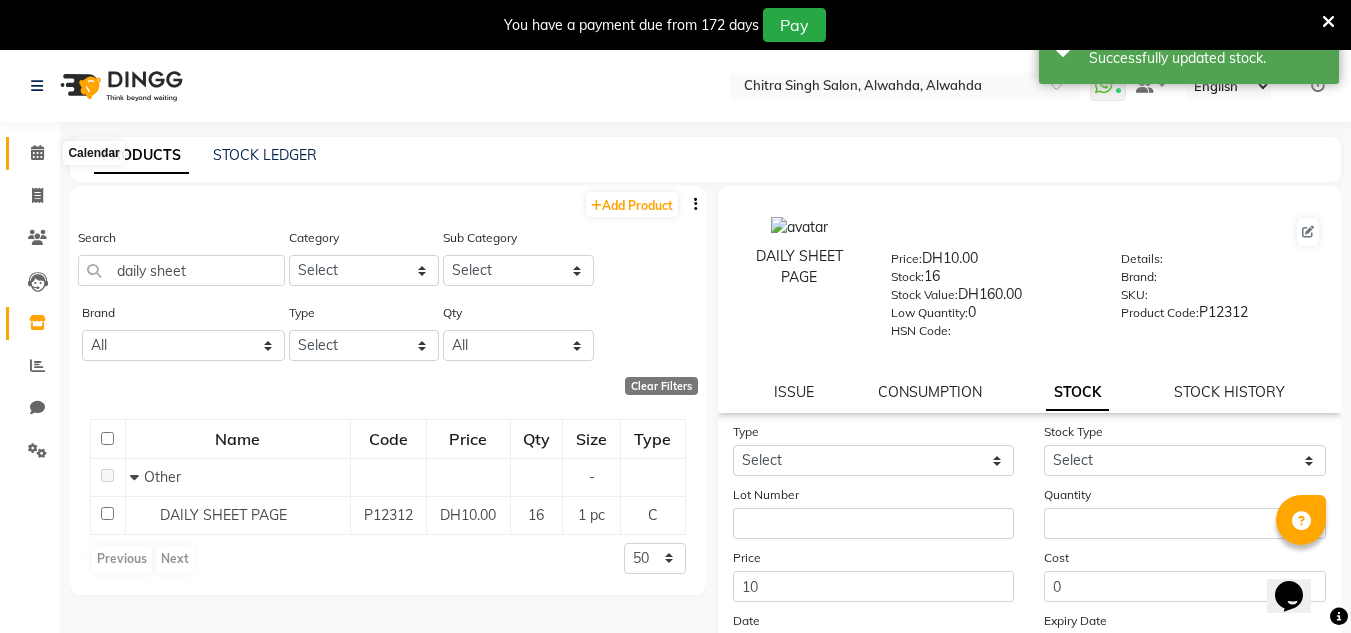 drag, startPoint x: 36, startPoint y: 154, endPoint x: 222, endPoint y: 5, distance: 238.32121 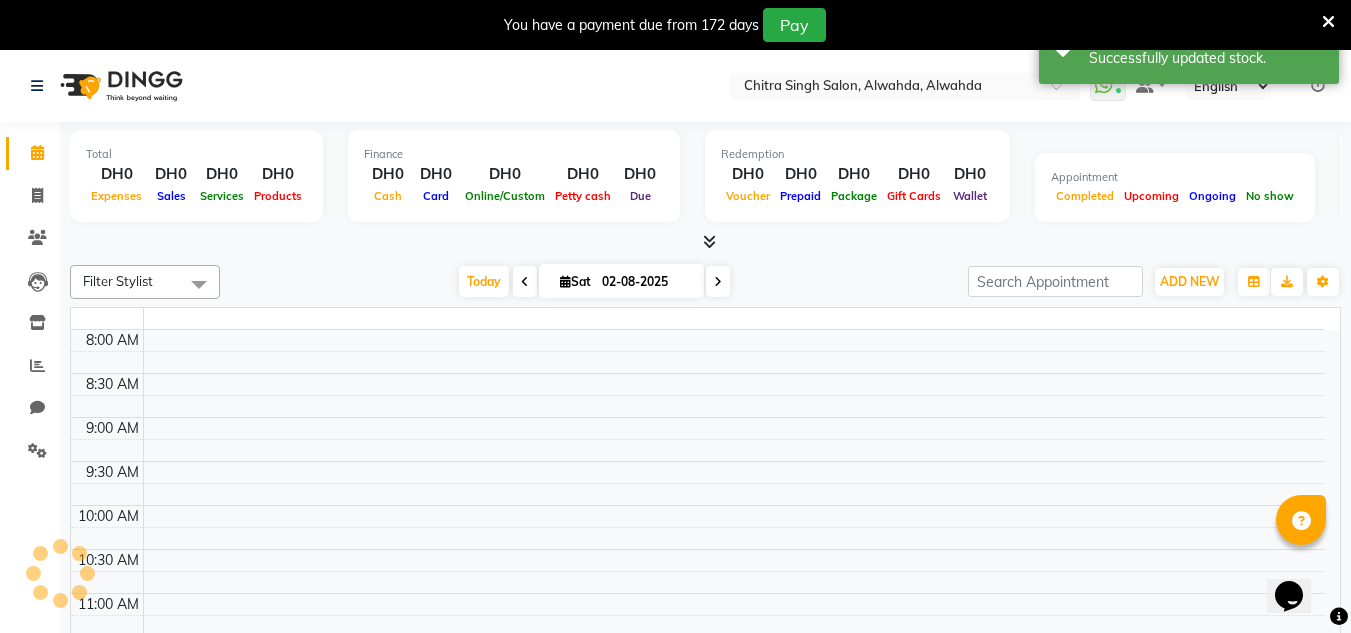 scroll, scrollTop: 0, scrollLeft: 0, axis: both 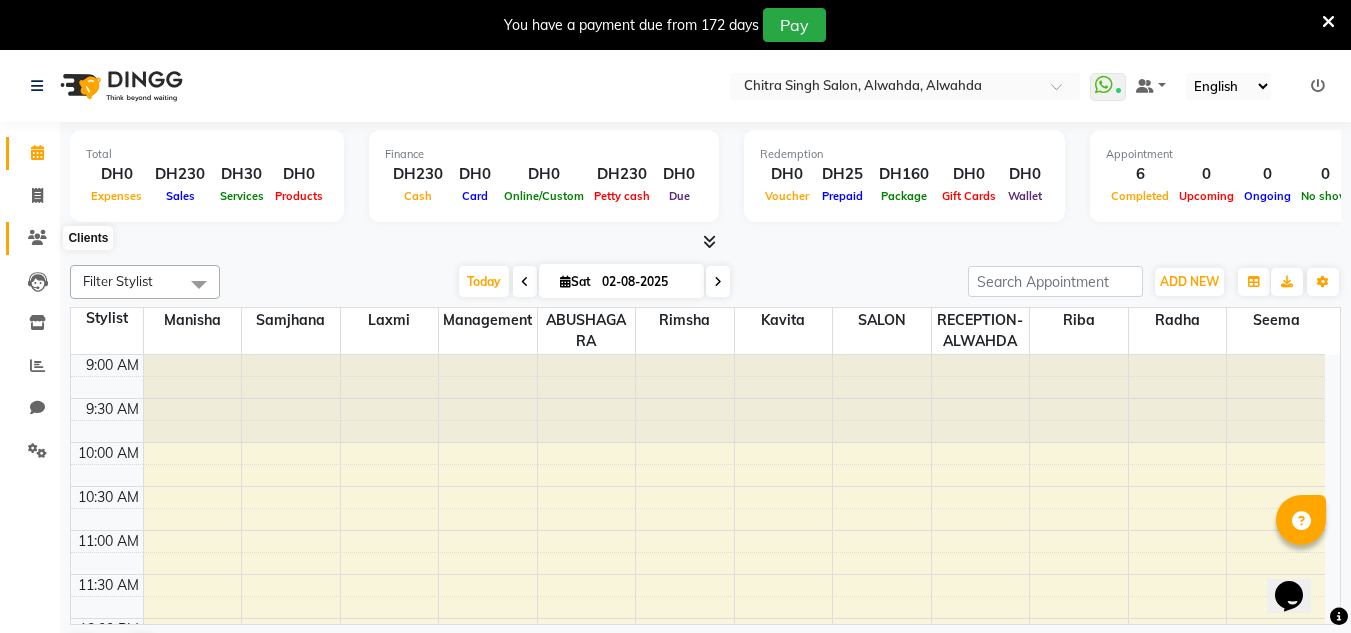 click 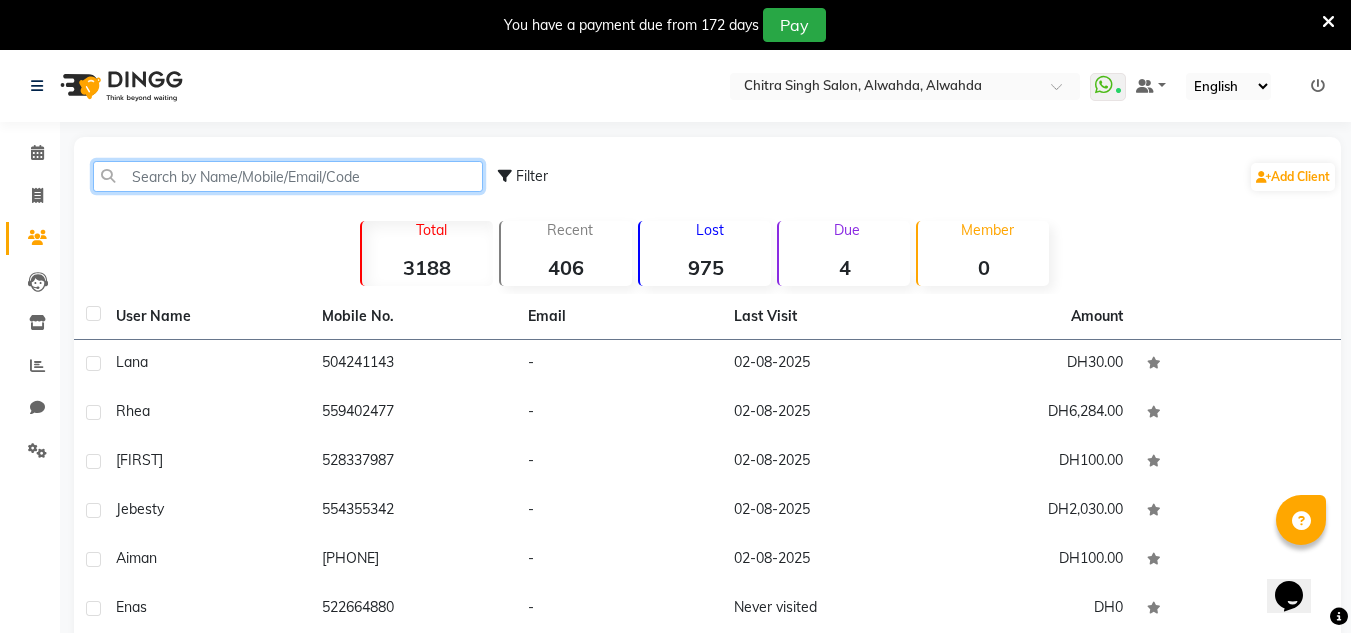 click 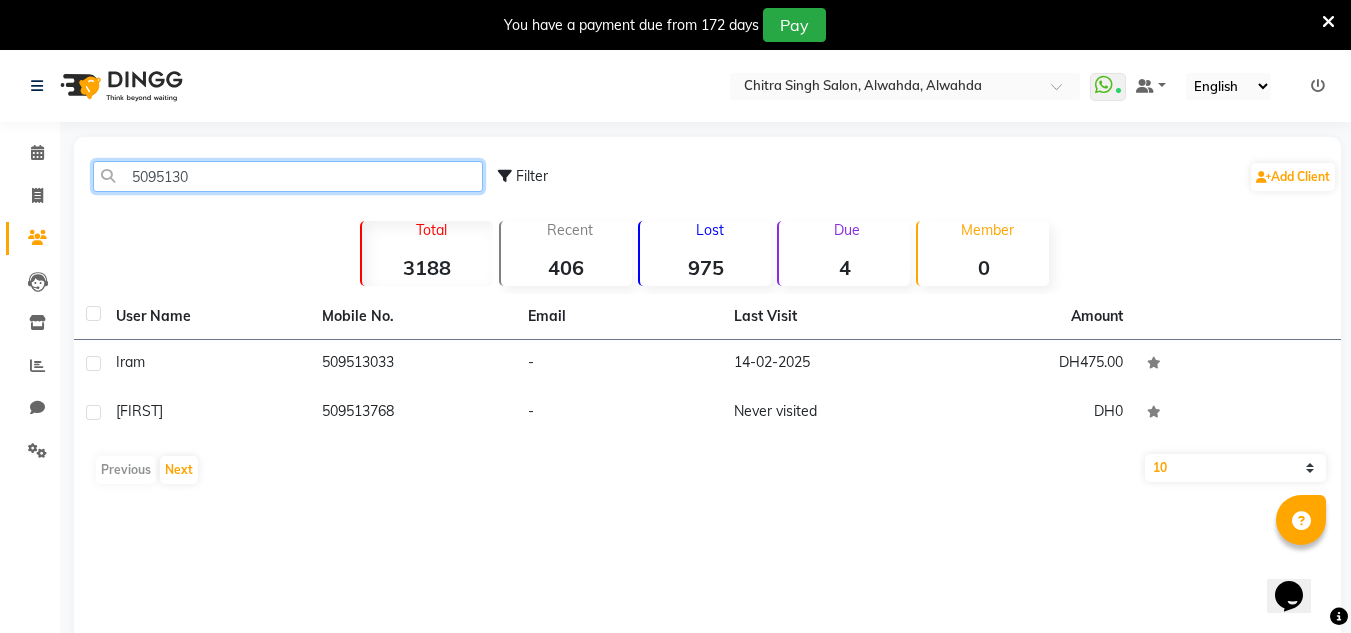 type on "5095130" 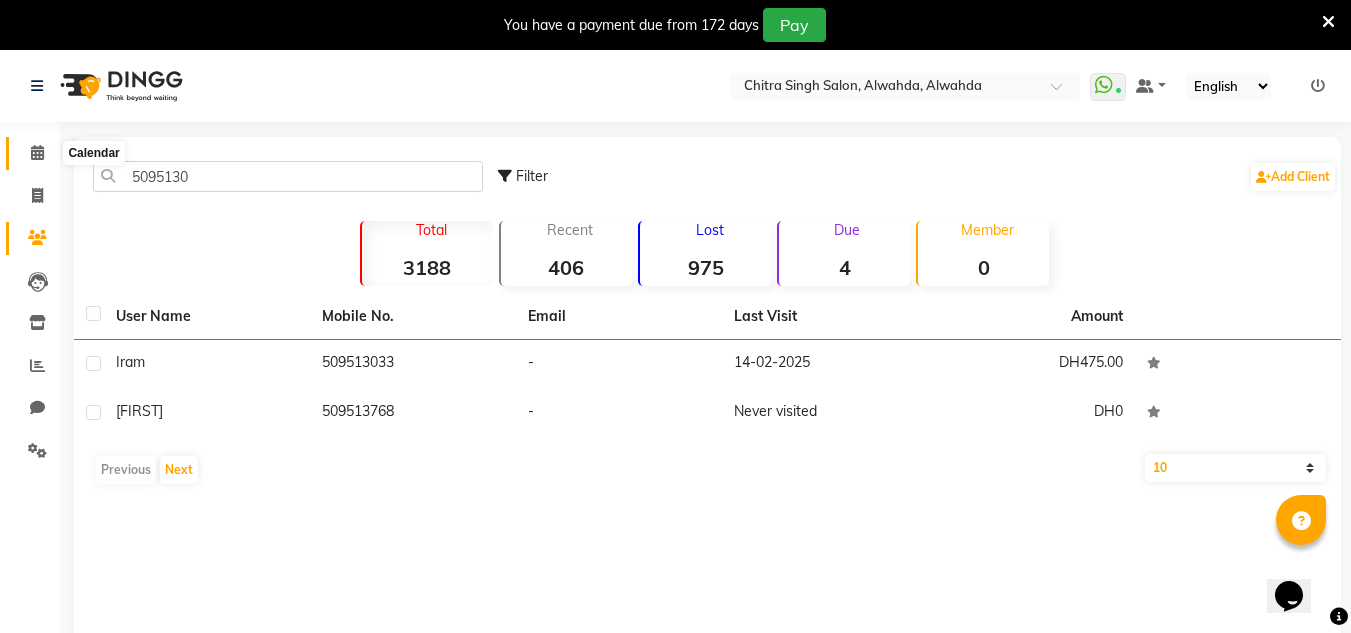click 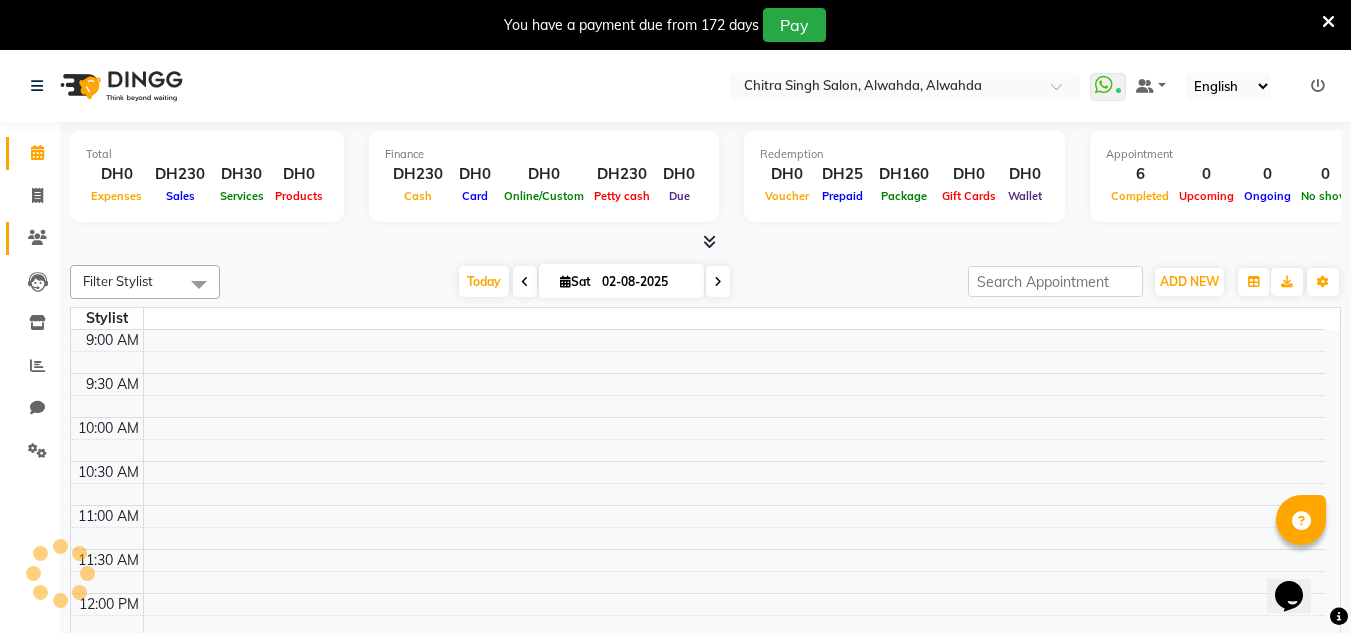 scroll, scrollTop: 529, scrollLeft: 0, axis: vertical 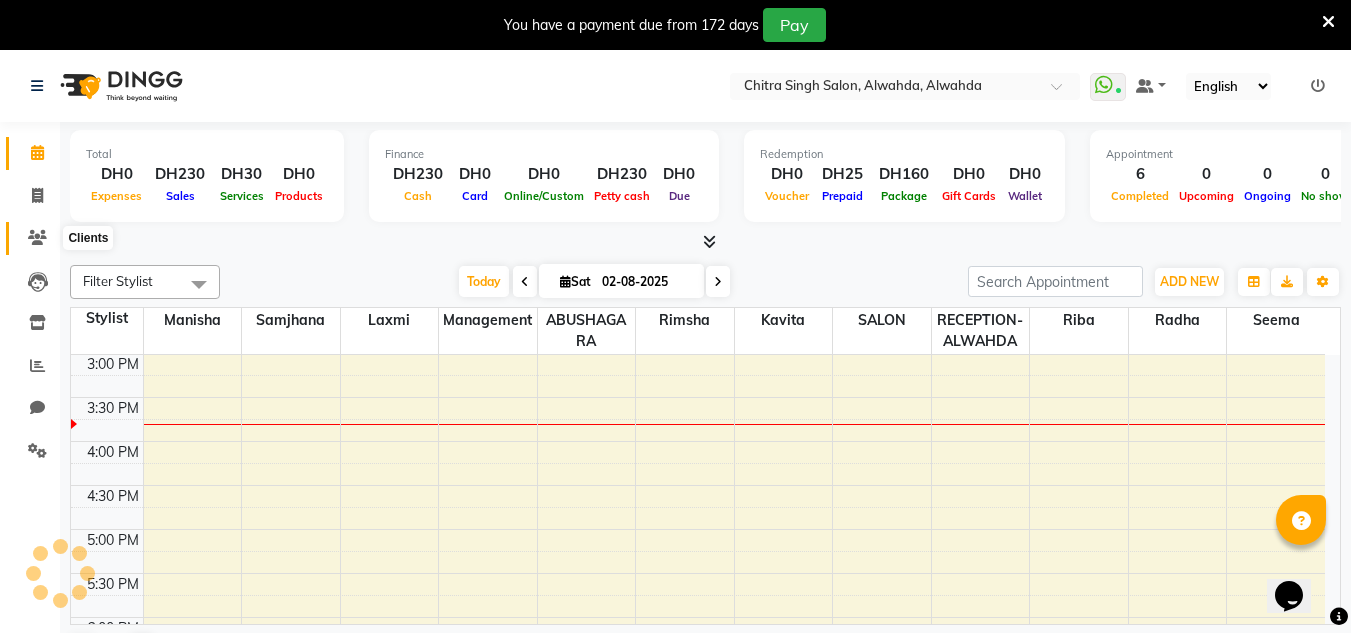 click 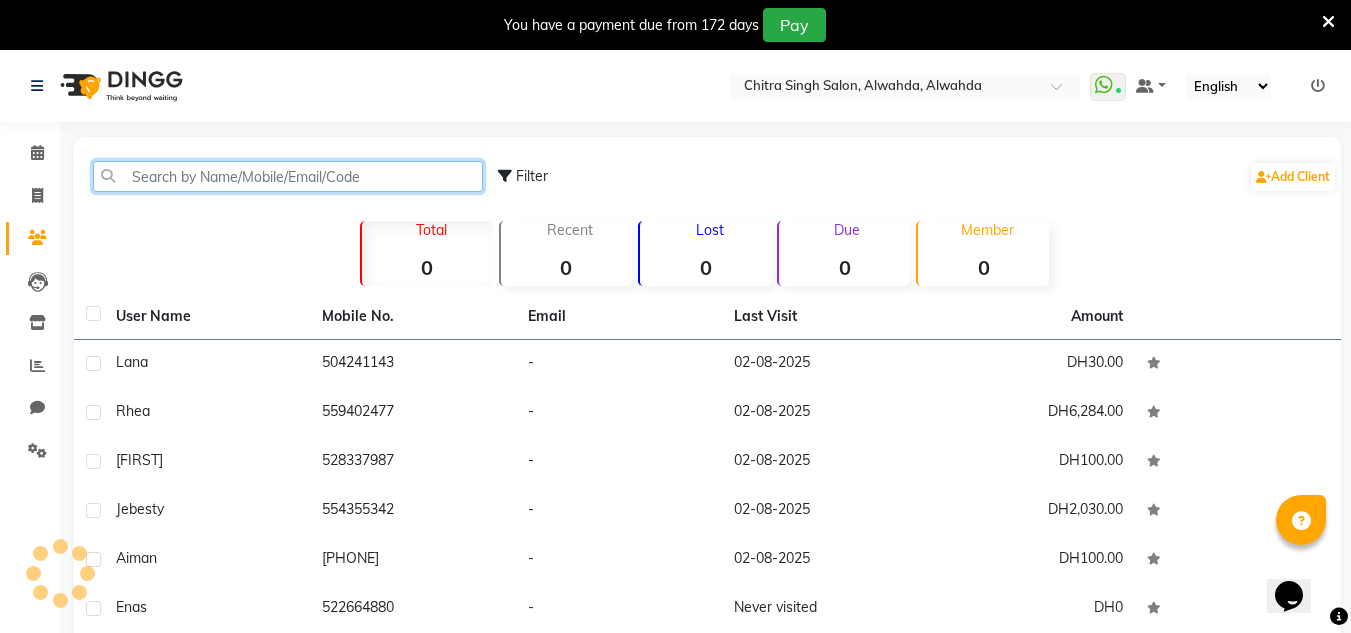 click 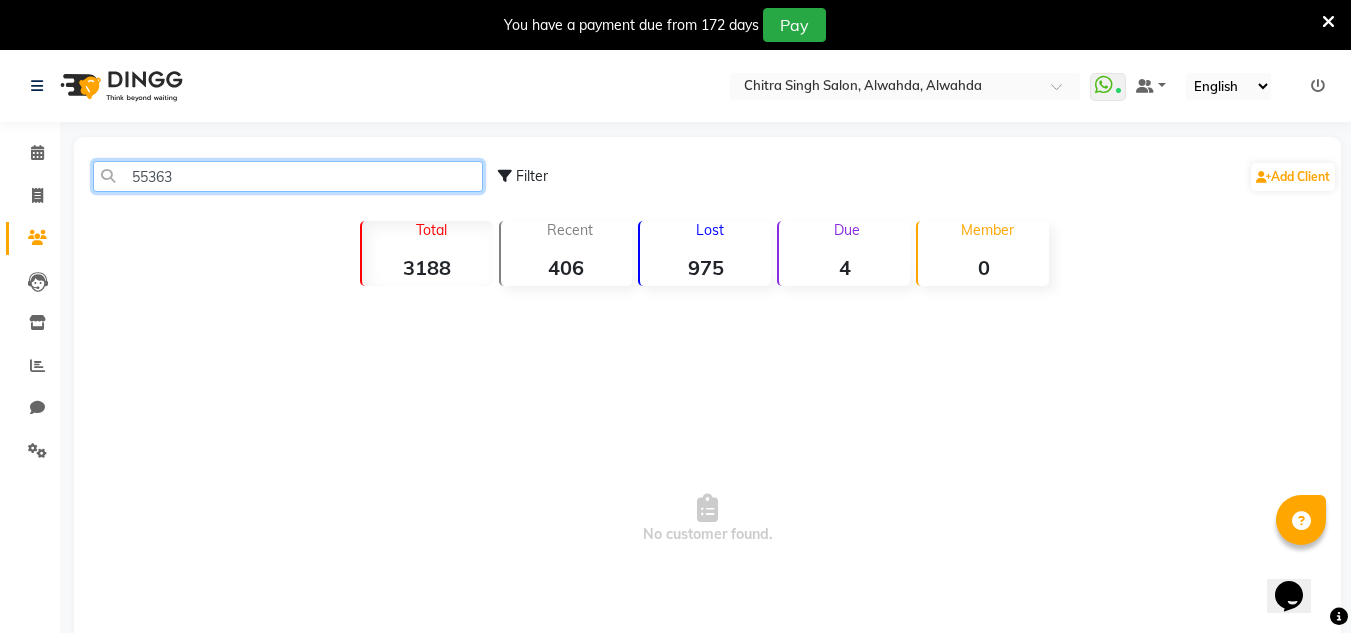 type on "55363" 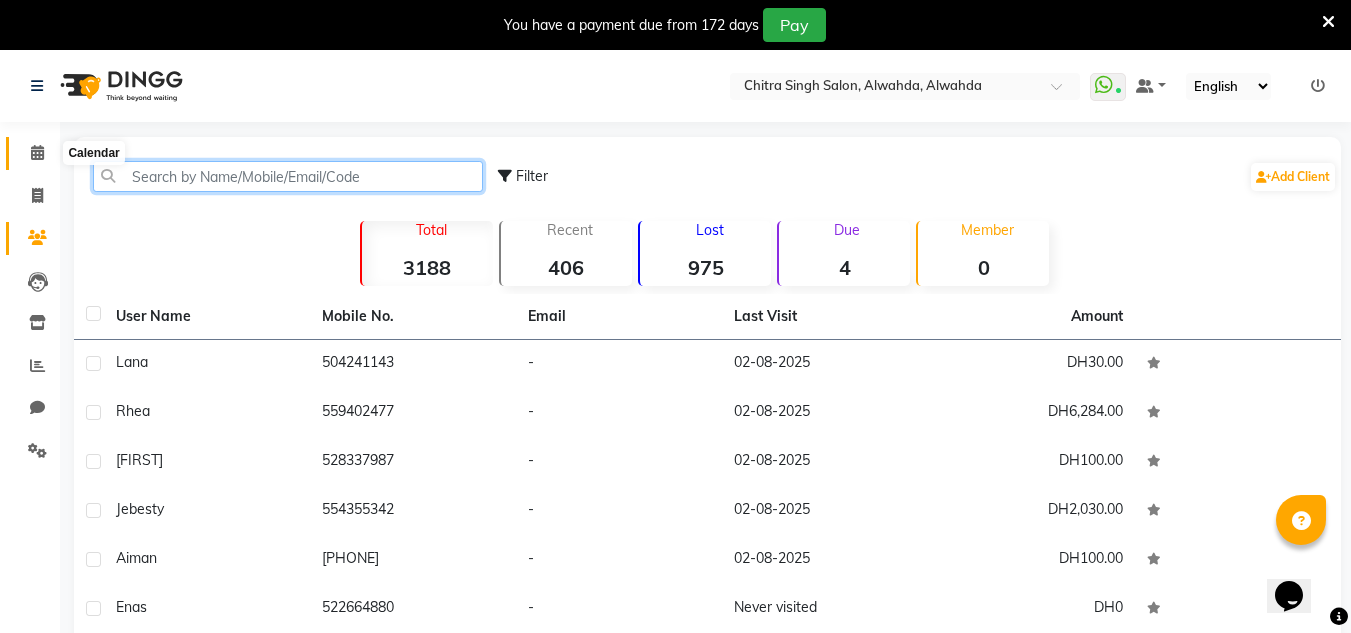 type 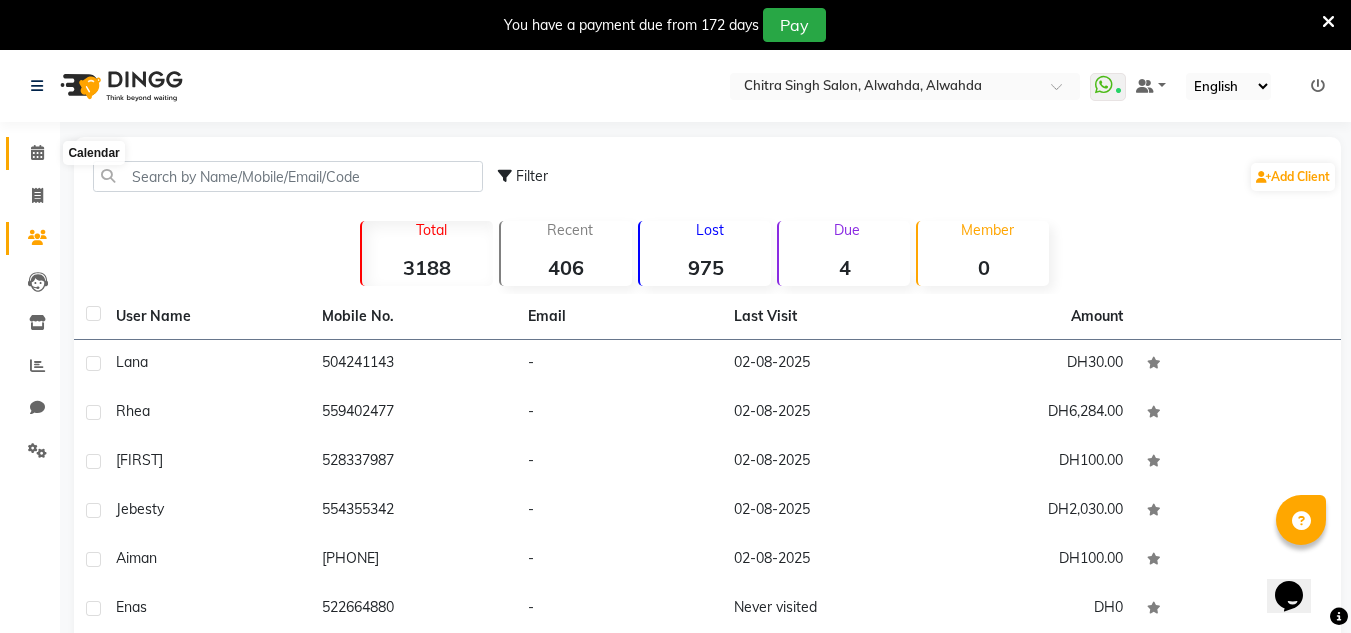 click 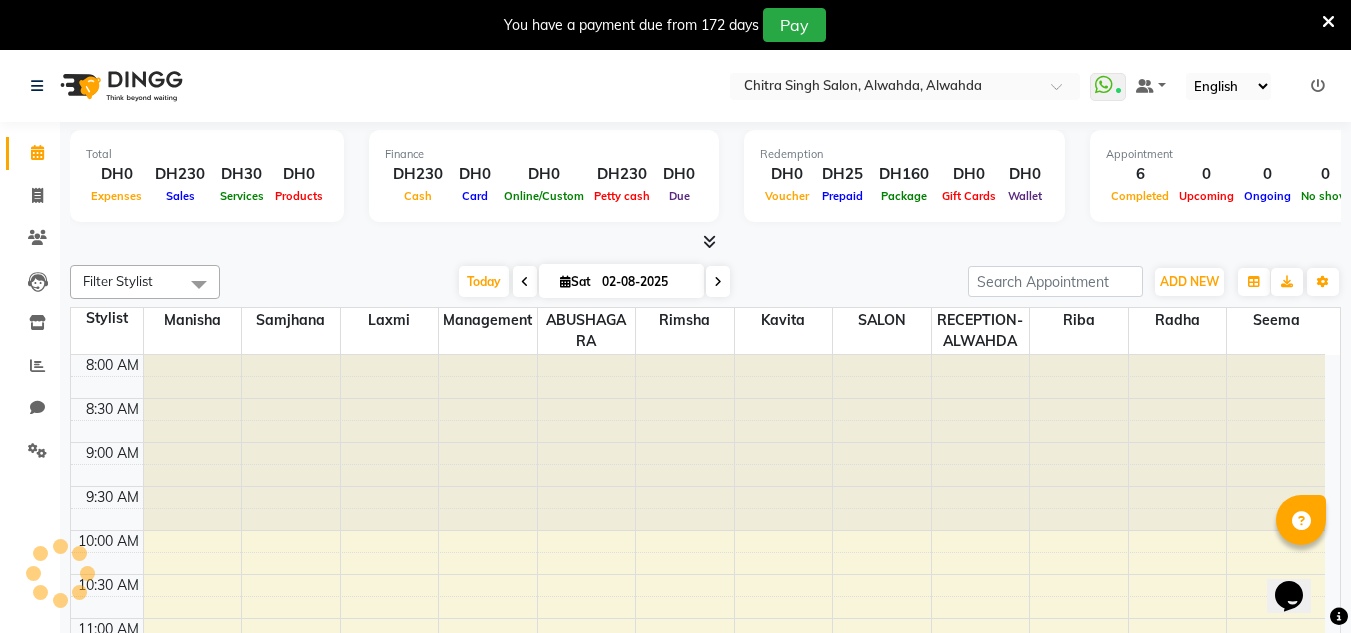 scroll, scrollTop: 0, scrollLeft: 0, axis: both 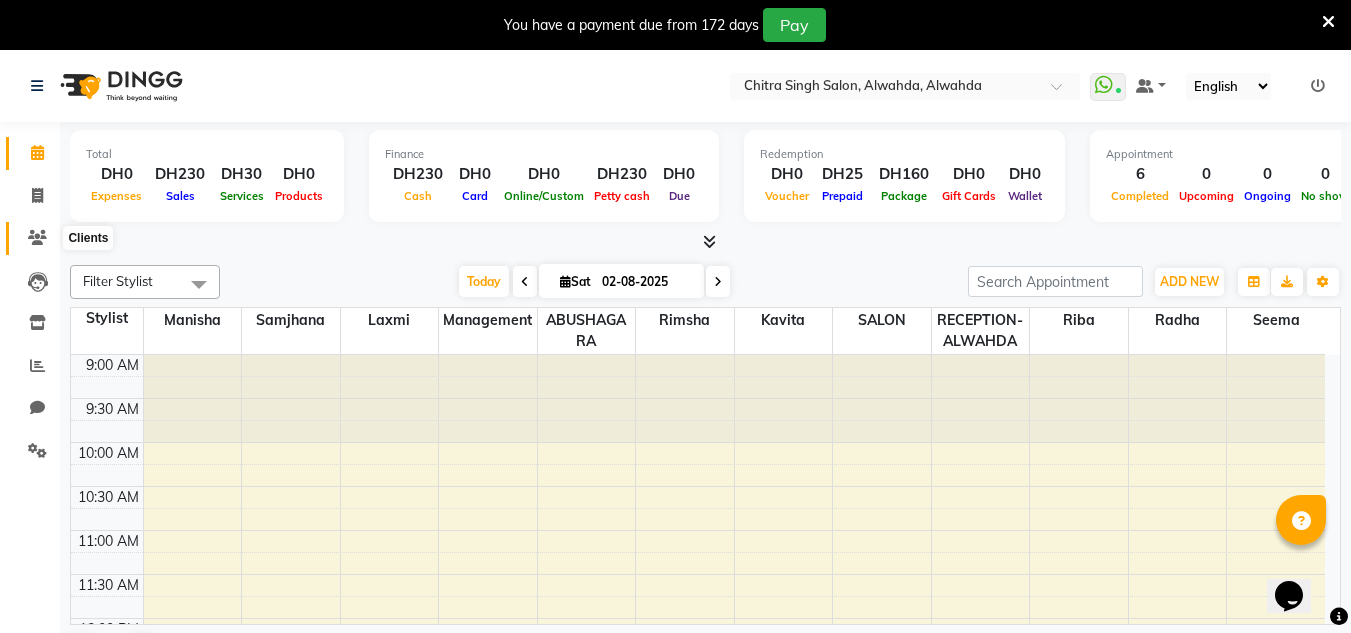 click 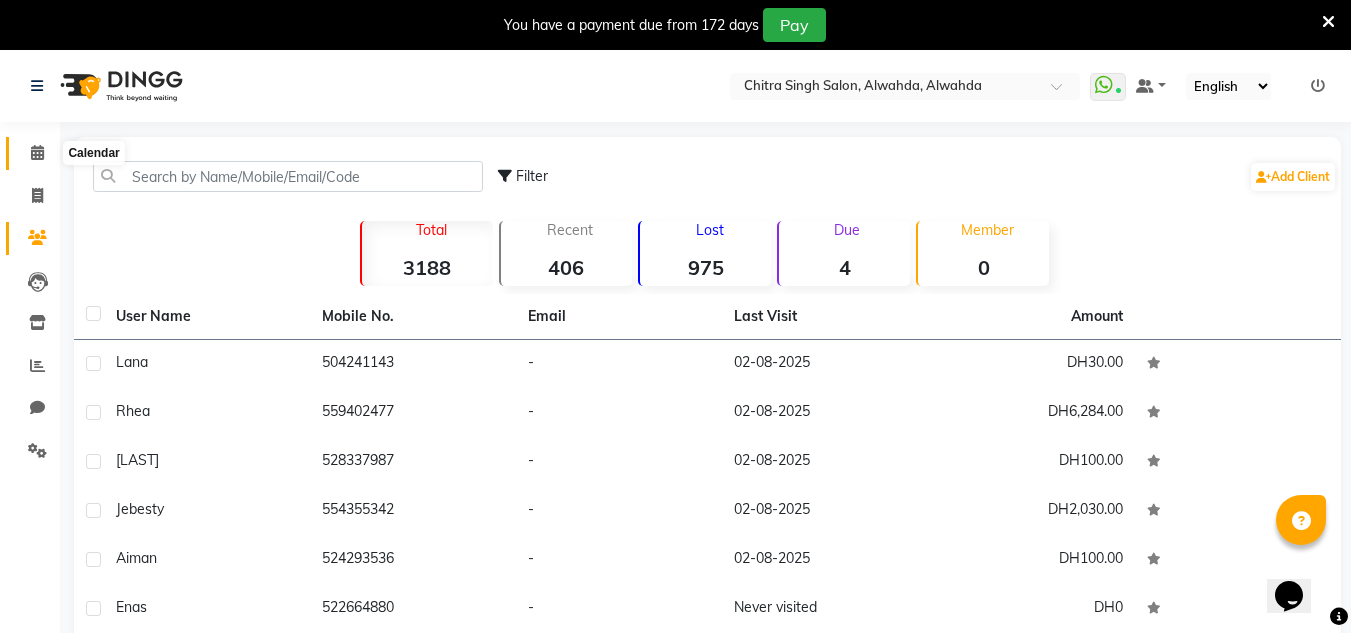 click 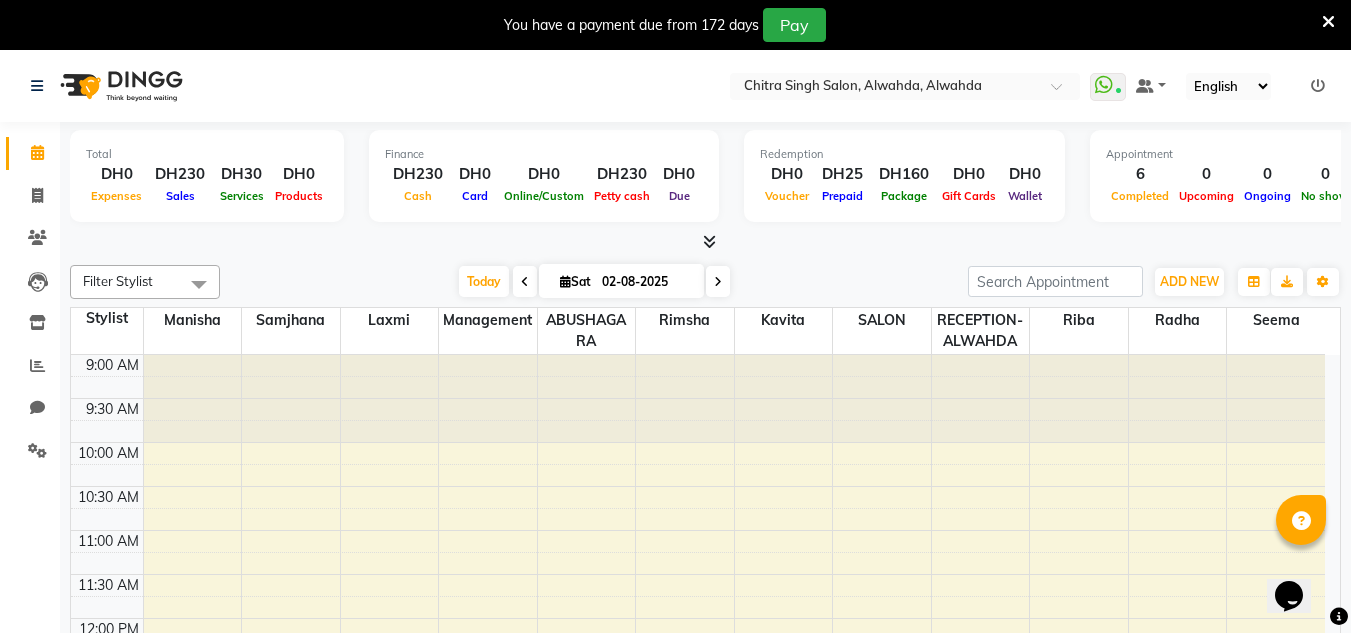 scroll, scrollTop: 0, scrollLeft: 0, axis: both 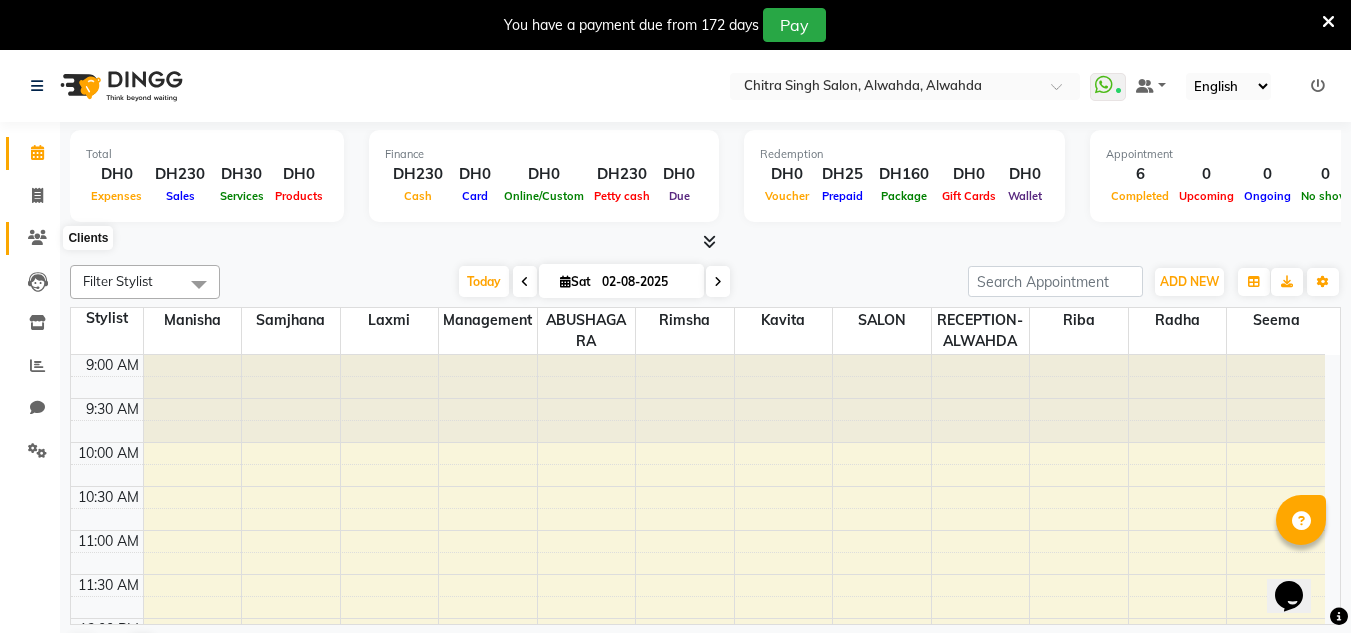 drag, startPoint x: 36, startPoint y: 241, endPoint x: 60, endPoint y: 221, distance: 31.241 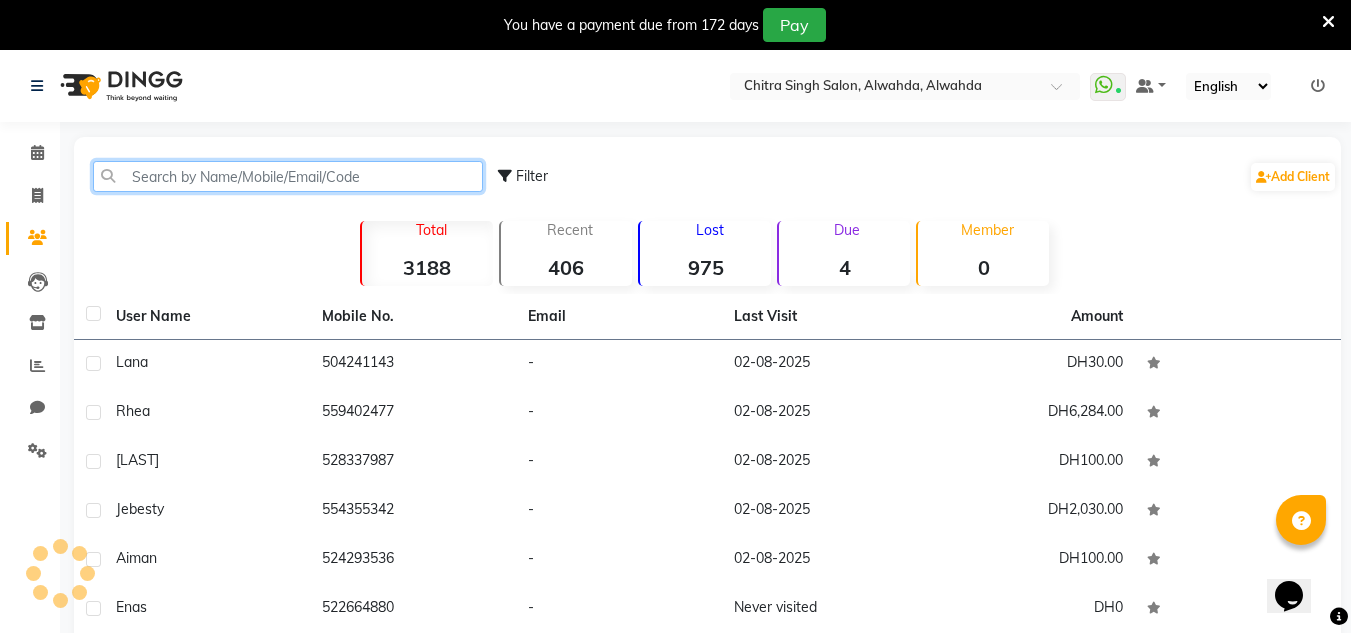 click 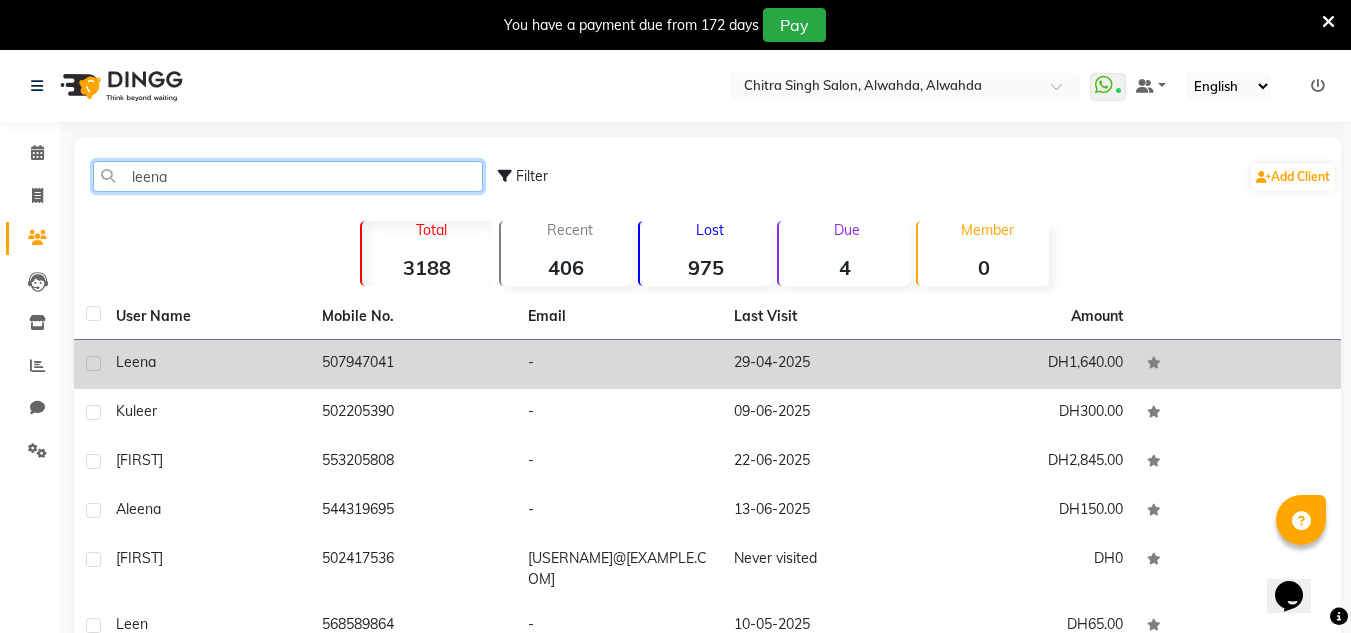 type on "leena" 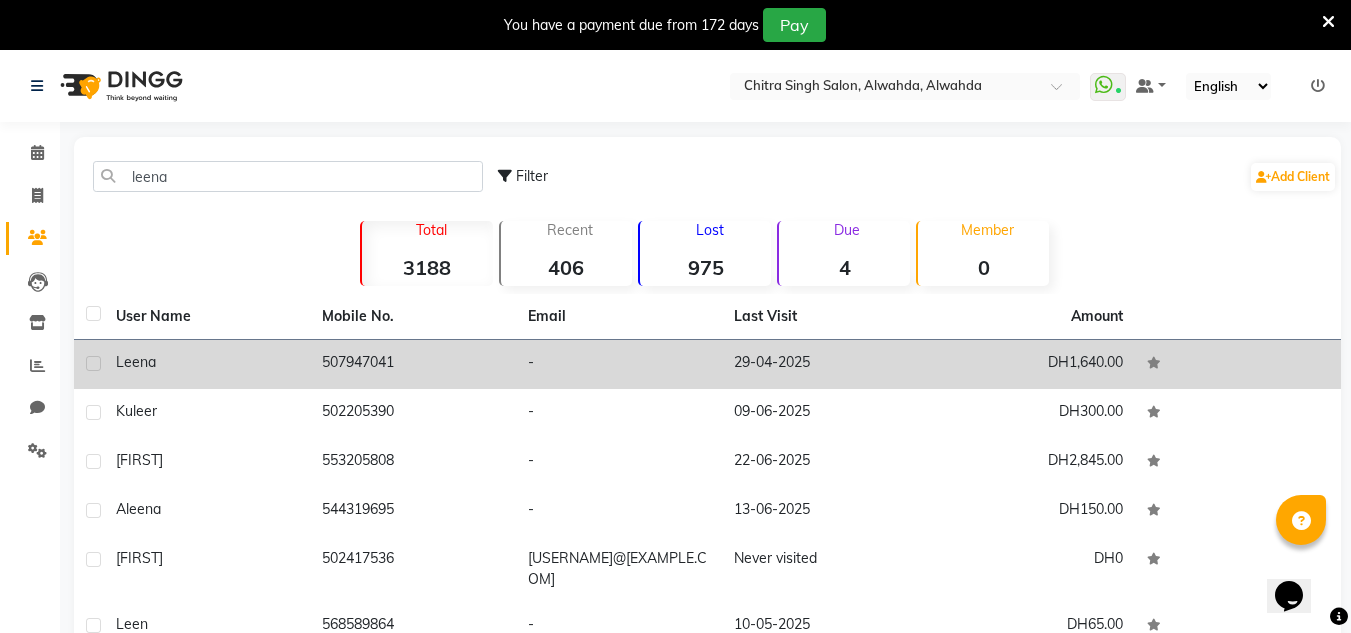 click on "507947041" 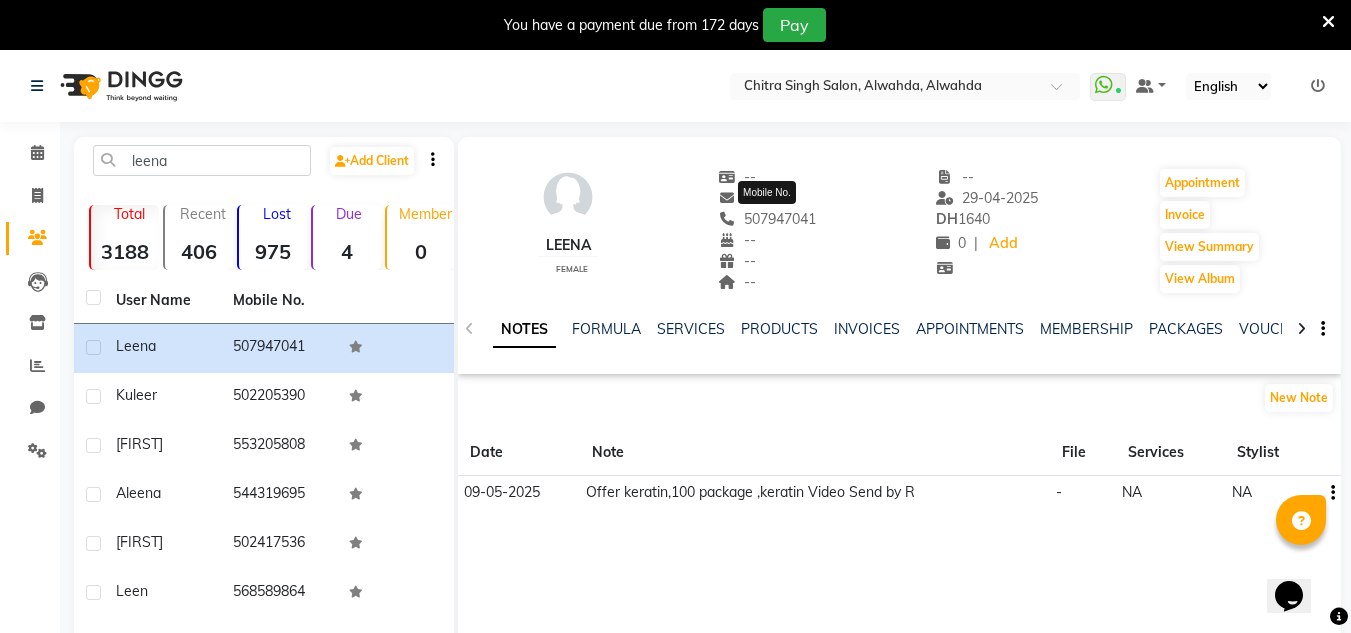 drag, startPoint x: 818, startPoint y: 213, endPoint x: 745, endPoint y: 221, distance: 73.43705 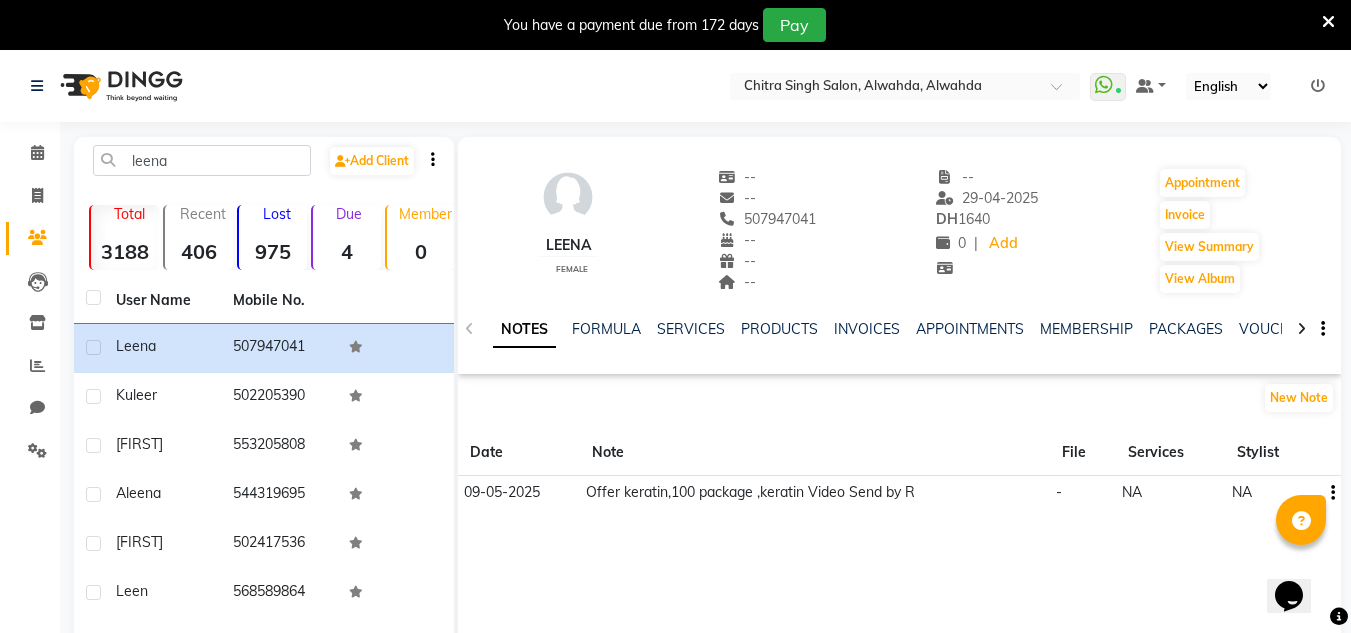 copy on "507947041" 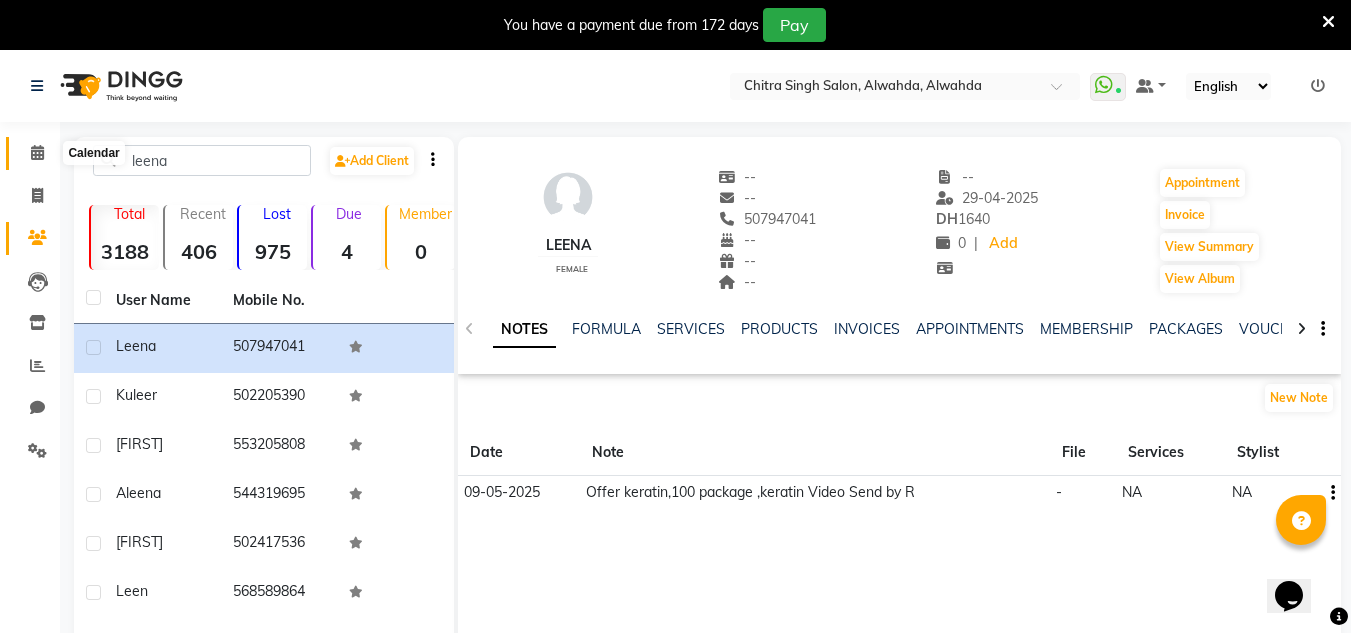 click 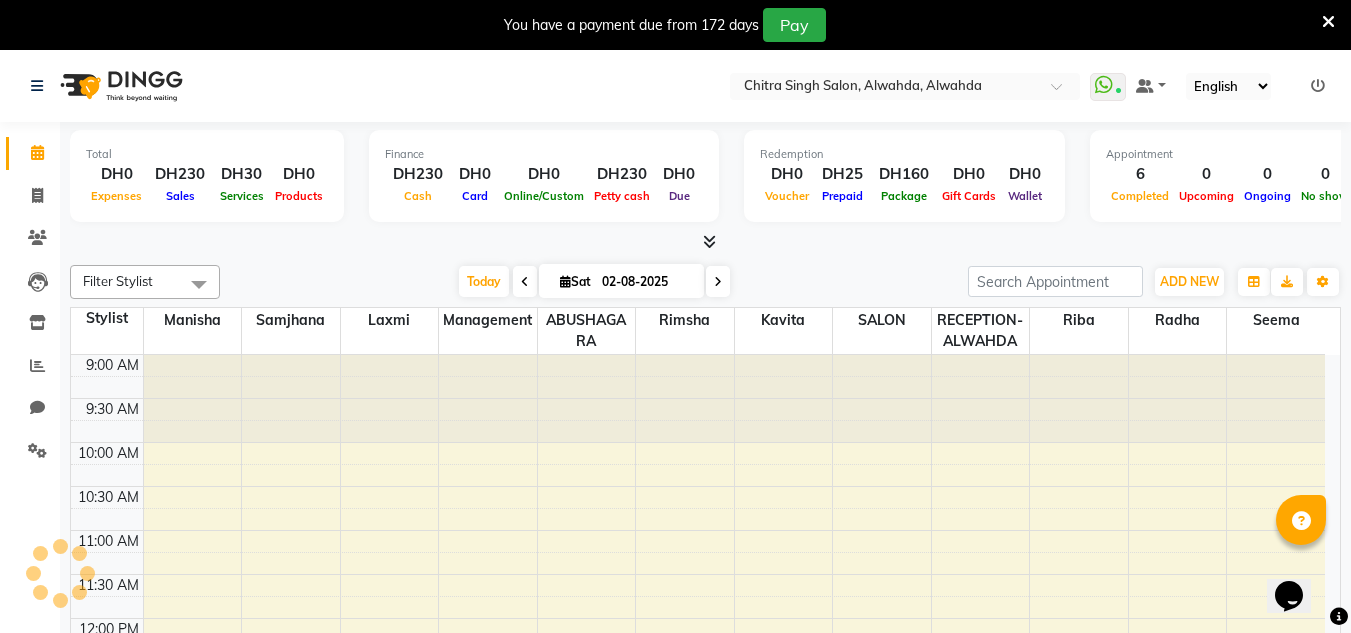 scroll, scrollTop: 0, scrollLeft: 0, axis: both 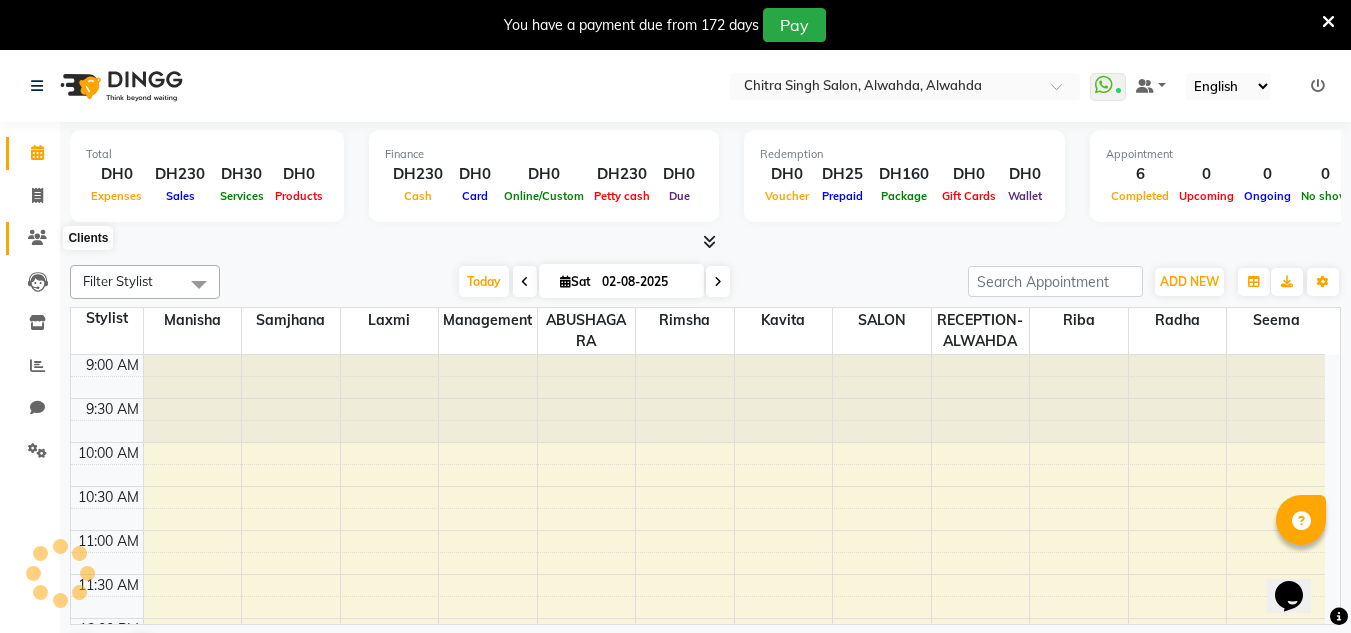 click 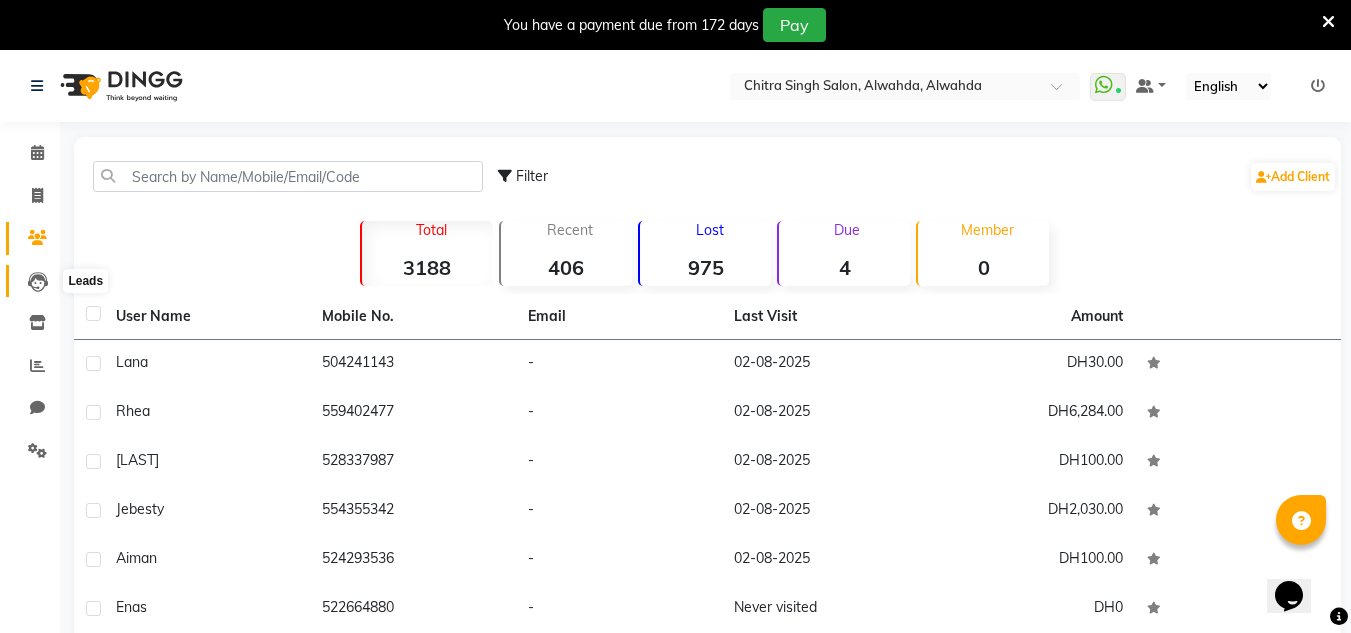 click 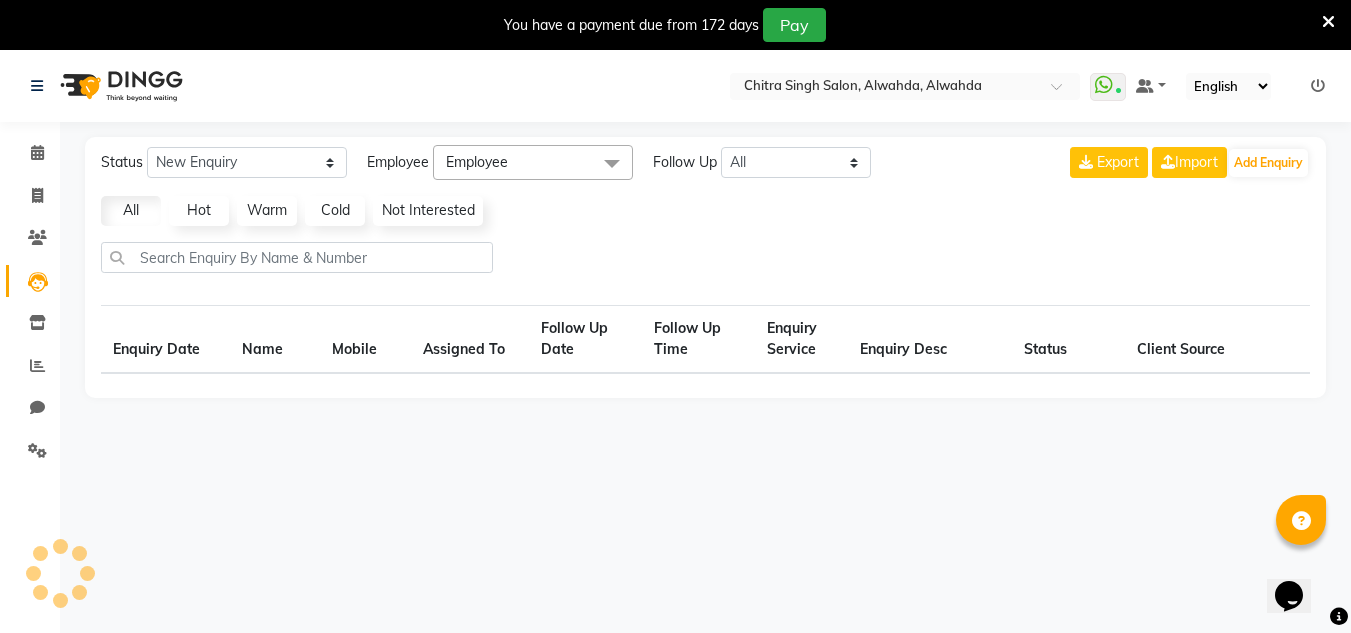 select on "10" 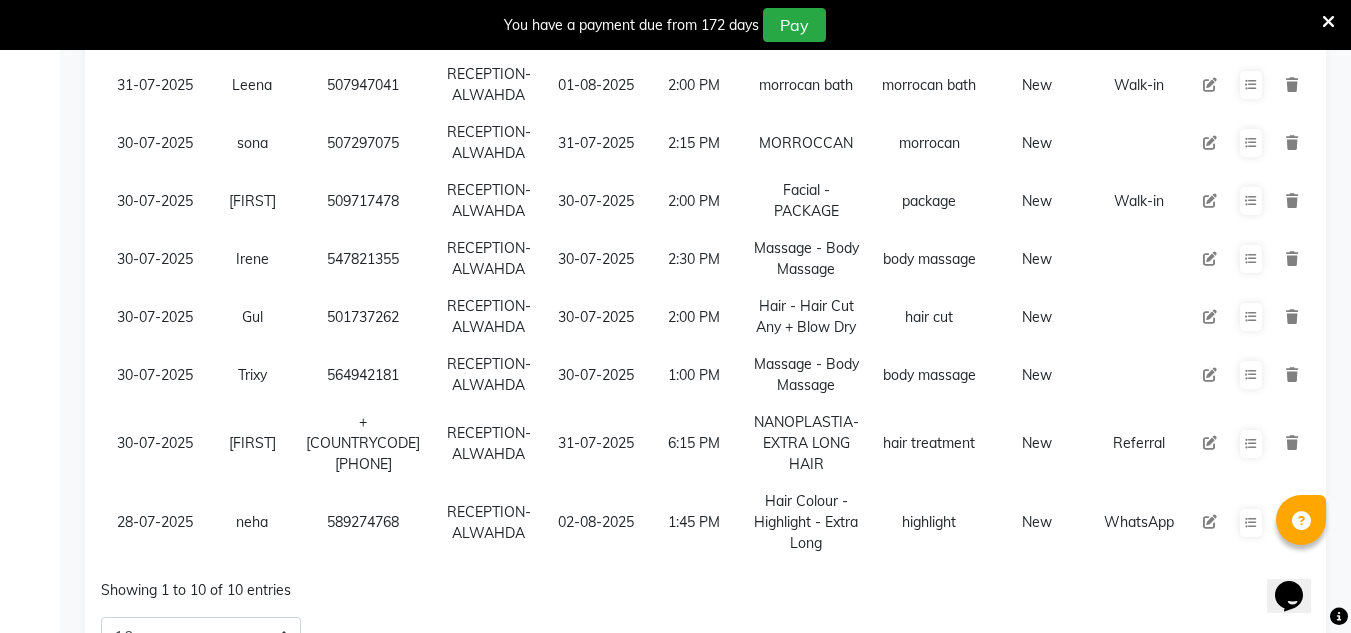 scroll, scrollTop: 500, scrollLeft: 0, axis: vertical 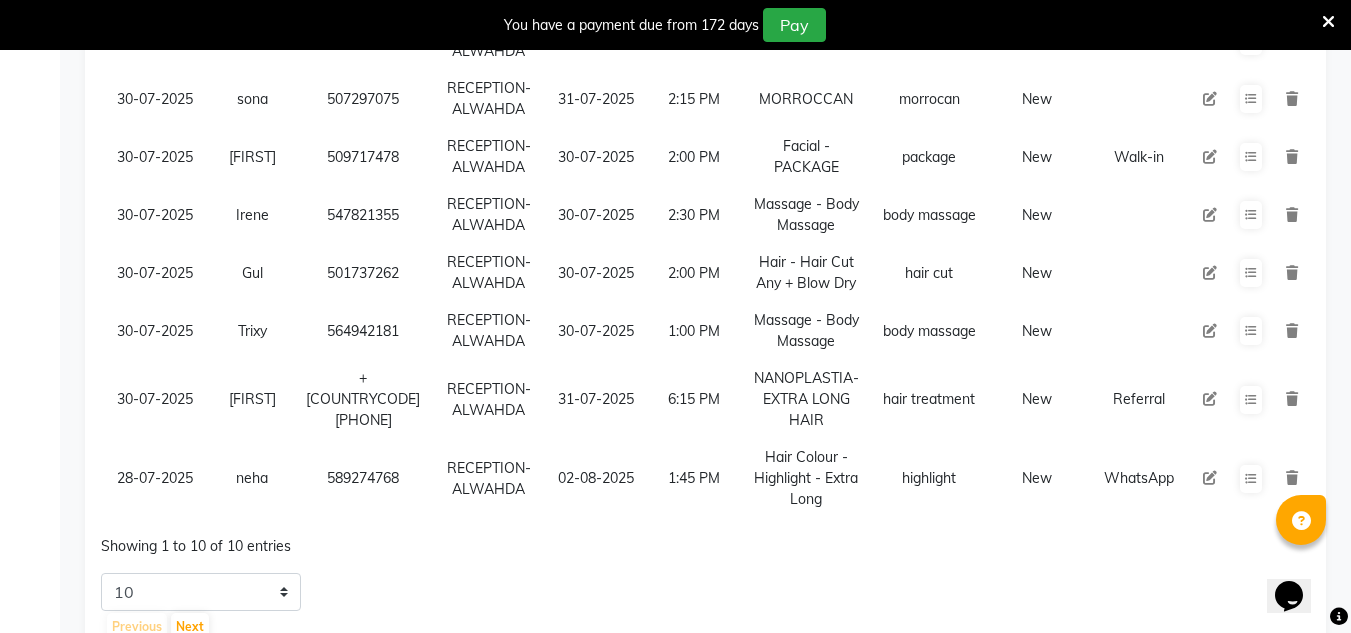 click on "501737262" at bounding box center (363, 273) 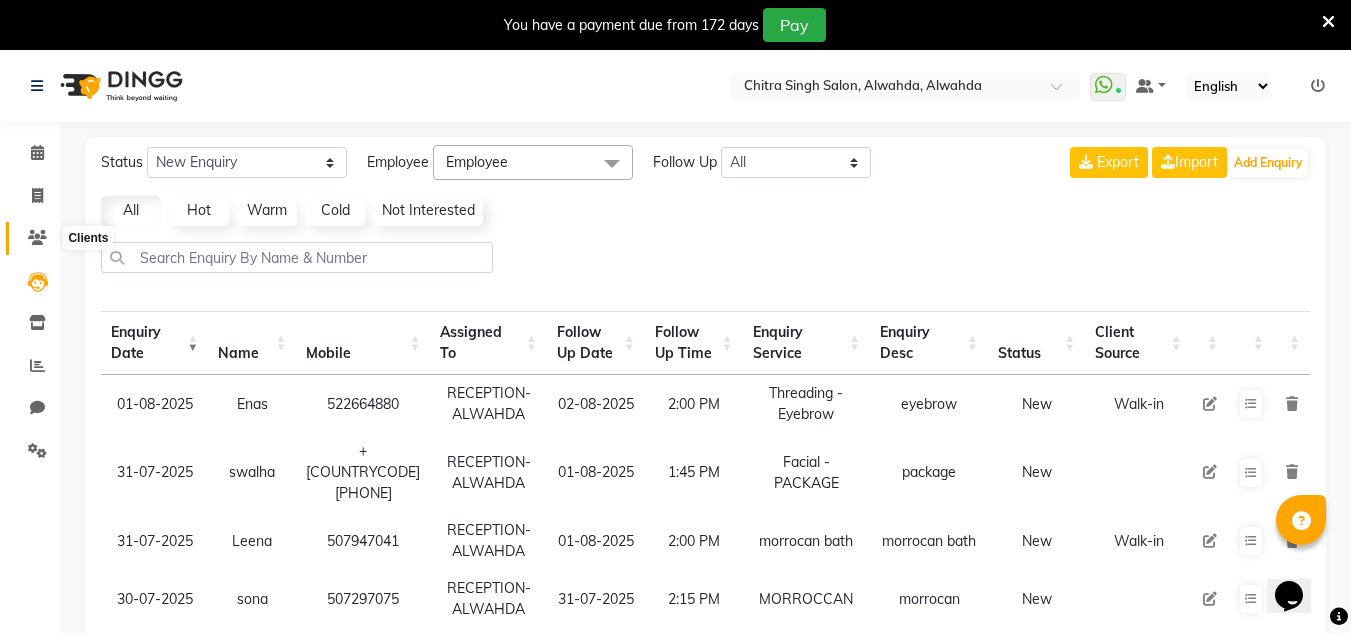 click 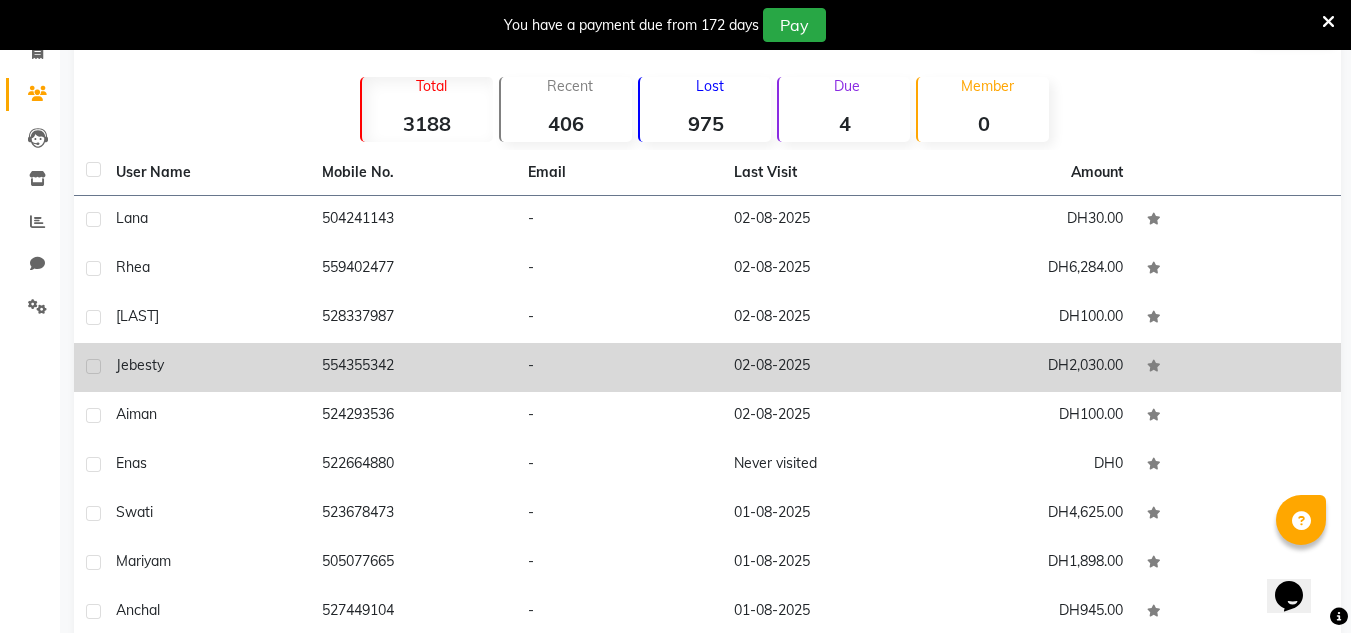 scroll, scrollTop: 283, scrollLeft: 0, axis: vertical 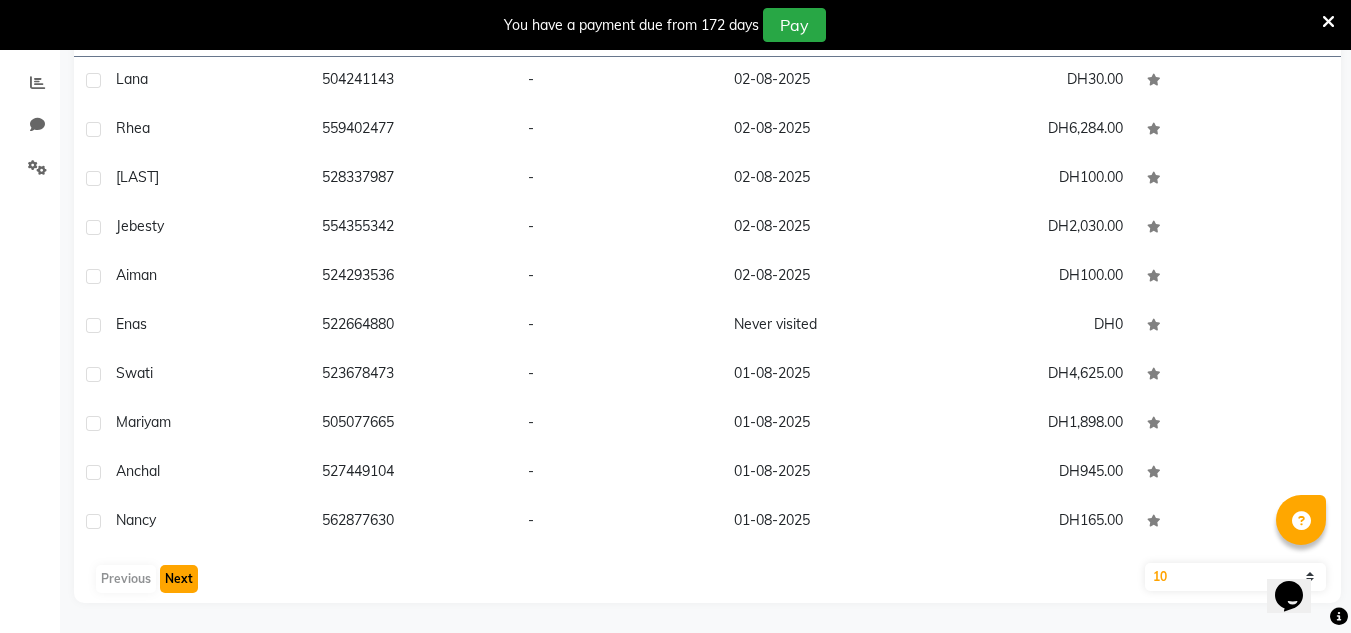 drag, startPoint x: 180, startPoint y: 577, endPoint x: 213, endPoint y: 551, distance: 42.0119 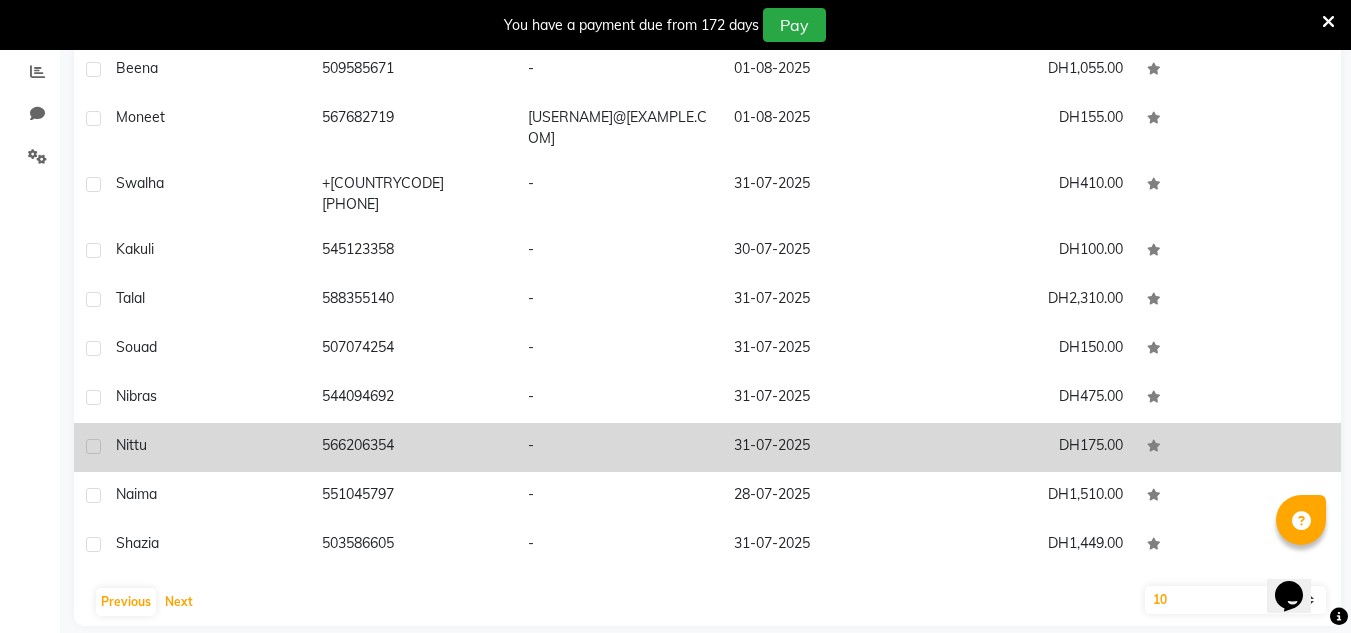 scroll, scrollTop: 300, scrollLeft: 0, axis: vertical 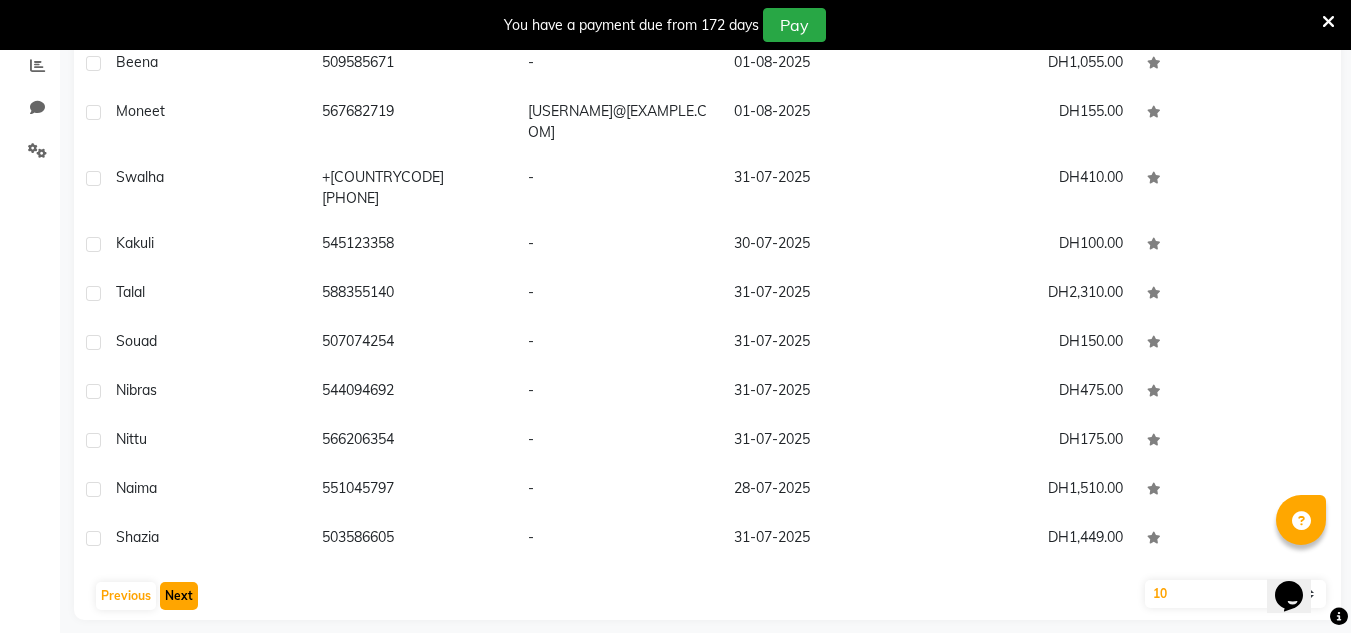 click on "Next" 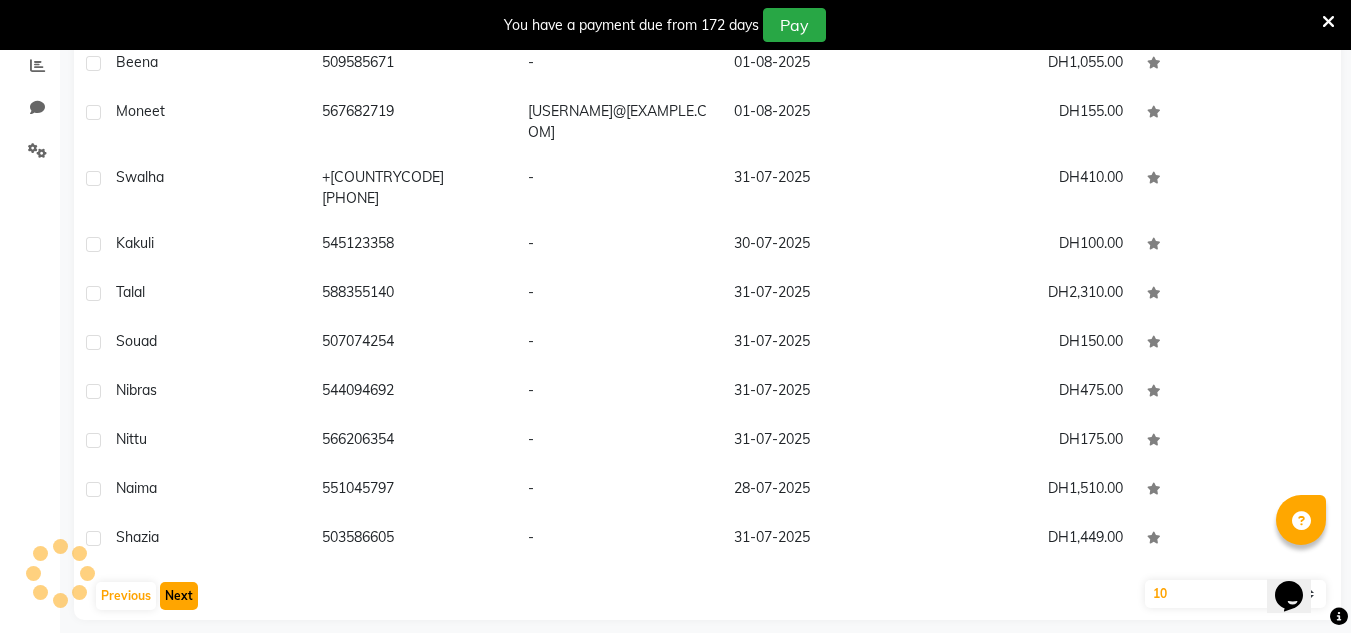 scroll, scrollTop: 283, scrollLeft: 0, axis: vertical 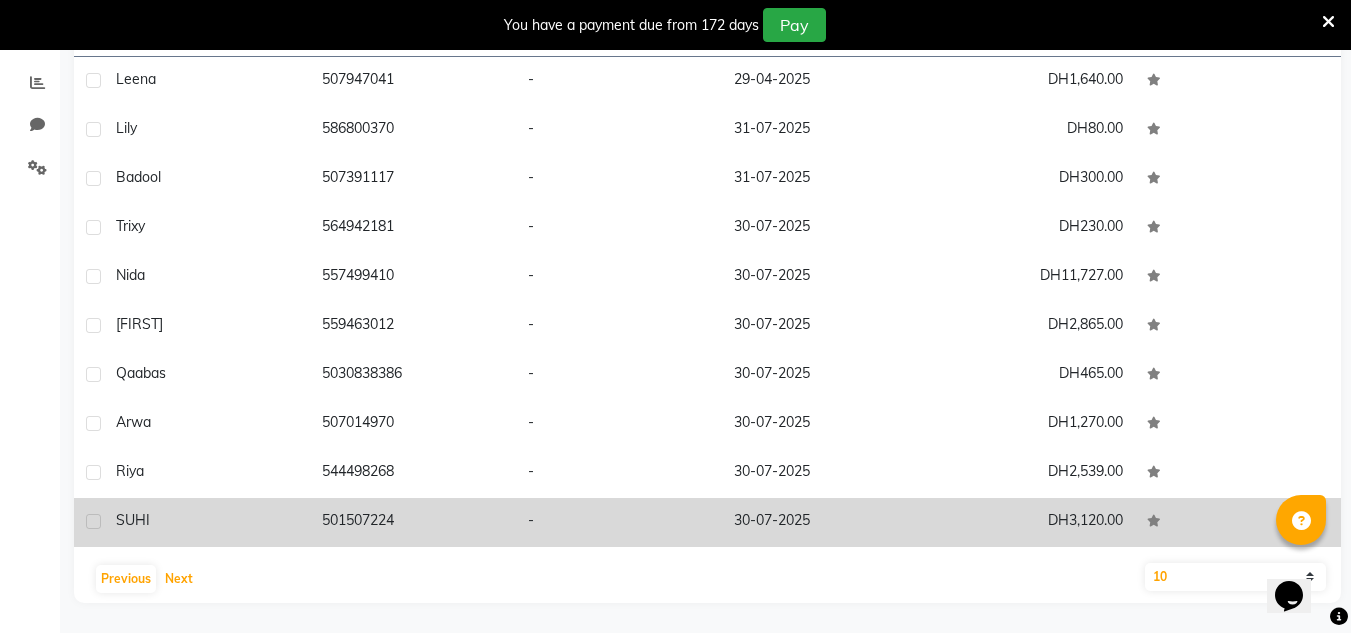 drag, startPoint x: 179, startPoint y: 574, endPoint x: 185, endPoint y: 546, distance: 28.635643 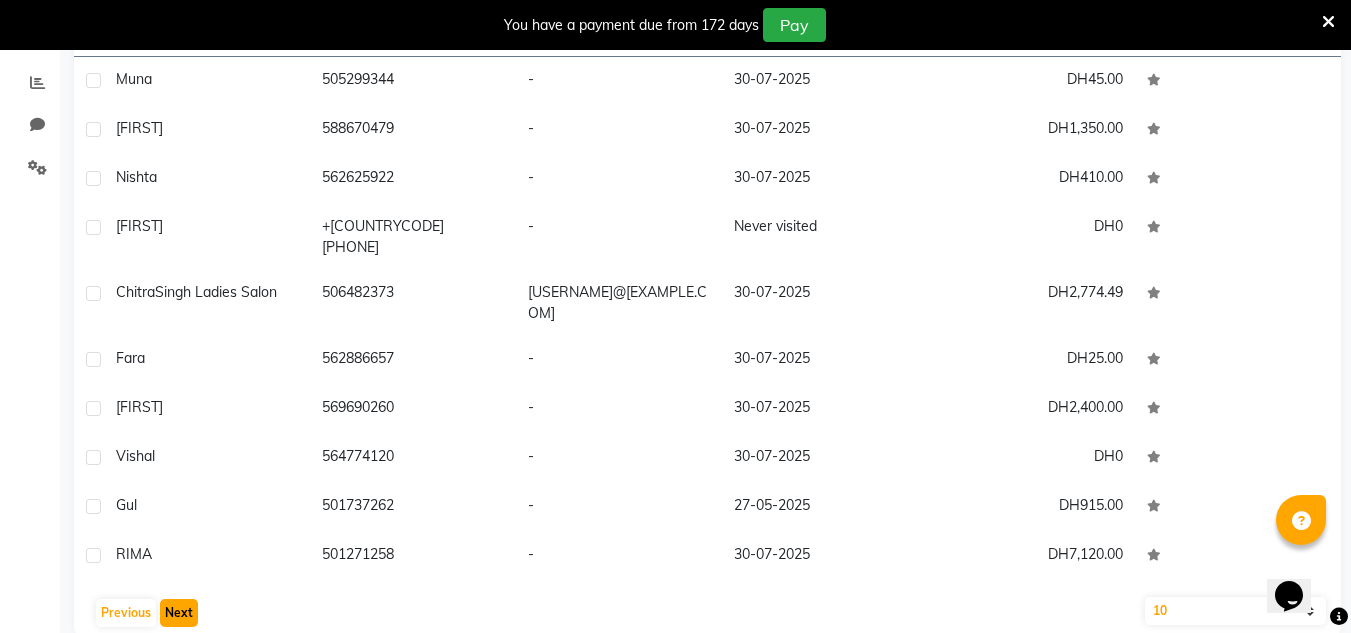 click on "Next" 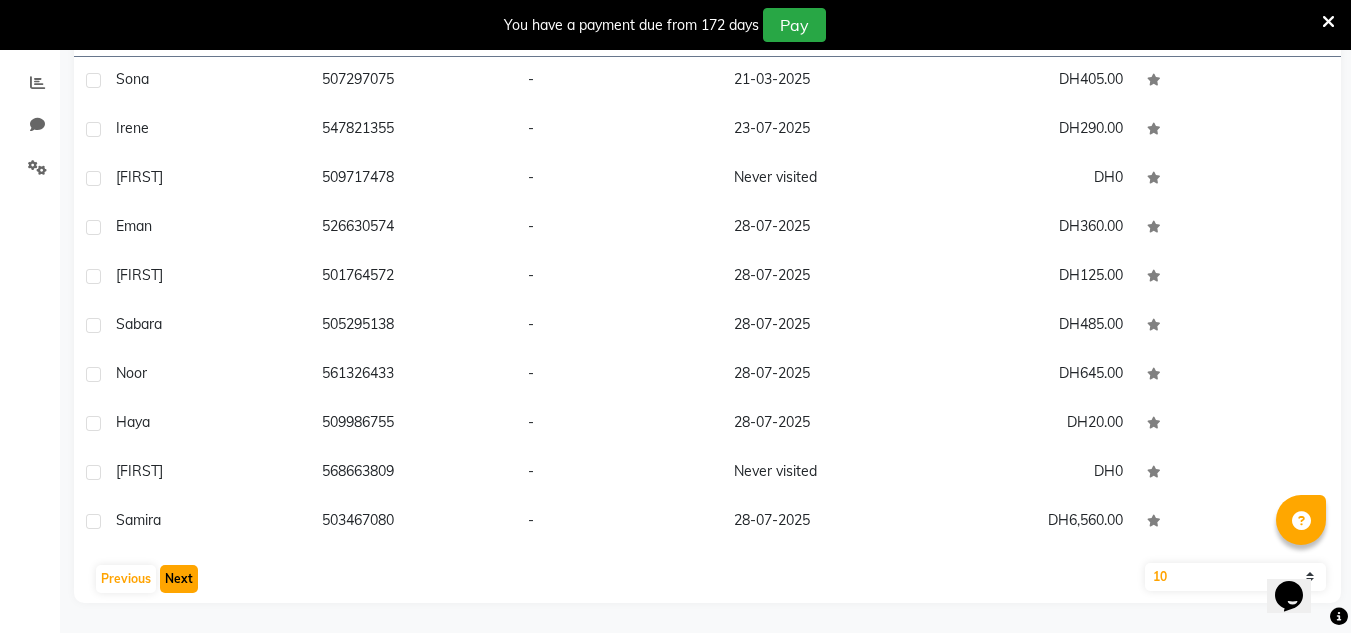 click on "Next" 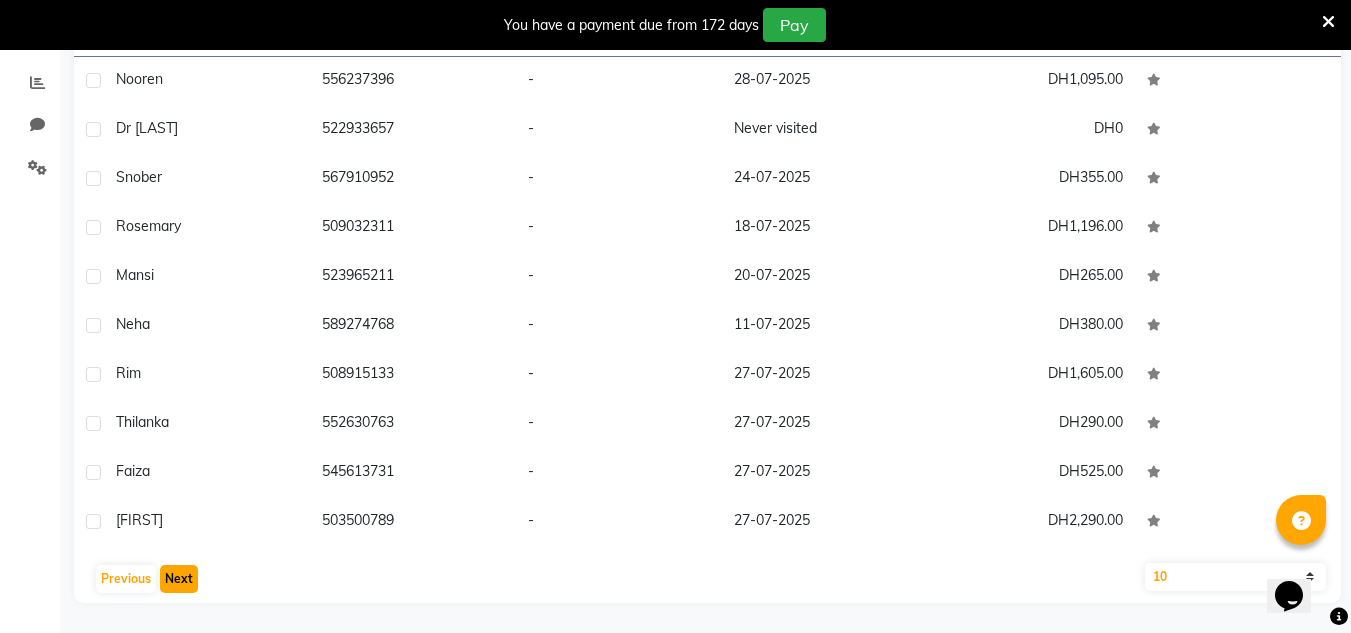 click on "Next" 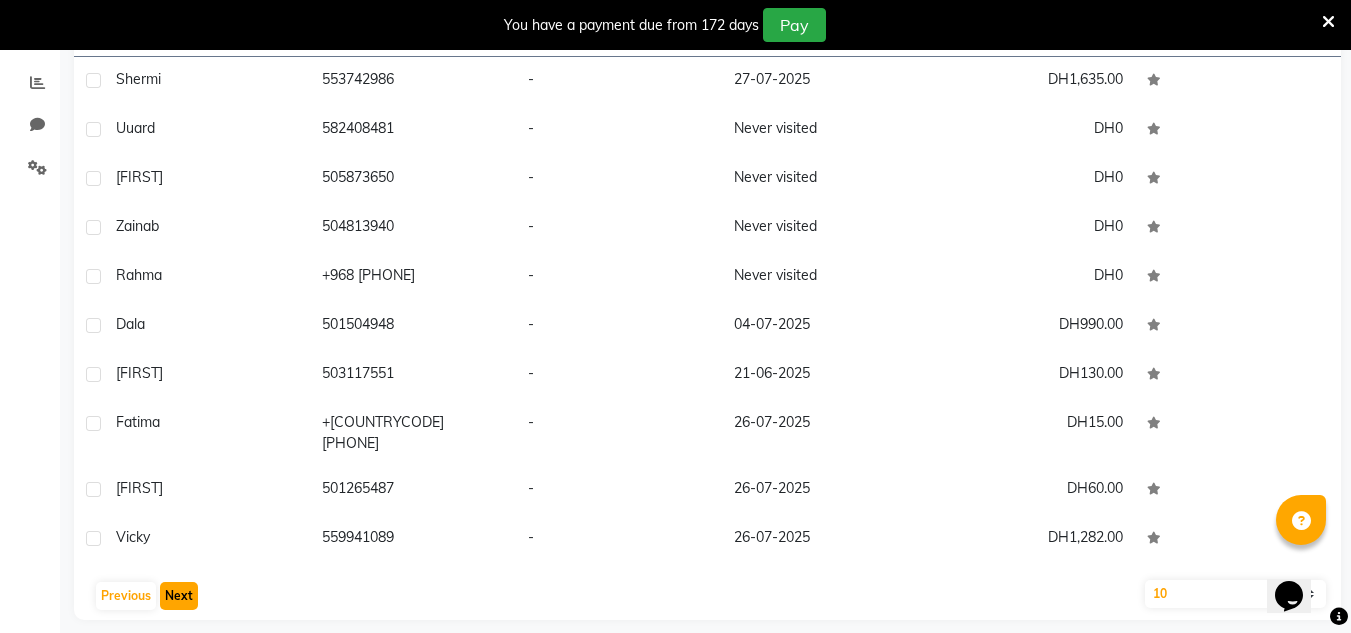 click on "Next" 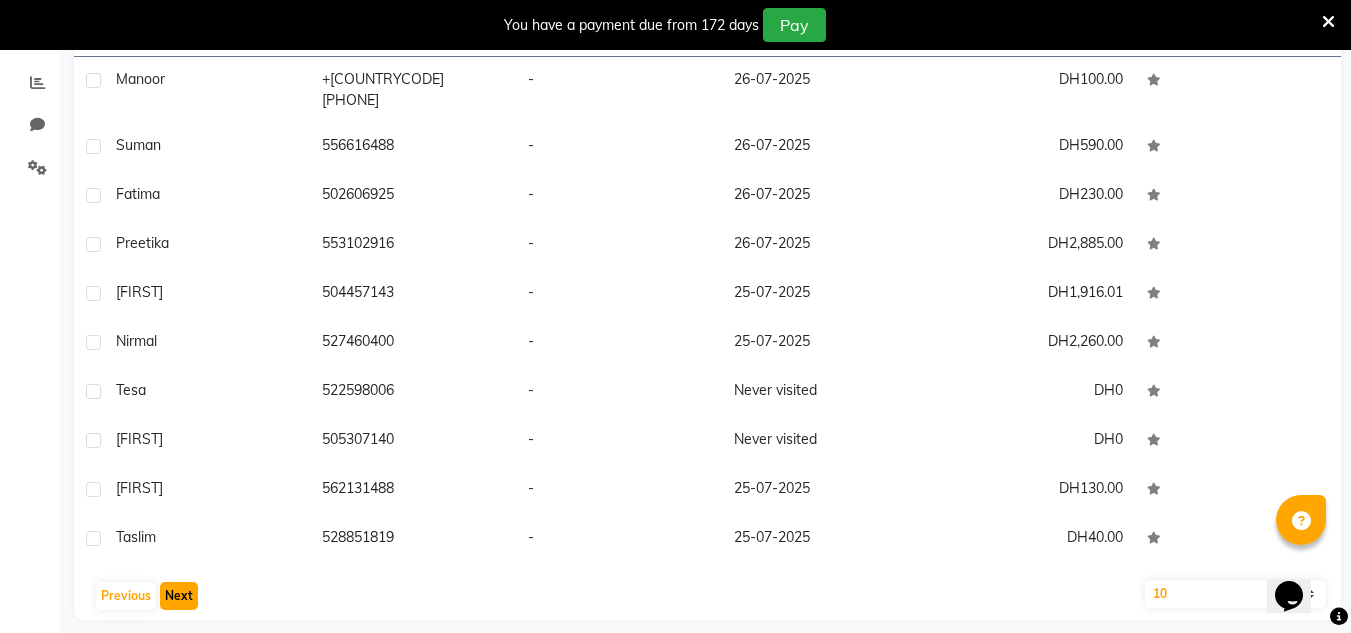 click on "Next" 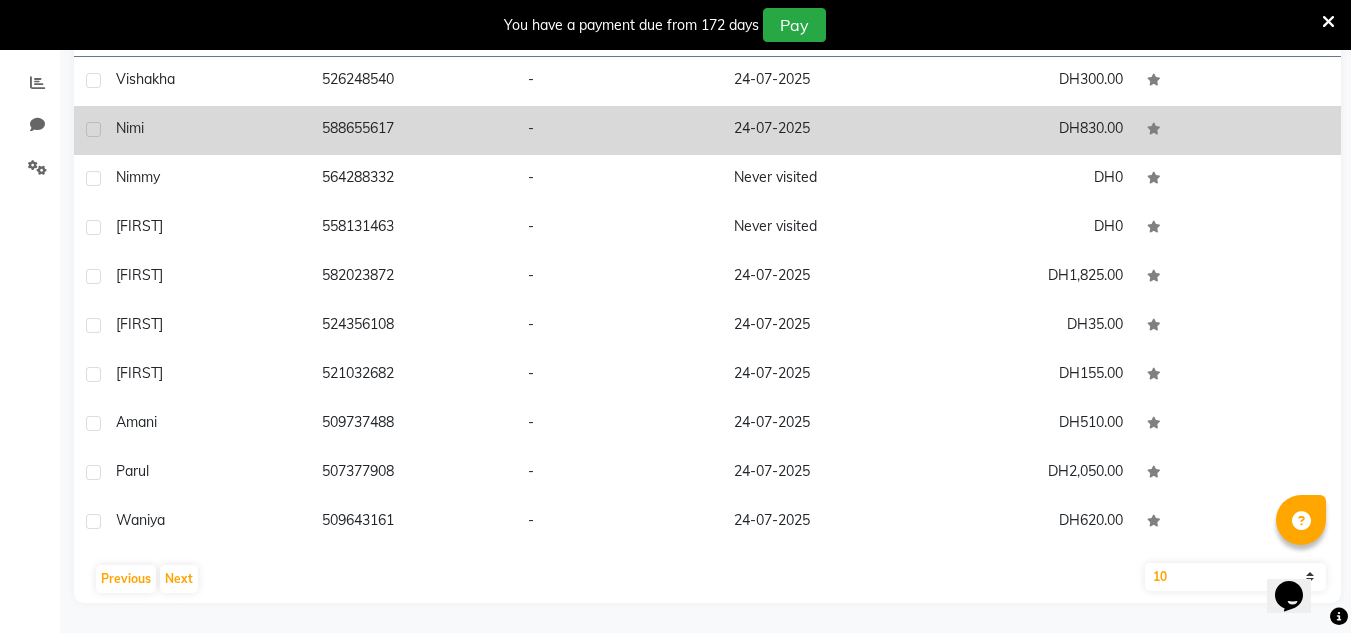 click on "588655617" 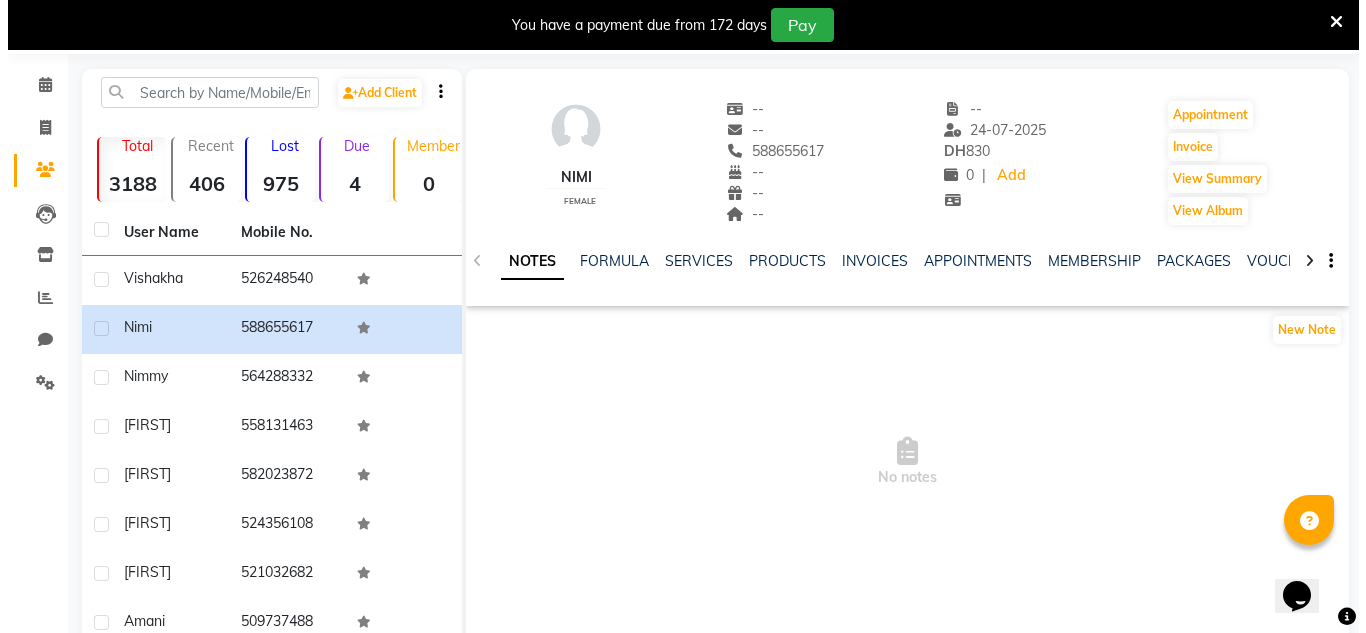 scroll, scrollTop: 67, scrollLeft: 0, axis: vertical 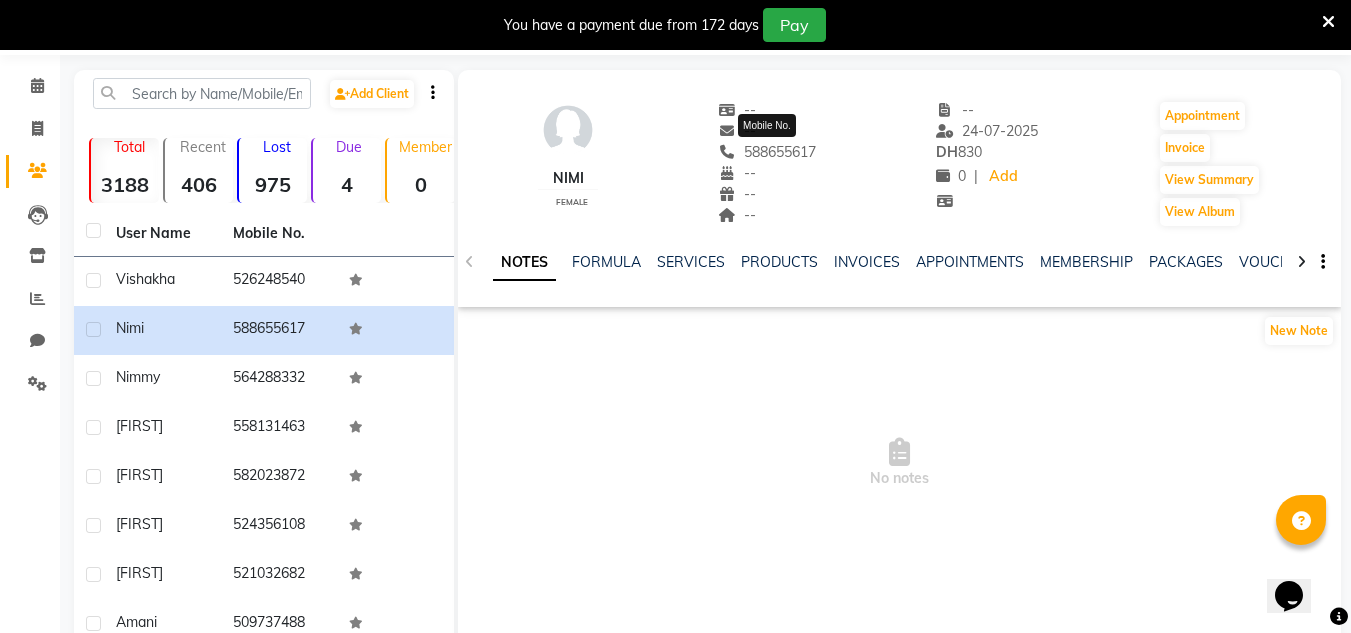 drag, startPoint x: 817, startPoint y: 147, endPoint x: 740, endPoint y: 160, distance: 78.08969 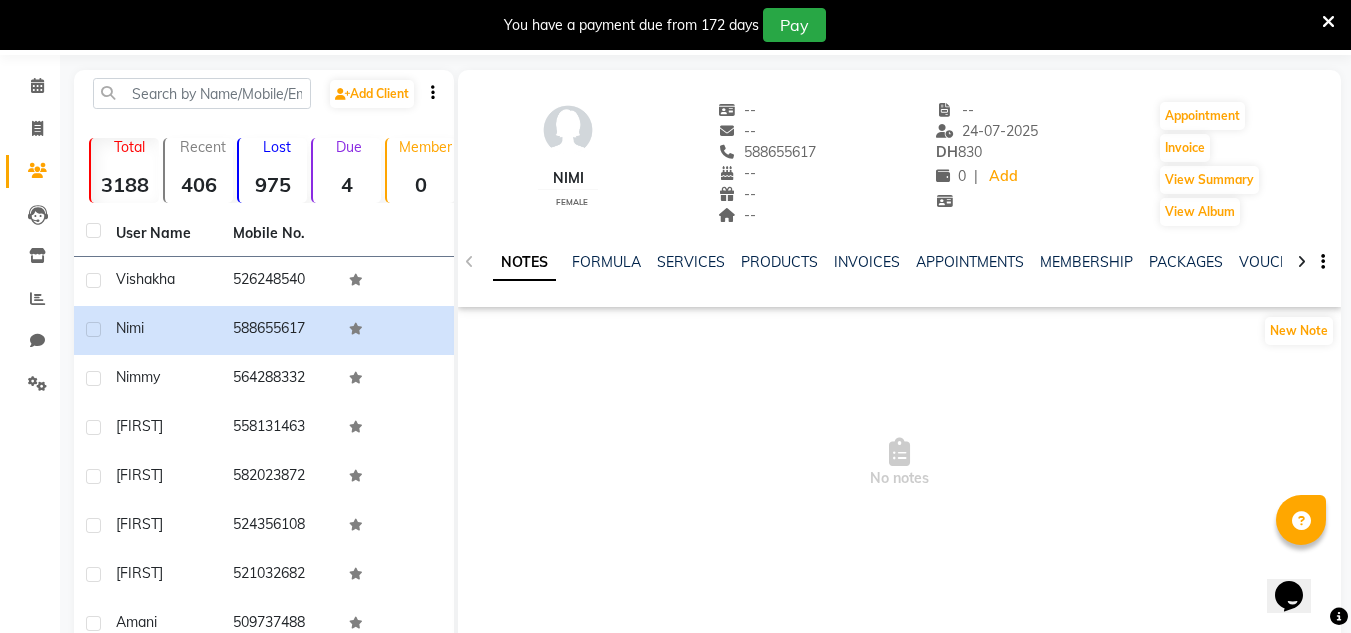 copy on "588655617" 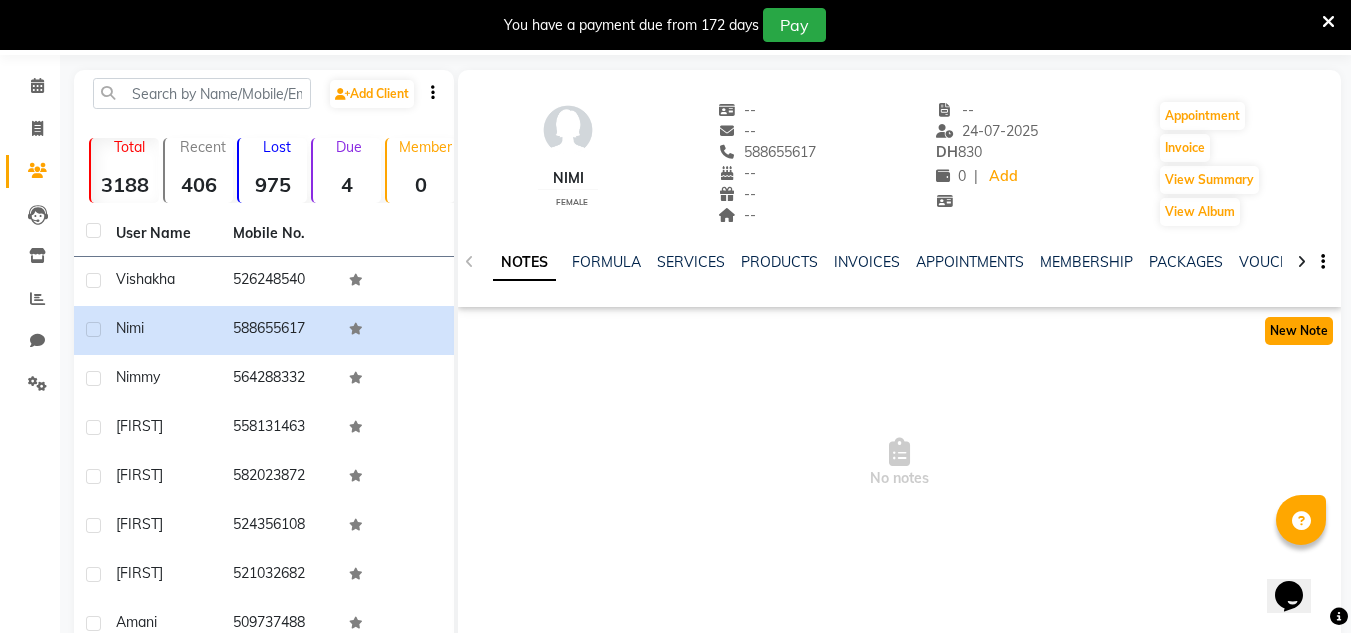 click on "New Note" 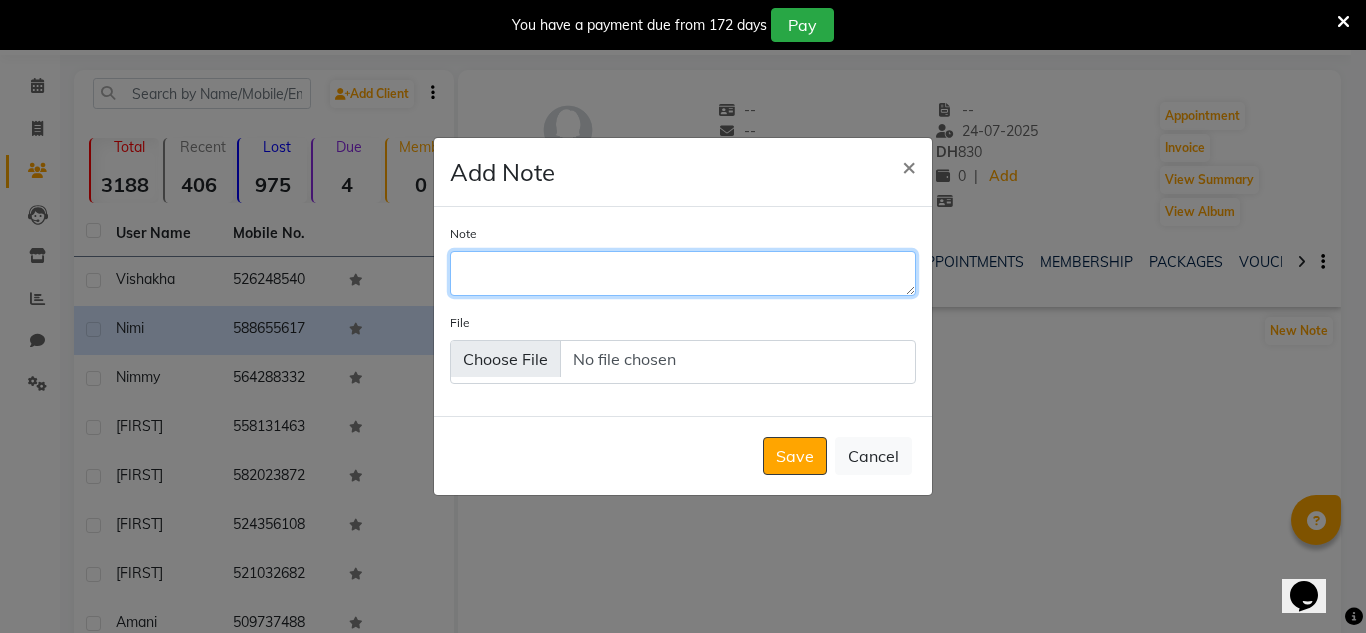 click on "Note" at bounding box center [683, 273] 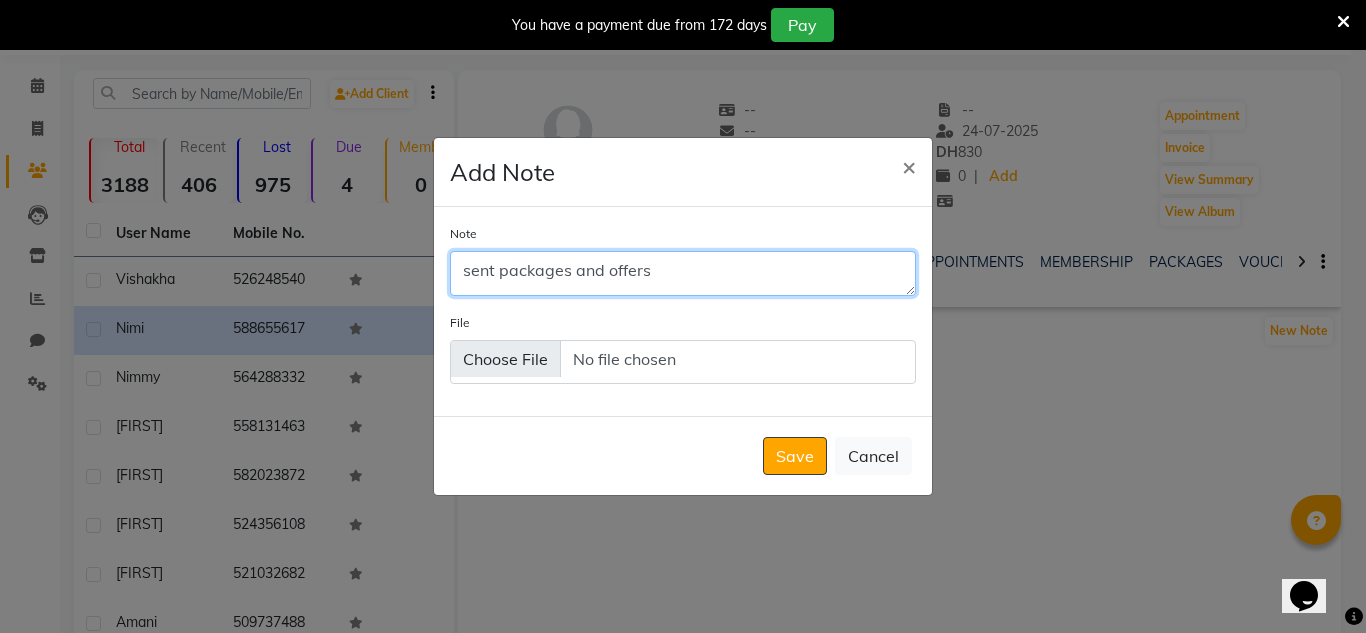 scroll, scrollTop: 11, scrollLeft: 0, axis: vertical 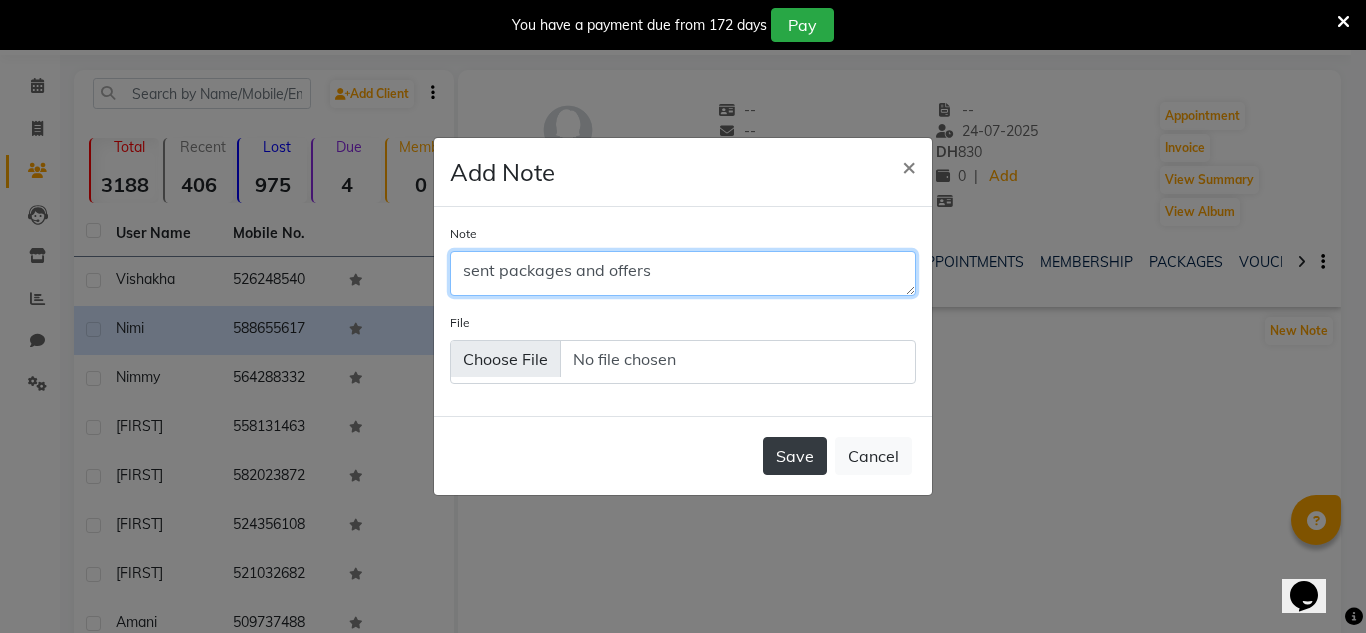 type on "sent packages and offers" 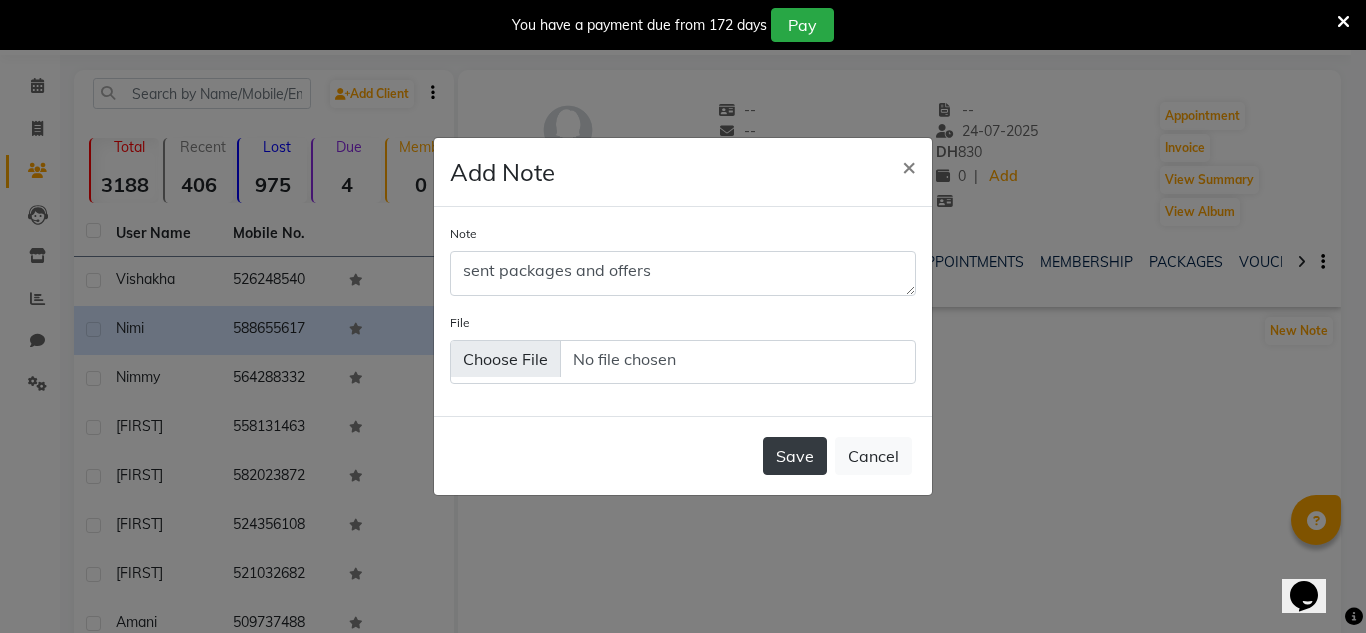 click on "Save" 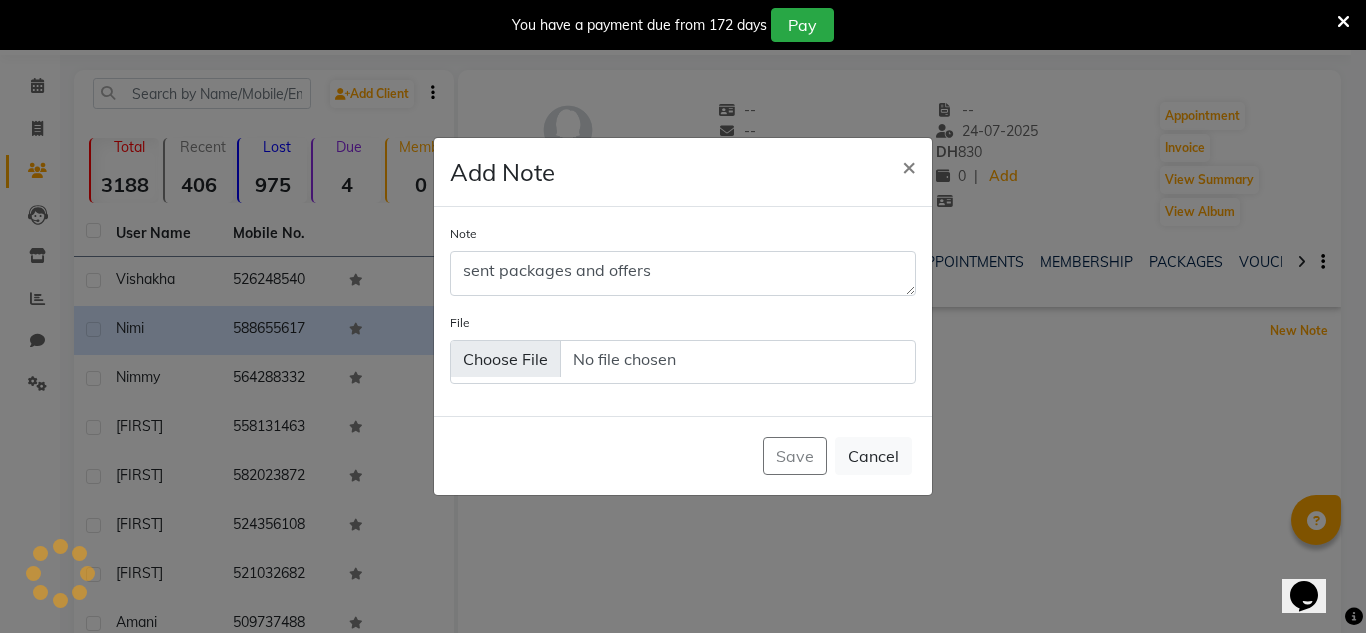 type 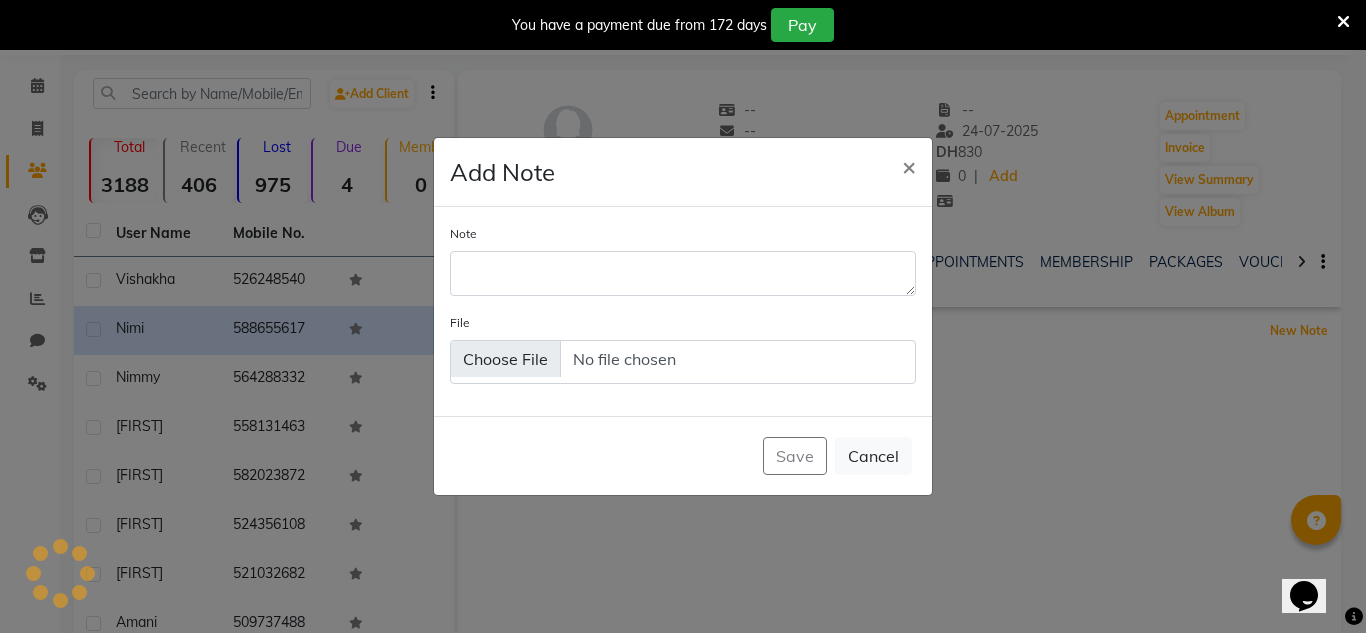 scroll, scrollTop: 0, scrollLeft: 0, axis: both 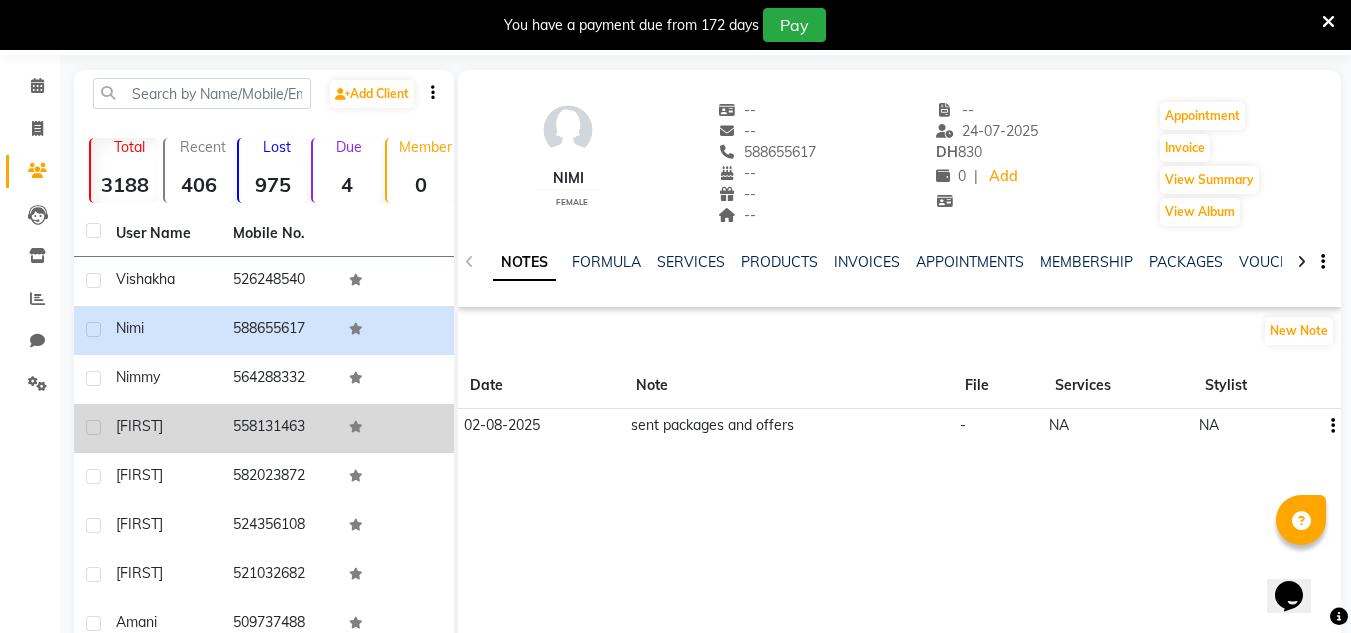 click on "Ushma" 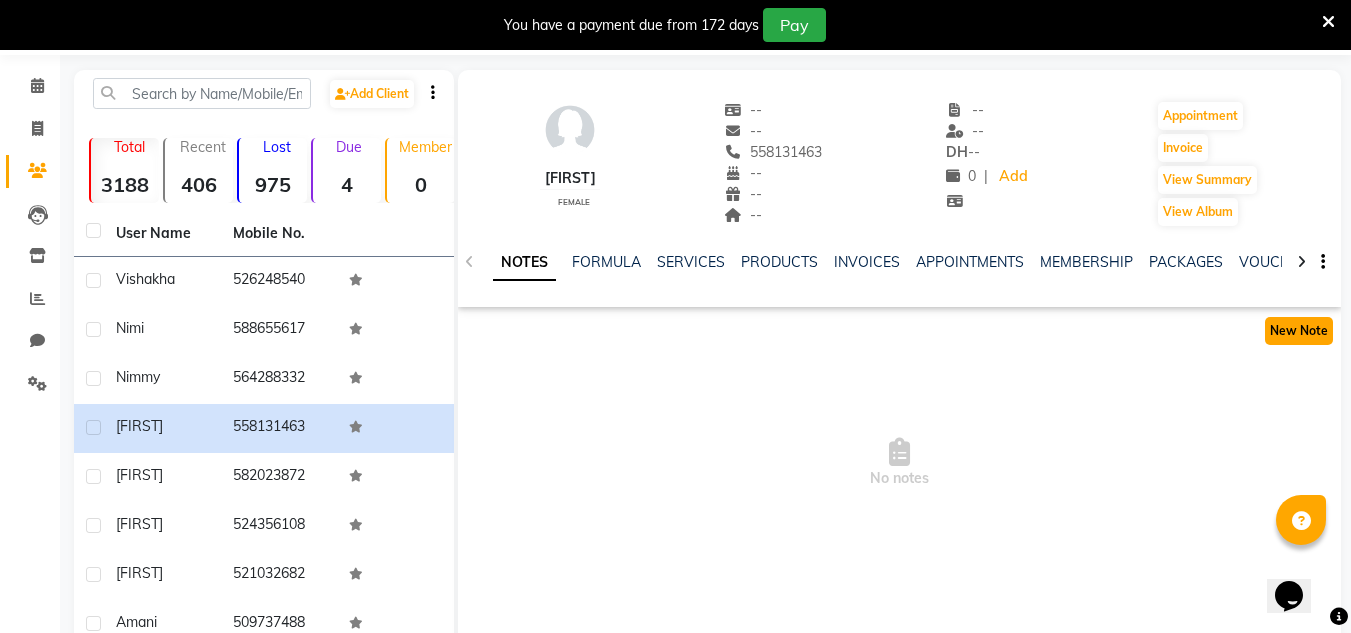 click on "New Note" 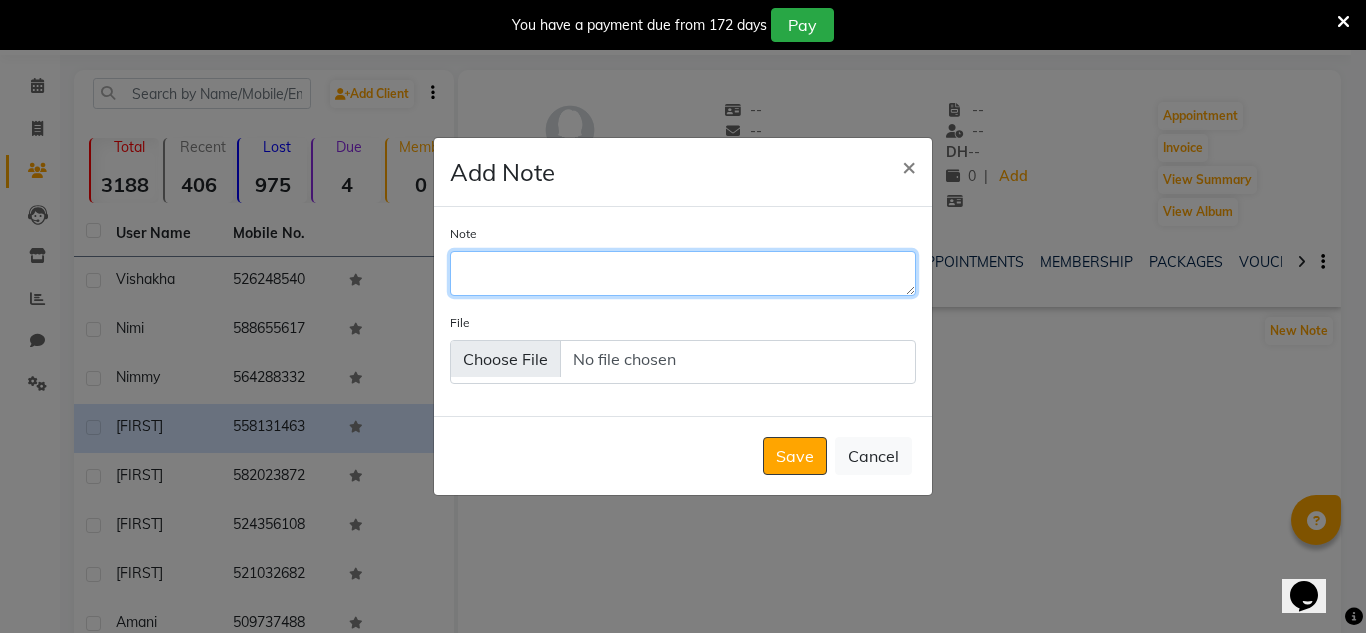 click on "Note" at bounding box center (683, 273) 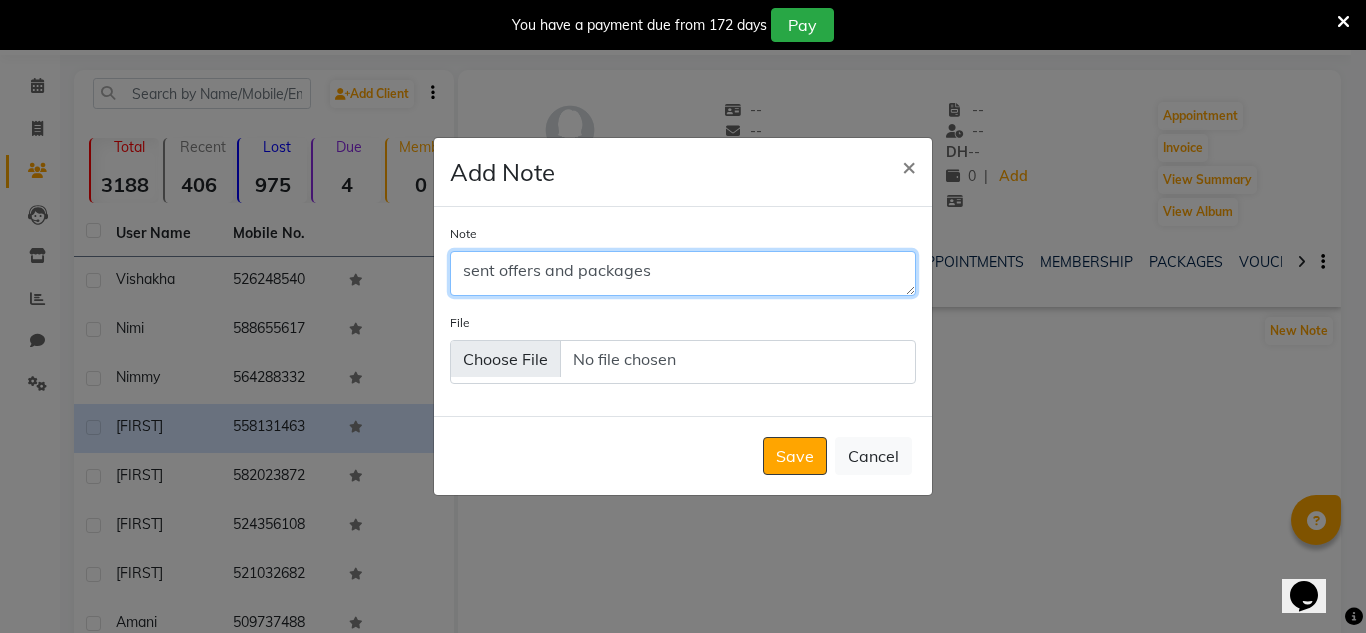 scroll, scrollTop: 11, scrollLeft: 0, axis: vertical 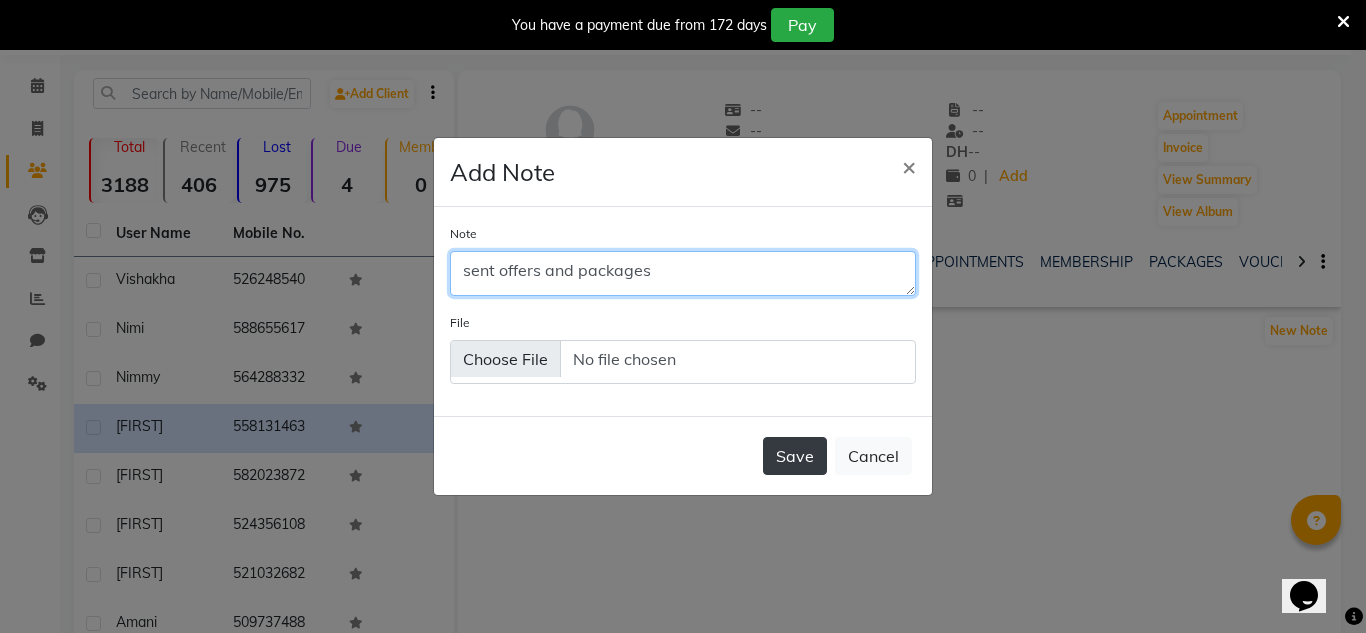 type on "sent offers and packages" 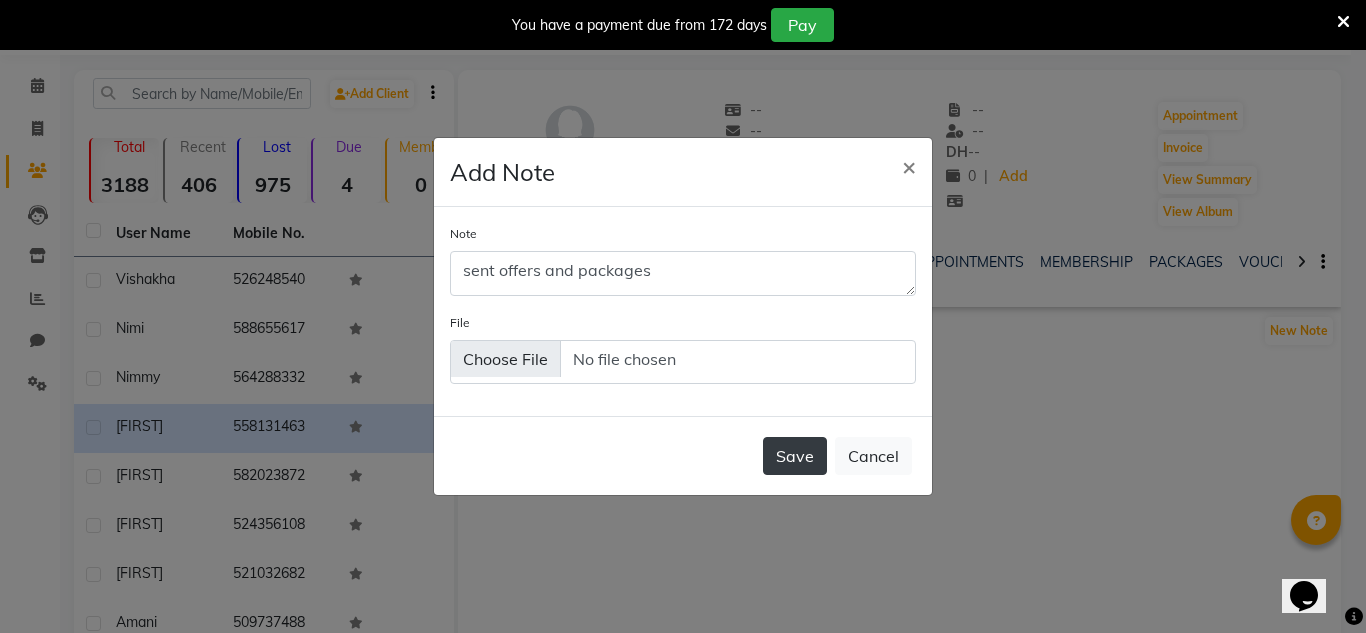 click on "Save" 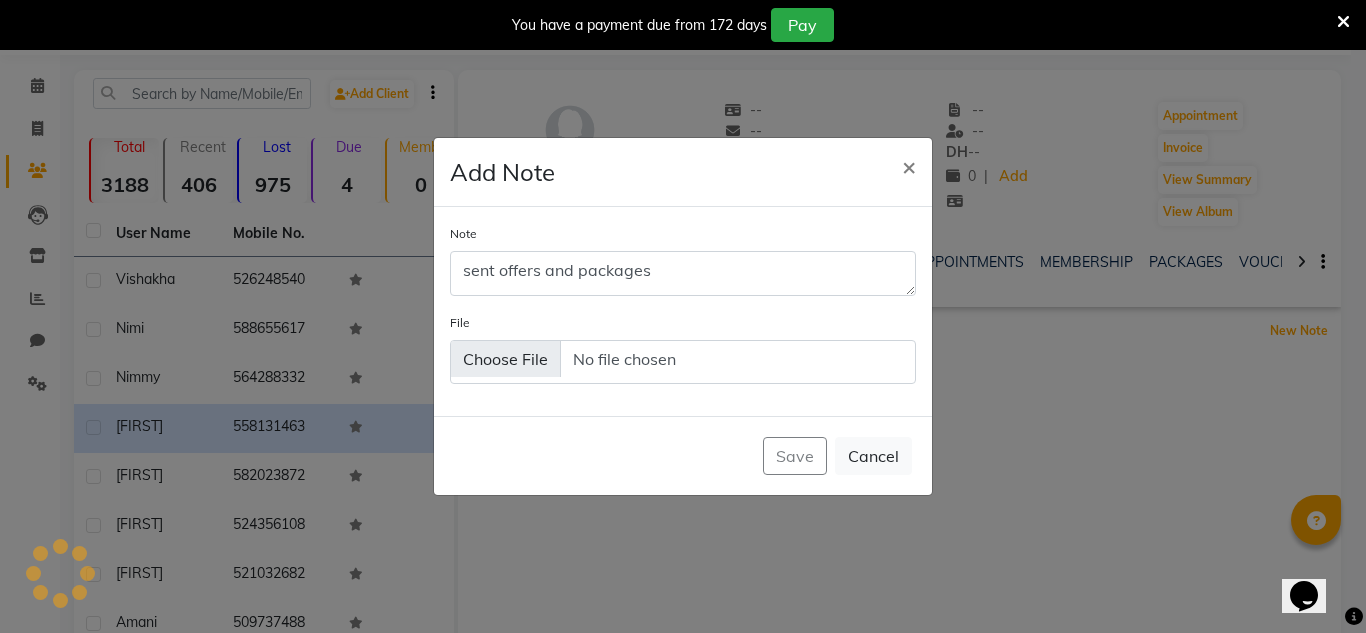 type 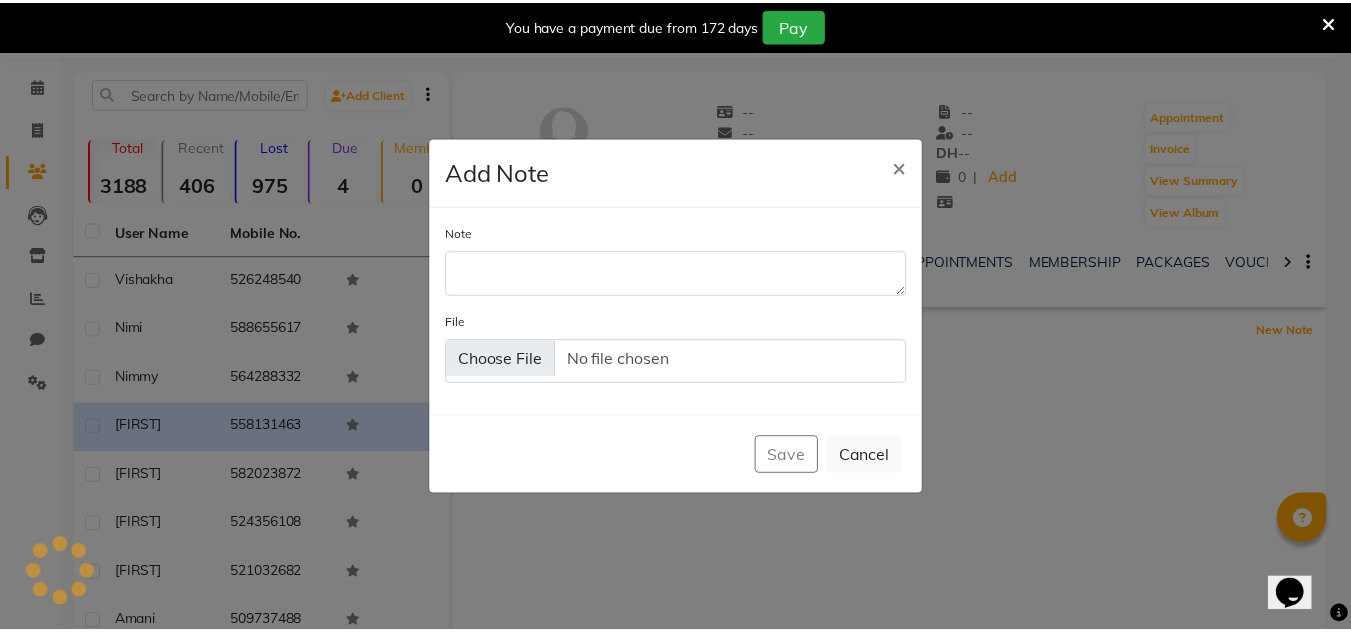 scroll, scrollTop: 0, scrollLeft: 0, axis: both 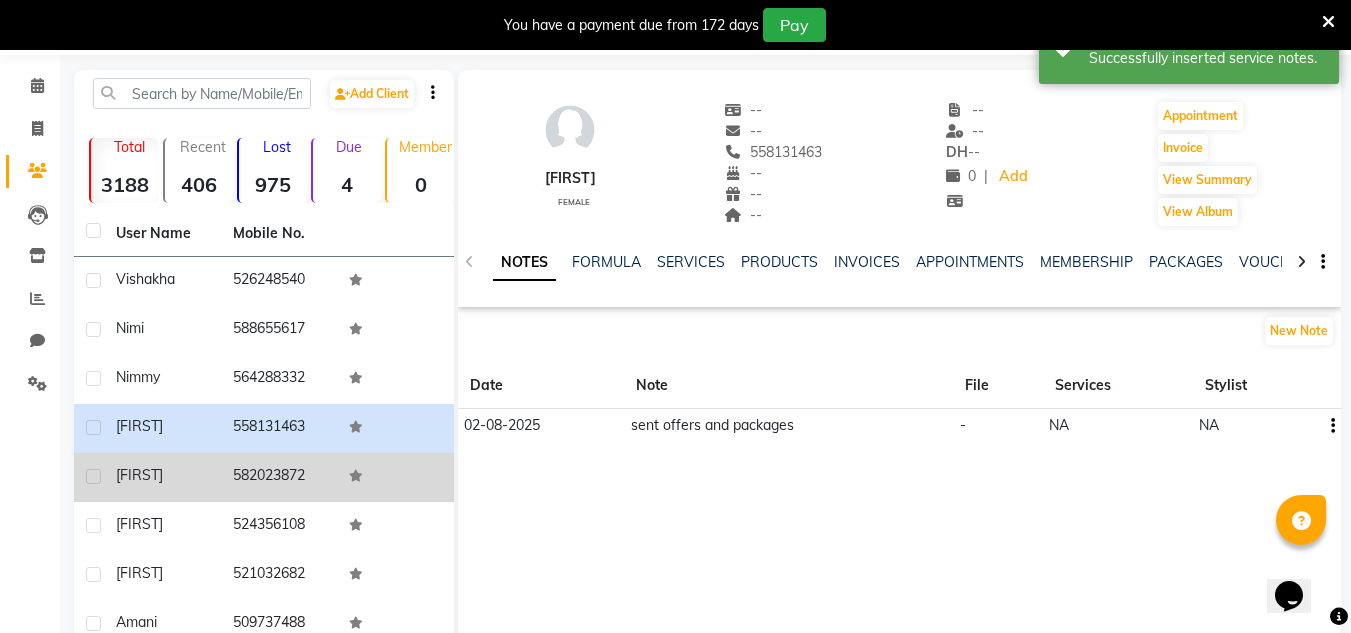 click on "582023872" 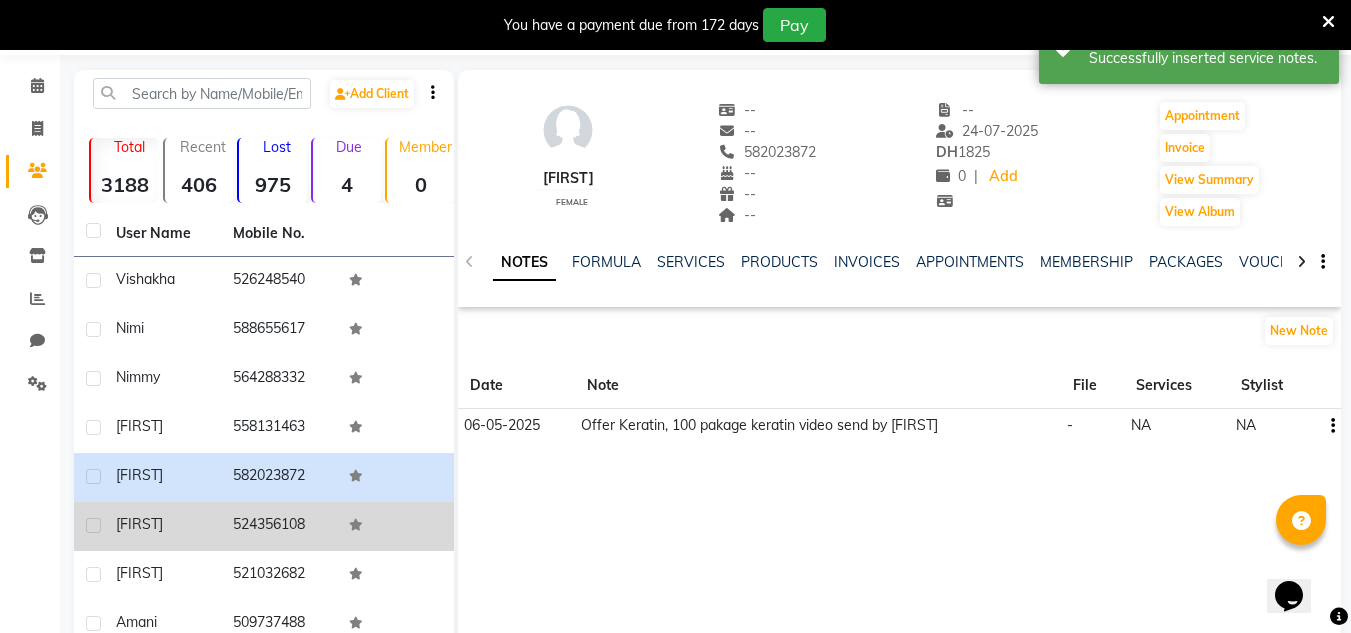 click on "[NUMBER]" 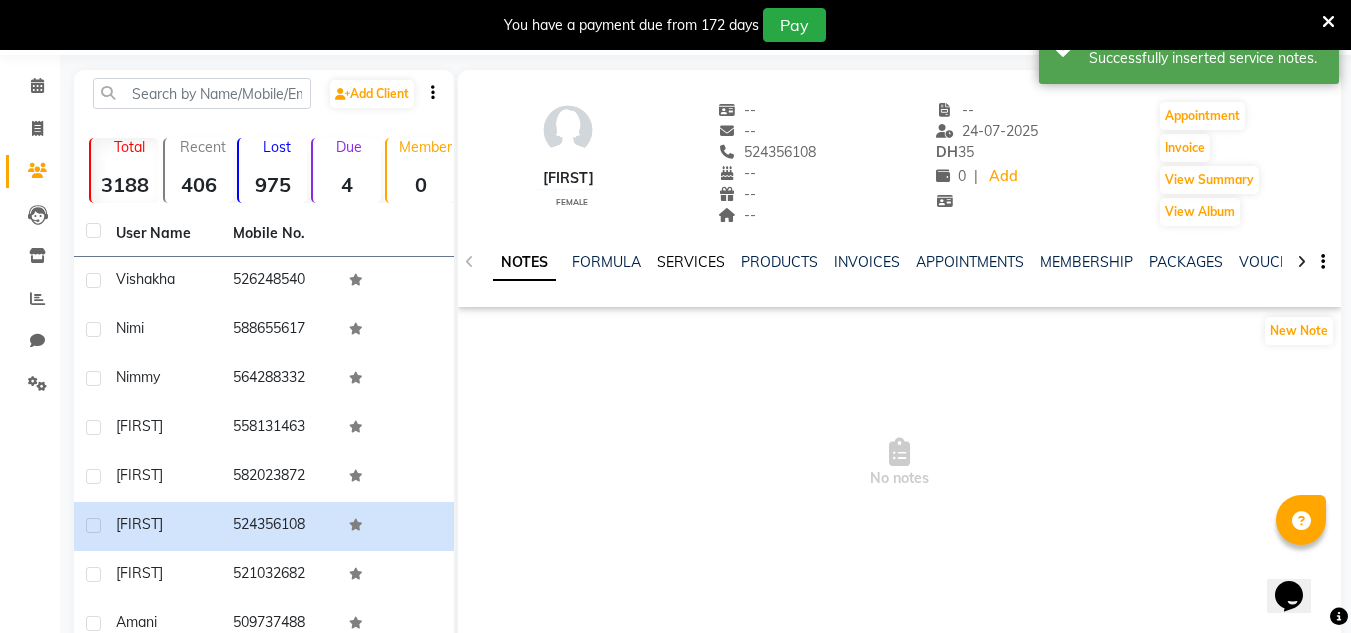 click on "SERVICES" 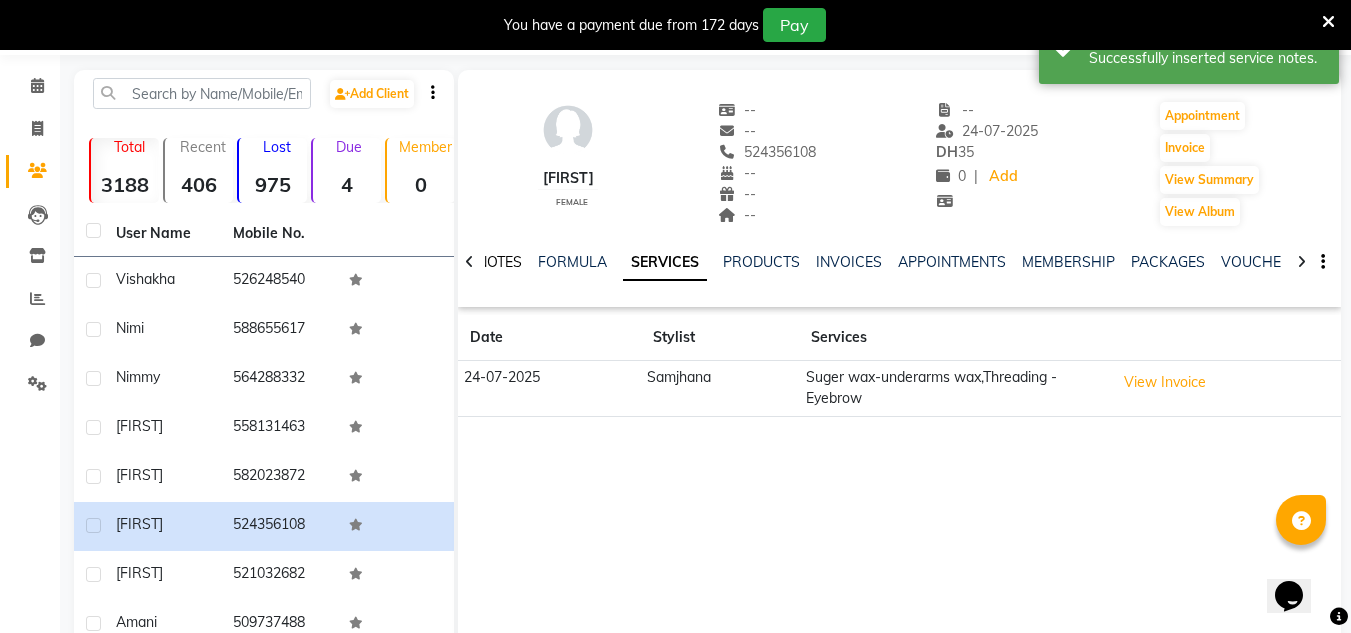 click on "NOTES" 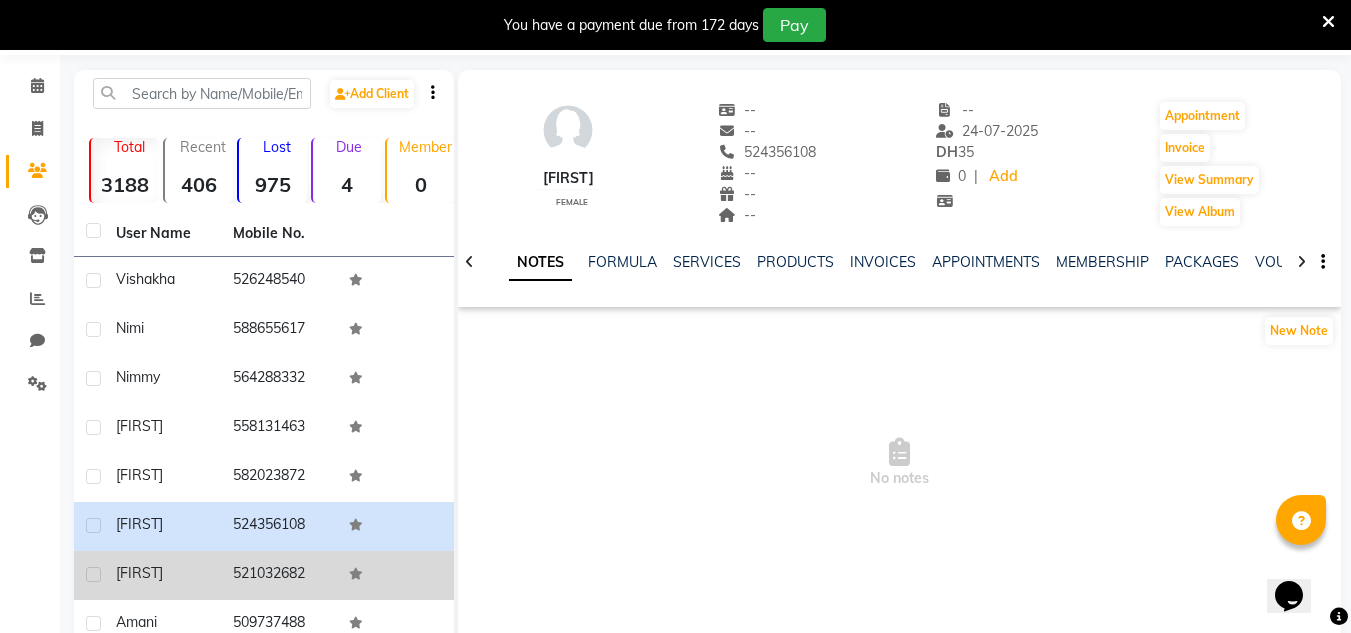 drag, startPoint x: 190, startPoint y: 580, endPoint x: 220, endPoint y: 556, distance: 38.418747 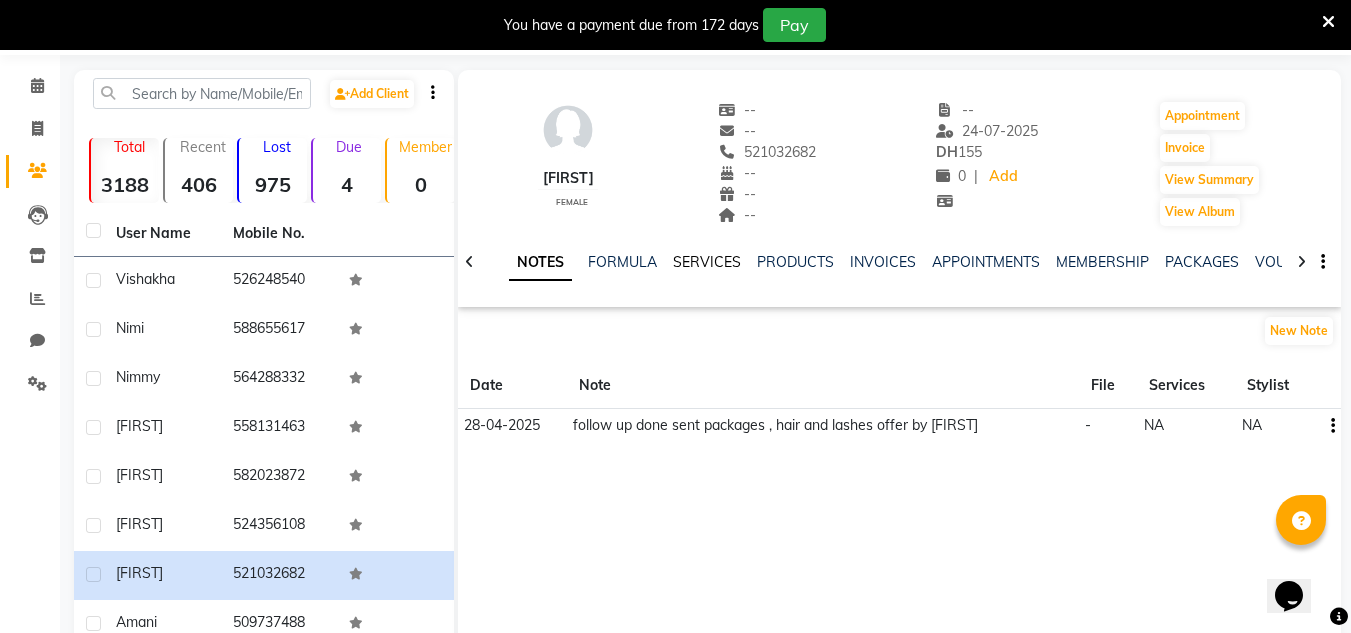 click on "SERVICES" 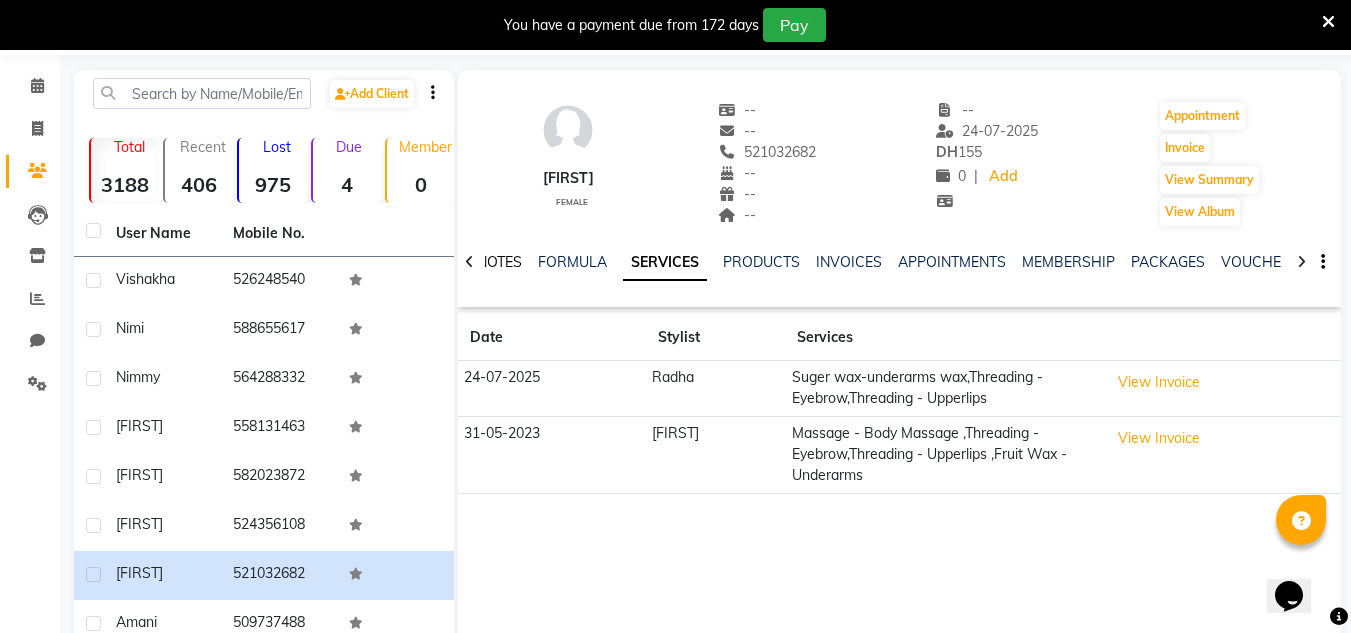 click on "NOTES" 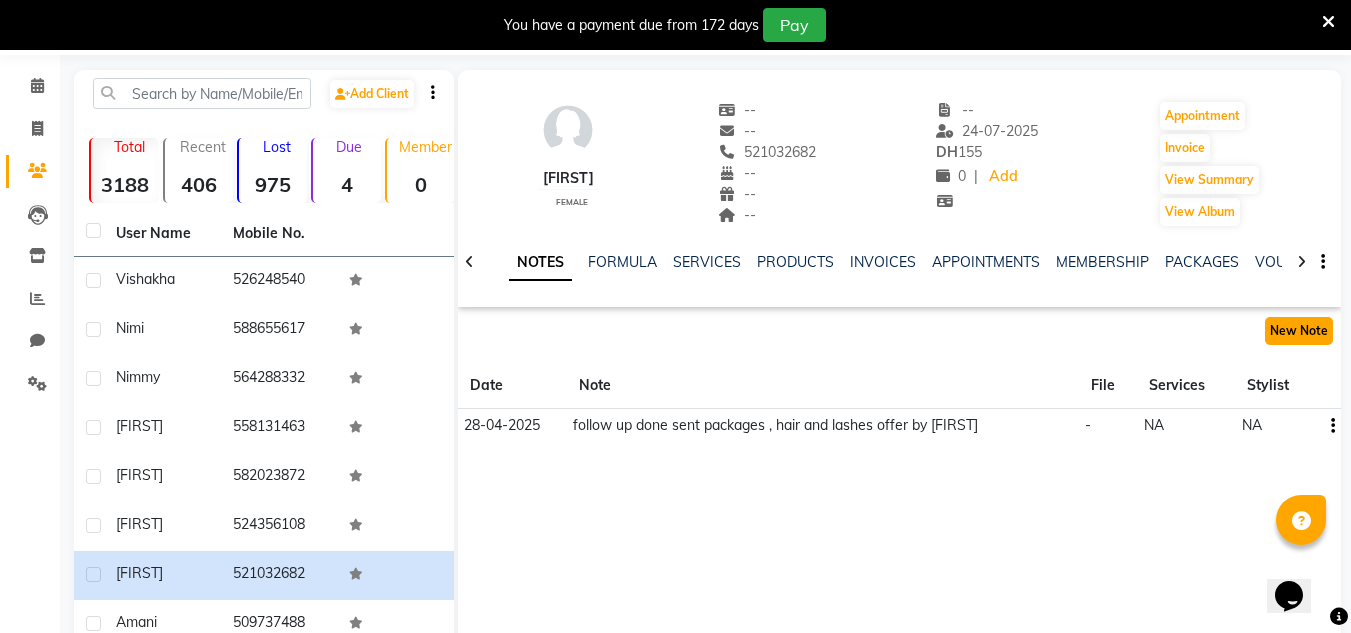 click on "New Note" 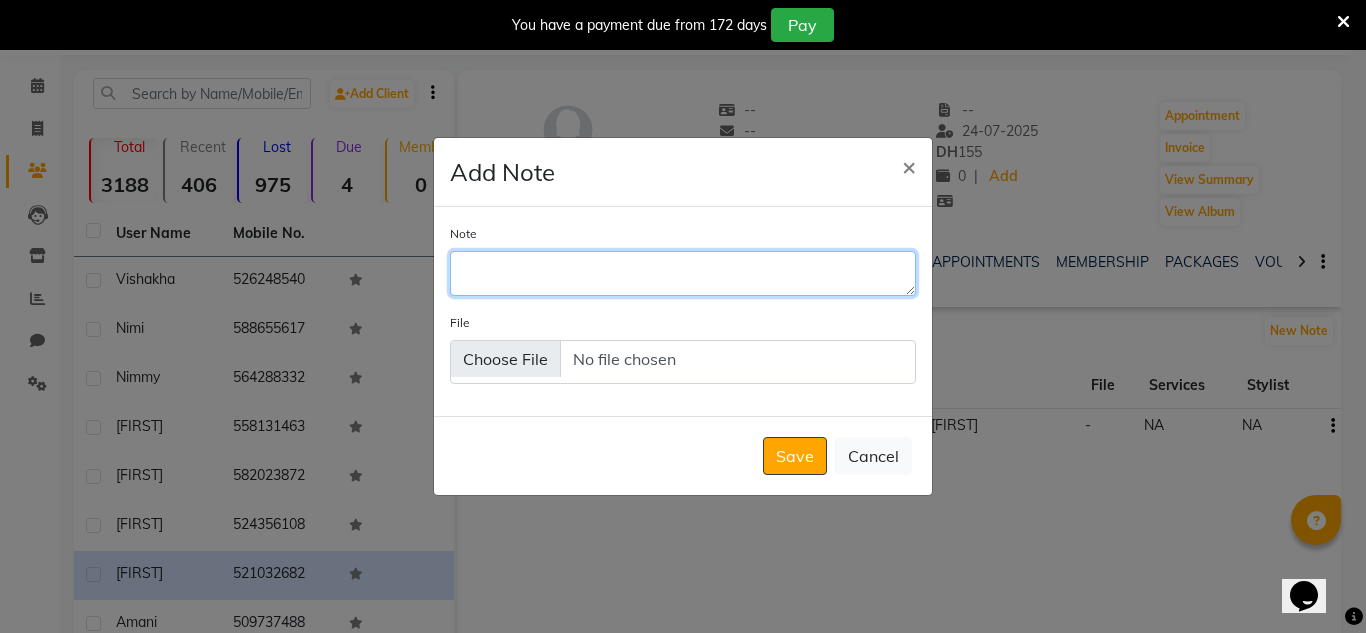 click on "Note" at bounding box center (683, 273) 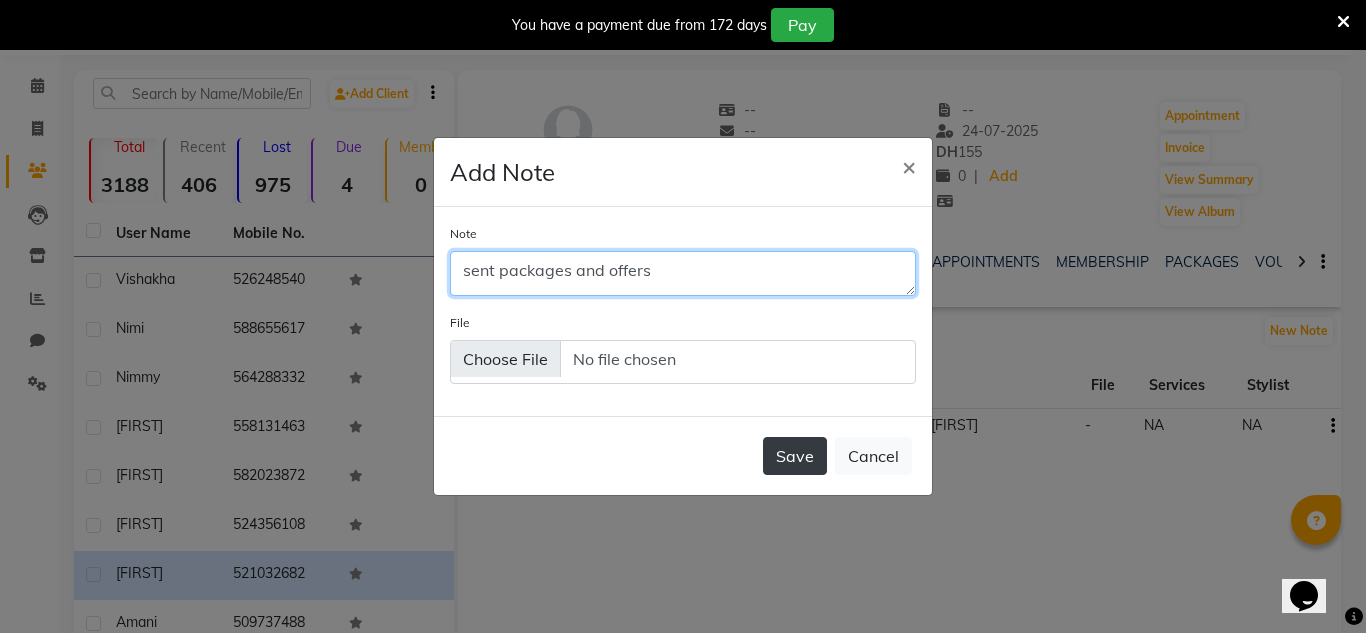 type on "sent packages and offers" 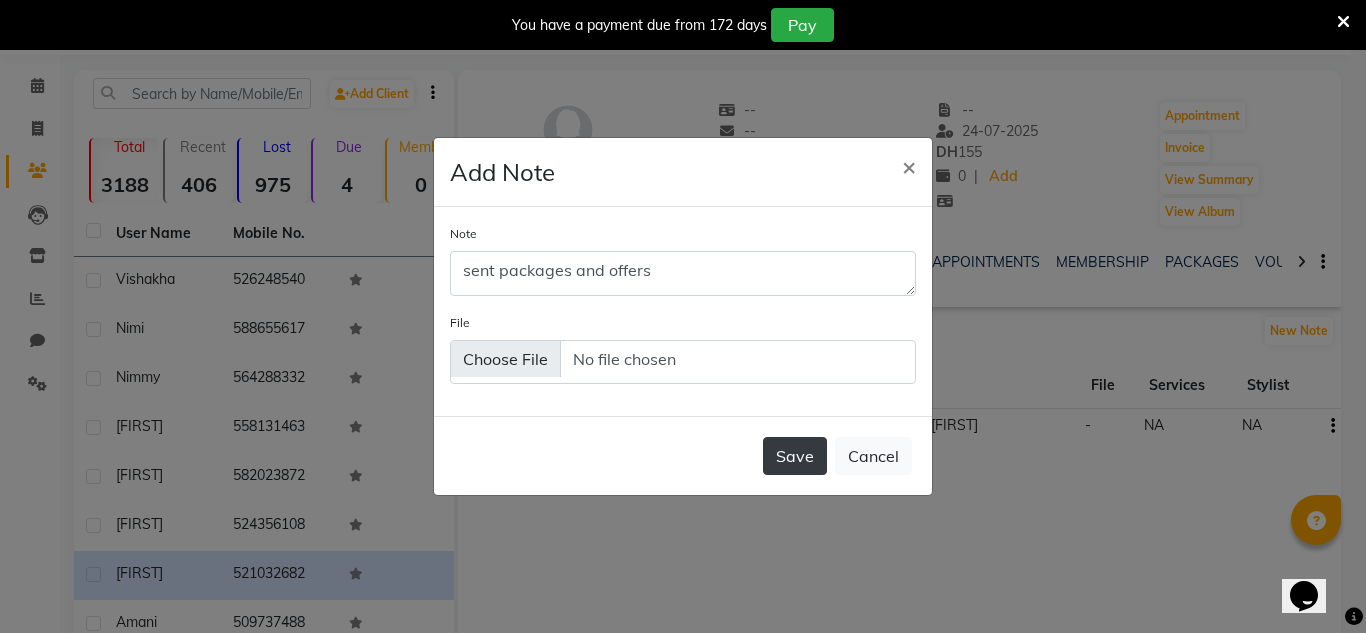 click on "Save" 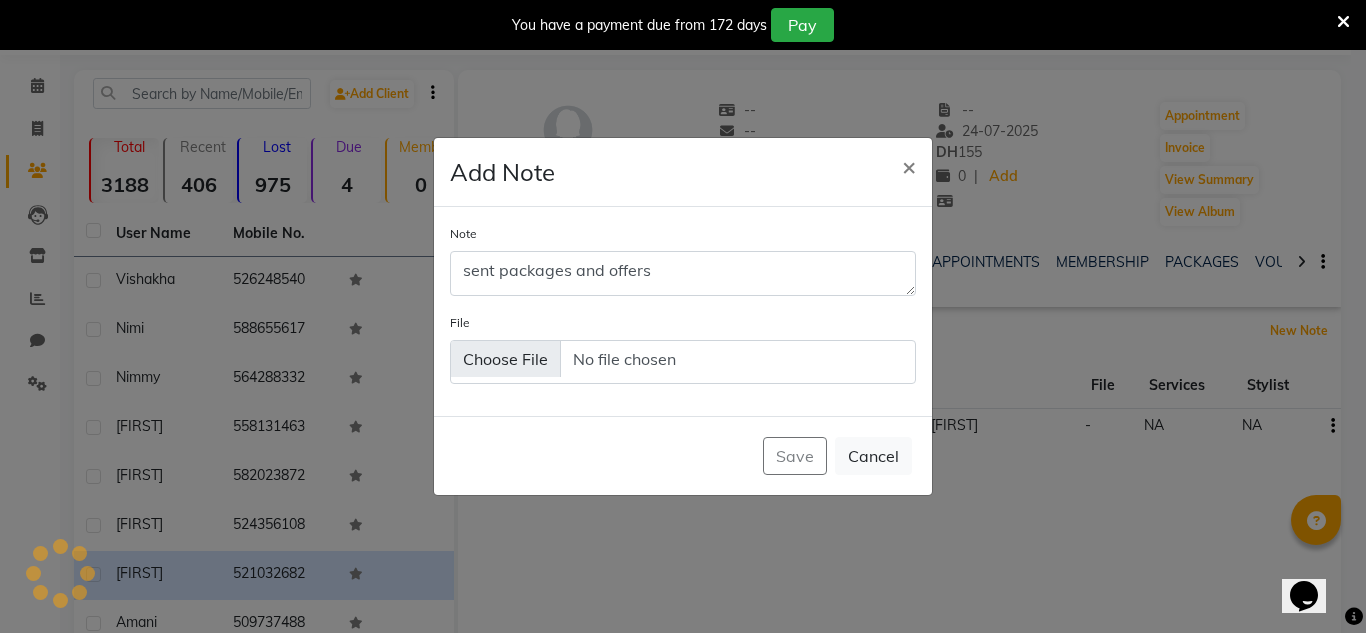 type 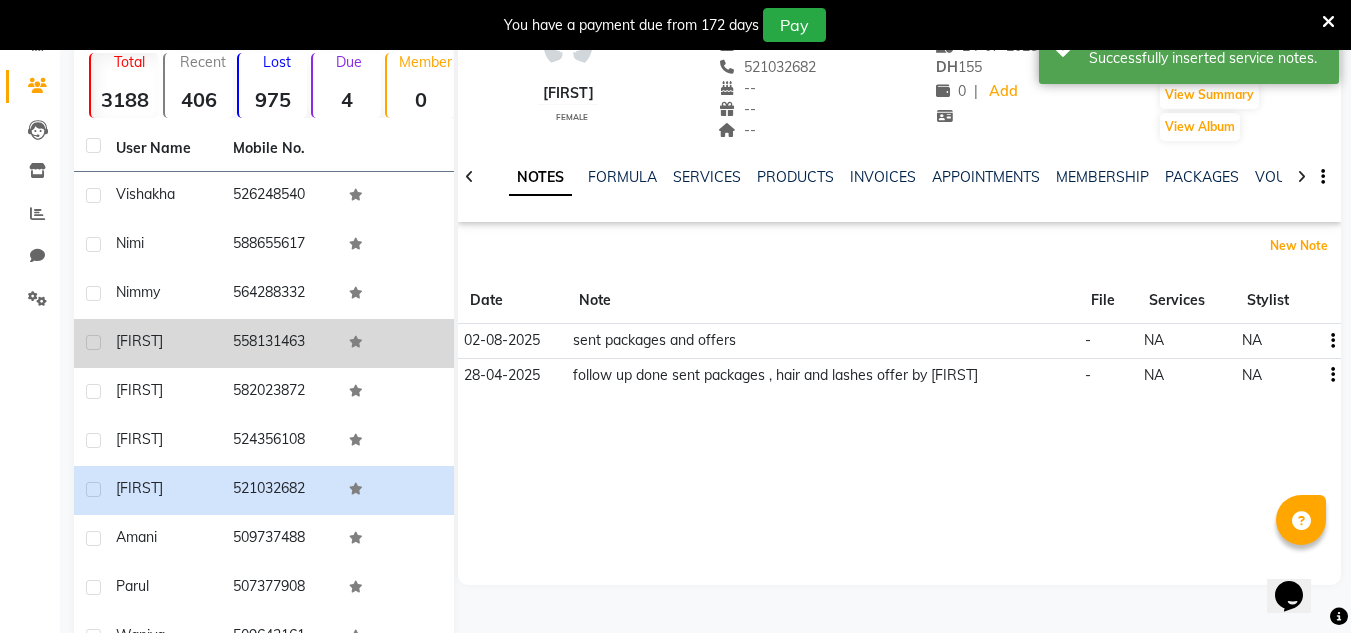 scroll, scrollTop: 267, scrollLeft: 0, axis: vertical 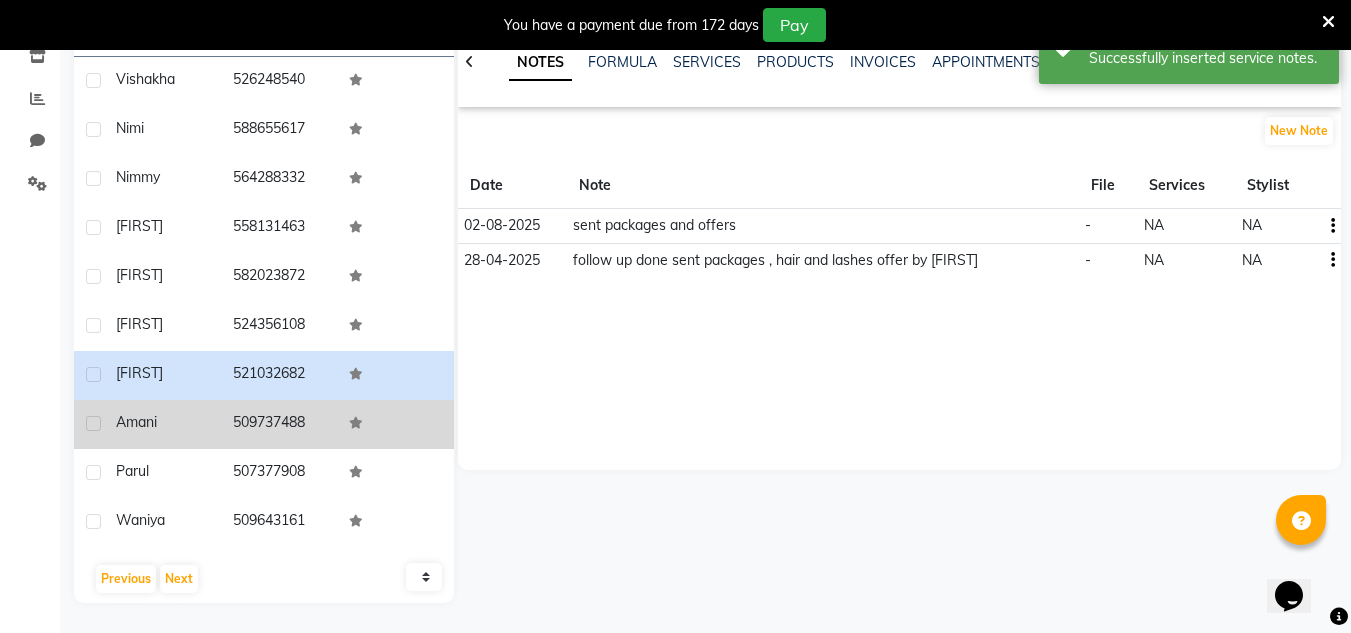 click on "Amani" 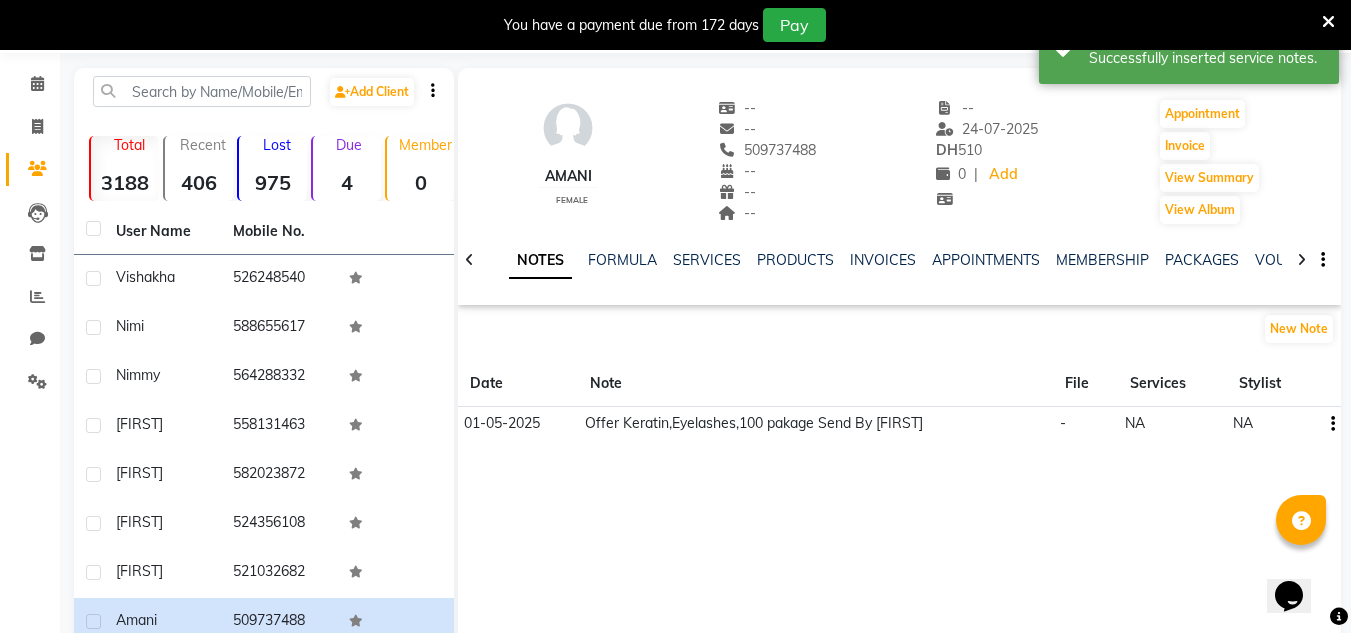 scroll, scrollTop: 67, scrollLeft: 0, axis: vertical 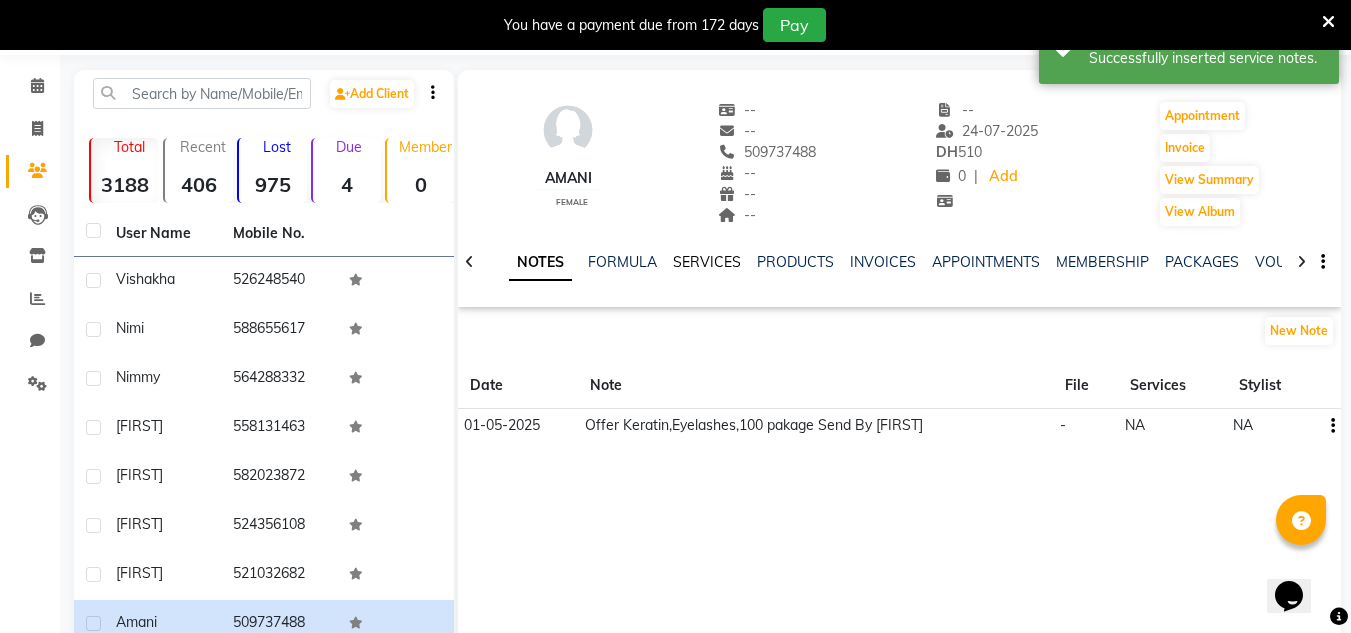 click on "SERVICES" 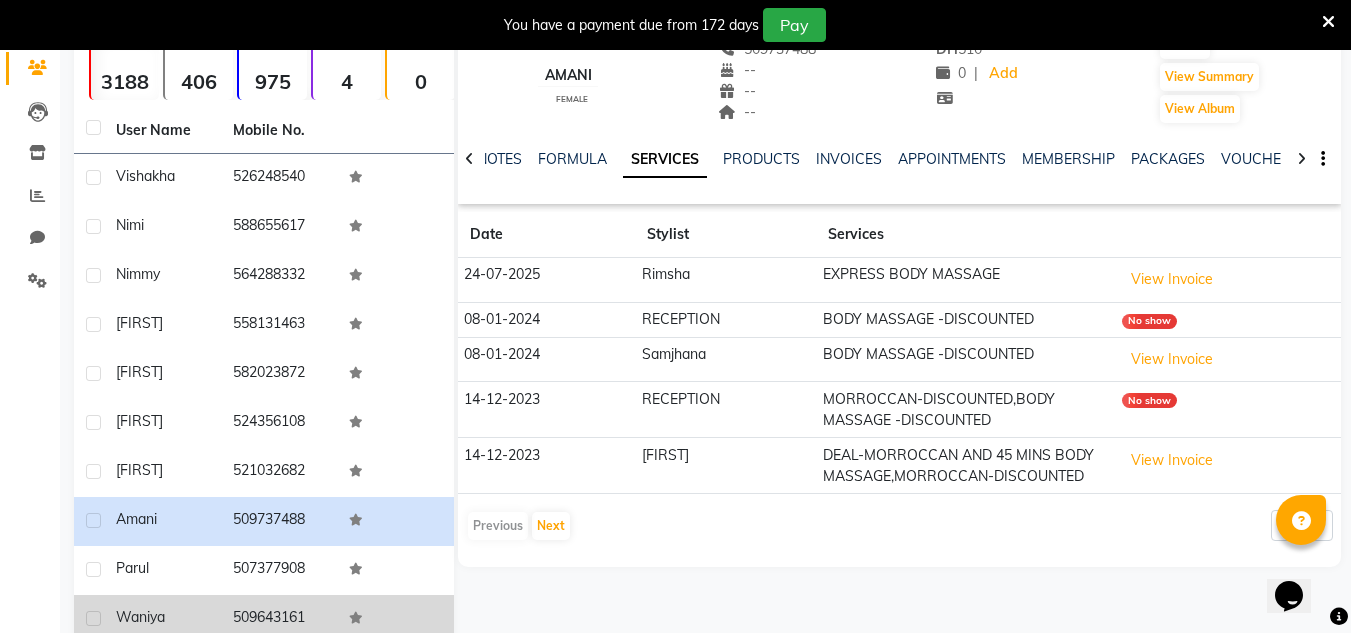 scroll, scrollTop: 267, scrollLeft: 0, axis: vertical 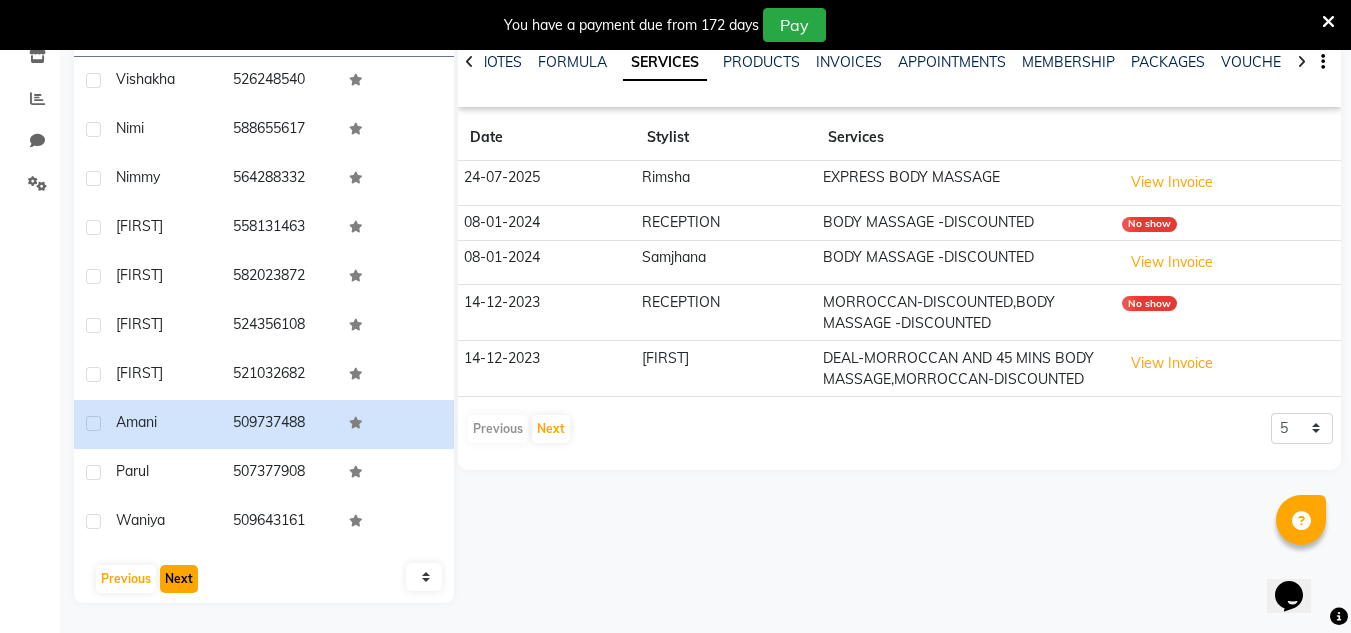 click on "Next" 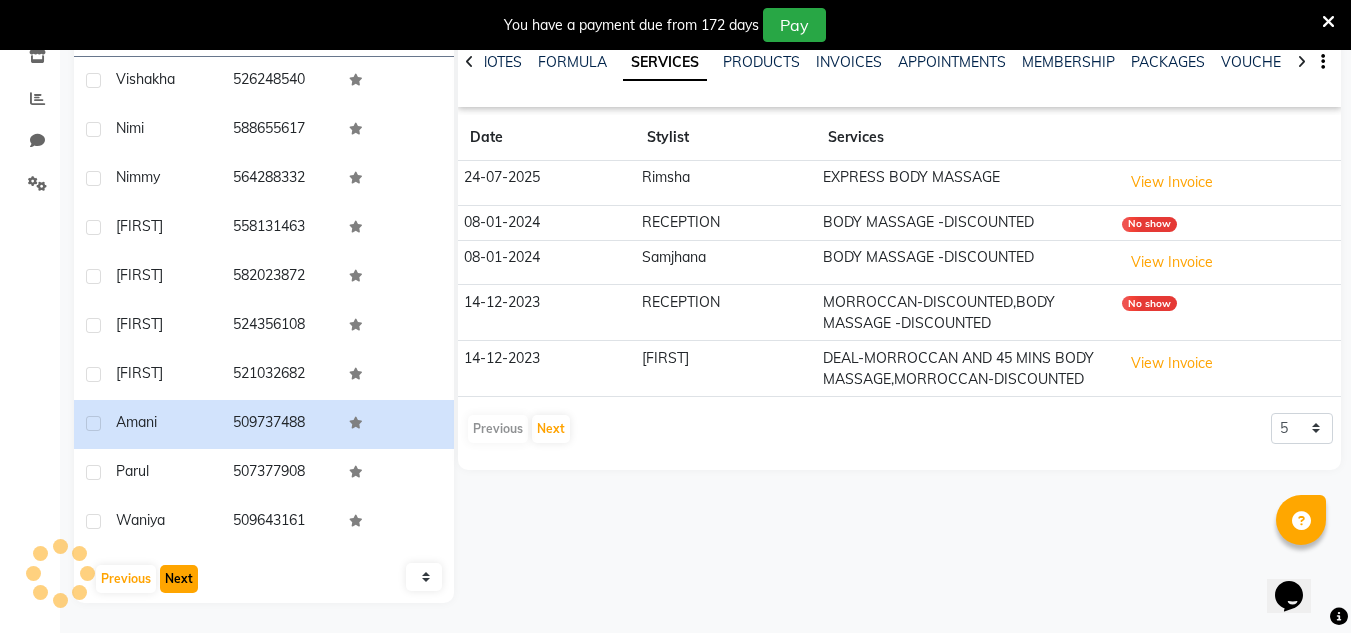 click on "Next" 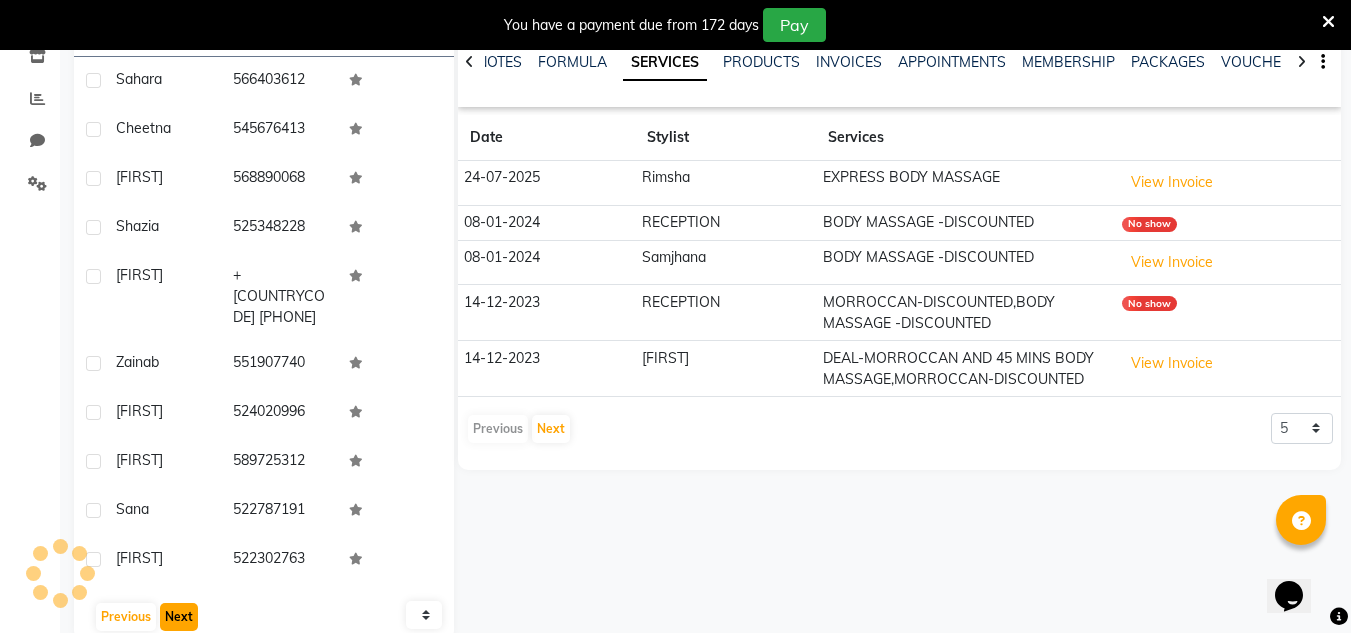click on "Next" 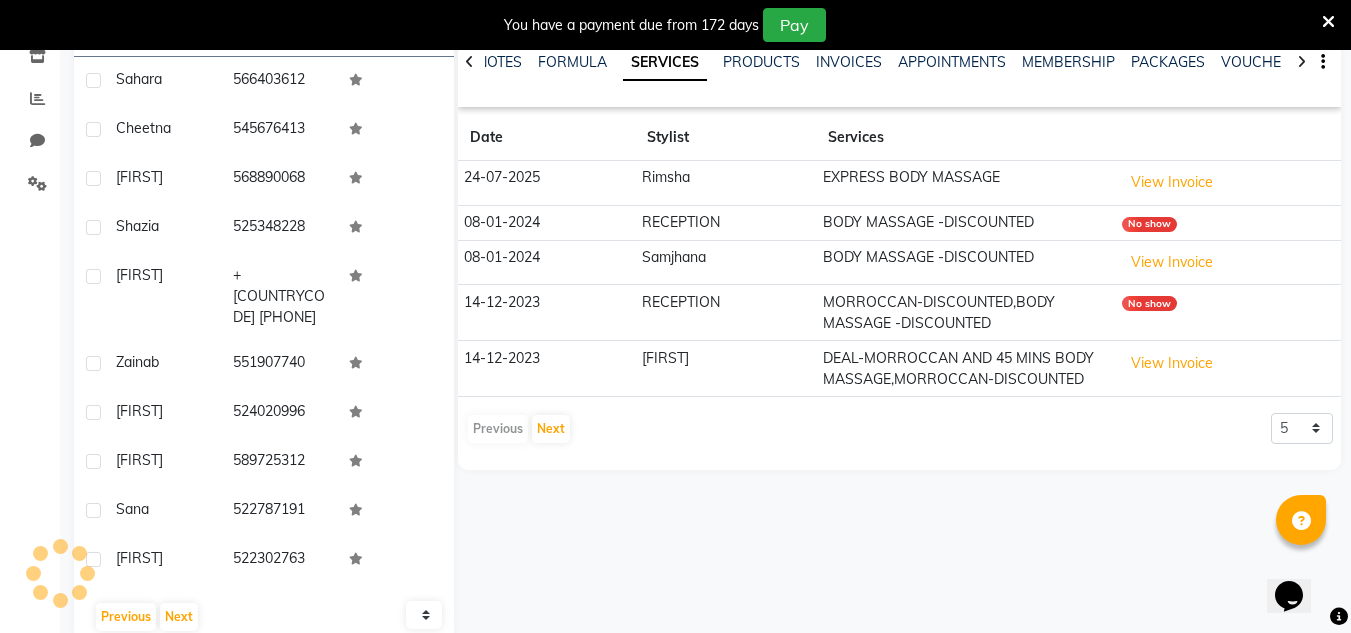 click on "Previous   Next" 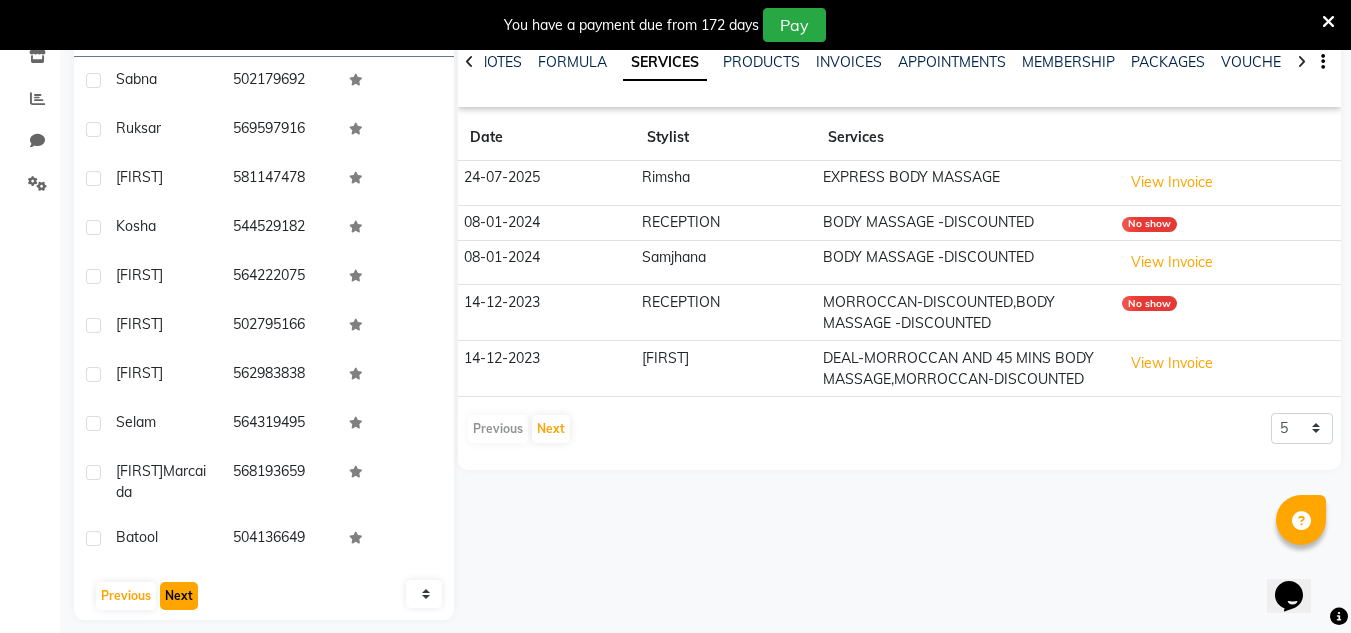 click on "Next" 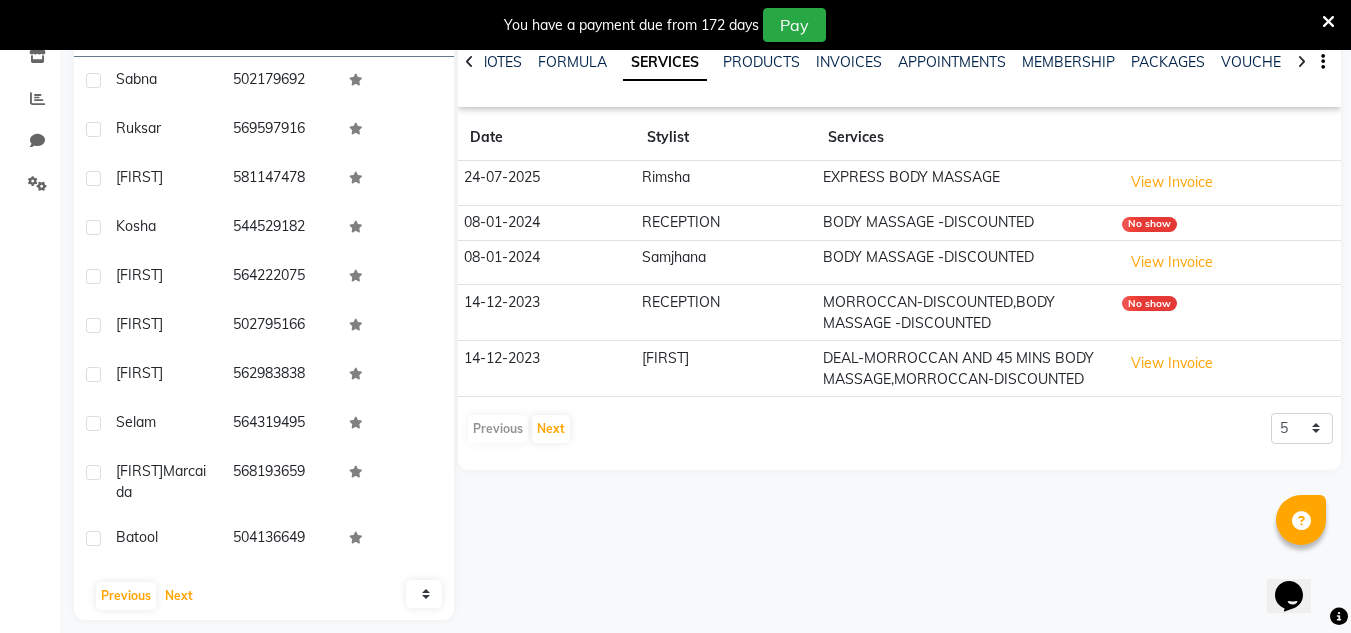 click on "Previous   Next" 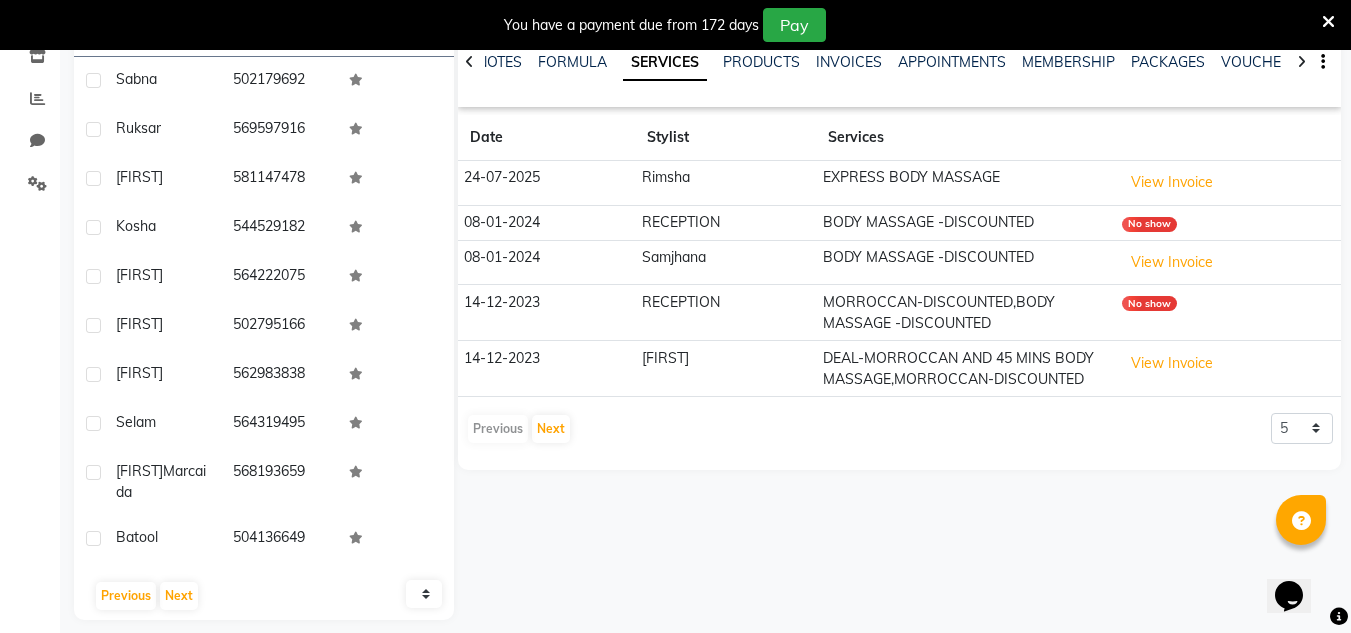 click on "User Name Mobile No. Sabna     502179692  Ruksar     569597916  Hanadi     581147478  Kosha     544529182  Jenifer     564222075  Gouri     502795166  Camille     562983838  selam     564319495  Raquel  Marcaida   568193659  Batool     504136649   Previous   Next   10   50   100" 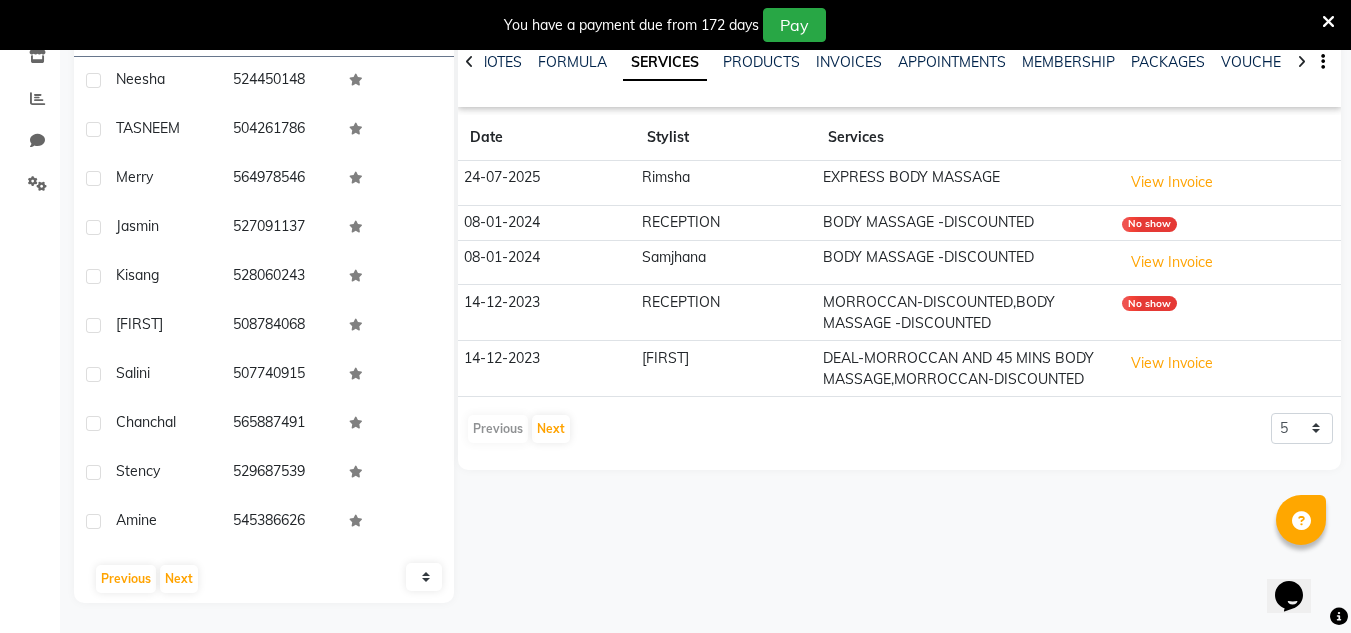 click on "User Name Mobile No. Neesha     524450148  TASNEEM     504261786  Merry     564978546  Jasmin     527091137  Kisang     528060243  Ashie     508784068  salini     507740915  Chanchal     565887491  Stency     529687539  Amine     545386626   Previous   Next   10   50   100" 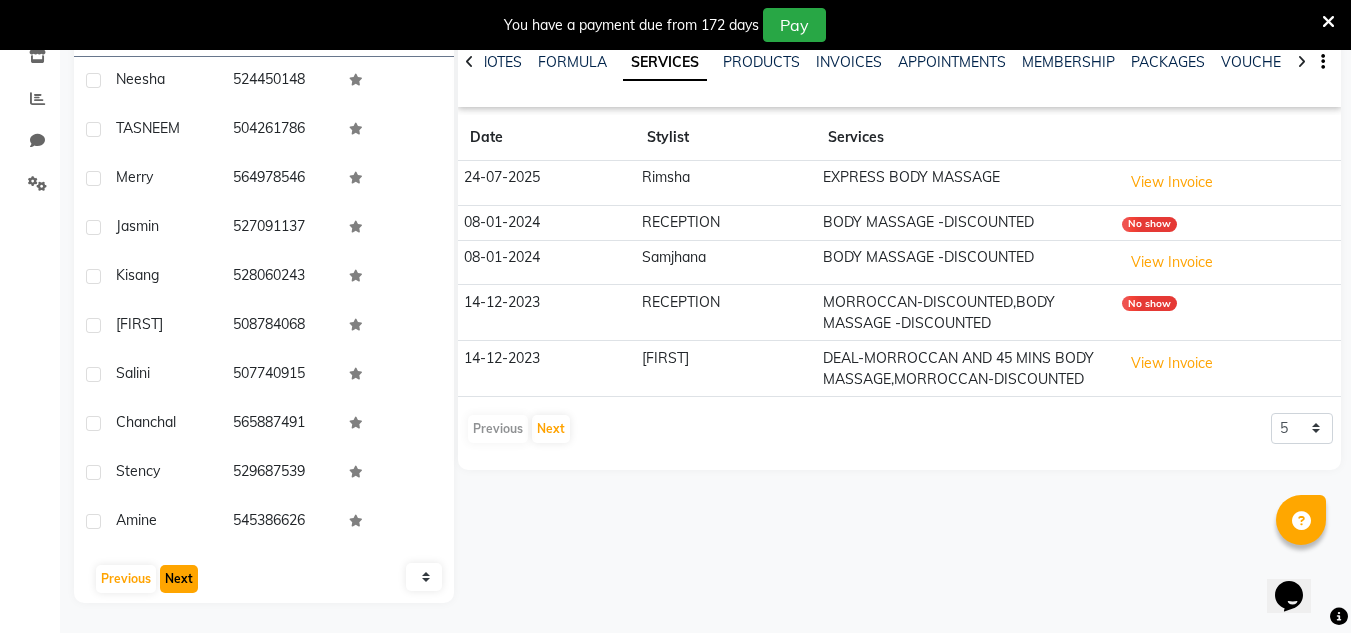 click on "Next" 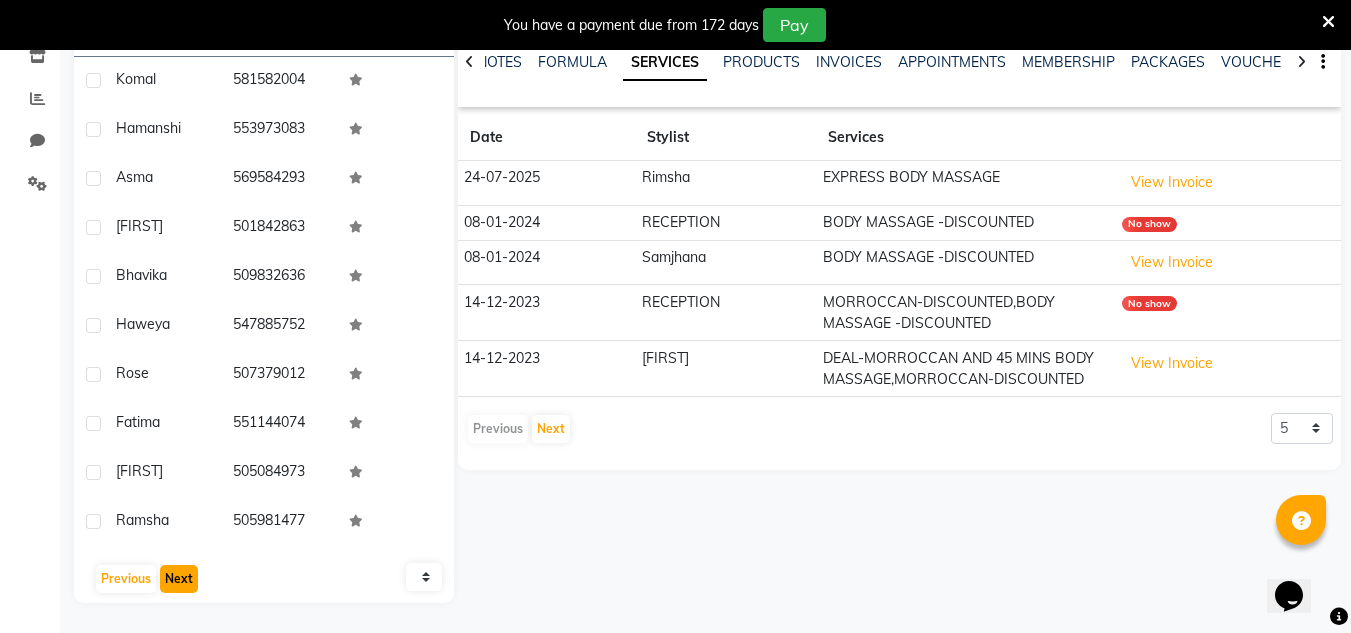 click on "Next" 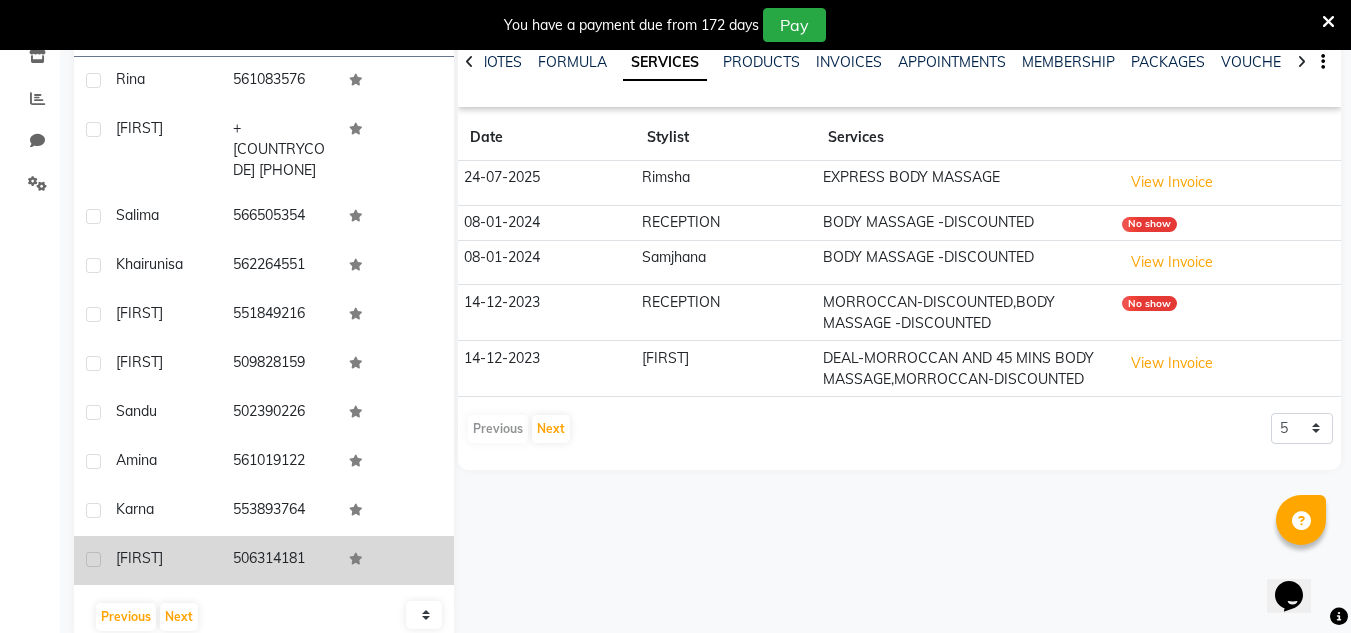 click on "[FIRST]" 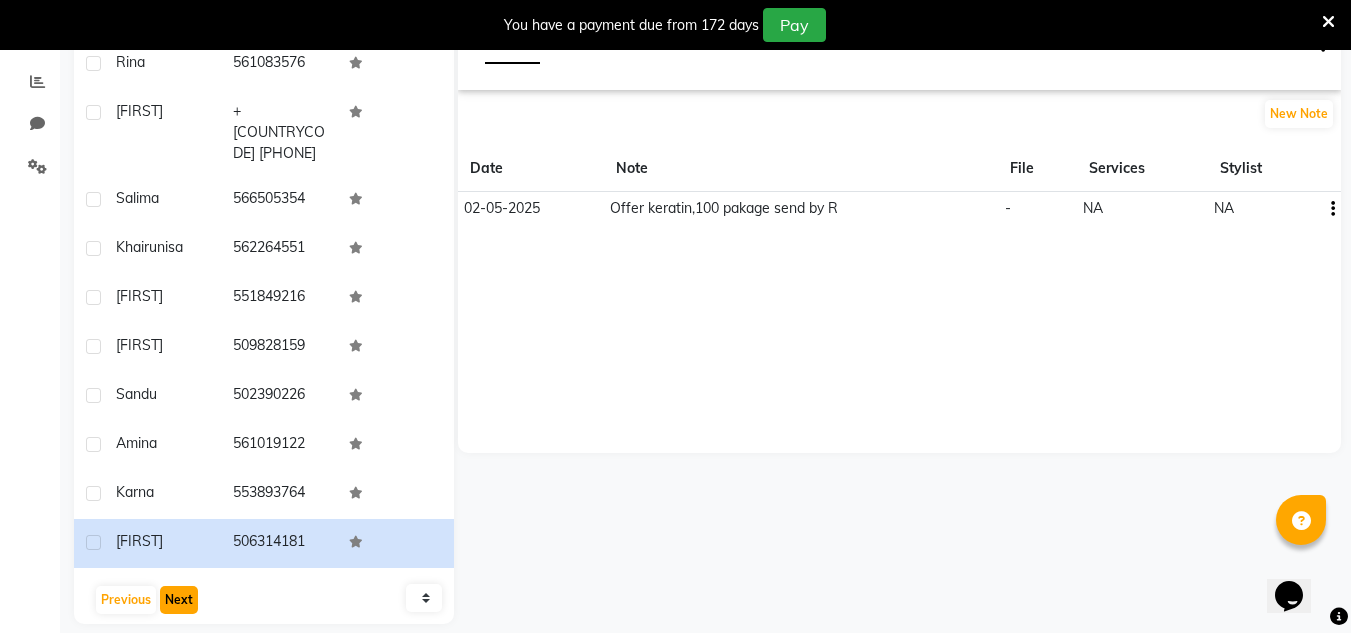 click on "Next" 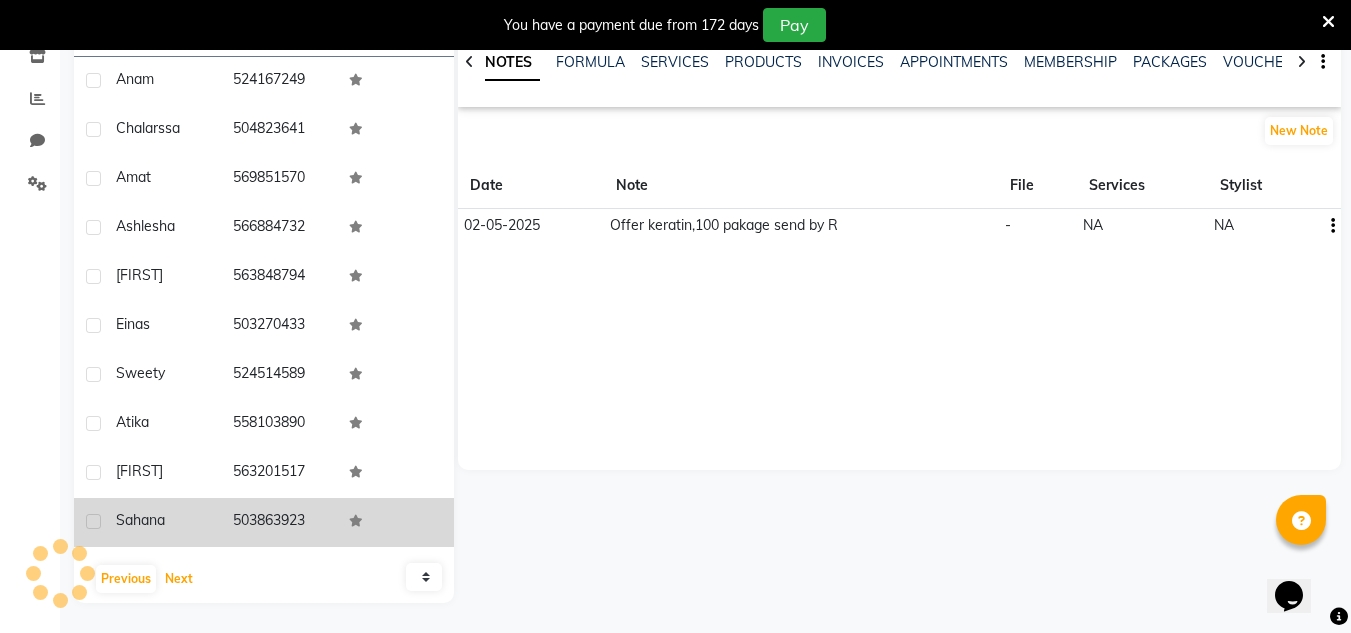 scroll, scrollTop: 267, scrollLeft: 0, axis: vertical 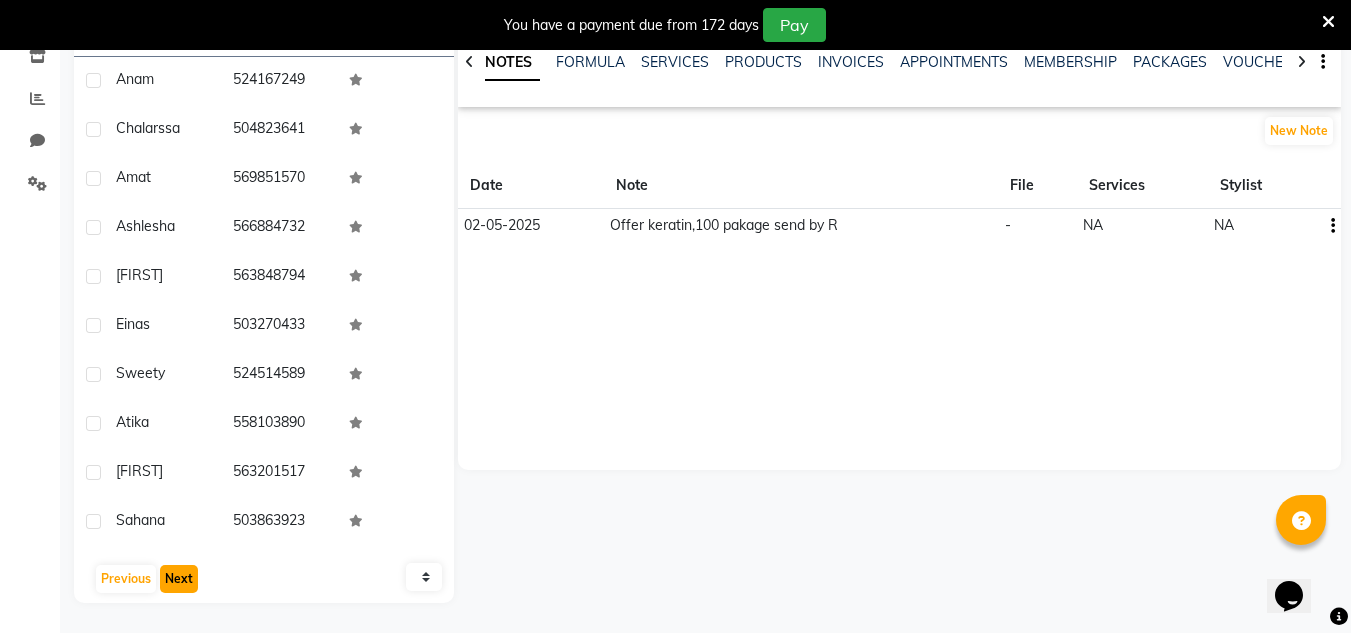 click on "Next" 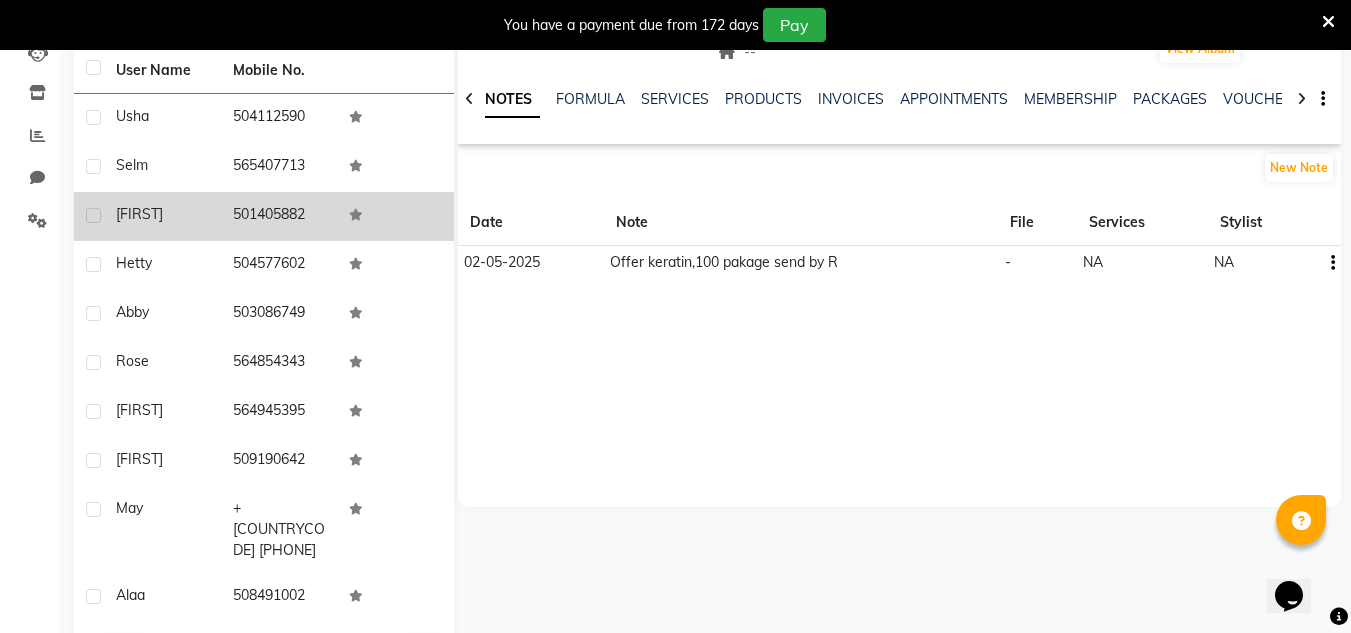 scroll, scrollTop: 184, scrollLeft: 0, axis: vertical 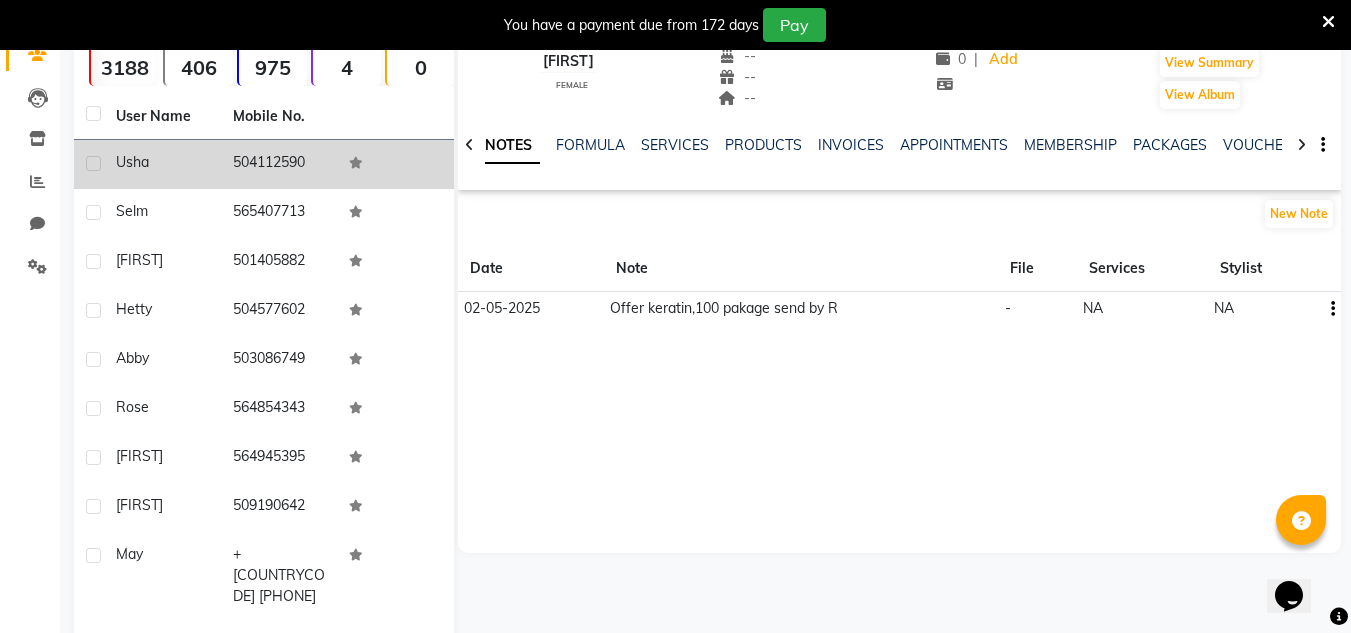 click on "504112590" 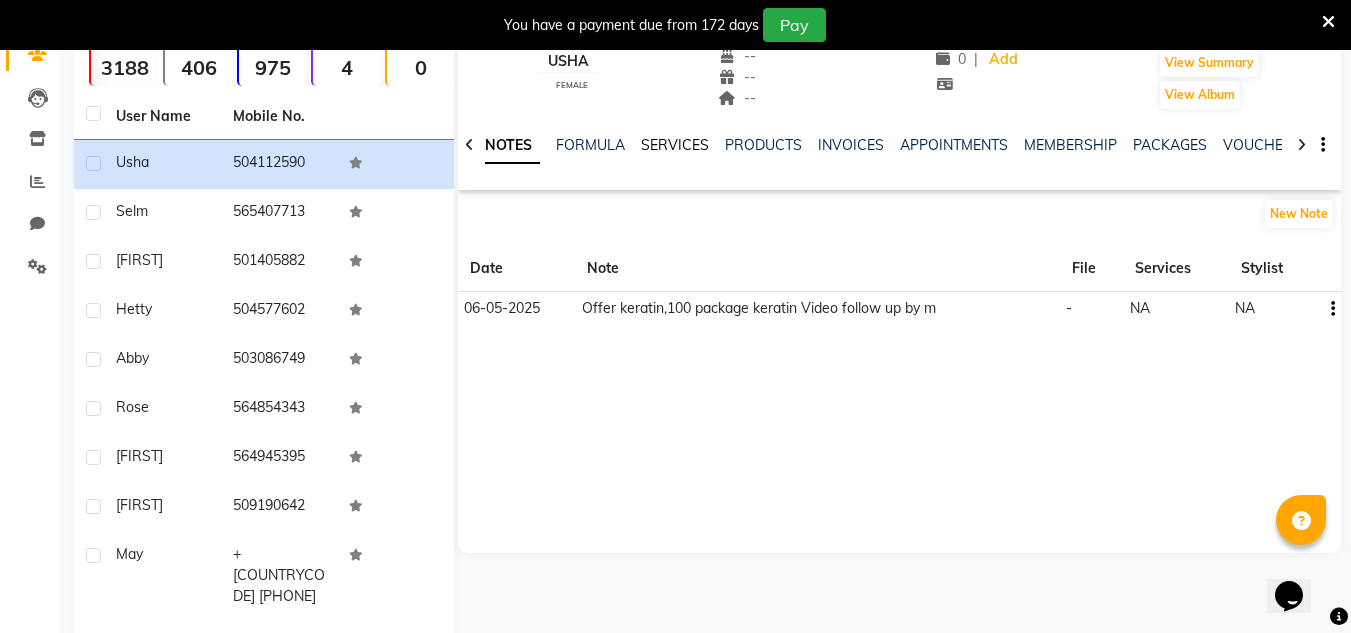 click on "SERVICES" 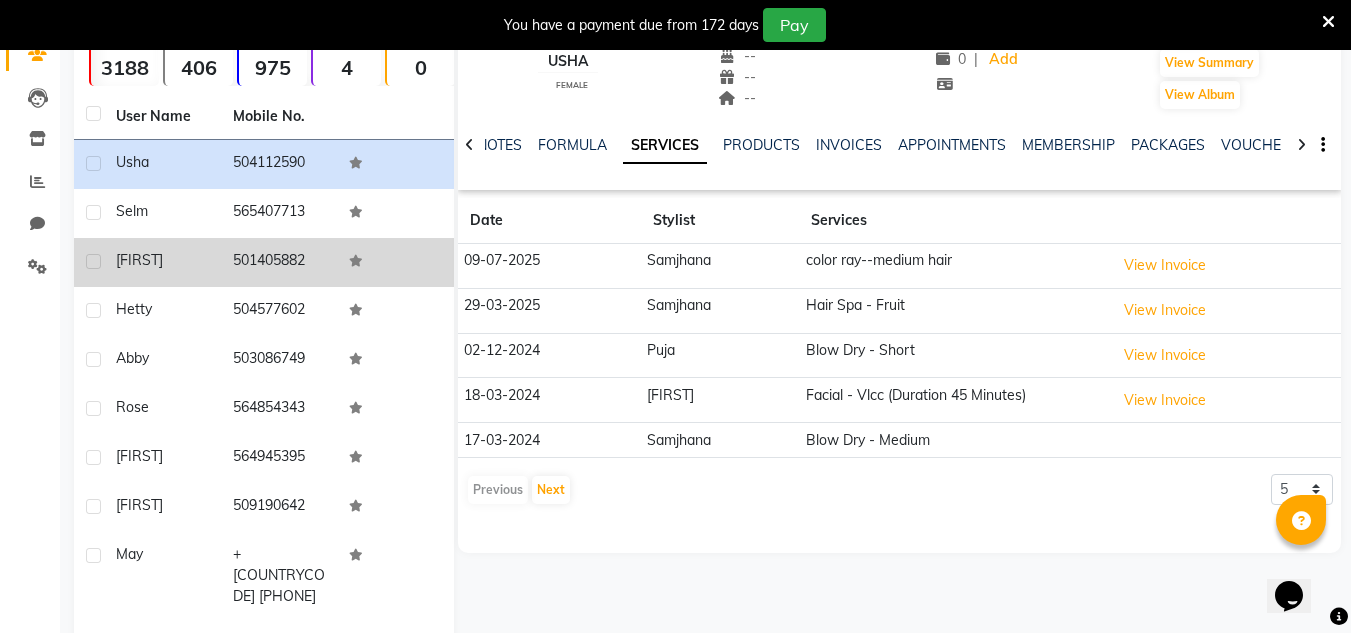 click on "501405882" 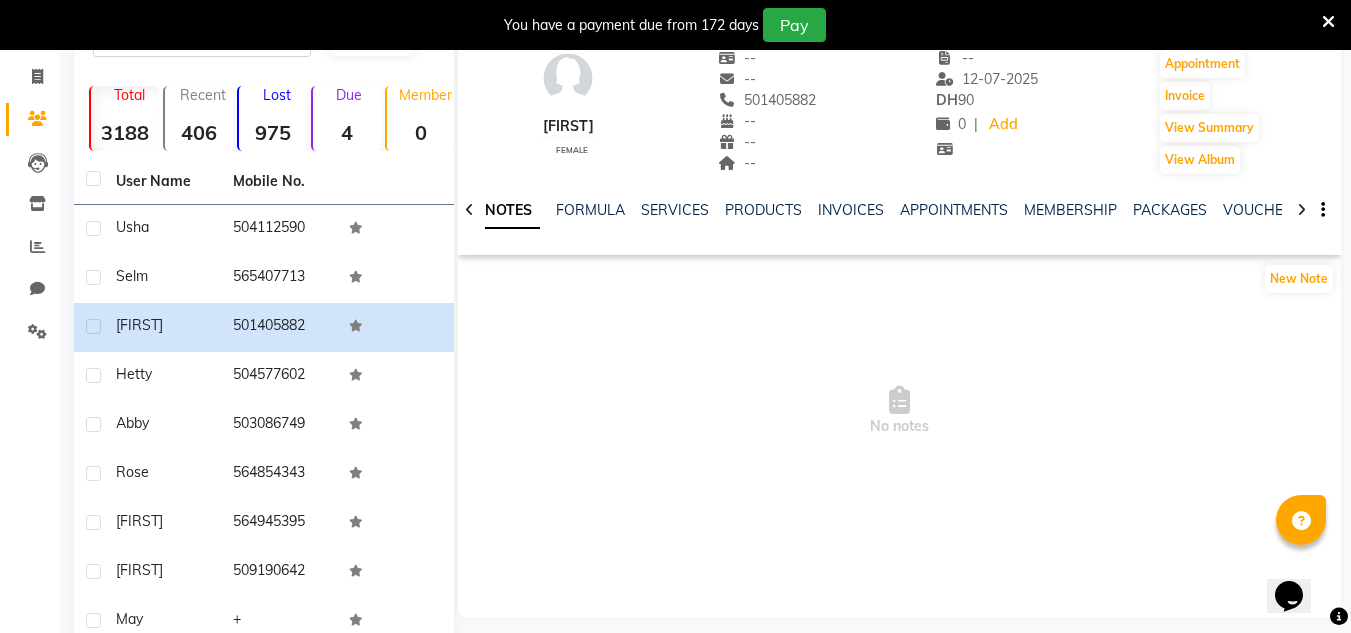 scroll, scrollTop: 84, scrollLeft: 0, axis: vertical 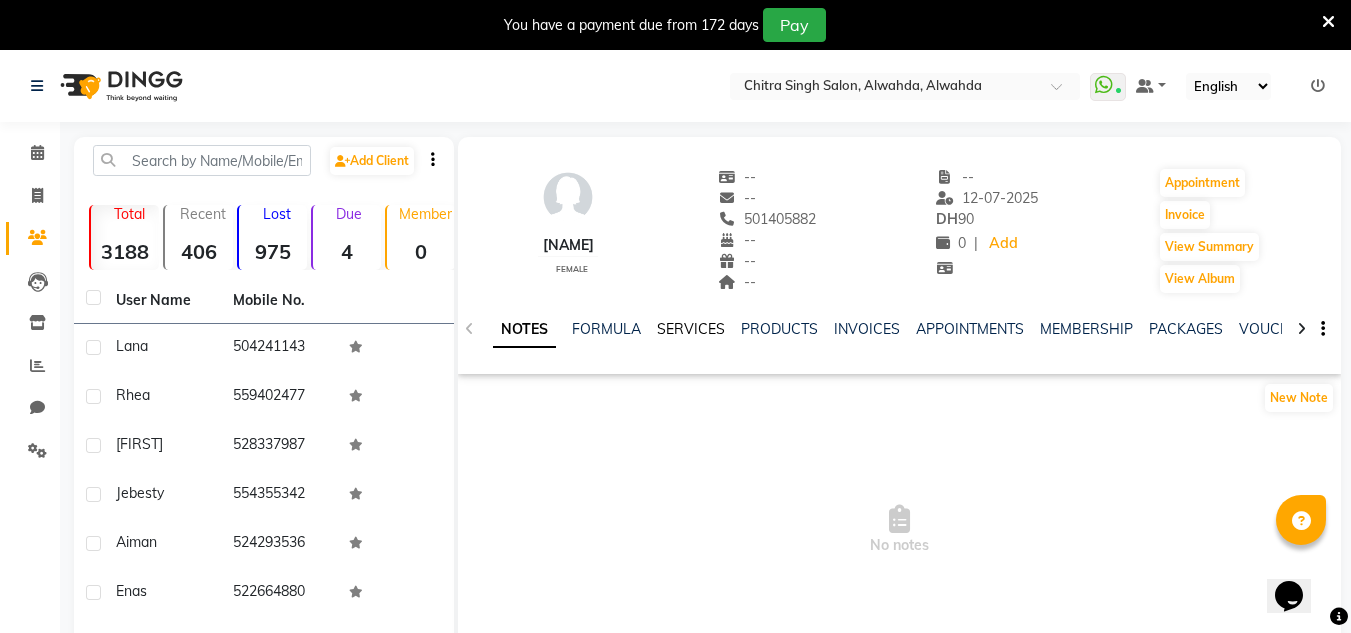 click on "SERVICES" 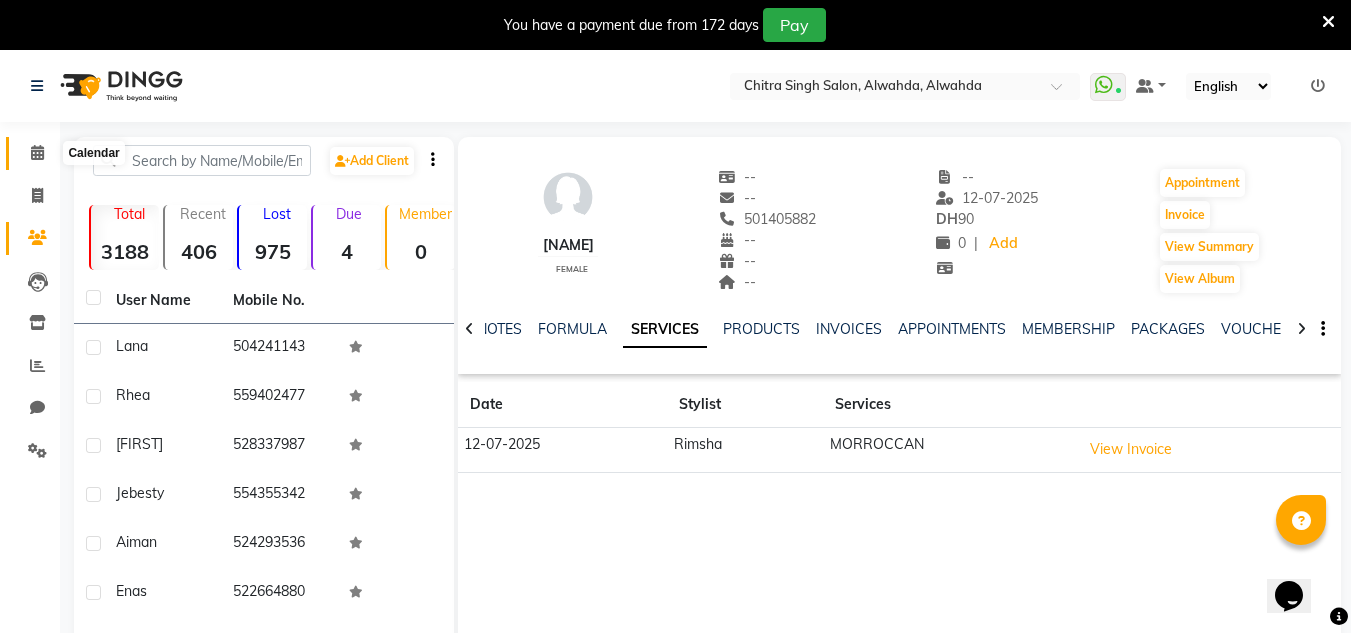 click 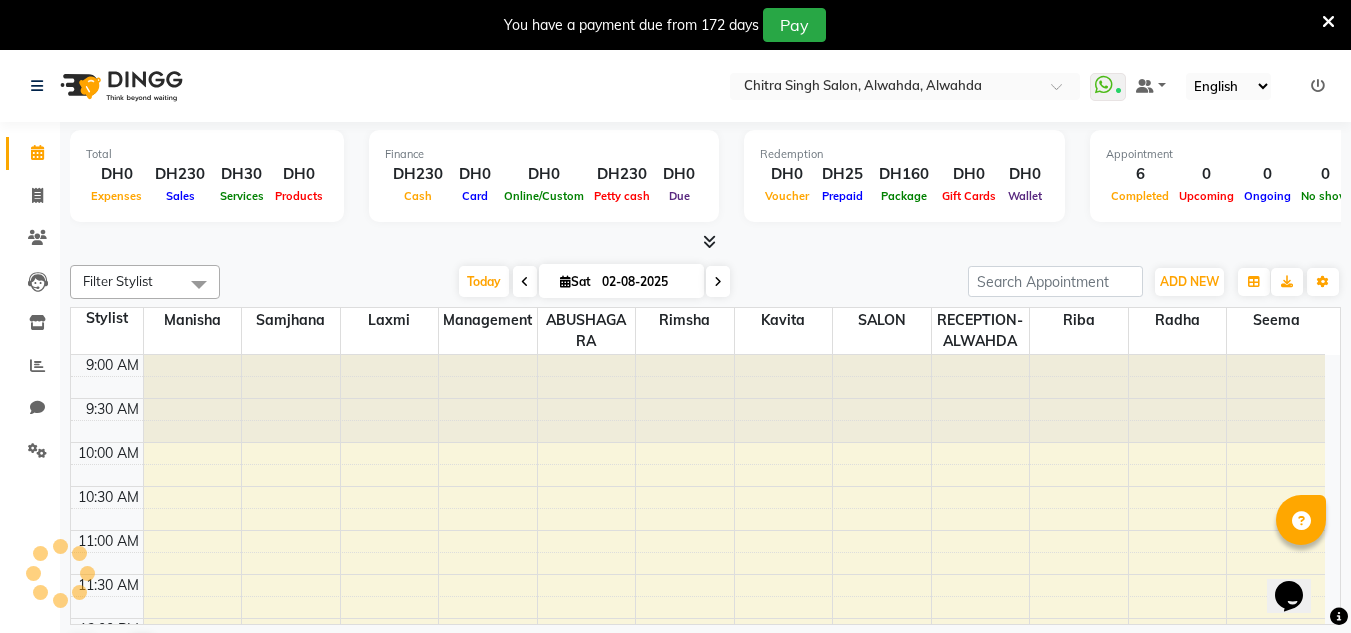scroll, scrollTop: 0, scrollLeft: 0, axis: both 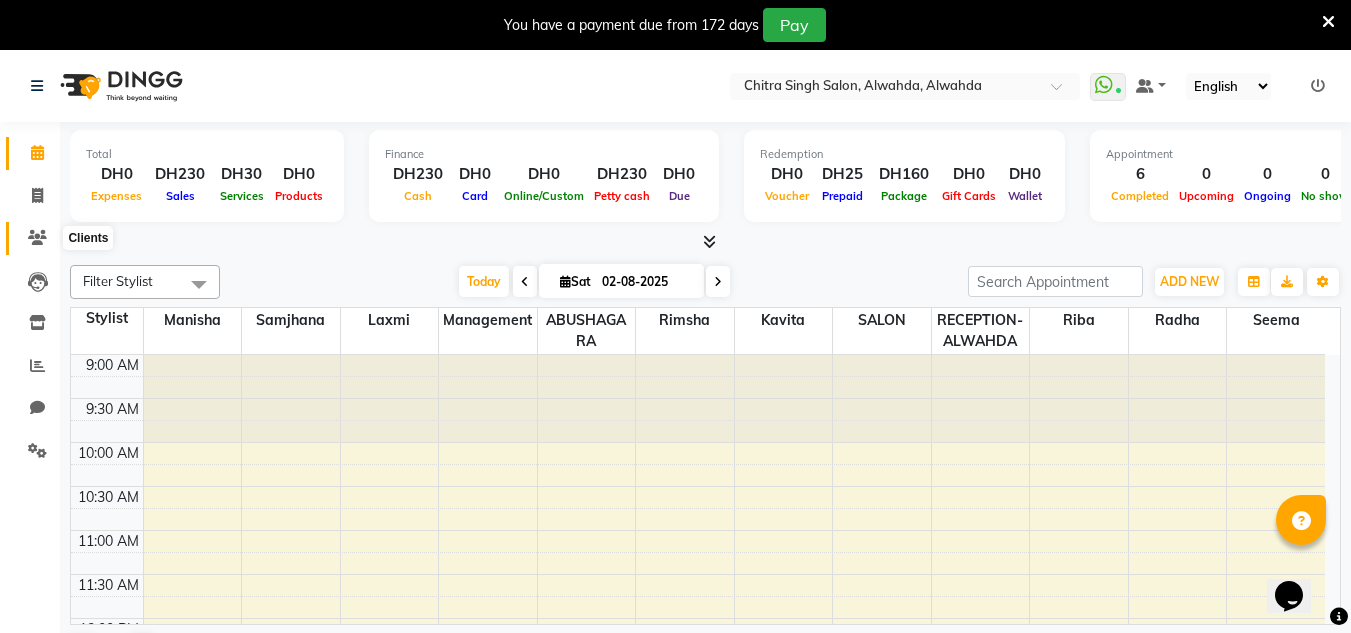 click 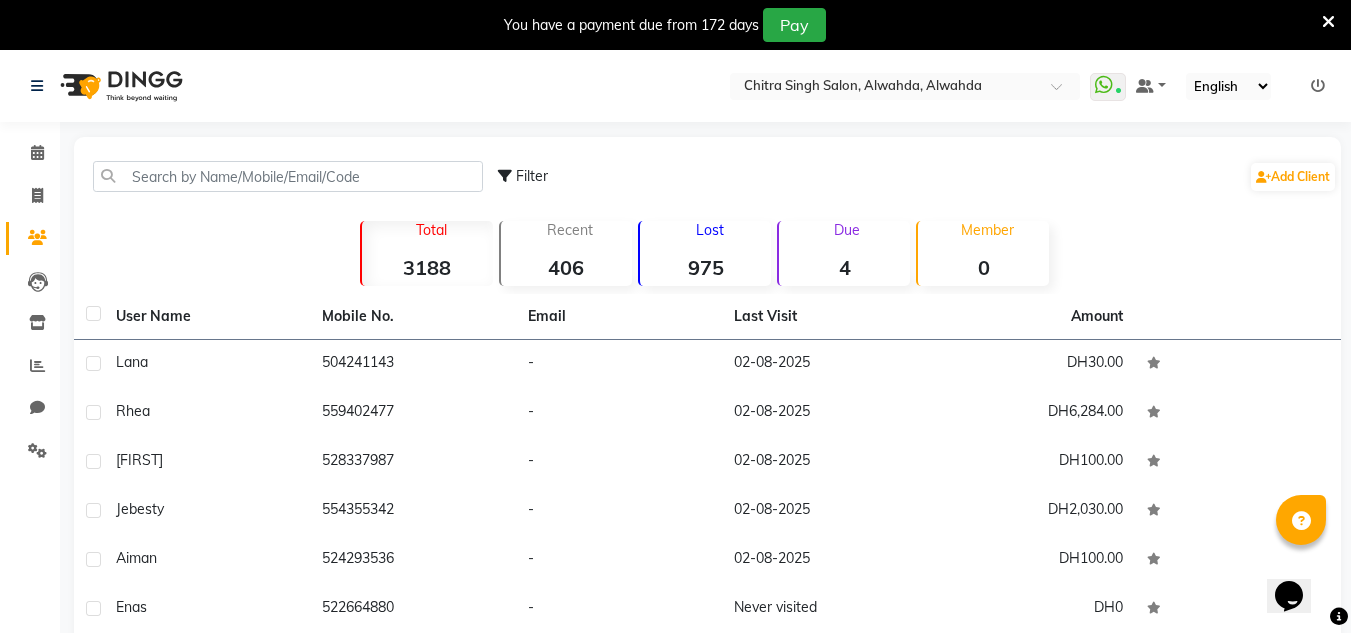 click on "Lost  975" 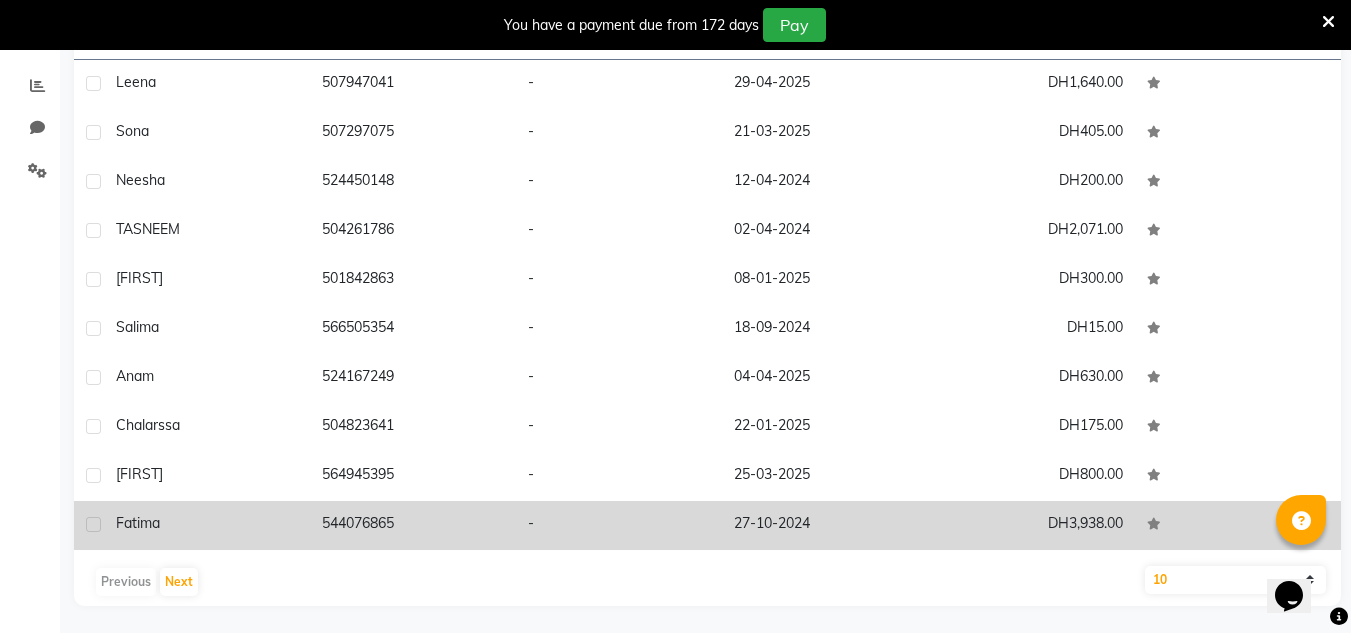 scroll, scrollTop: 283, scrollLeft: 0, axis: vertical 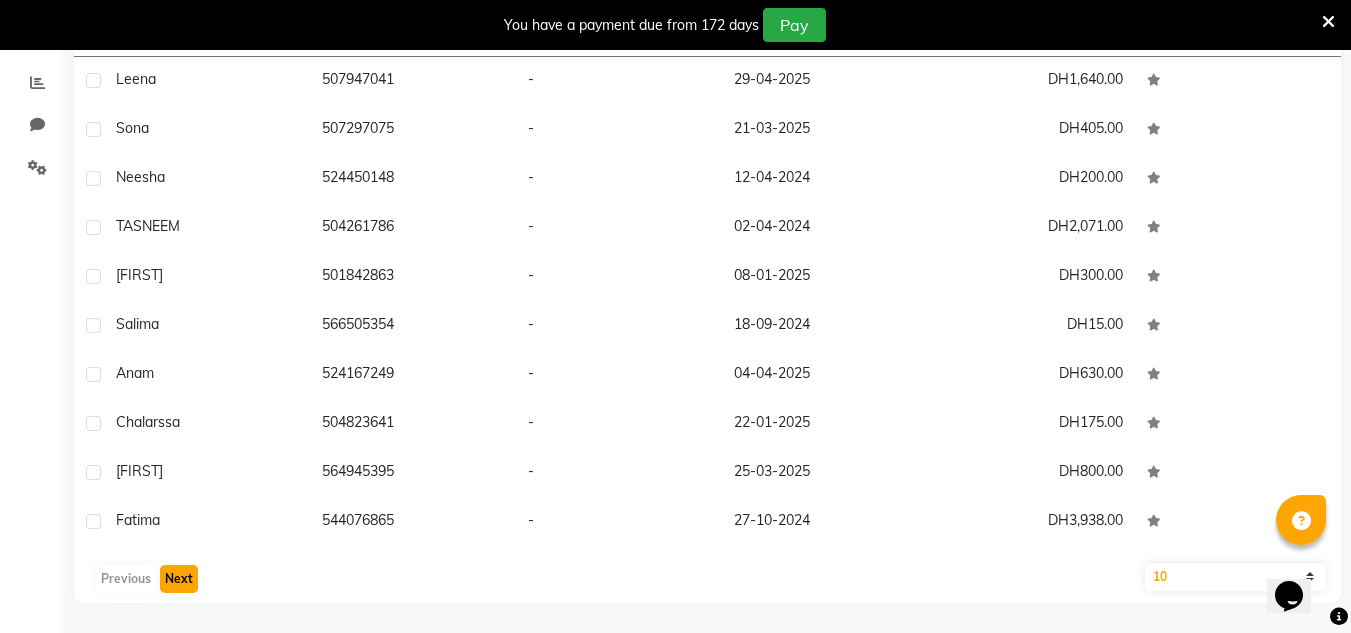 click on "Next" 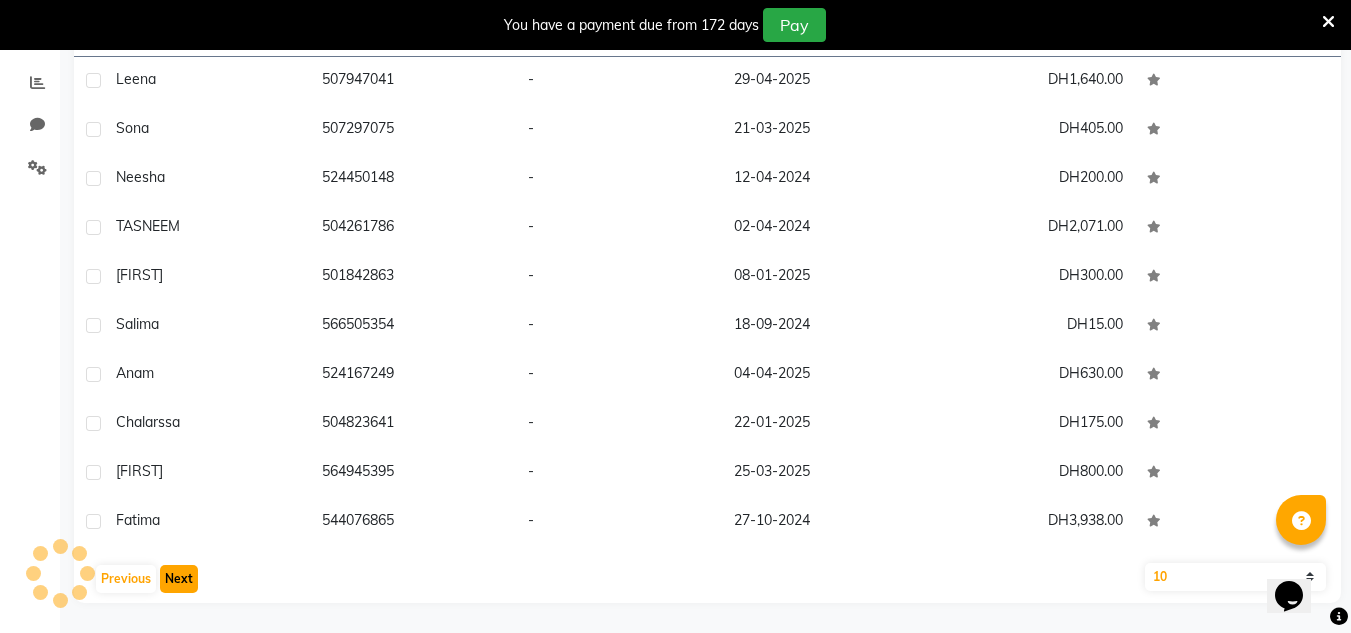 click on "Next" 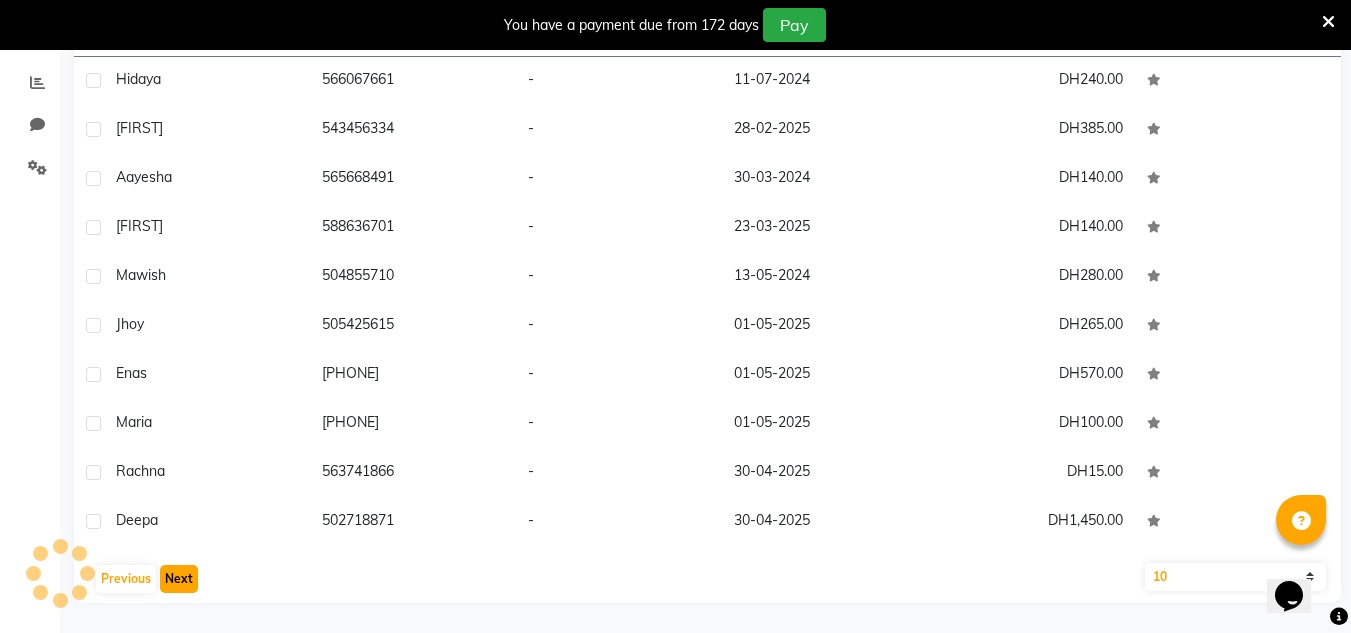 click on "Next" 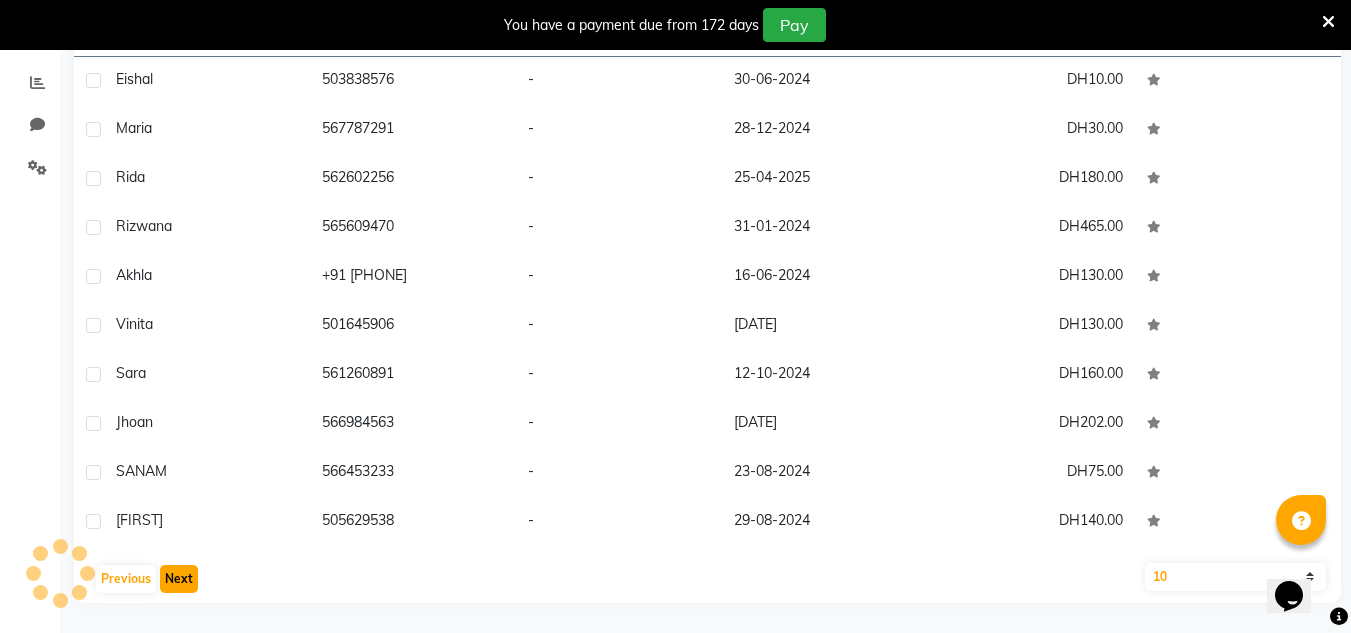 click on "Next" 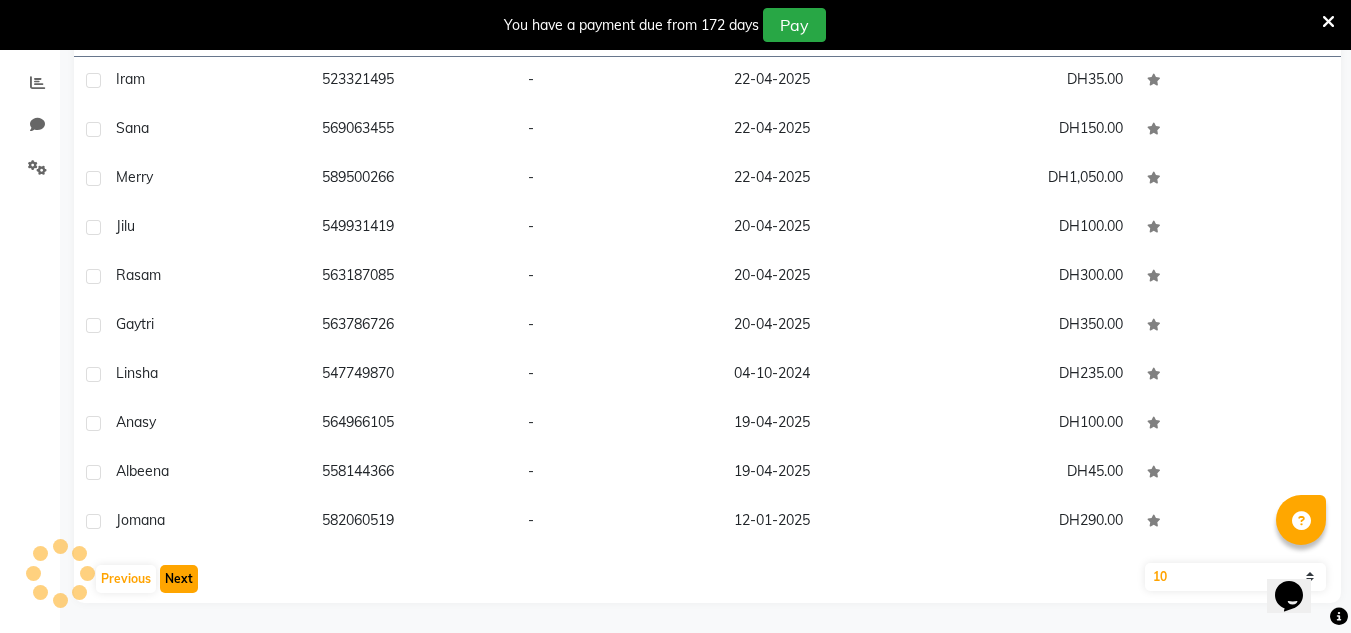 click on "Next" 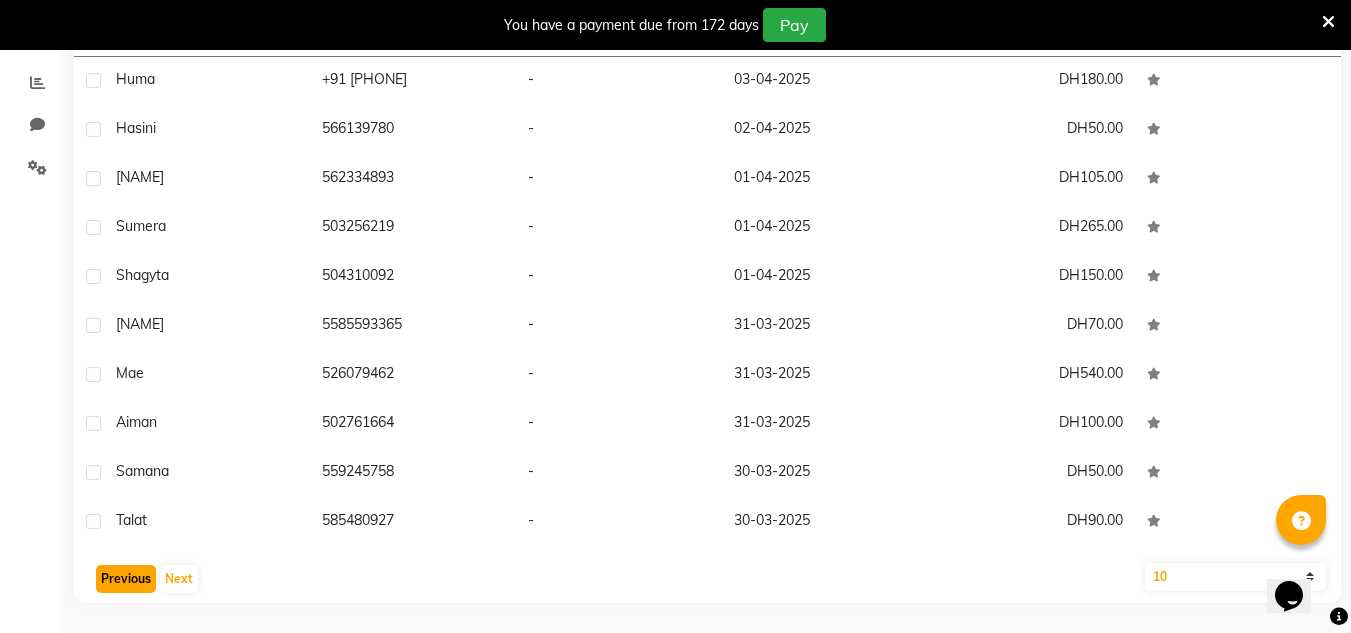 click on "Previous" 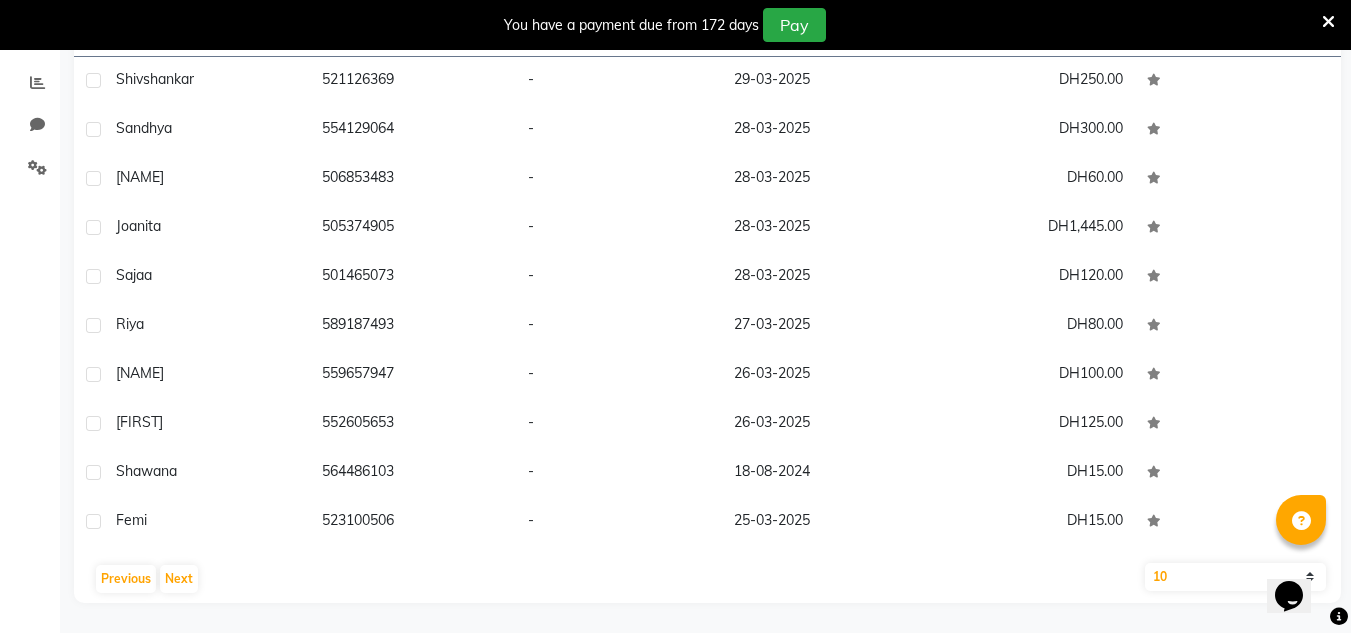 click on "-" 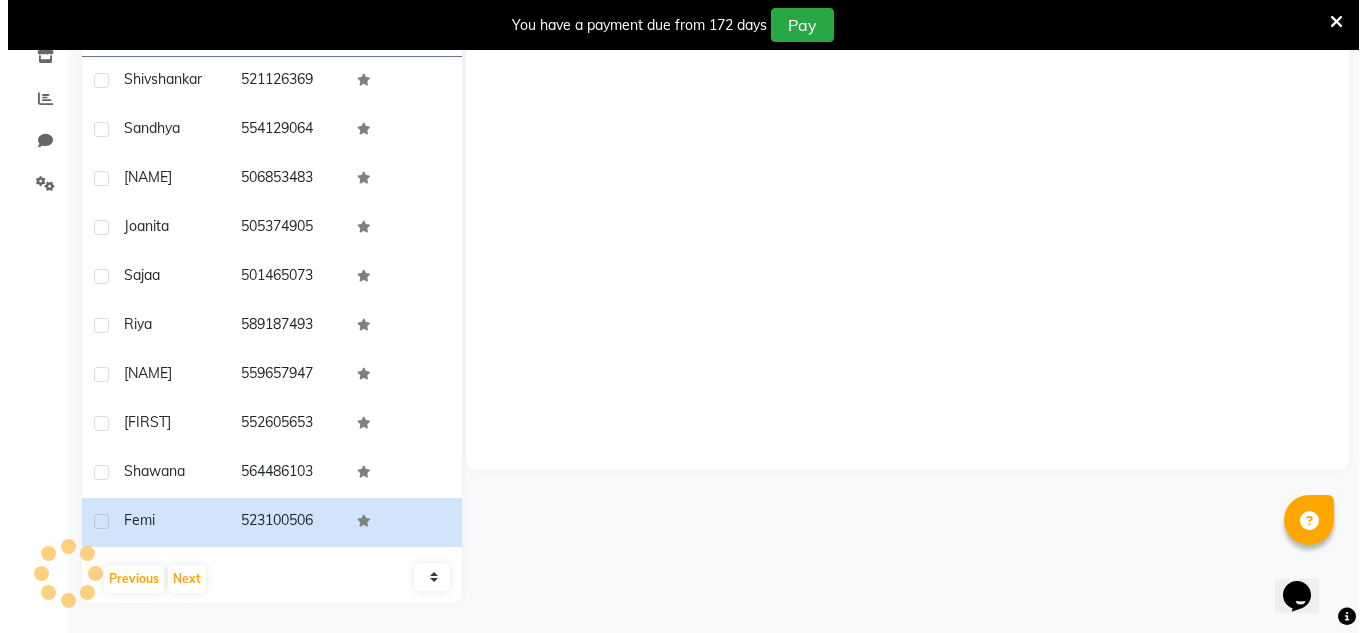 scroll, scrollTop: 267, scrollLeft: 0, axis: vertical 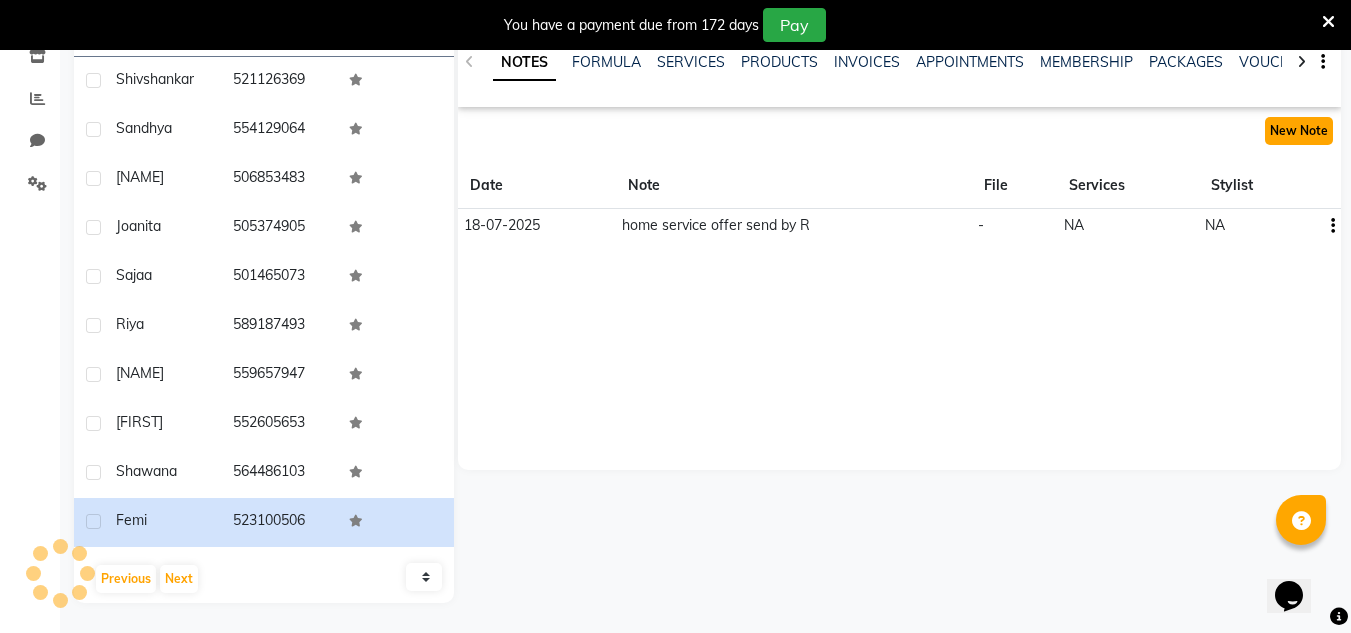 click on "New Note" 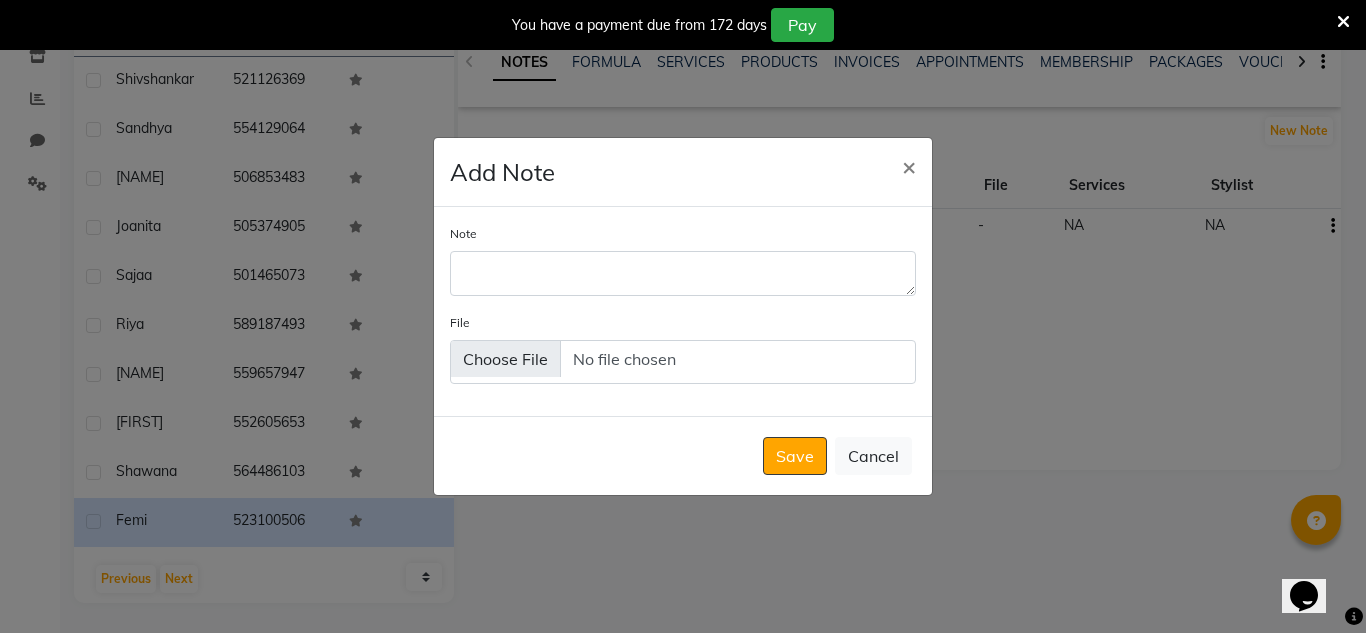 drag, startPoint x: 517, startPoint y: 244, endPoint x: 506, endPoint y: 256, distance: 16.27882 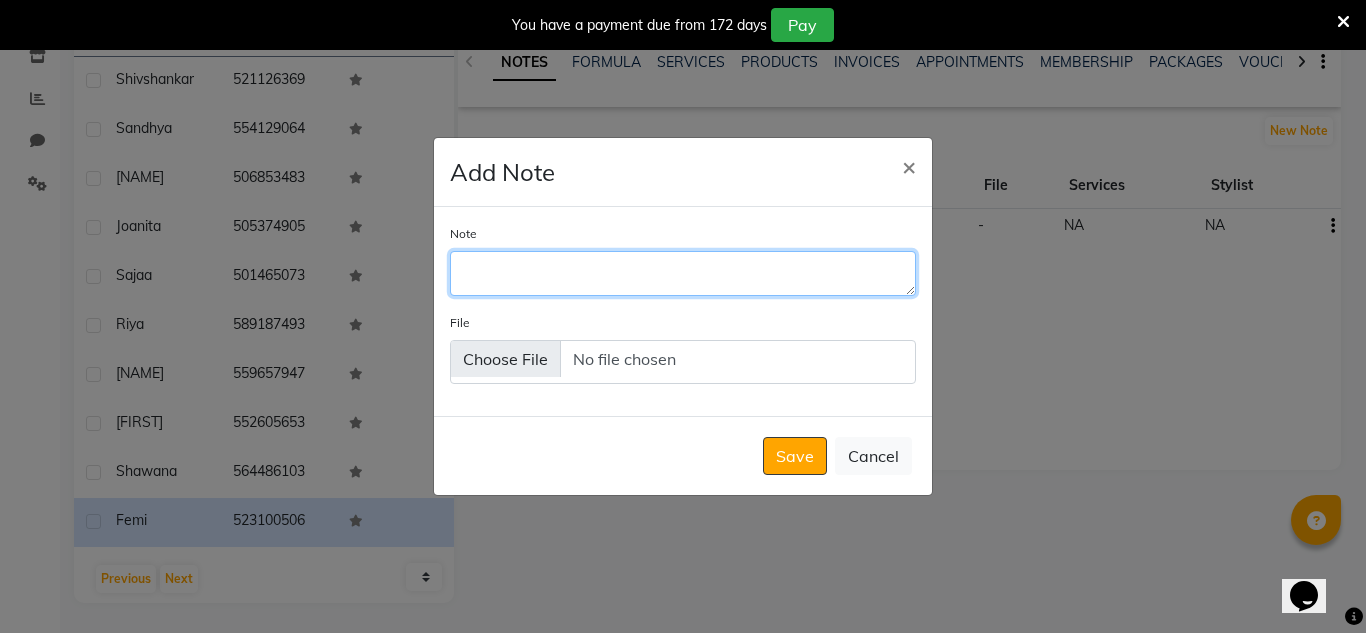click on "Note" at bounding box center [683, 273] 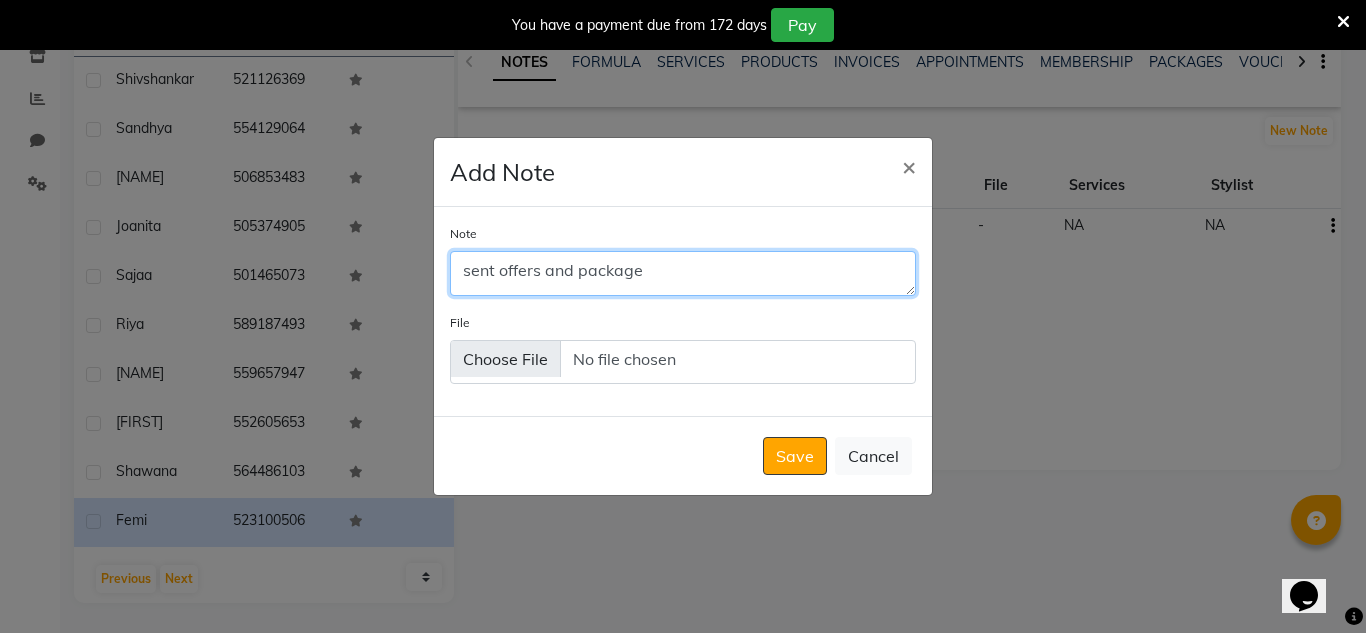 scroll, scrollTop: 11, scrollLeft: 0, axis: vertical 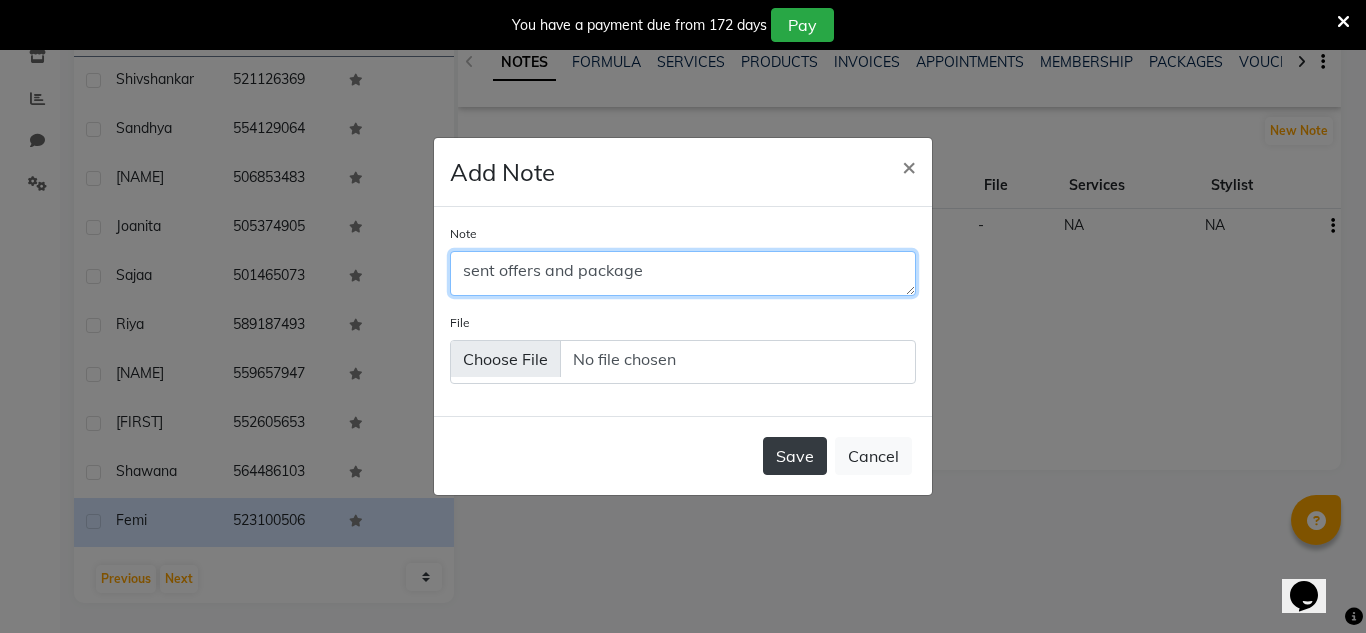 type on "sent offers and package" 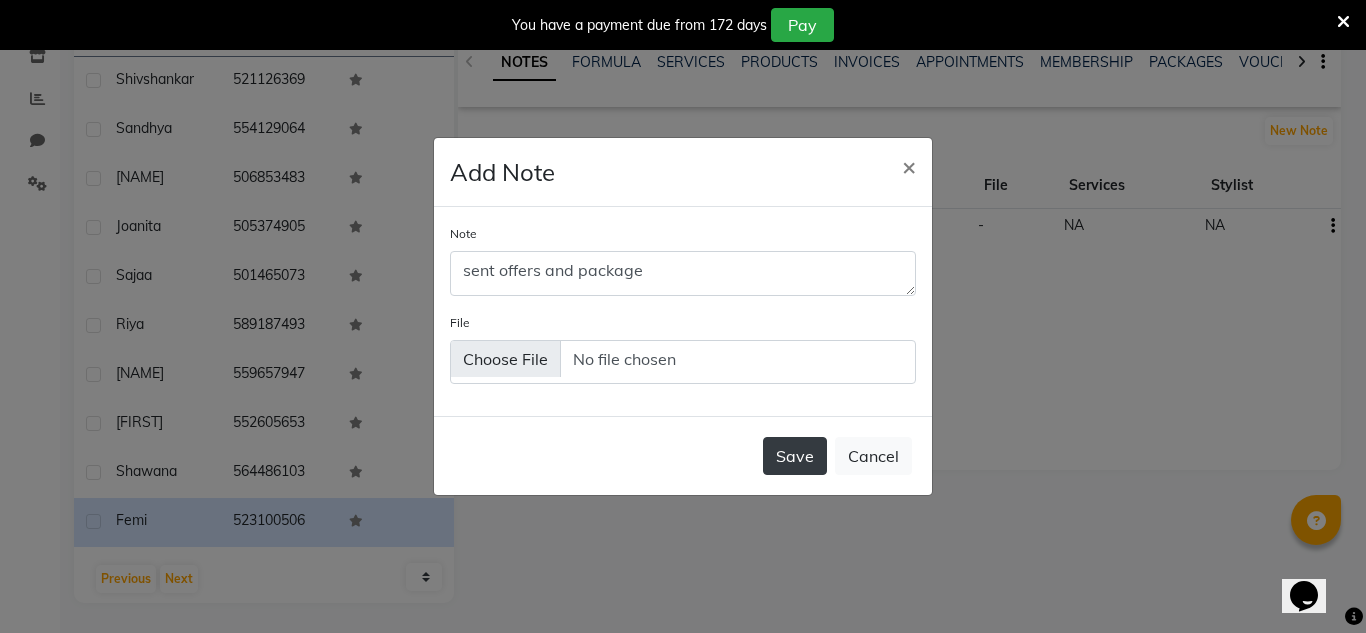 click on "Save" 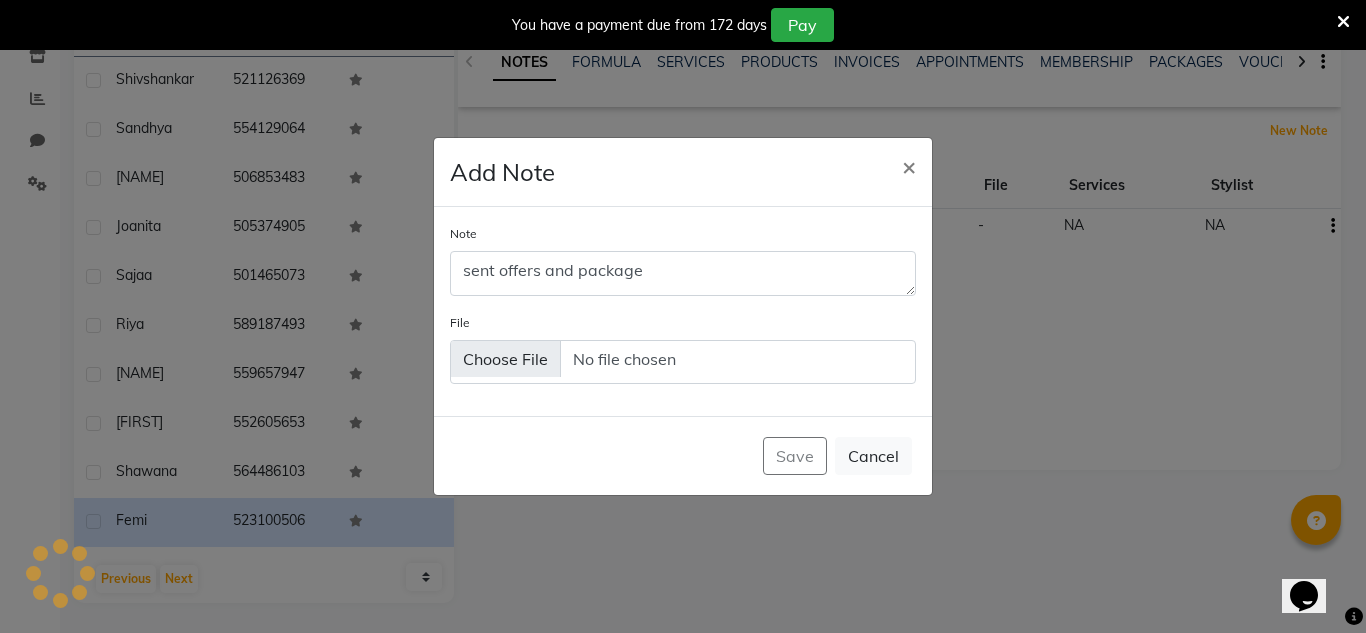 type 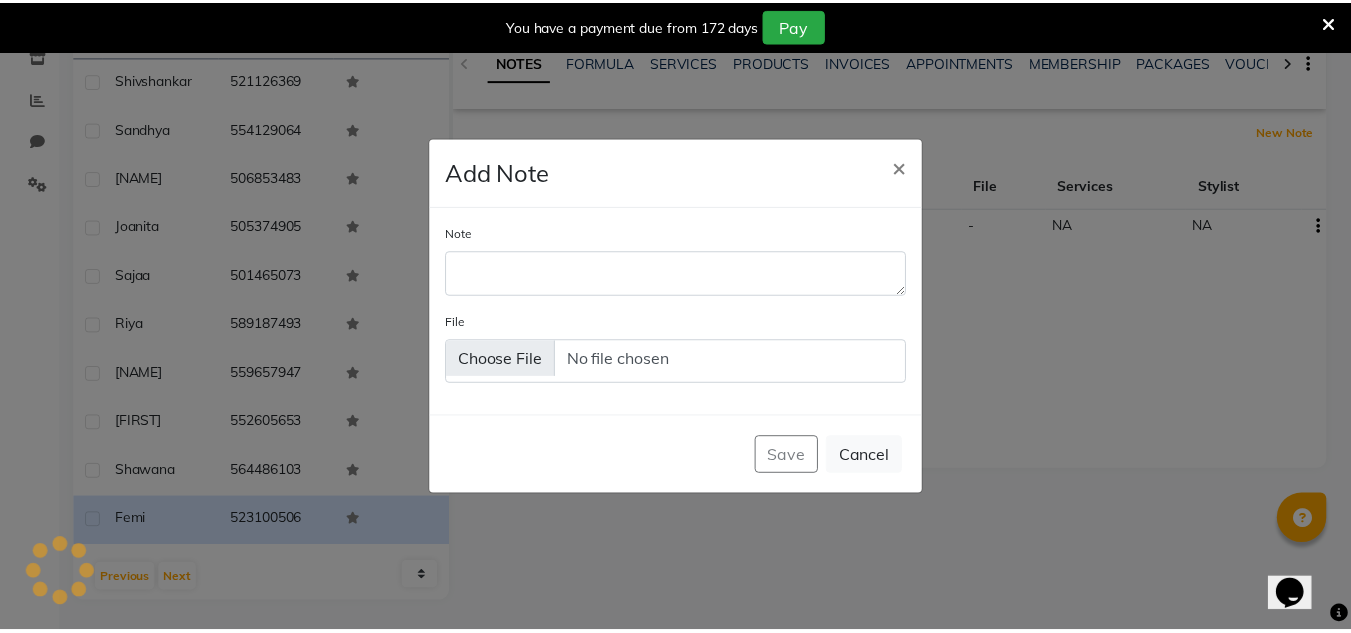 scroll, scrollTop: 0, scrollLeft: 0, axis: both 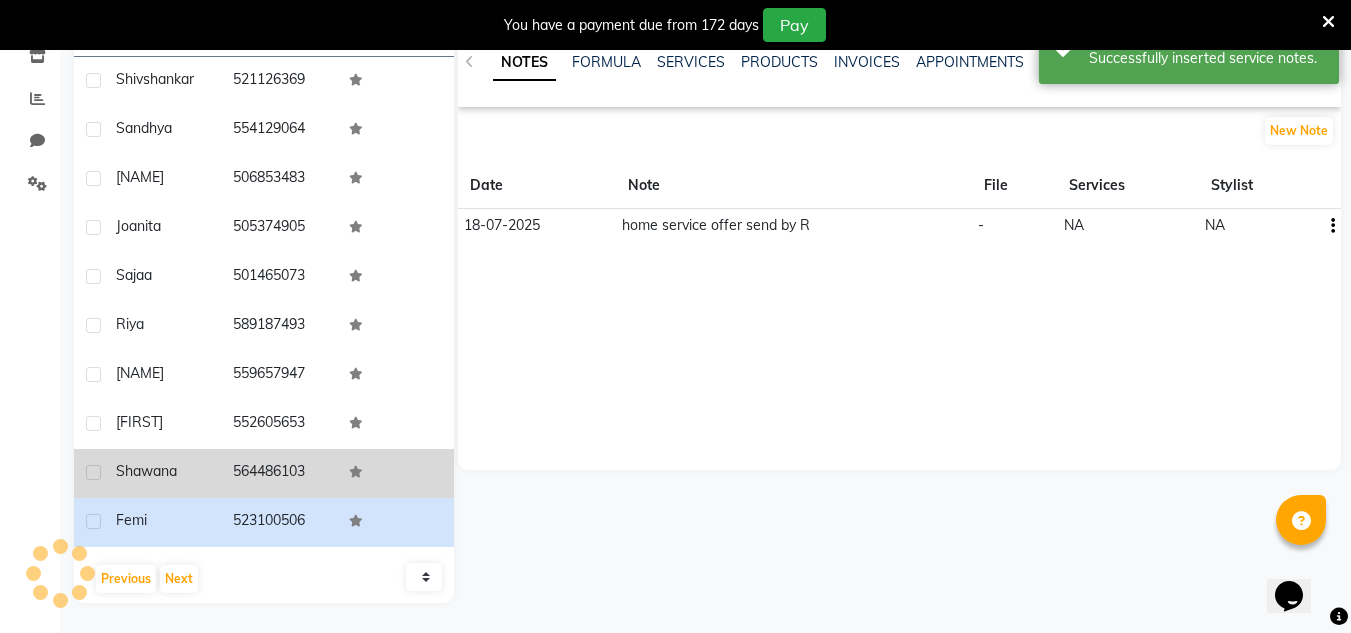 click on "Shawana" 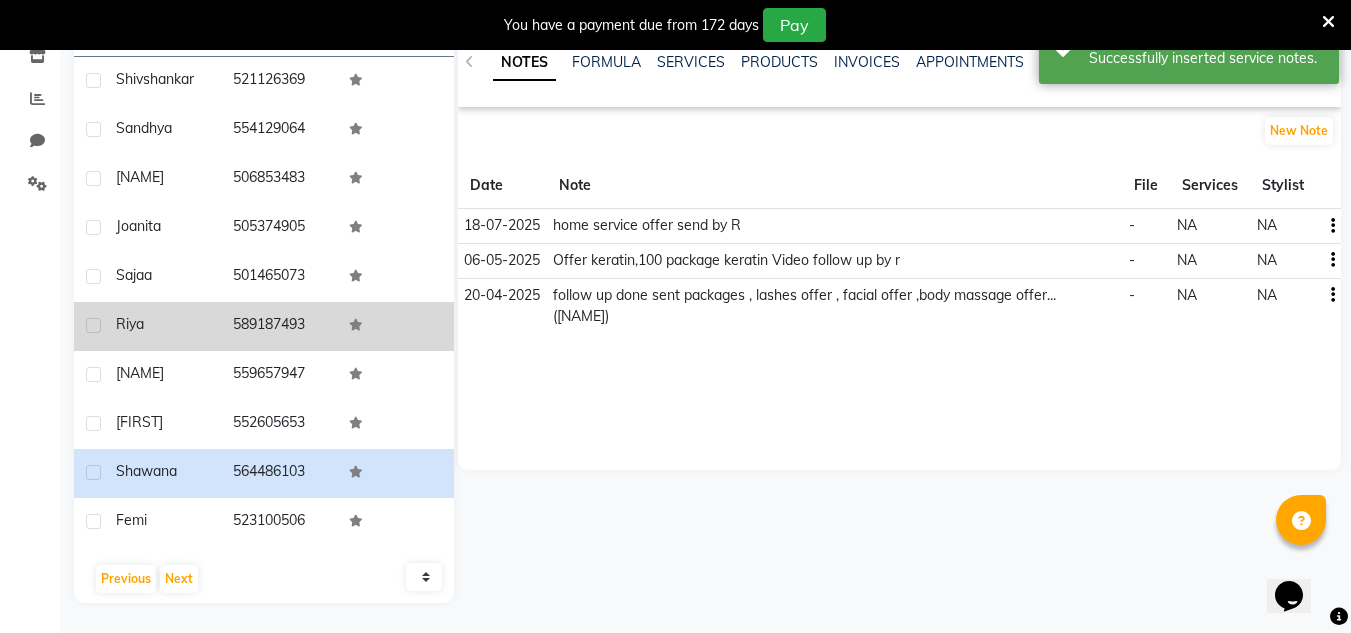 scroll, scrollTop: 167, scrollLeft: 0, axis: vertical 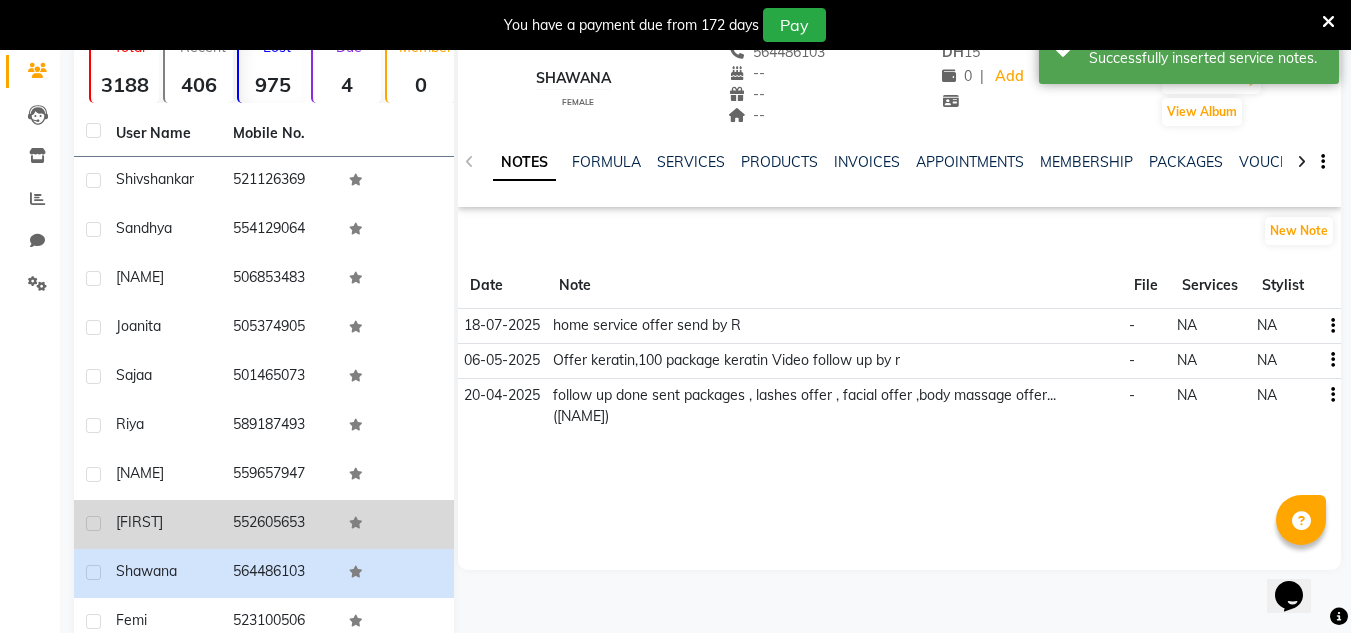 click on "Shrddha" 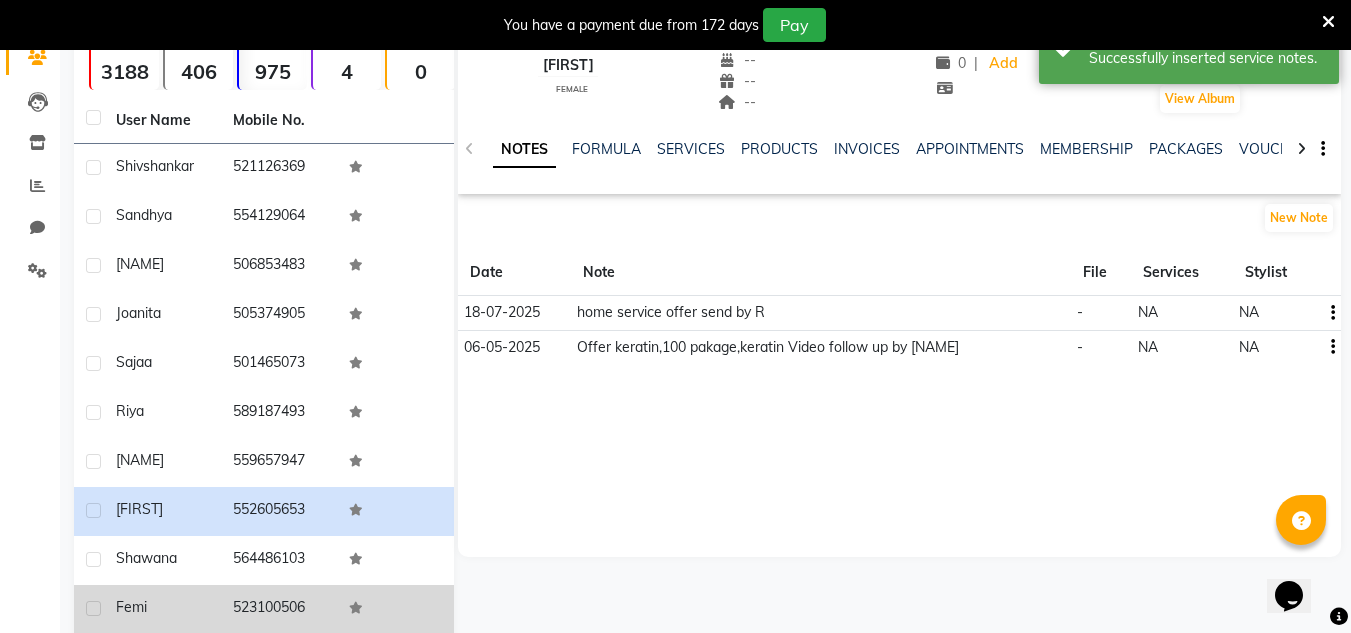 scroll, scrollTop: 267, scrollLeft: 0, axis: vertical 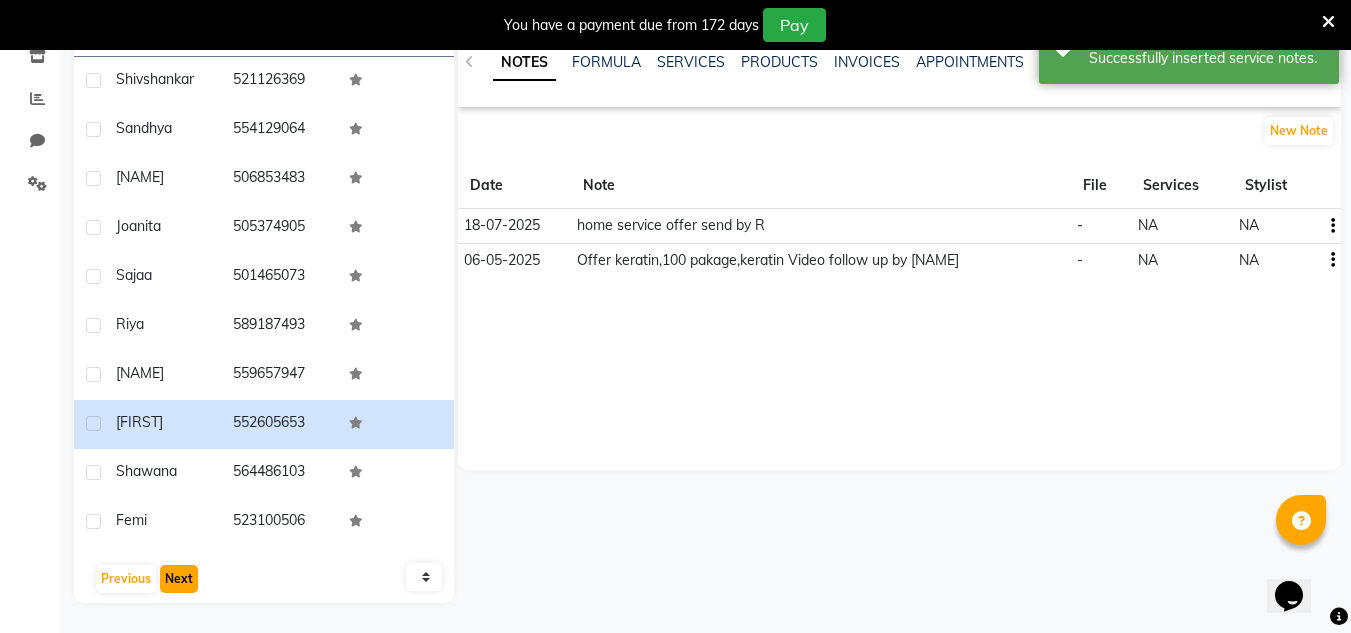 click on "Next" 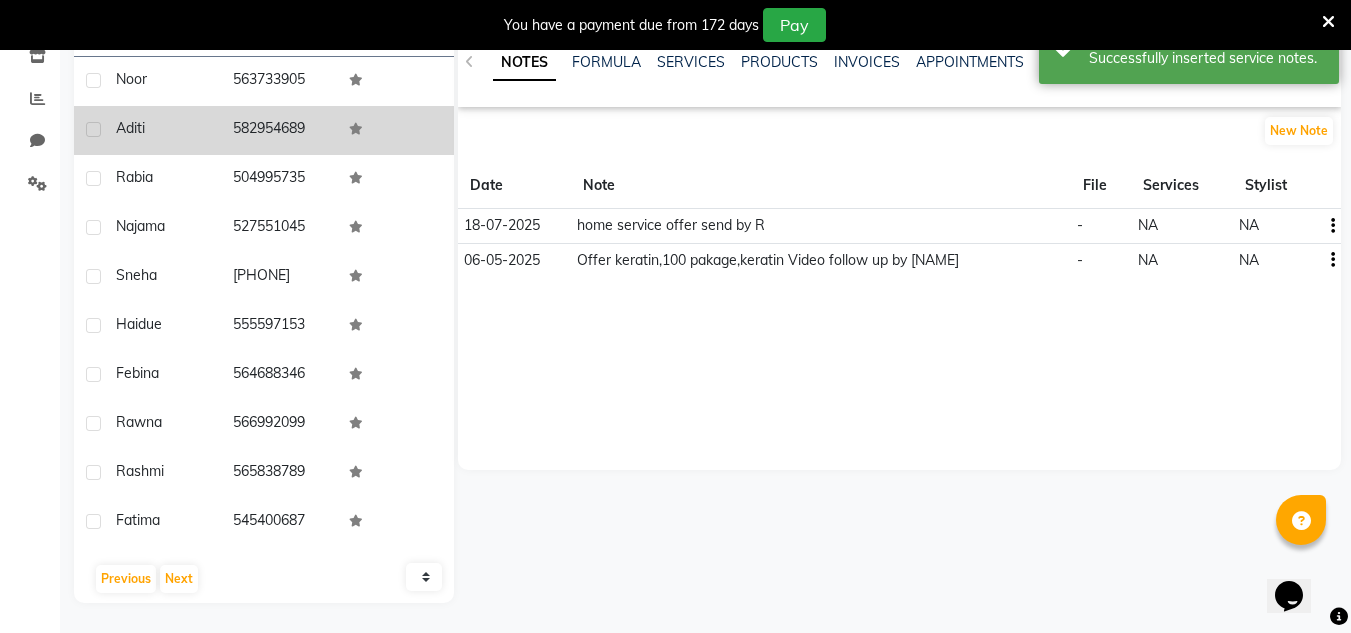 click on "Aditi" 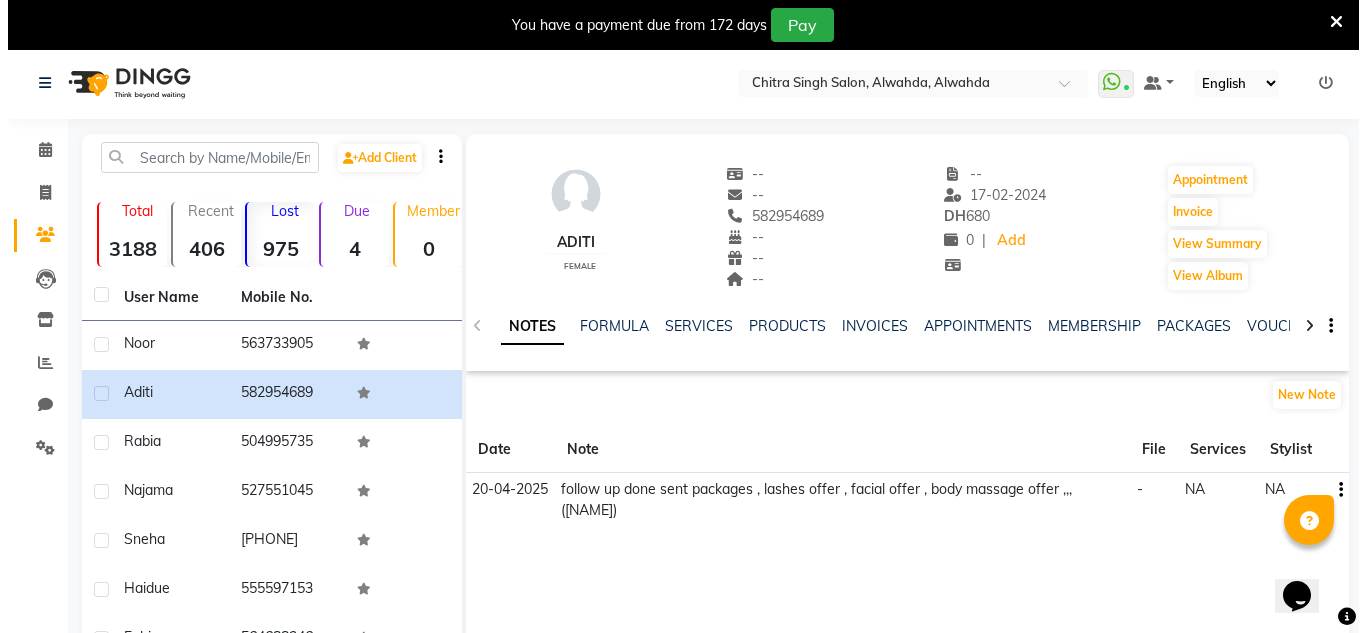 scroll, scrollTop: 0, scrollLeft: 0, axis: both 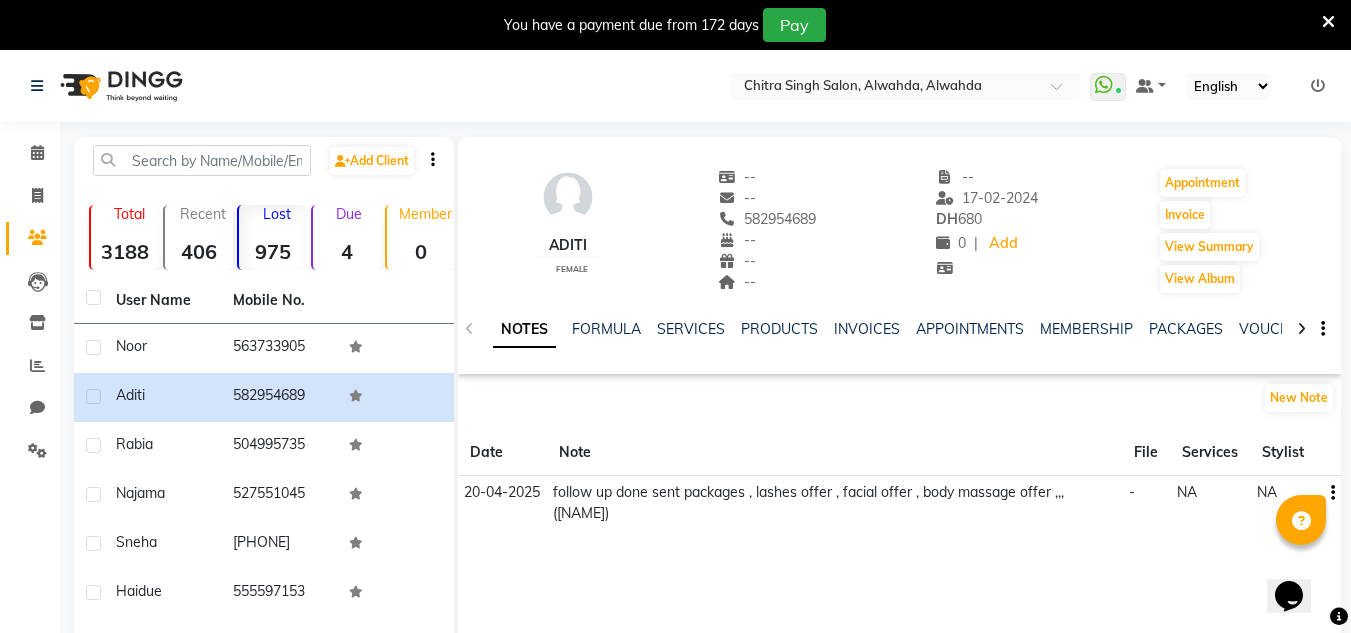 click on "New Note" 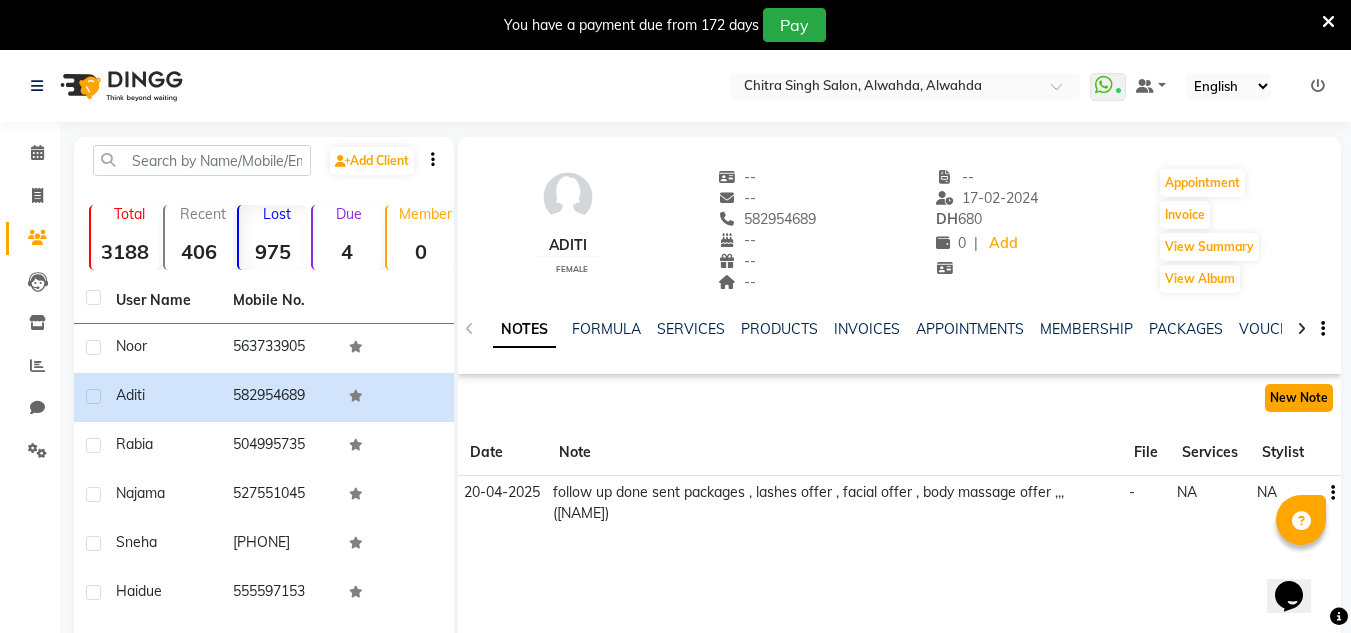 click on "New Note" 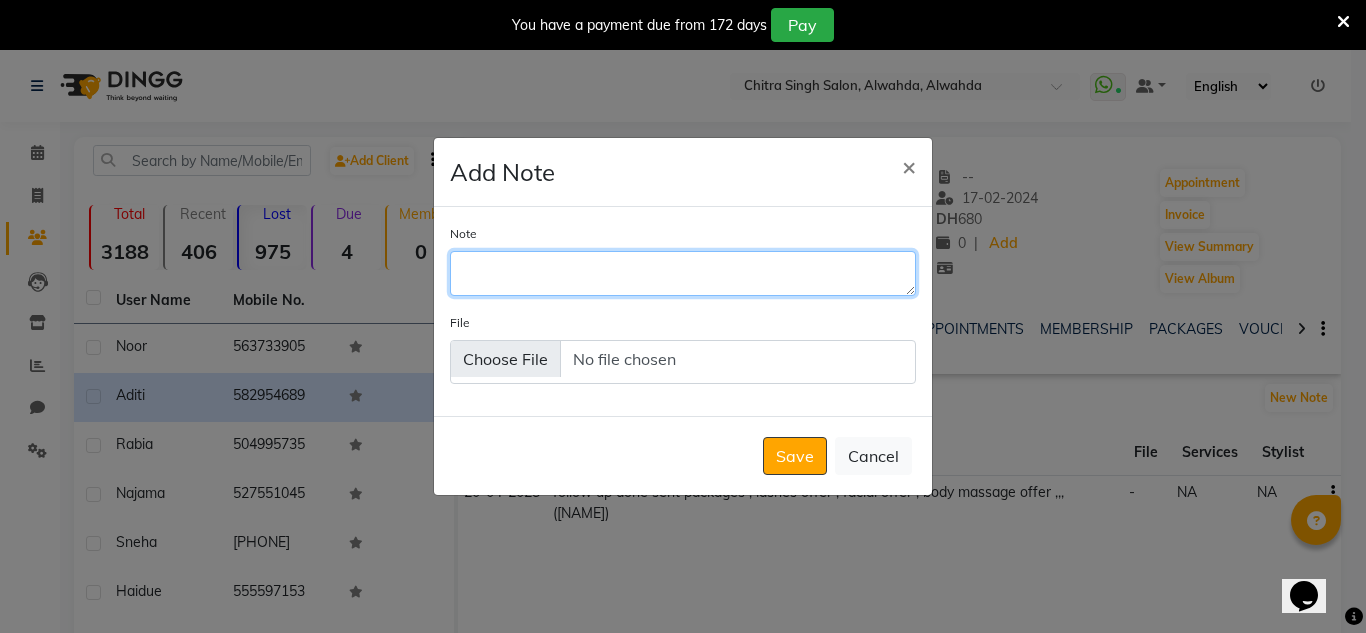 click on "Note" at bounding box center [683, 273] 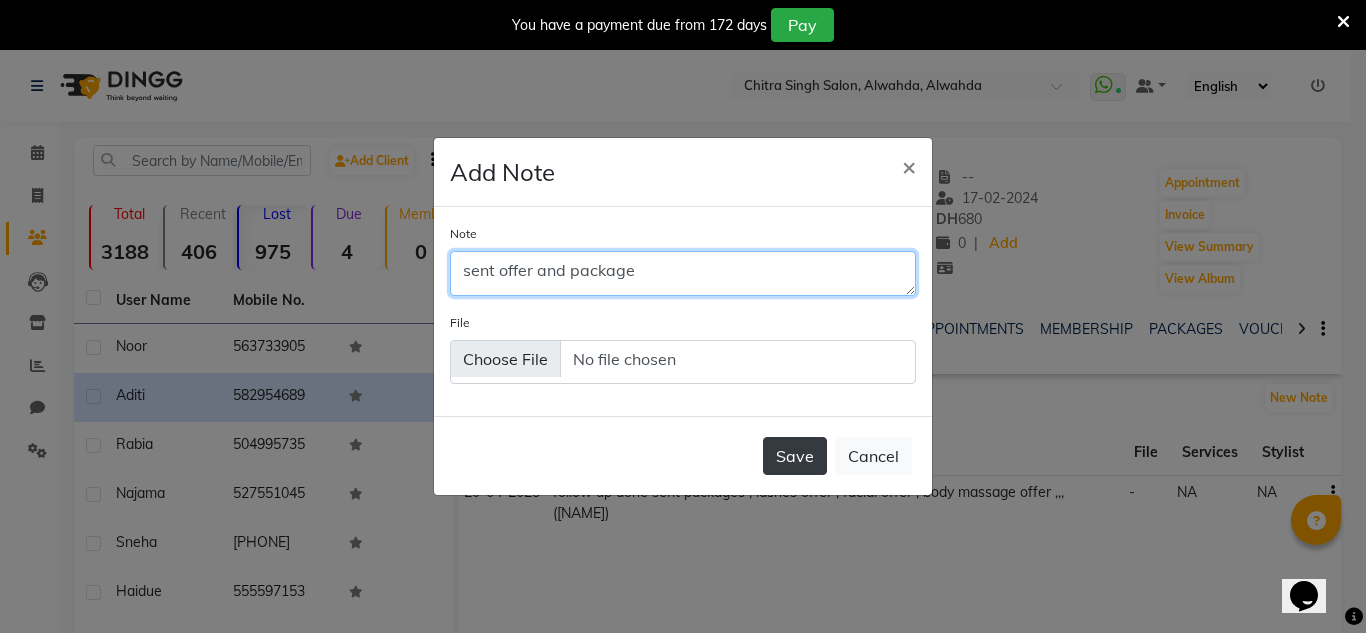 type on "sent offer and package" 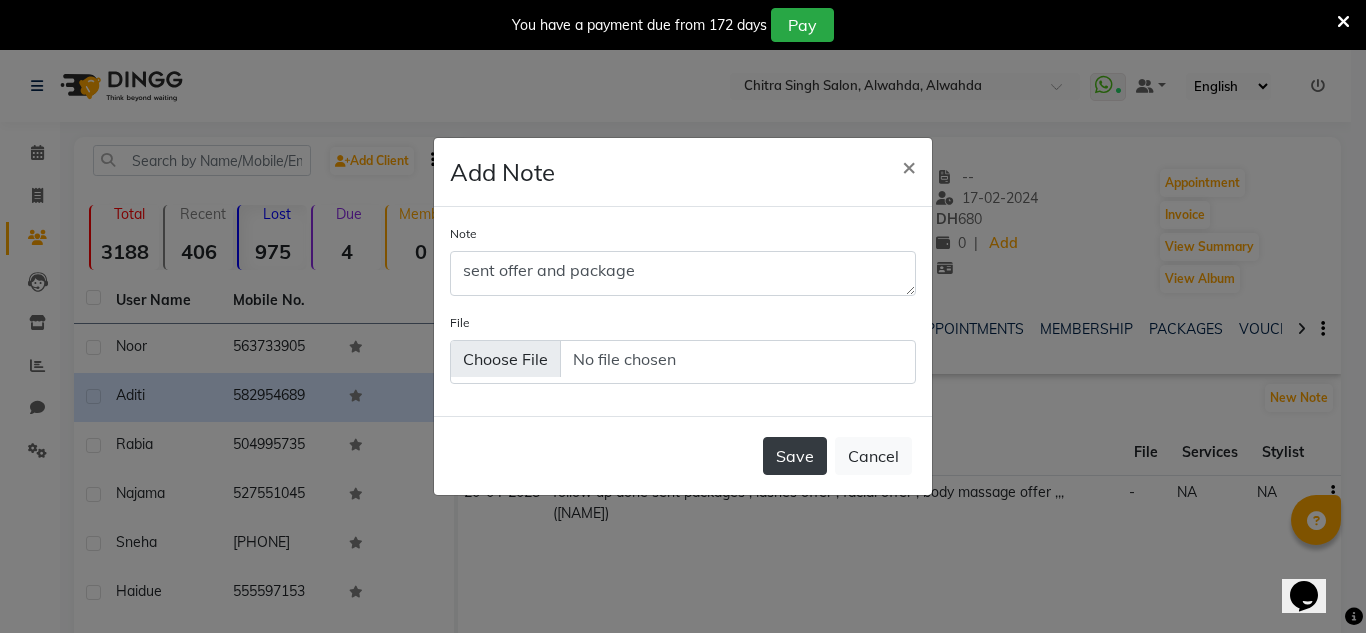 click on "Save" 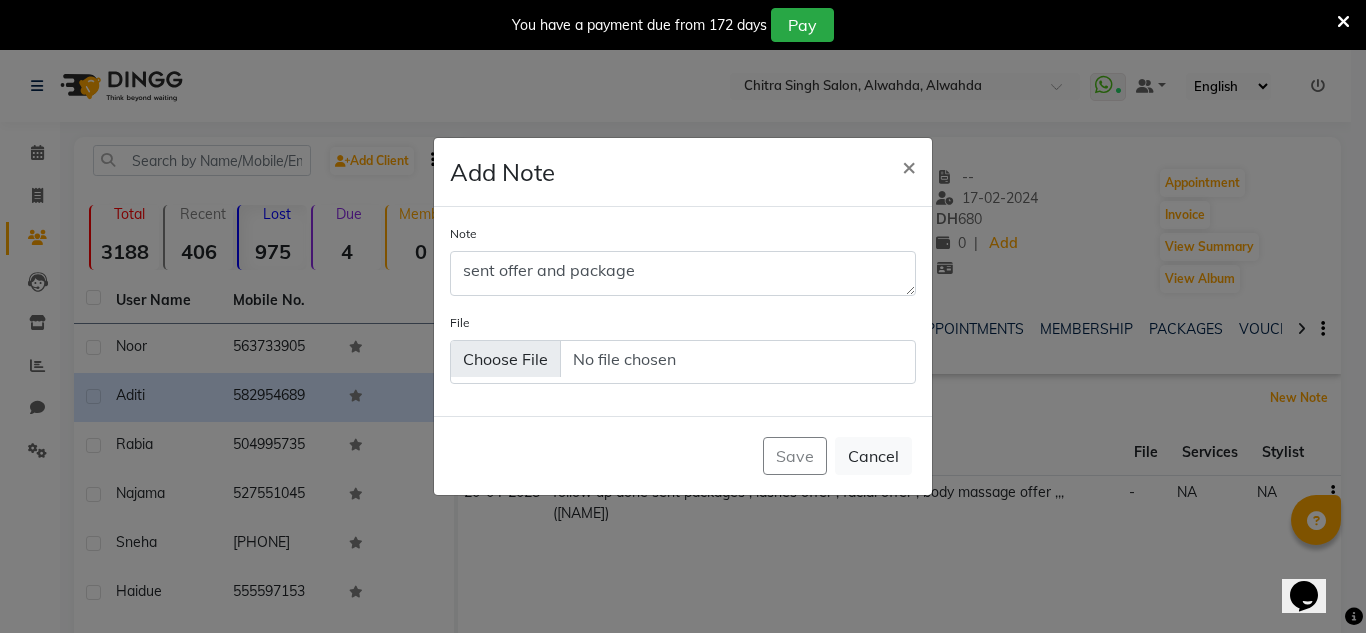 type 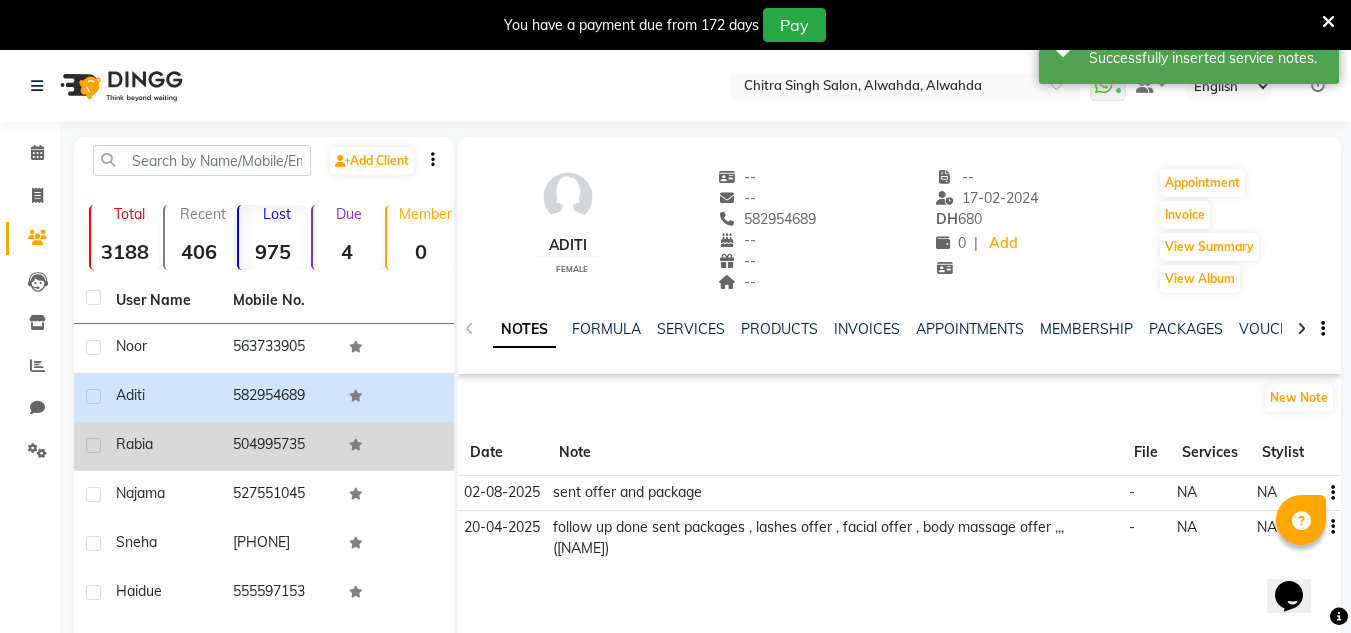 drag, startPoint x: 272, startPoint y: 446, endPoint x: 280, endPoint y: 433, distance: 15.264338 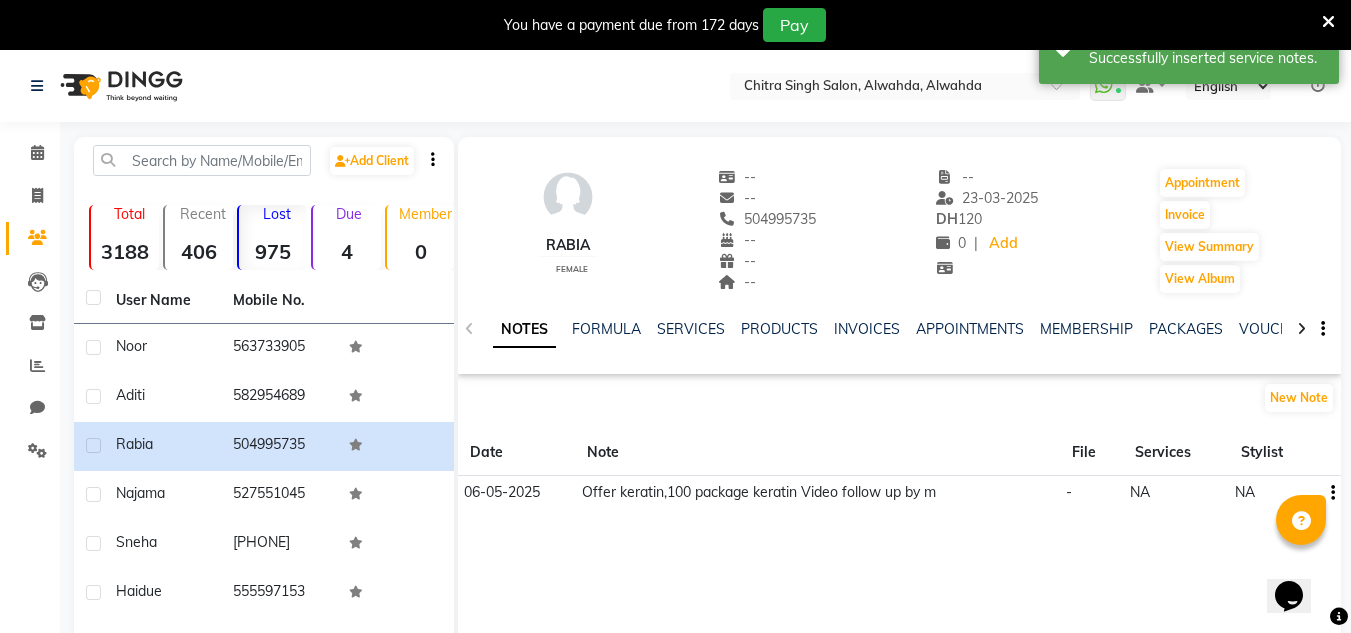 click on "FORMULA" 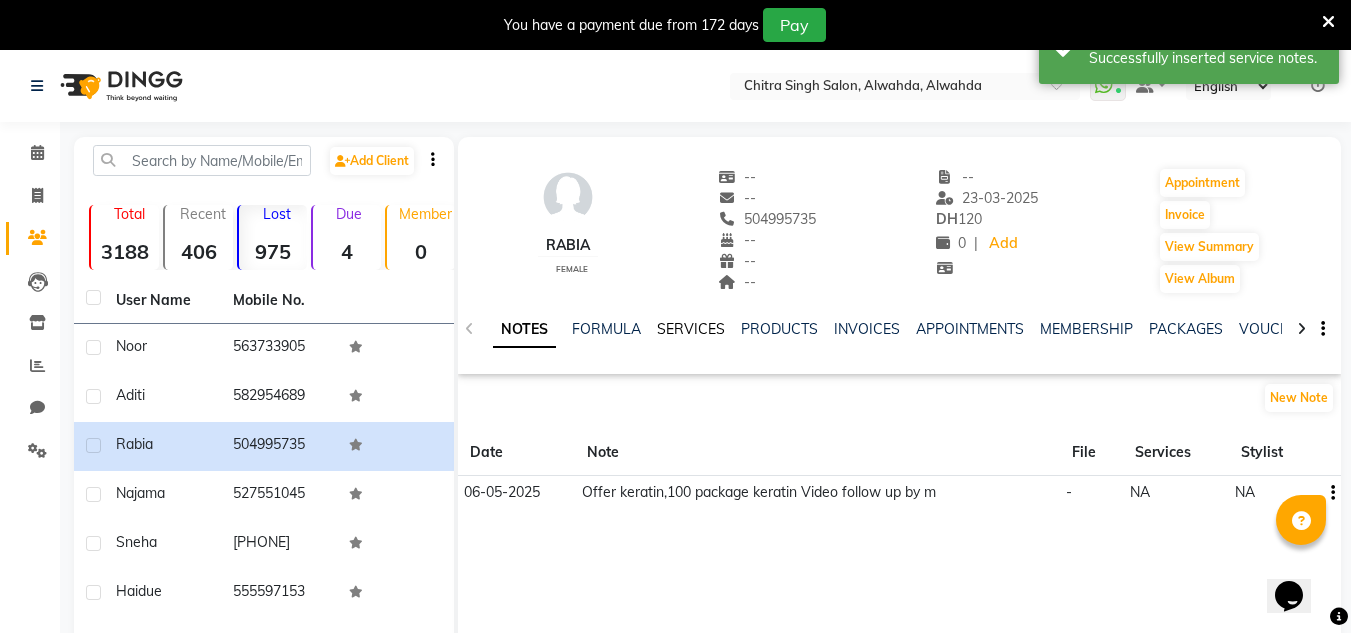 click on "SERVICES" 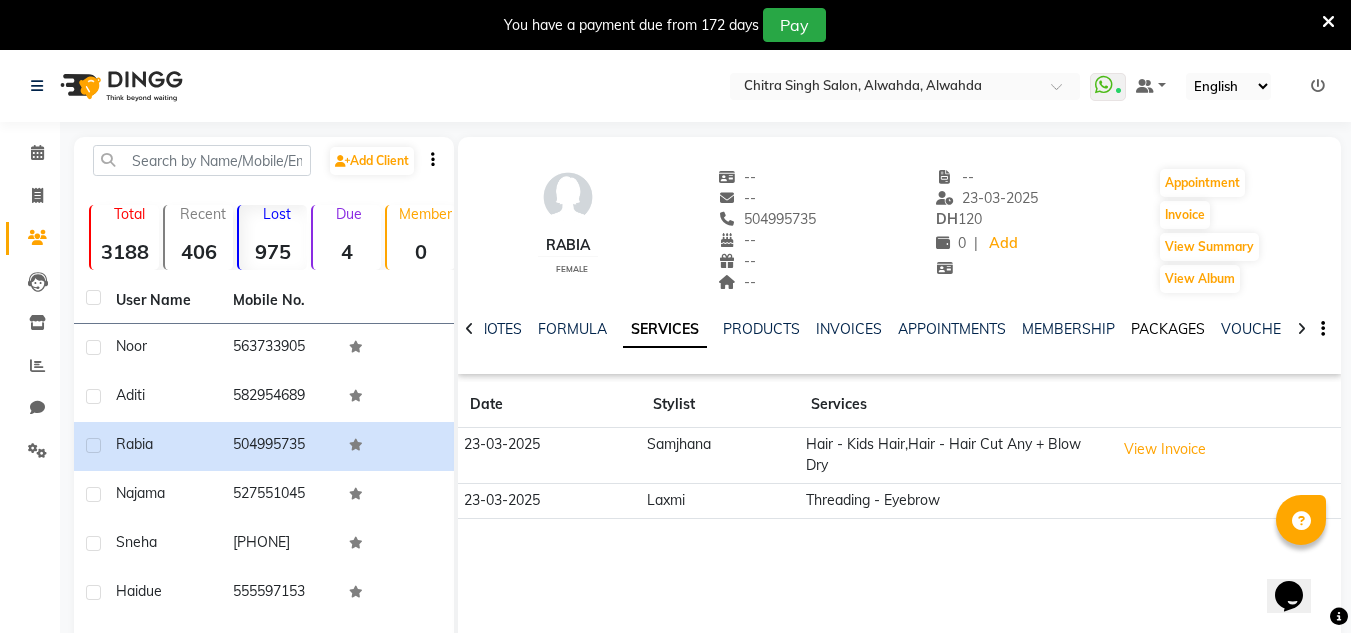 click on "PACKAGES" 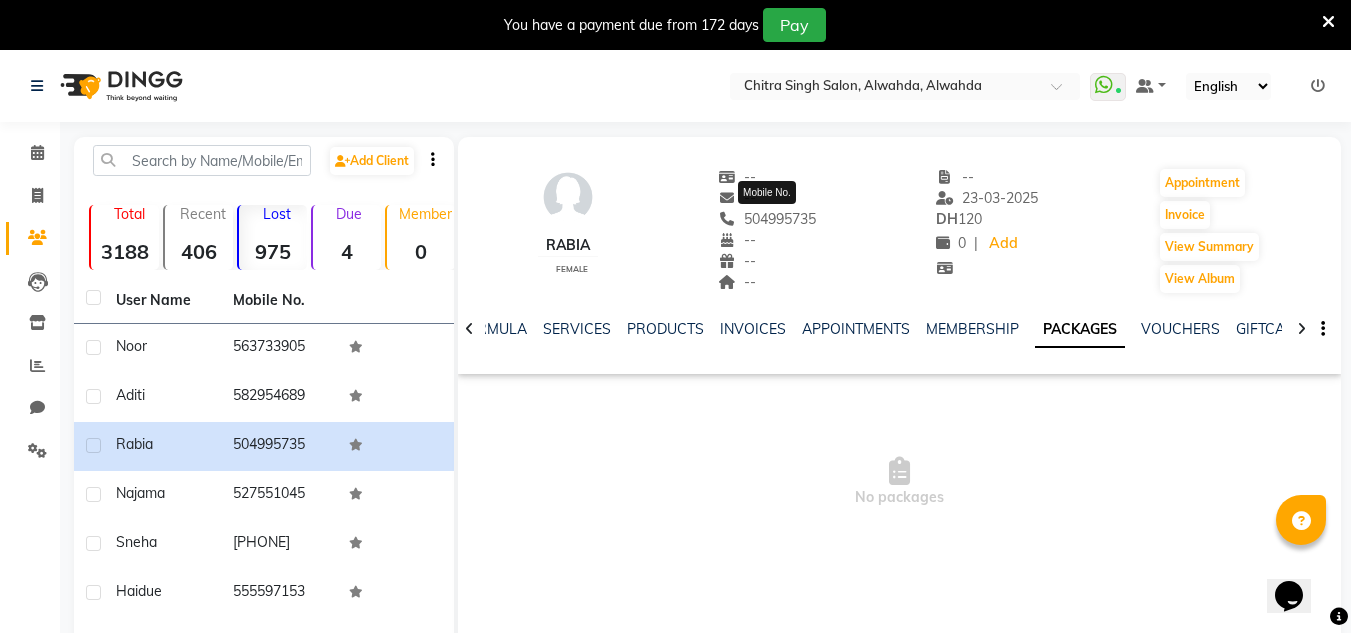 drag, startPoint x: 817, startPoint y: 214, endPoint x: 747, endPoint y: 222, distance: 70.45566 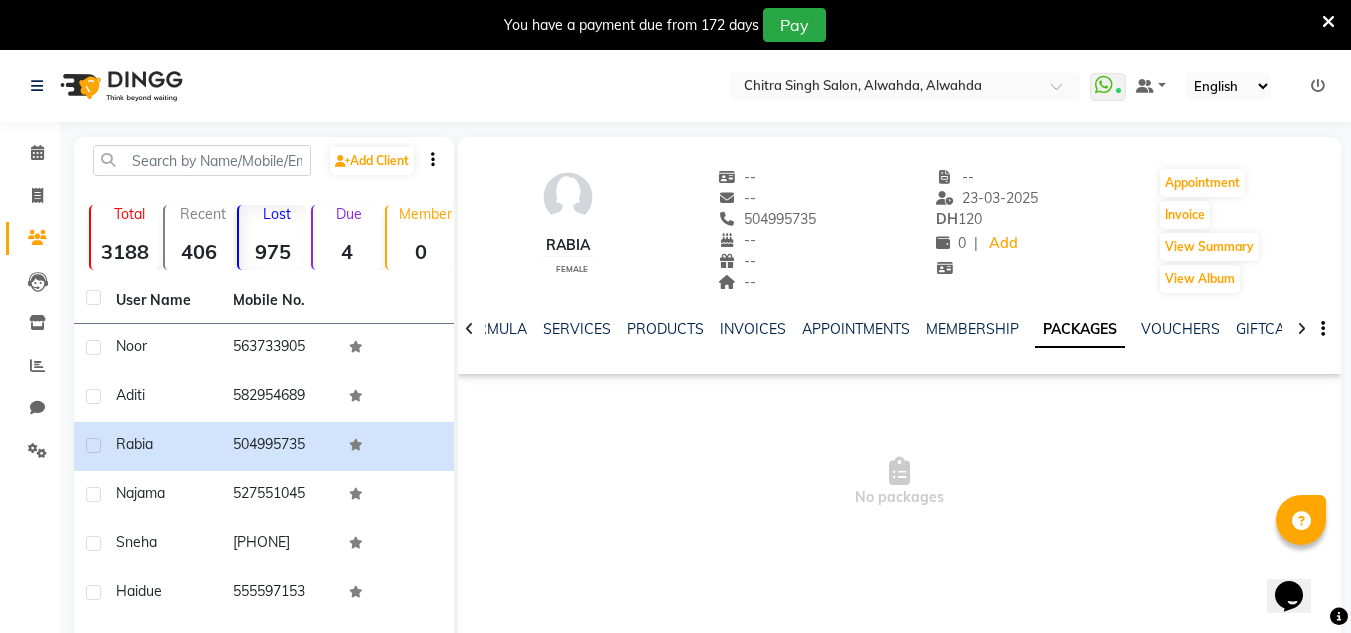 copy on "504995735" 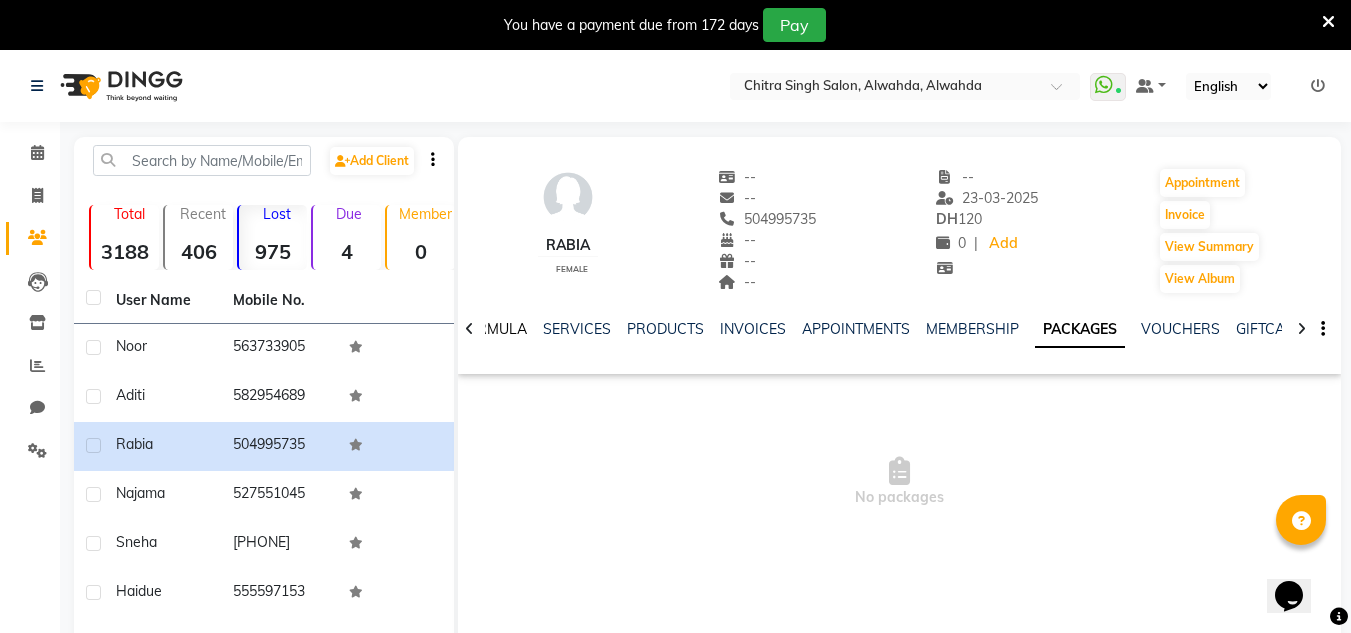 click on "FORMULA" 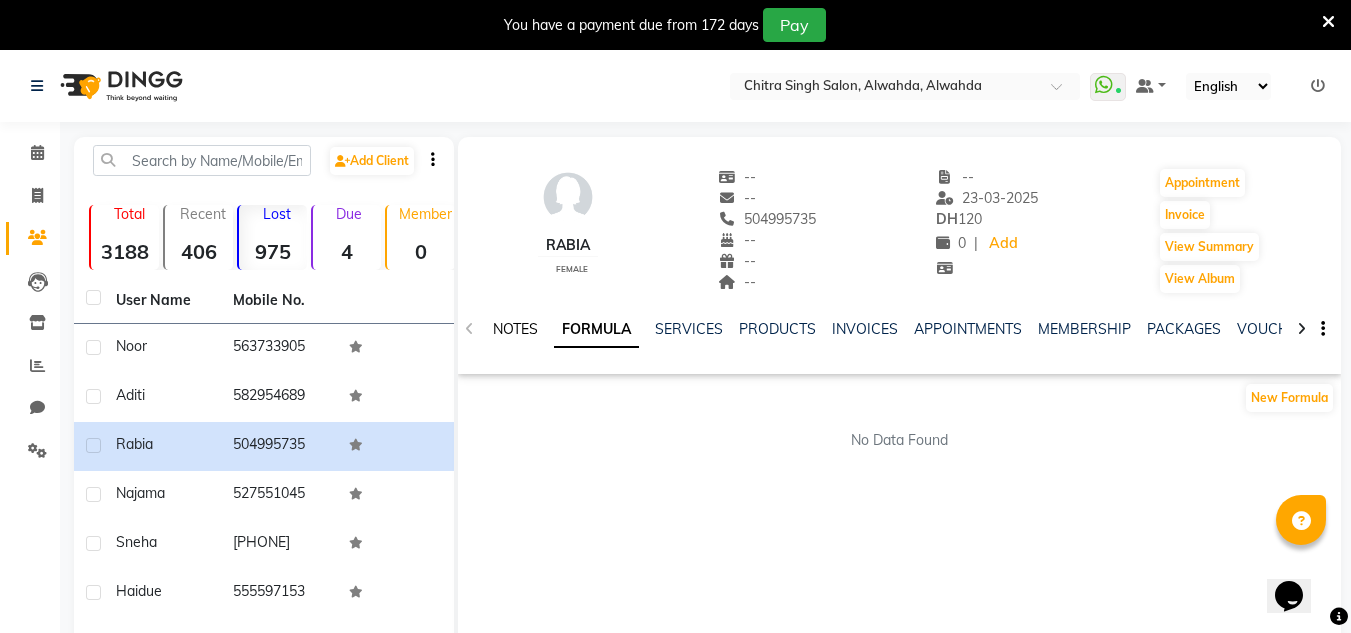 click on "NOTES" 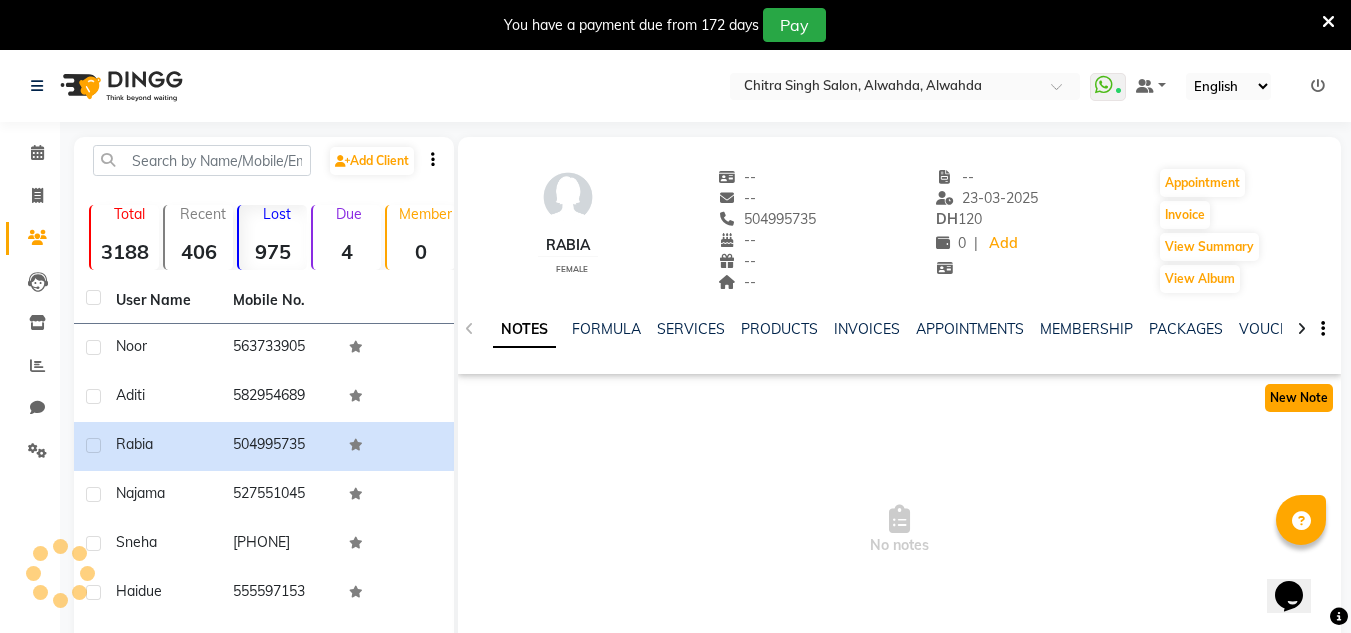click on "New Note" 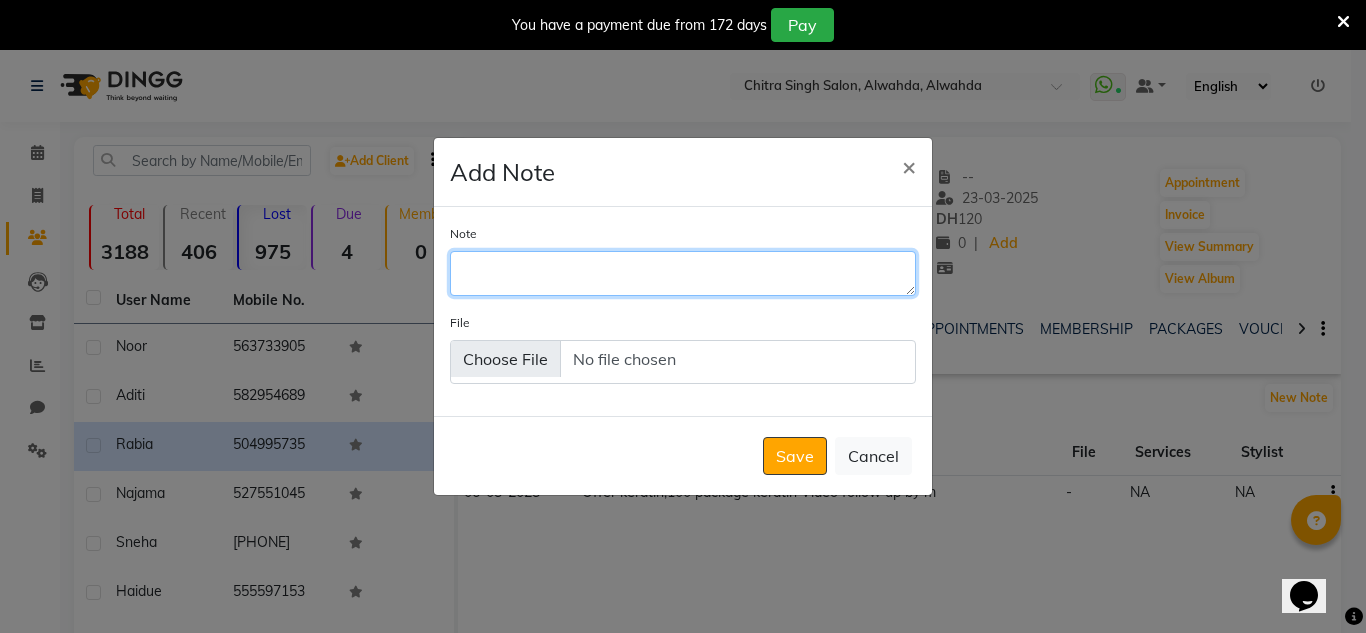 click on "Note" at bounding box center (683, 273) 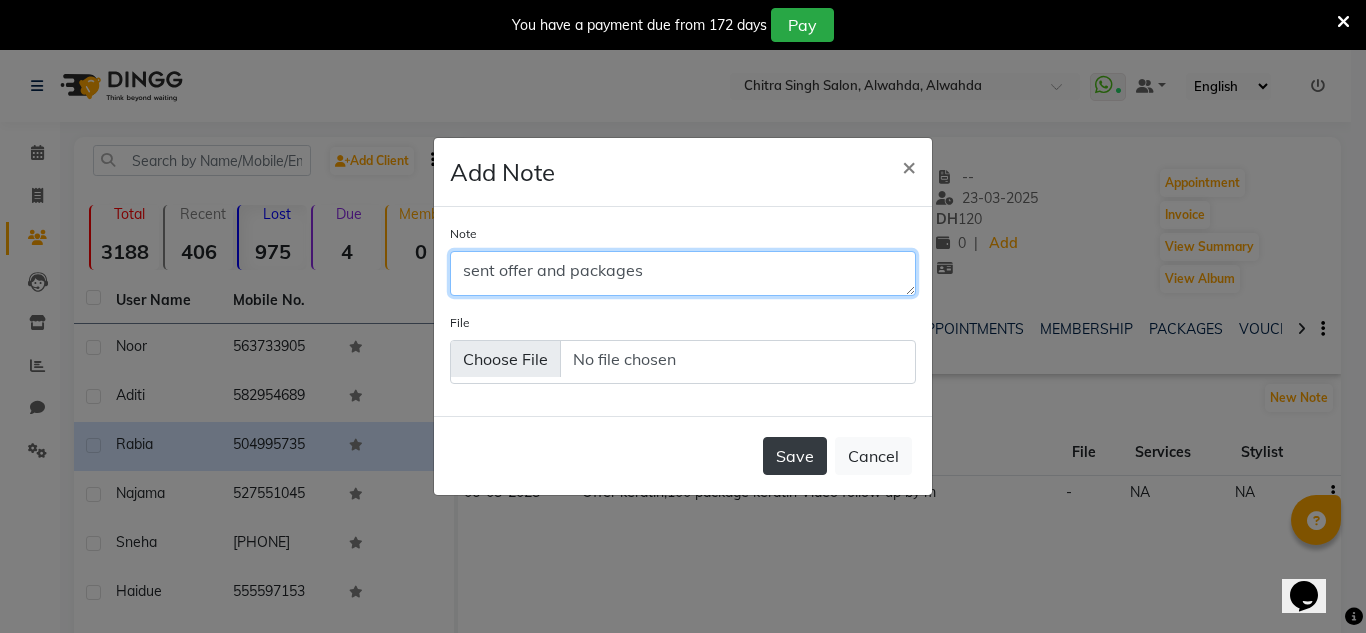 type on "sent offer and packages" 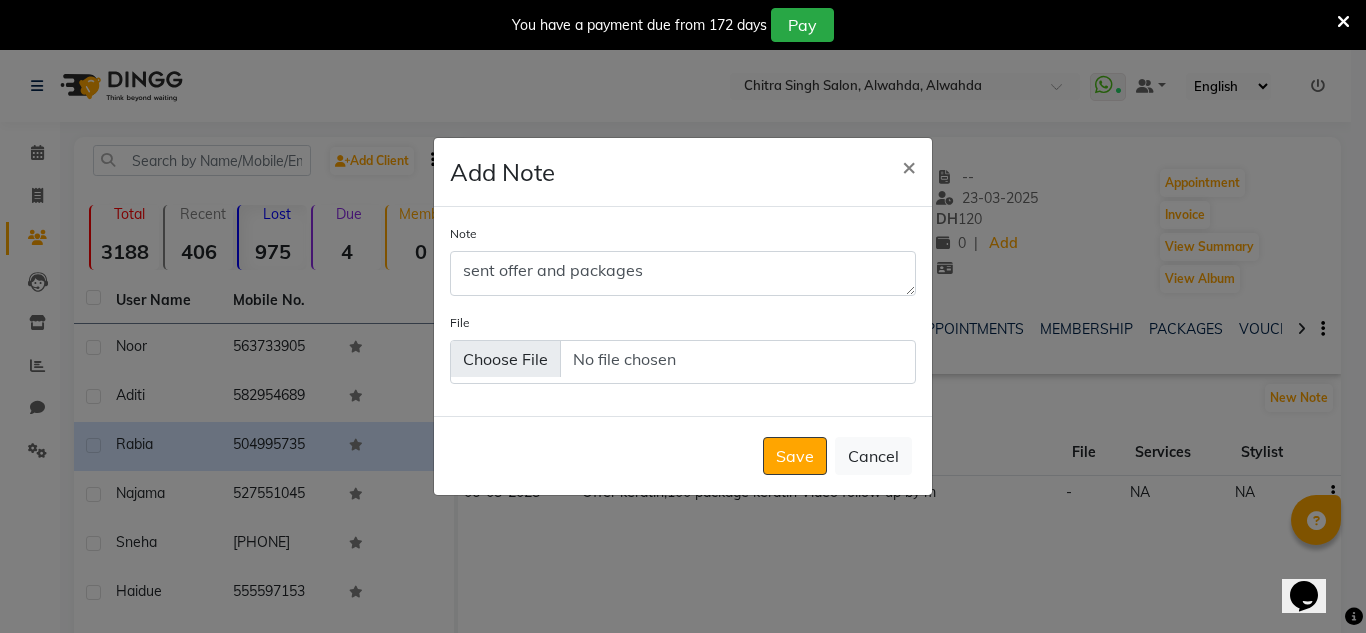 click on "Save" 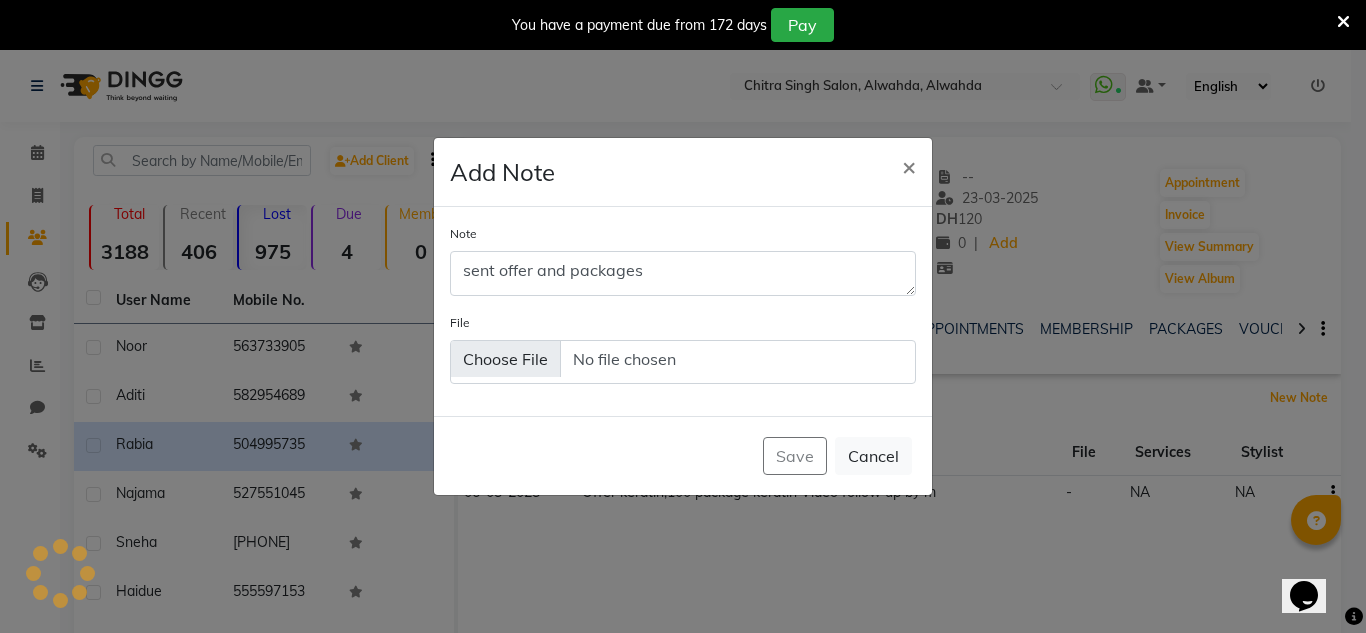 type 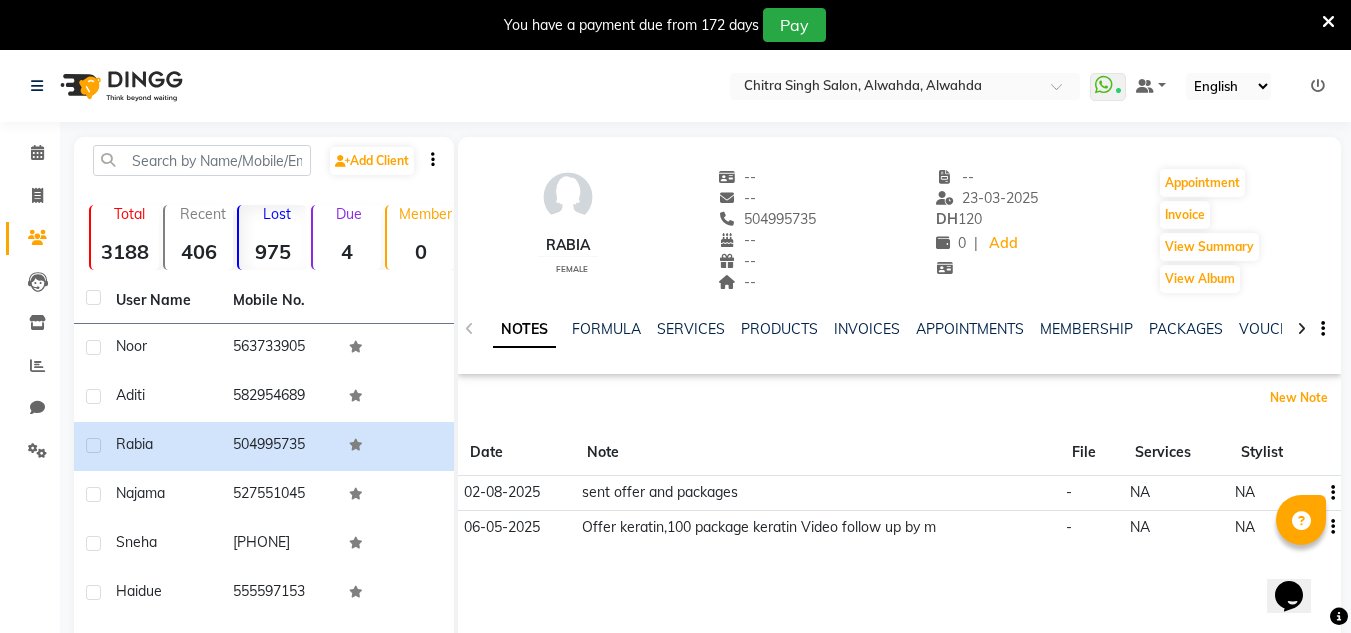 type 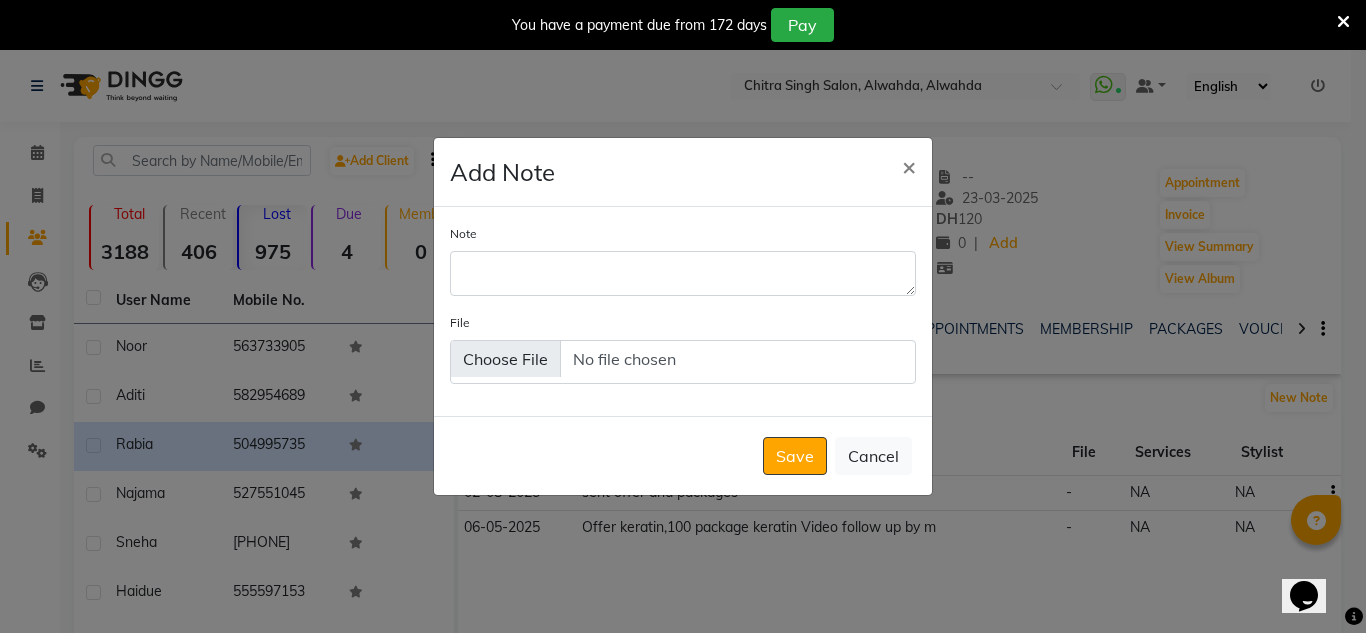 type 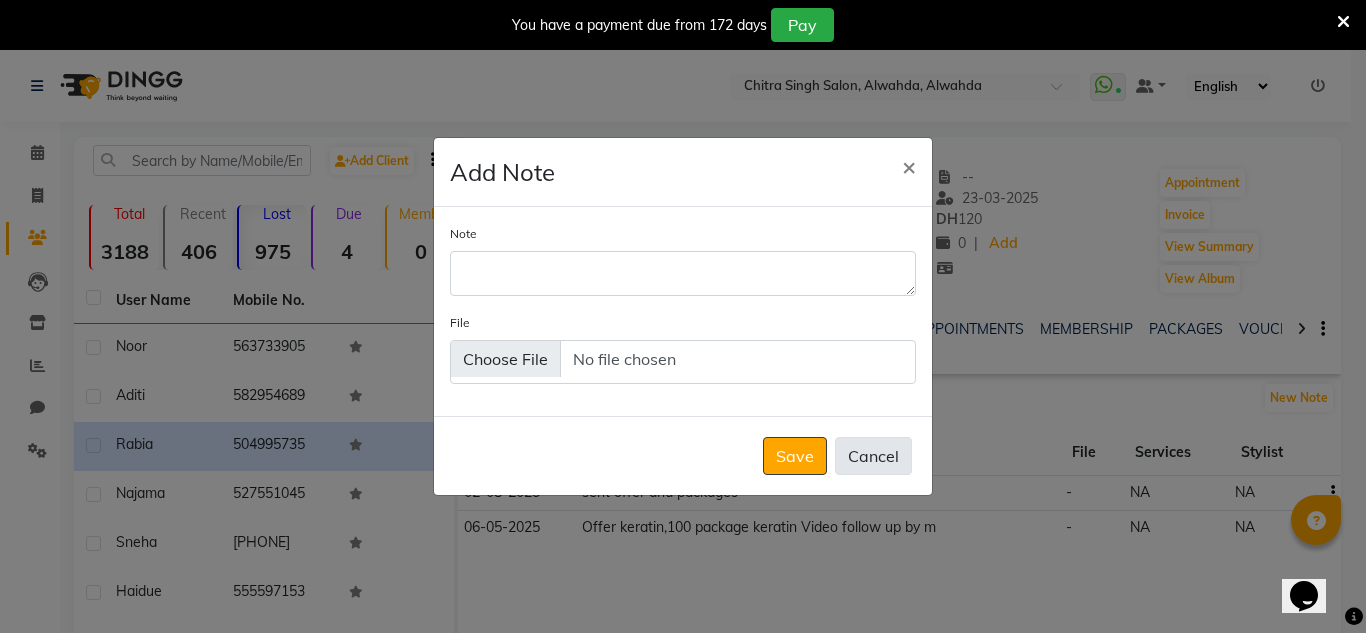 click on "Cancel" 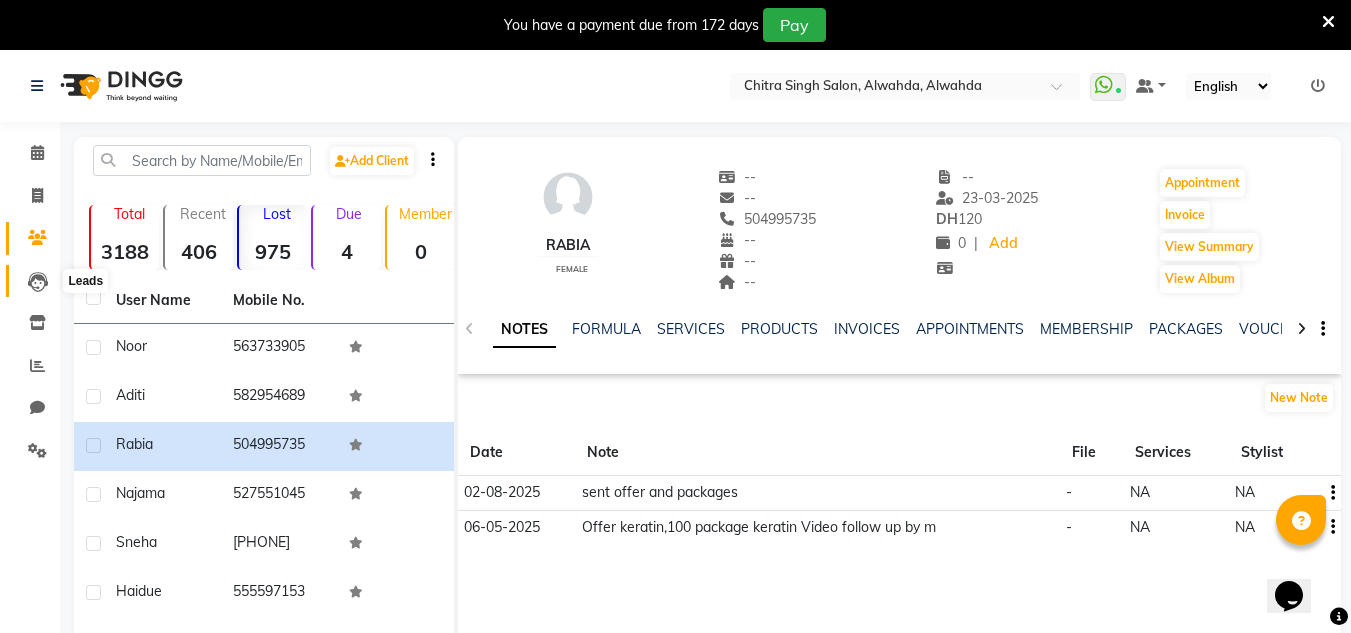 click 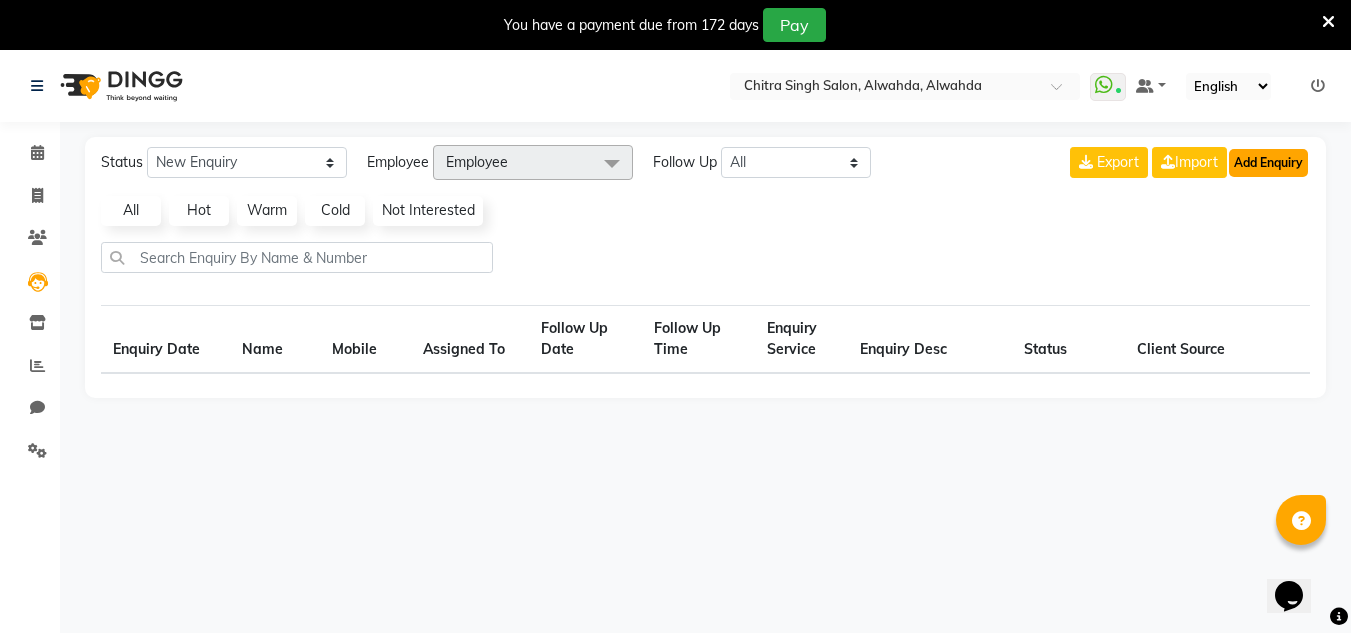 click on "Add Enquiry" 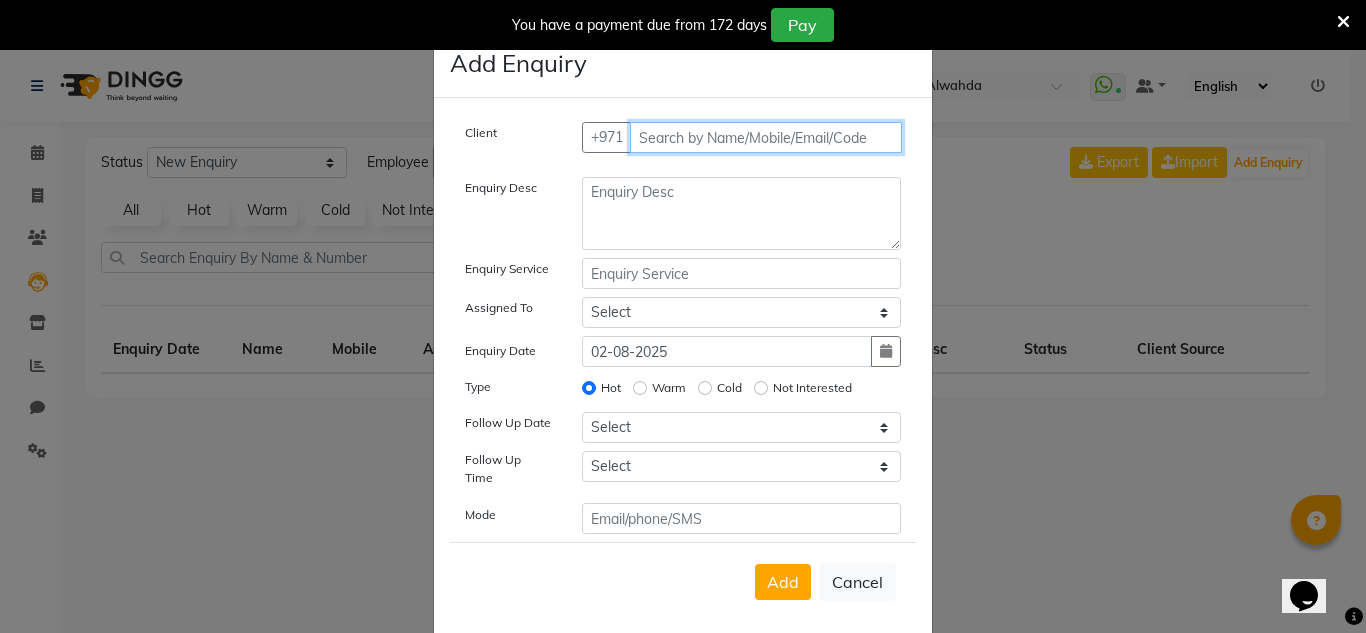 click at bounding box center [766, 137] 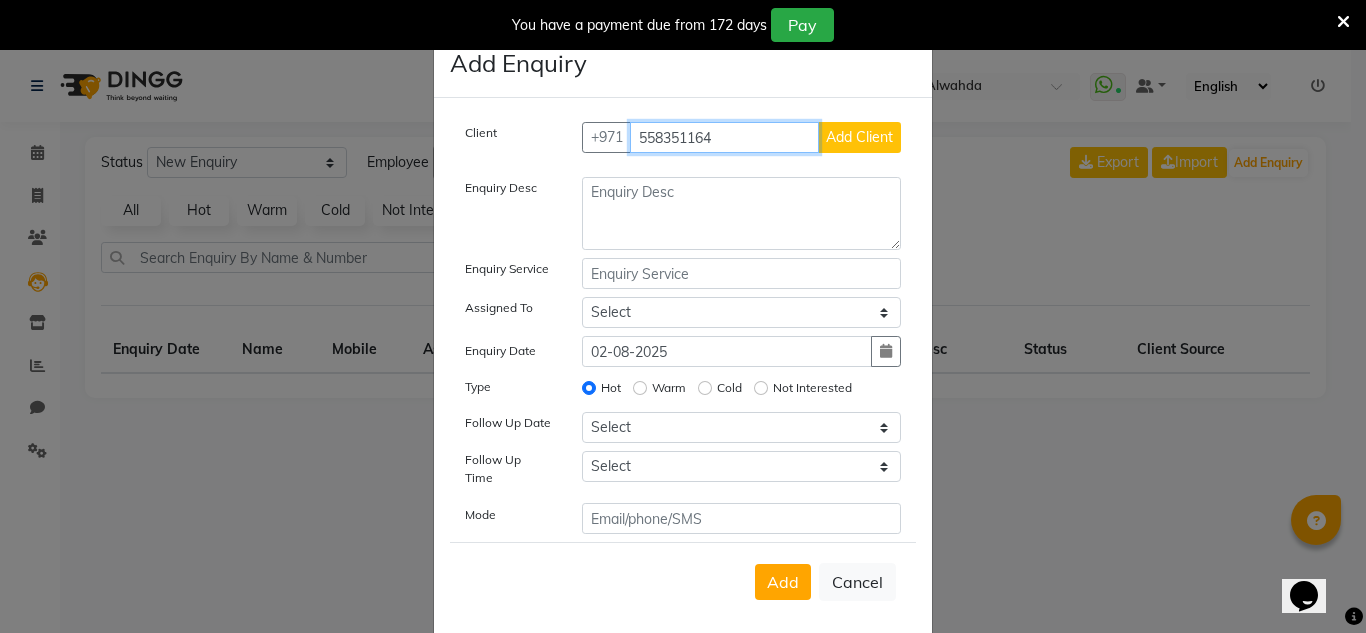 type on "558351164" 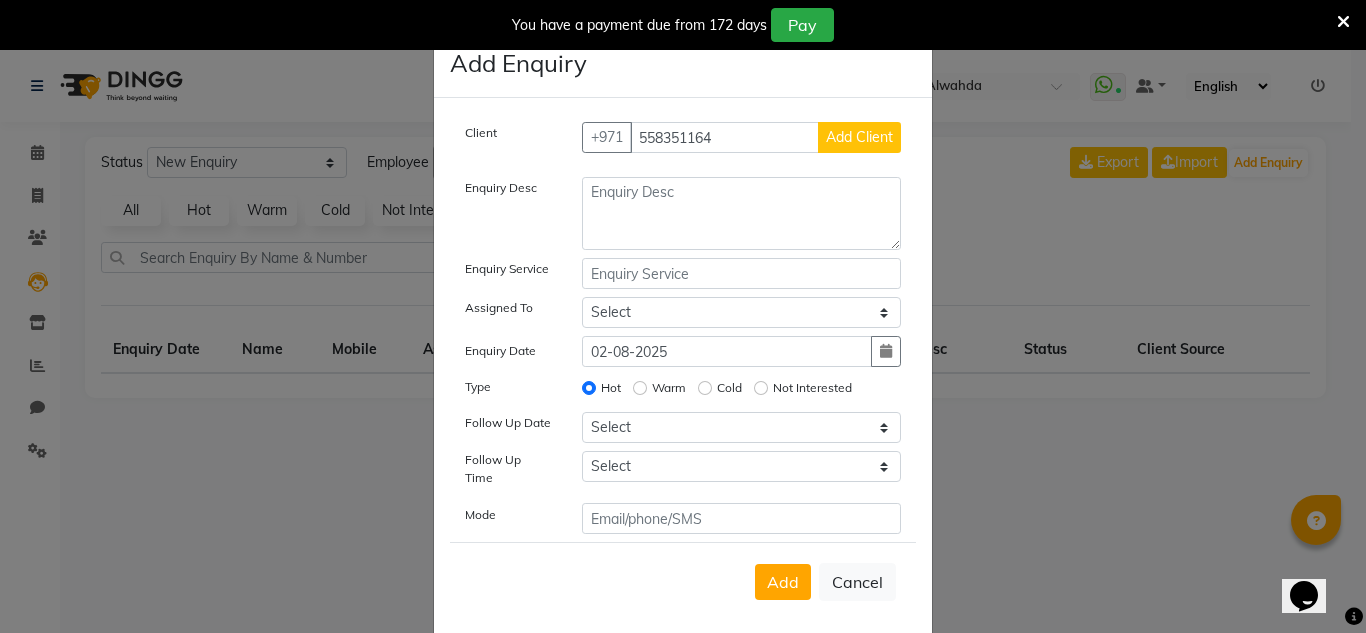 click on "Add Client" 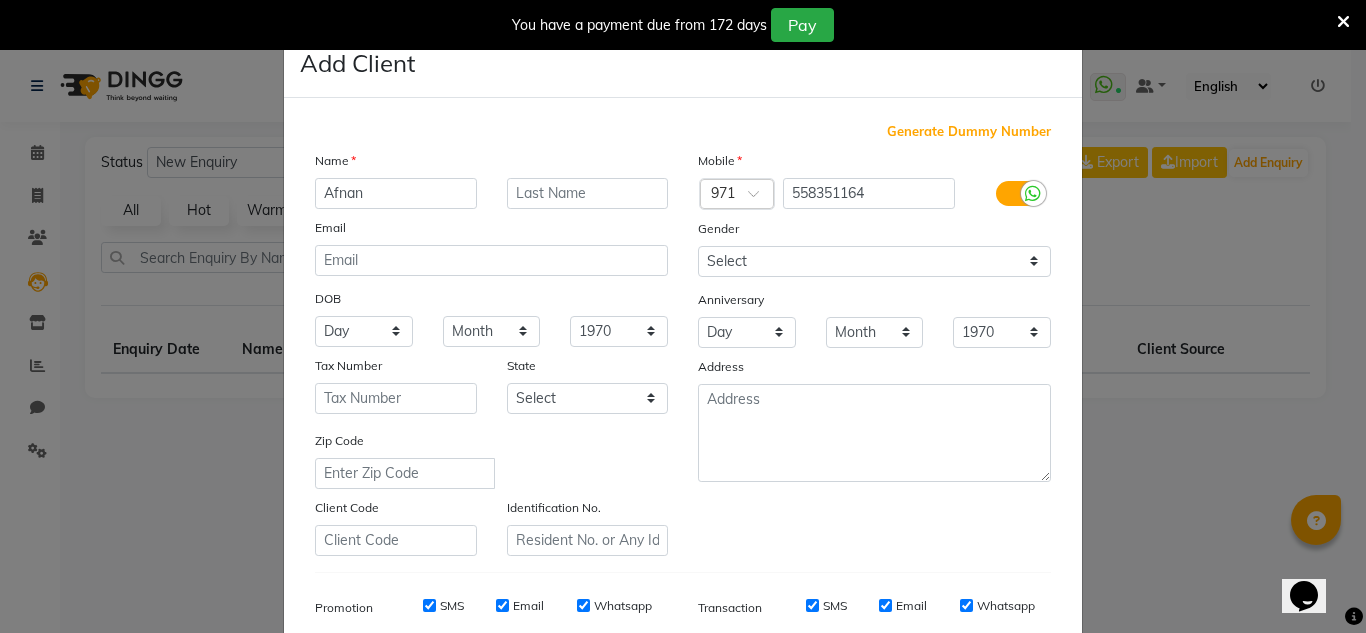 type on "Afnan" 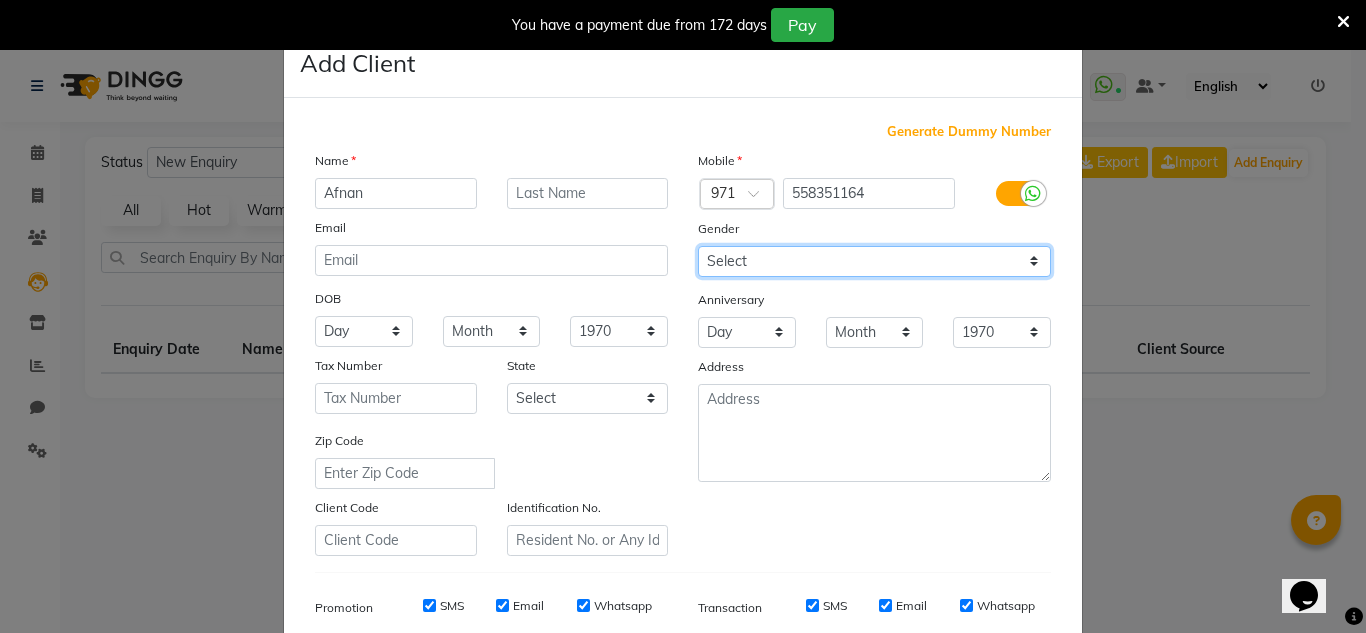 click on "Select Male Female Other Prefer Not To Say" 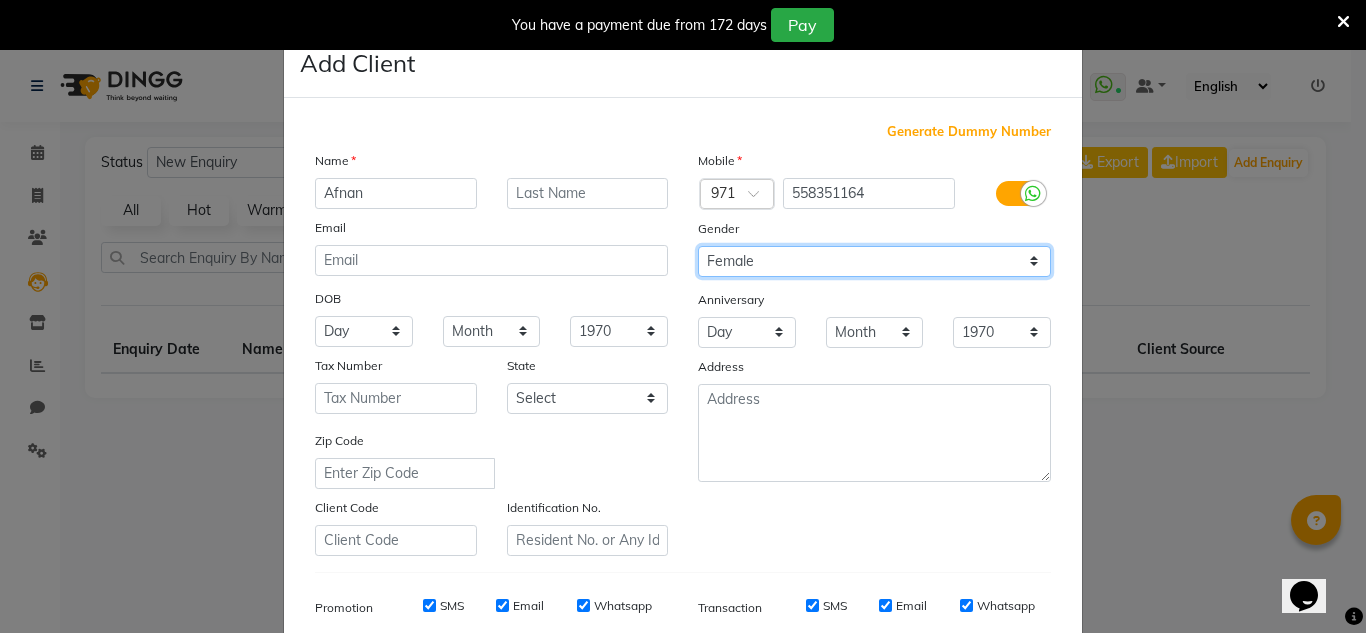 click on "Select Male Female Other Prefer Not To Say" 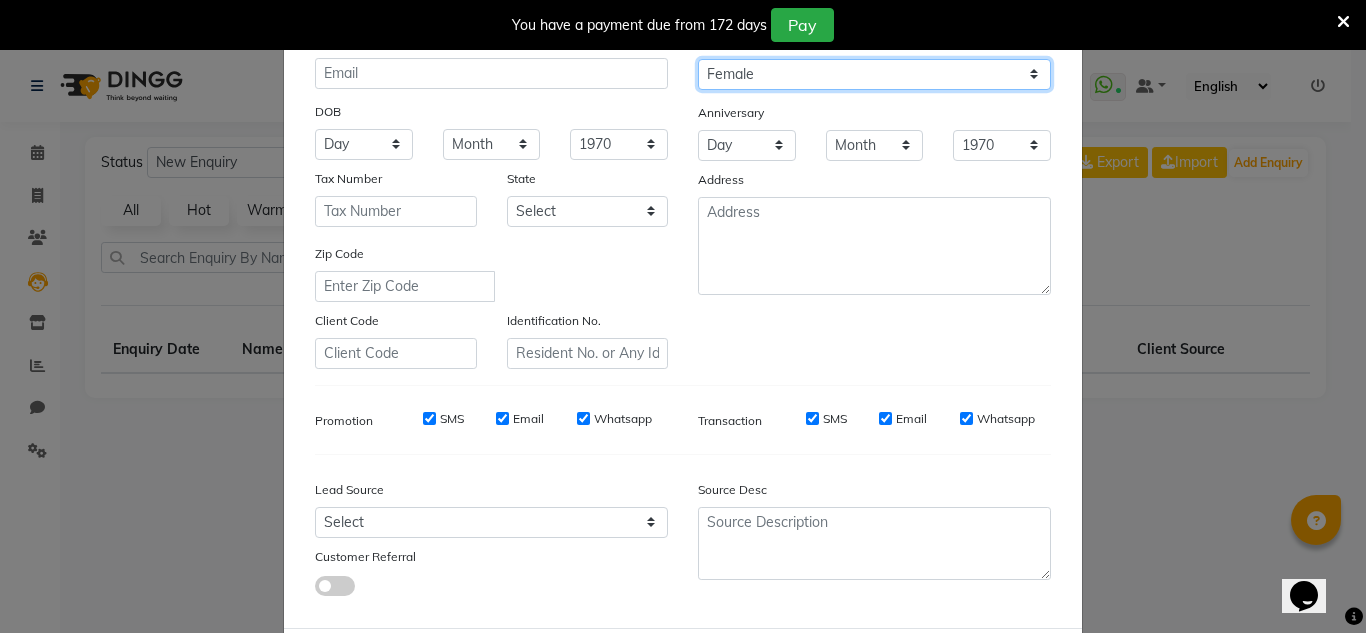 scroll, scrollTop: 290, scrollLeft: 0, axis: vertical 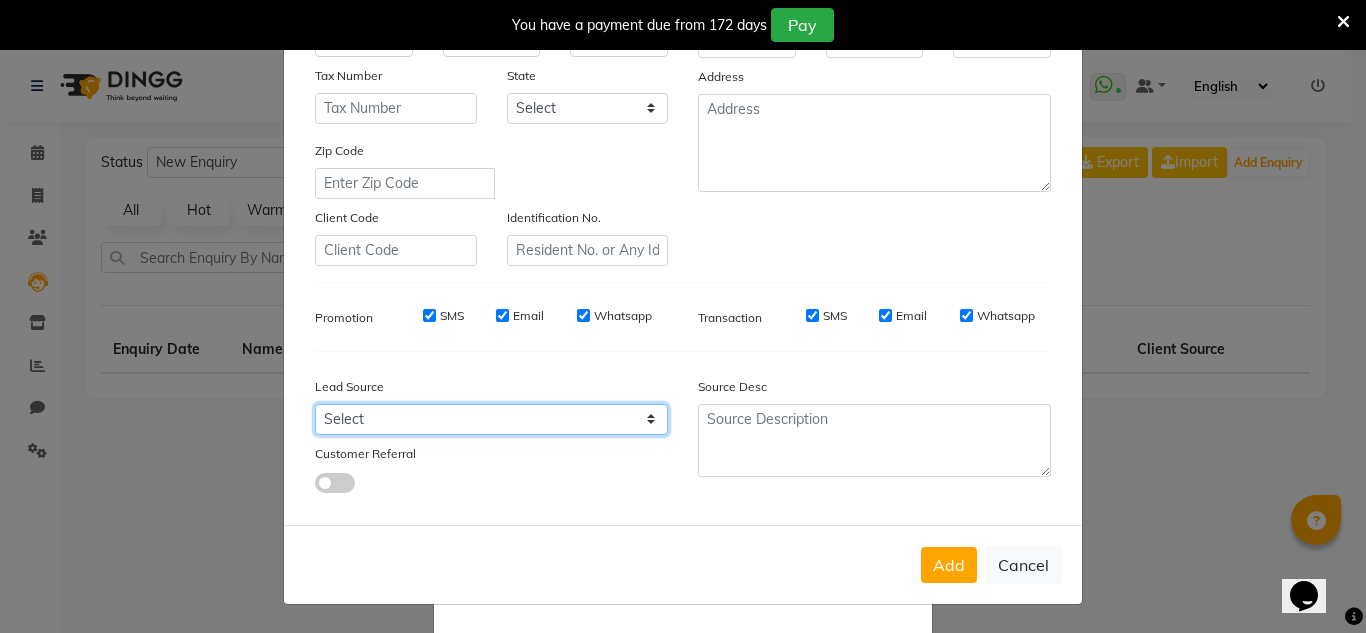click on "Select" 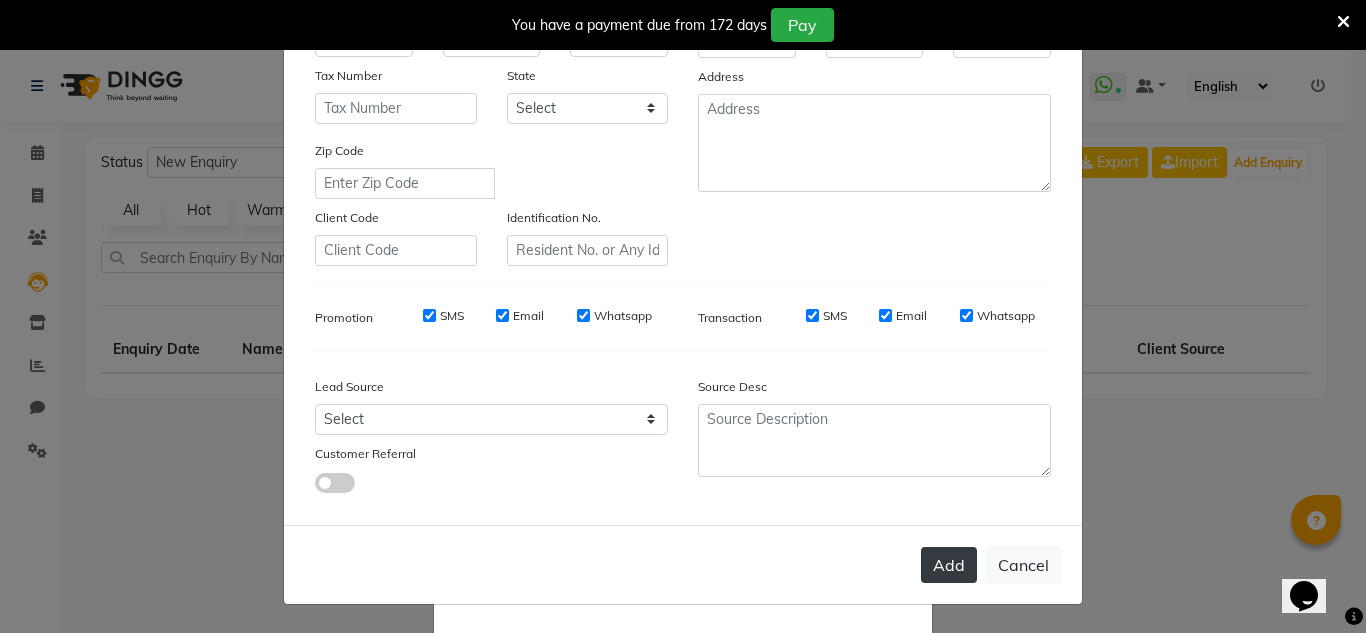 click on "Add" 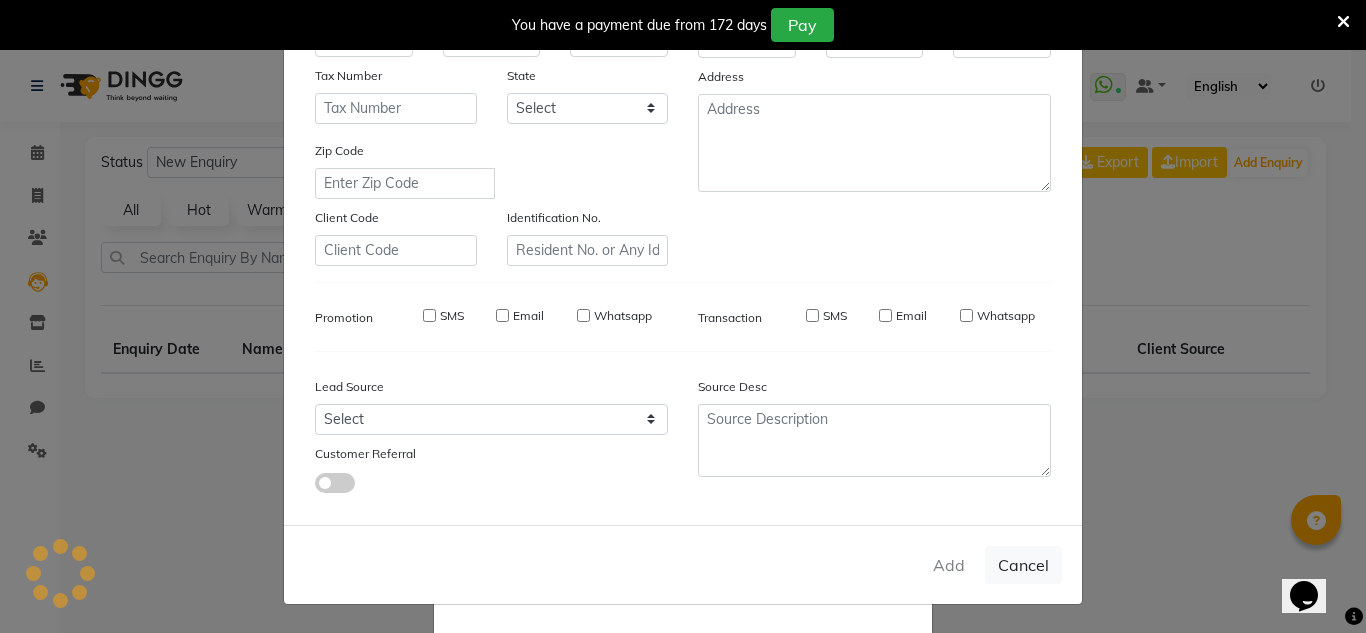 type 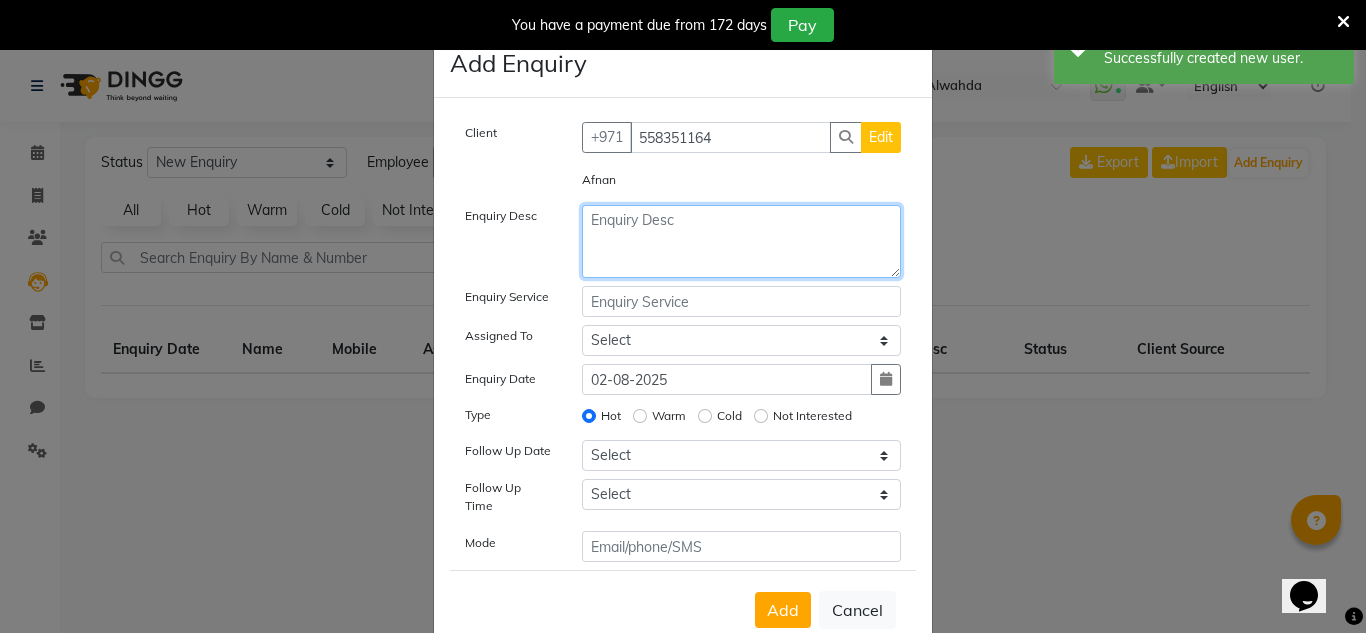 click 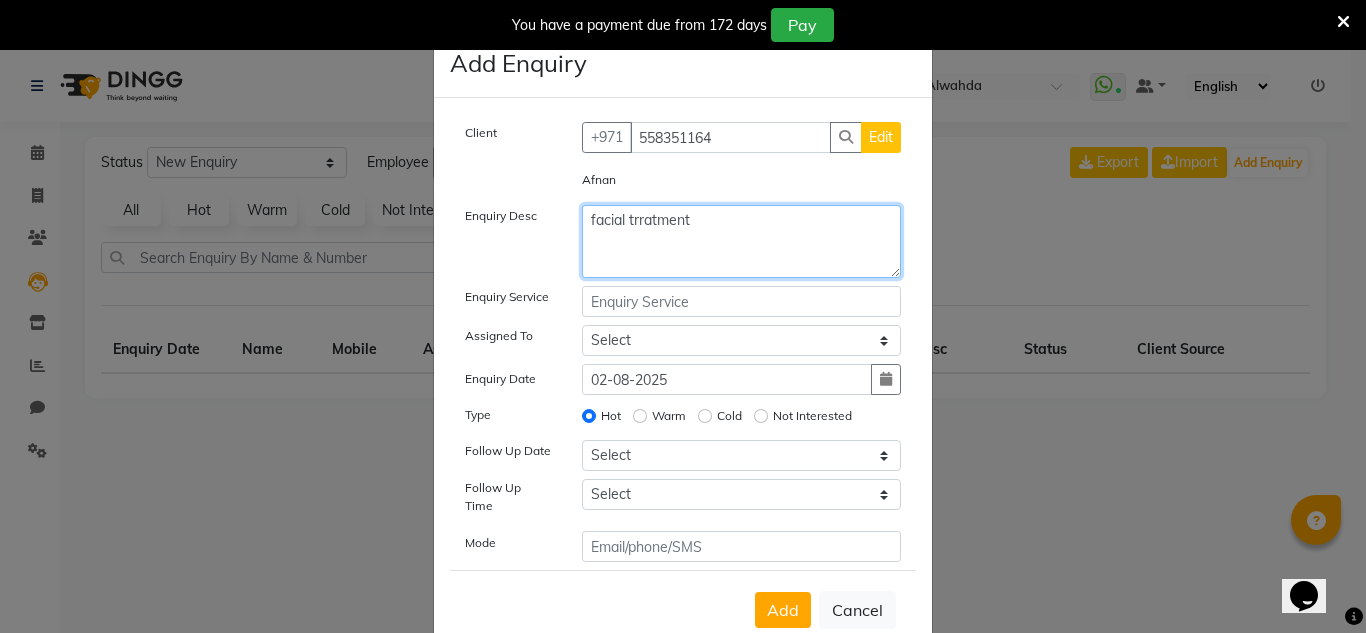 drag, startPoint x: 690, startPoint y: 229, endPoint x: 624, endPoint y: 230, distance: 66.007576 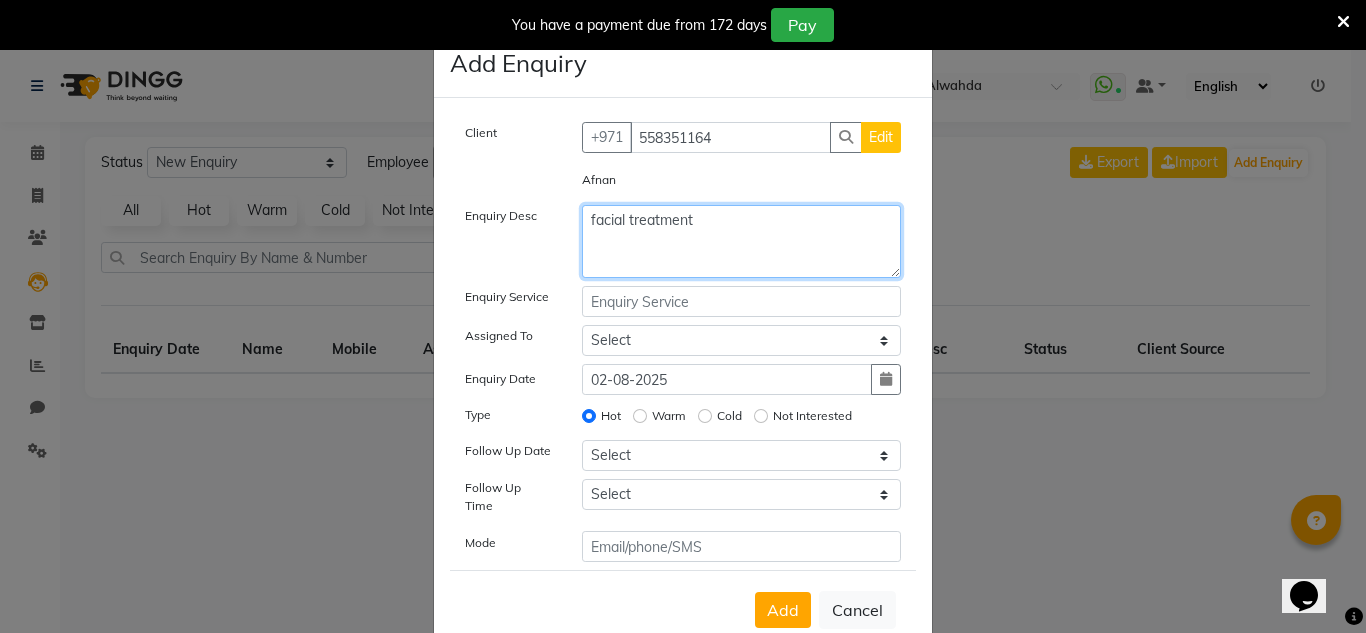 type on "facial treatment" 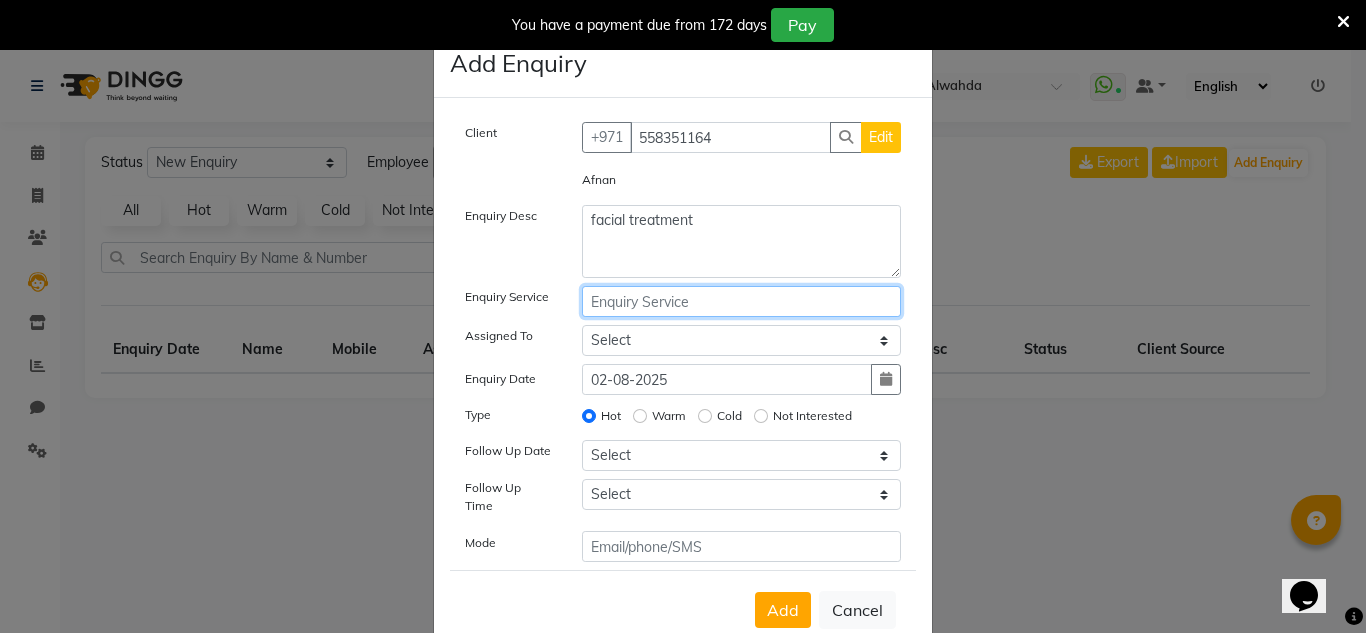click at bounding box center (742, 301) 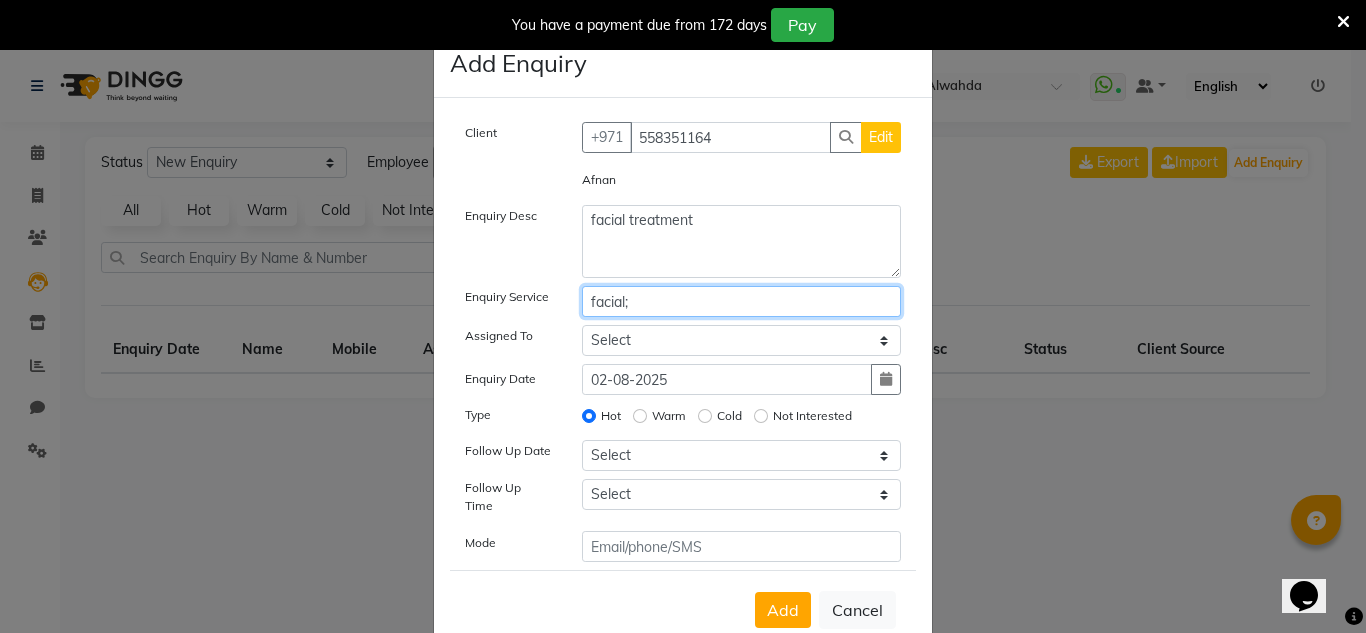 type on "facial;" 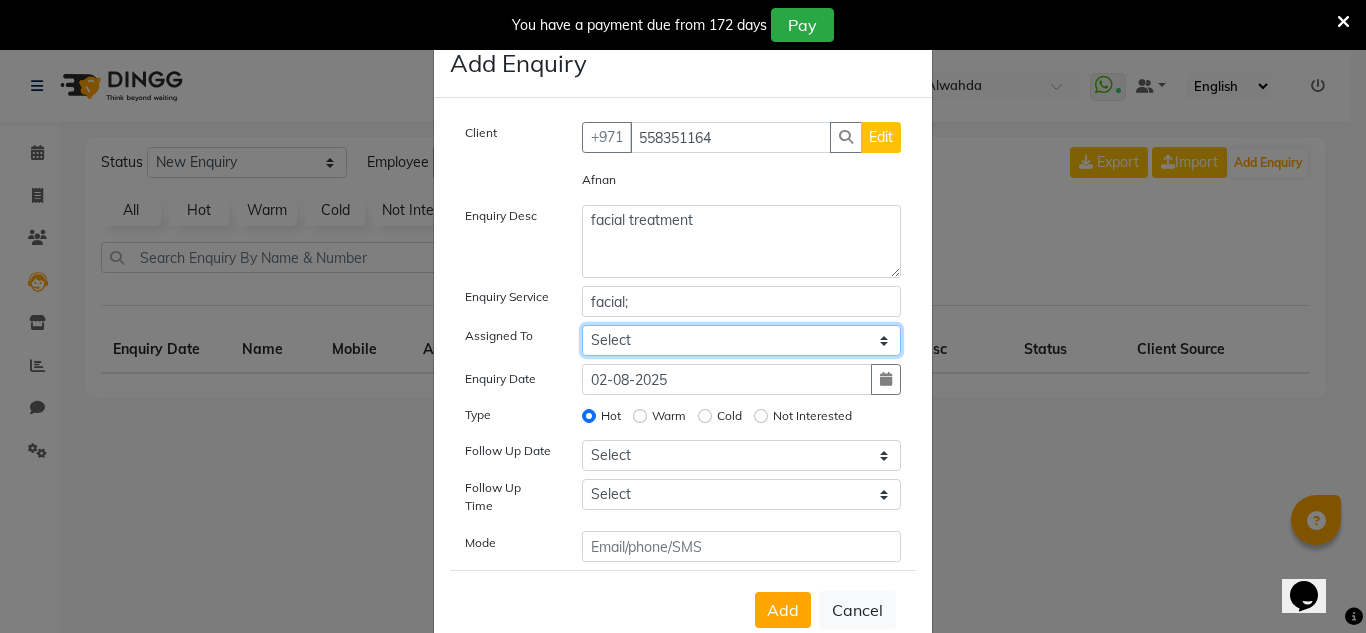drag, startPoint x: 627, startPoint y: 352, endPoint x: 641, endPoint y: 307, distance: 47.127487 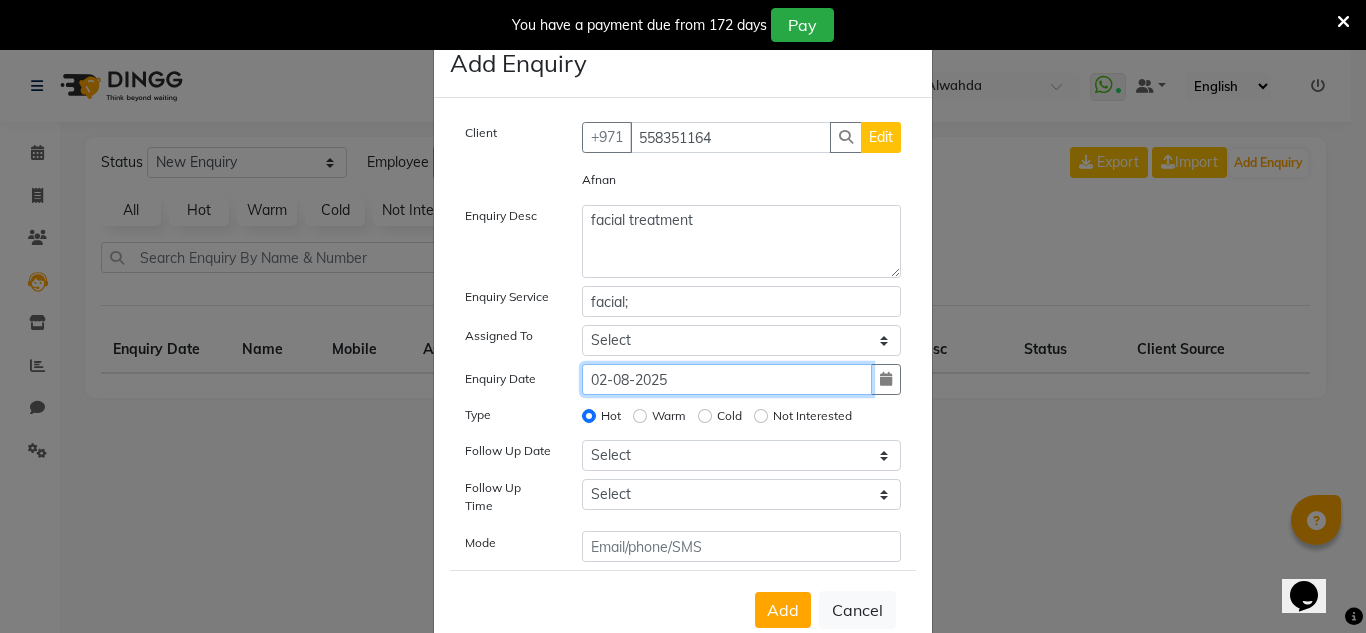 click on "02-08-2025" 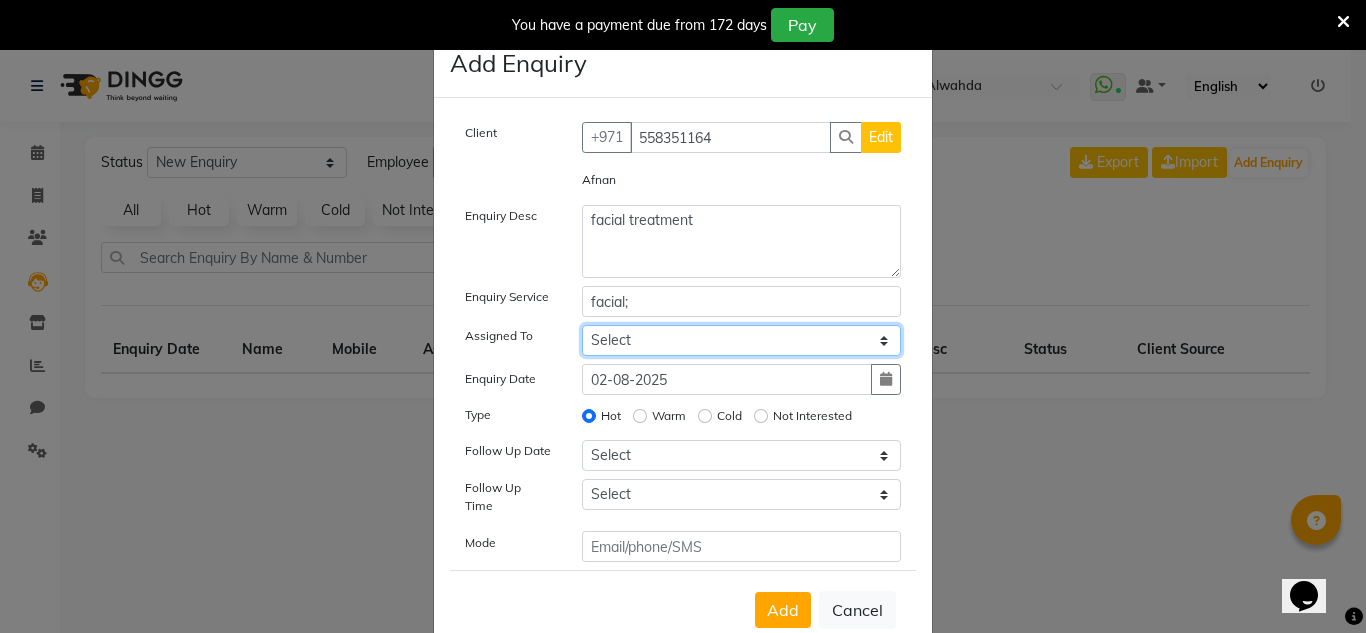 click on "Select" 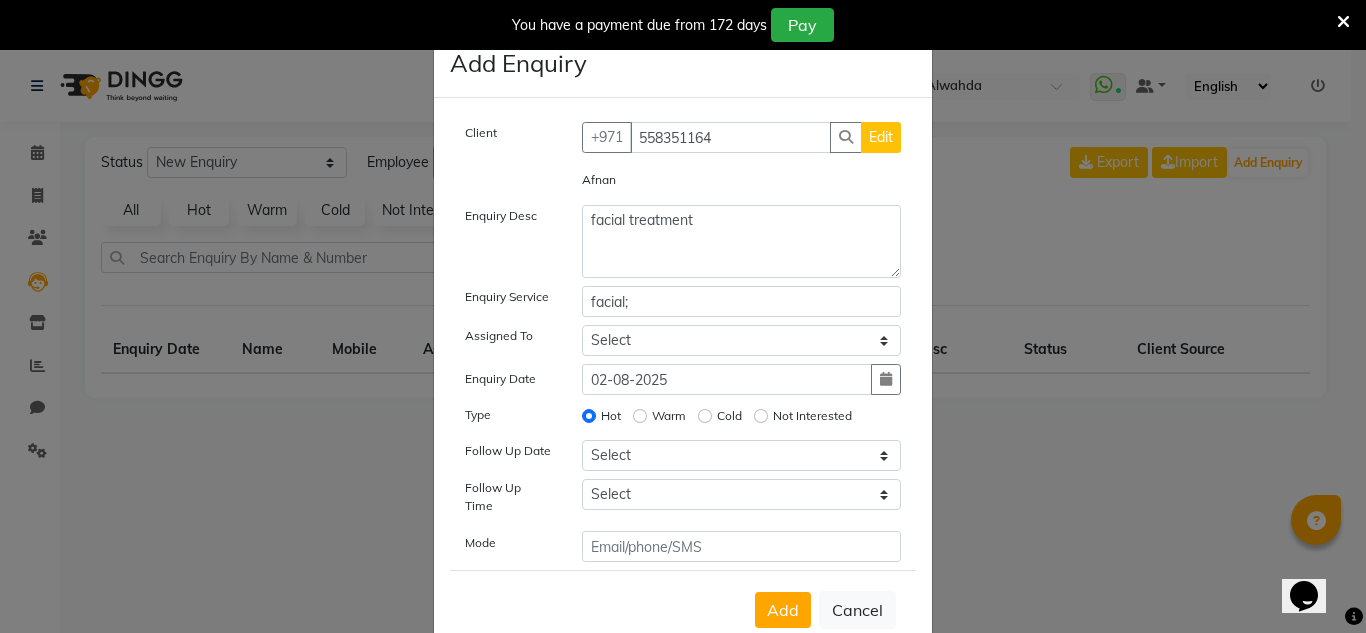 click on "Add Enquiry Client +971 558351164 Edit Afnan  Enquiry Desc facial treatment Enquiry Service facial; Assigned To Select Enquiry Date 02-08-2025 Type Hot Warm Cold Not Interested Follow Up Date Select Today Tomorrow In 2 days (Monday) In 3 days (Tuesday) In 4 days (Wednesday) In 5 days (Thursday) In 6 days (Friday) In 1 Week (2025-08-09) In 2 Week (2025-08-16) In 1 Month (2025-09-02) In 2 Month (2025-10-02) In 3 Month (2025-11-02) Custom Date  Follow Up Time Select 07:00 AM 07:15 AM 07:30 AM 07:45 AM 08:00 AM 08:15 AM 08:30 AM 08:45 AM 09:00 AM 09:15 AM 09:30 AM 09:45 AM 10:00 AM 10:15 AM 10:30 AM 10:45 AM 11:00 AM 11:15 AM 11:30 AM 11:45 AM 12:00 PM 12:15 PM 12:30 PM 12:45 PM 01:00 PM 01:15 PM 01:30 PM 01:45 PM 02:00 PM 02:15 PM 02:30 PM 02:45 PM 03:00 PM 03:15 PM 03:30 PM 03:45 PM 04:00 PM 04:15 PM 04:30 PM 04:45 PM 05:00 PM 05:15 PM 05:30 PM 05:45 PM 06:00 PM 06:15 PM 06:30 PM 06:45 PM 07:00 PM 07:15 PM 07:30 PM 07:45 PM 08:00 PM 08:15 PM 08:30 PM 08:45 PM 09:00 PM 09:15 PM 09:30 PM 09:45 PM 10:00 PM Mode" 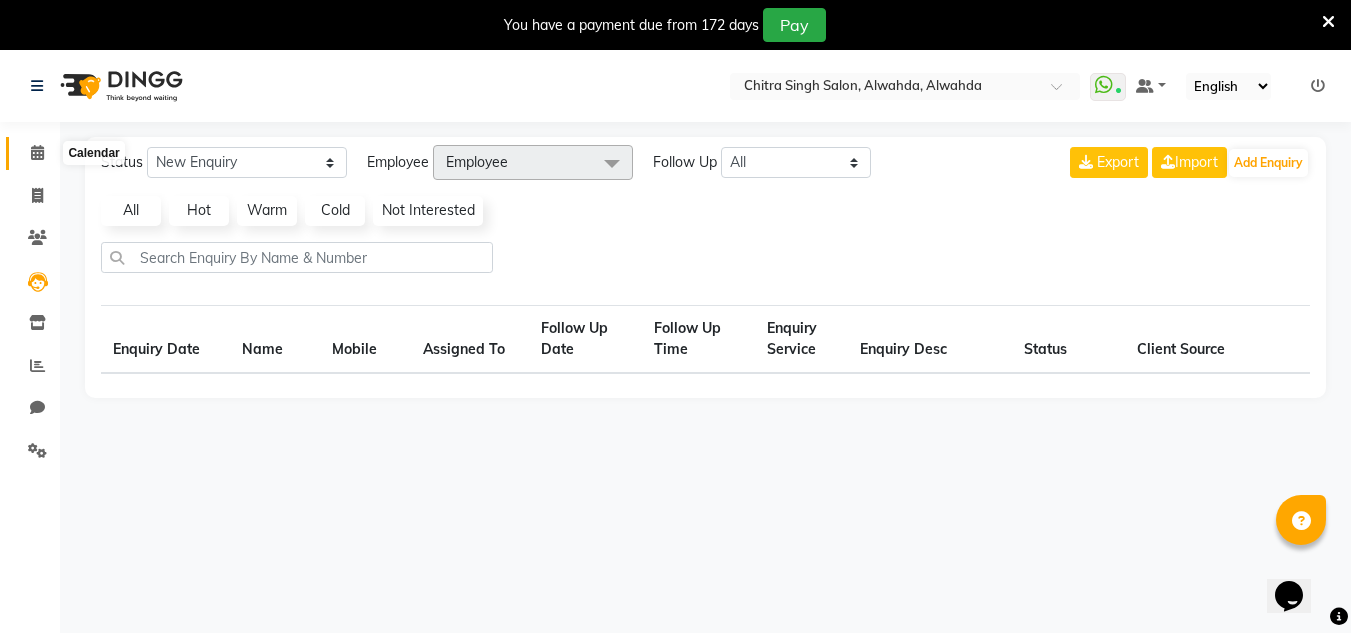 click 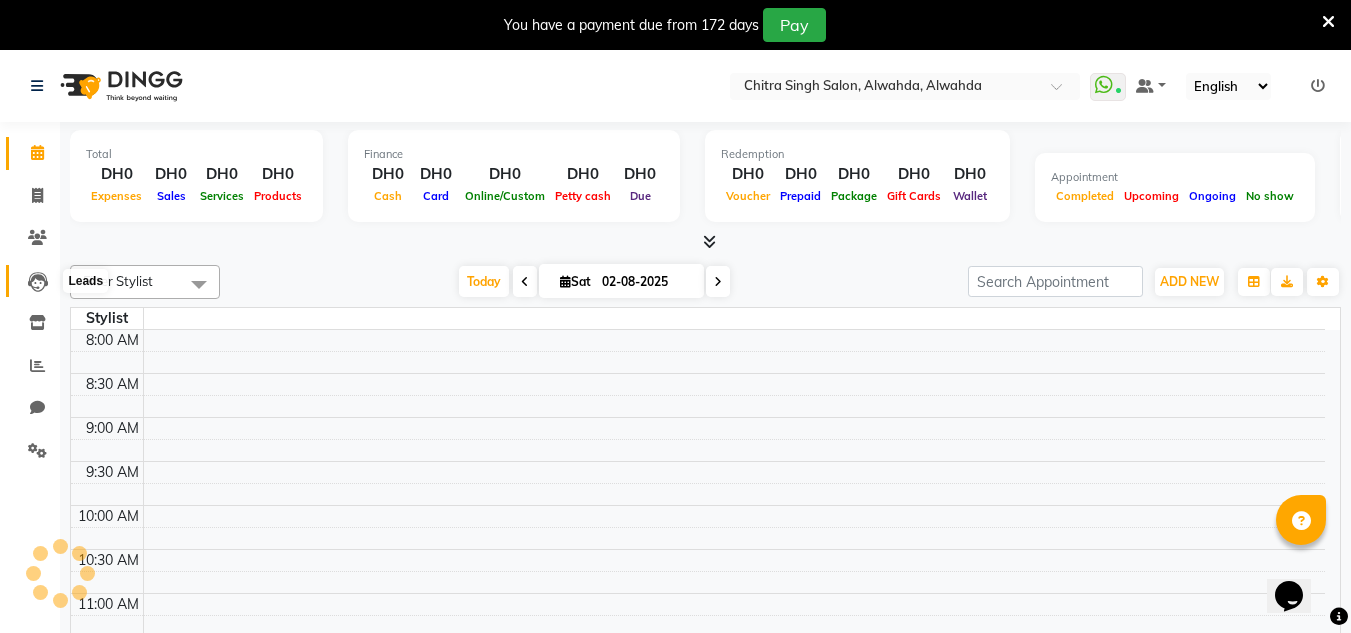 click 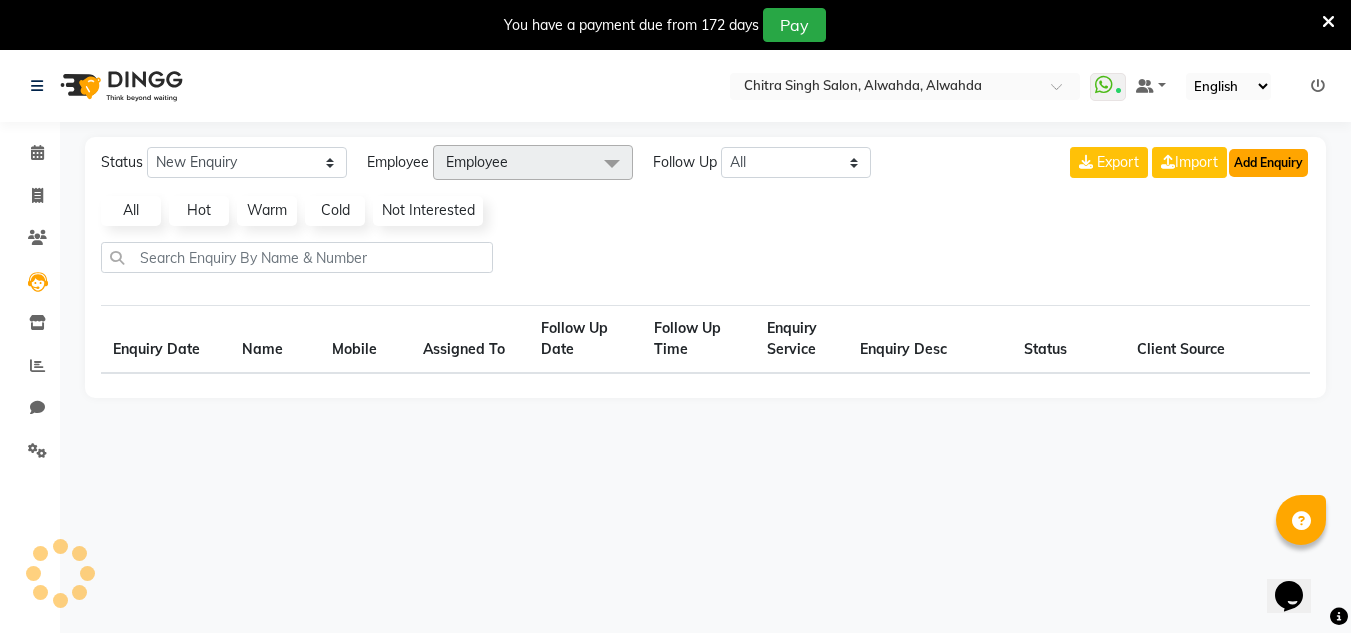 click on "Add Enquiry" 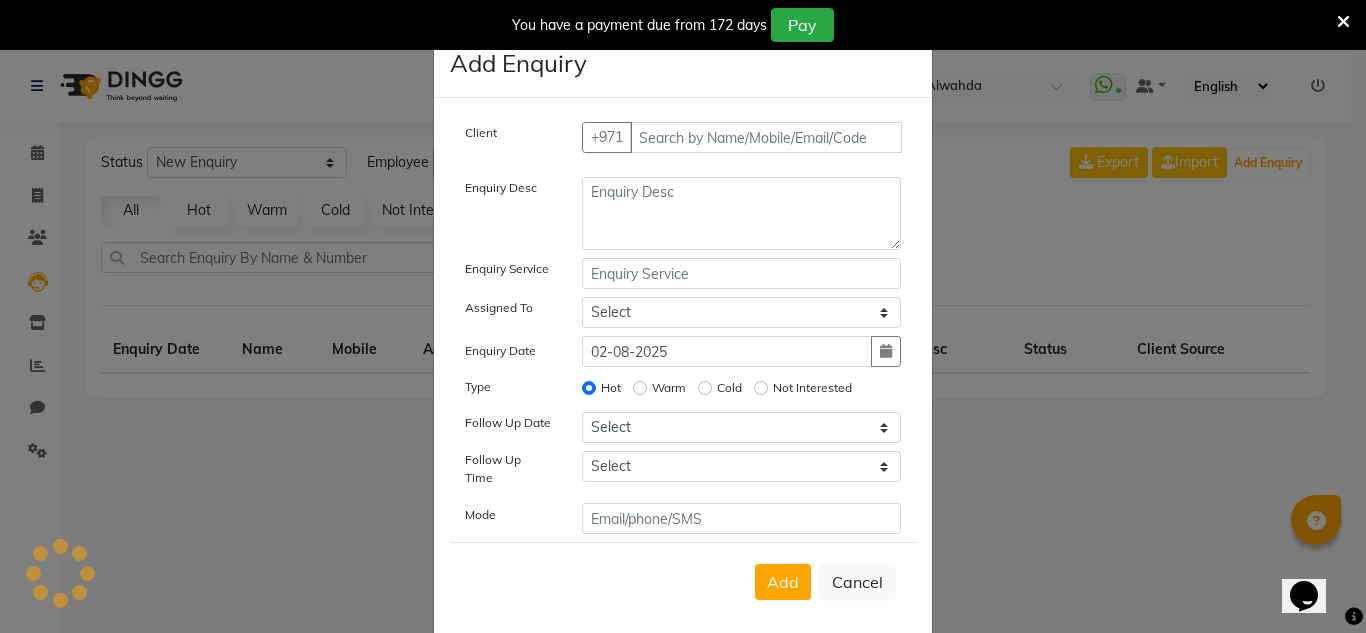 select on "10" 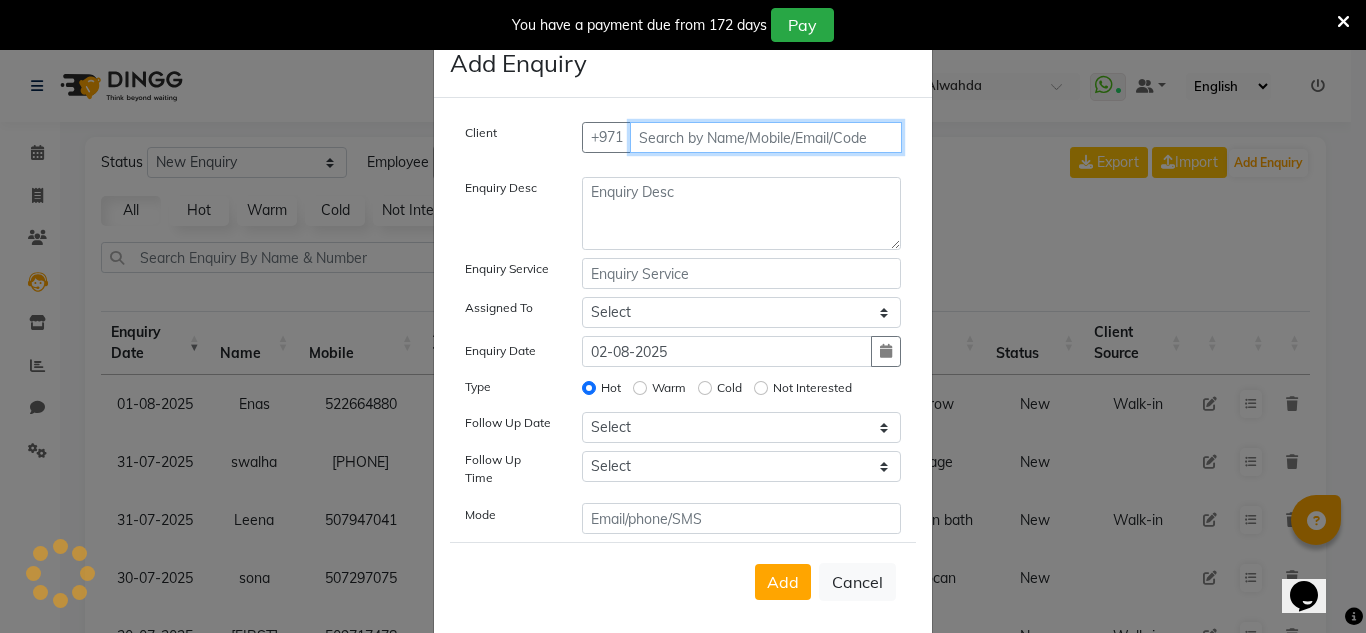 click at bounding box center (766, 137) 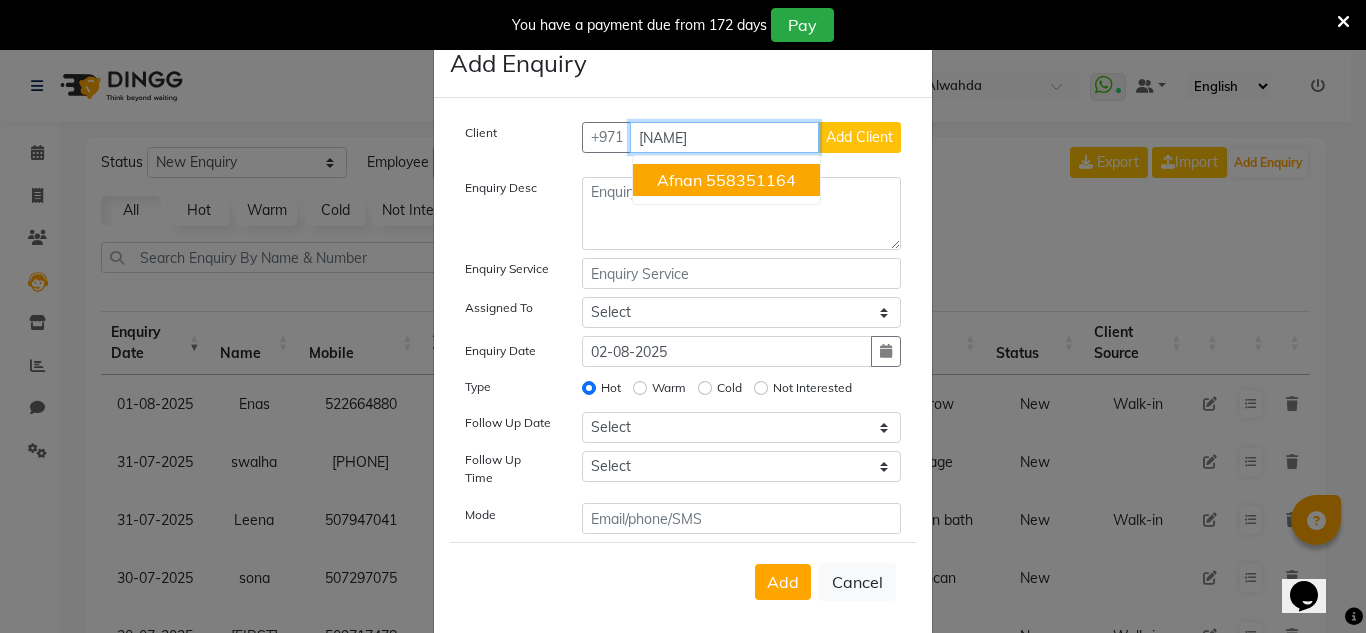 click on "Afnan  558351164" at bounding box center (726, 180) 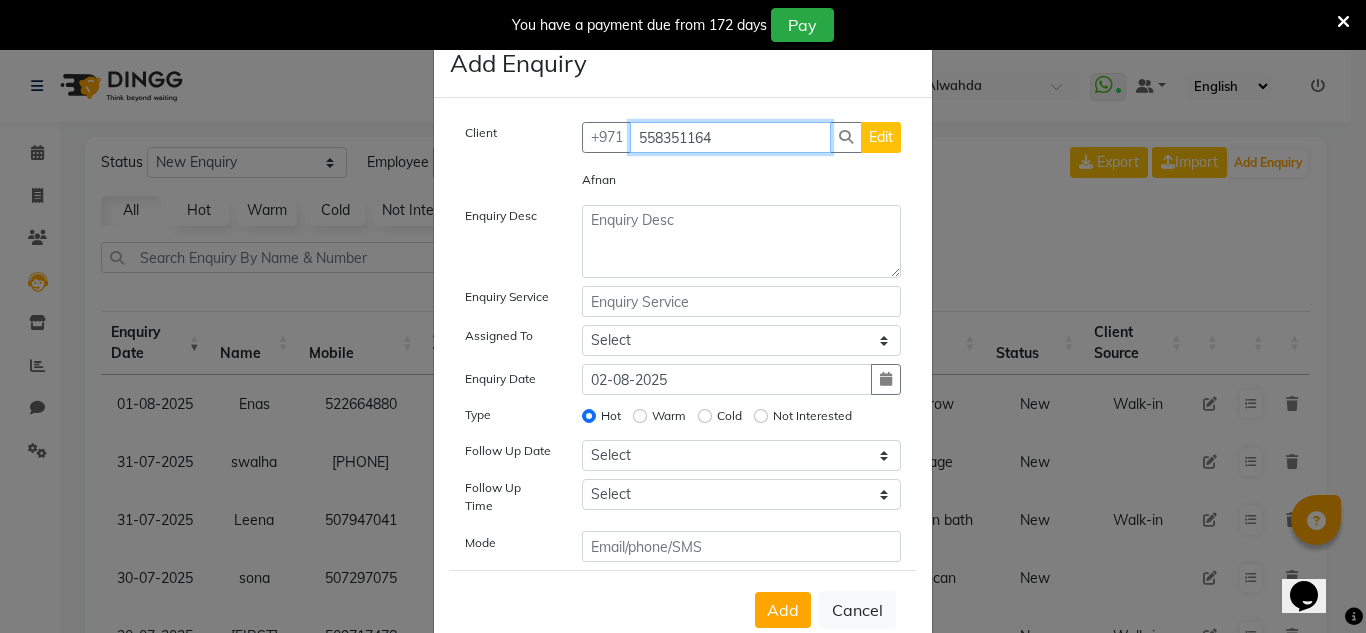 type on "558351164" 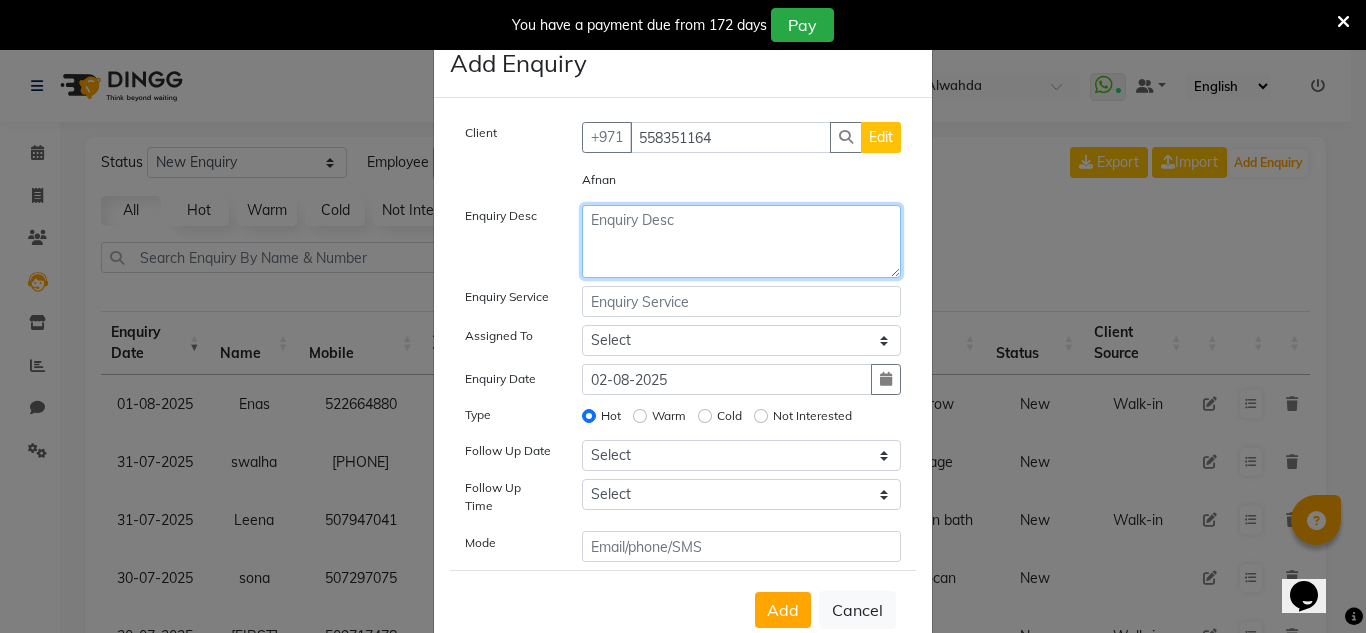 click 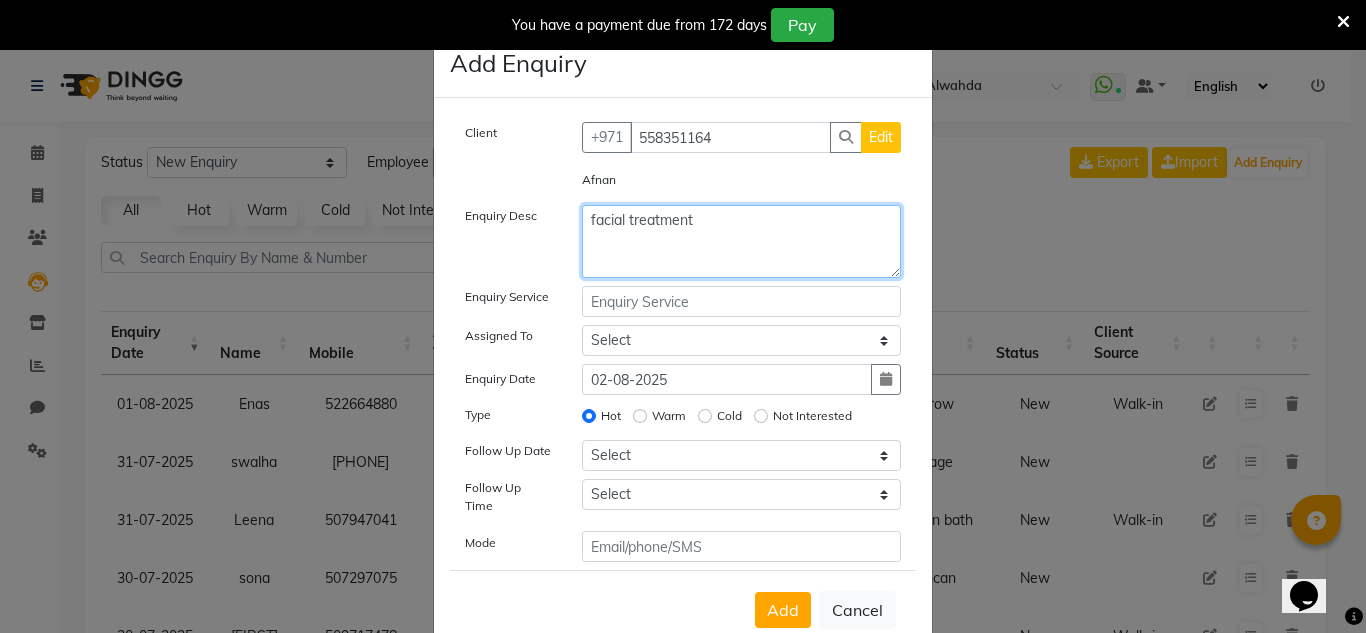 type on "facial treatment" 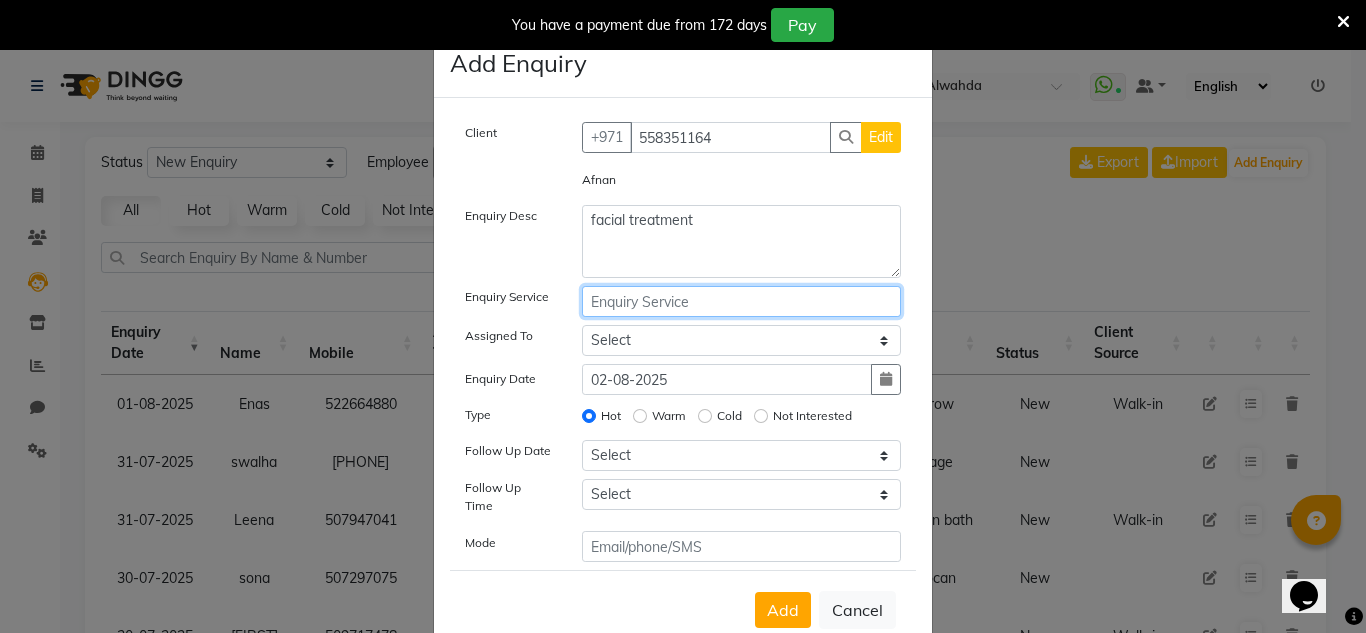 click at bounding box center (742, 301) 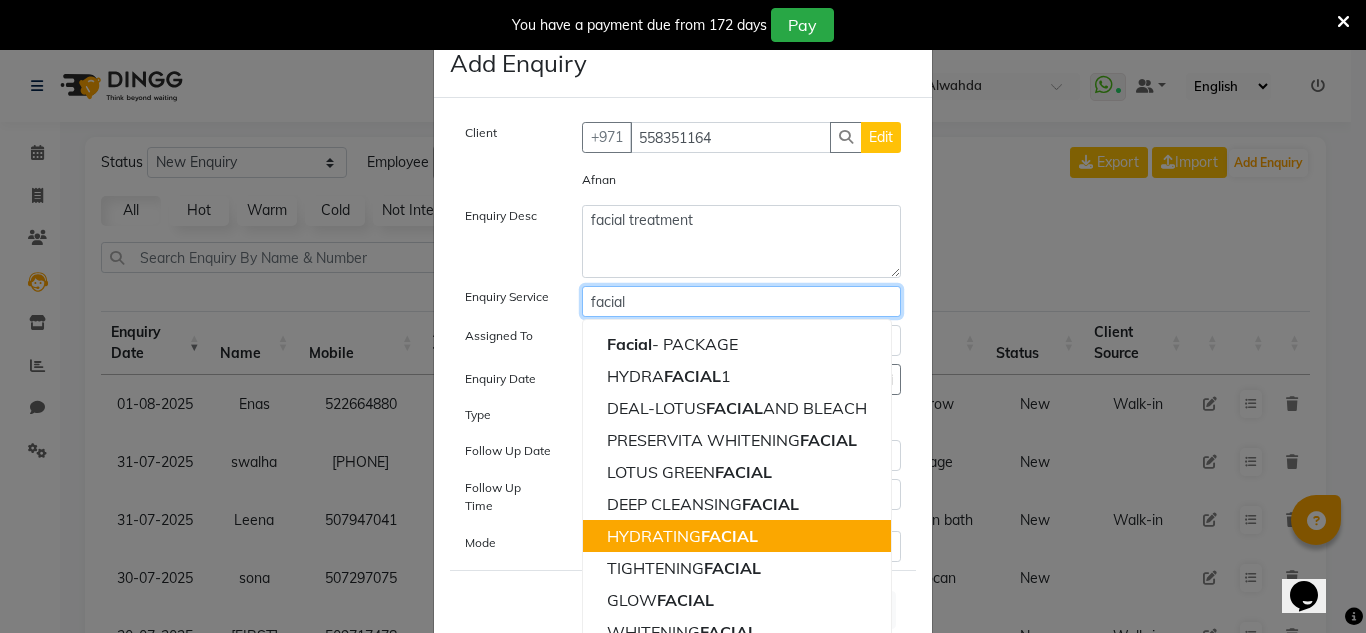 scroll, scrollTop: 48, scrollLeft: 0, axis: vertical 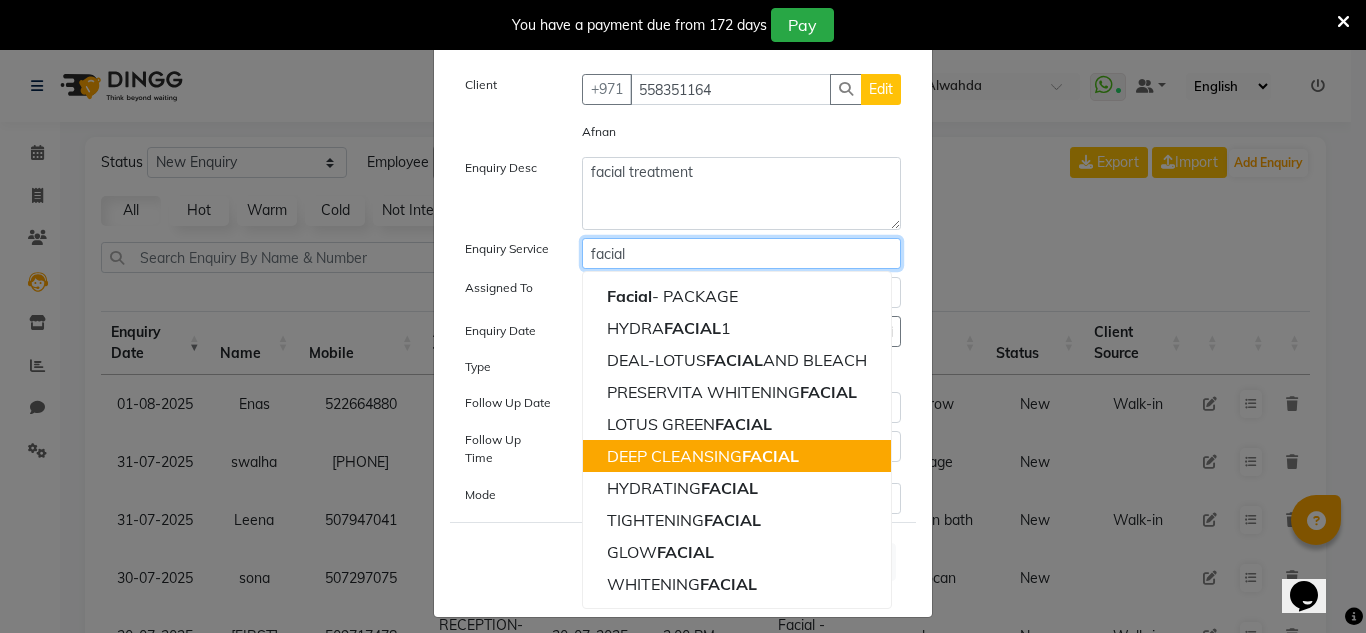 click on "DEEP CLEANSING  FACIAL" at bounding box center (703, 456) 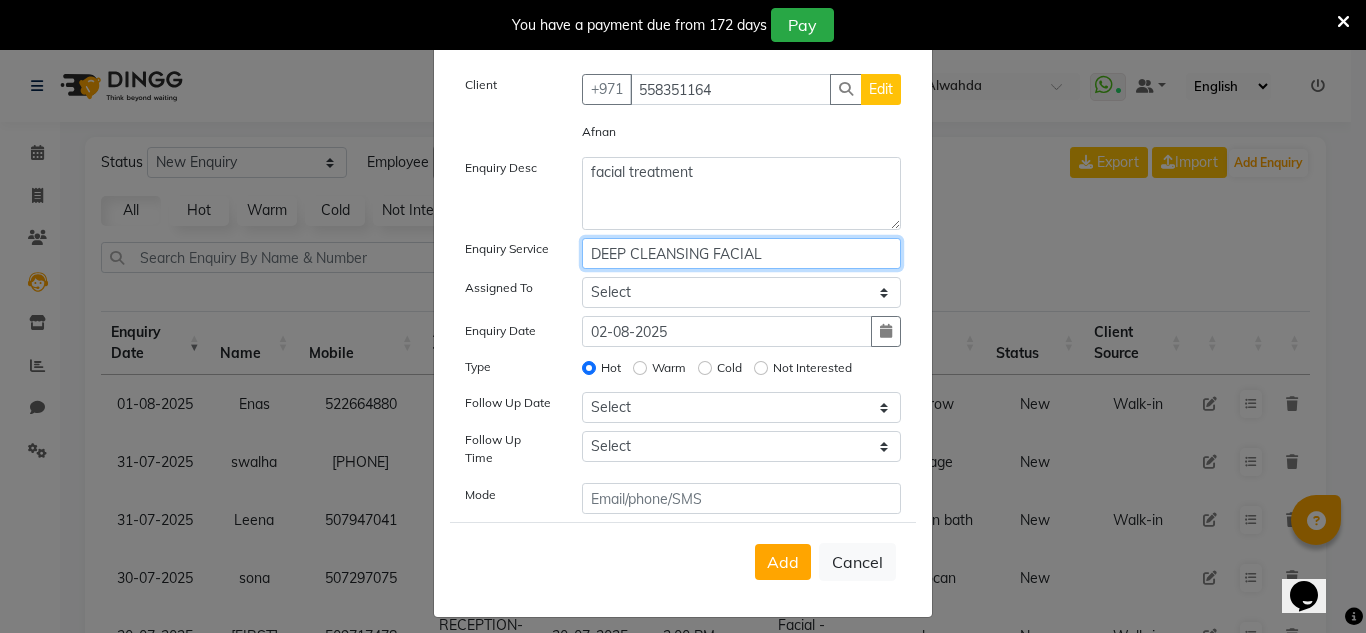 type on "DEEP CLEANSING FACIAL" 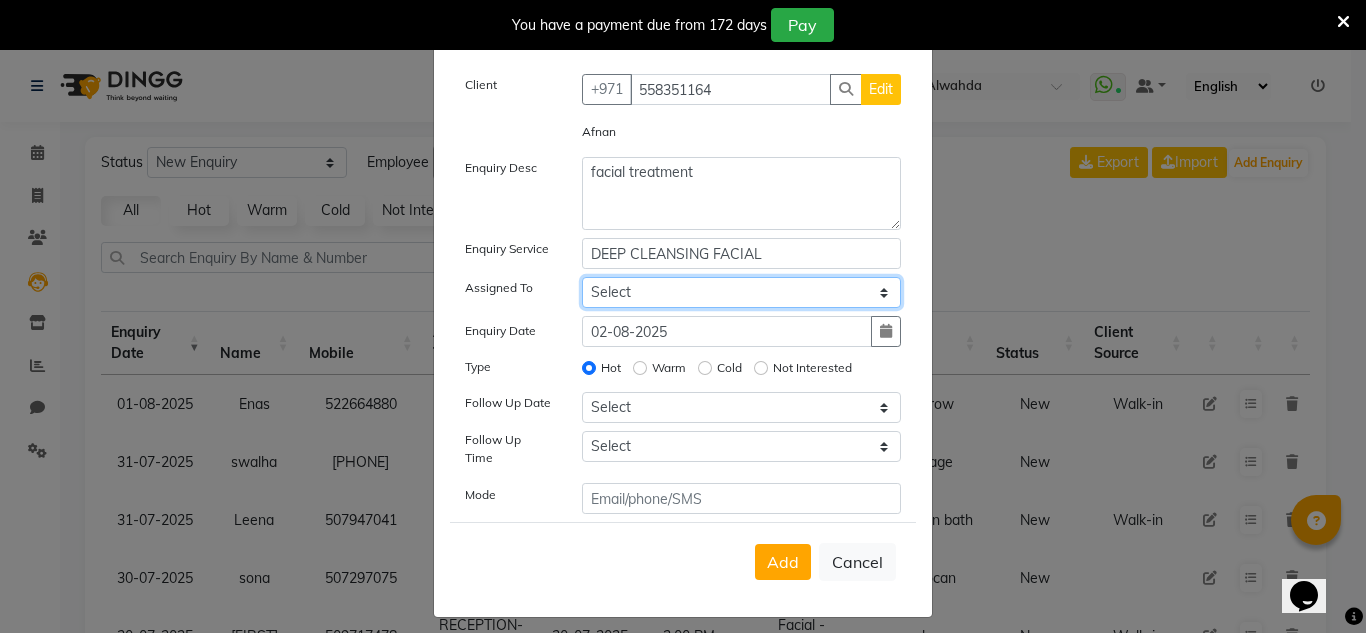 drag, startPoint x: 654, startPoint y: 300, endPoint x: 657, endPoint y: 280, distance: 20.22375 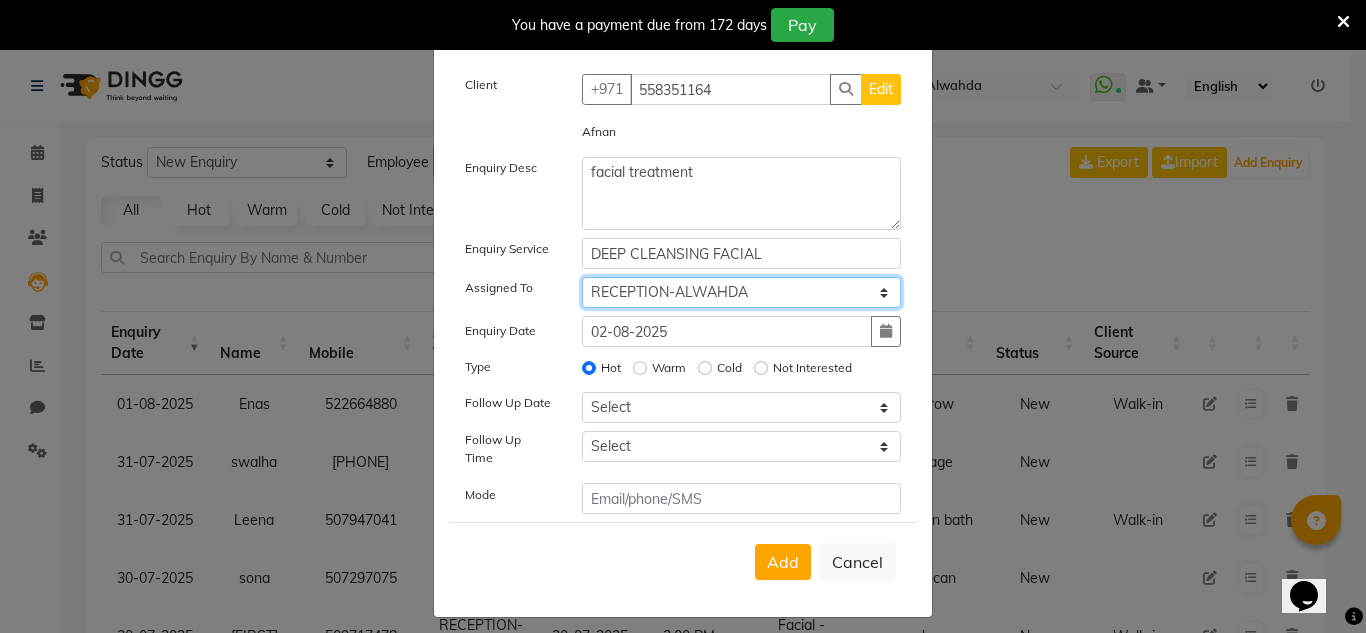 click on "Select ABUSHAGARA HOME SERVICE STAFF Kavita Laxmi Management Manisha Radha RECEPTION-ALWAHDA Riba Rimsha SALON Samjhana Seema trial" 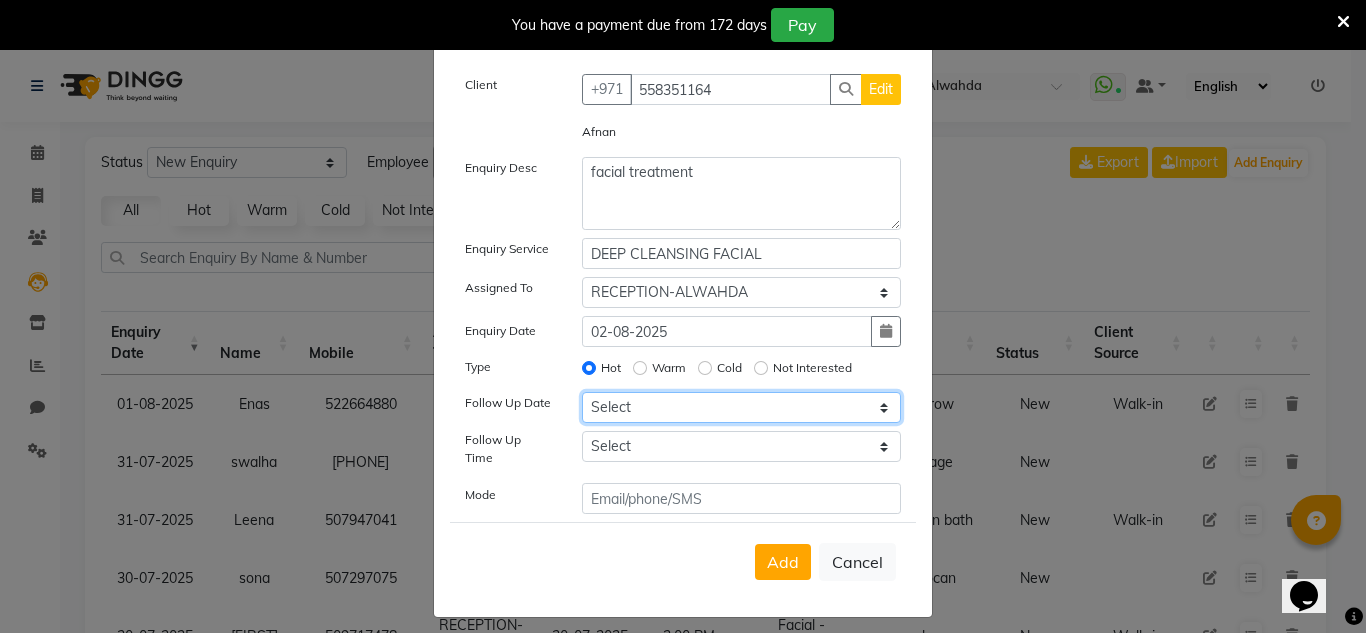 drag, startPoint x: 645, startPoint y: 411, endPoint x: 643, endPoint y: 398, distance: 13.152946 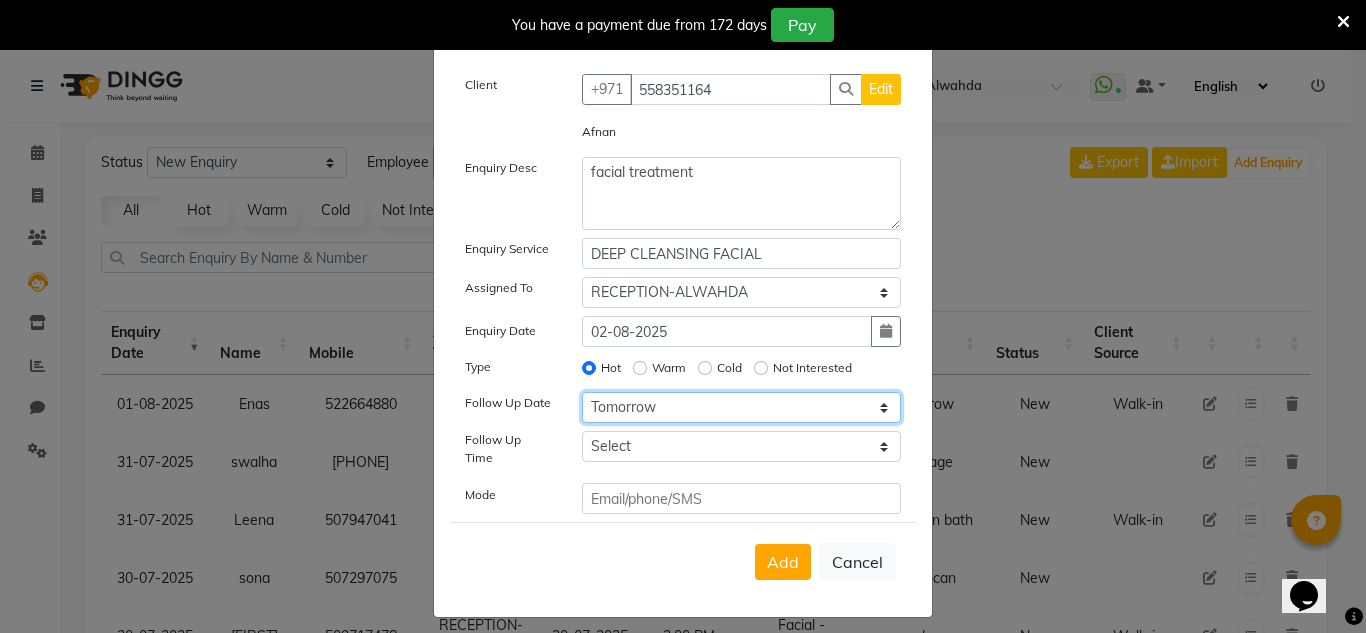 click on "Select Today Tomorrow In 2 days (Monday) In 3 days (Tuesday) In 4 days (Wednesday) In 5 days (Thursday) In 6 days (Friday) In 1 Week (2025-08-09) In 2 Week (2025-08-16) In 1 Month (2025-09-02) In 2 Month (2025-10-02) In 3 Month (2025-11-02) Custom Date" at bounding box center [742, 407] 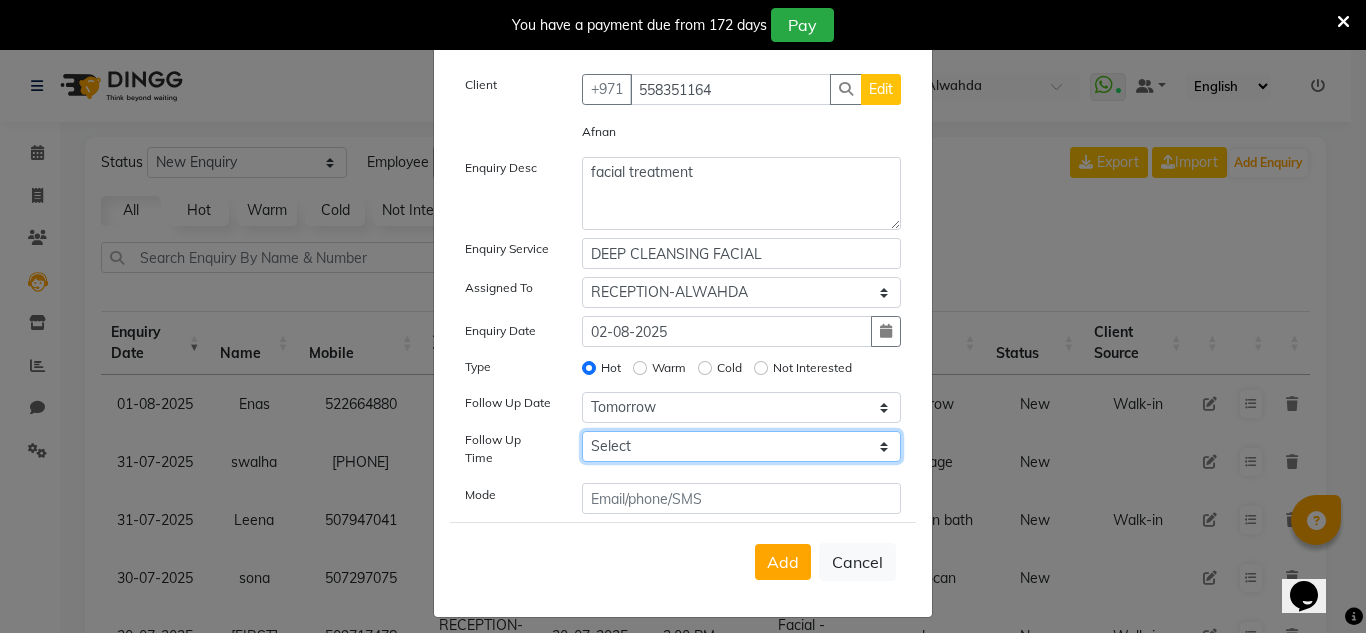 click on "Select 07:00 AM 07:15 AM 07:30 AM 07:45 AM 08:00 AM 08:15 AM 08:30 AM 08:45 AM 09:00 AM 09:15 AM 09:30 AM 09:45 AM 10:00 AM 10:15 AM 10:30 AM 10:45 AM 11:00 AM 11:15 AM 11:30 AM 11:45 AM 12:00 PM 12:15 PM 12:30 PM 12:45 PM 01:00 PM 01:15 PM 01:30 PM 01:45 PM 02:00 PM 02:15 PM 02:30 PM 02:45 PM 03:00 PM 03:15 PM 03:30 PM 03:45 PM 04:00 PM 04:15 PM 04:30 PM 04:45 PM 05:00 PM 05:15 PM 05:30 PM 05:45 PM 06:00 PM 06:15 PM 06:30 PM 06:45 PM 07:00 PM 07:15 PM 07:30 PM 07:45 PM 08:00 PM 08:15 PM 08:30 PM 08:45 PM 09:00 PM 09:15 PM 09:30 PM 09:45 PM 10:00 PM" at bounding box center (742, 446) 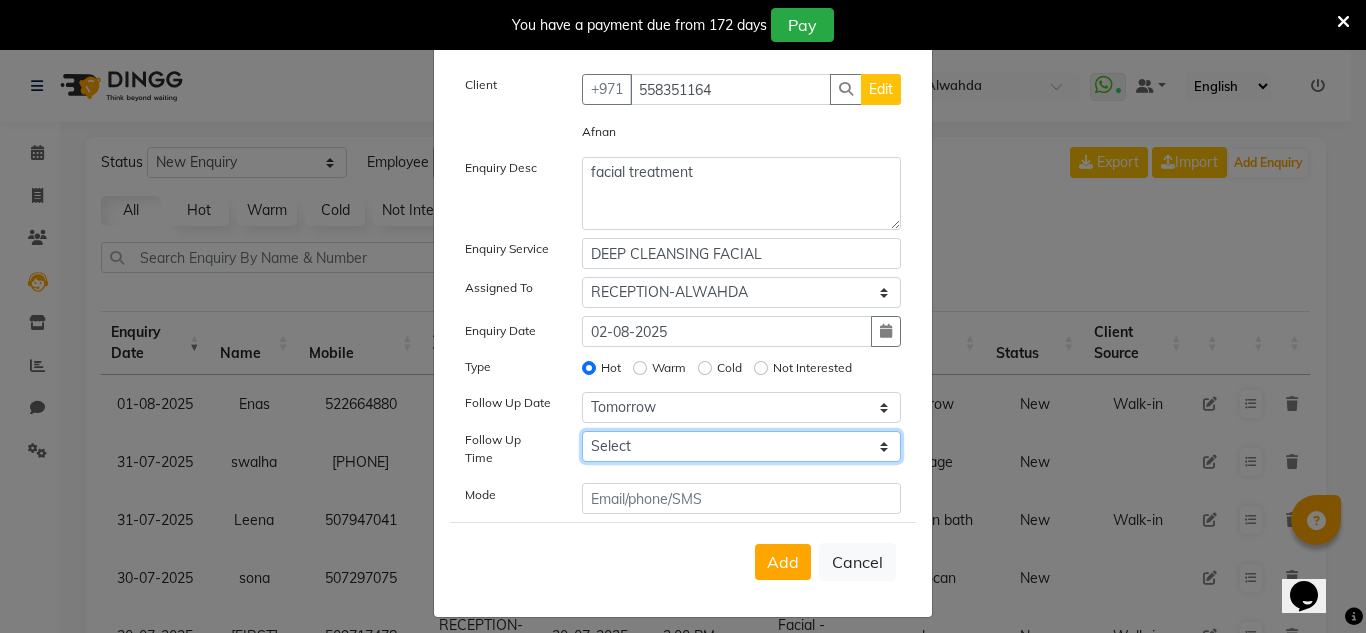 select on "900" 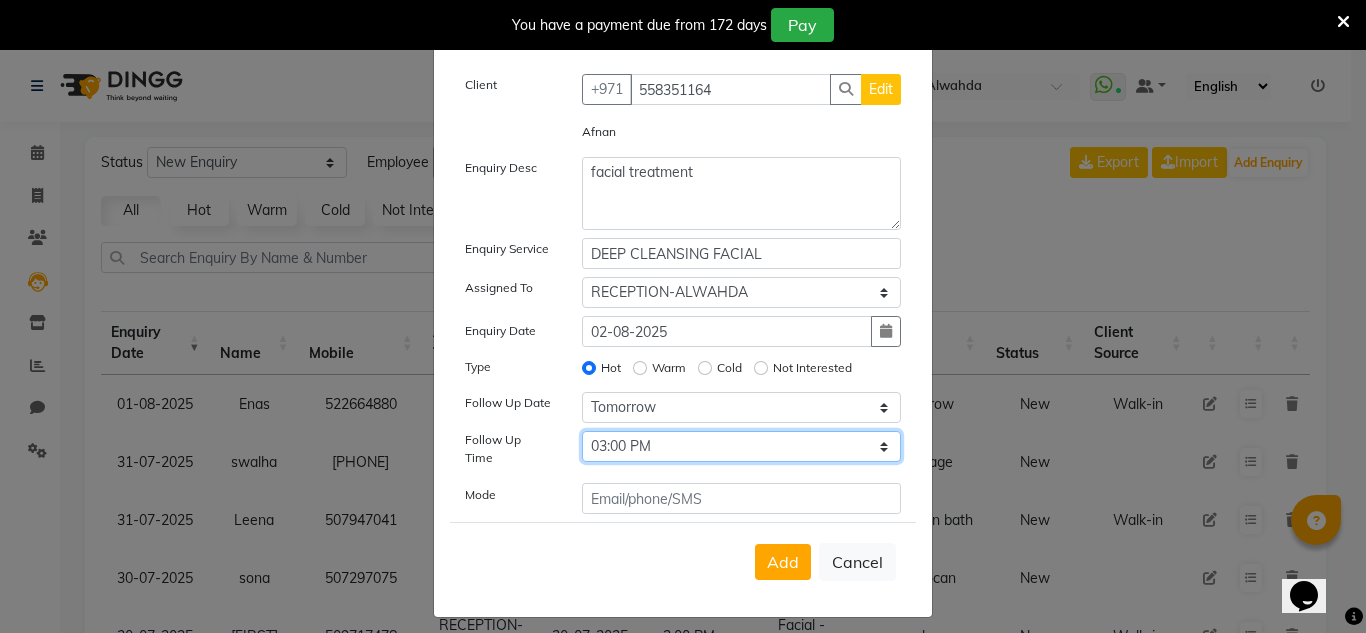 click on "Select 07:00 AM 07:15 AM 07:30 AM 07:45 AM 08:00 AM 08:15 AM 08:30 AM 08:45 AM 09:00 AM 09:15 AM 09:30 AM 09:45 AM 10:00 AM 10:15 AM 10:30 AM 10:45 AM 11:00 AM 11:15 AM 11:30 AM 11:45 AM 12:00 PM 12:15 PM 12:30 PM 12:45 PM 01:00 PM 01:15 PM 01:30 PM 01:45 PM 02:00 PM 02:15 PM 02:30 PM 02:45 PM 03:00 PM 03:15 PM 03:30 PM 03:45 PM 04:00 PM 04:15 PM 04:30 PM 04:45 PM 05:00 PM 05:15 PM 05:30 PM 05:45 PM 06:00 PM 06:15 PM 06:30 PM 06:45 PM 07:00 PM 07:15 PM 07:30 PM 07:45 PM 08:00 PM 08:15 PM 08:30 PM 08:45 PM 09:00 PM 09:15 PM 09:30 PM 09:45 PM 10:00 PM" at bounding box center (742, 446) 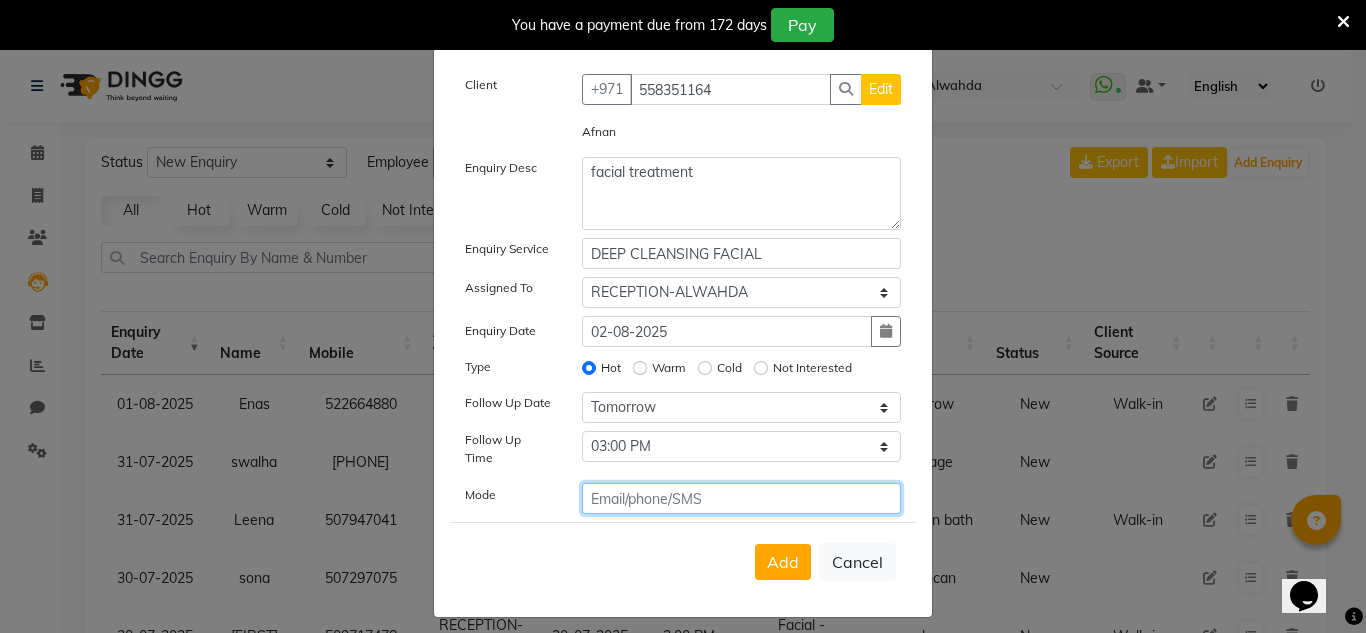 click 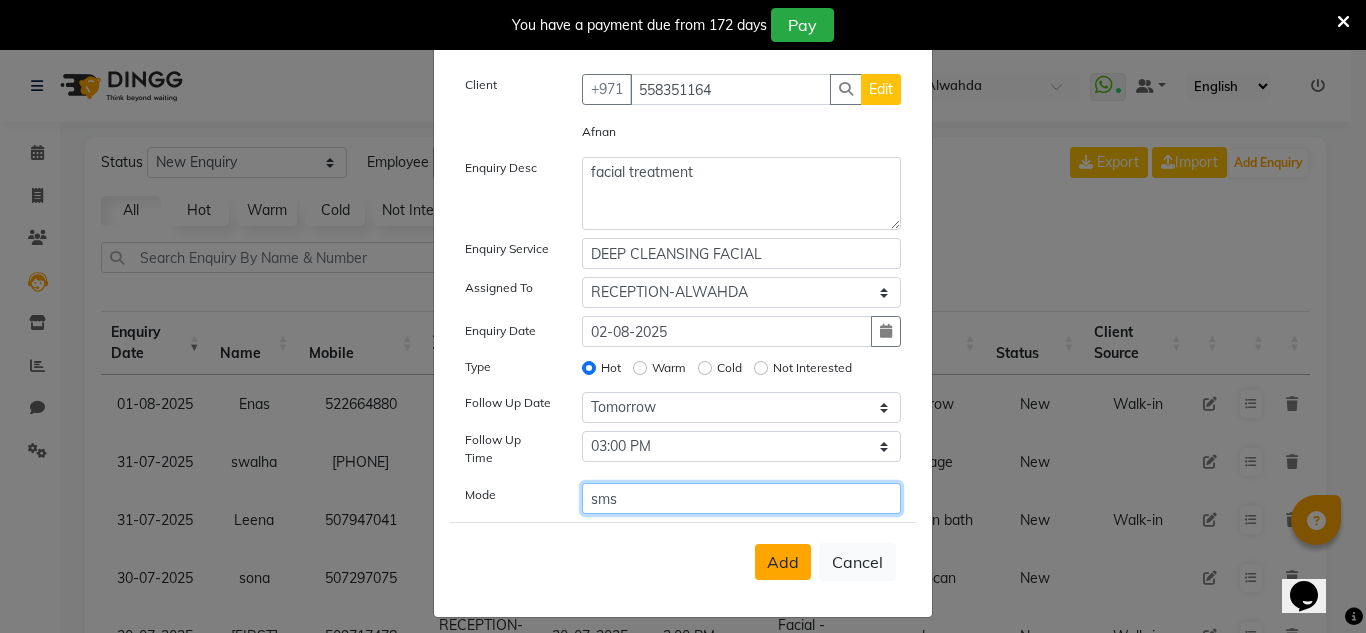 type on "sms" 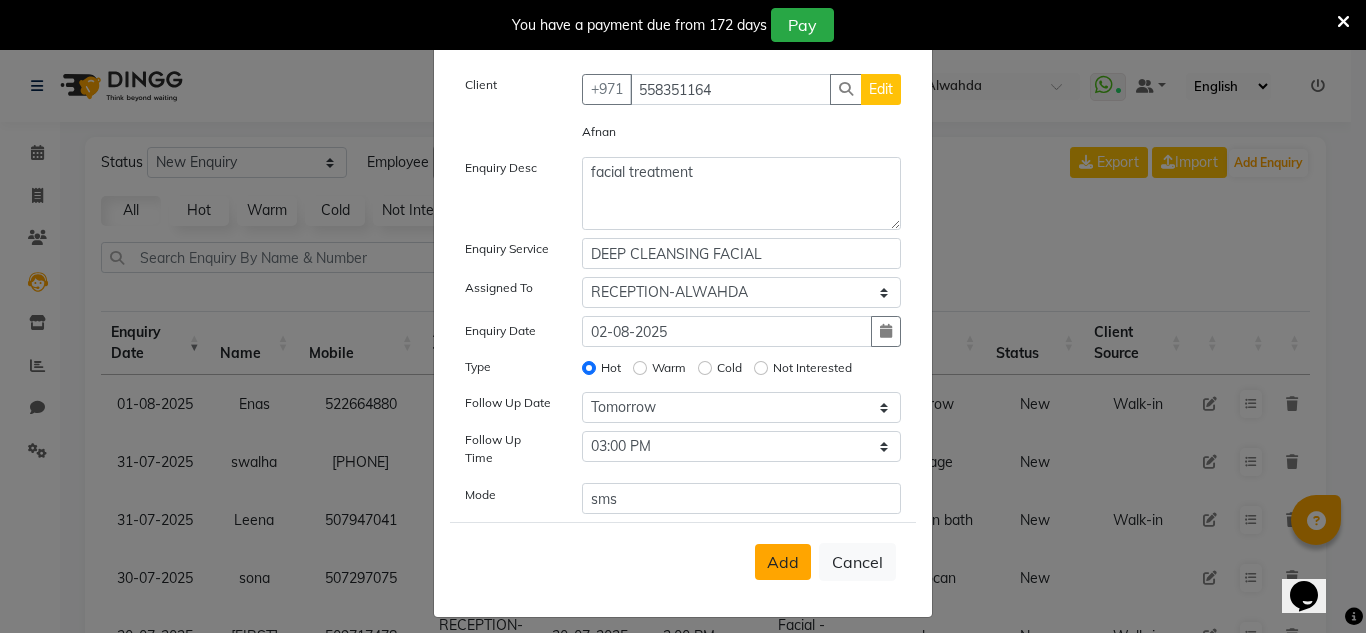 click on "Add" at bounding box center [783, 562] 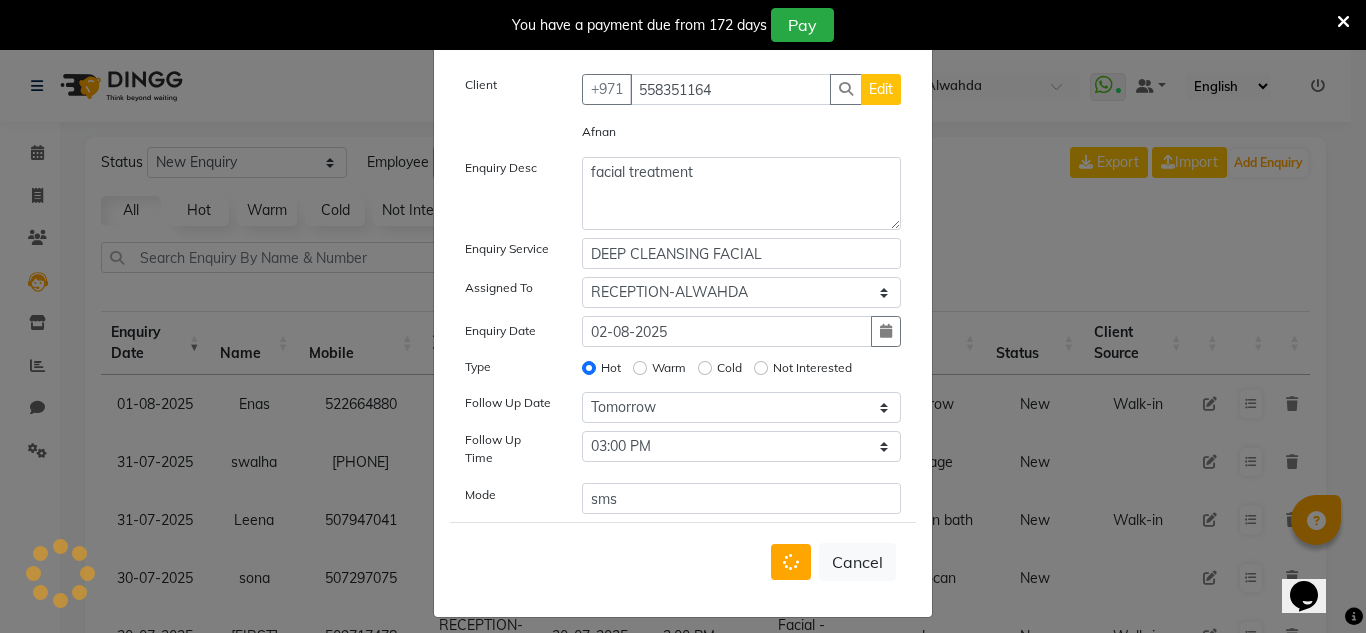 type 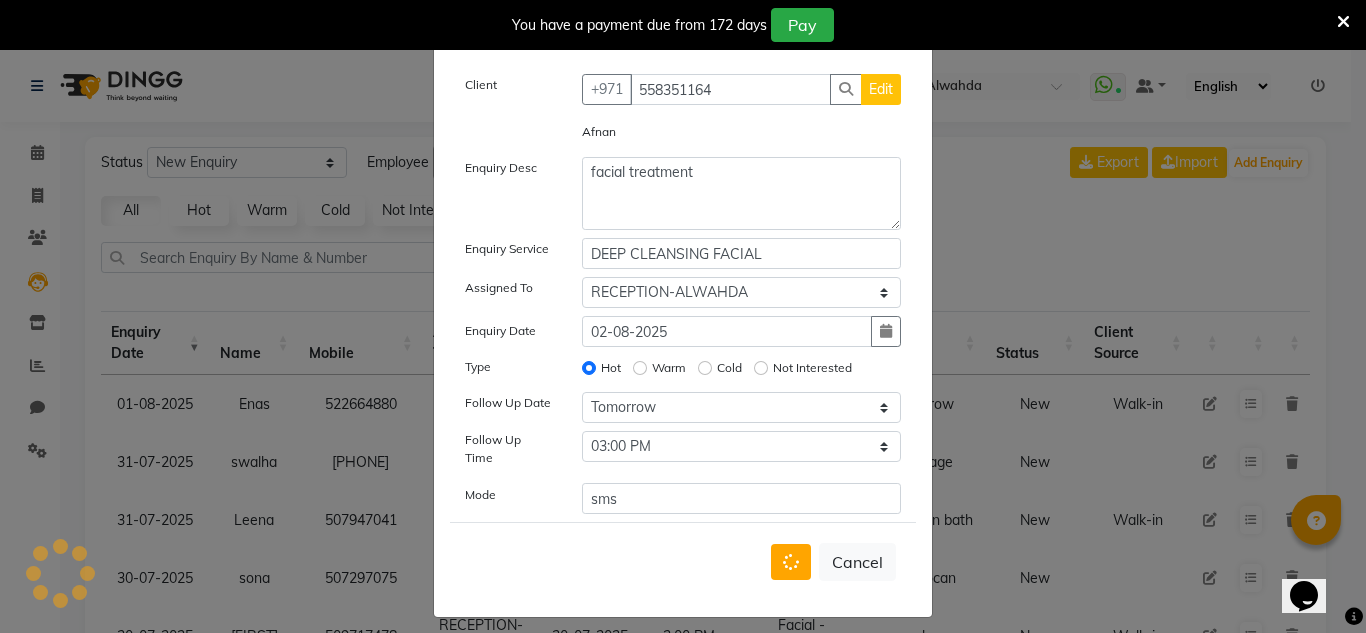 type 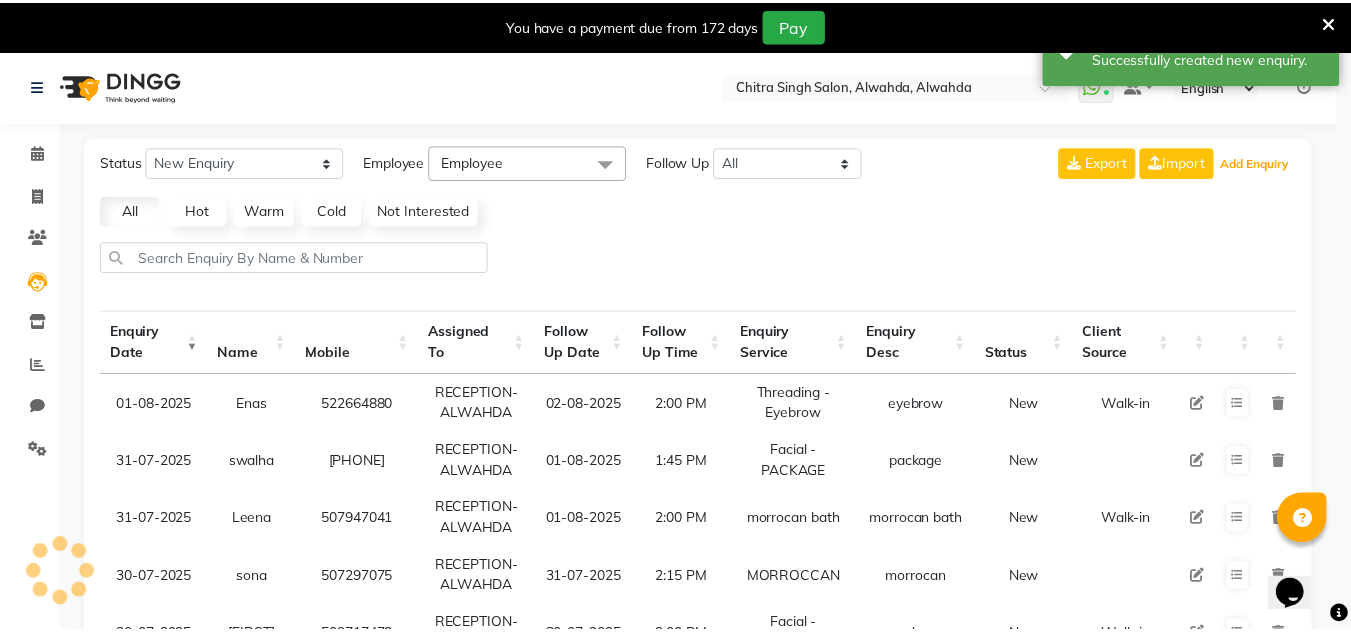 scroll, scrollTop: 20, scrollLeft: 0, axis: vertical 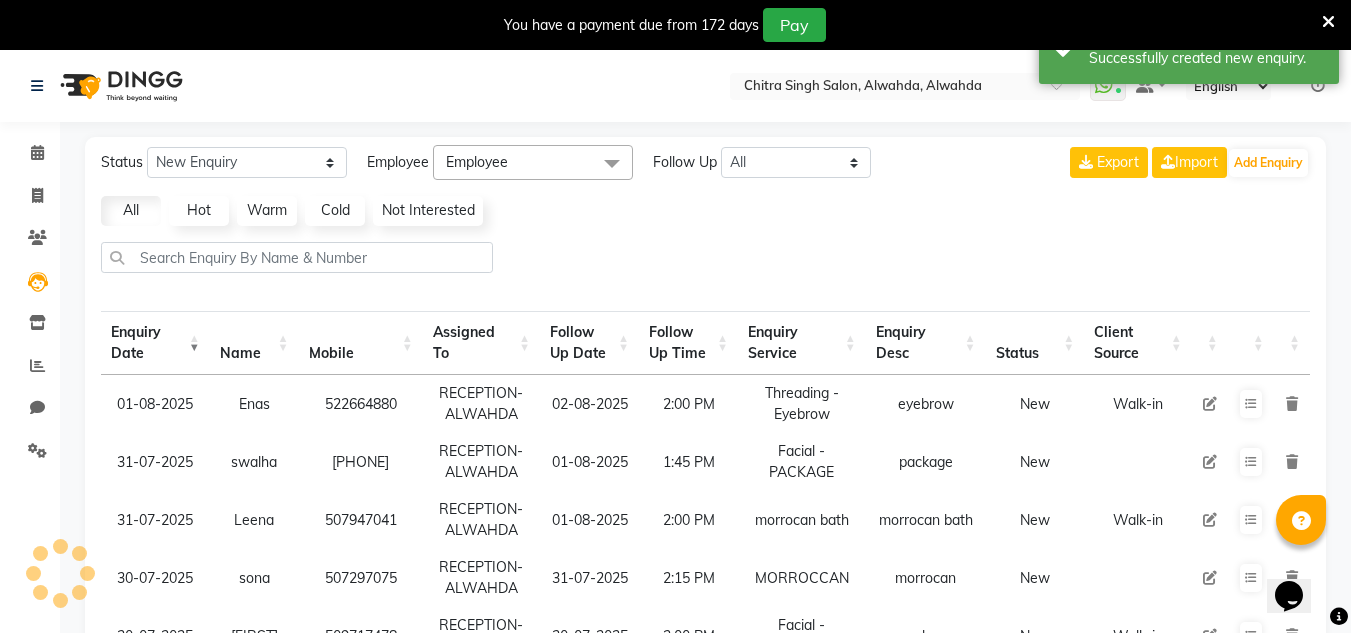 drag, startPoint x: 43, startPoint y: 130, endPoint x: 34, endPoint y: 144, distance: 16.643316 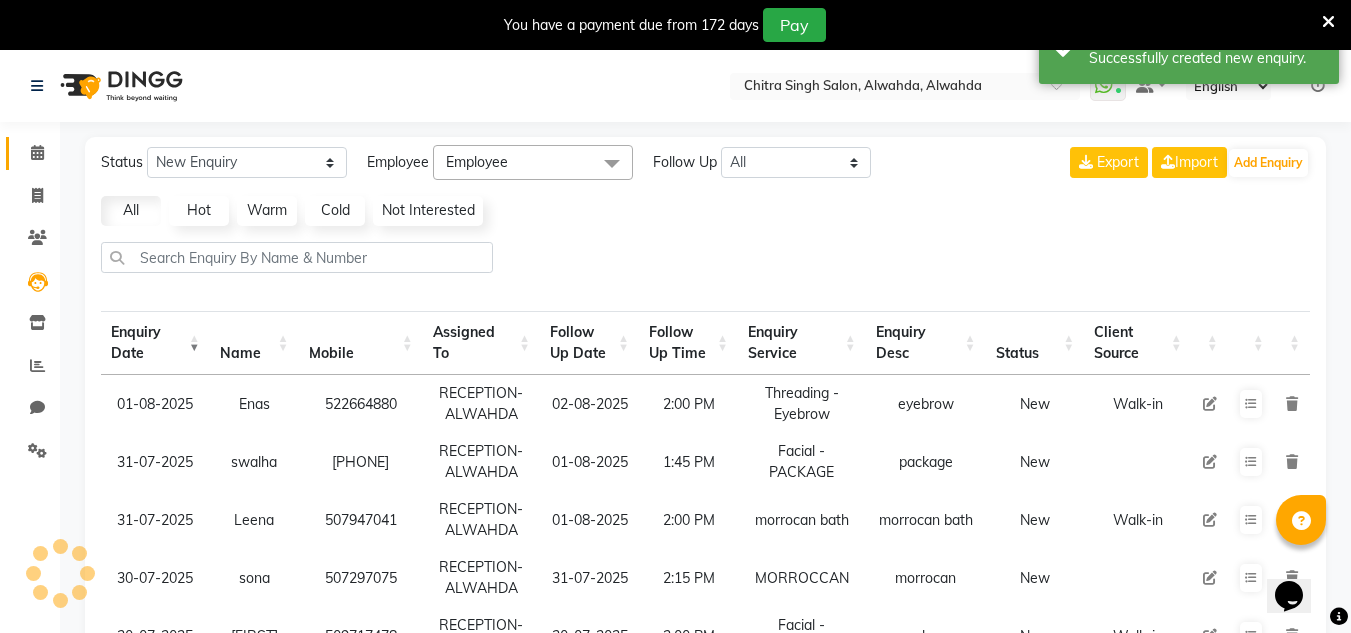 click on "Calendar  Invoice  Clients  Leads   Inventory  Reports  Chat  Settings Completed InProgress Upcoming Dropped Tentative Check-In Confirm Bookings Segments Page Builder" 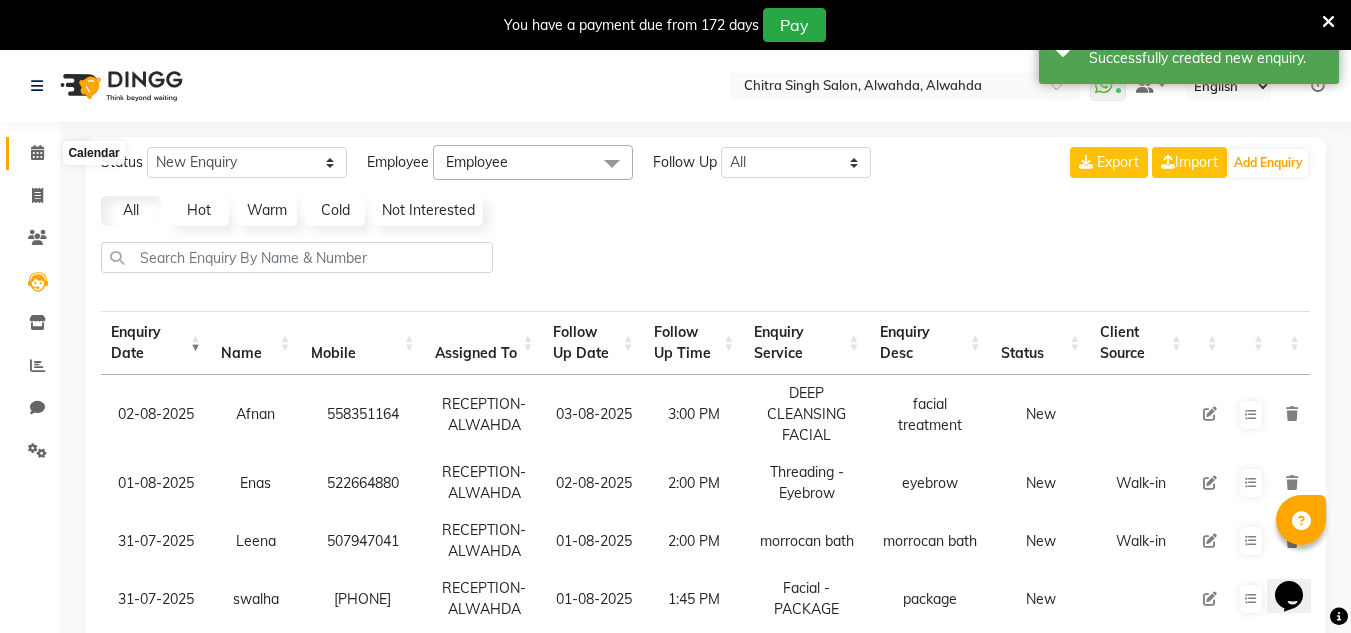 click 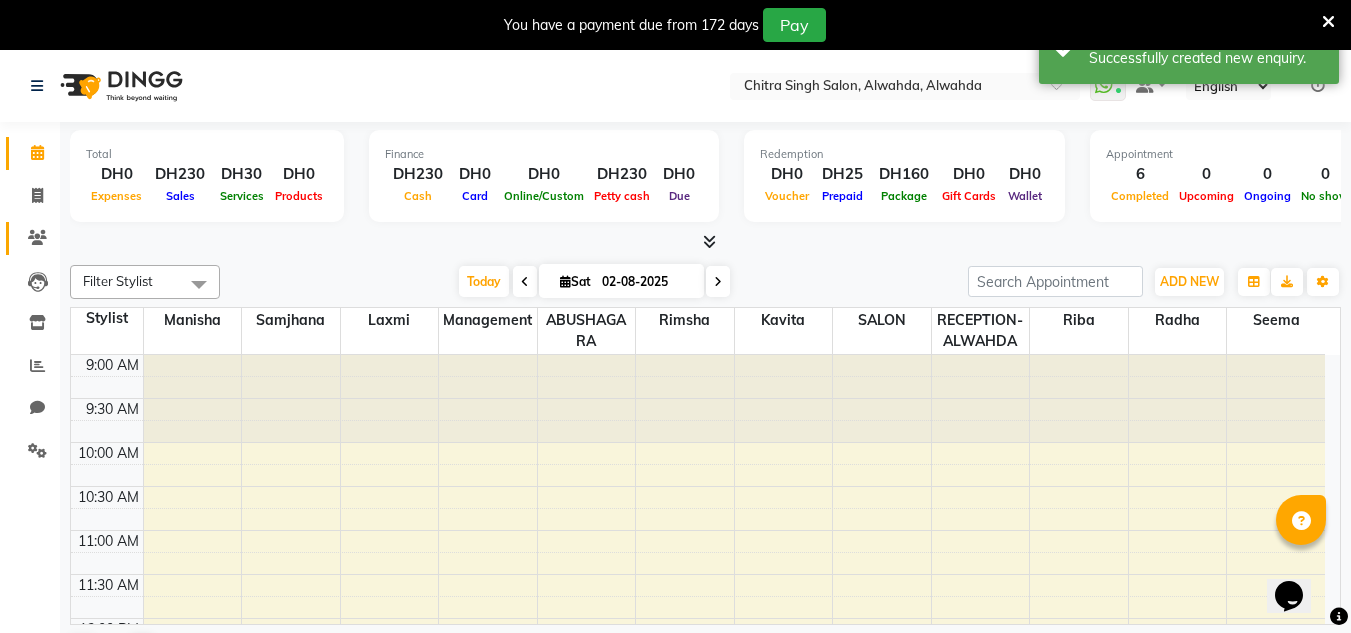 scroll, scrollTop: 0, scrollLeft: 0, axis: both 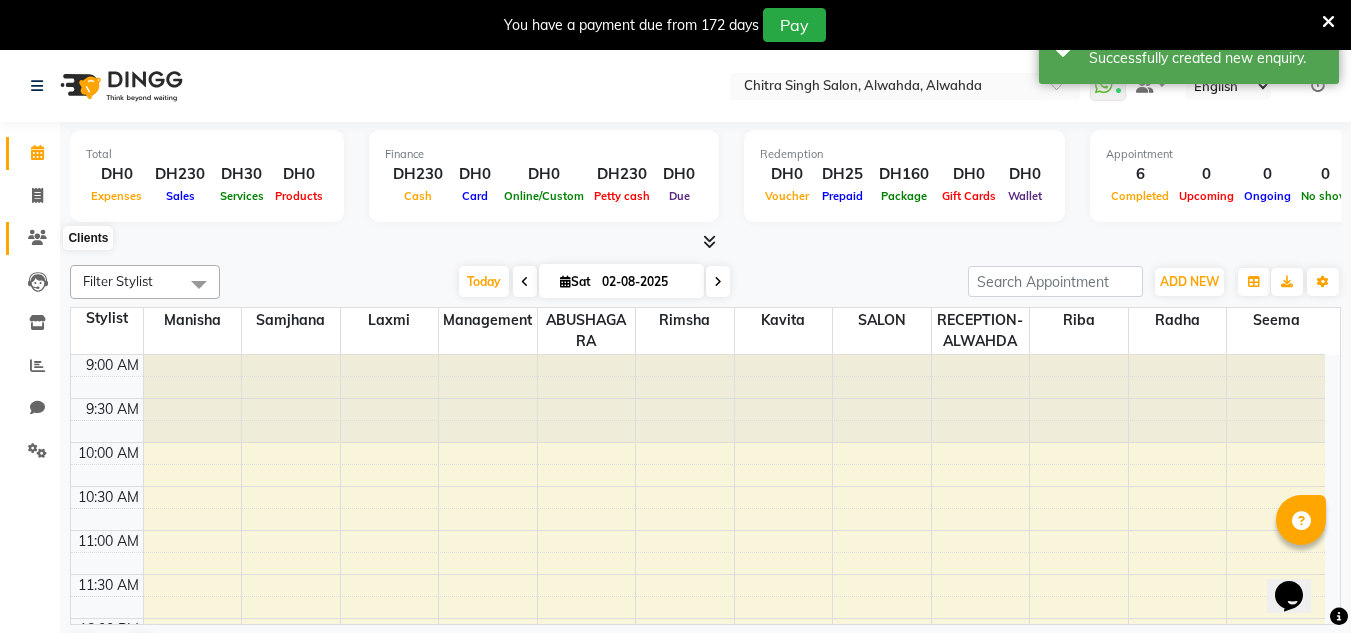 click 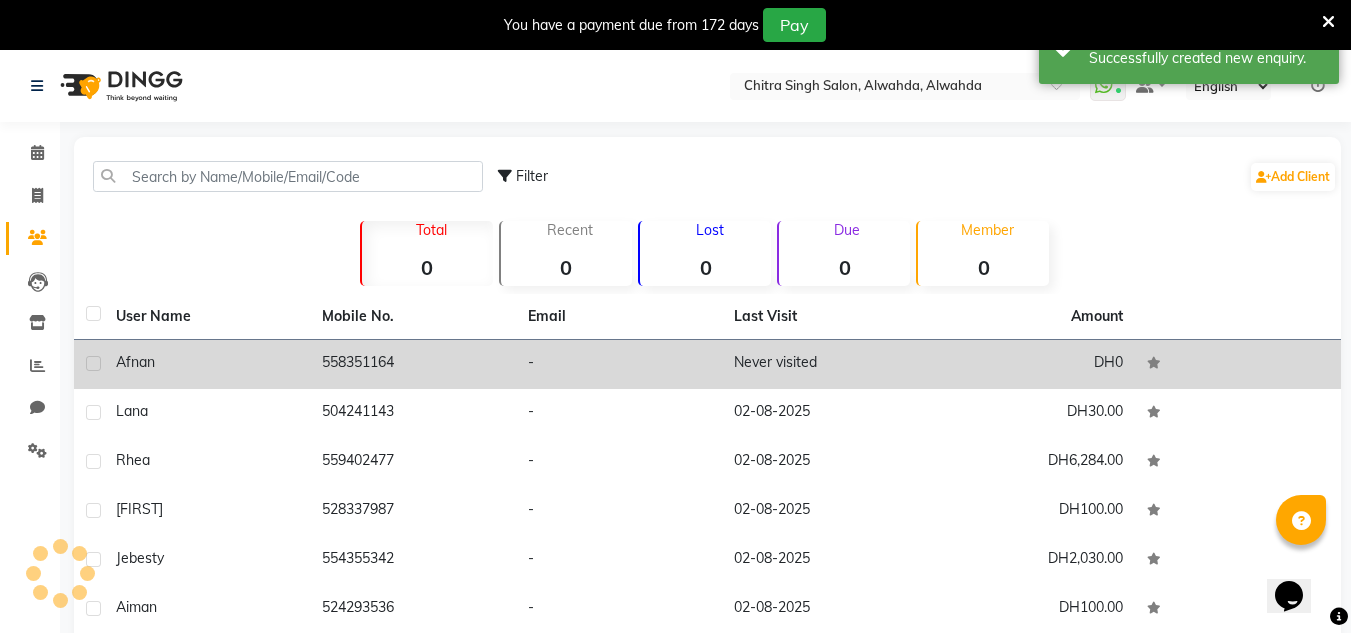click on "-" 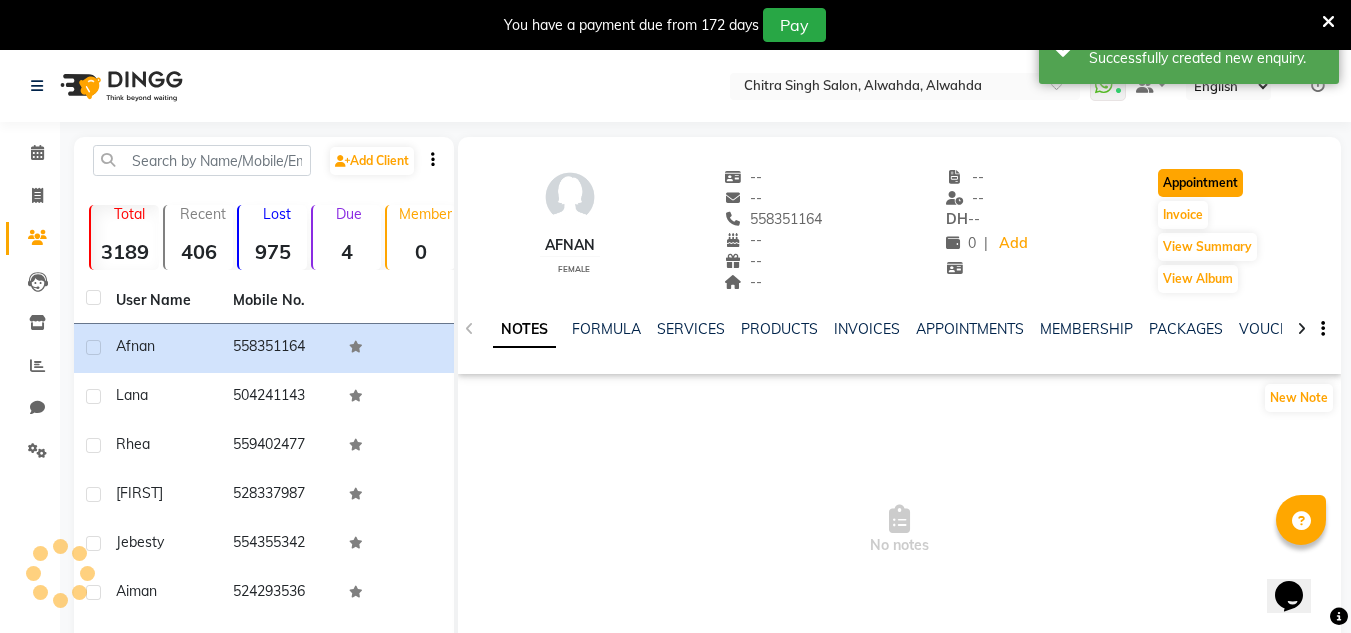 click on "Appointment" 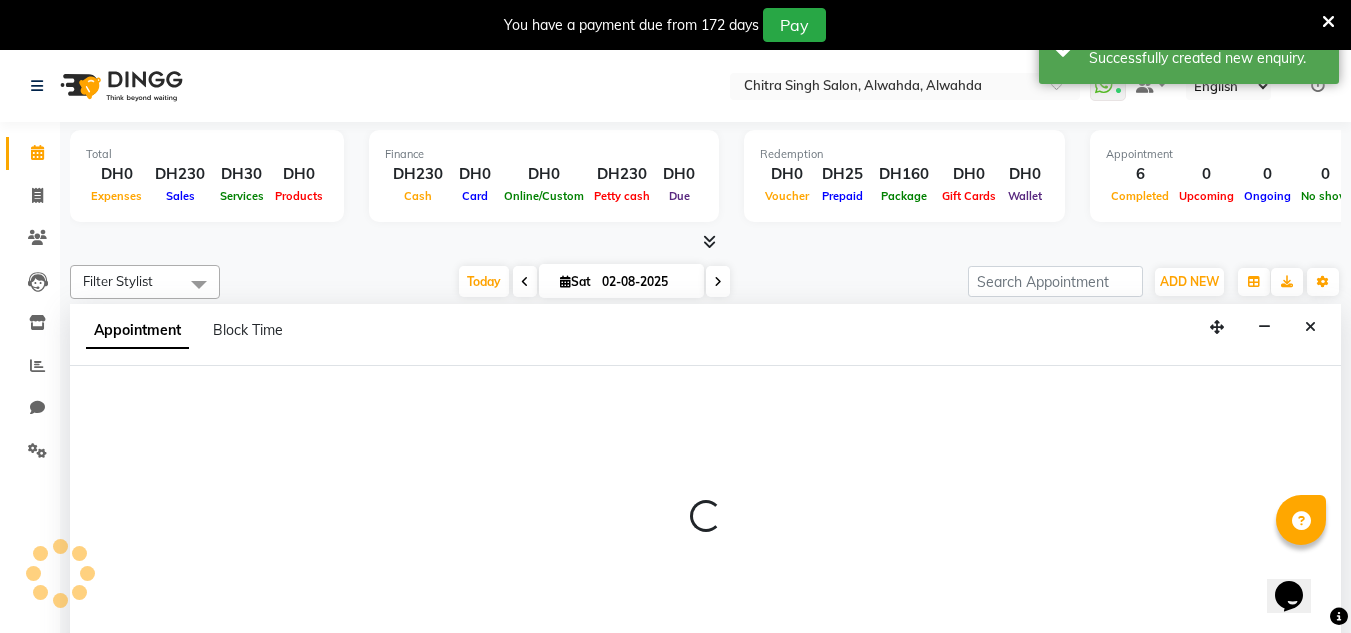 scroll, scrollTop: 0, scrollLeft: 0, axis: both 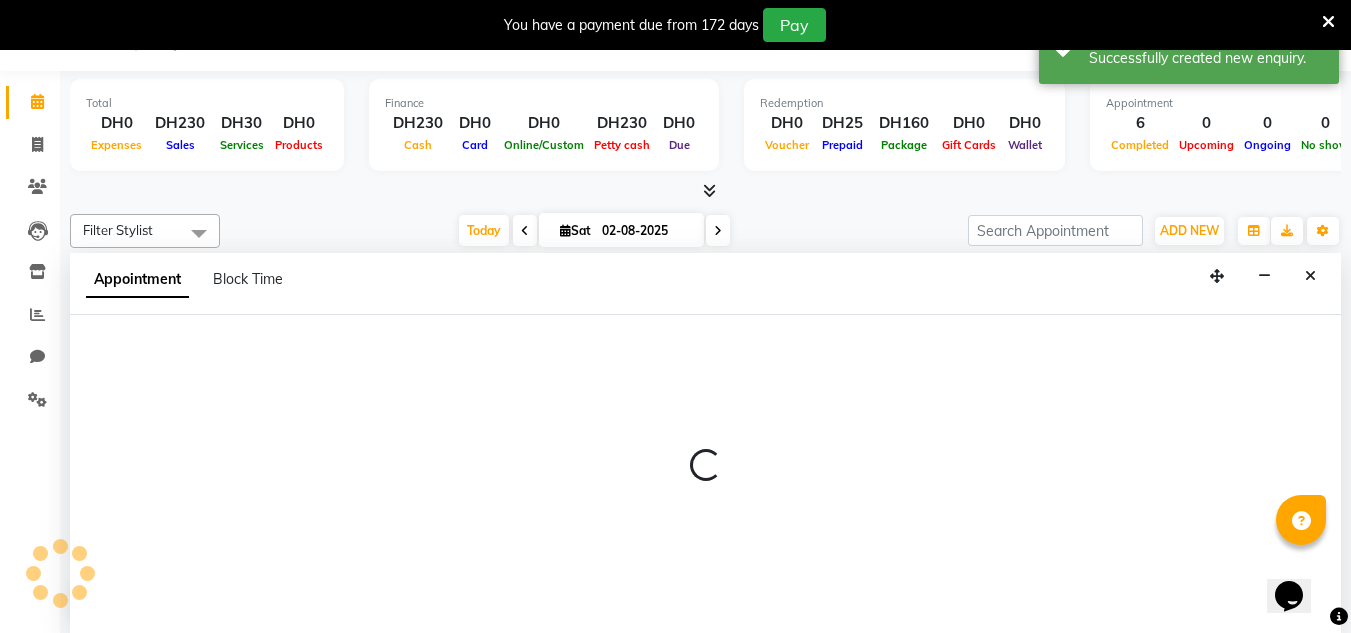 select on "600" 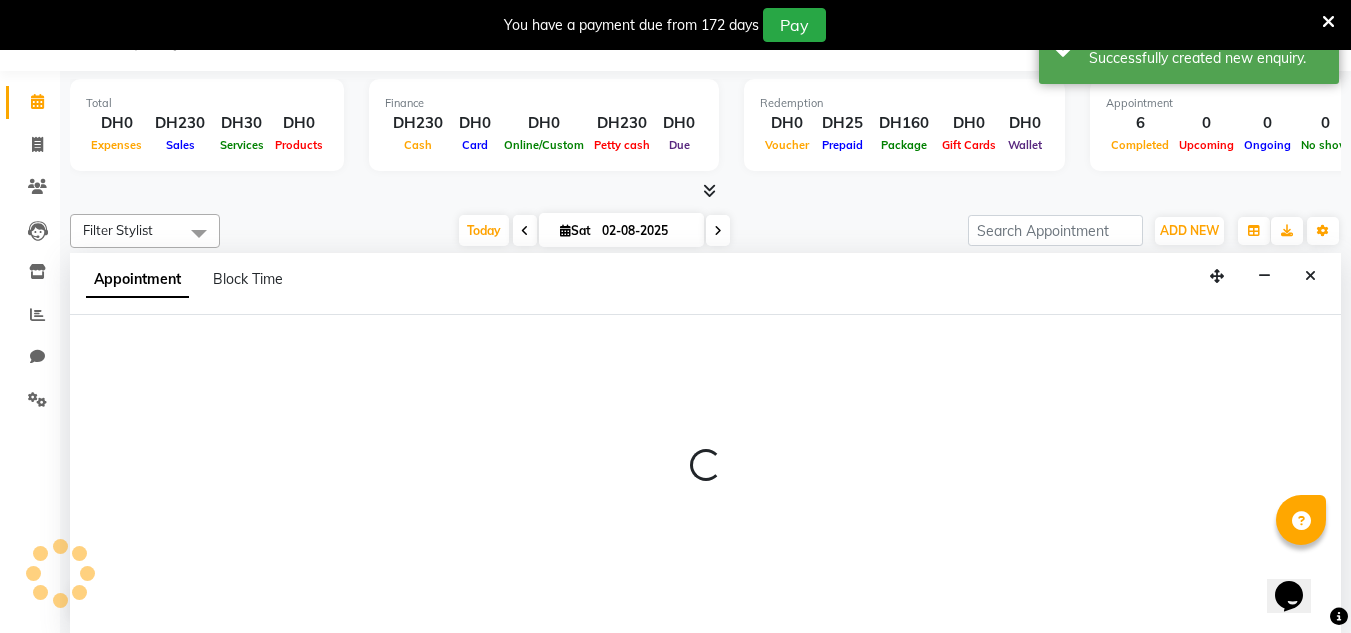 select on "tentative" 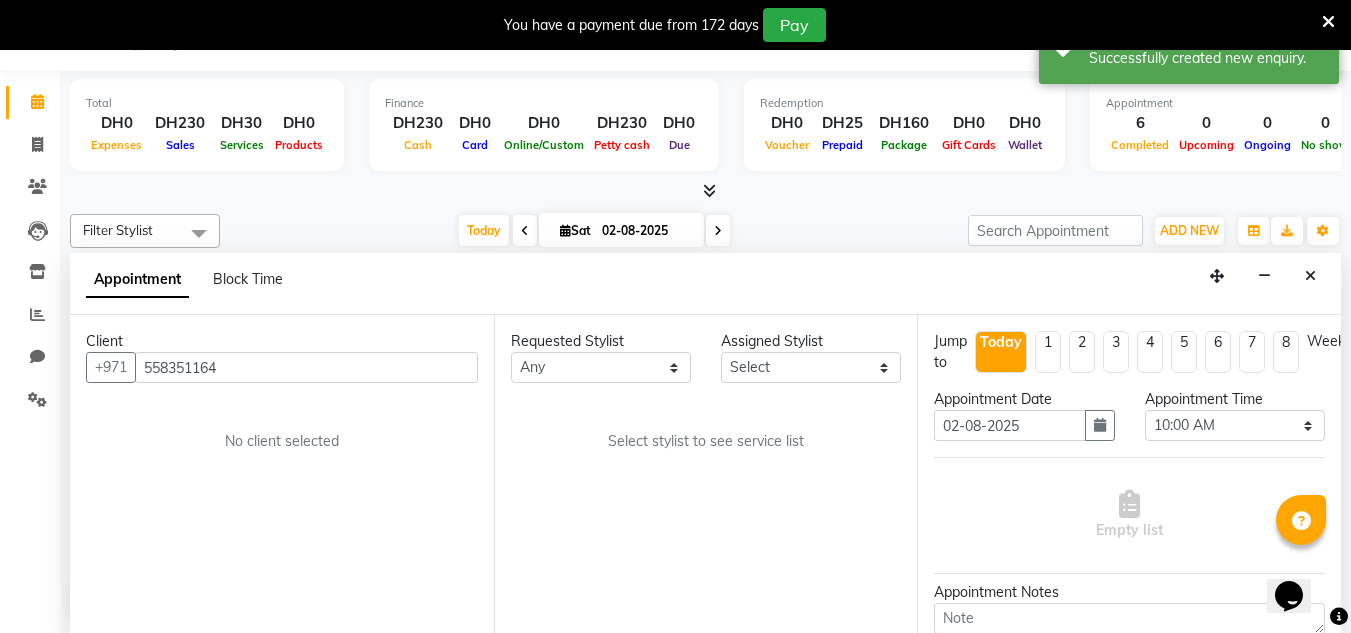 scroll, scrollTop: 705, scrollLeft: 0, axis: vertical 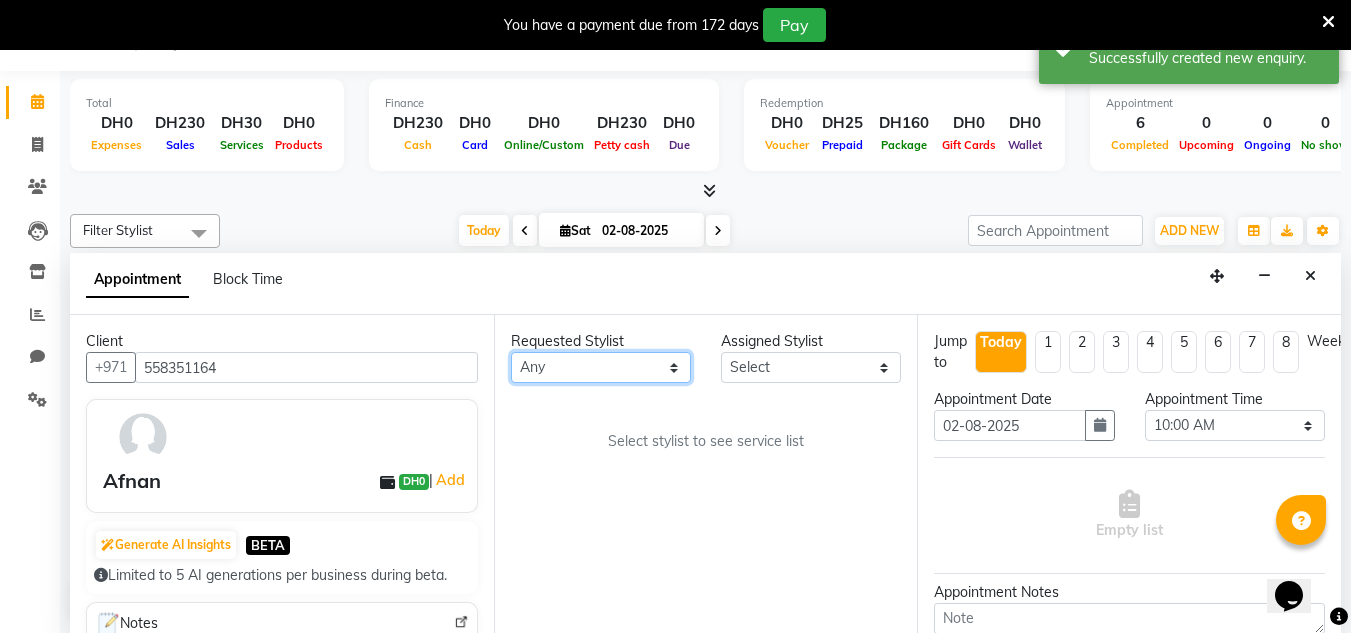 click on "Any ABUSHAGARA Kavita Laxmi Management Manisha Radha RECEPTION-ALWAHDA Riba Rimsha SALON Samjhana Seema trial" at bounding box center [601, 367] 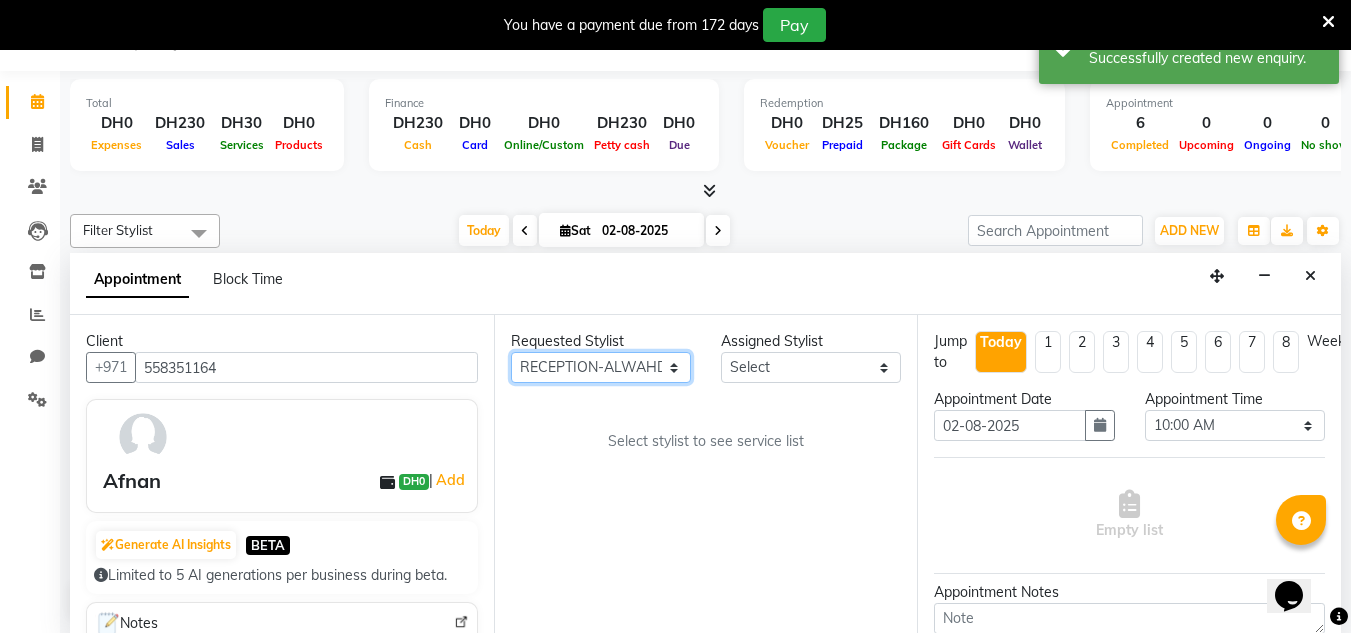 click on "Any ABUSHAGARA Kavita Laxmi Management Manisha Radha RECEPTION-ALWAHDA Riba Rimsha SALON Samjhana Seema trial" at bounding box center (601, 367) 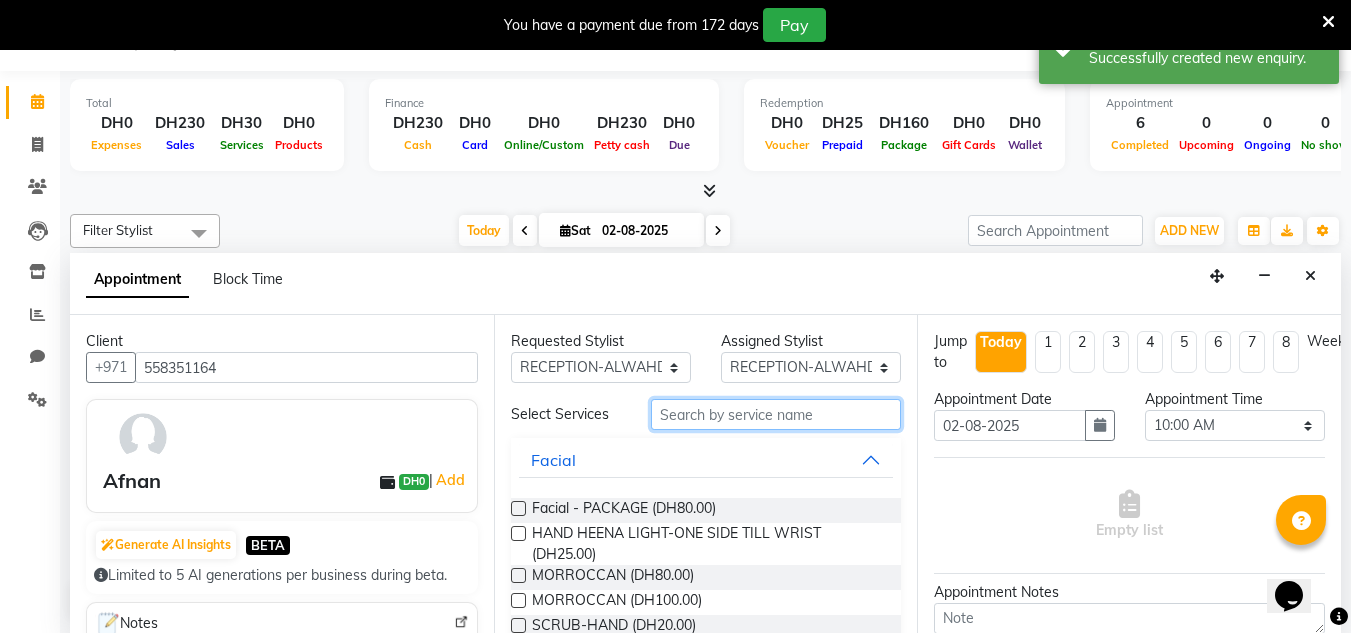 click at bounding box center (776, 414) 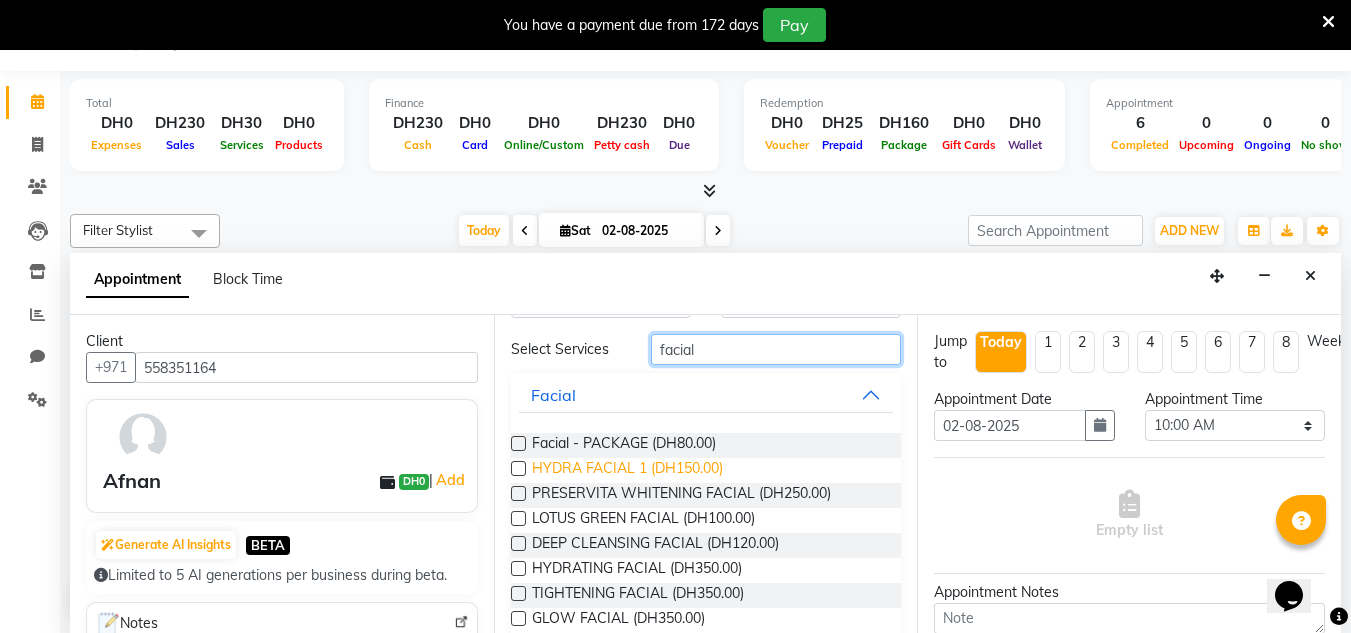 scroll, scrollTop: 100, scrollLeft: 0, axis: vertical 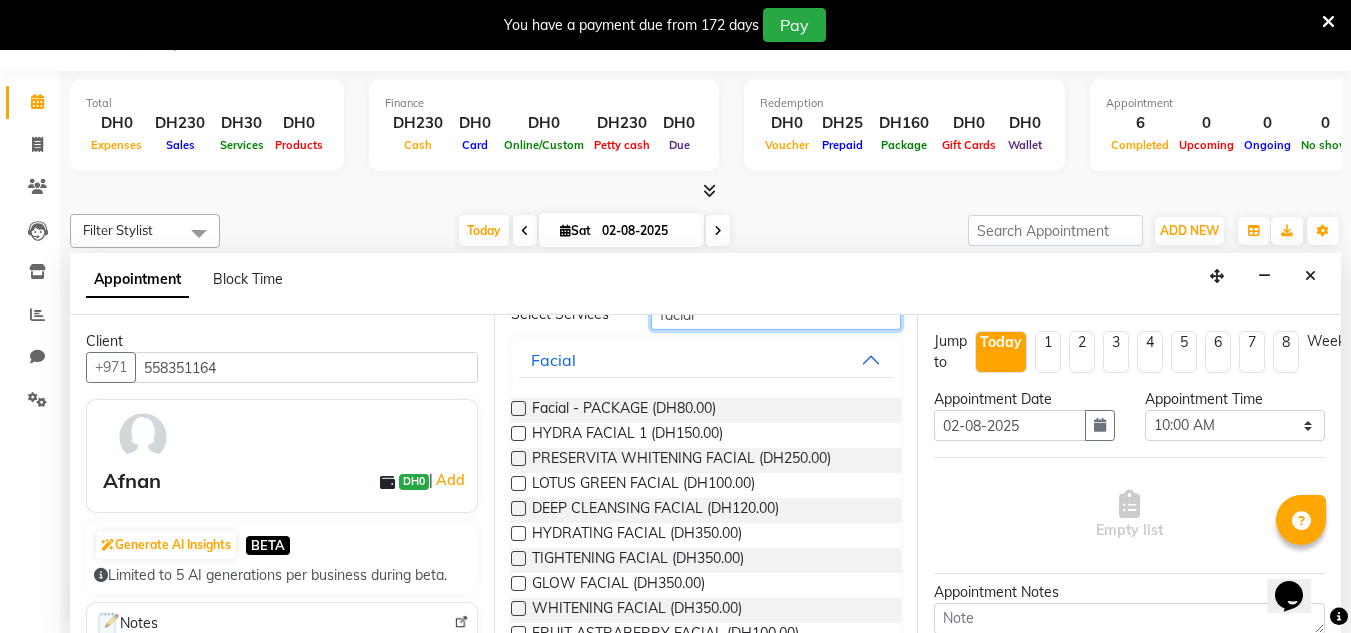 type on "facial" 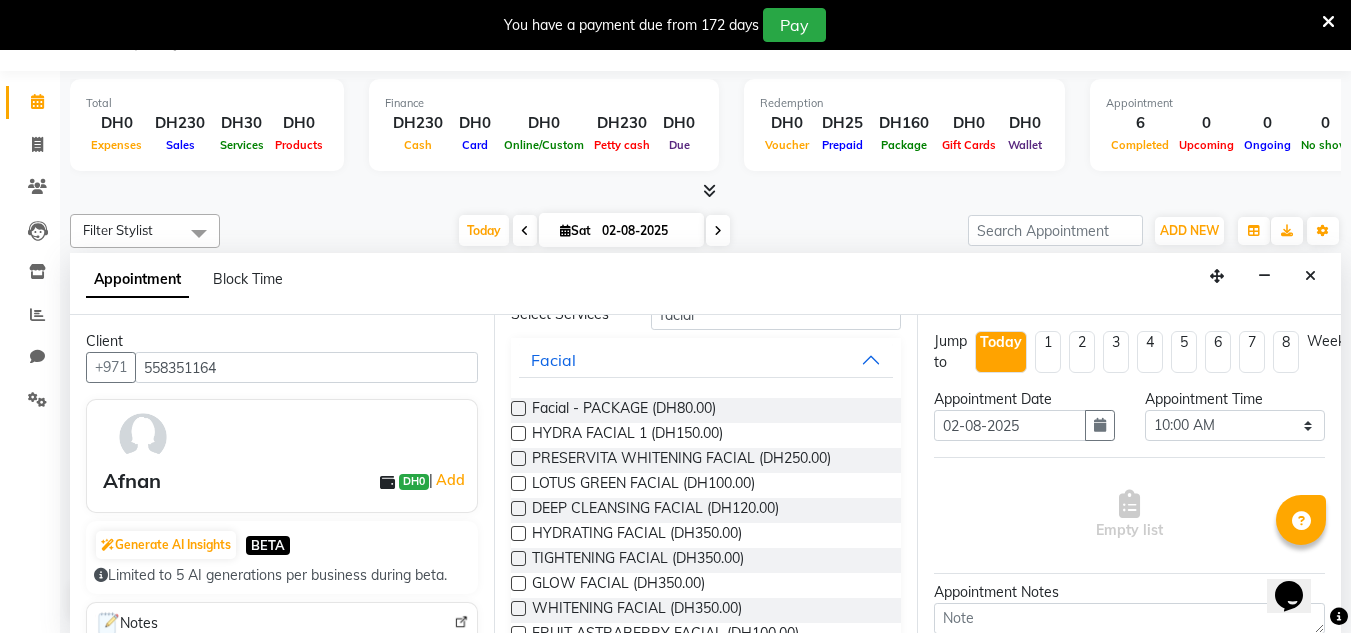 click at bounding box center [518, 408] 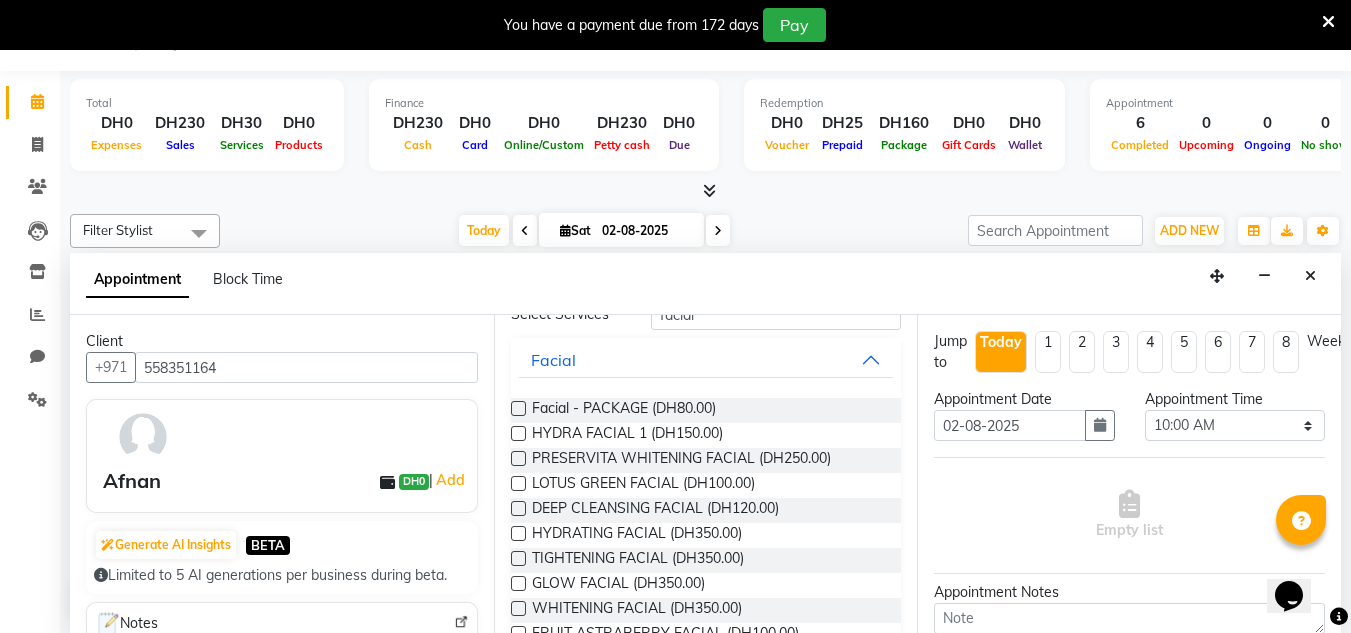 click at bounding box center [517, 410] 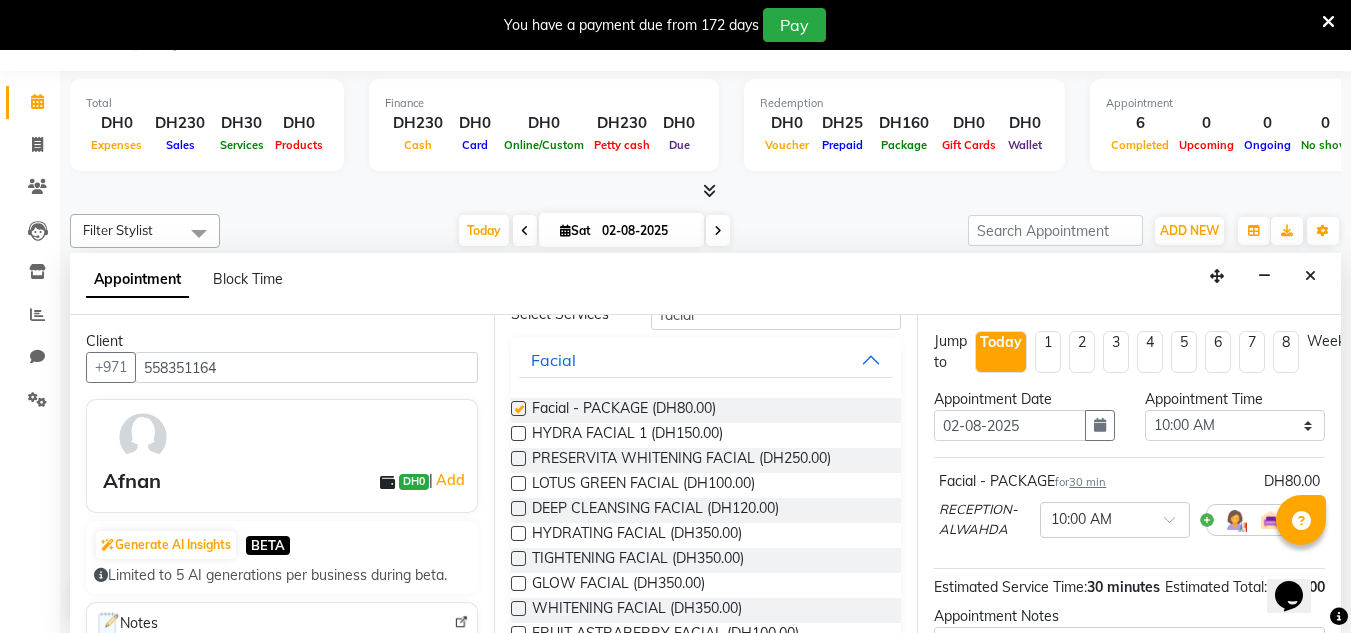 checkbox on "false" 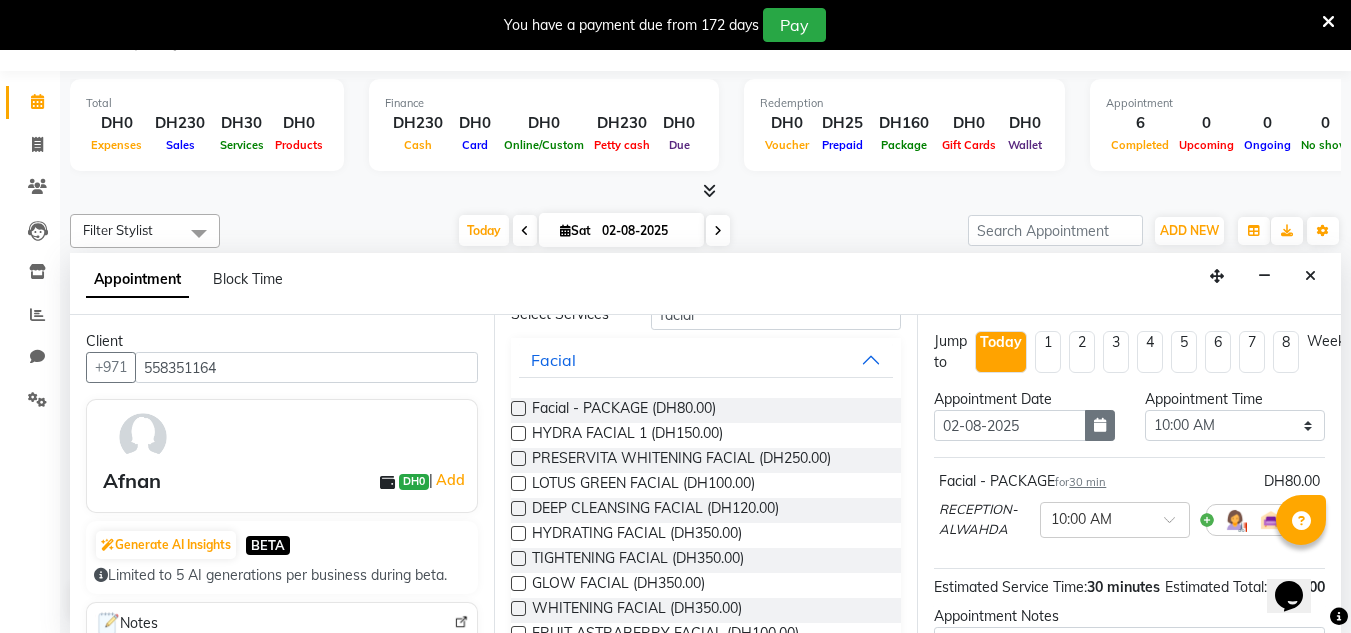 click at bounding box center (1100, 425) 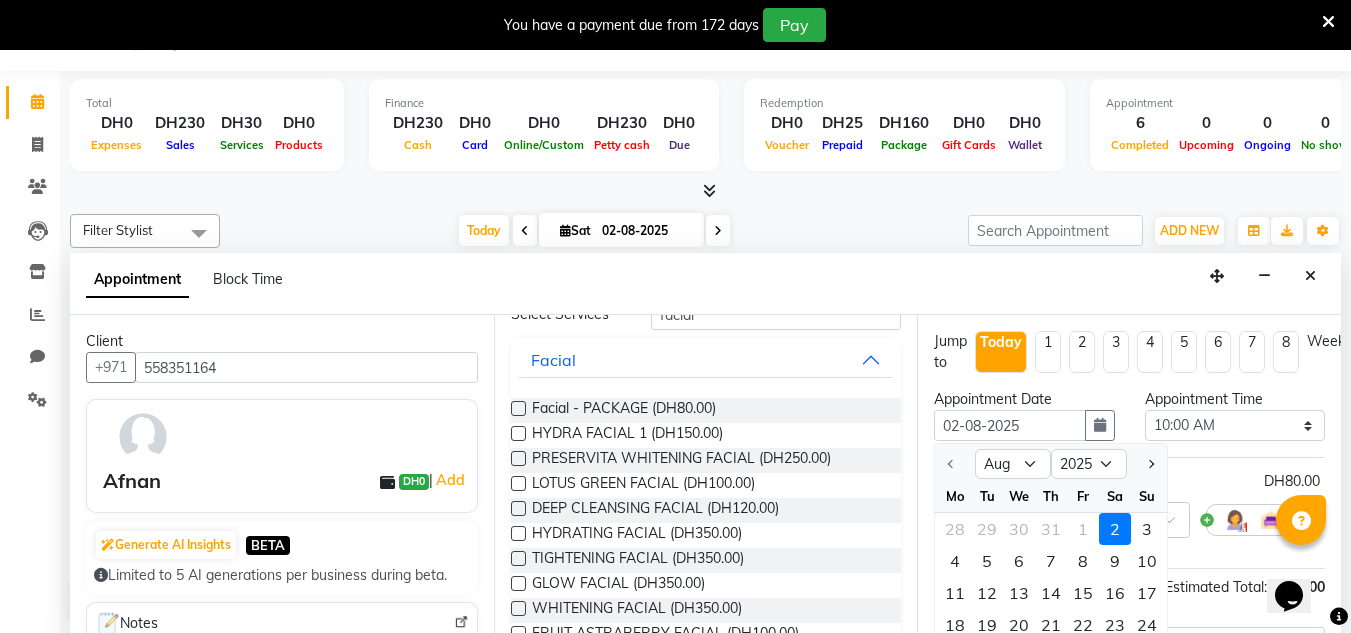 drag, startPoint x: 1153, startPoint y: 530, endPoint x: 1157, endPoint y: 461, distance: 69.115845 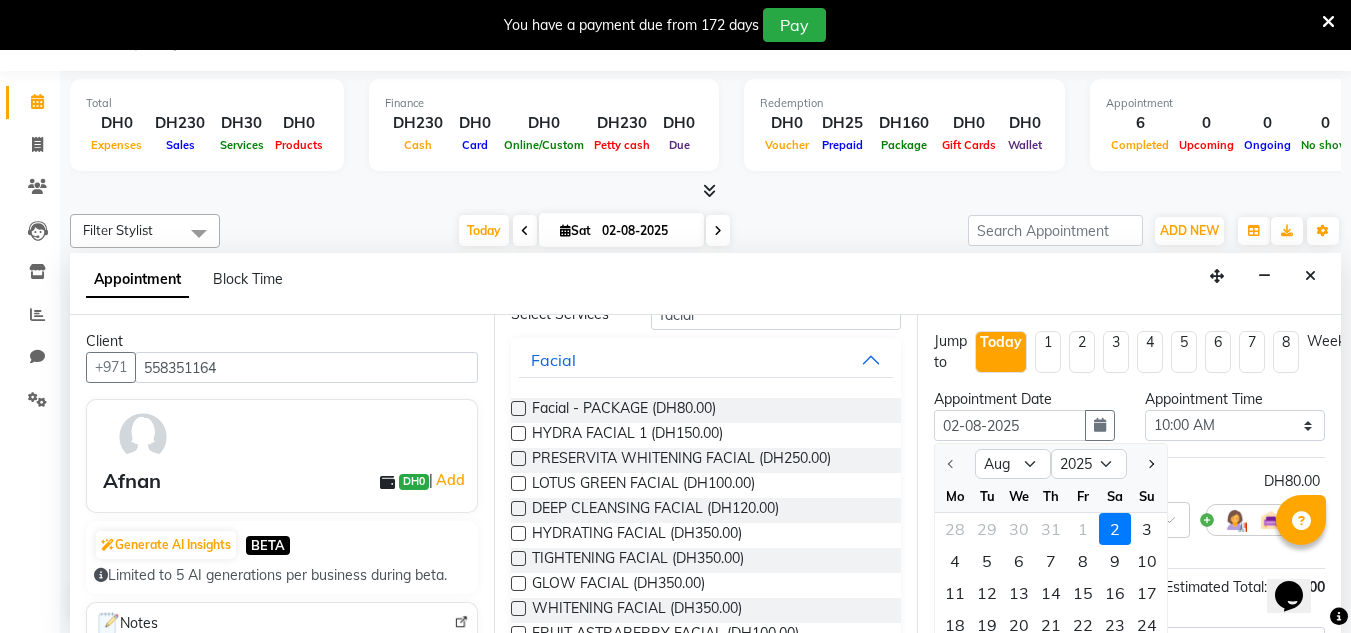click on "3" at bounding box center (1147, 529) 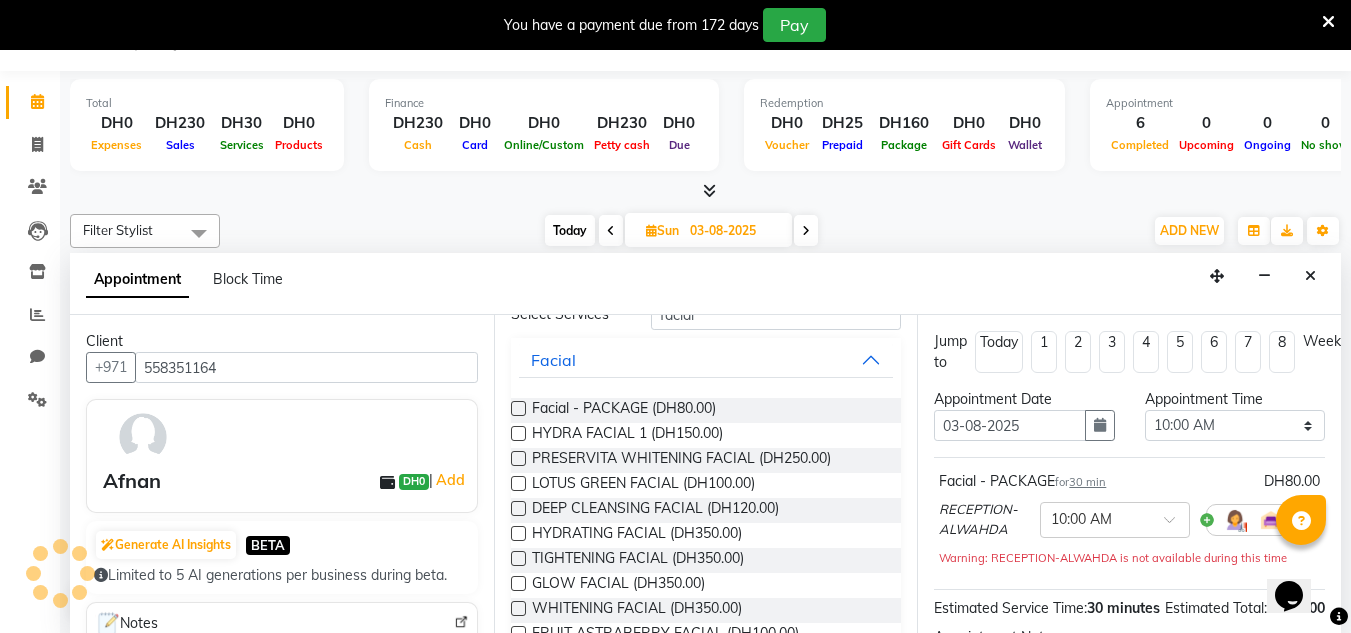 scroll, scrollTop: 705, scrollLeft: 0, axis: vertical 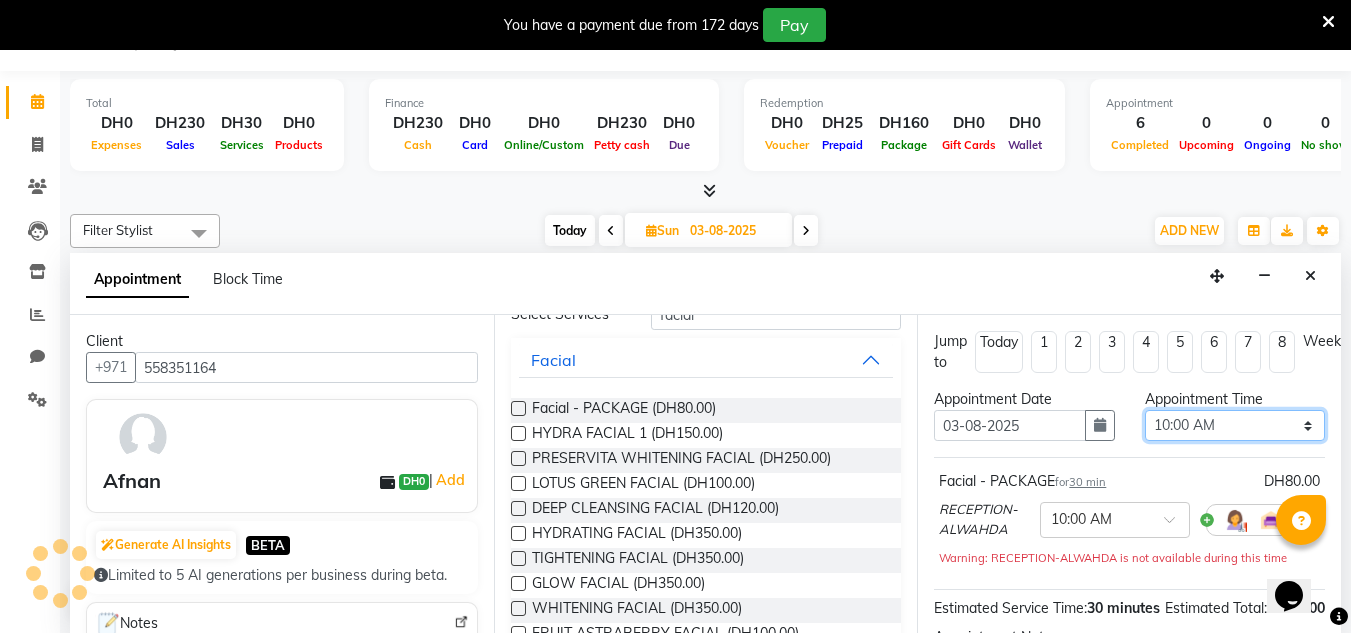 click on "Select 10:00 AM 10:15 AM 10:30 AM 10:45 AM 11:00 AM 11:15 AM 11:30 AM 11:45 AM 12:00 PM 12:15 PM 12:30 PM 12:45 PM 01:00 PM 01:15 PM 01:30 PM 01:45 PM 02:00 PM 02:15 PM 02:30 PM 02:45 PM 03:00 PM 03:15 PM 03:30 PM 03:45 PM 04:00 PM 04:15 PM 04:30 PM 04:45 PM 05:00 PM 05:15 PM 05:30 PM 05:45 PM 06:00 PM 06:15 PM 06:30 PM 06:45 PM 07:00 PM 07:15 PM 07:30 PM 07:45 PM 08:00 PM 08:15 PM 08:30 PM 08:45 PM 09:00 PM 09:15 PM 09:30 PM 09:45 PM 10:00 PM" at bounding box center (1235, 425) 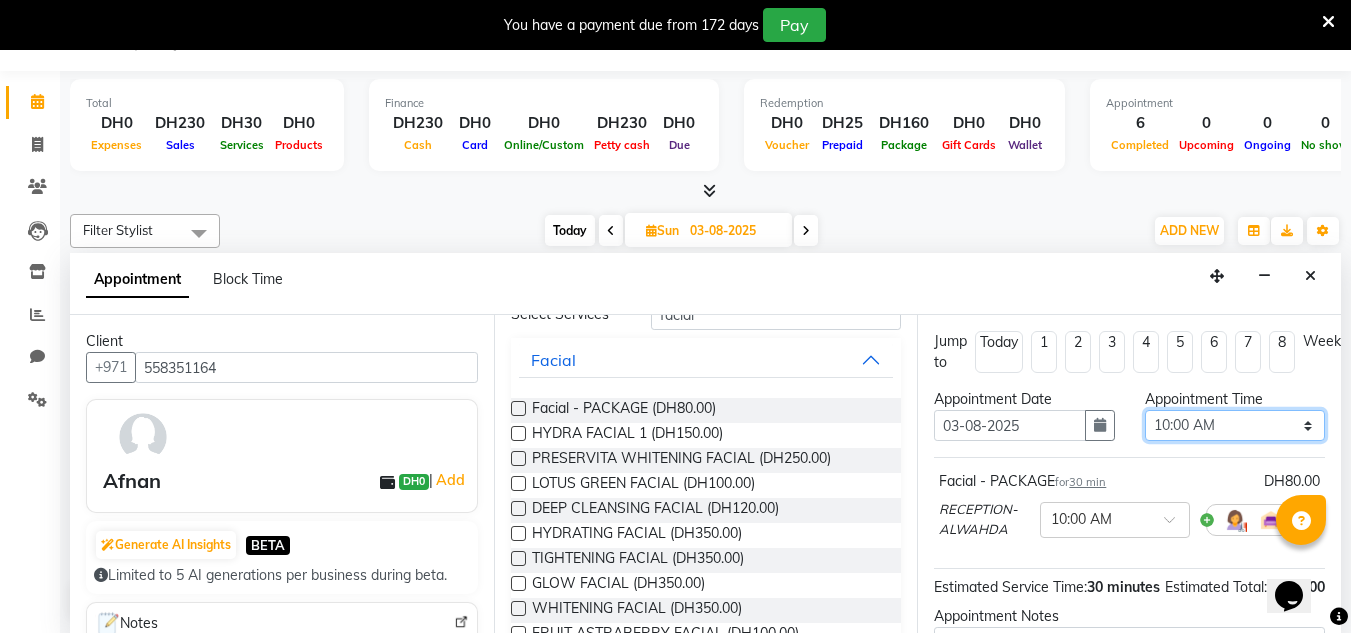select on "960" 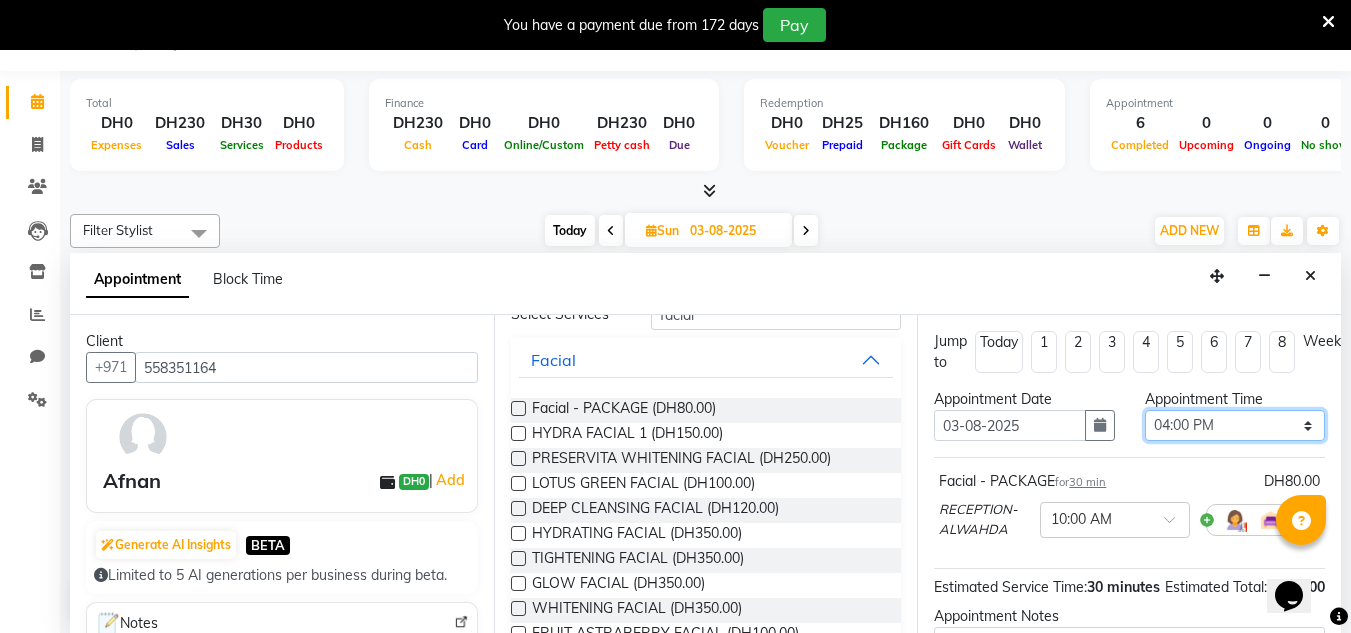 click on "Select 10:00 AM 10:15 AM 10:30 AM 10:45 AM 11:00 AM 11:15 AM 11:30 AM 11:45 AM 12:00 PM 12:15 PM 12:30 PM 12:45 PM 01:00 PM 01:15 PM 01:30 PM 01:45 PM 02:00 PM 02:15 PM 02:30 PM 02:45 PM 03:00 PM 03:15 PM 03:30 PM 03:45 PM 04:00 PM 04:15 PM 04:30 PM 04:45 PM 05:00 PM 05:15 PM 05:30 PM 05:45 PM 06:00 PM 06:15 PM 06:30 PM 06:45 PM 07:00 PM 07:15 PM 07:30 PM 07:45 PM 08:00 PM 08:15 PM 08:30 PM 08:45 PM 09:00 PM 09:15 PM 09:30 PM 09:45 PM 10:00 PM" at bounding box center (1235, 425) 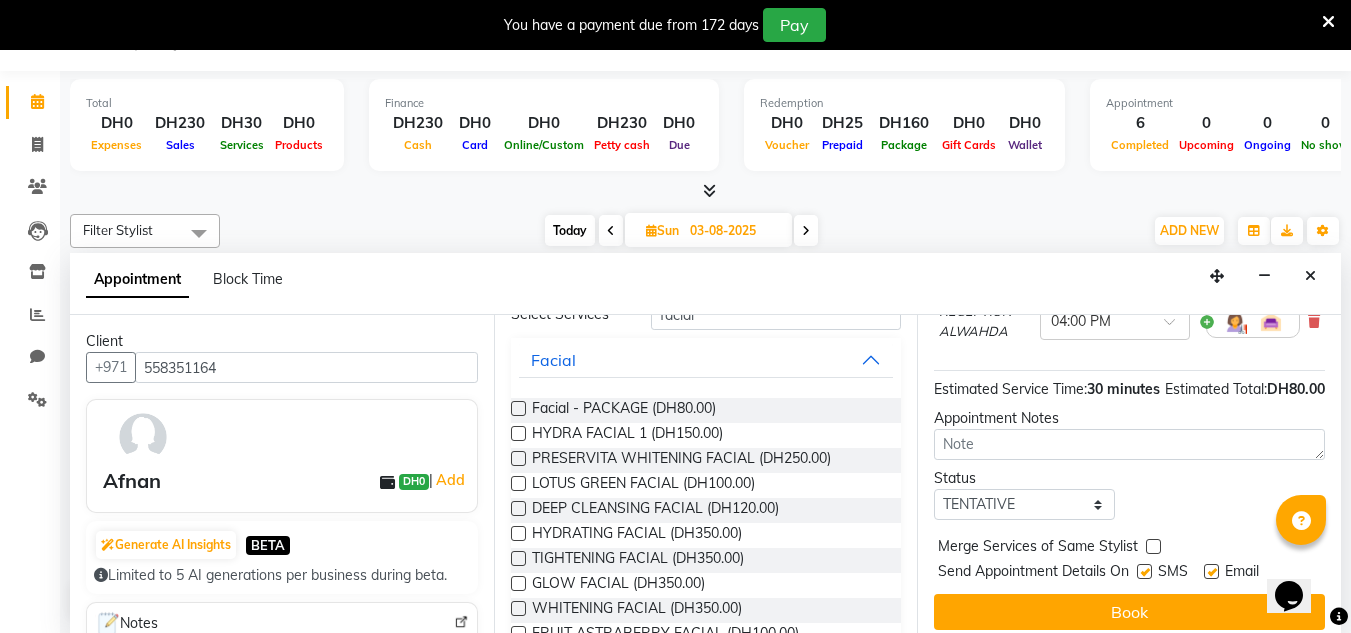 scroll, scrollTop: 200, scrollLeft: 0, axis: vertical 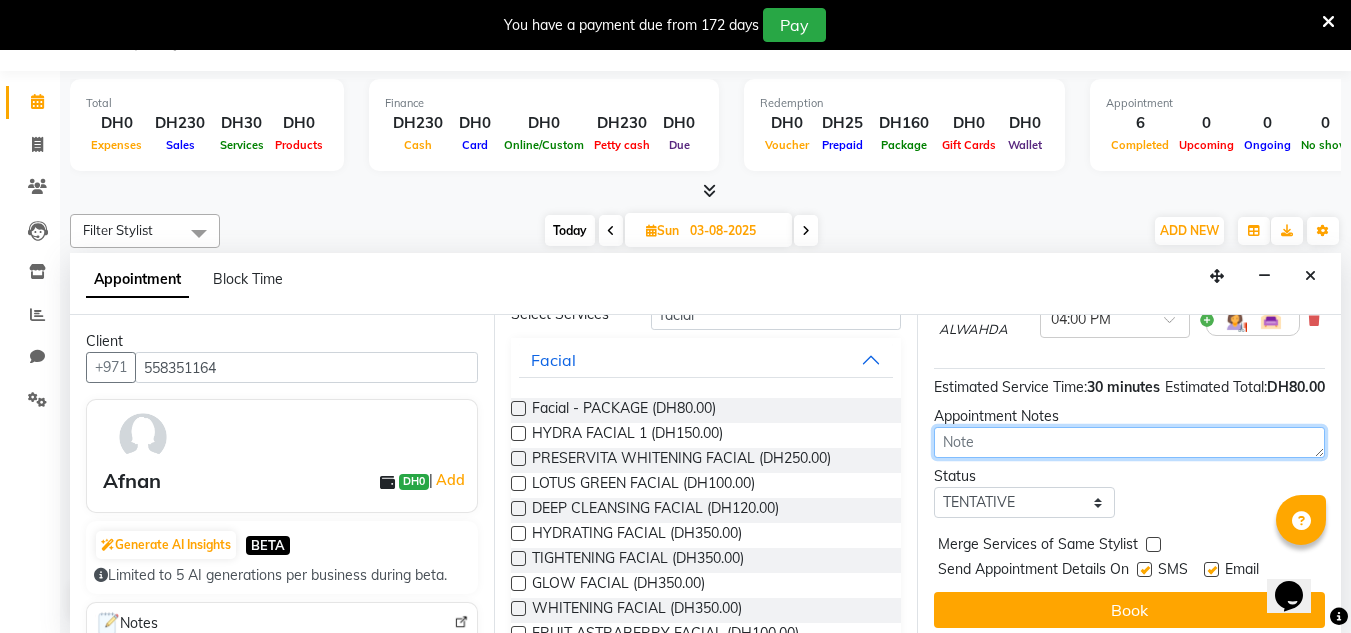 click at bounding box center (1129, 442) 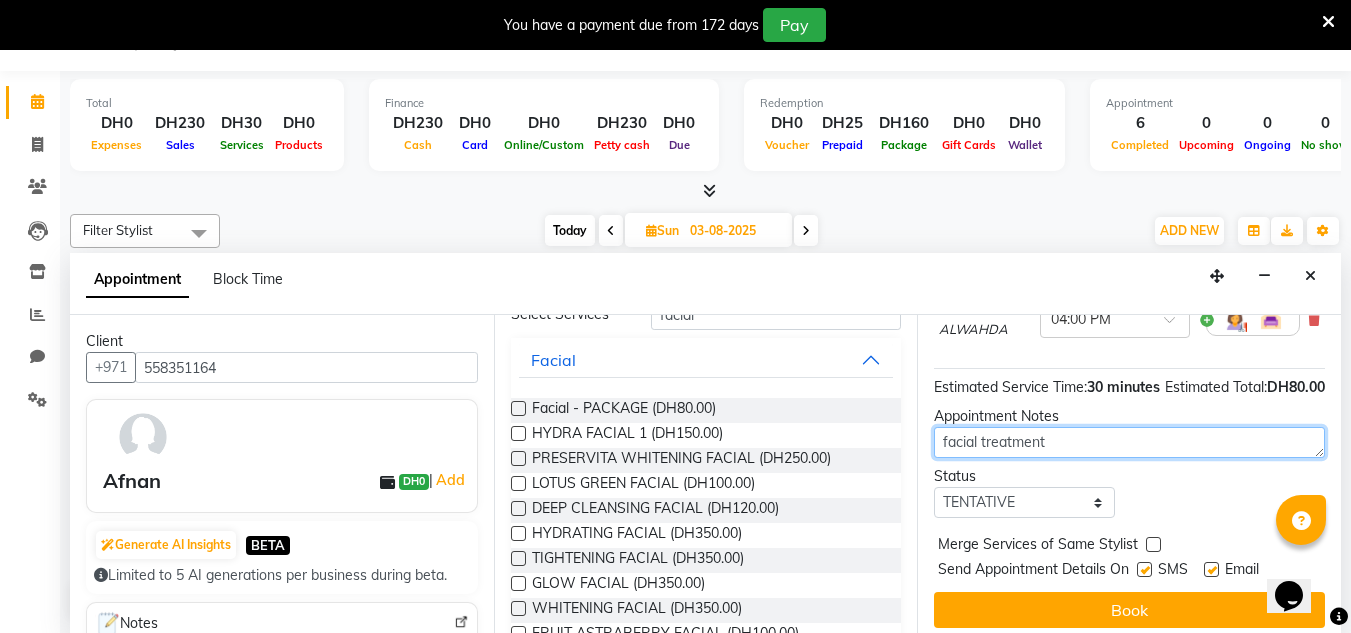 type on "facial treatment" 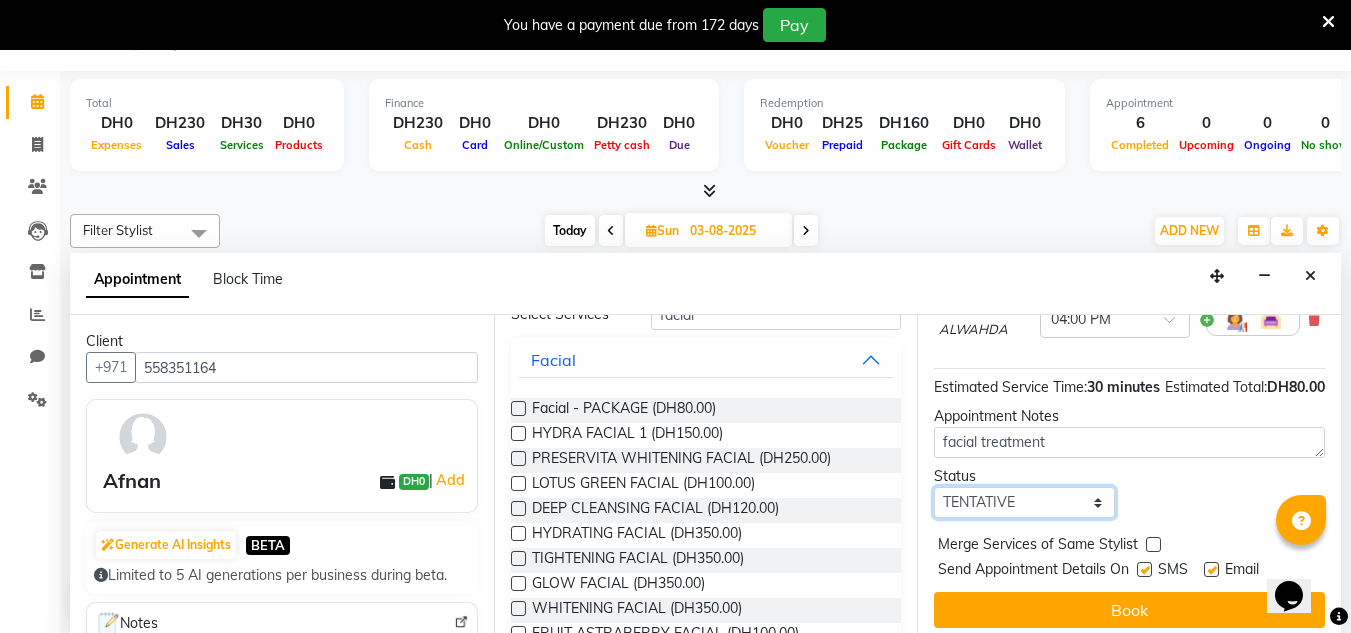 click on "Select TENTATIVE CONFIRM UPCOMING" at bounding box center (1024, 502) 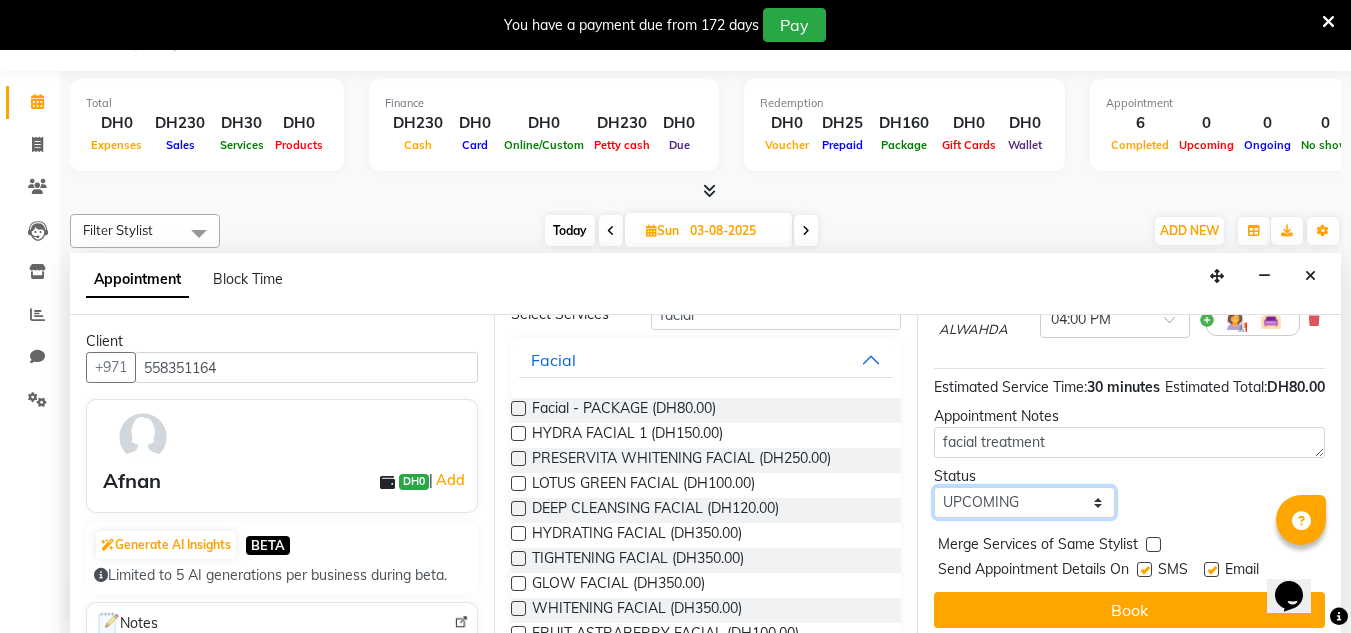 click on "Select TENTATIVE CONFIRM UPCOMING" at bounding box center (1024, 502) 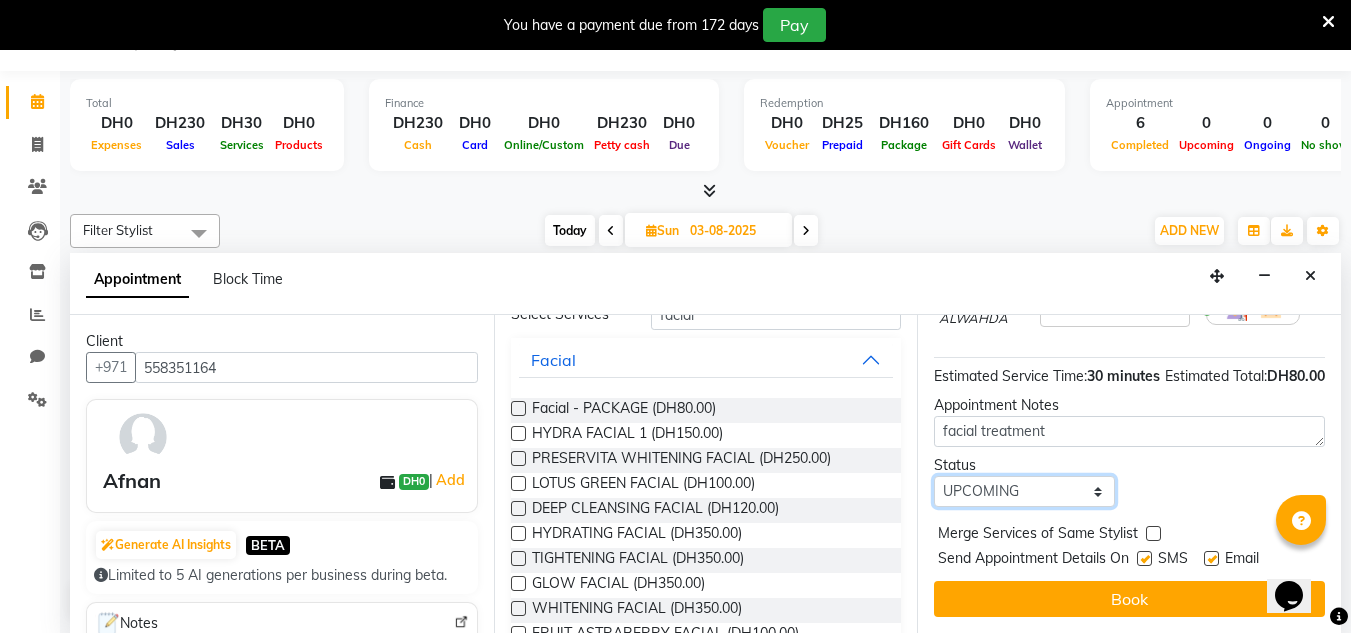 scroll, scrollTop: 247, scrollLeft: 0, axis: vertical 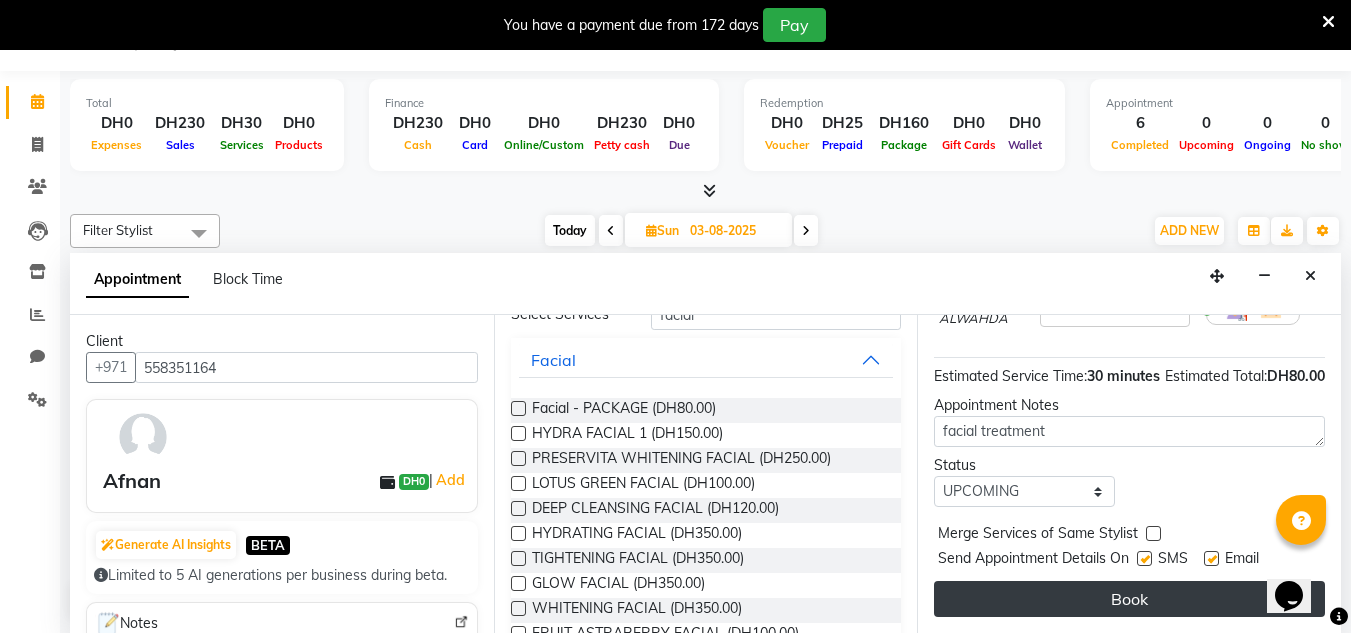 click on "Book" at bounding box center (1129, 599) 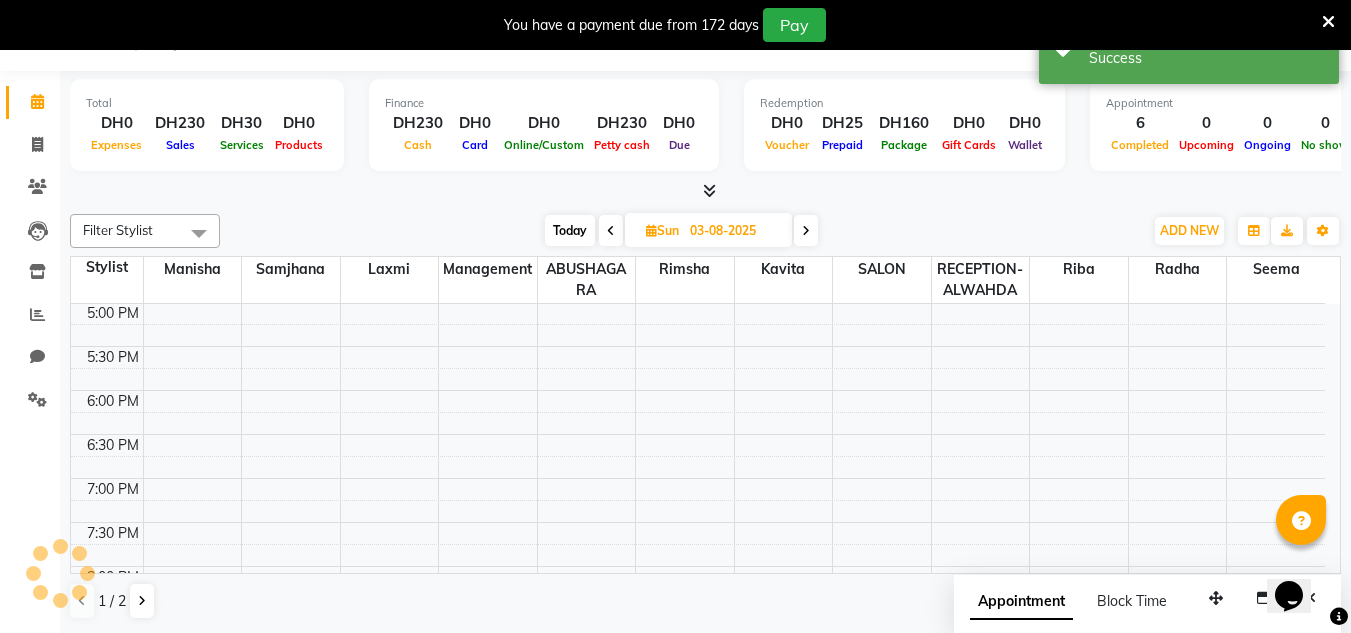 scroll, scrollTop: 0, scrollLeft: 0, axis: both 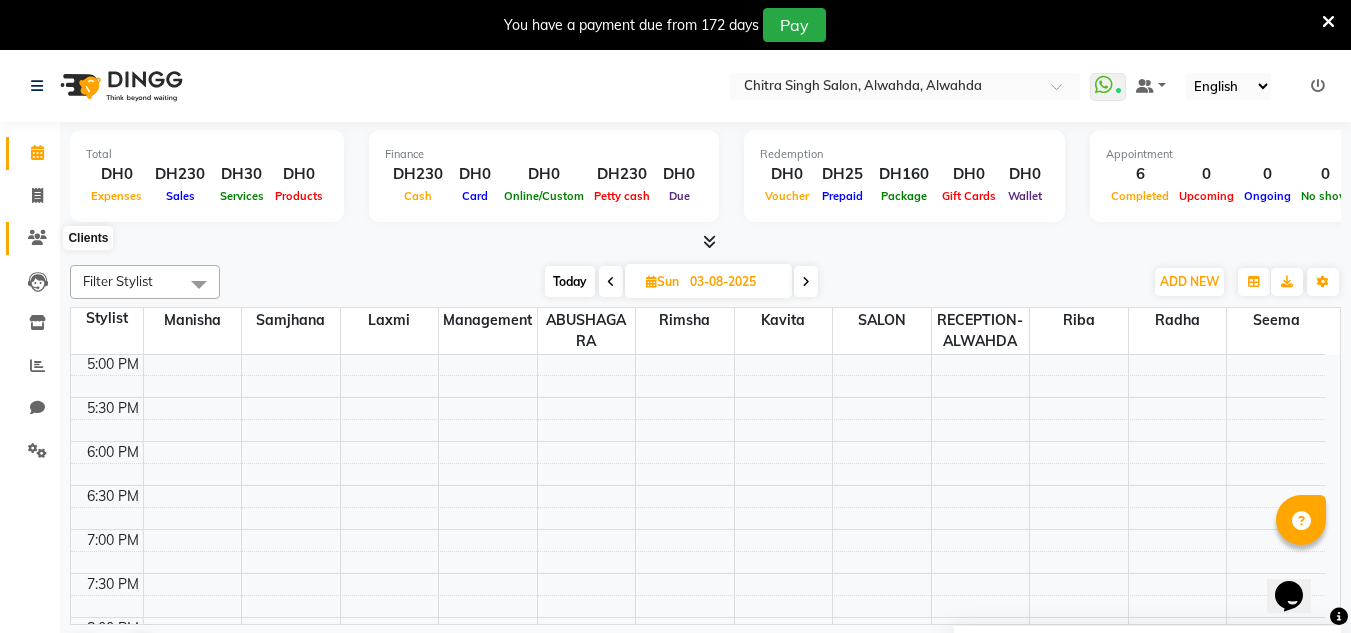 click 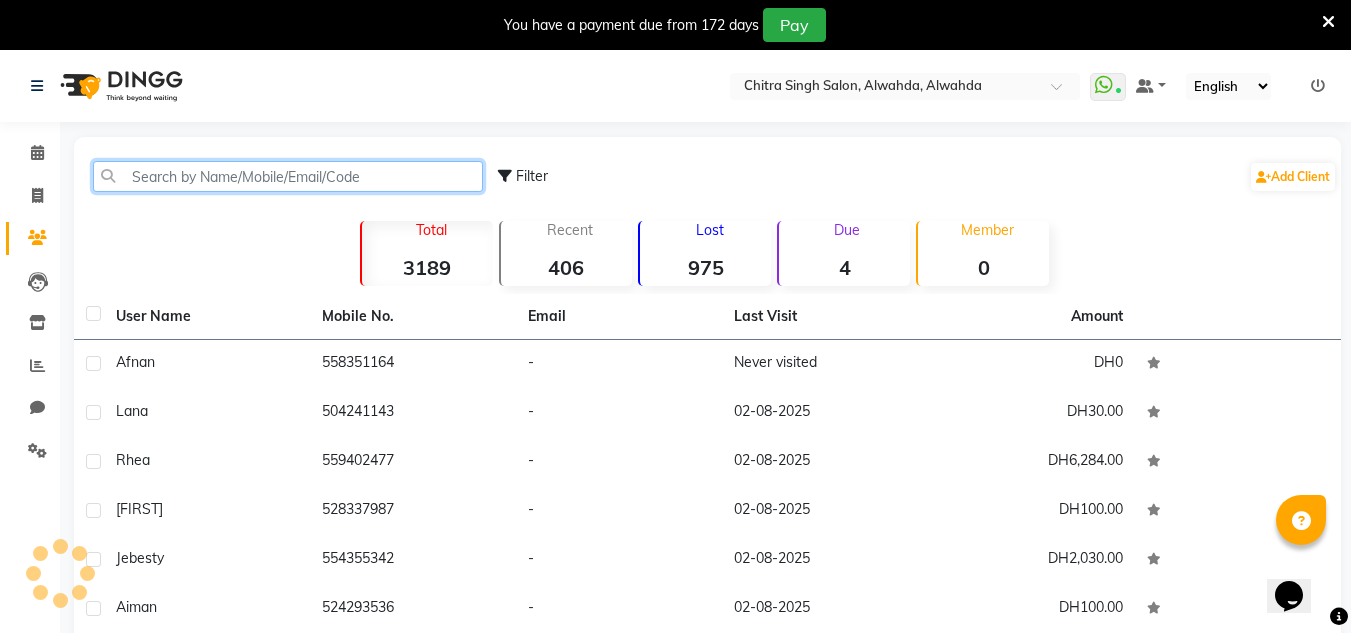 click 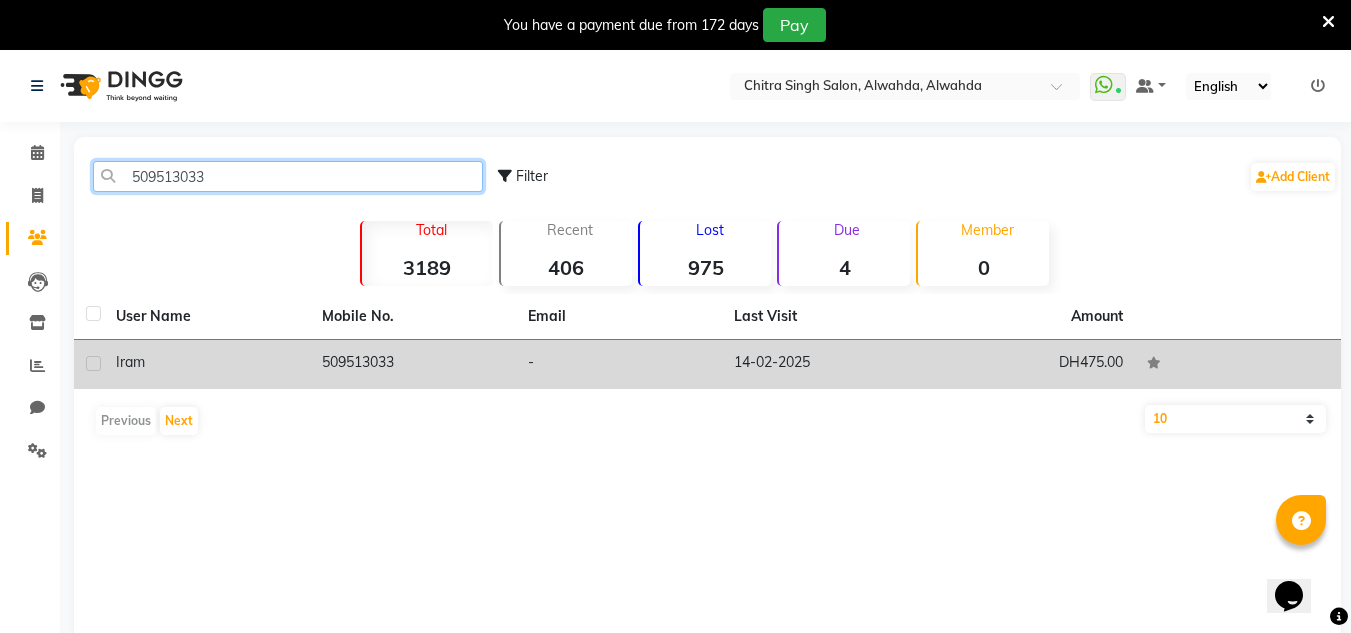 type on "509513033" 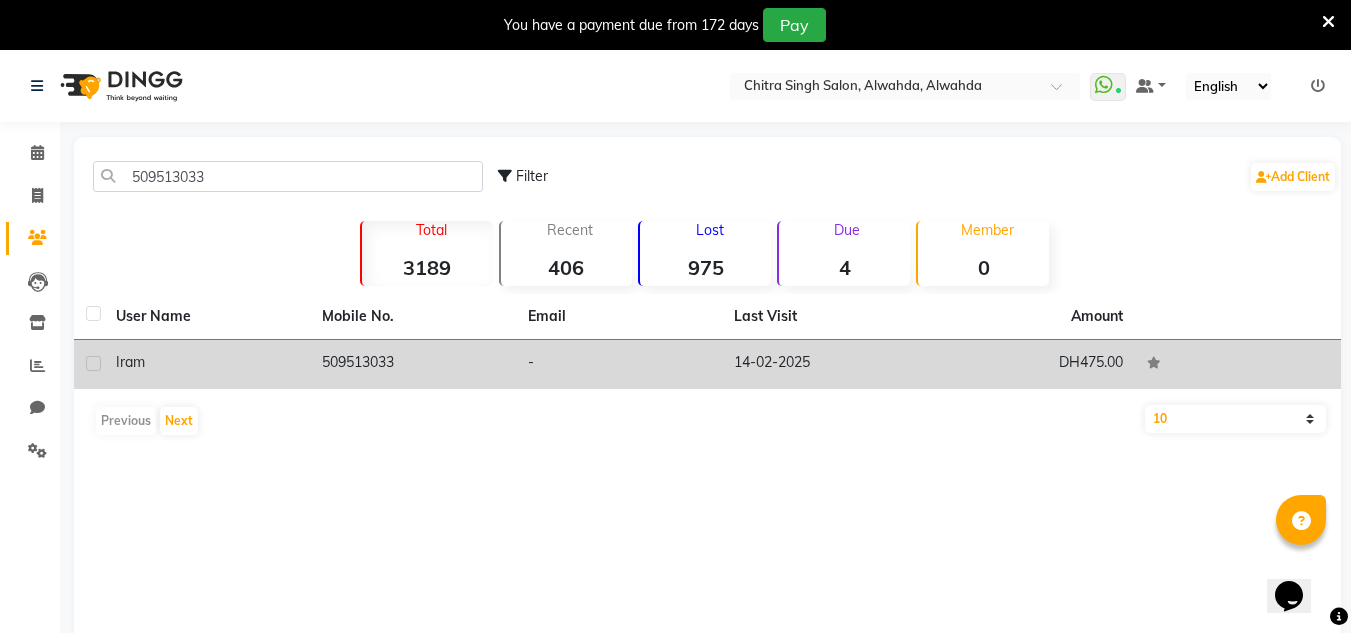 drag, startPoint x: 423, startPoint y: 363, endPoint x: 437, endPoint y: 348, distance: 20.518284 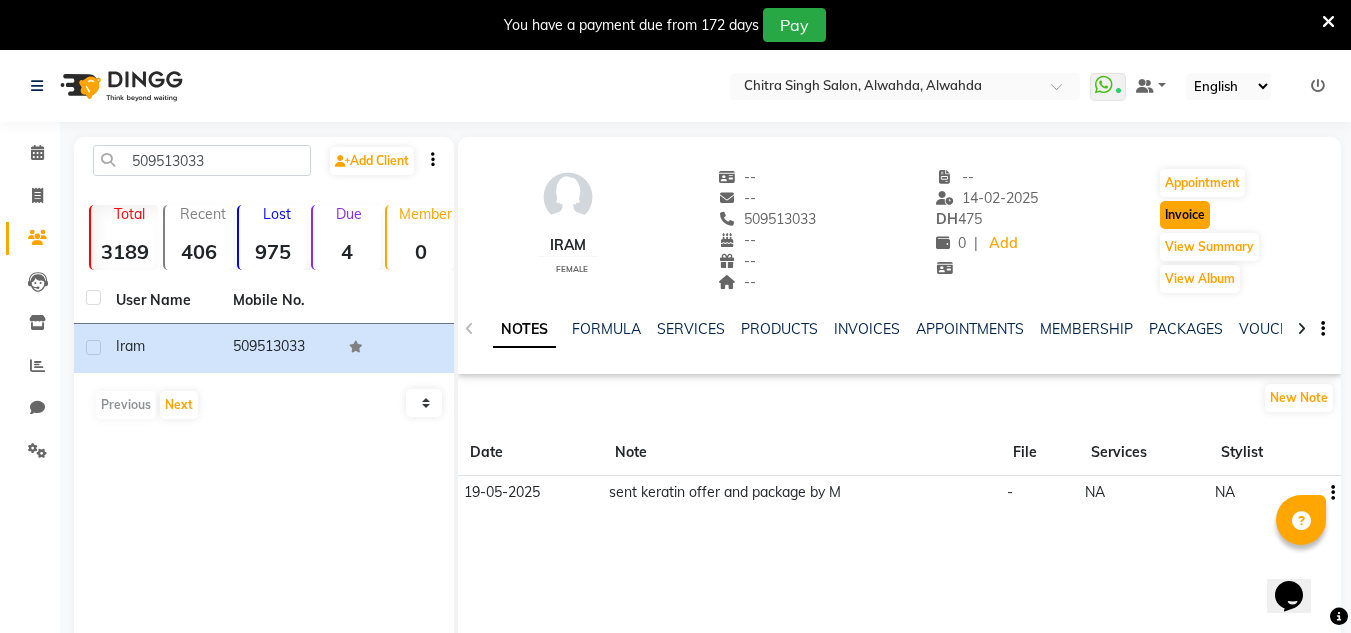 click on "Invoice" 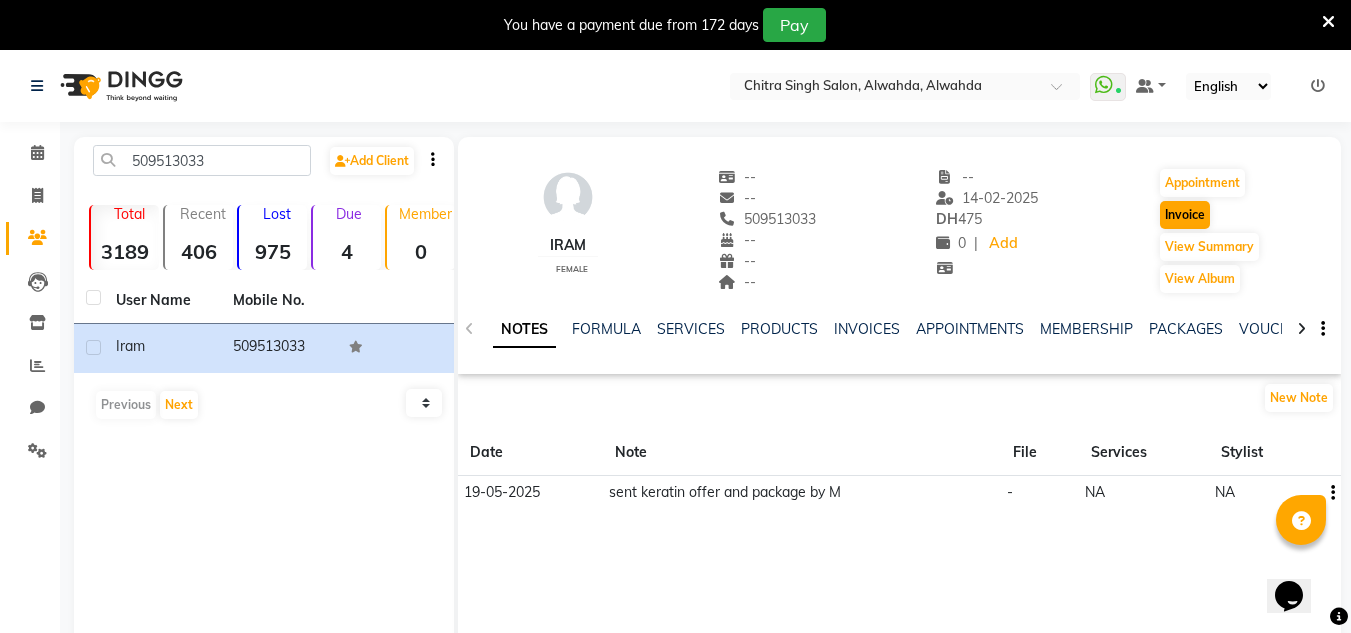 select on "service" 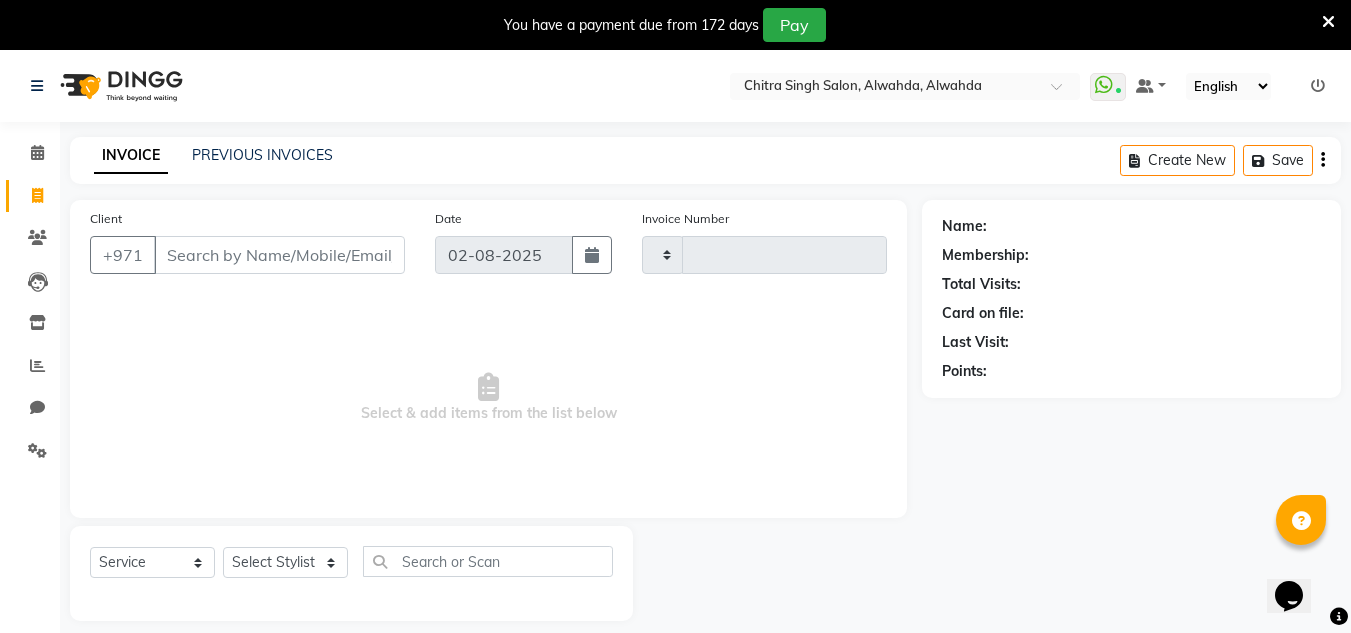 scroll, scrollTop: 50, scrollLeft: 0, axis: vertical 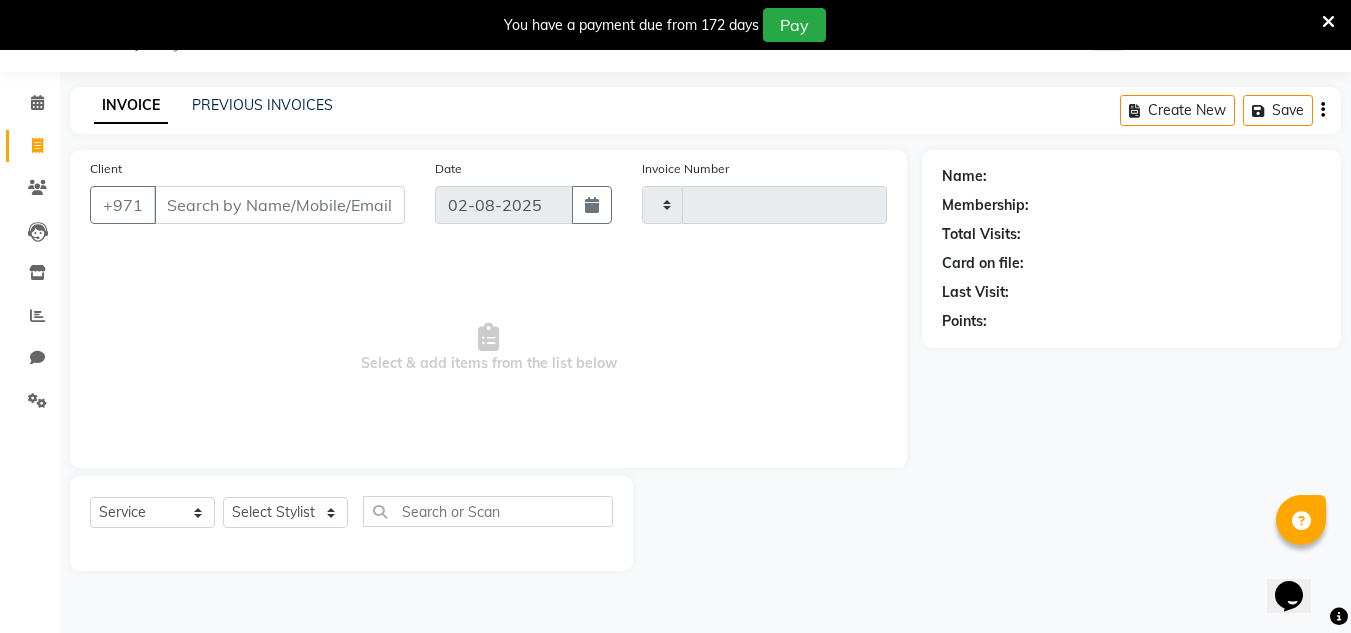 type on "1640" 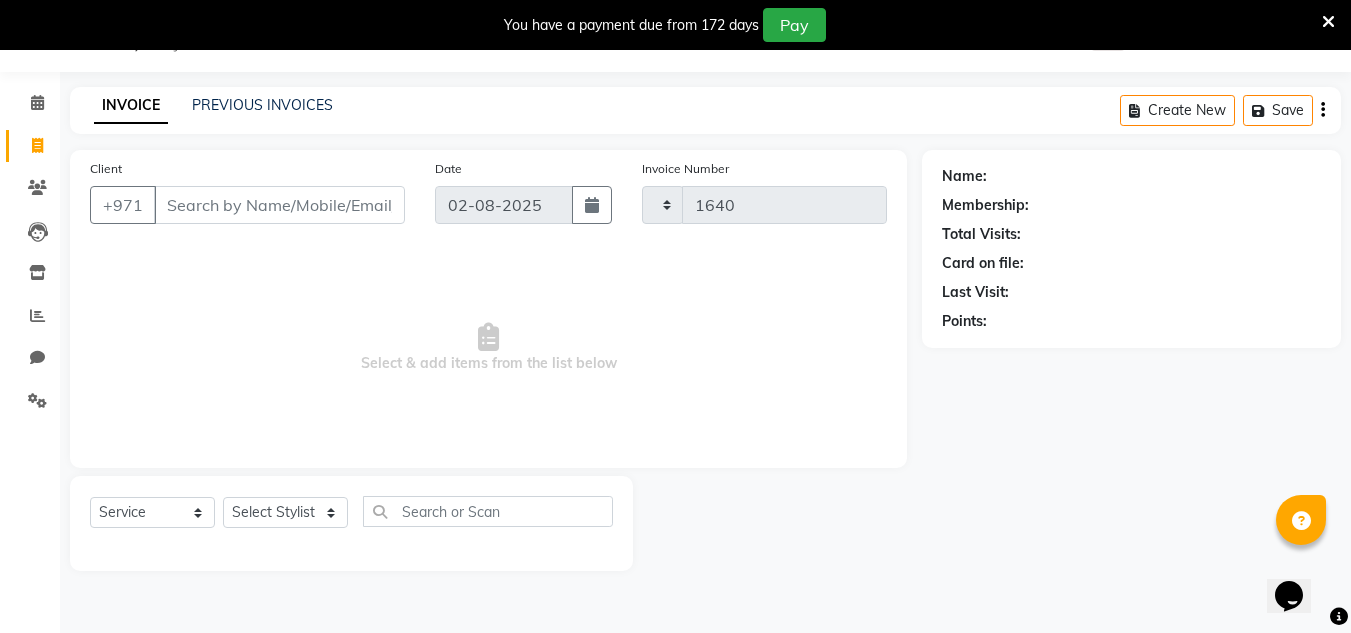 select on "4333" 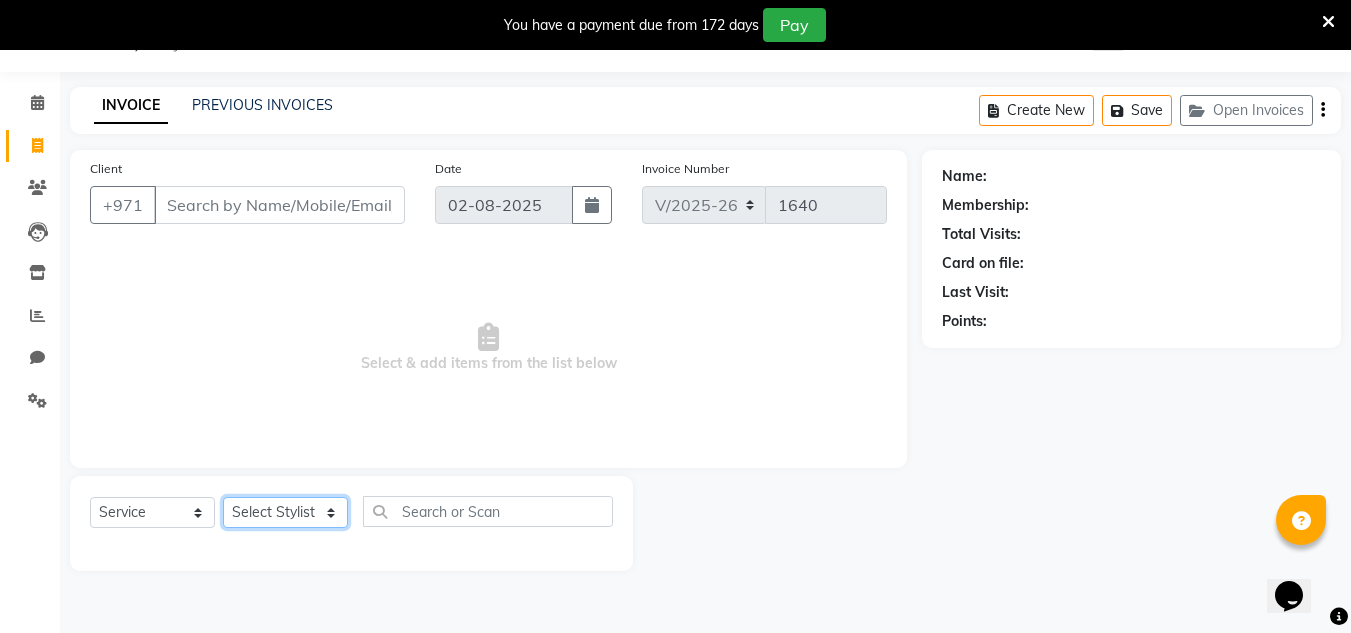 click on "Select Stylist" 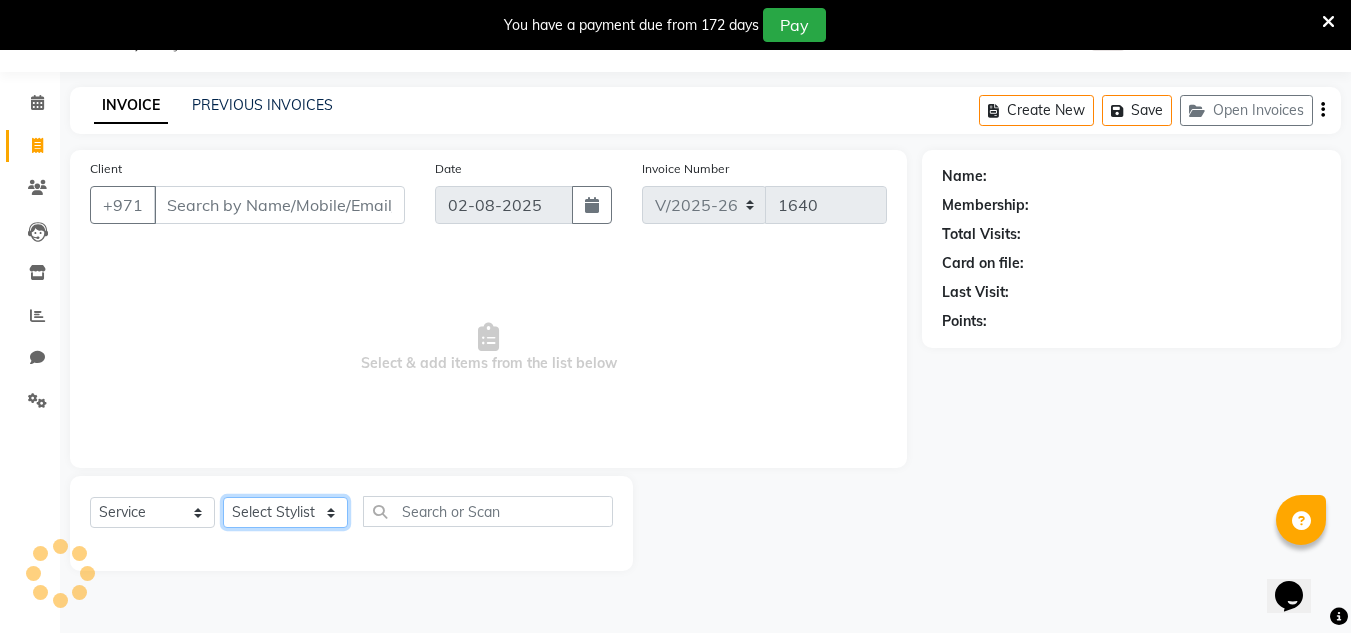 type on "509513033" 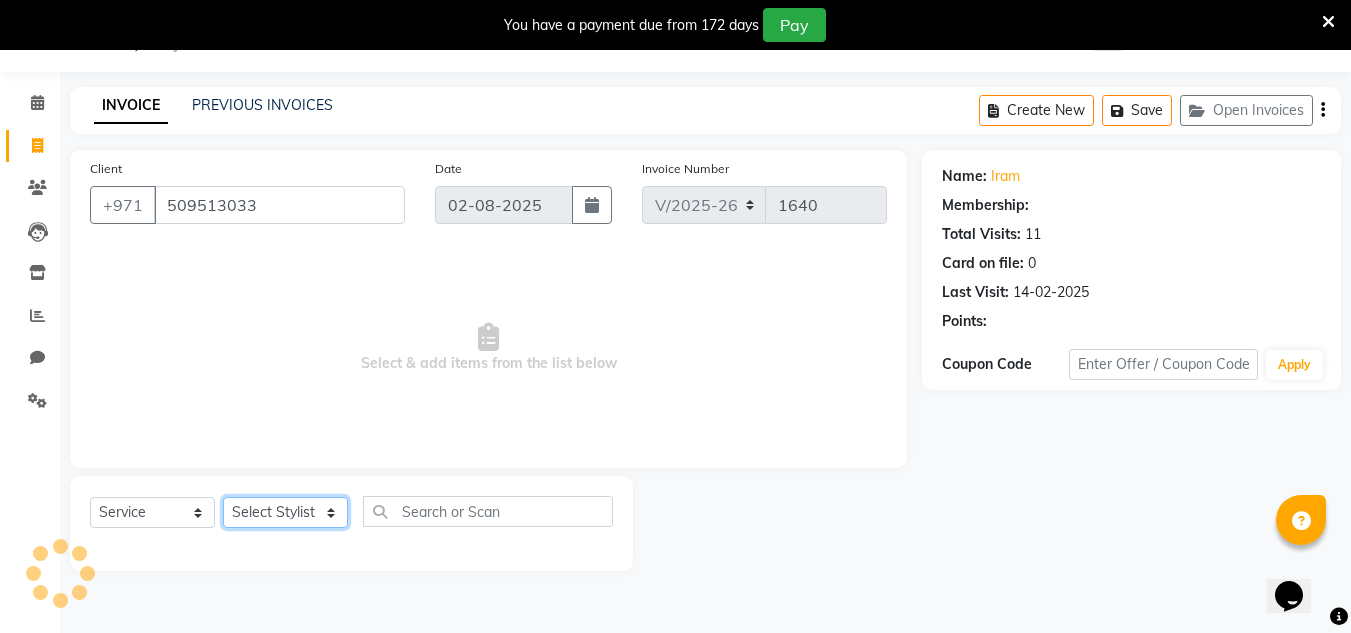 select on "1: Object" 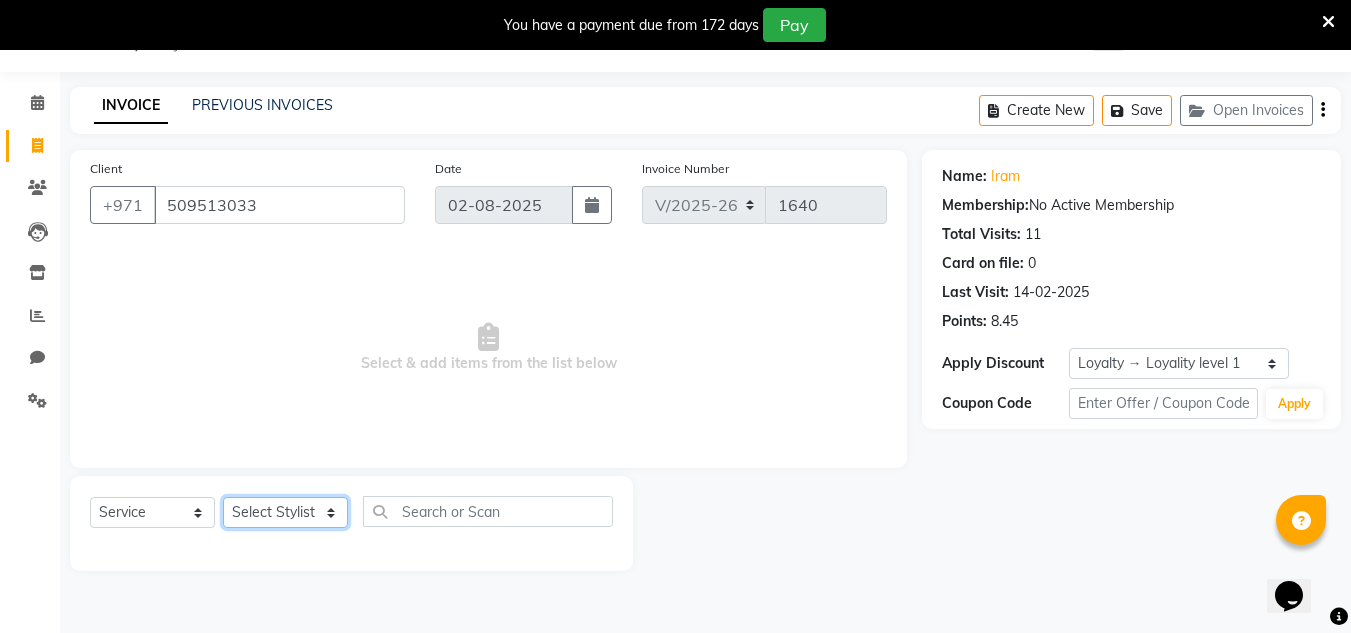 select on "45258" 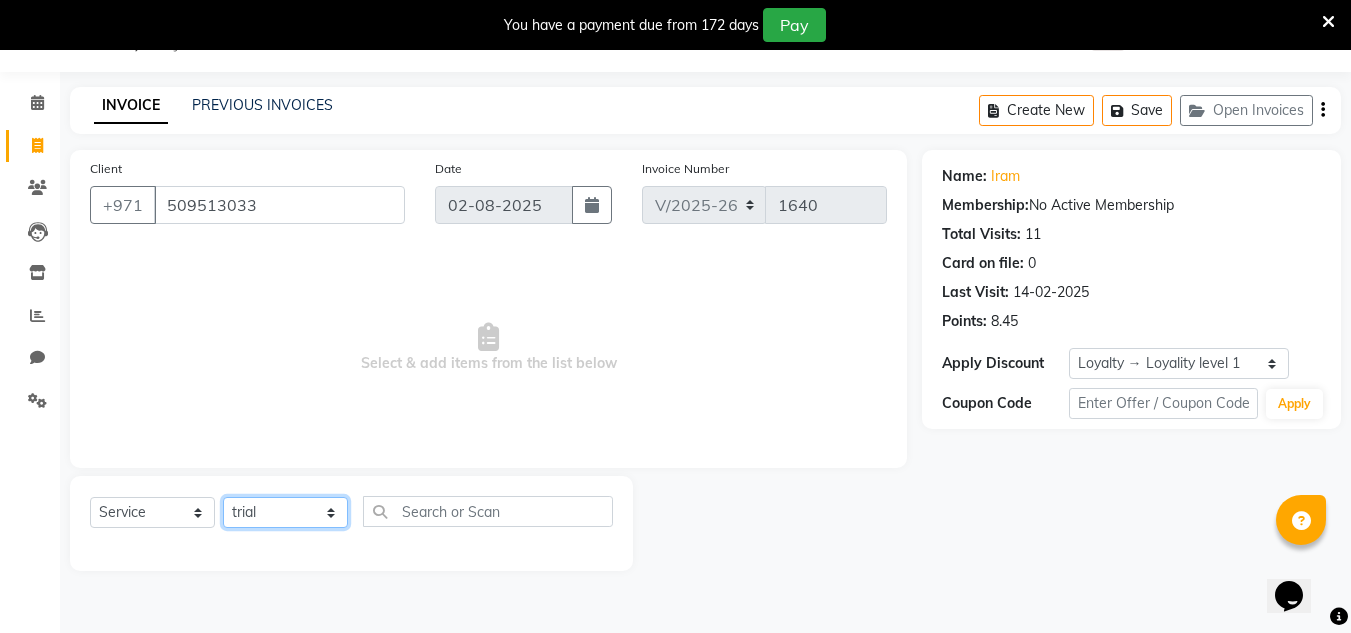 click on "Select Stylist ABUSHAGARA HOME SERVICE STAFF Kavita Laxmi Management Manisha Radha RECEPTION-ALWAHDA Riba Rimsha SALON Samjhana Seema trial" 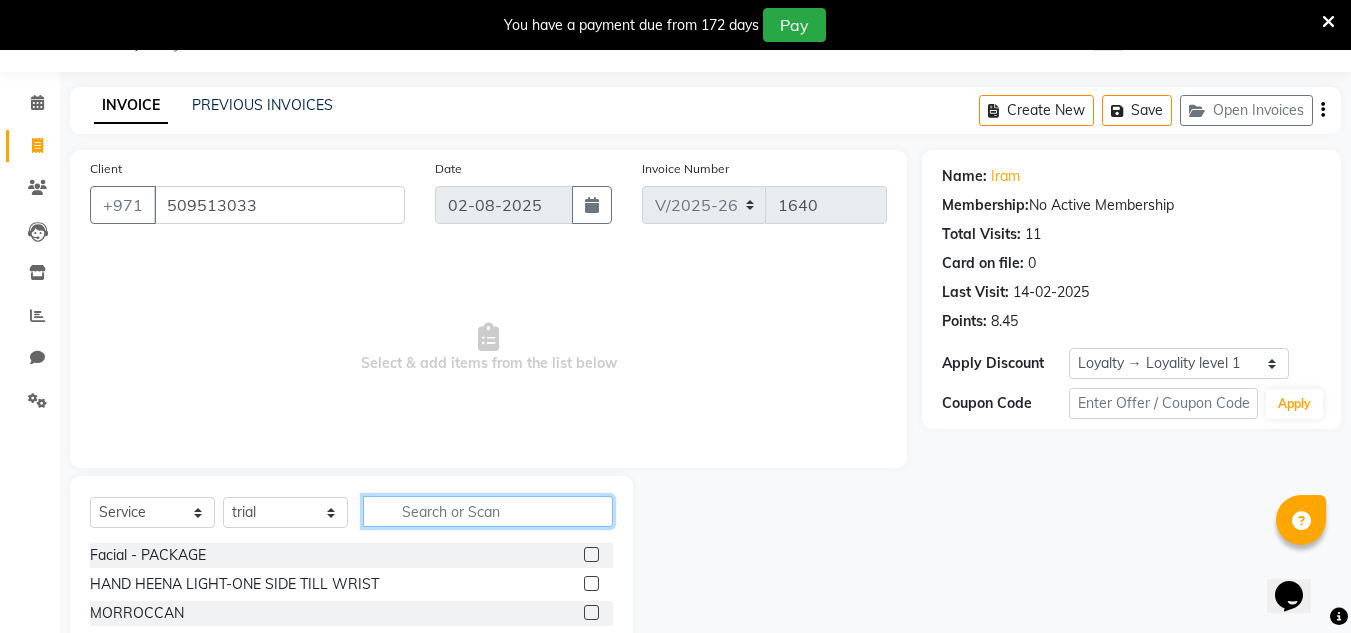 click 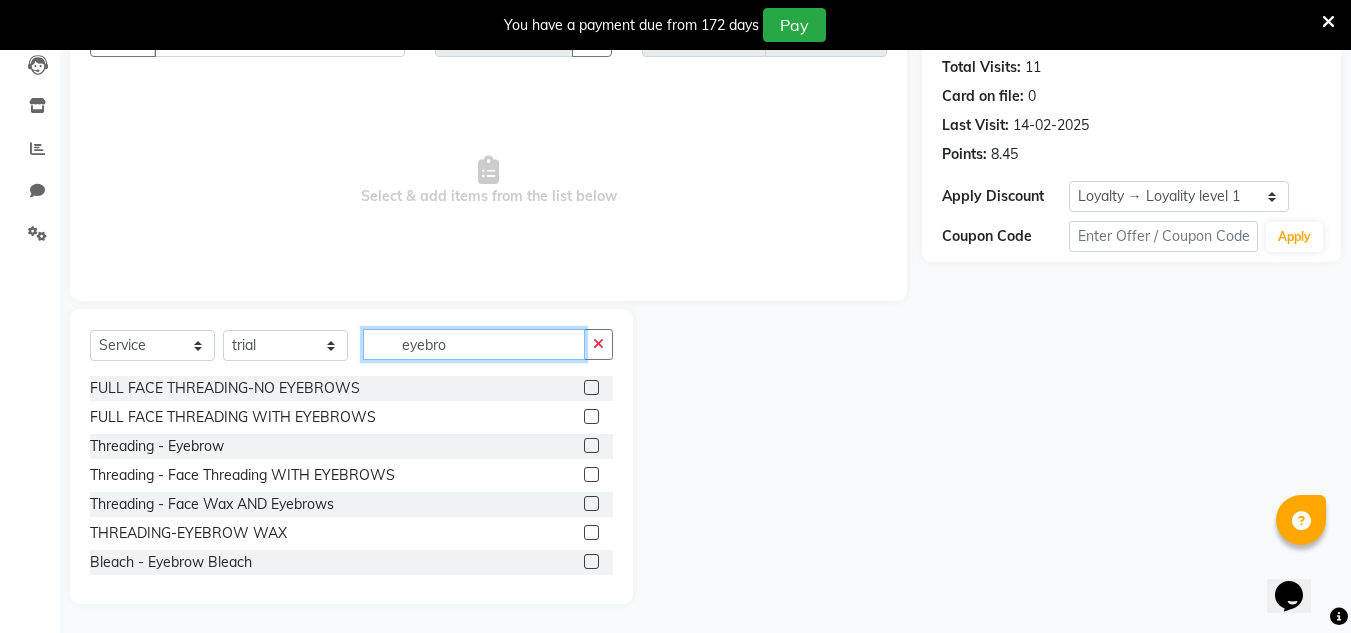 scroll, scrollTop: 218, scrollLeft: 0, axis: vertical 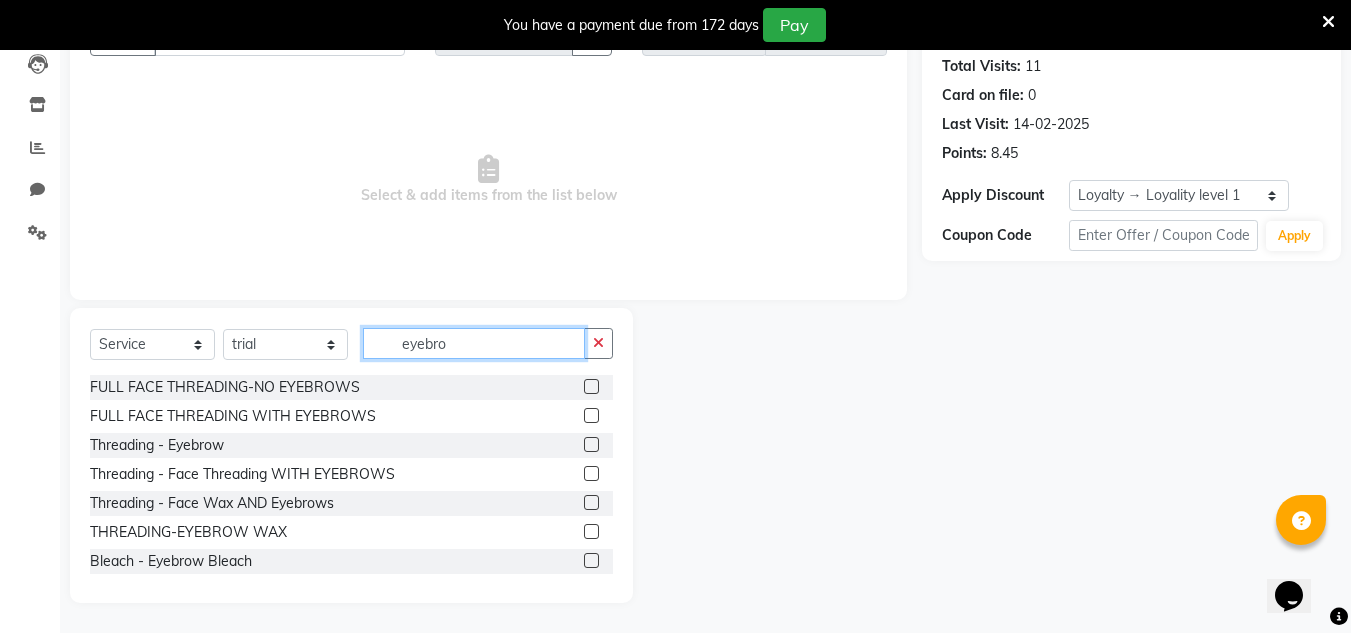 type on "eyebro" 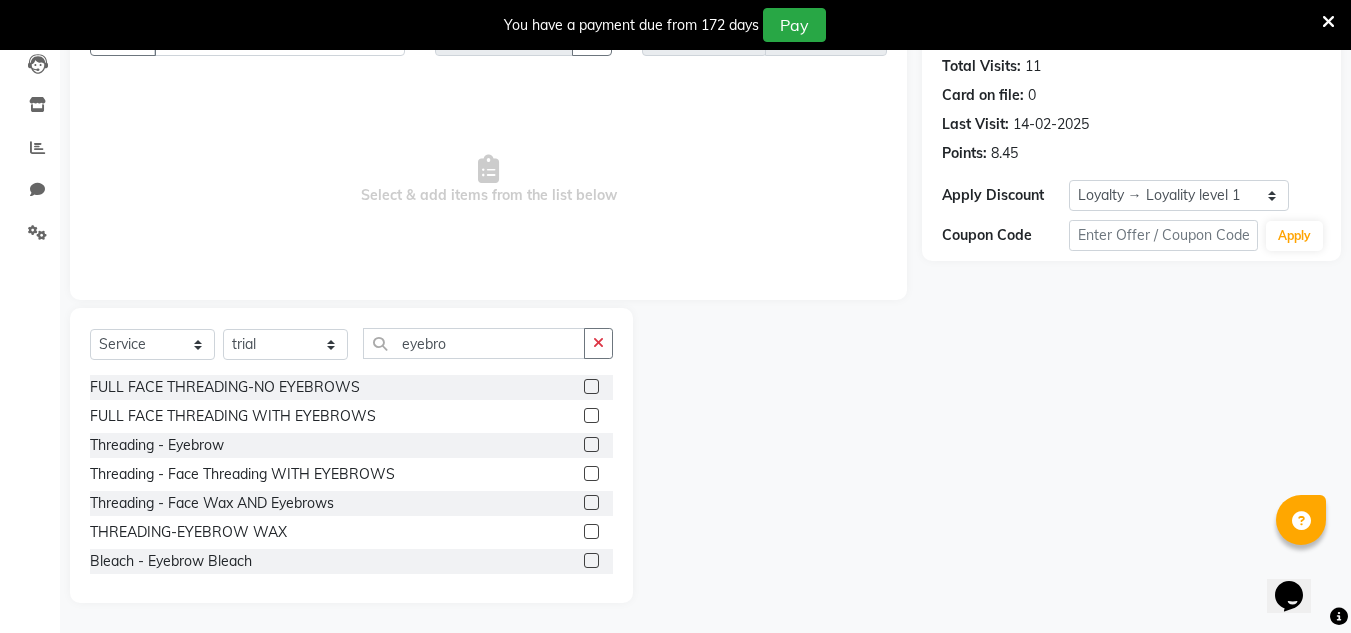 click 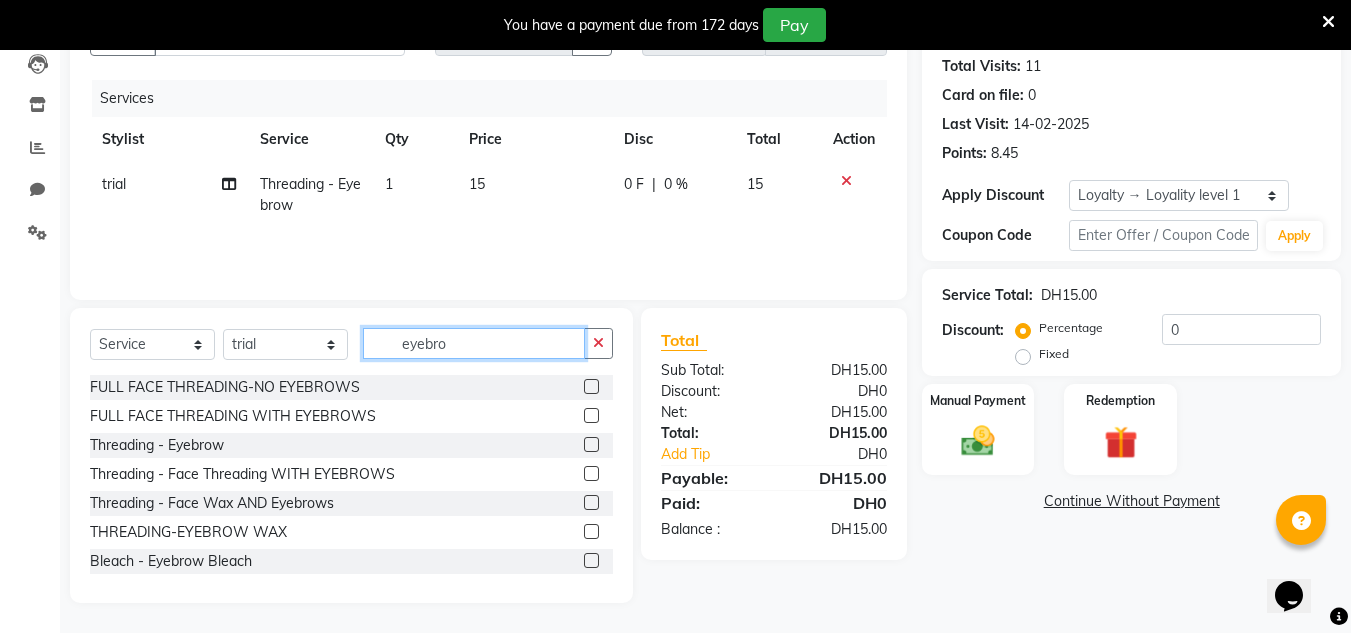 checkbox on "false" 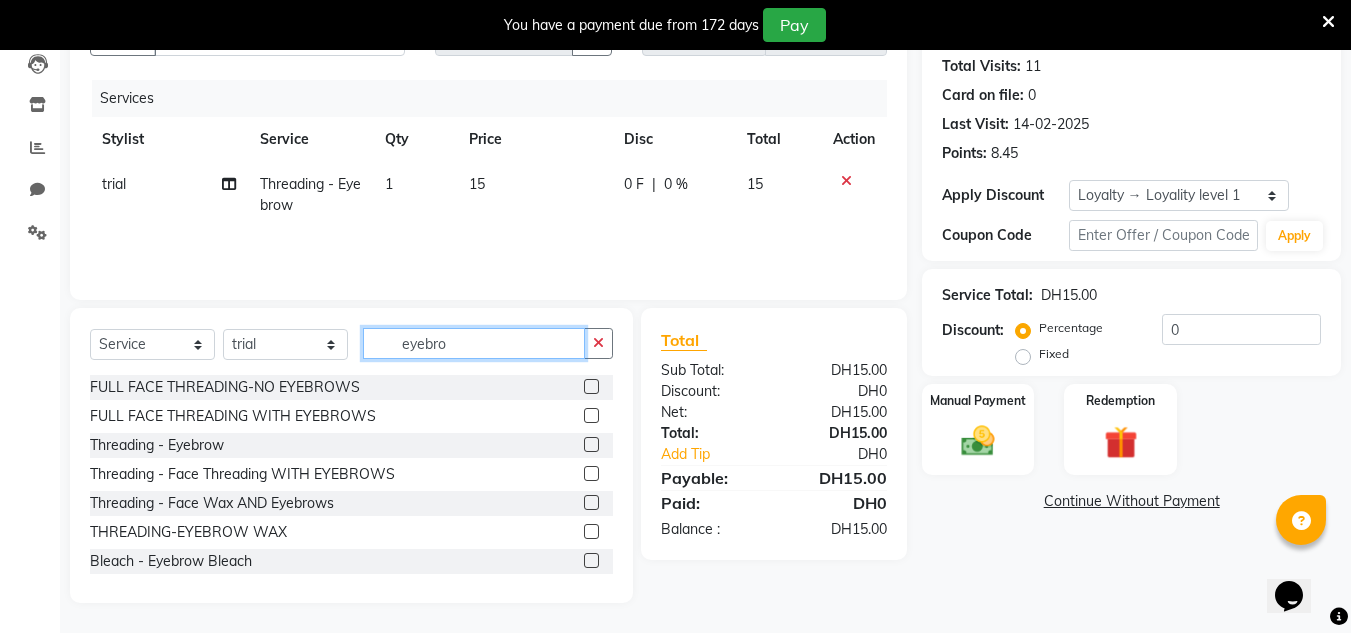 drag, startPoint x: 476, startPoint y: 347, endPoint x: 313, endPoint y: 346, distance: 163.00307 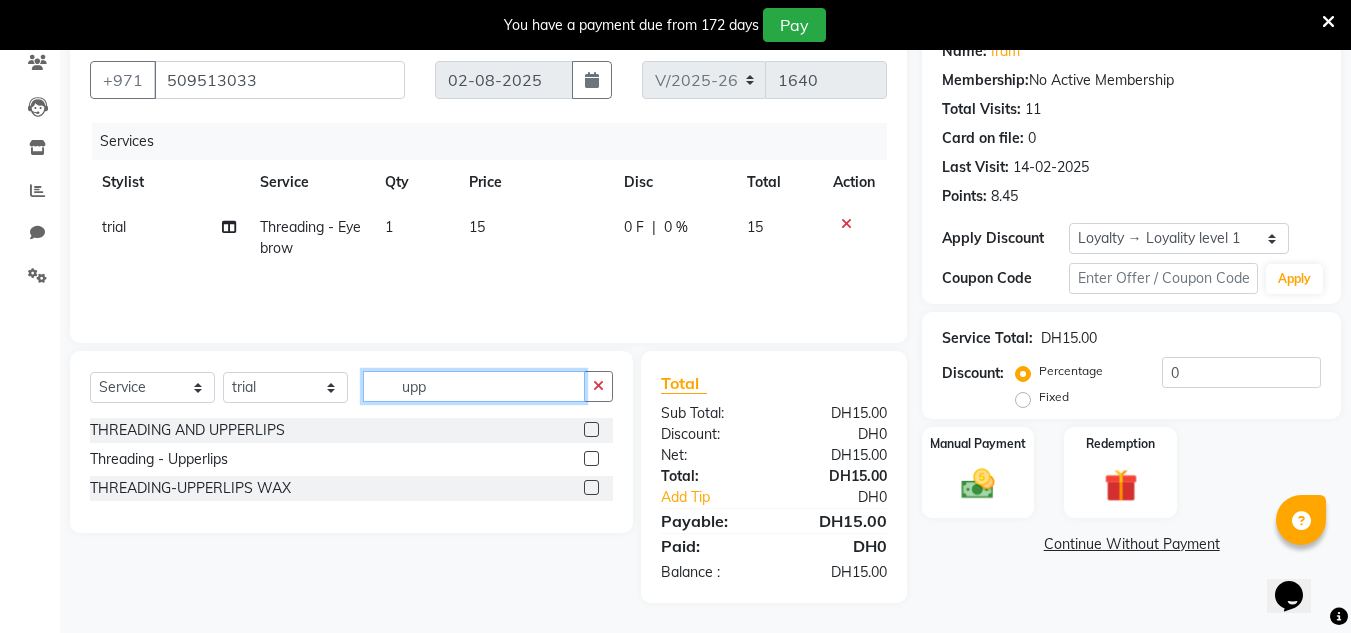 scroll, scrollTop: 175, scrollLeft: 0, axis: vertical 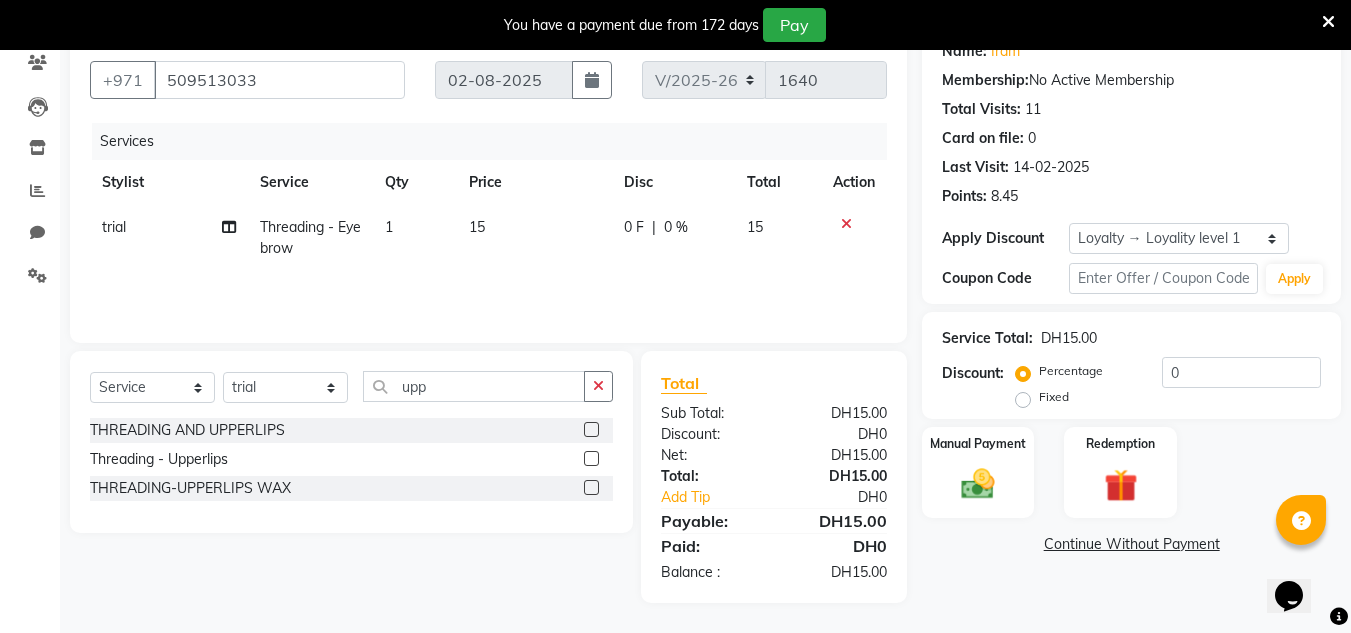 click 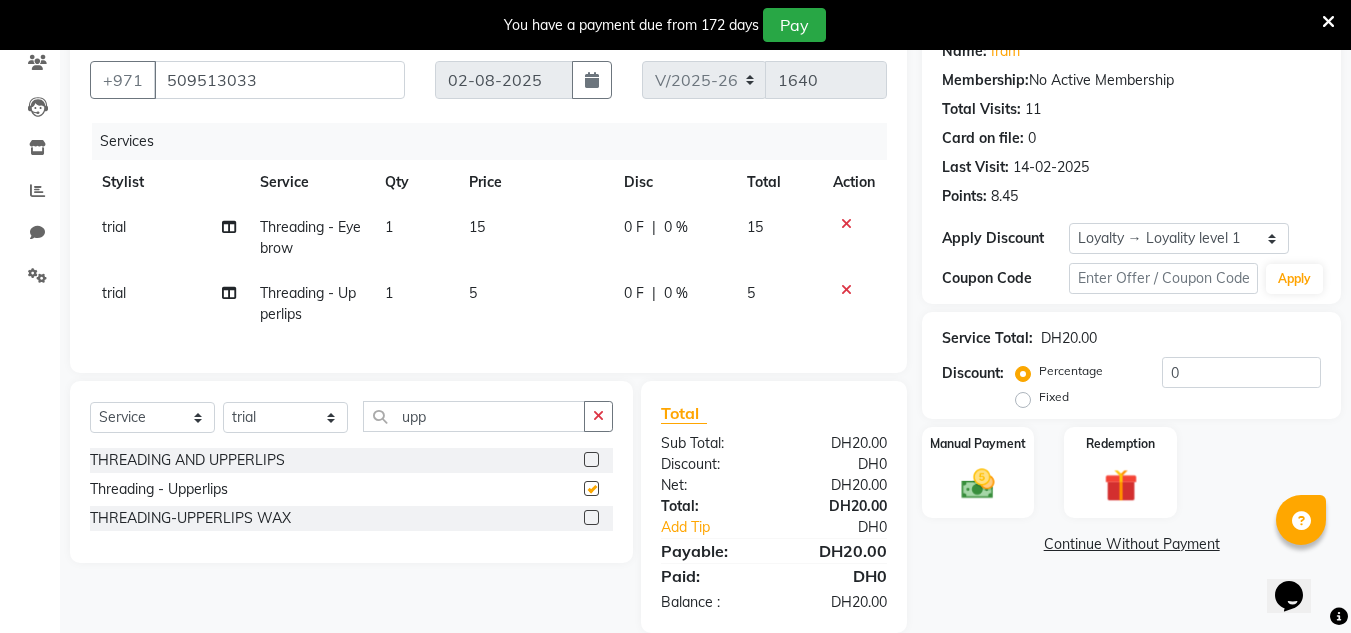checkbox on "false" 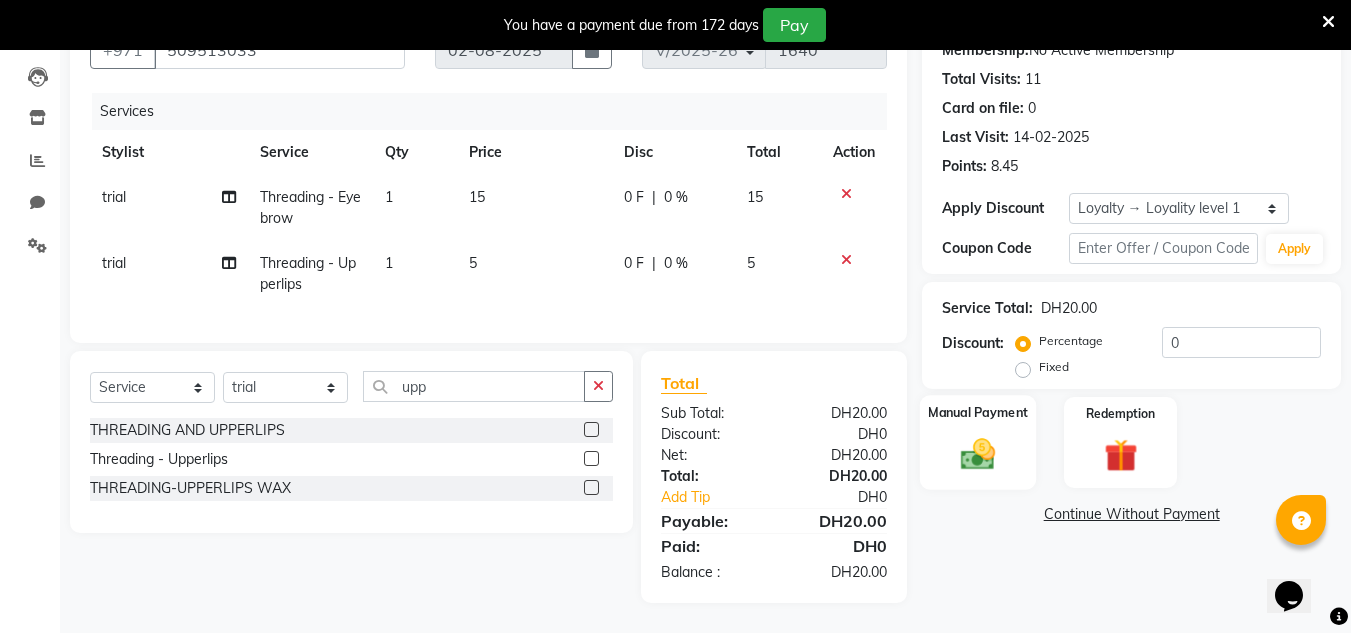 click 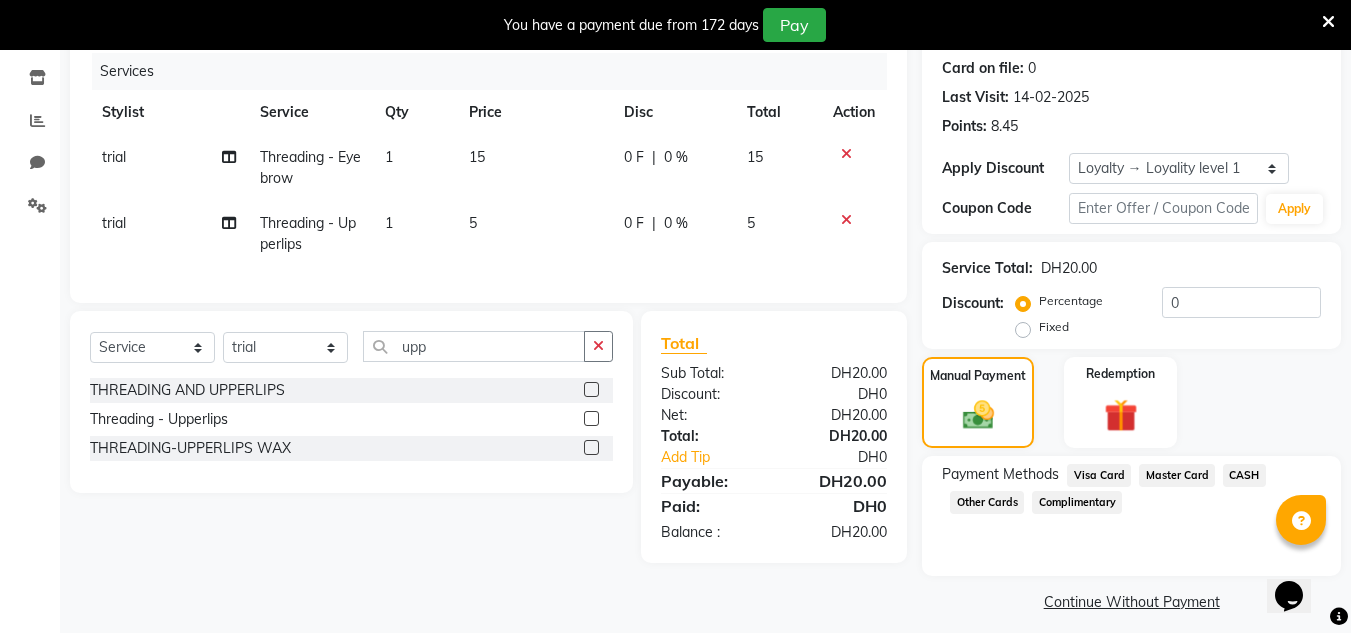 scroll, scrollTop: 259, scrollLeft: 0, axis: vertical 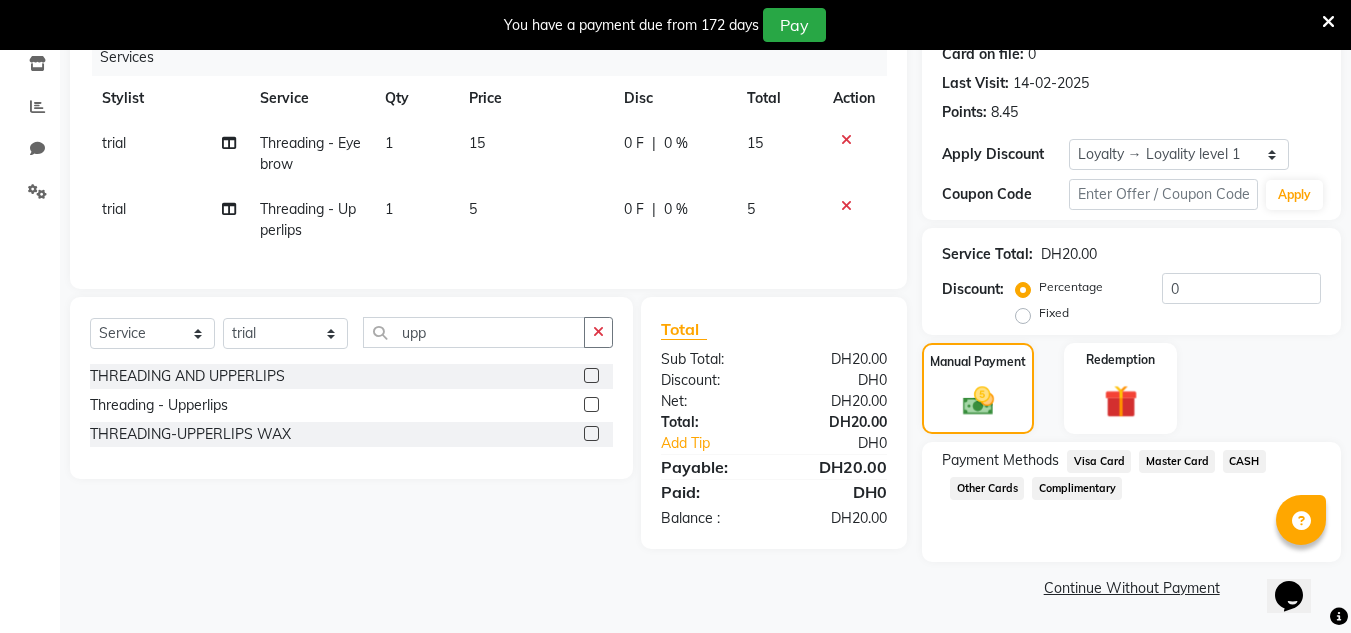click on "Visa Card" 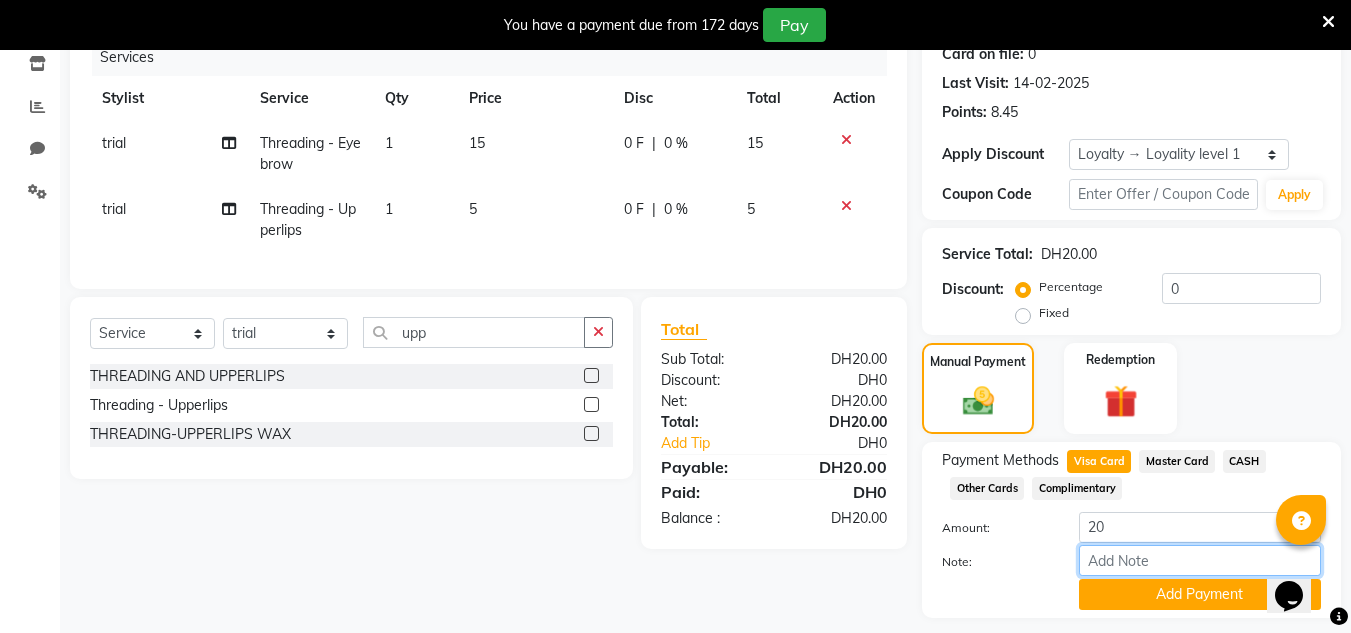 click on "Note:" at bounding box center [1200, 560] 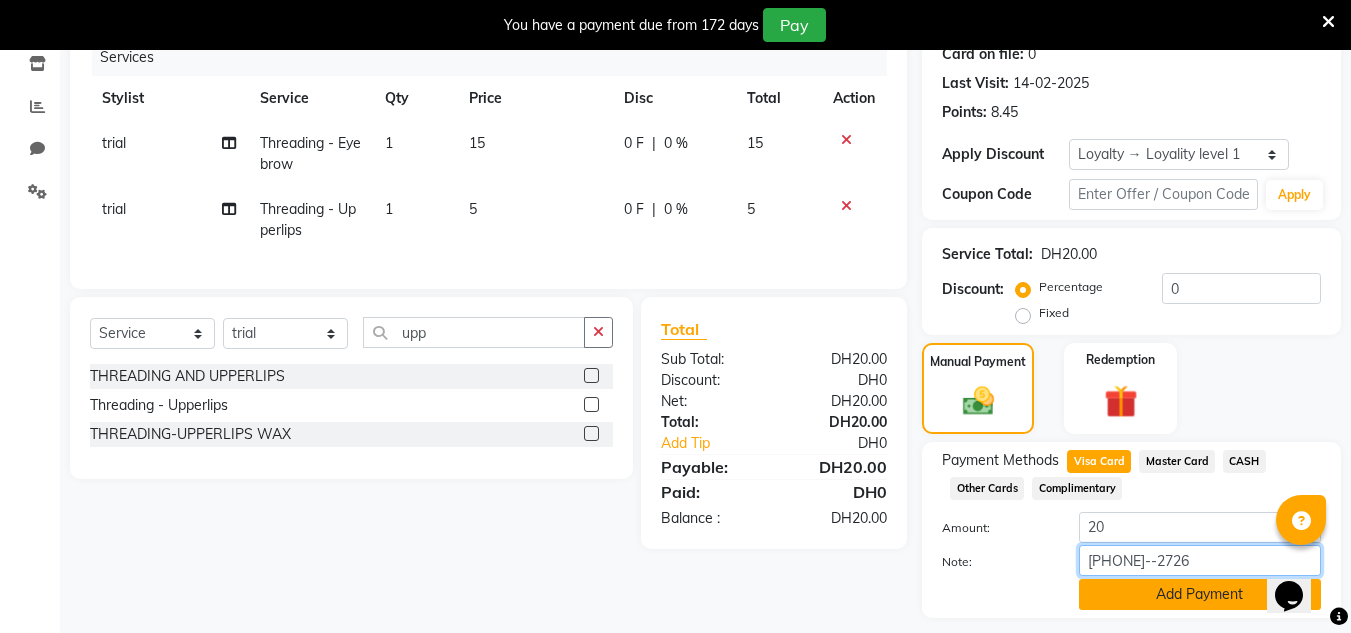 type on "408578--2726" 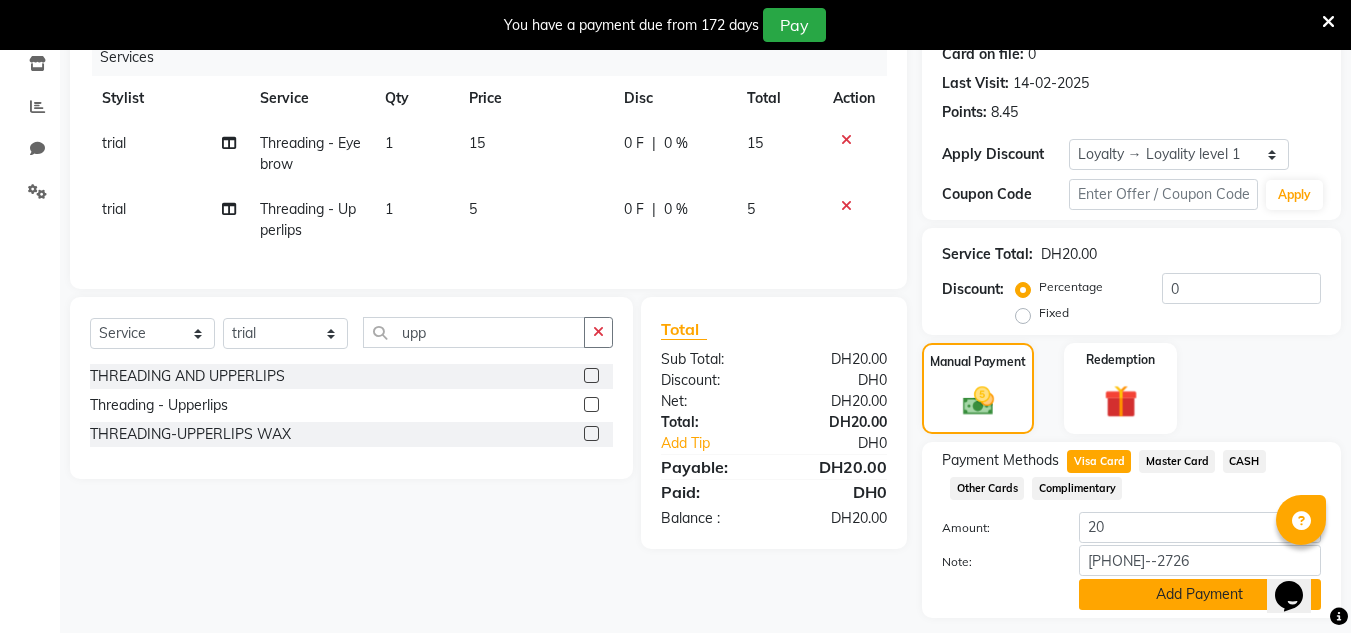 click on "Add Payment" 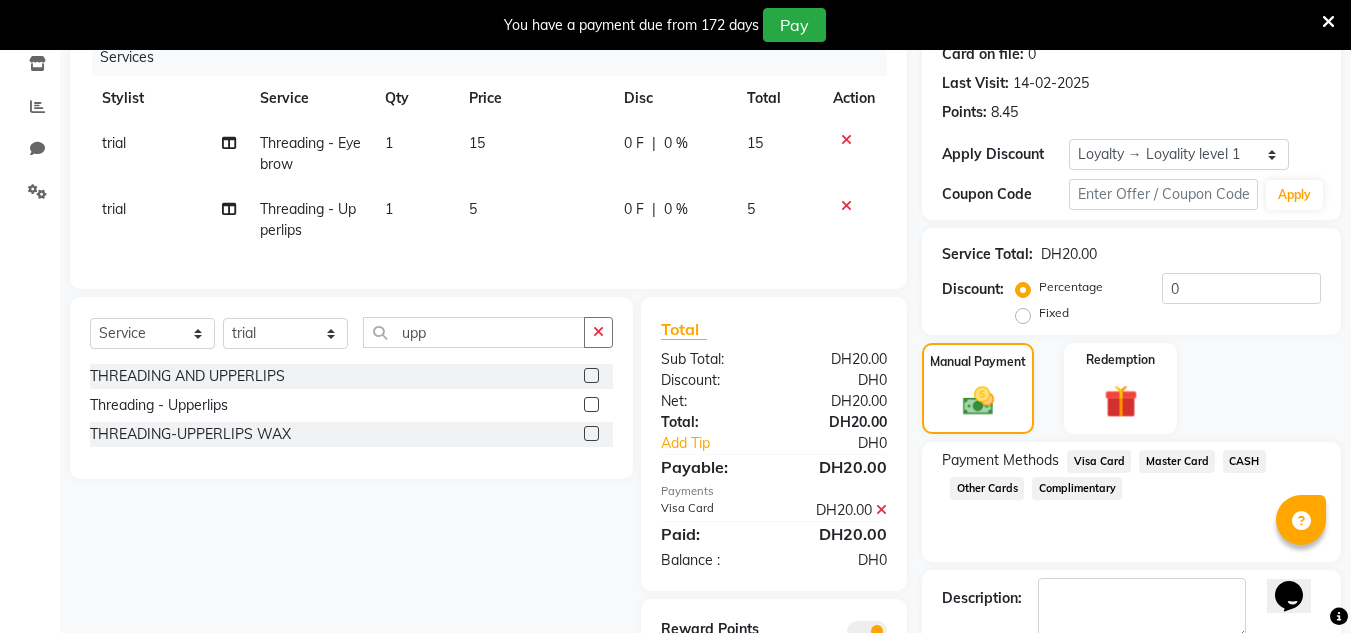 scroll, scrollTop: 372, scrollLeft: 0, axis: vertical 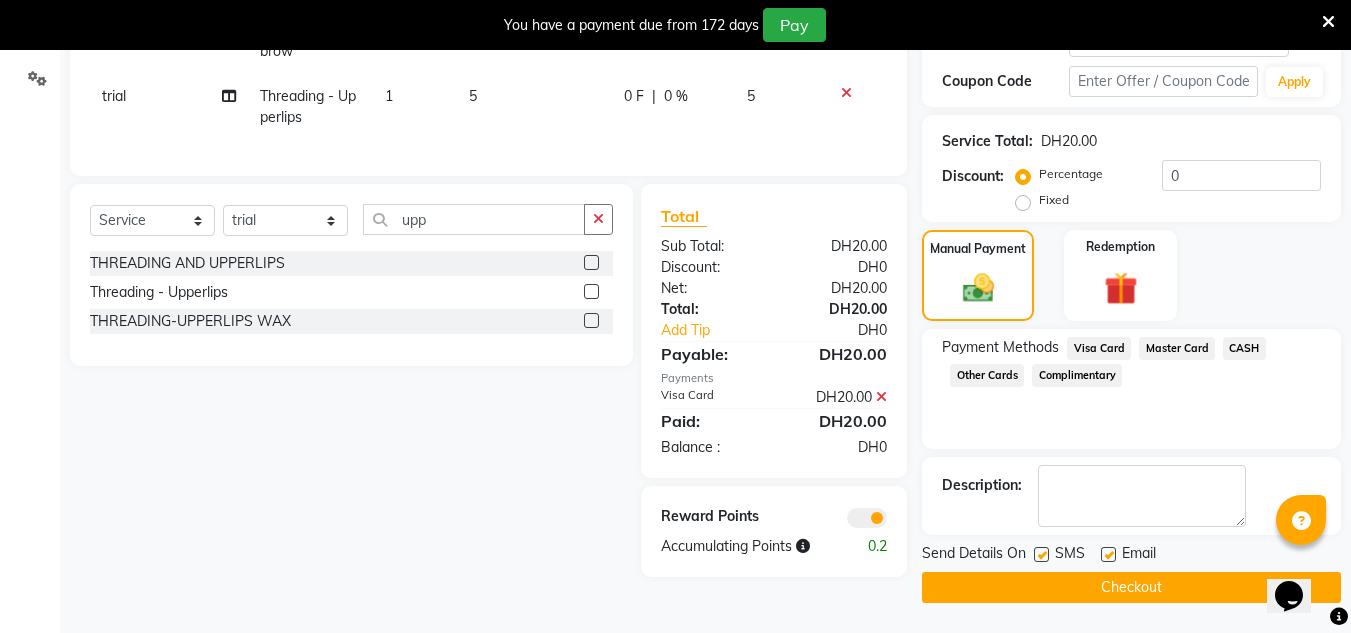 click on "Checkout" 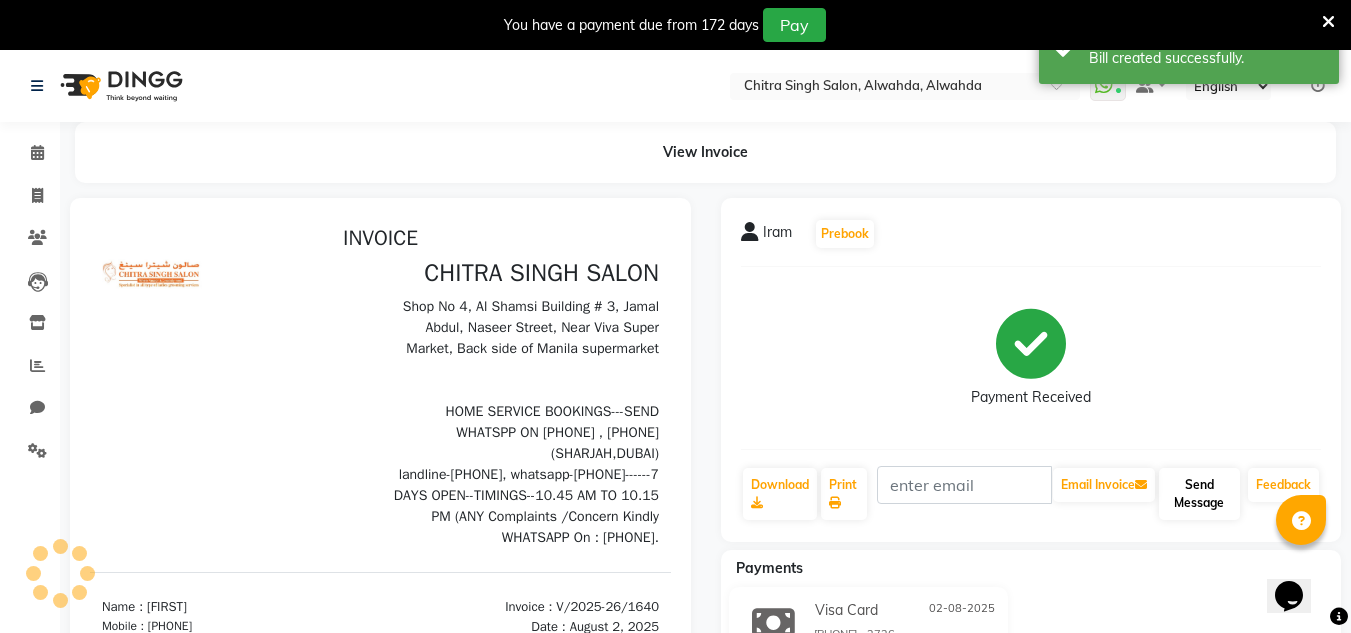 scroll, scrollTop: 0, scrollLeft: 0, axis: both 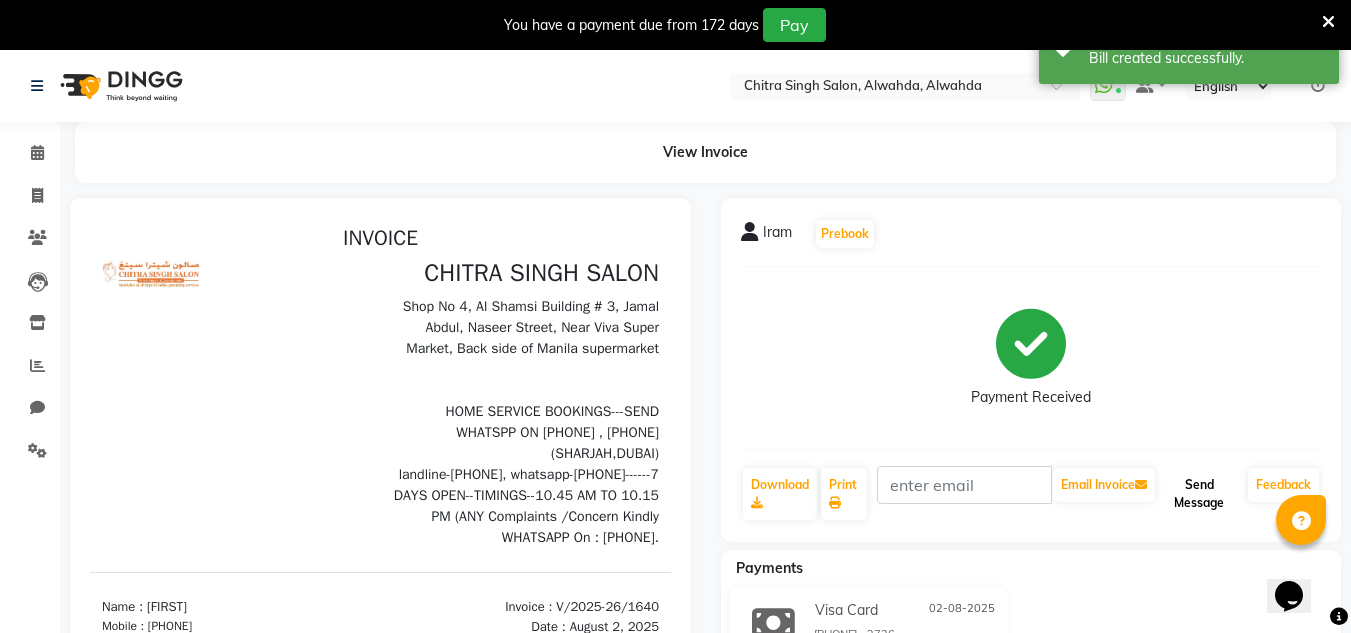 click on "Send Message" 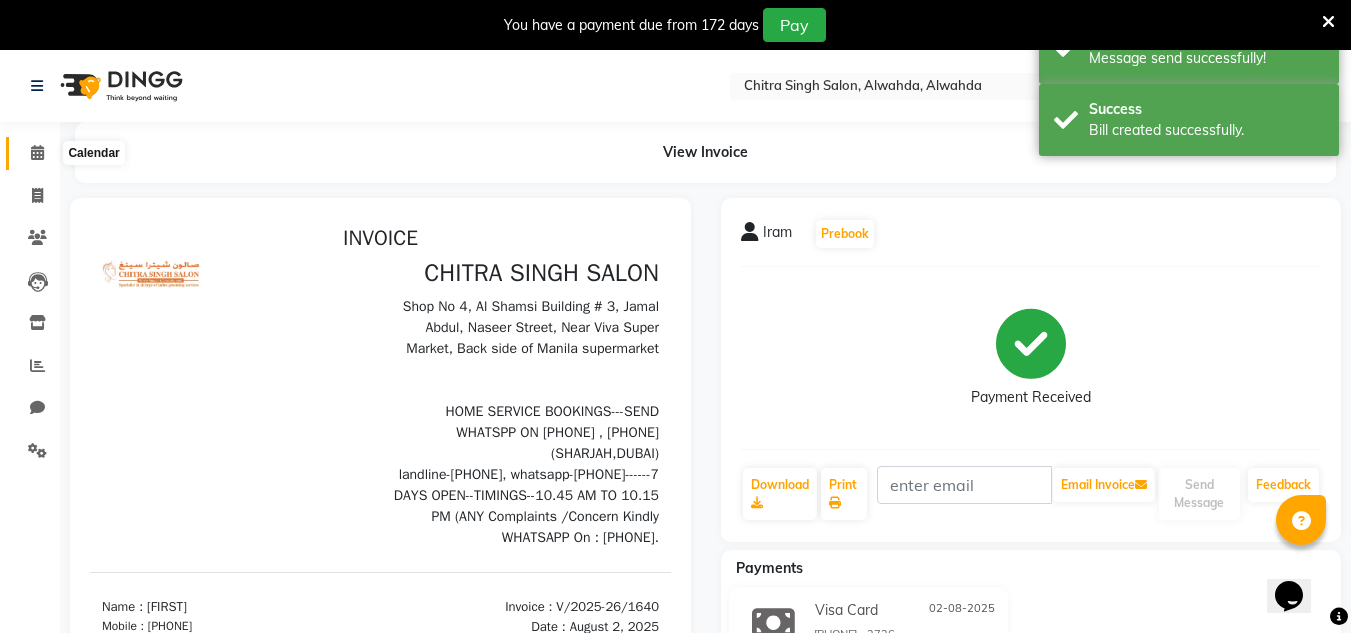 drag, startPoint x: 38, startPoint y: 146, endPoint x: 33, endPoint y: 155, distance: 10.29563 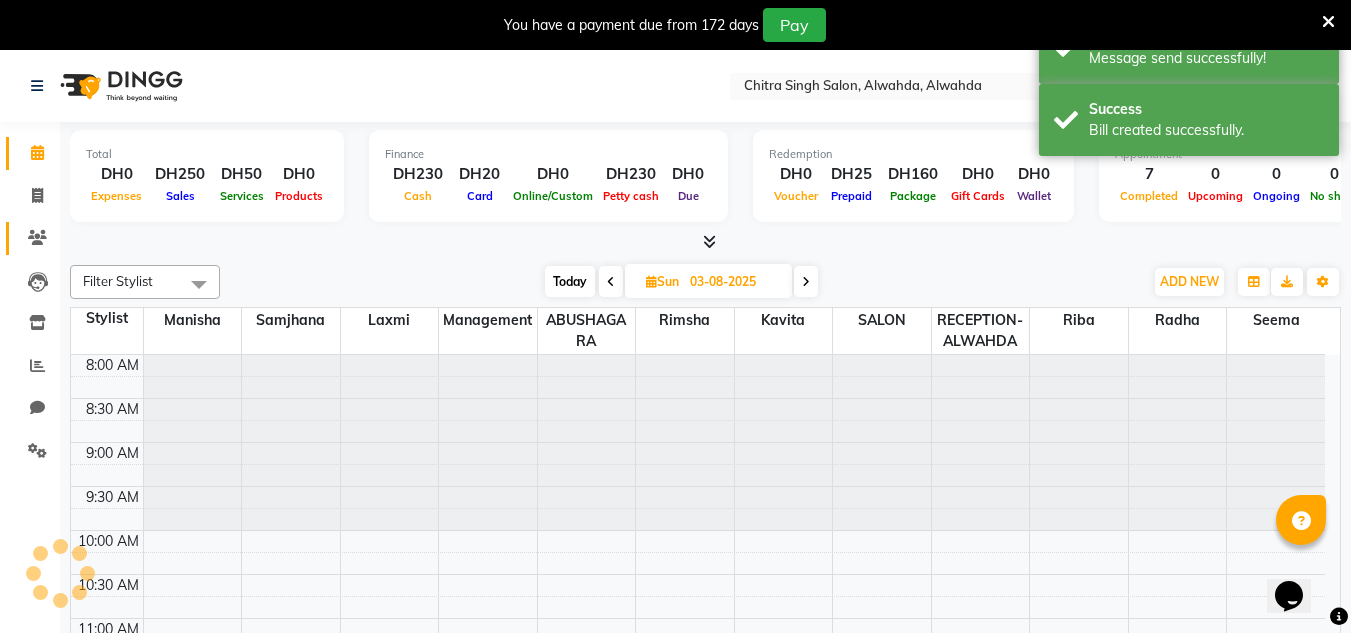 scroll, scrollTop: 0, scrollLeft: 0, axis: both 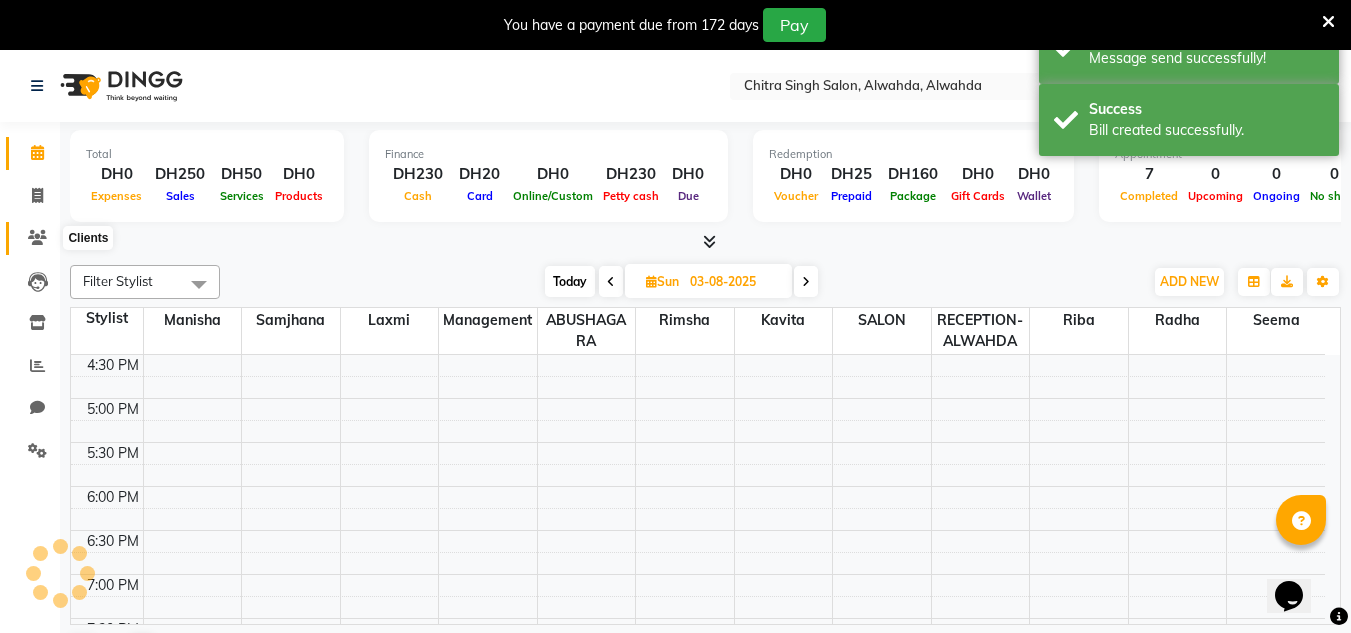 click 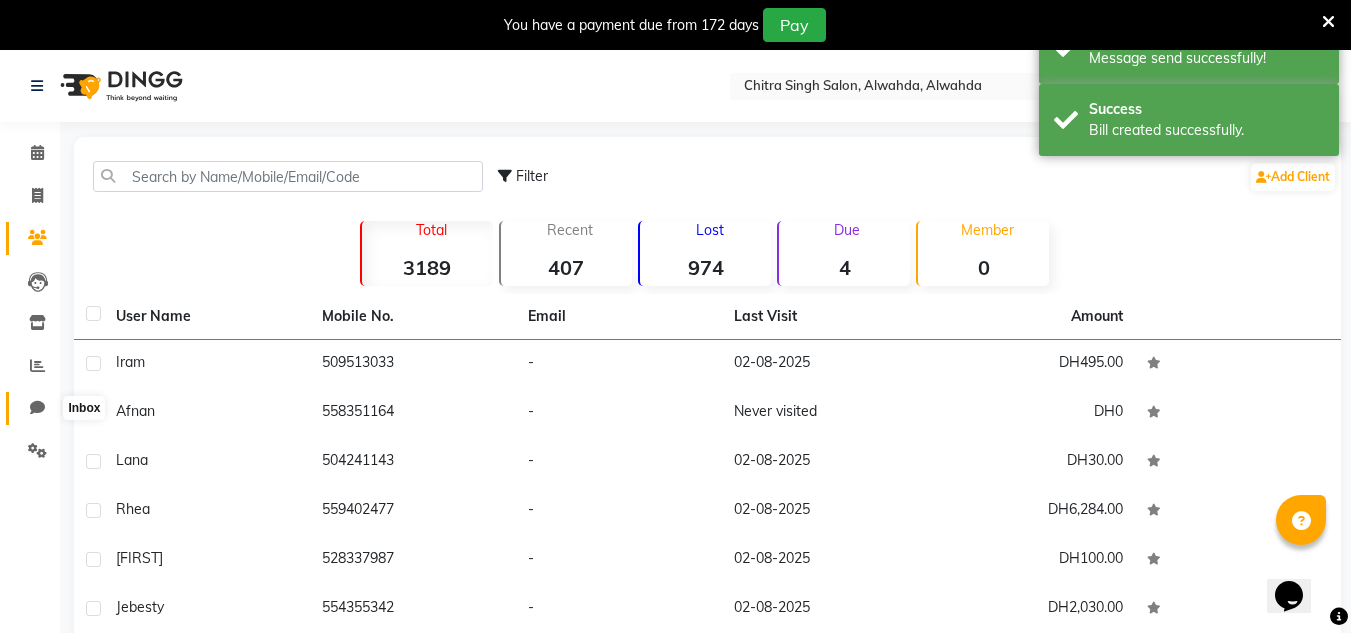 click 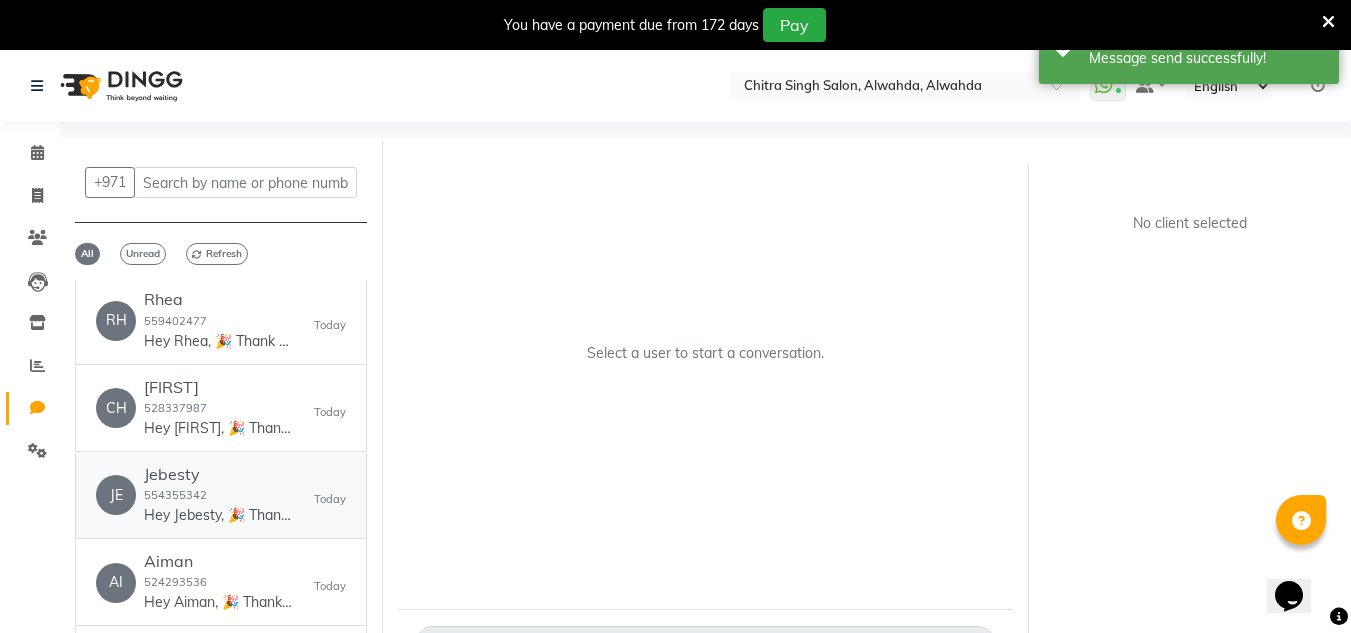 scroll, scrollTop: 0, scrollLeft: 0, axis: both 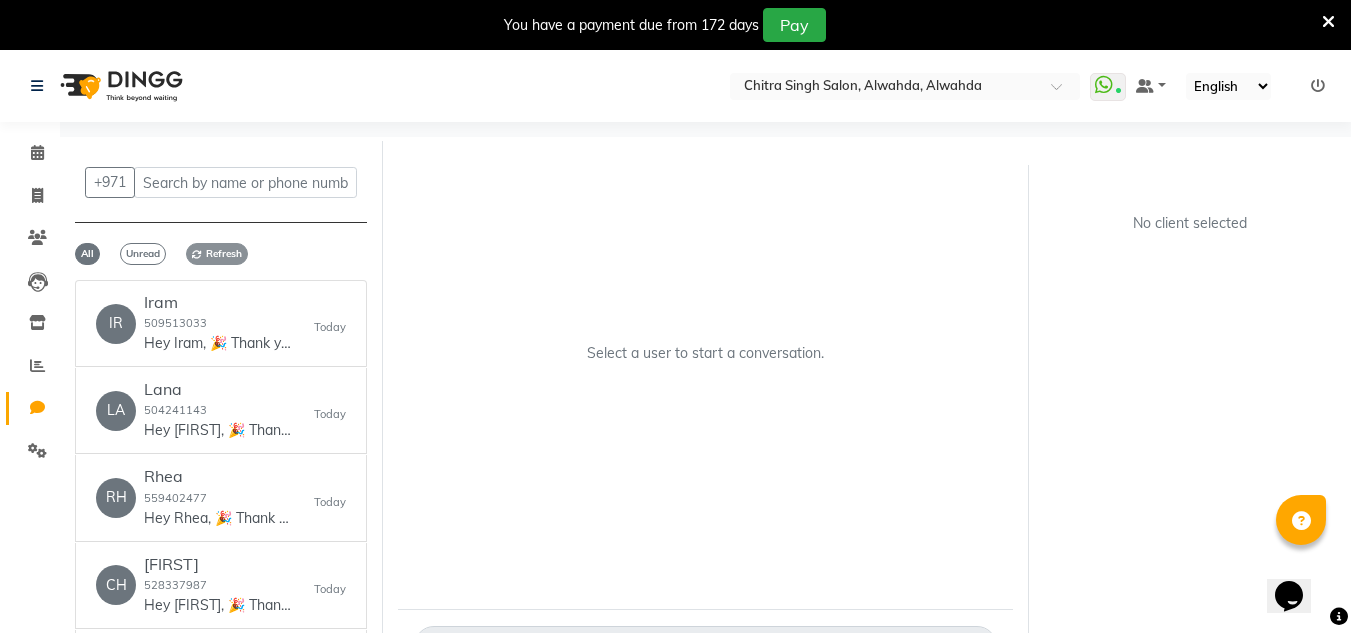 click on "Refresh" 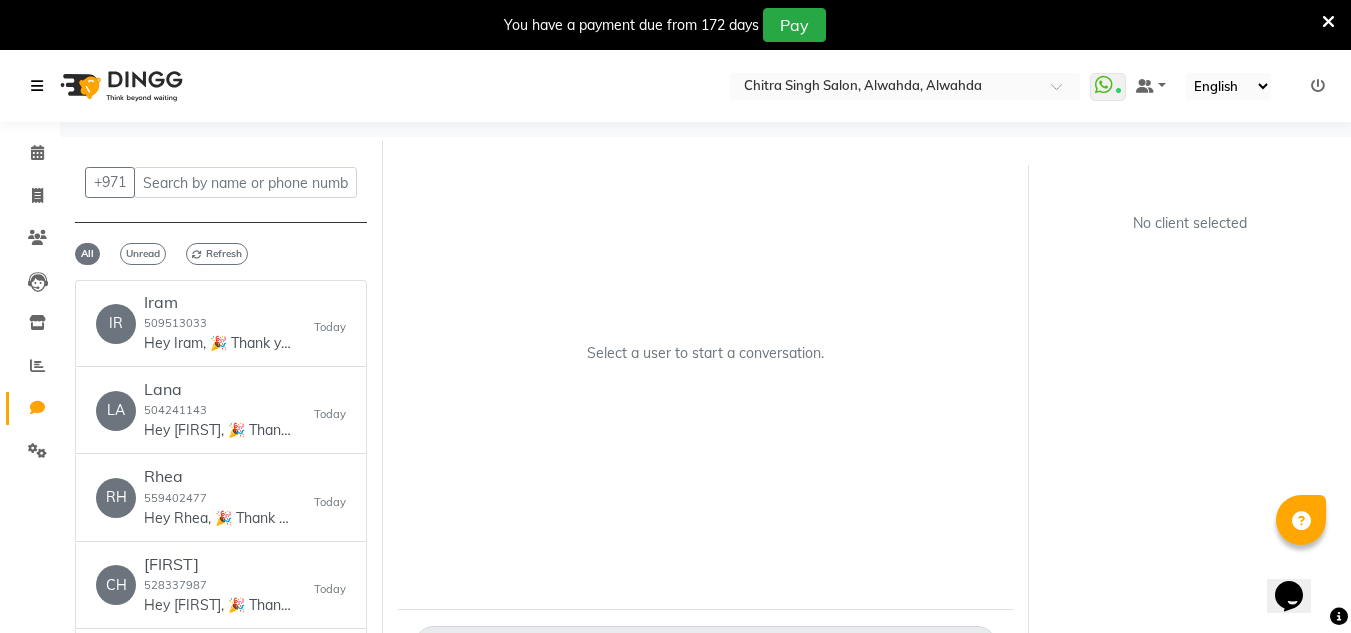 click at bounding box center [37, 86] 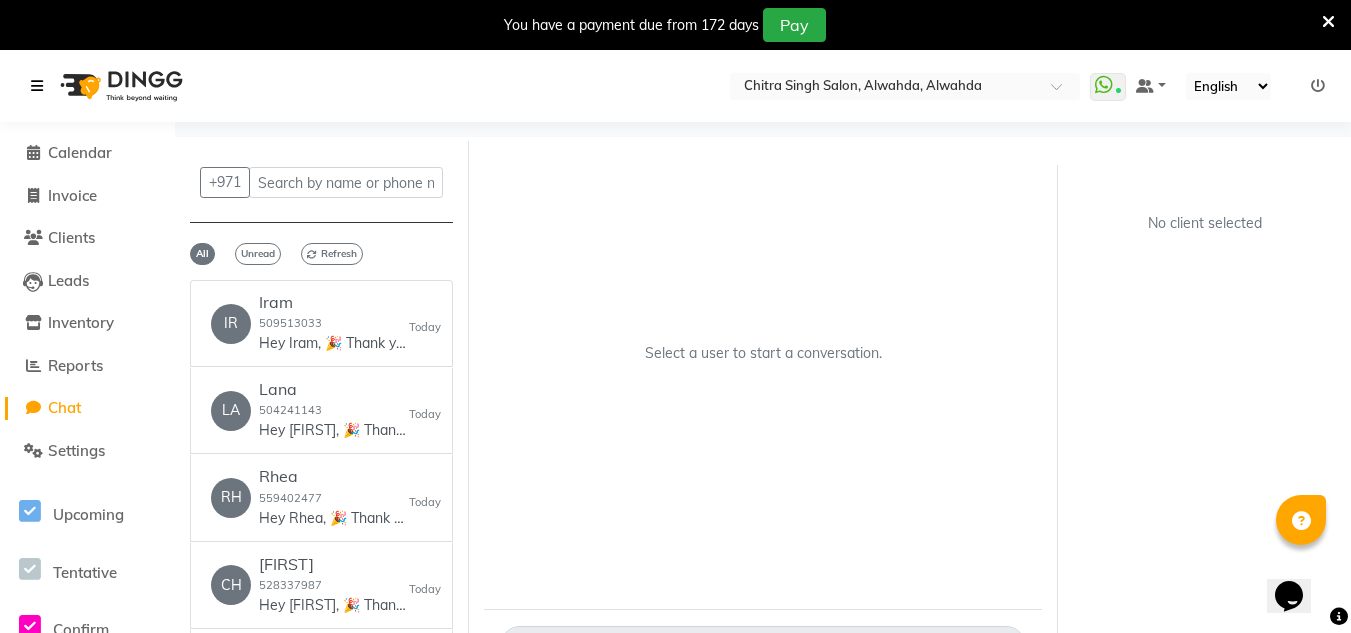 click at bounding box center [37, 86] 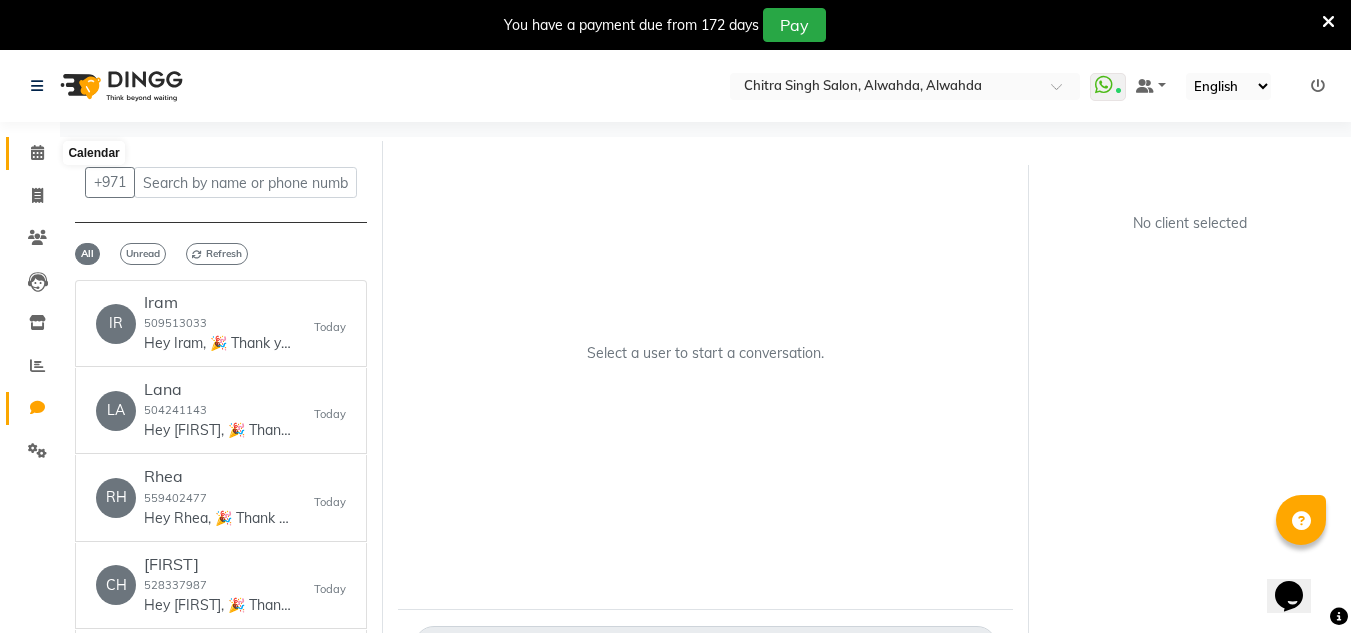 click 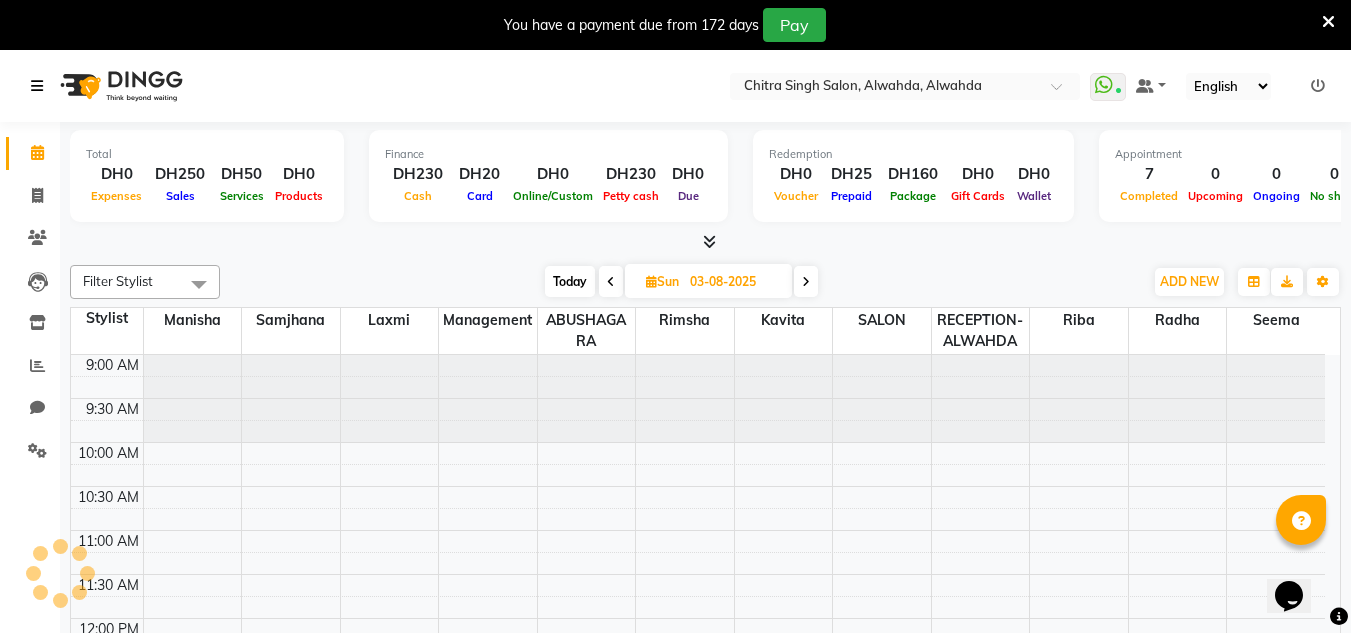 scroll, scrollTop: 705, scrollLeft: 0, axis: vertical 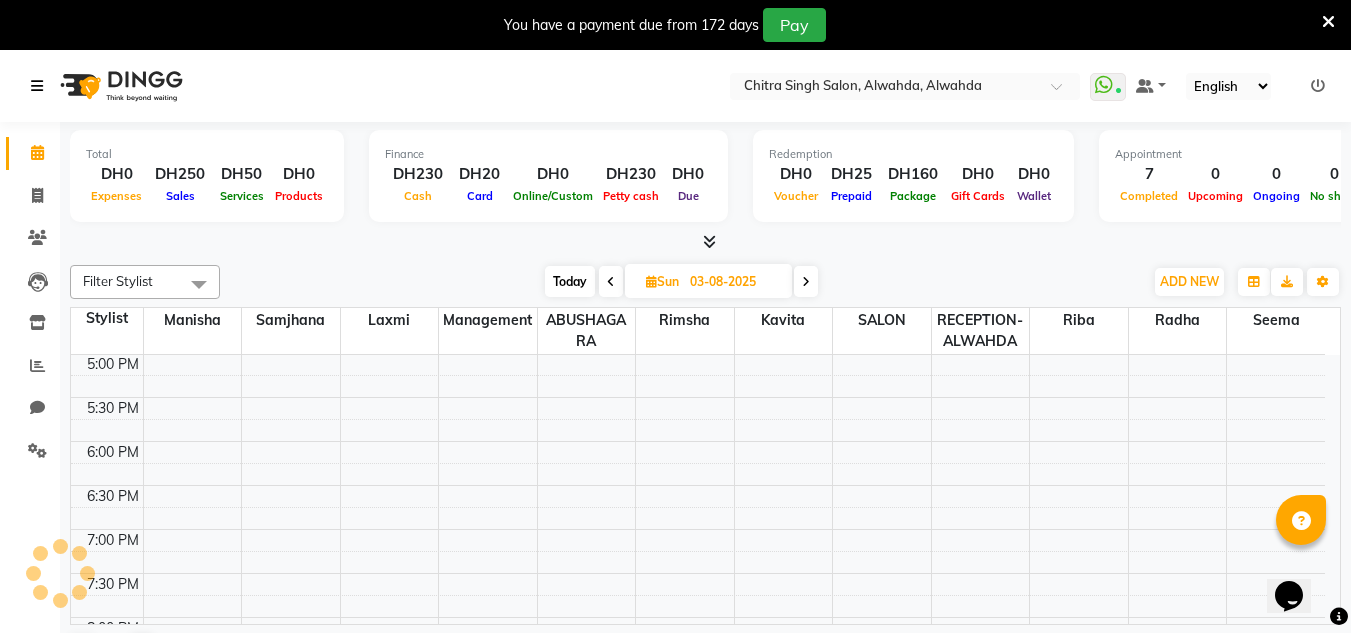 click at bounding box center [37, 86] 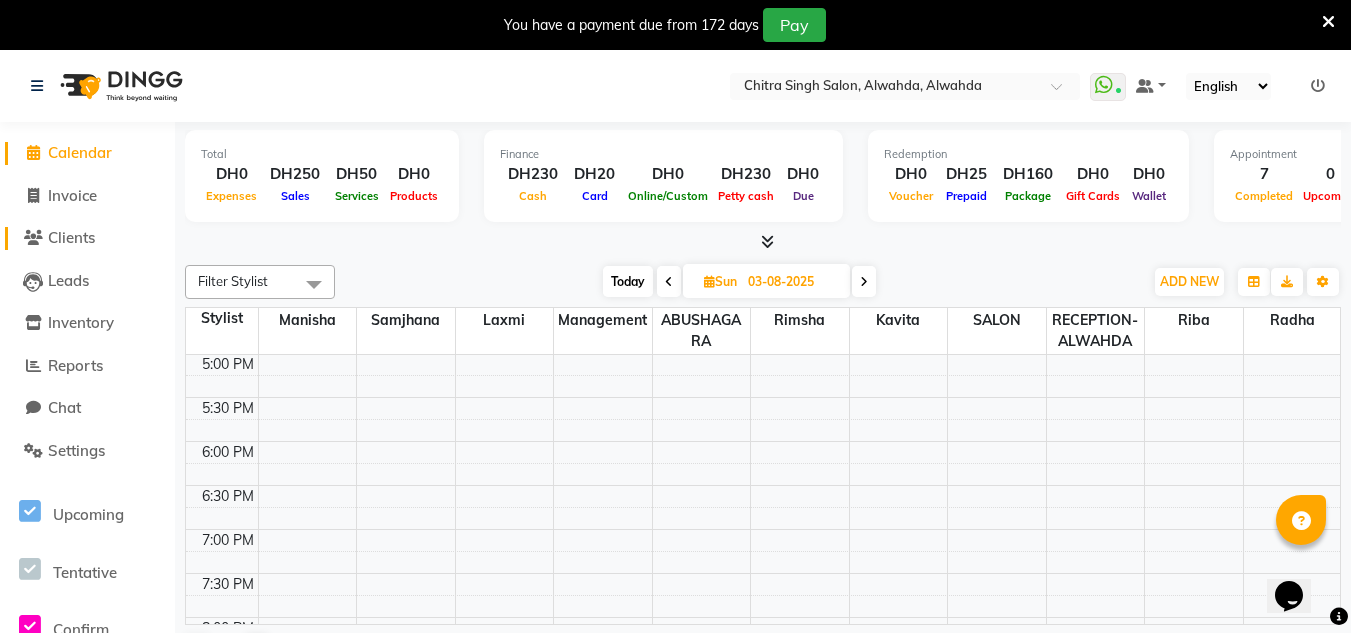 click on "Clients" 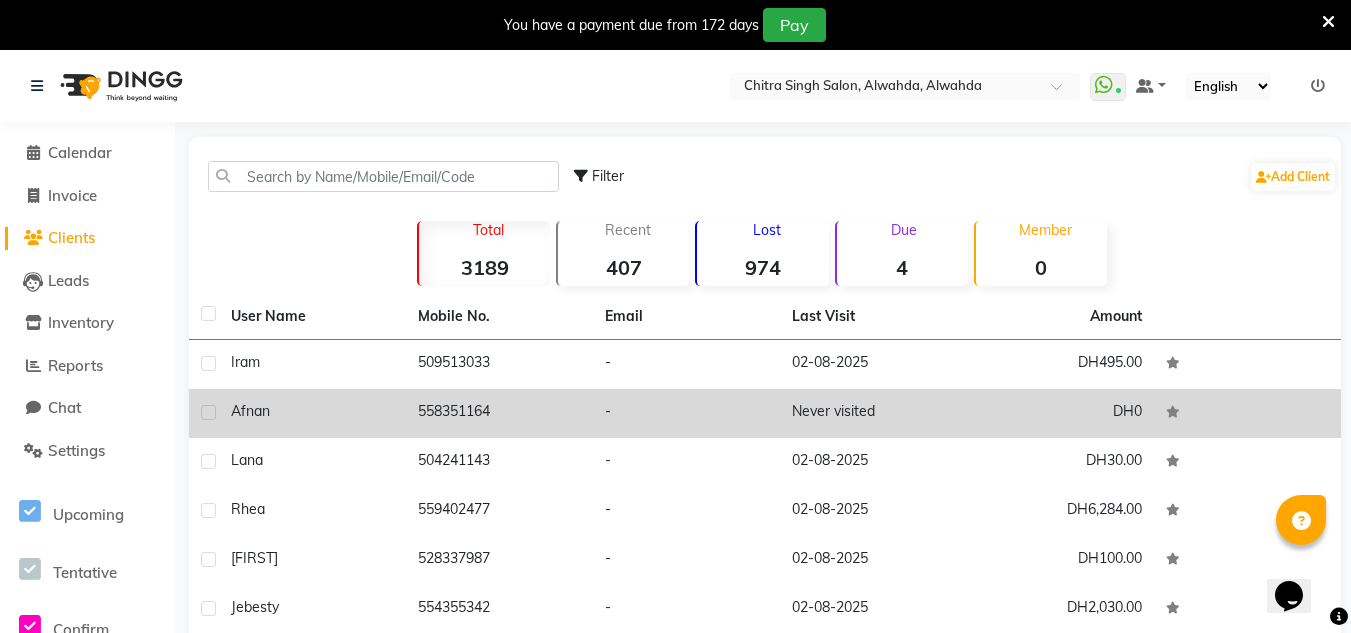 click on "Afnan" 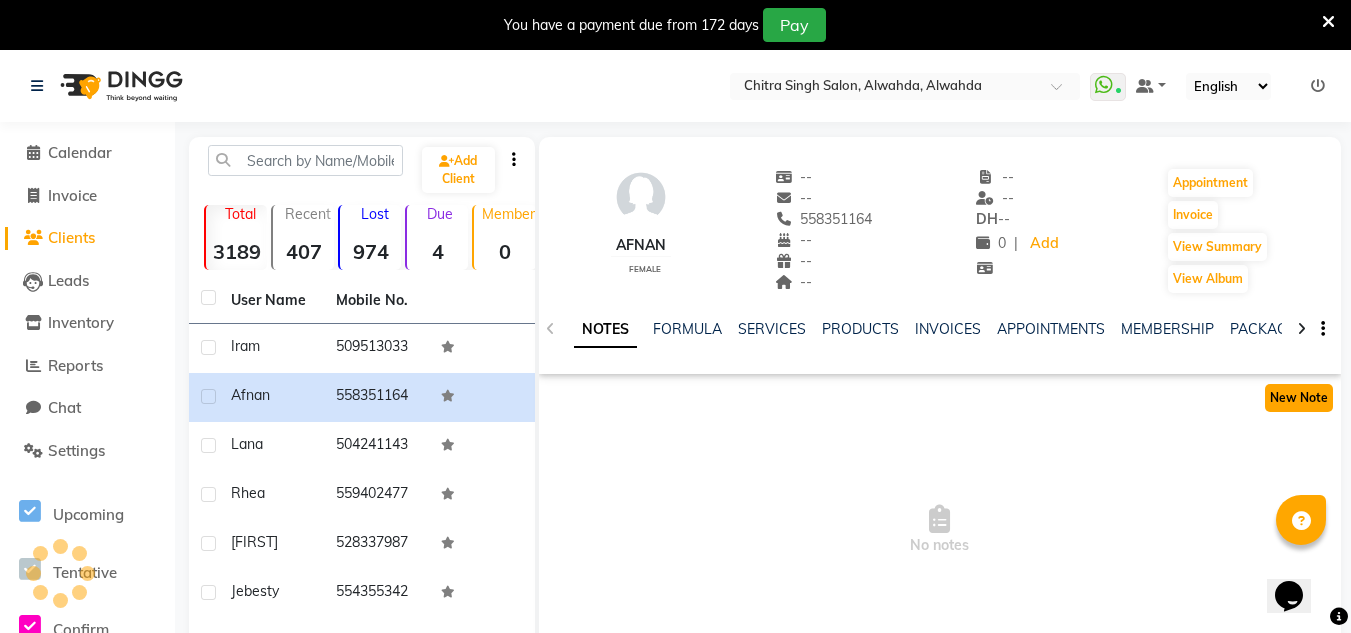 click on "New Note" 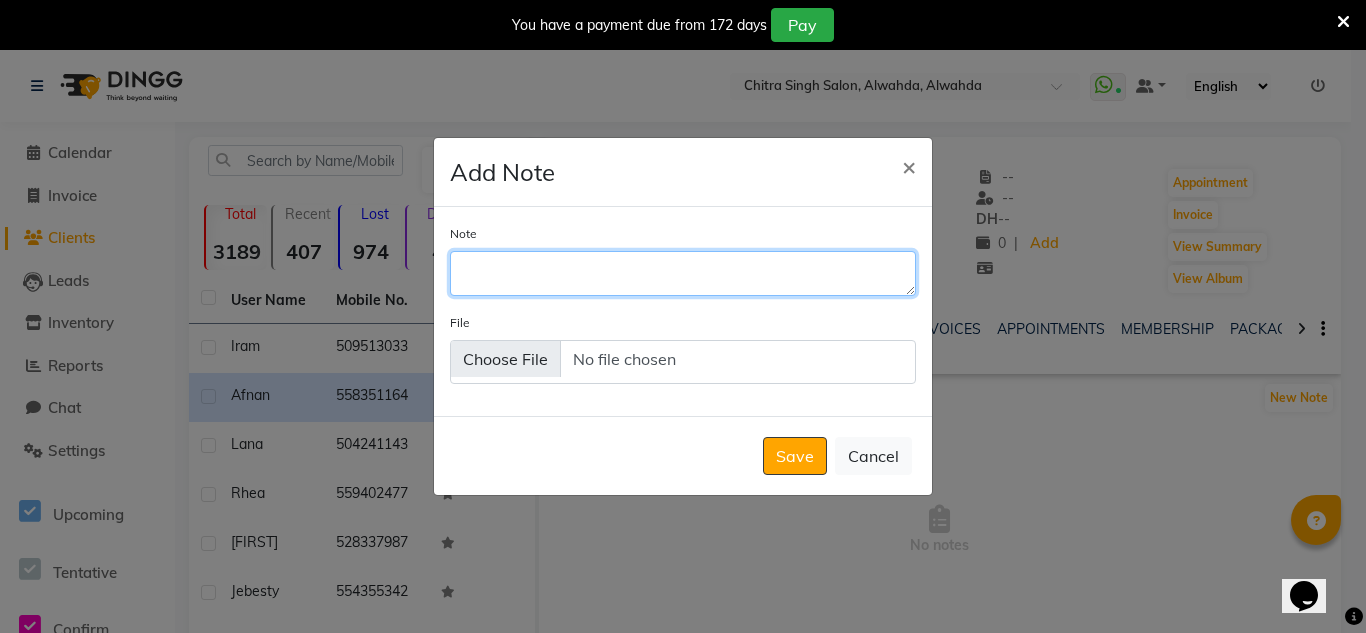 drag, startPoint x: 550, startPoint y: 278, endPoint x: 610, endPoint y: 273, distance: 60.207973 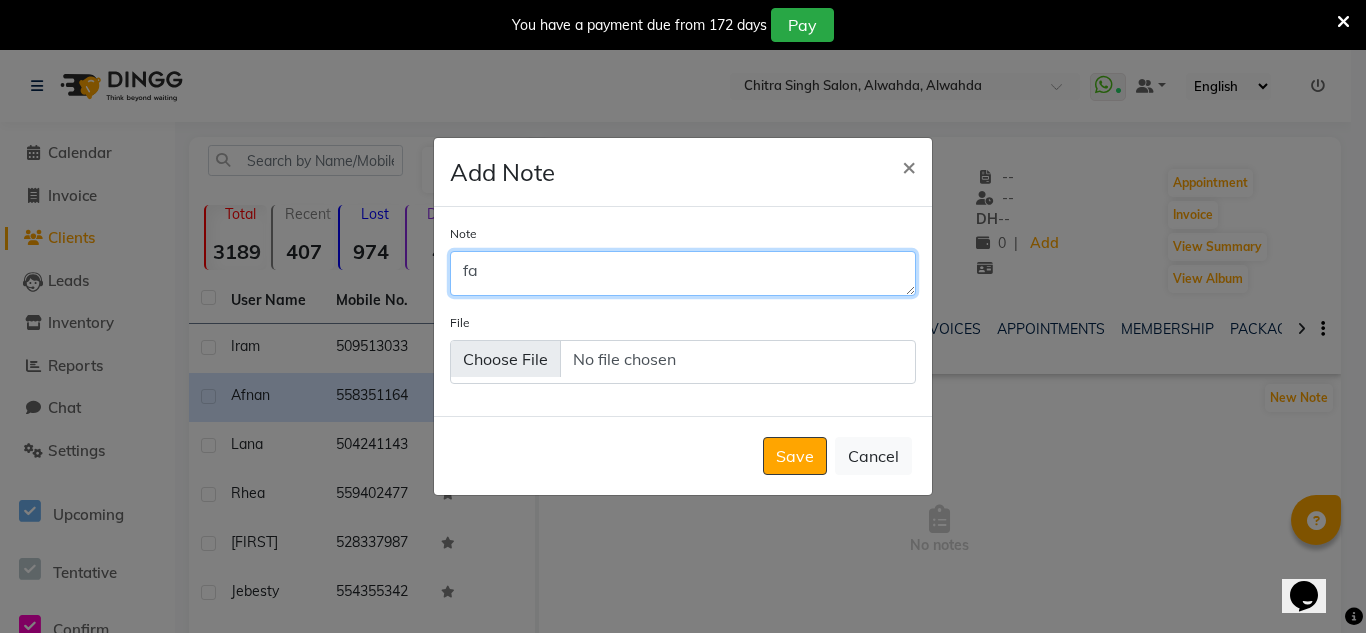 type on "f" 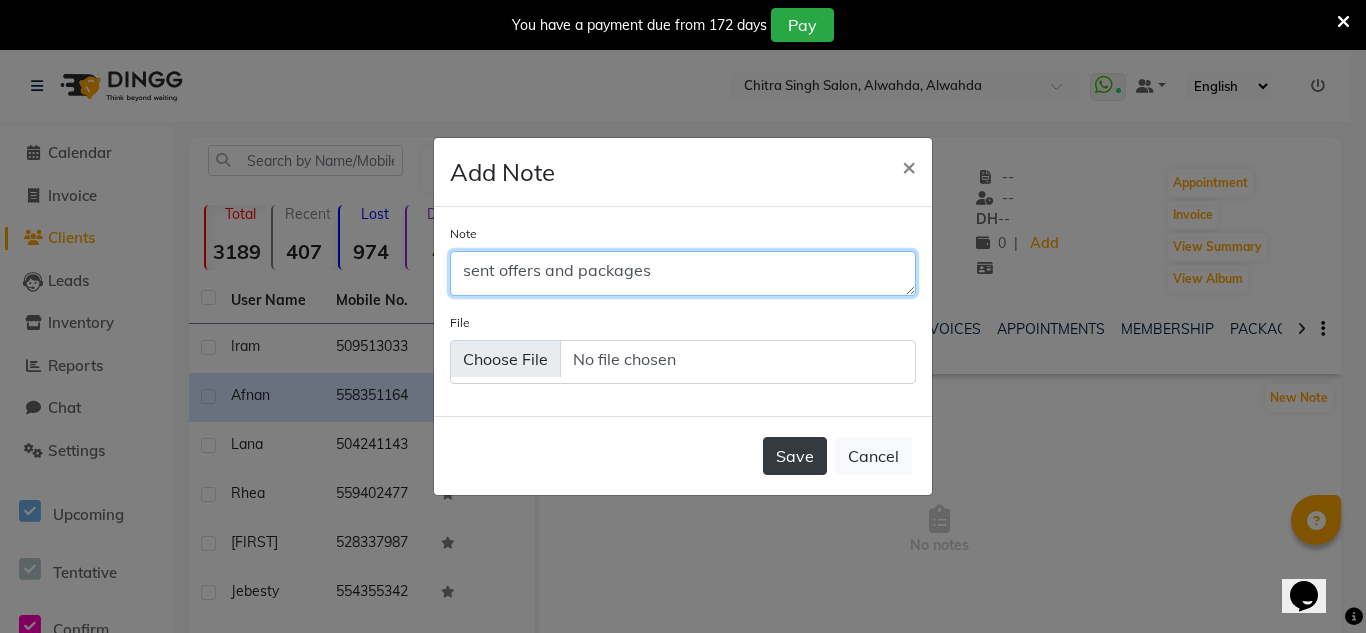 type on "sent offers and packages" 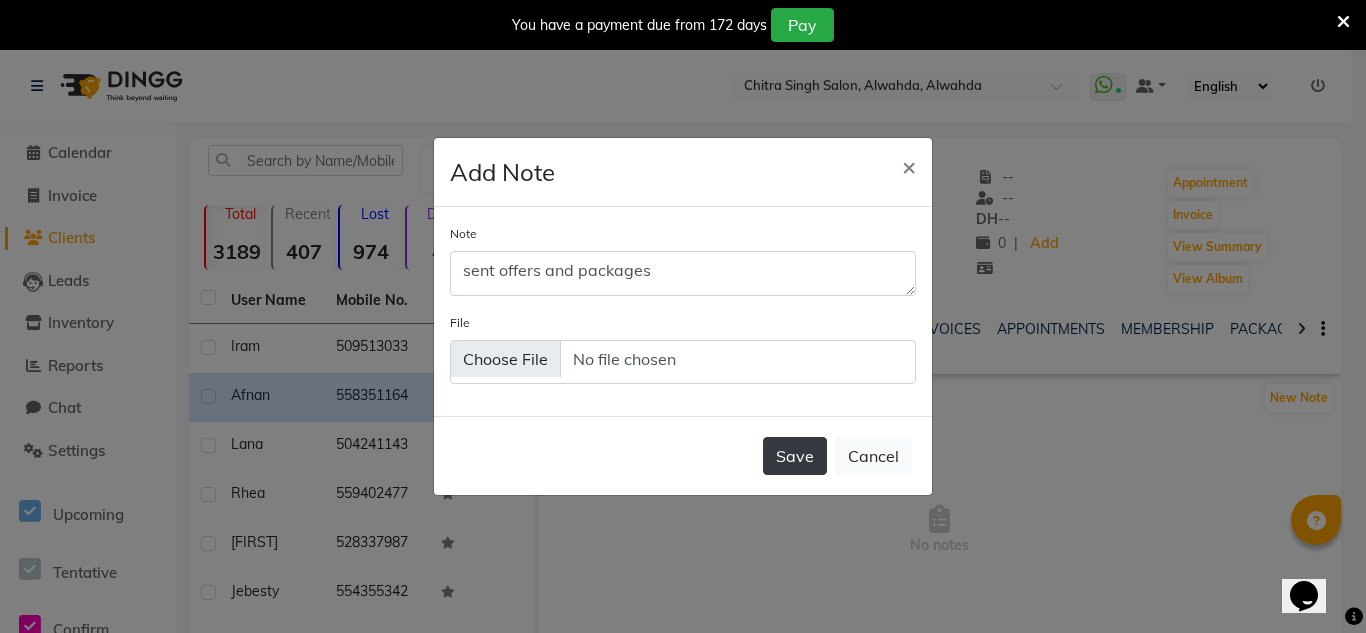 click on "Save" 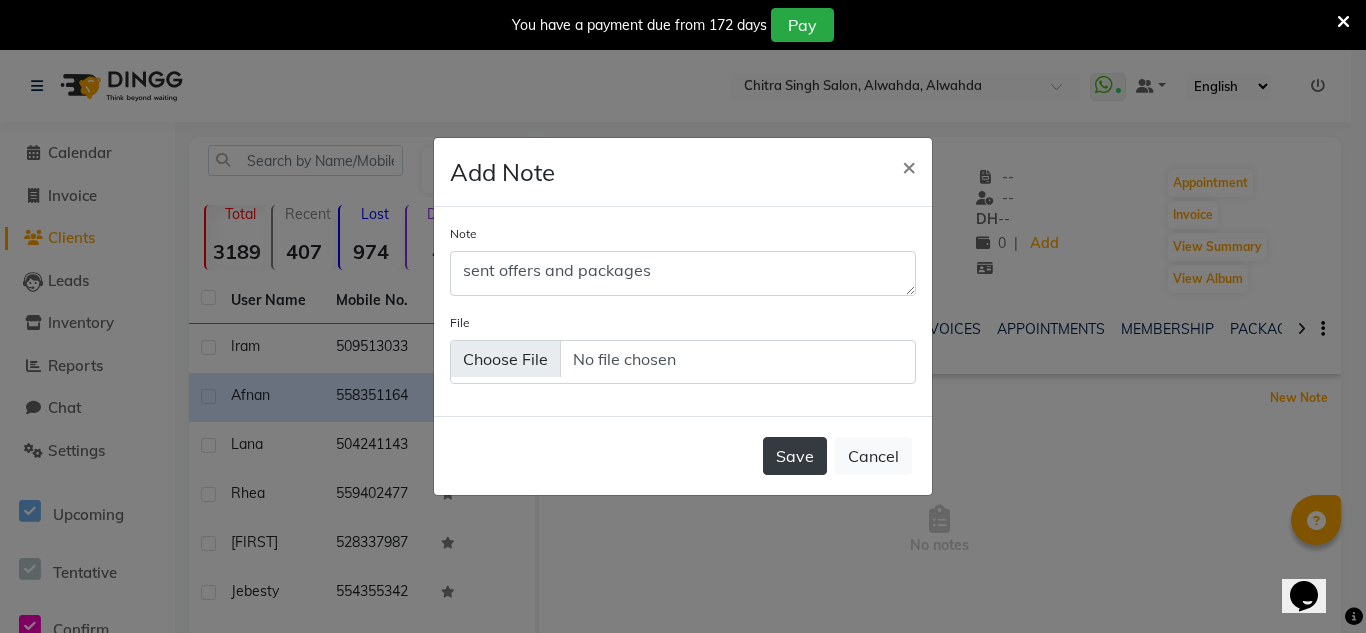 type 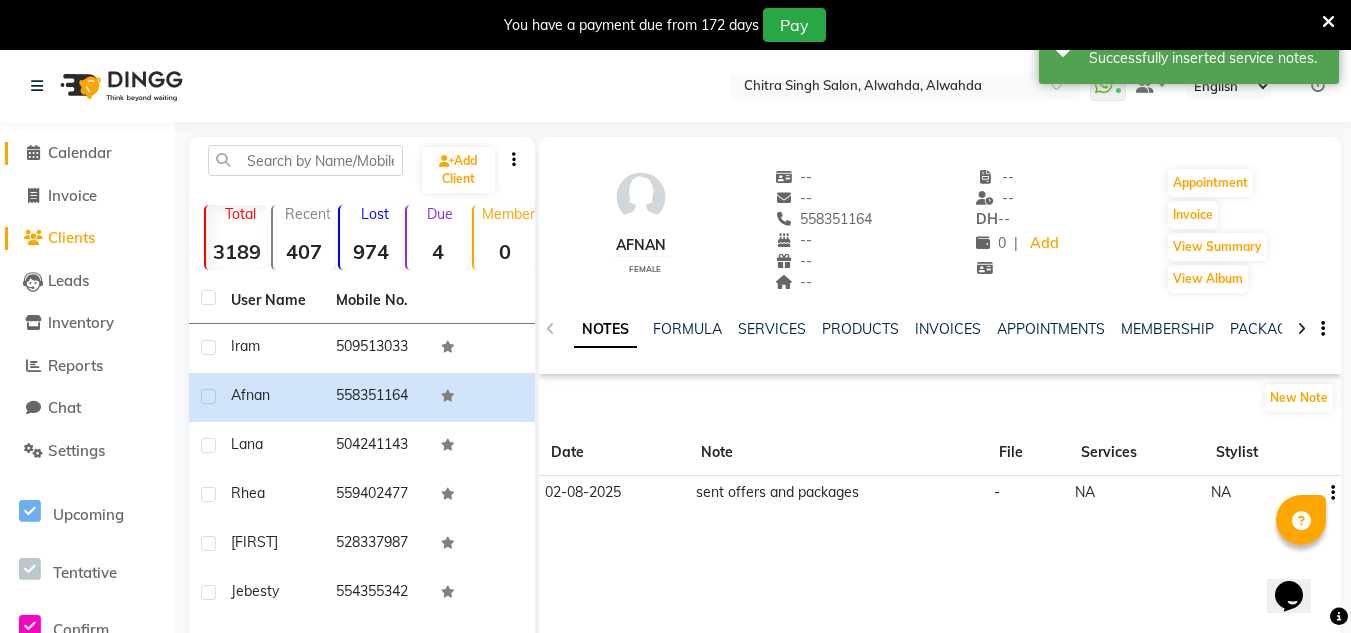 click on "Calendar" 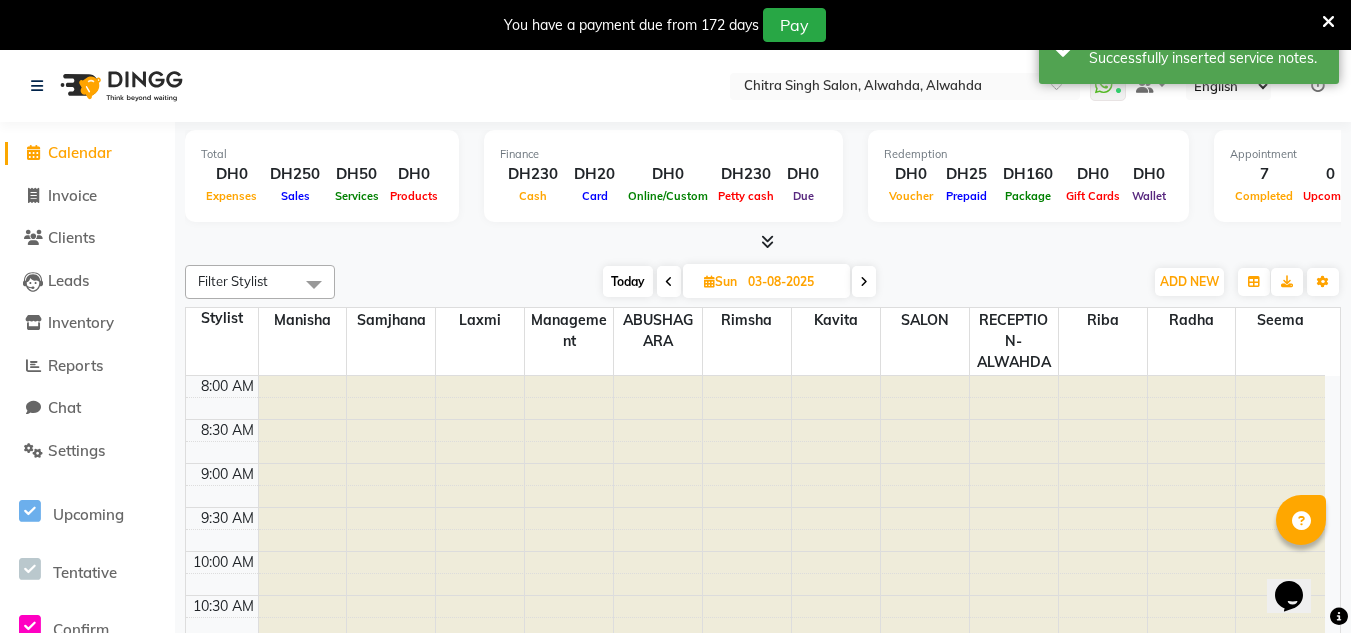 scroll, scrollTop: 0, scrollLeft: 0, axis: both 